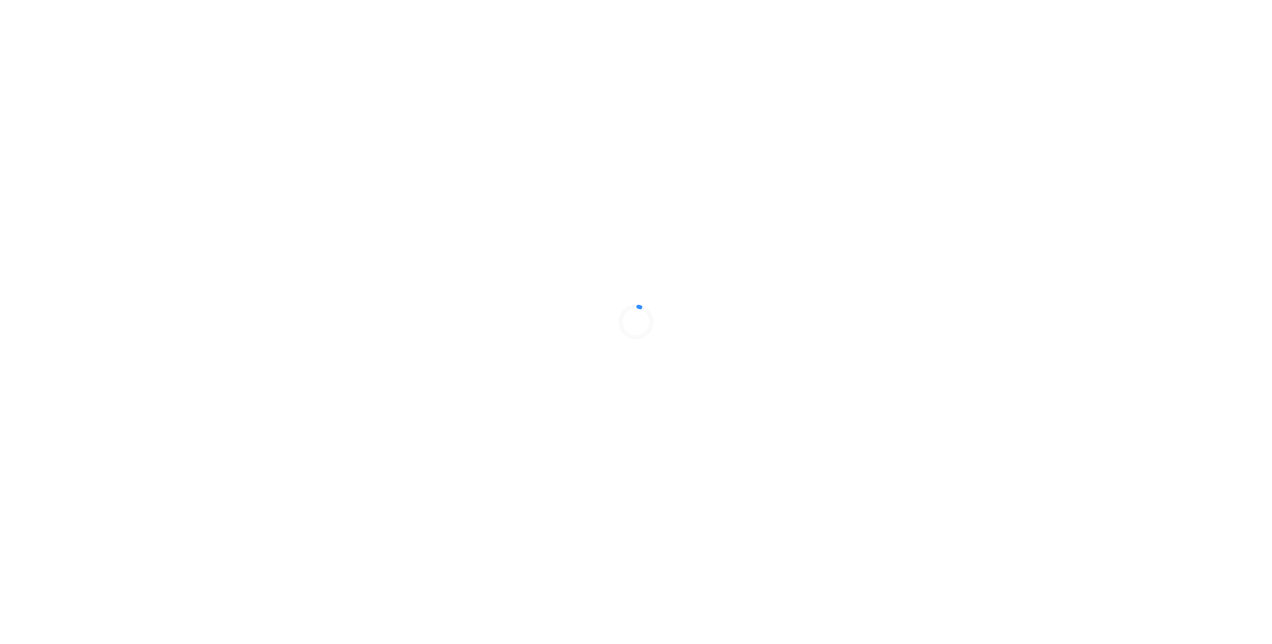 scroll, scrollTop: 0, scrollLeft: 0, axis: both 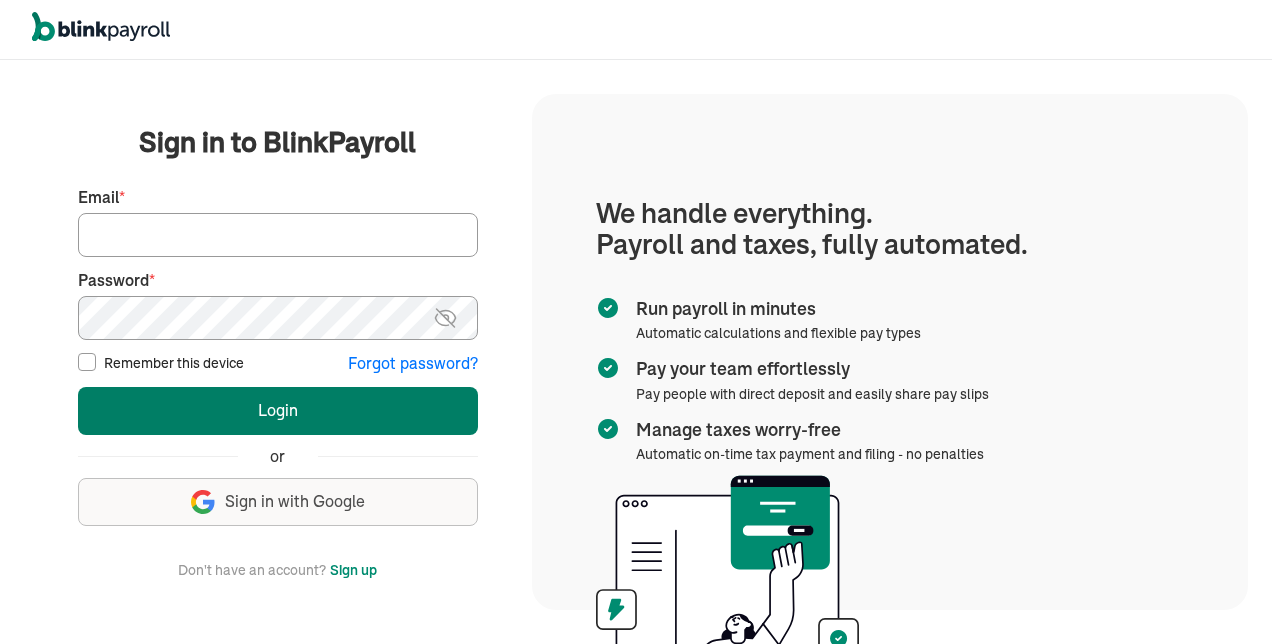type on "[EMAIL]" 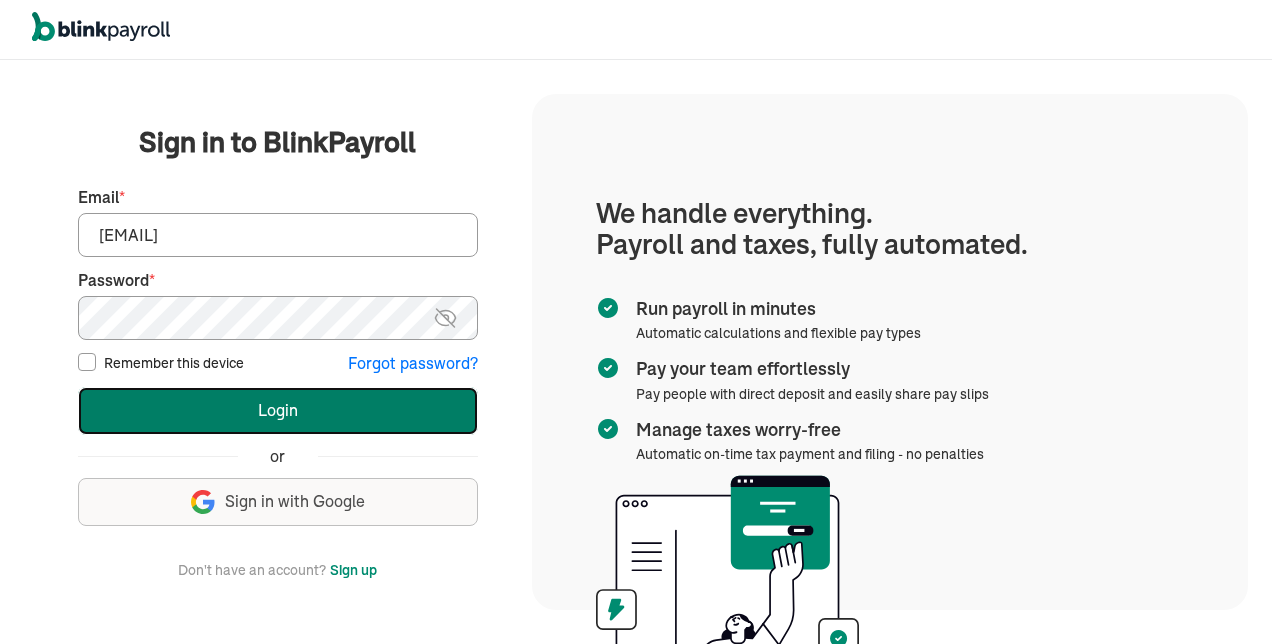 click on "Login" at bounding box center [278, 411] 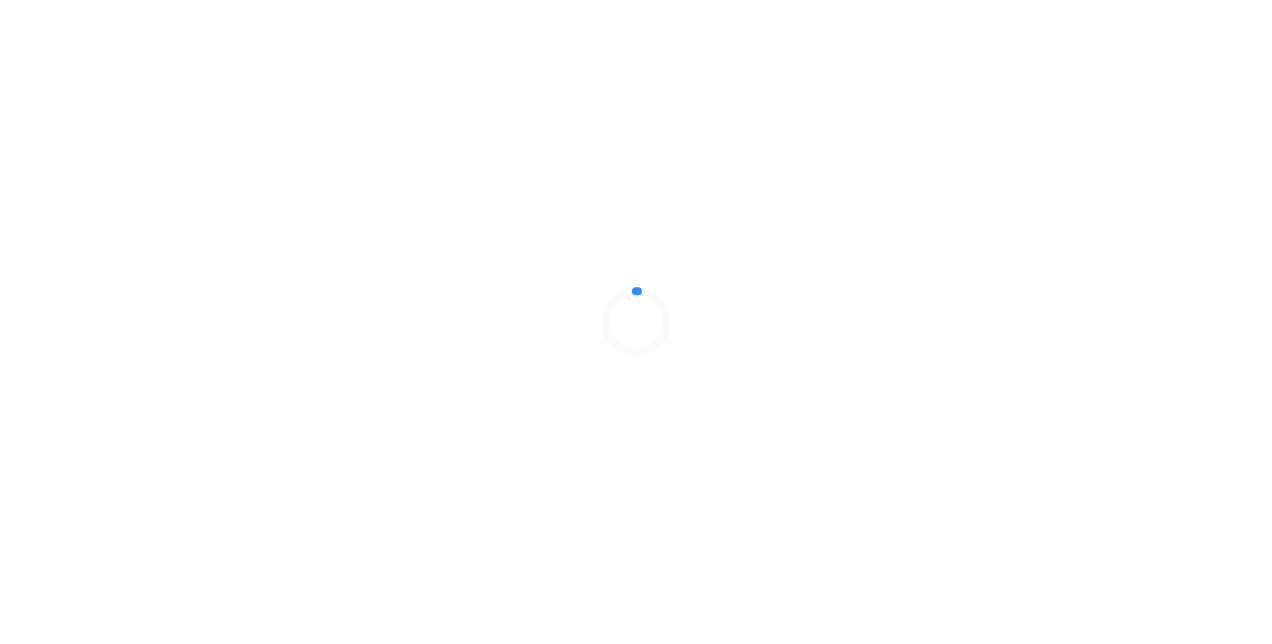 scroll, scrollTop: 0, scrollLeft: 0, axis: both 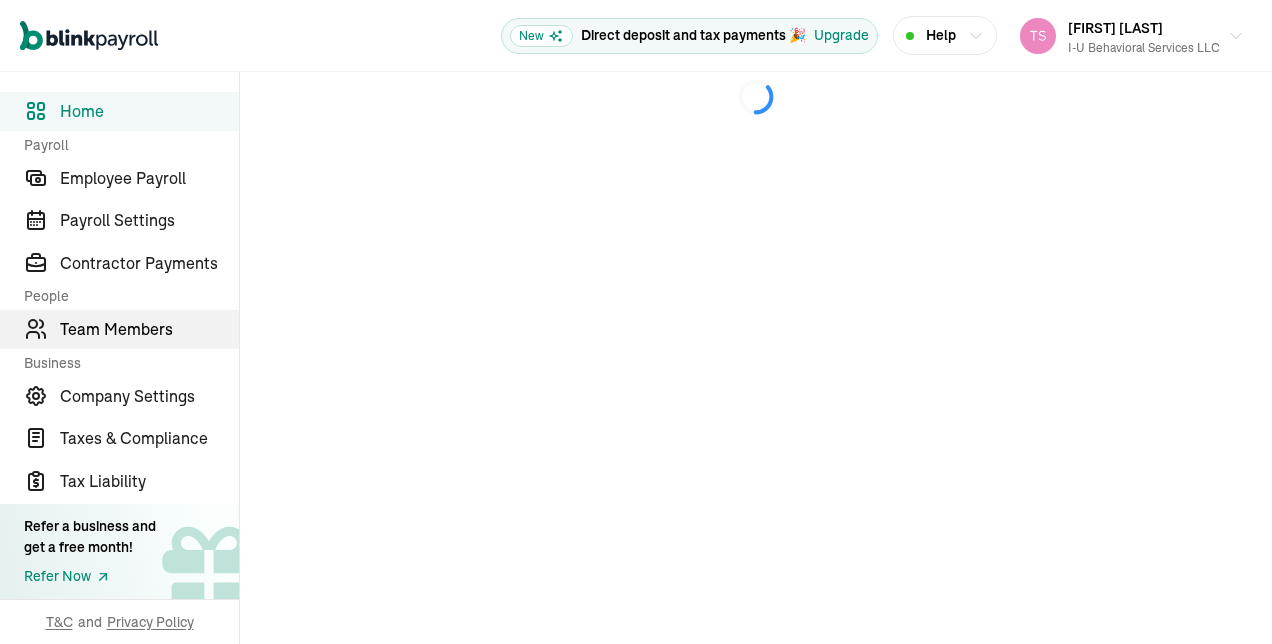 click on "Team Members" at bounding box center [149, 329] 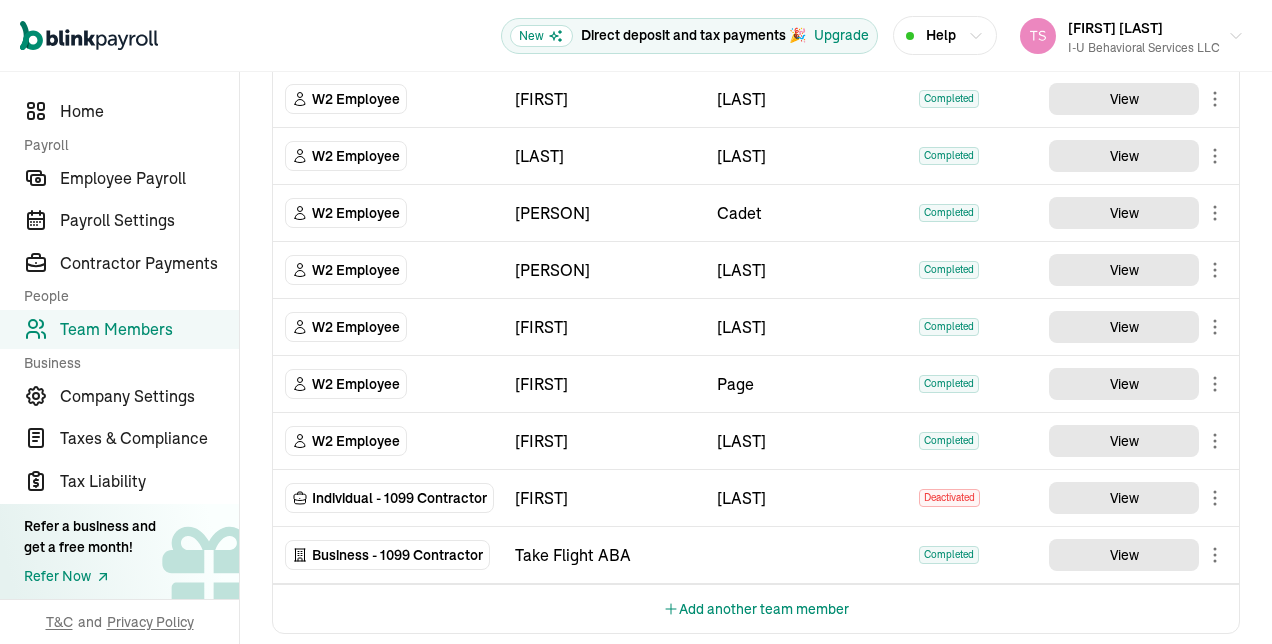 scroll, scrollTop: 1751, scrollLeft: 0, axis: vertical 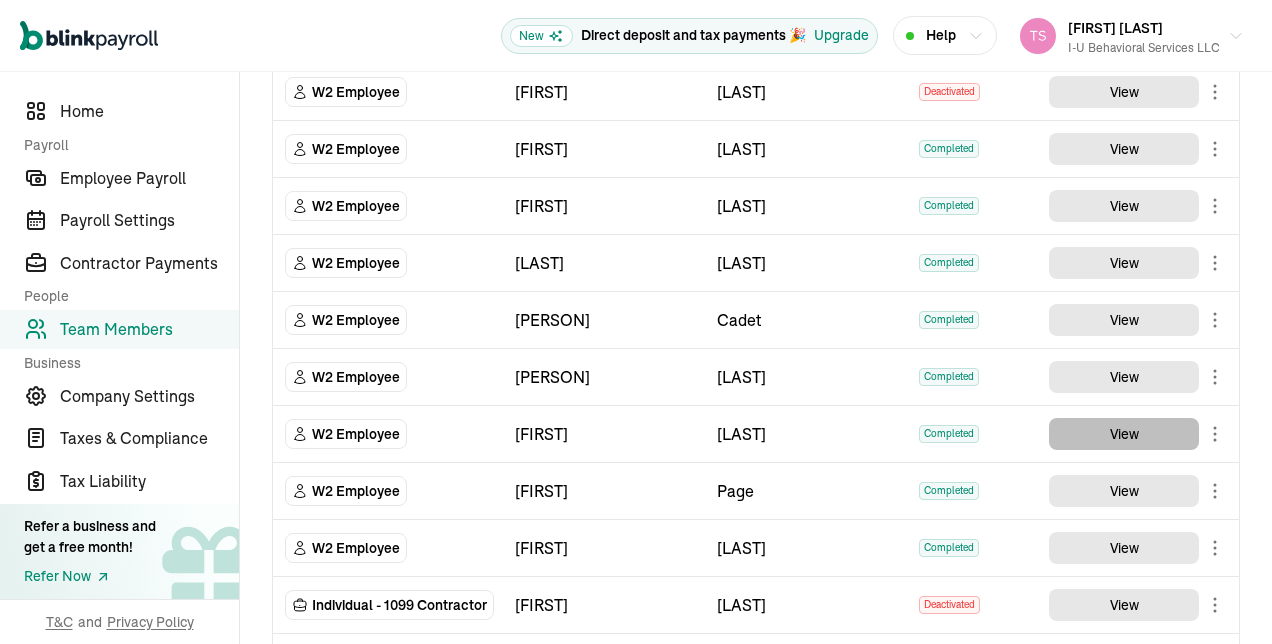 click on "View" at bounding box center (1124, 434) 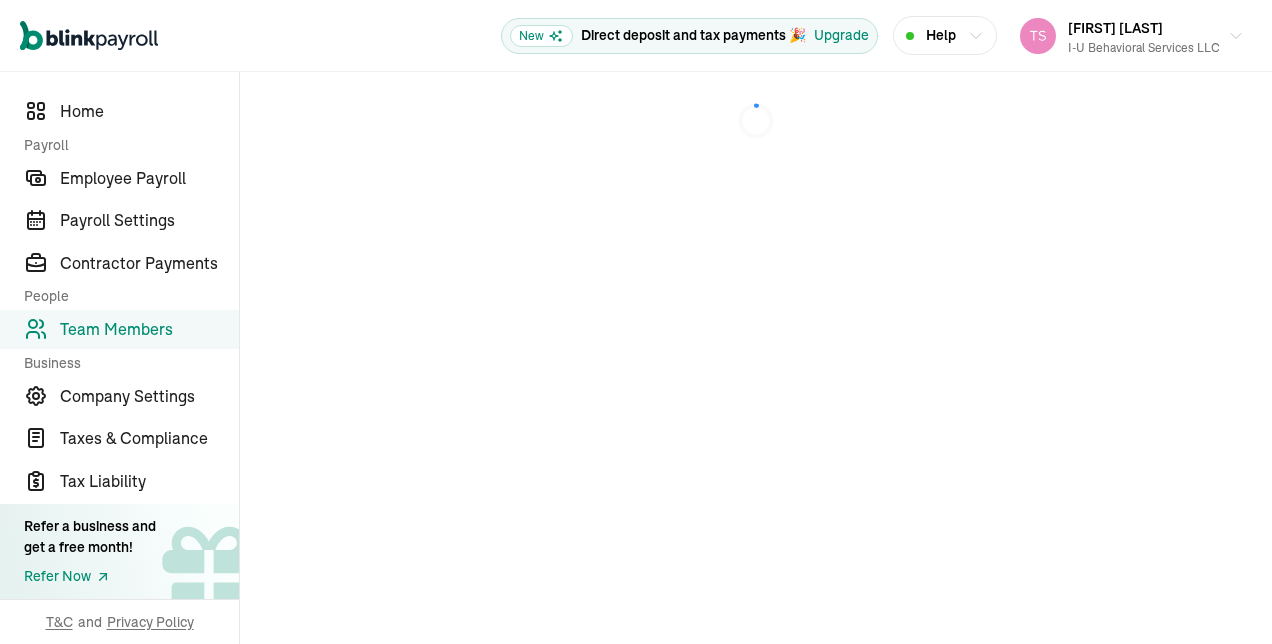 scroll, scrollTop: 0, scrollLeft: 0, axis: both 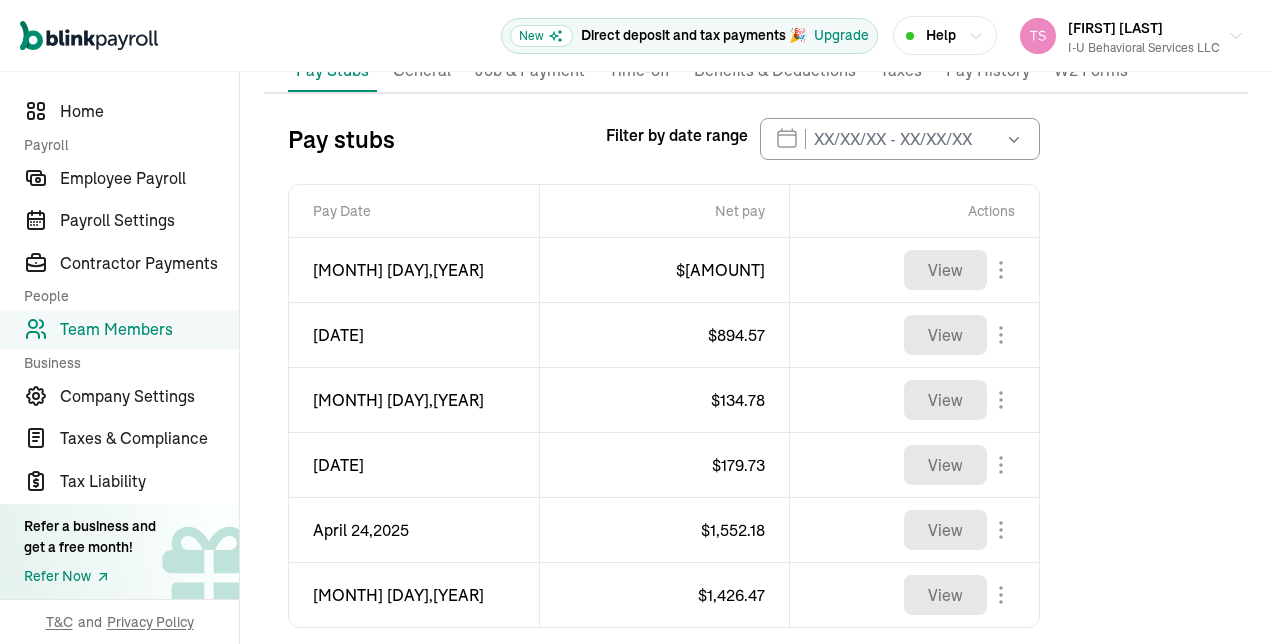 click at bounding box center (1012, 139) 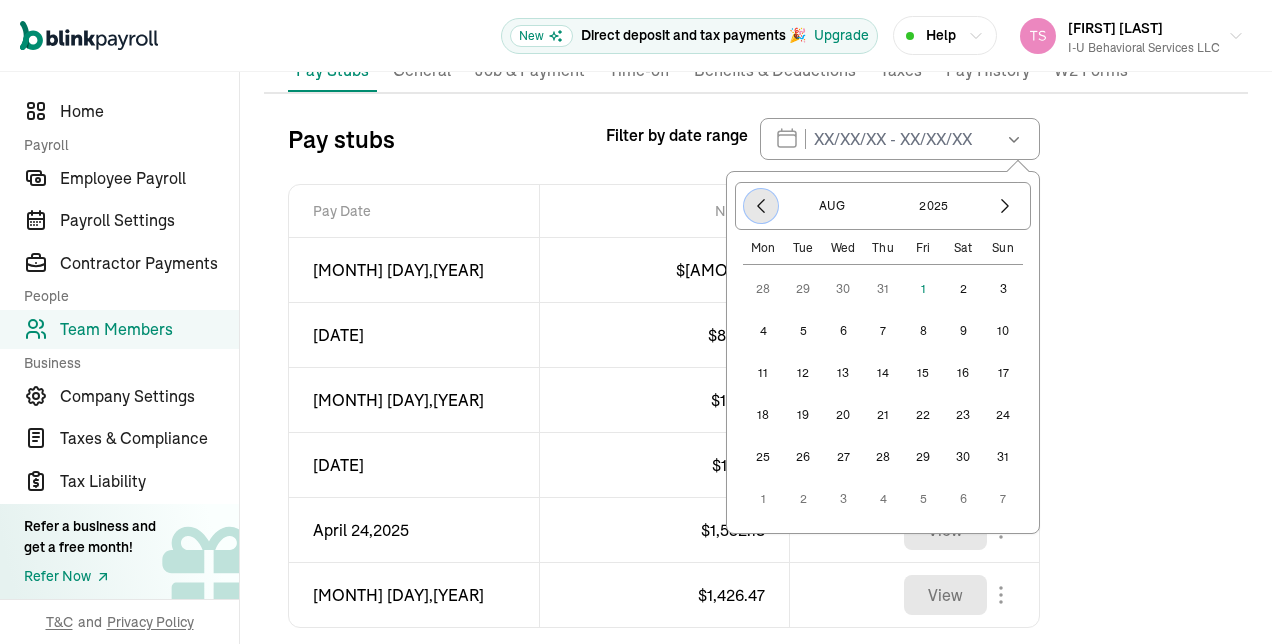 click 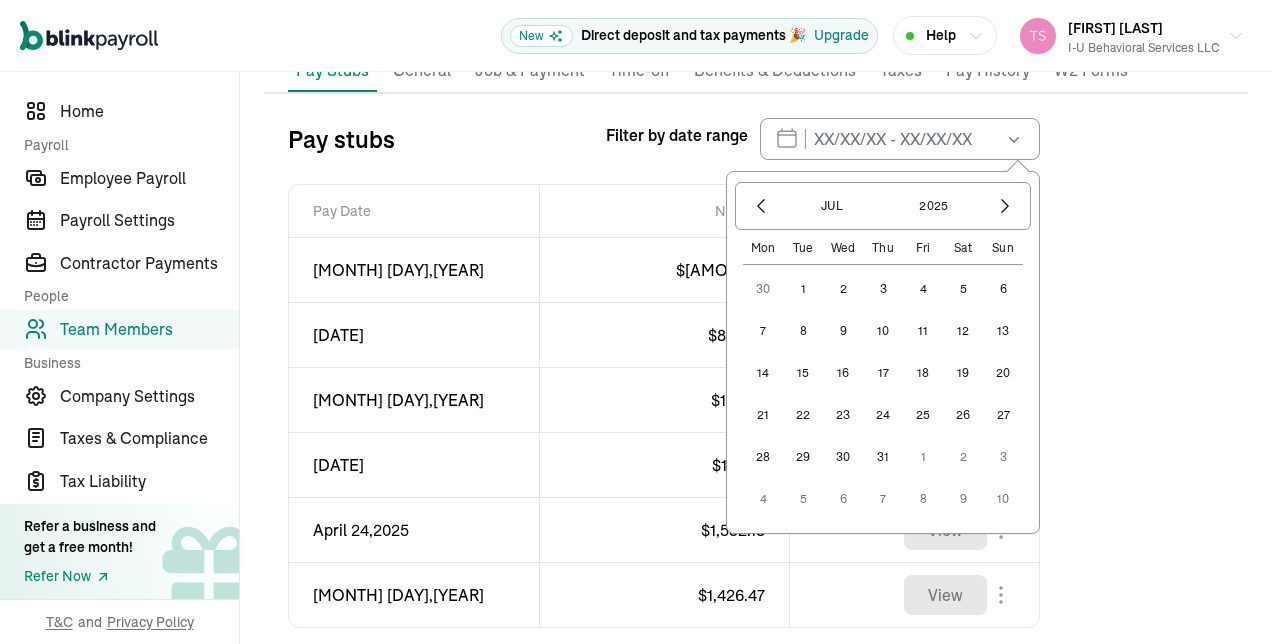 click on "1" at bounding box center (803, 289) 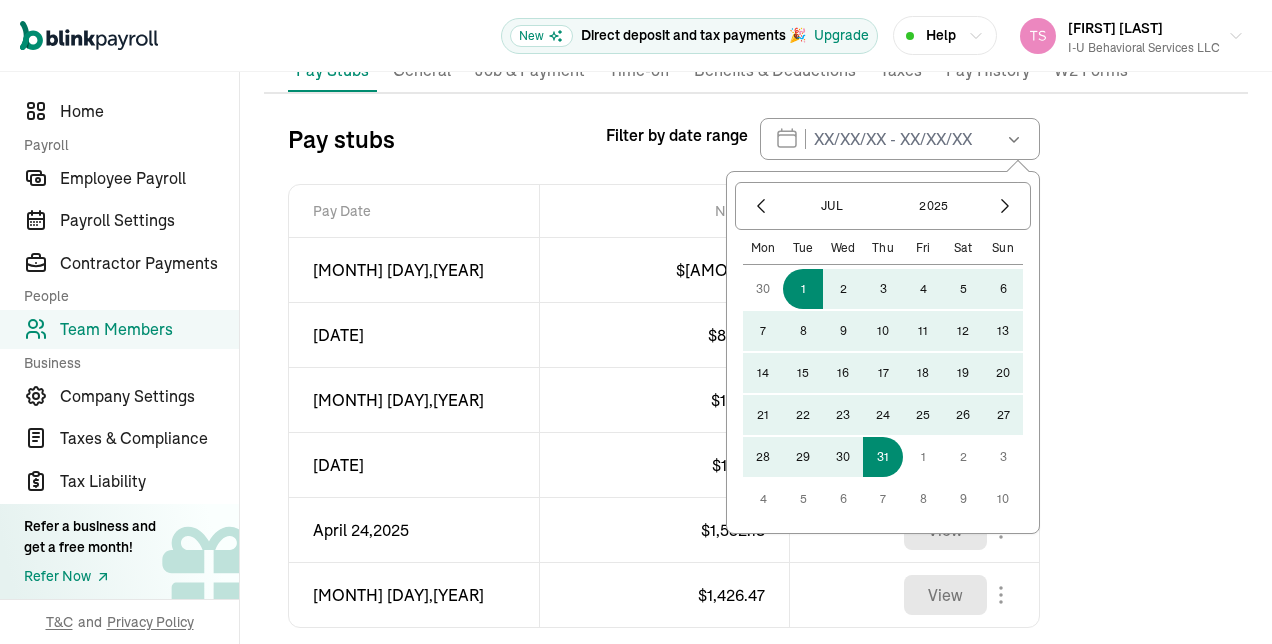 click on "31" at bounding box center (883, 457) 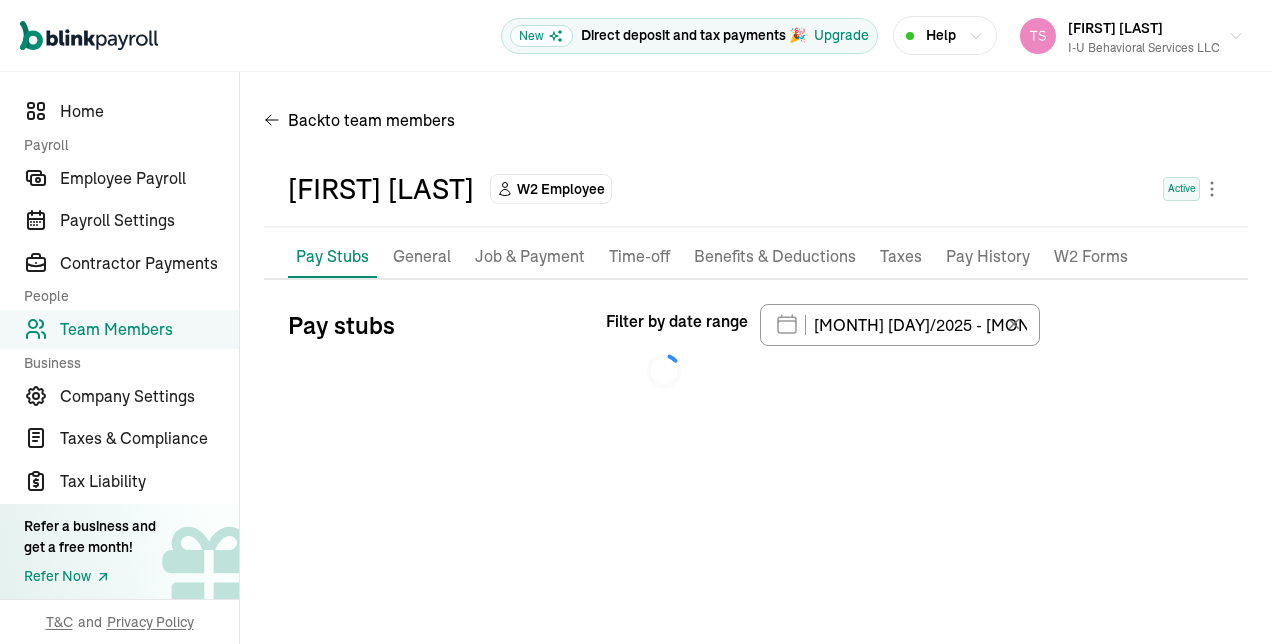 scroll, scrollTop: 0, scrollLeft: 0, axis: both 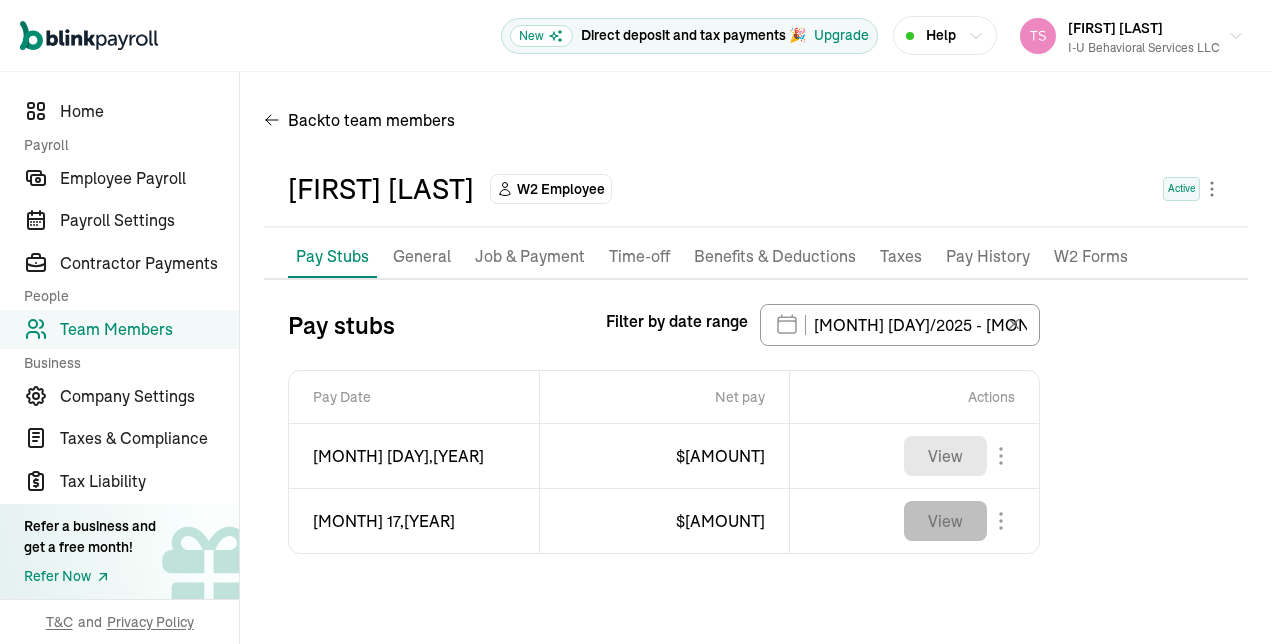 click on "View" at bounding box center (945, 521) 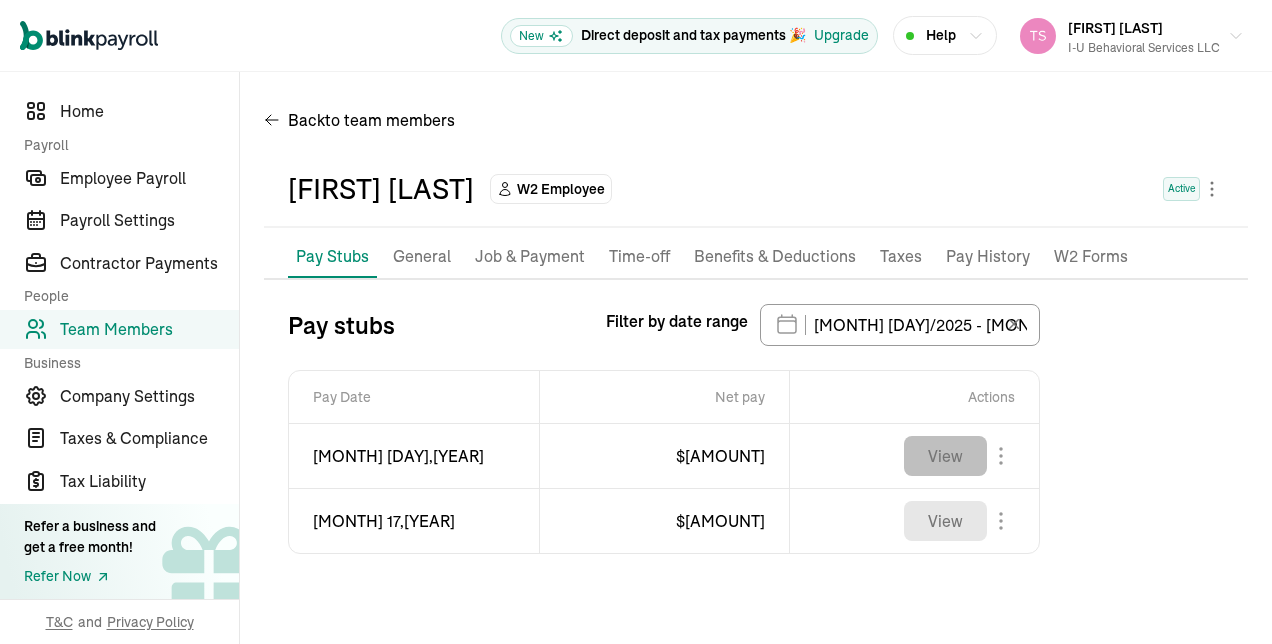 click on "View" at bounding box center (945, 456) 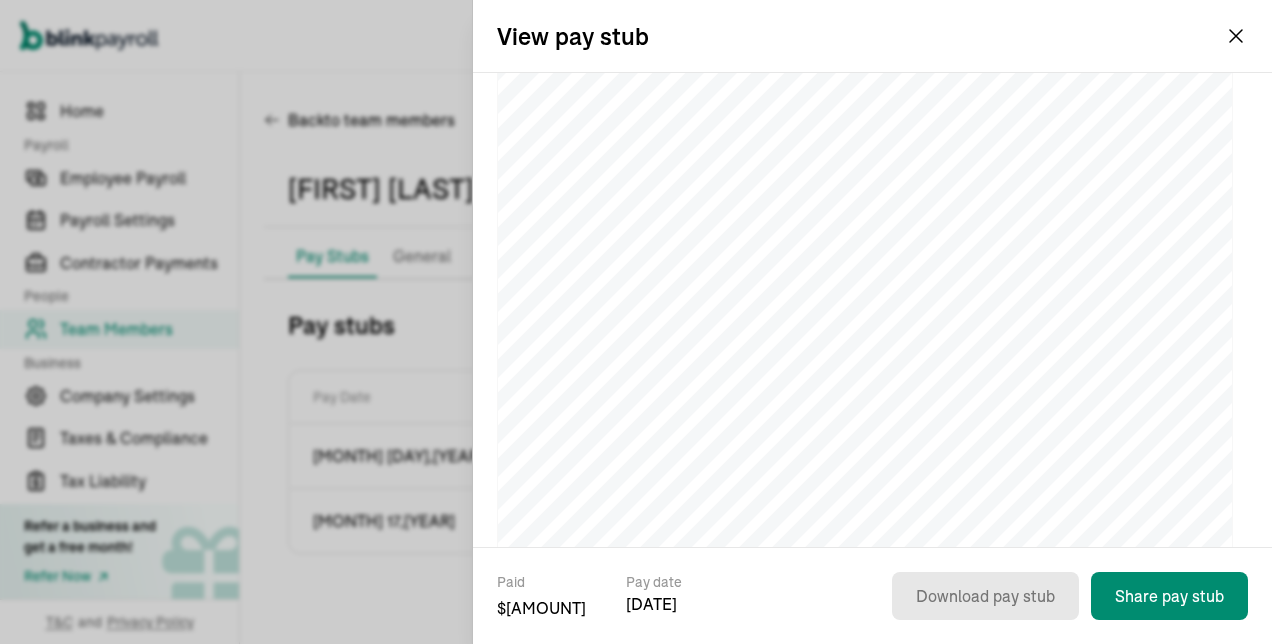 scroll, scrollTop: 452, scrollLeft: 0, axis: vertical 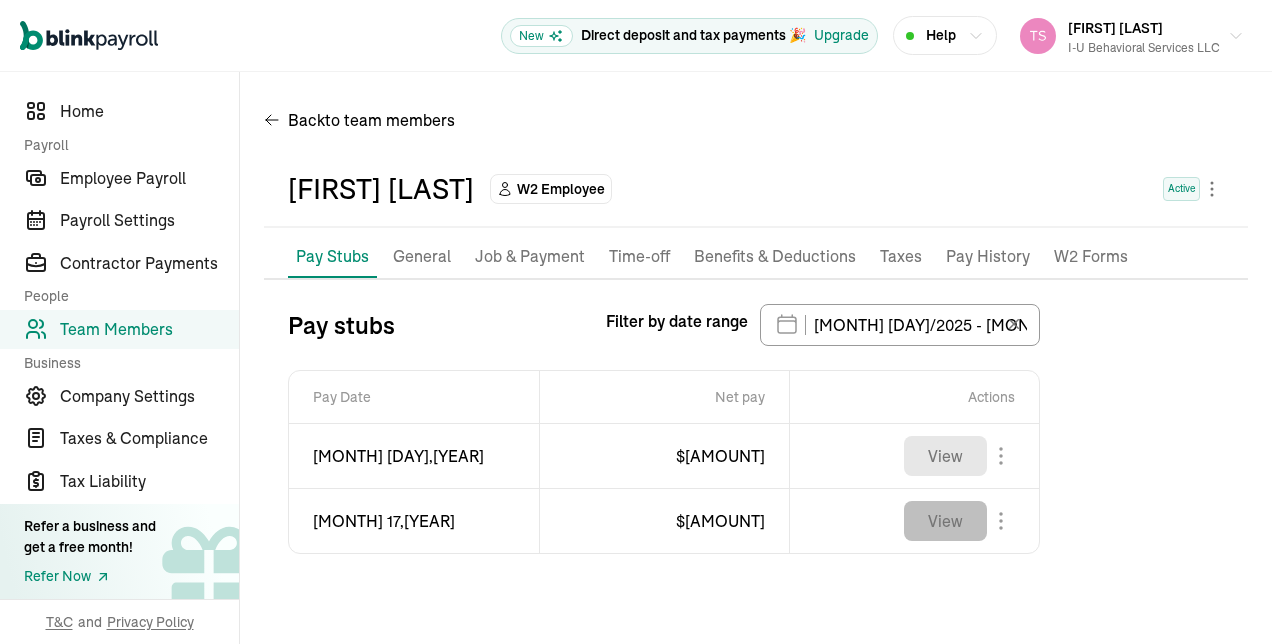 click on "View" at bounding box center (945, 521) 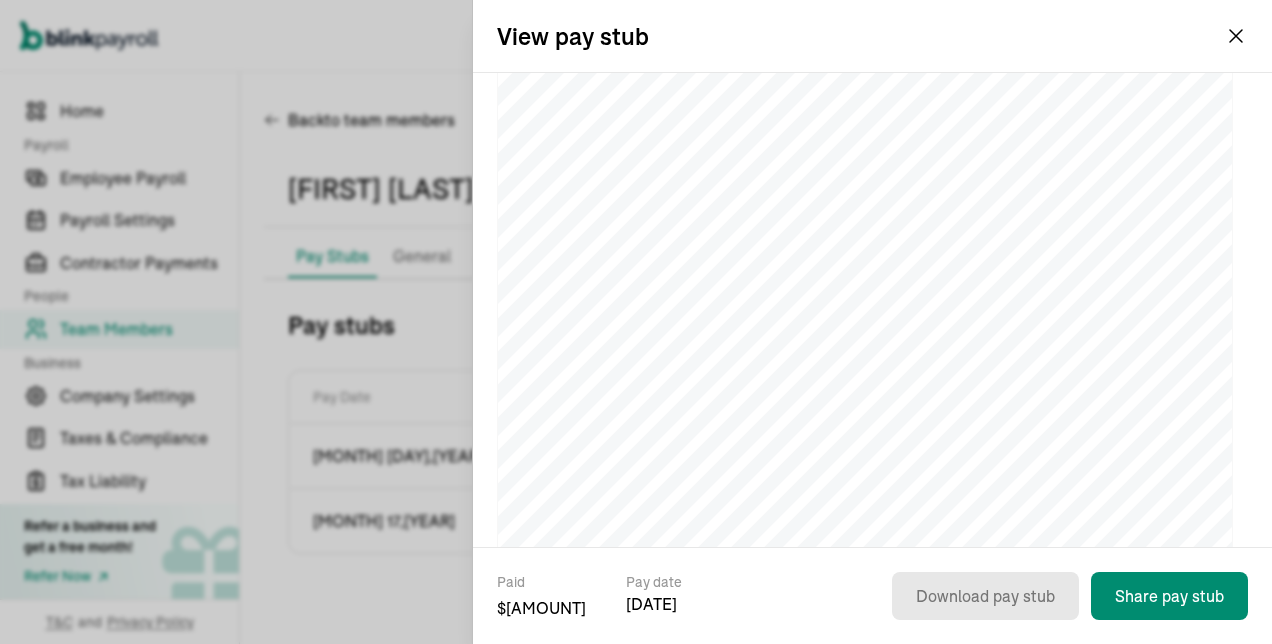 scroll, scrollTop: 288, scrollLeft: 0, axis: vertical 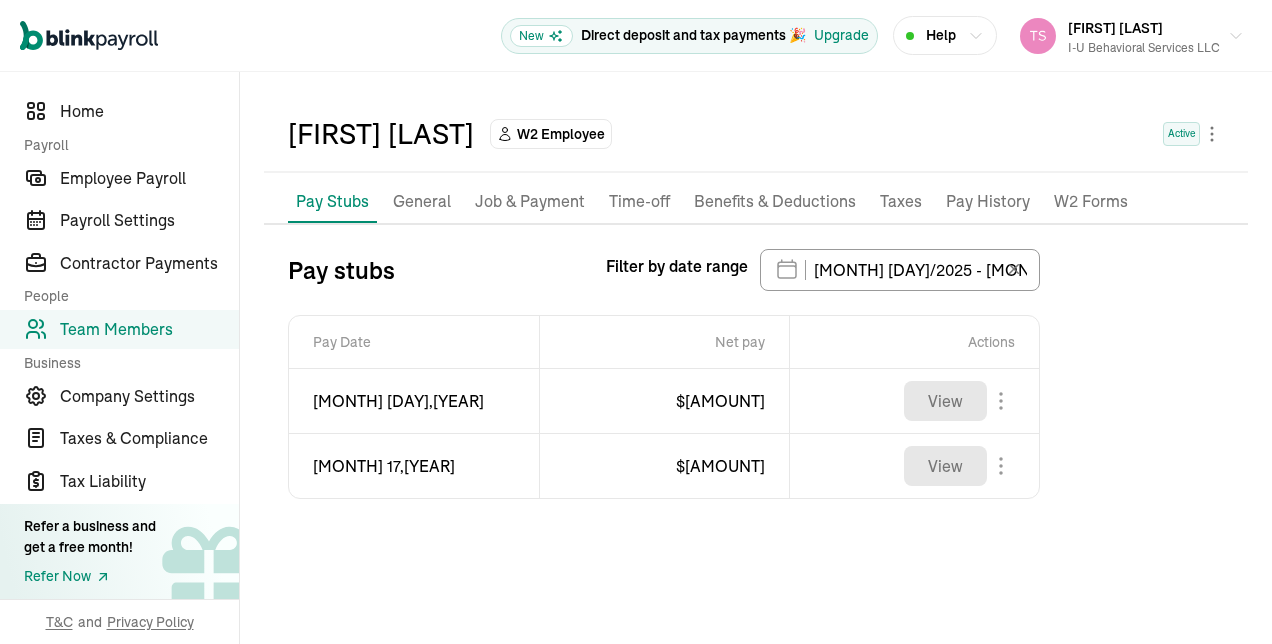 click on "Team Members" at bounding box center (149, 329) 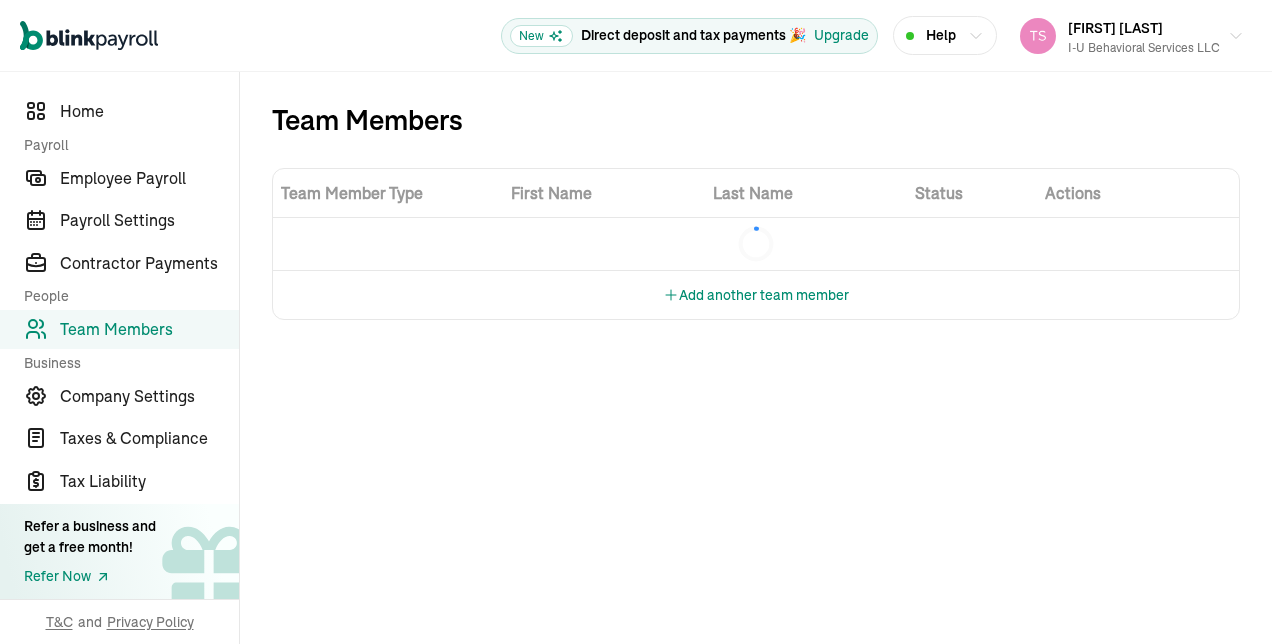 scroll, scrollTop: 0, scrollLeft: 0, axis: both 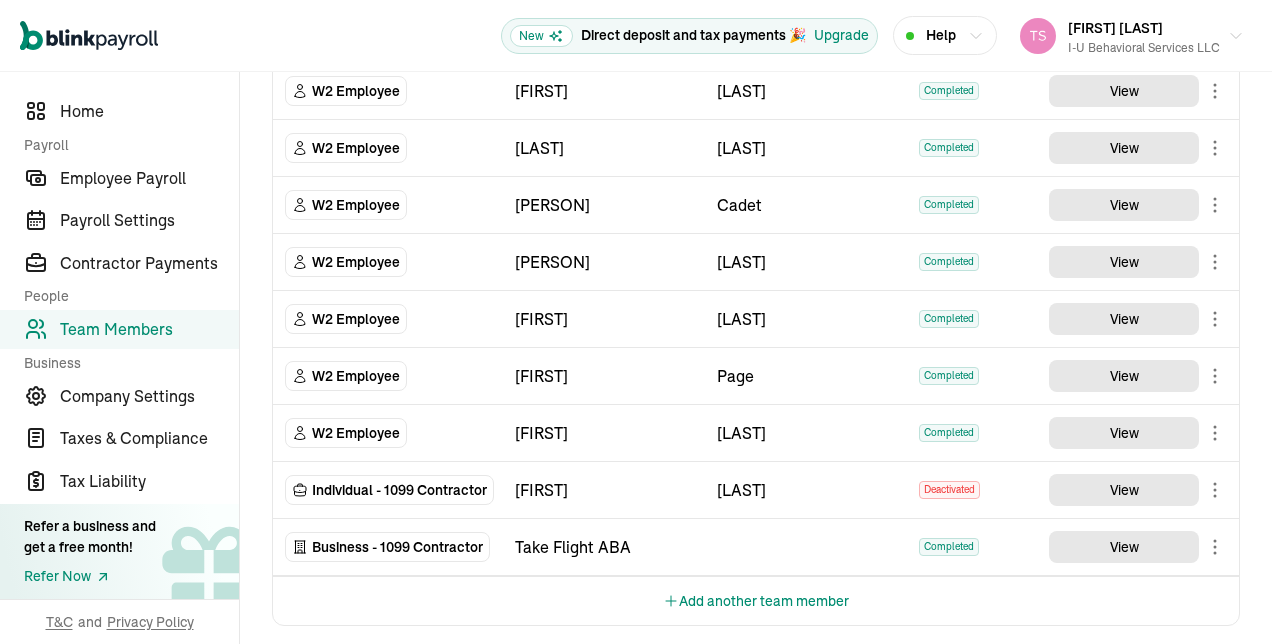 click on "Add another team member" at bounding box center (756, 601) 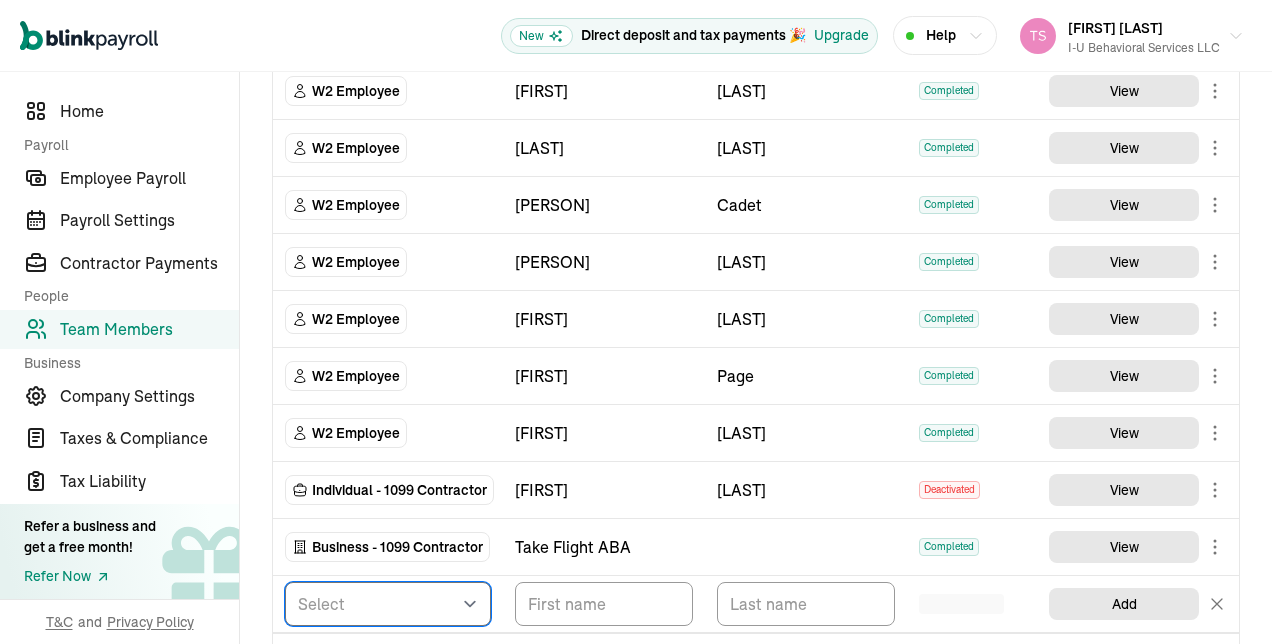 click on "Select W2 Employee Individual - 1099 Contractor Business - 1099 Contractor" at bounding box center [388, 604] 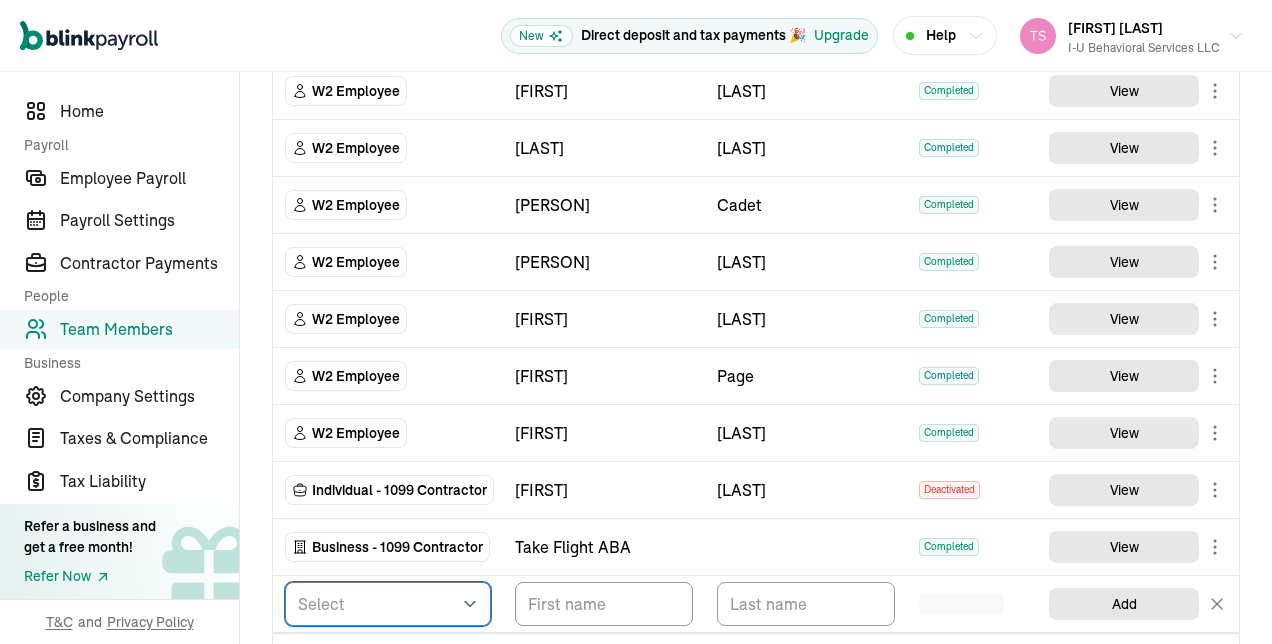select on "employee" 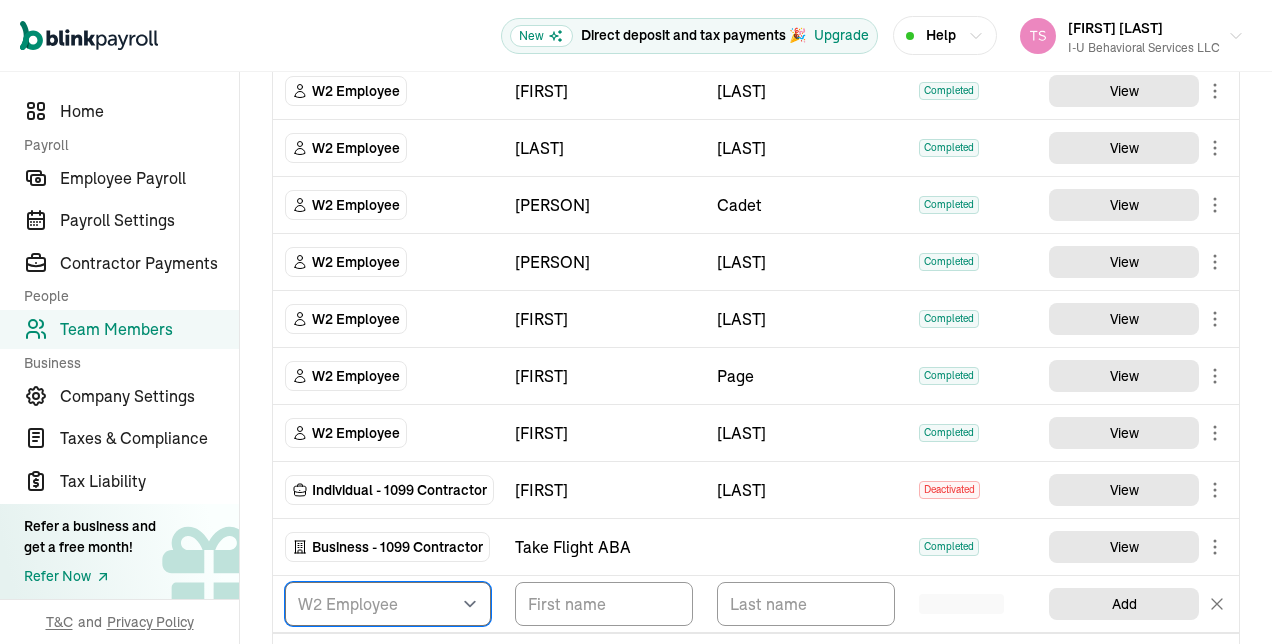 click on "Select W2 Employee Individual - 1099 Contractor Business - 1099 Contractor" at bounding box center (388, 604) 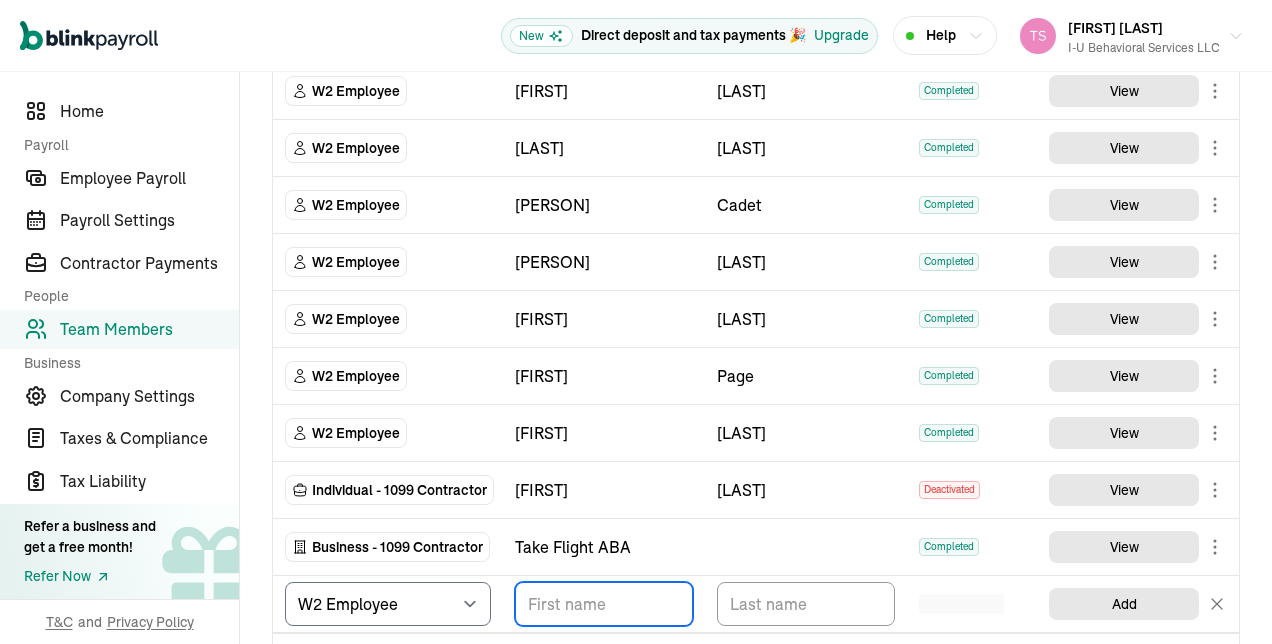 click at bounding box center (604, 604) 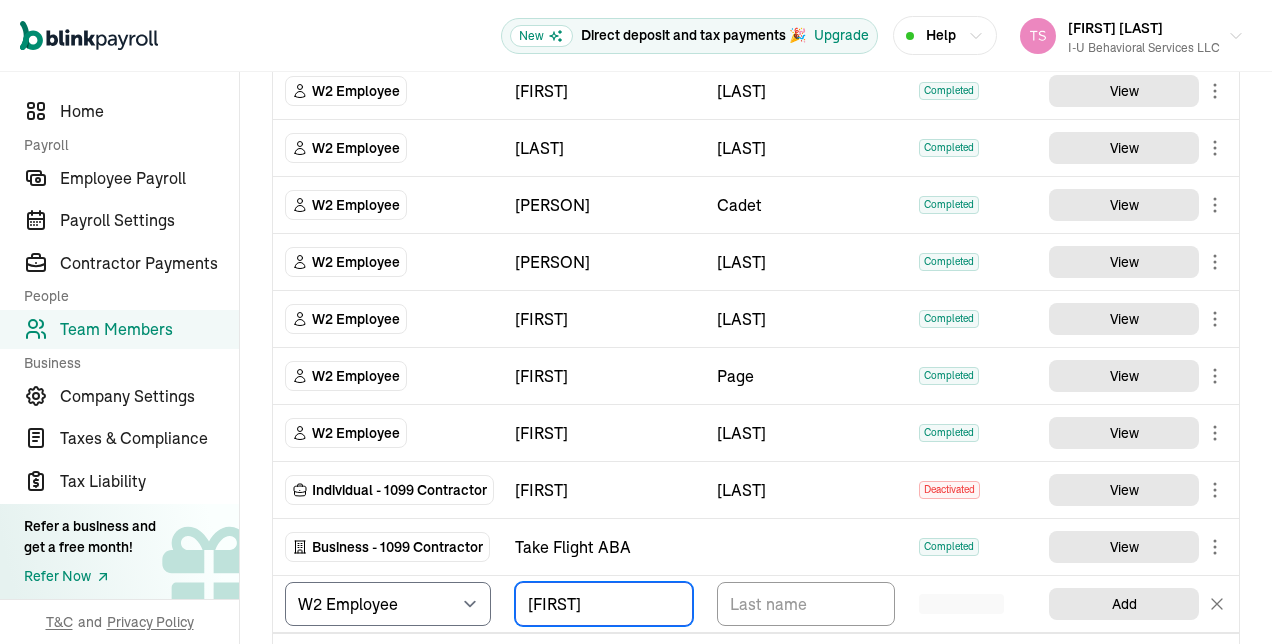 type on "[FIRST]" 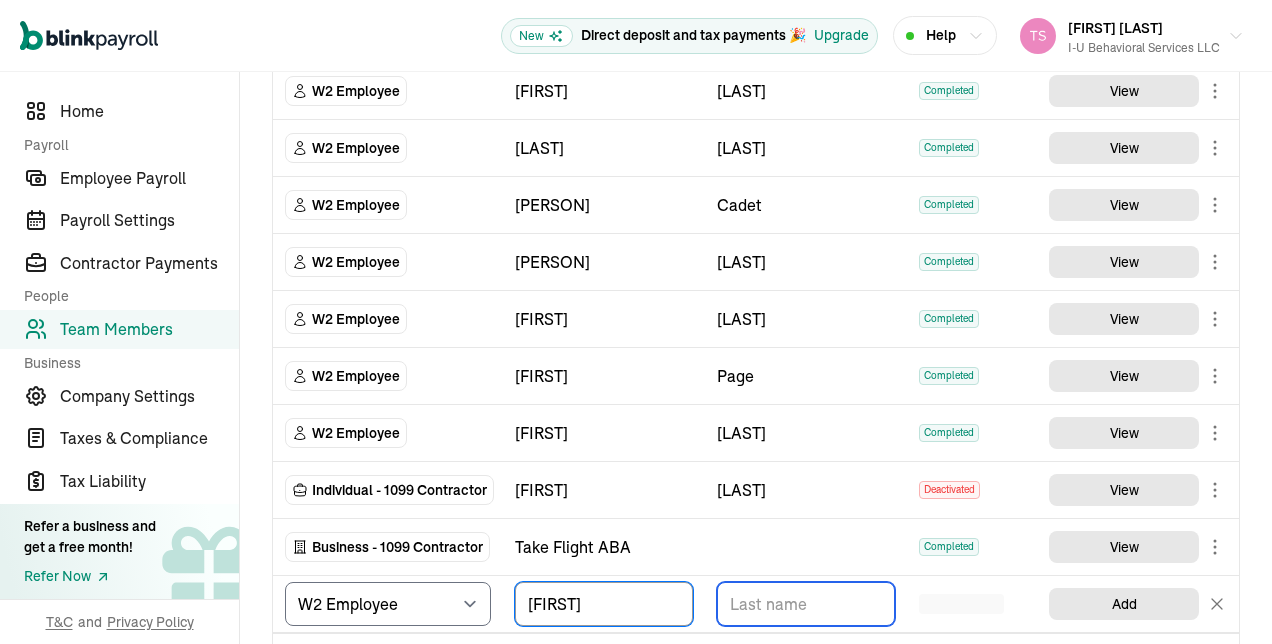 click at bounding box center (806, 604) 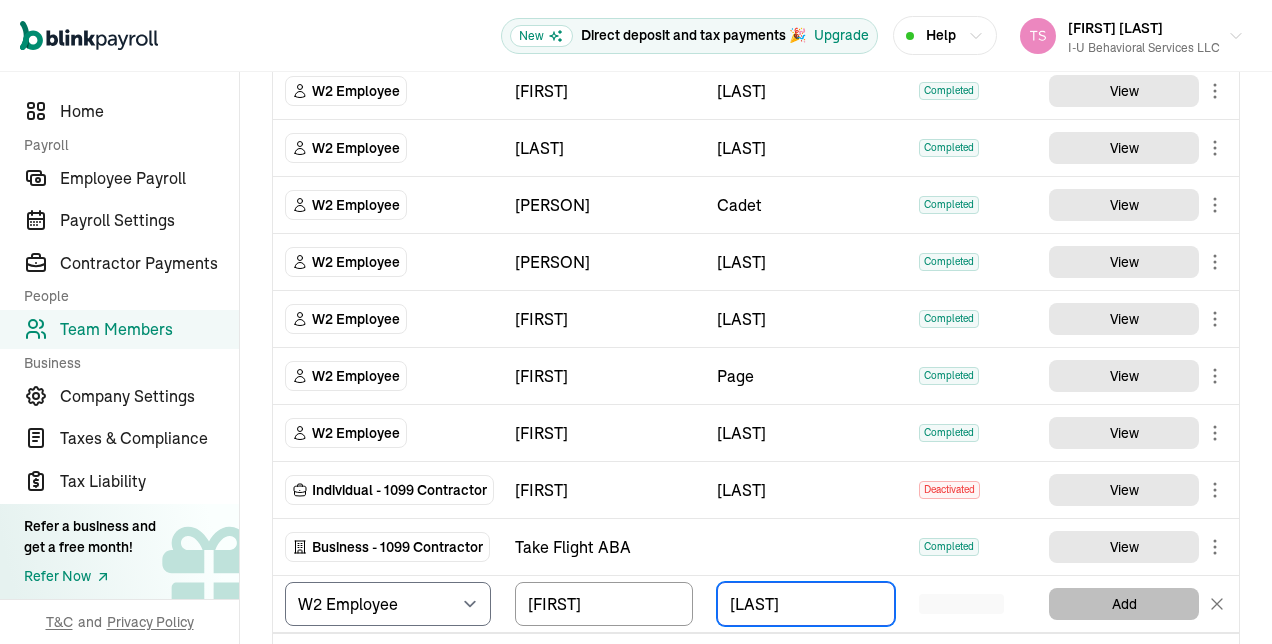 type on "[LAST]" 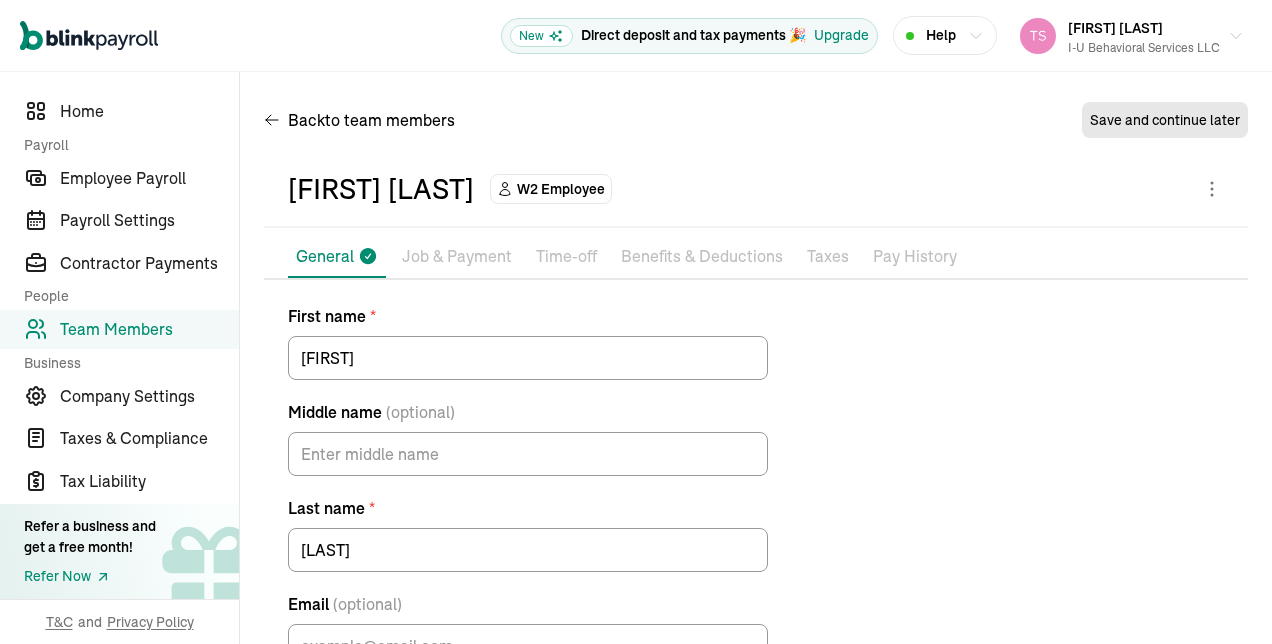 scroll, scrollTop: 136, scrollLeft: 0, axis: vertical 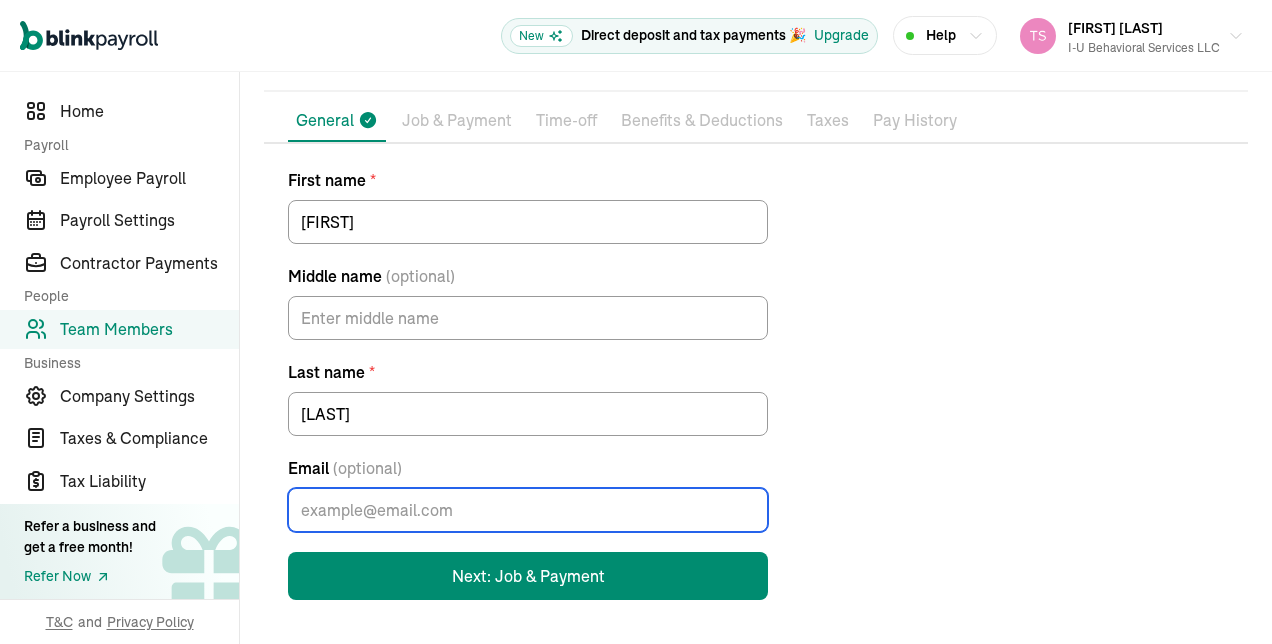 click on "Email   (optional)" at bounding box center [528, 510] 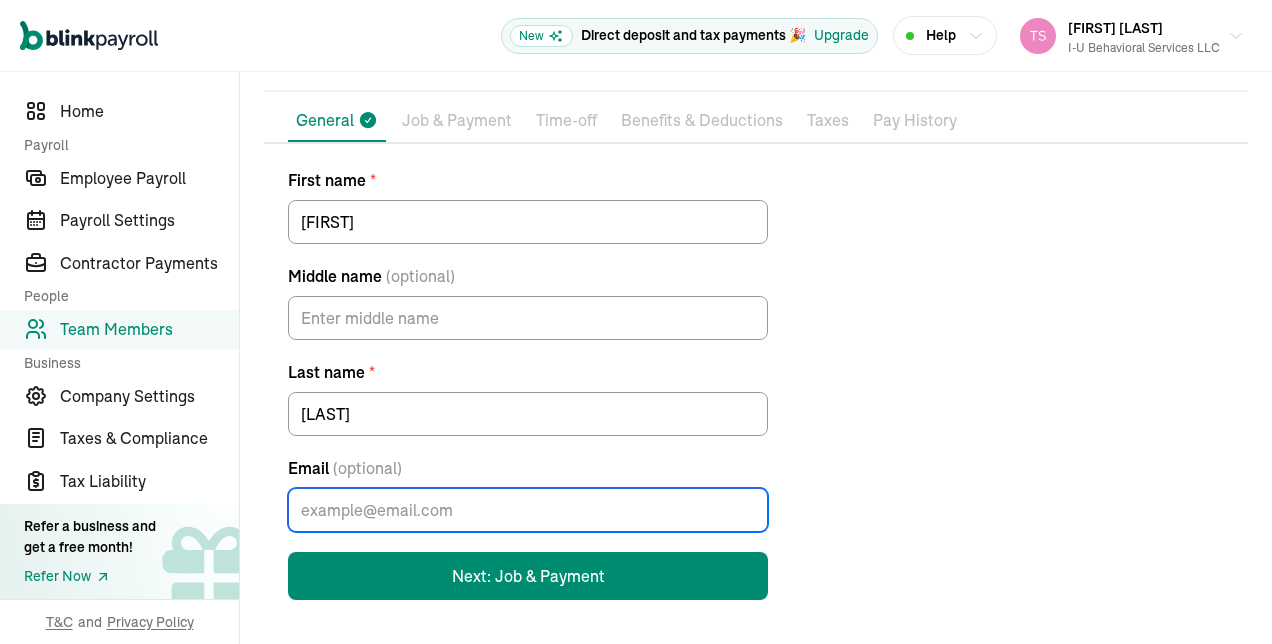 click on "Email   (optional)" at bounding box center [528, 510] 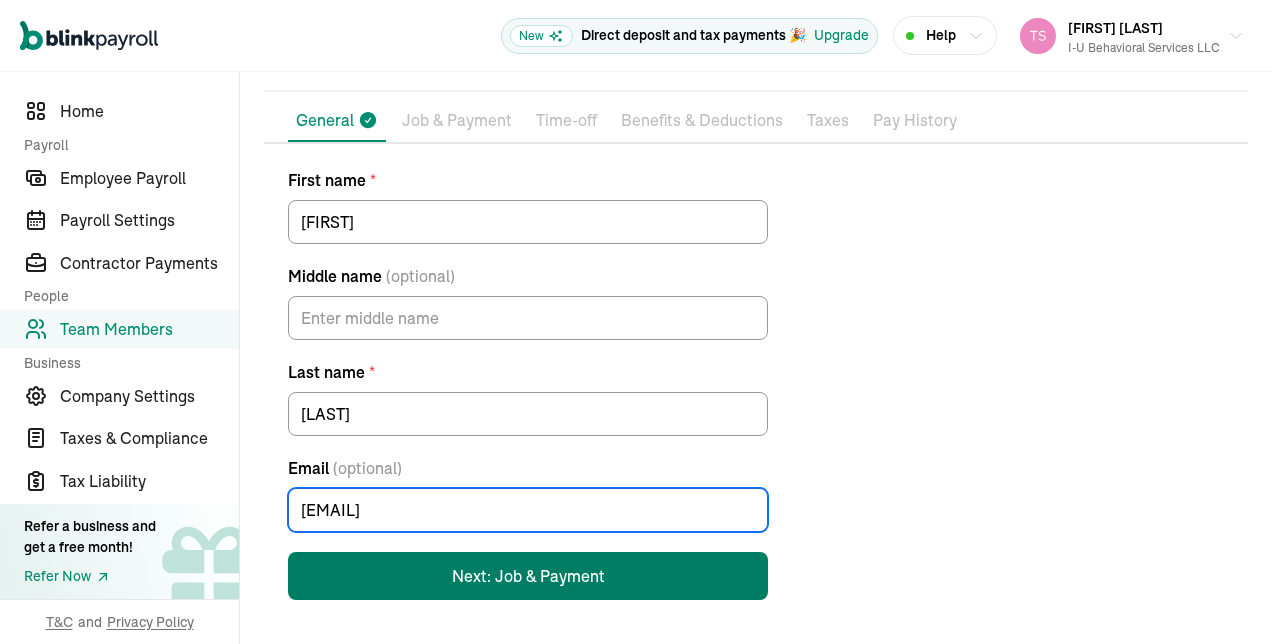 type on "[EMAIL]" 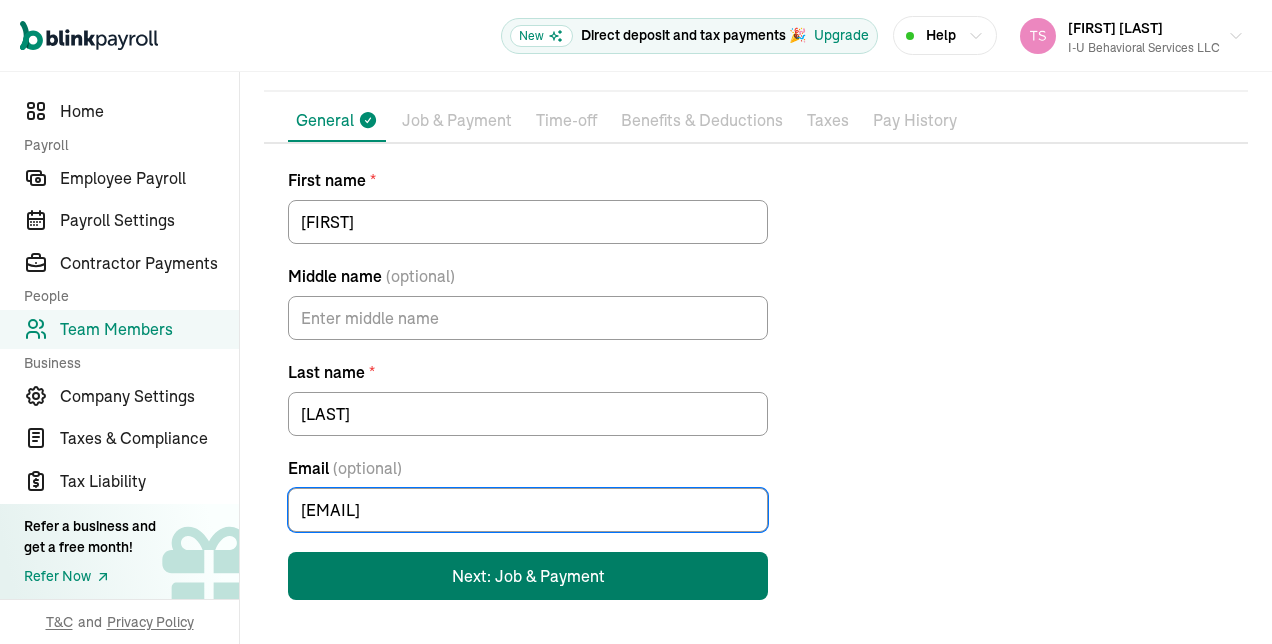click on "Next: Job & Payment" at bounding box center [528, 576] 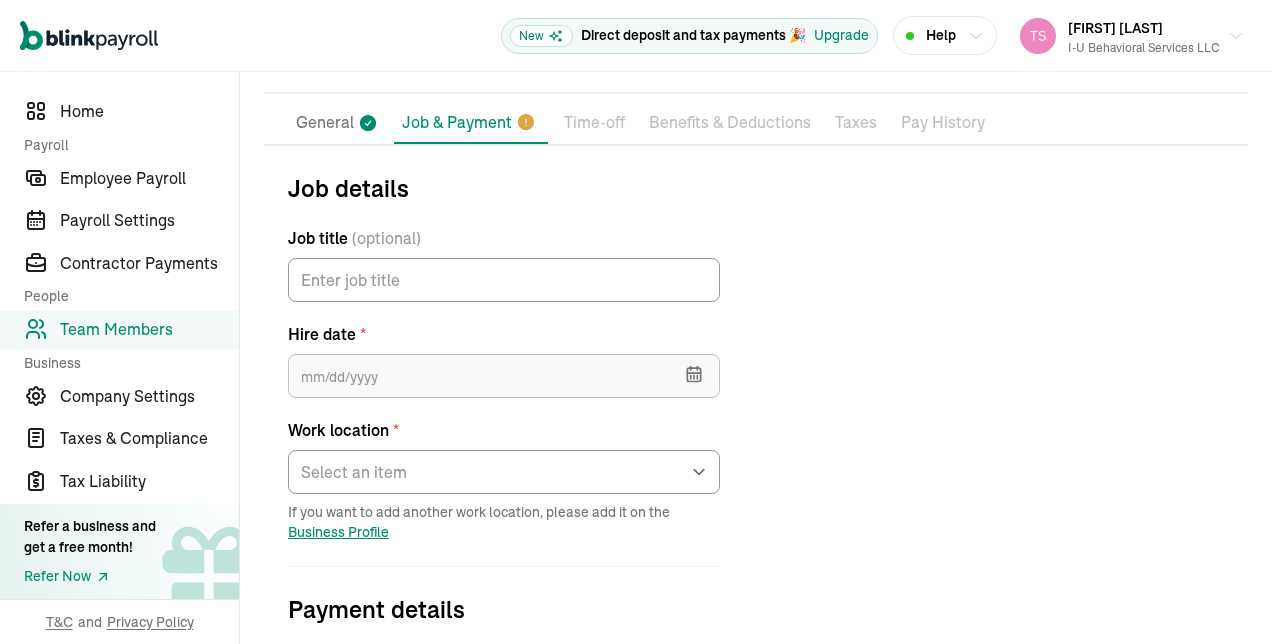 scroll, scrollTop: 139, scrollLeft: 0, axis: vertical 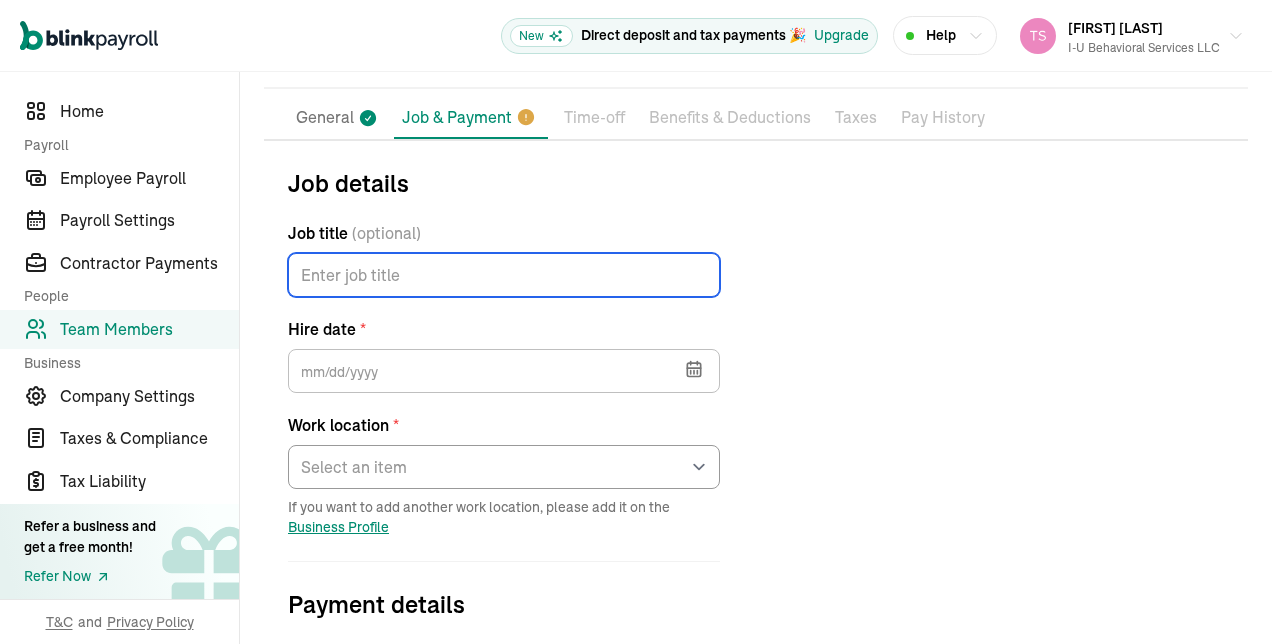 click on "Job title   (optional)" at bounding box center (504, 275) 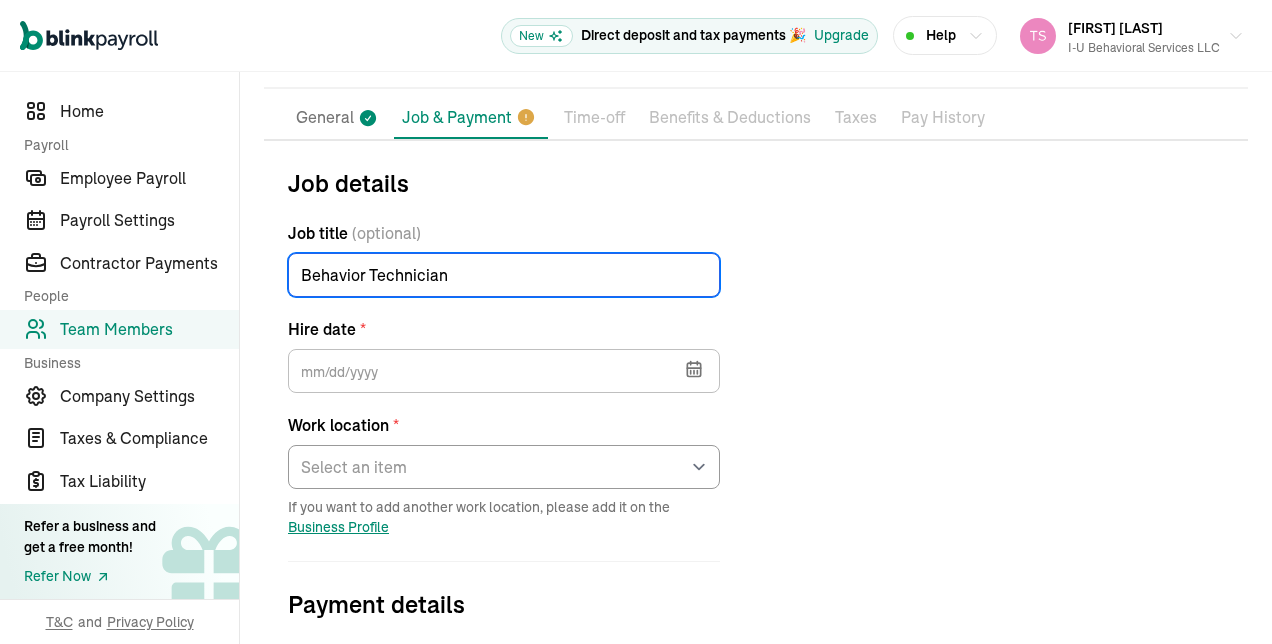 type on "Behavior Technician" 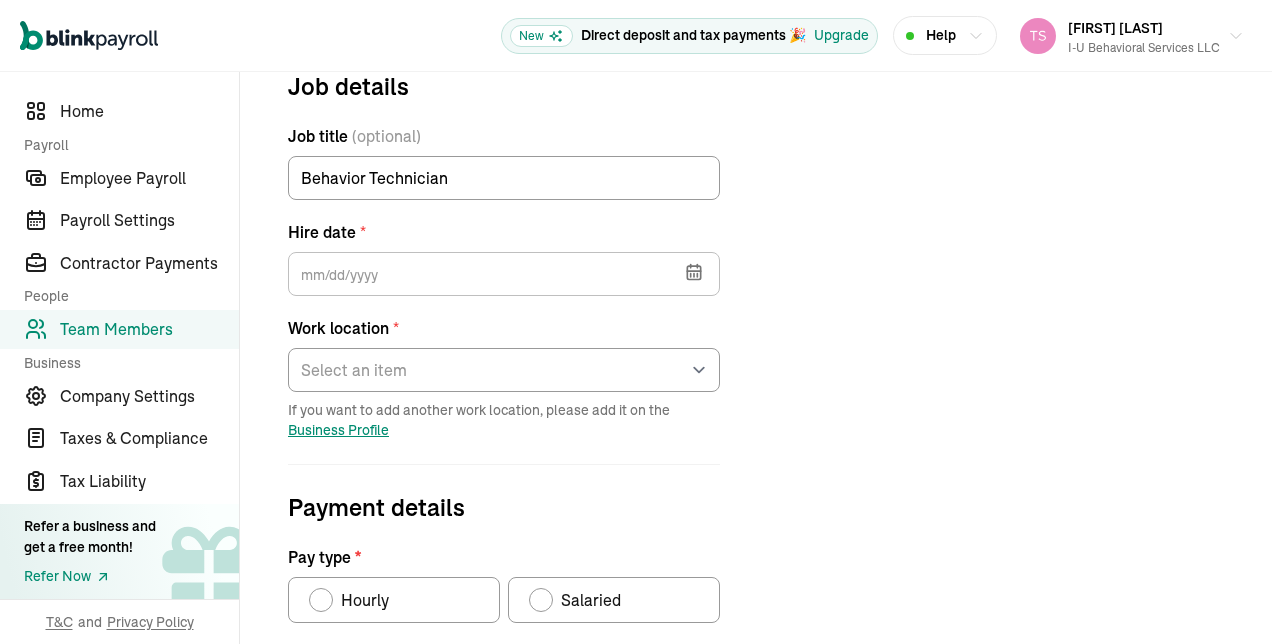 click 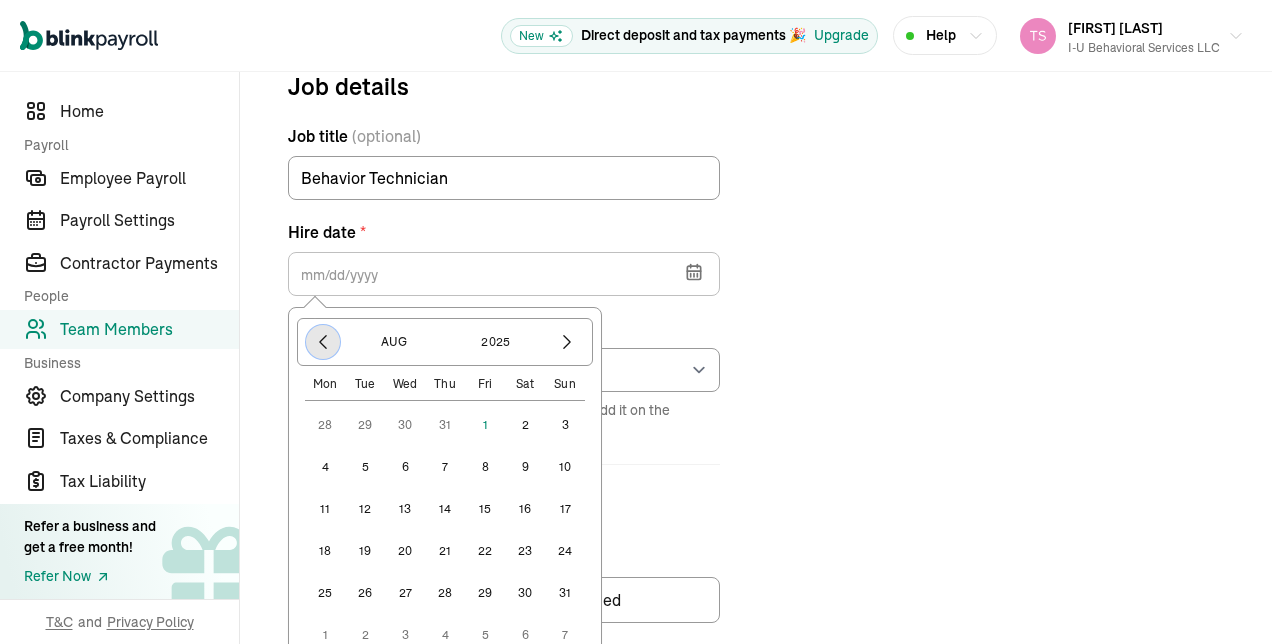 click 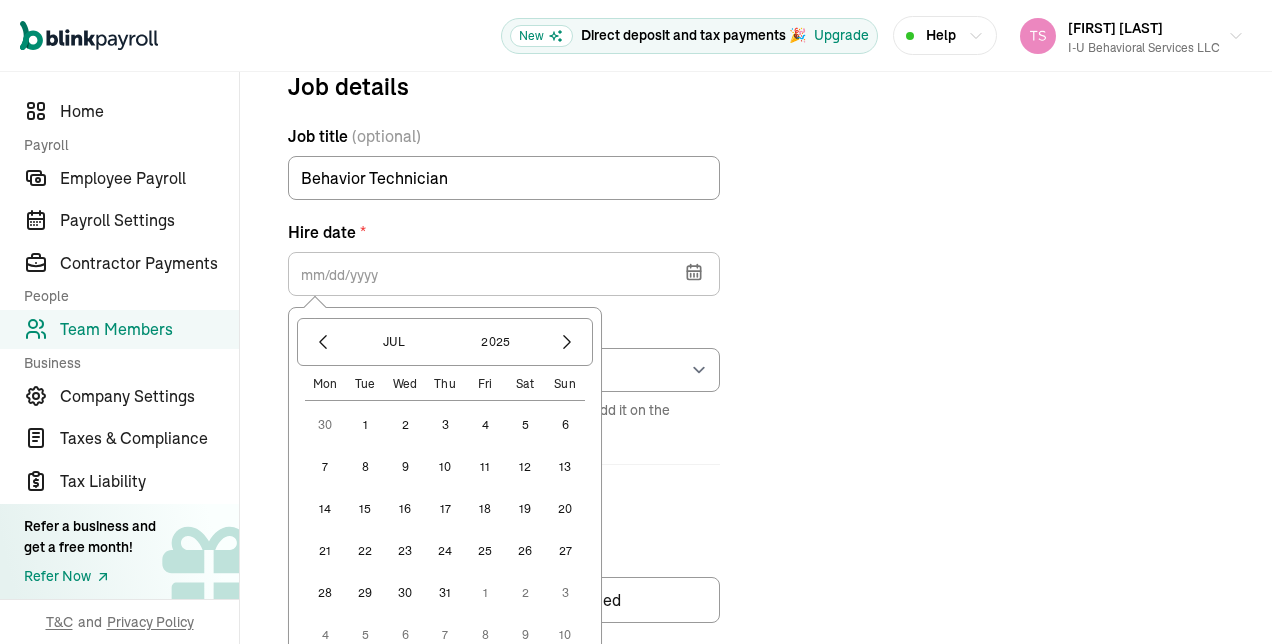 click on "1" at bounding box center (365, 425) 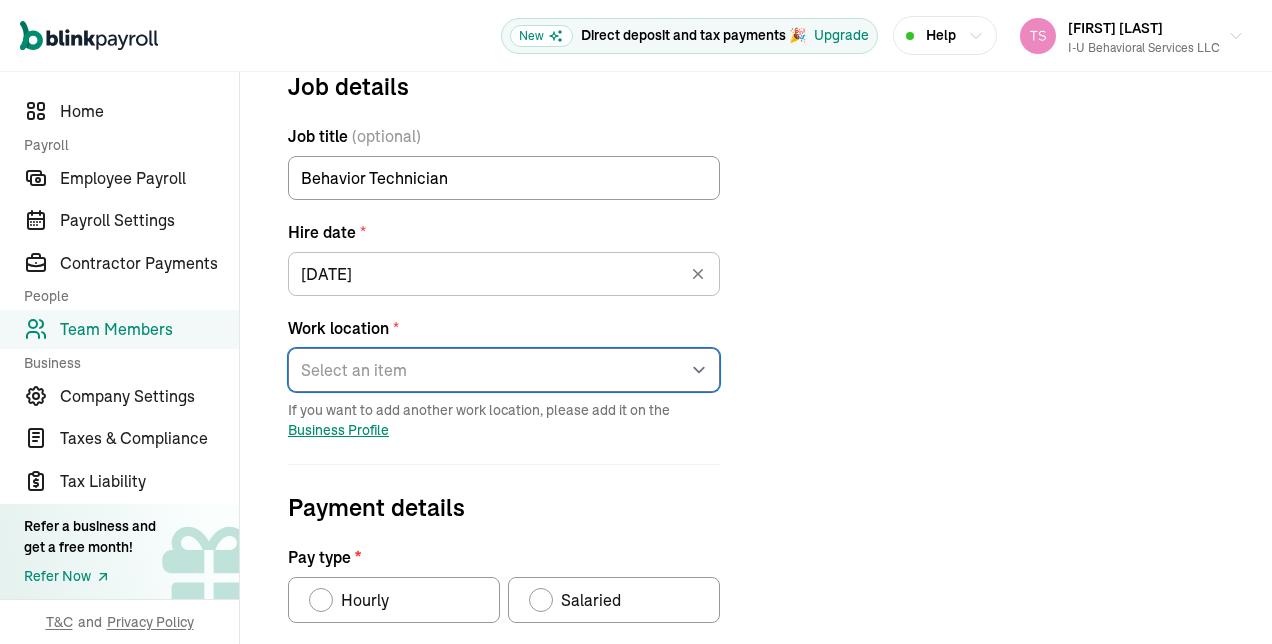 click on "Select an item [NUMBER] [STREET] Works from home" at bounding box center [504, 370] 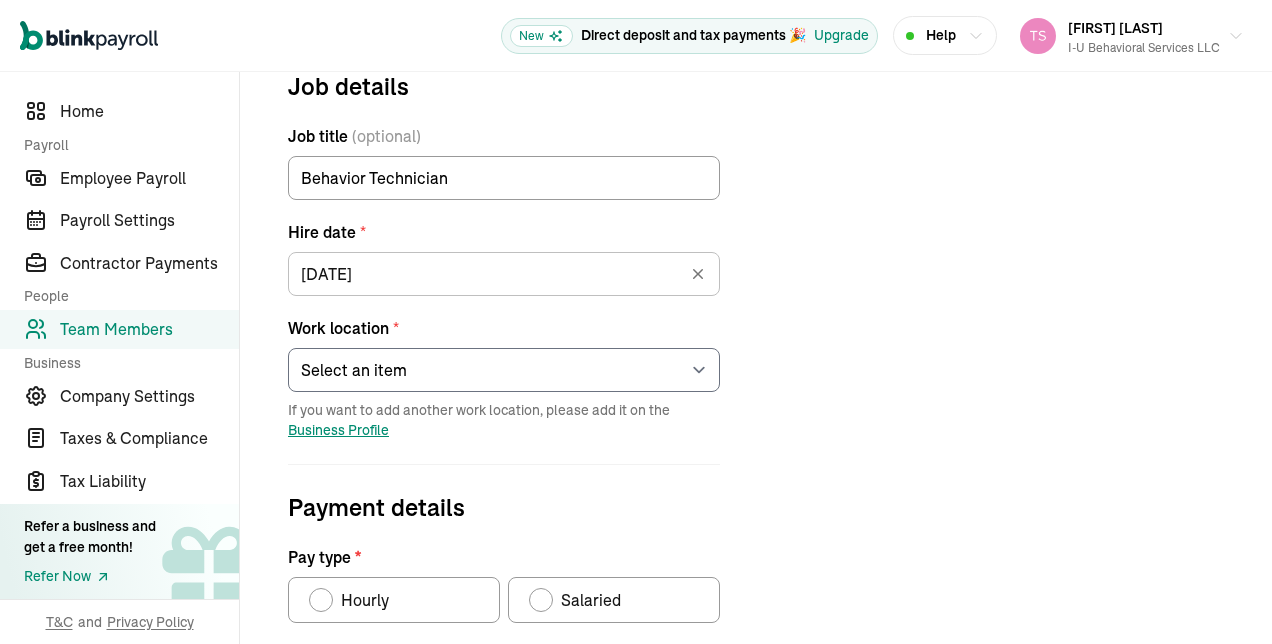 click on "Job details Job title   (optional) Behavior Technician Hire date * [DATE] [MONTH] [YEAR] Mon Tue Wed Thu Fri Sat Sun 30 1 2 3 4 5 6 7 8 9 10 11 12 13 14 15 16 17 18 19 20 21 22 23 24 25 26 27 28 29 30 31 1 2 3 4 5 6 7 8 9 10 Work location   *  Select an item [NUMBER] [STREET] Works from home If you want to add another work location, please add it on the   Business Profile Payment details Pay type   * Hourly Salaried Regular Hourly Rate * $ Amount * $ Per   *  Select an item Hour Week Month Year You can add multiple pay rates later. Over-time Hourly Rate * $ Equals x1.5 the employee’s regular hourly rate by default Other payment types Double-over-time, custom hourly rates... Double over-time Hourly Rate * $ Equals x2 the employee’s regular hourly rate by default Custom hourly rate Add a custom hourly rate Have you paid the employee this year?   * Yes No Previous Next: Time-off" at bounding box center (504, 567) 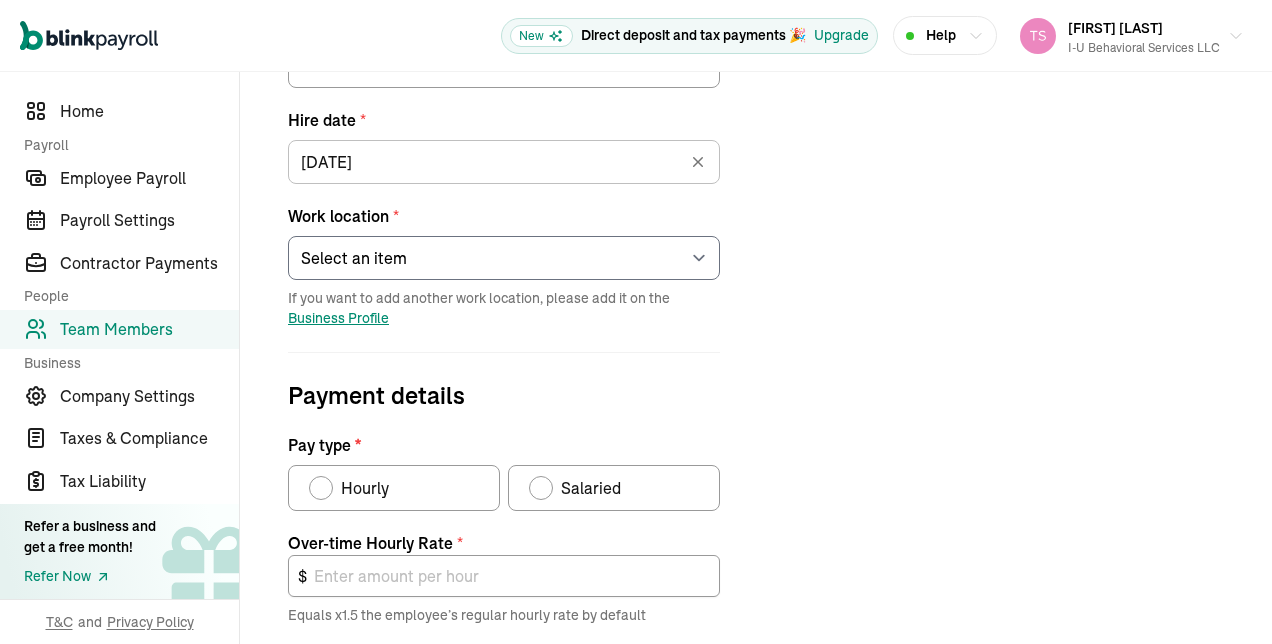 scroll, scrollTop: 432, scrollLeft: 0, axis: vertical 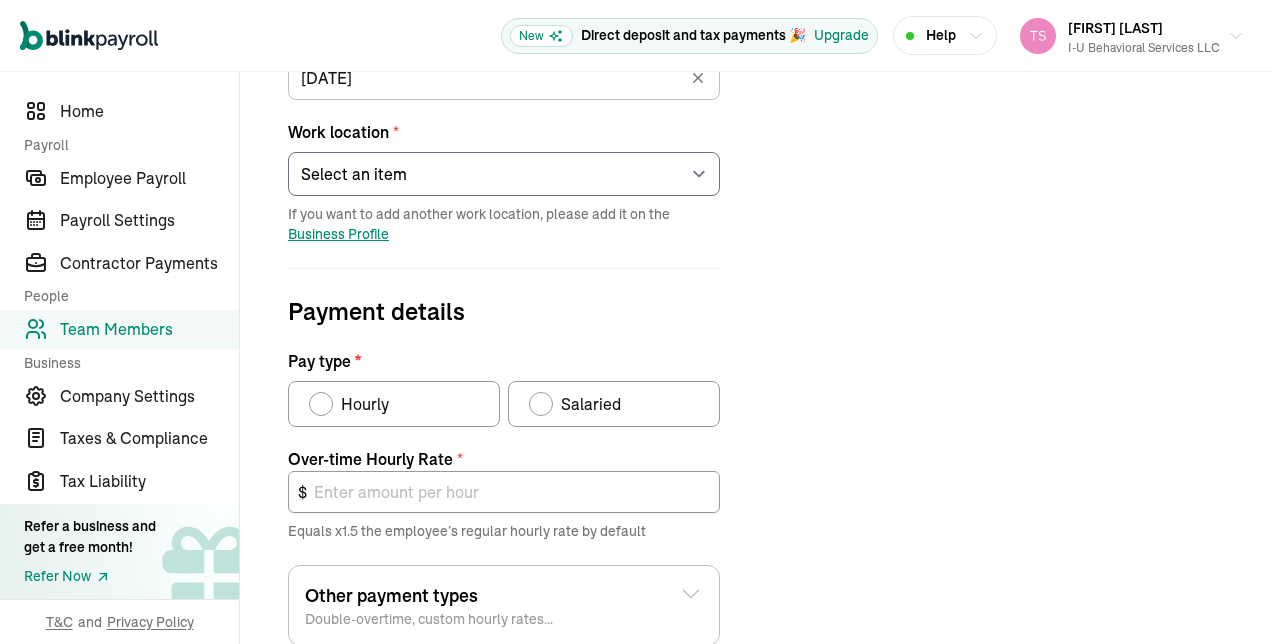 click at bounding box center (321, 404) 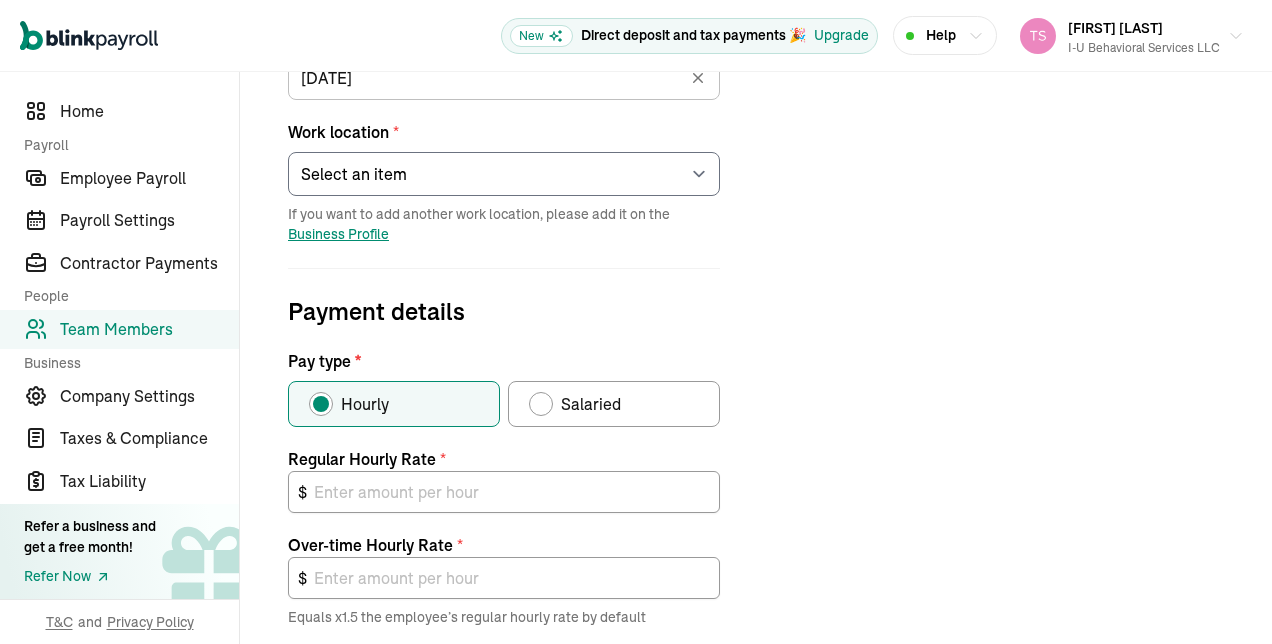 click on "Job details Job title   (optional) Behavior Technician Hire date * [DATE] [MONTH] [YEAR] Mon Tue Wed Thu Fri Sat Sun 30 1 2 3 4 5 6 7 8 9 10 11 12 13 14 15 16 17 18 19 20 21 22 23 24 25 26 27 28 29 30 31 1 2 3 4 5 6 7 8 9 10 Work location   *  Select an item [NUMBER] [STREET] Works from home If you want to add another work location, please add it on the   Business Profile Payment details Pay type   * Hourly Salaried Regular Hourly Rate * $ Amount * $ Per   *  Select an item Hour Week Month Year You can add multiple pay rates later. Over-time Hourly Rate * $ Equals x1.5 the employee’s regular hourly rate by default Other payment types Double-over-time, custom hourly rates... Double over-time Hourly Rate * $ Equals x2 the employee’s regular hourly rate by default Custom hourly rate Add a custom hourly rate Have you paid the employee this year?   * Yes No Previous Next: Time-off" at bounding box center [756, 414] 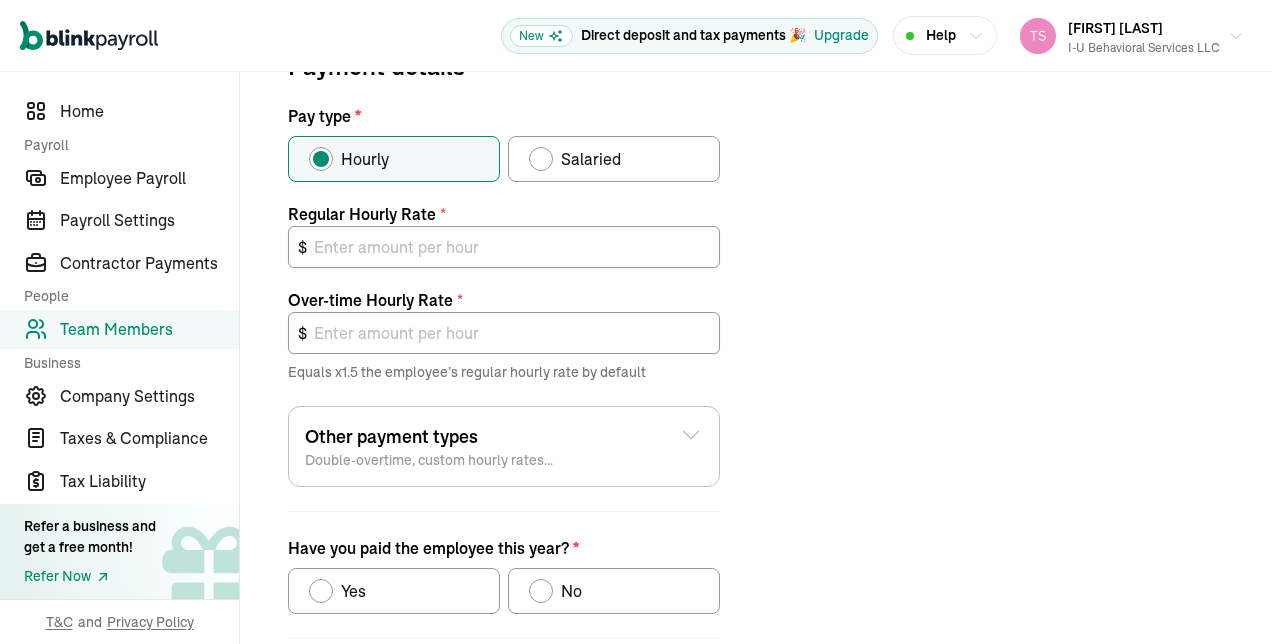 scroll, scrollTop: 676, scrollLeft: 0, axis: vertical 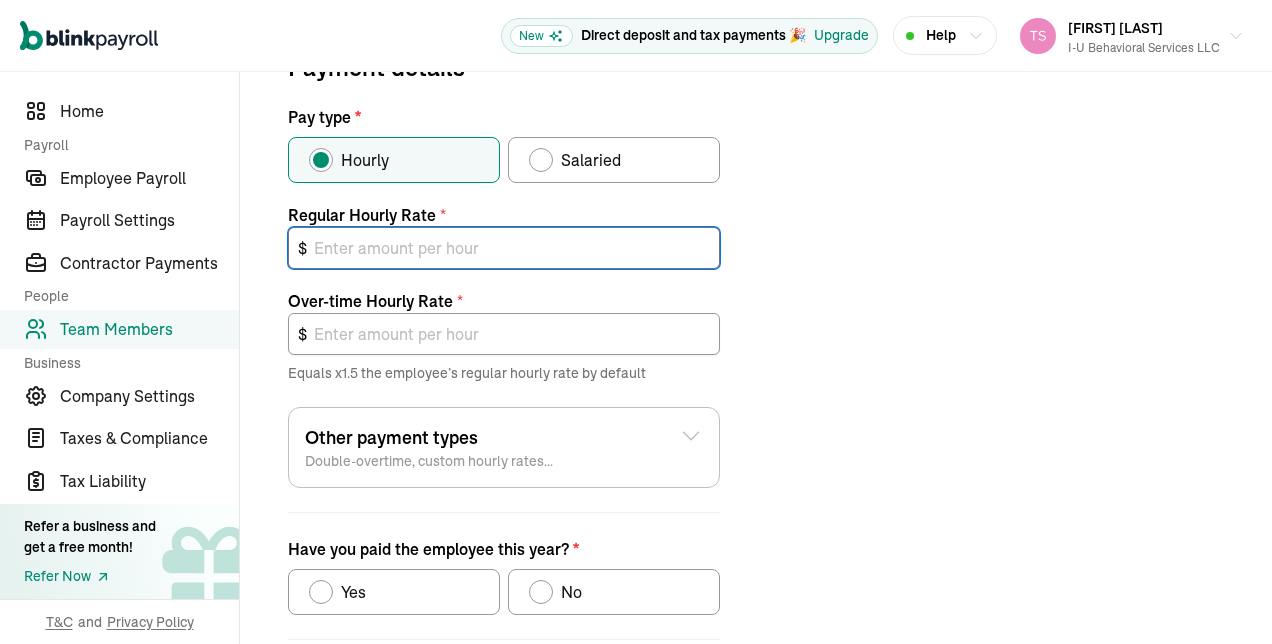 click at bounding box center (504, 248) 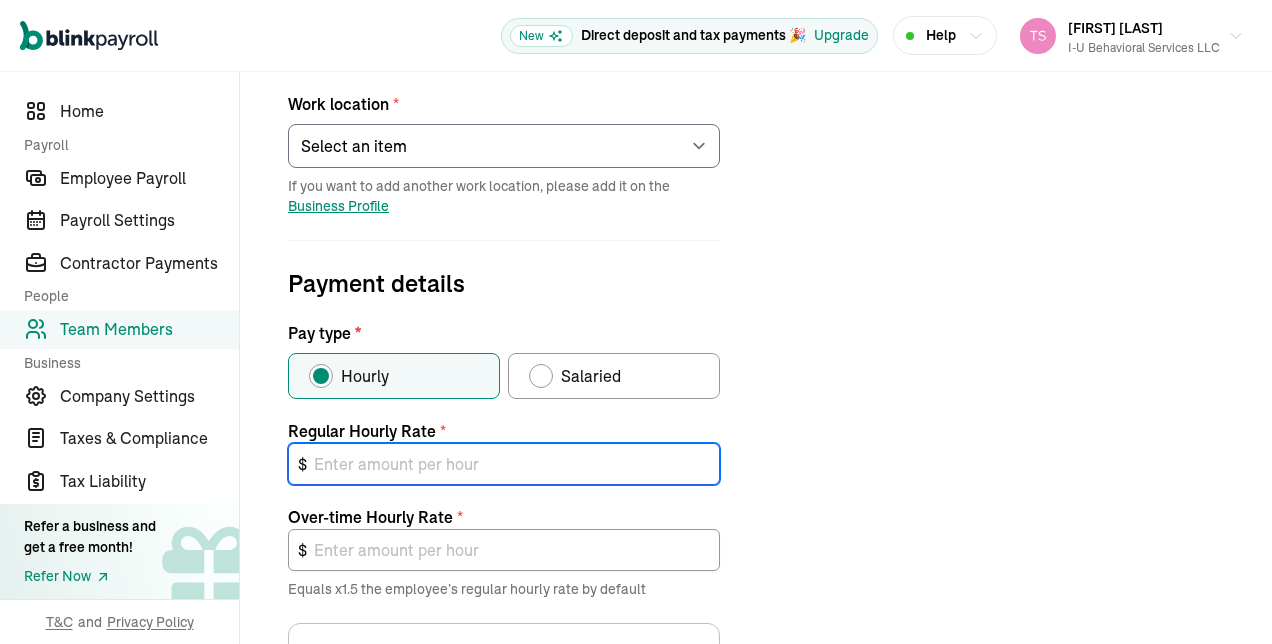 scroll, scrollTop: 474, scrollLeft: 0, axis: vertical 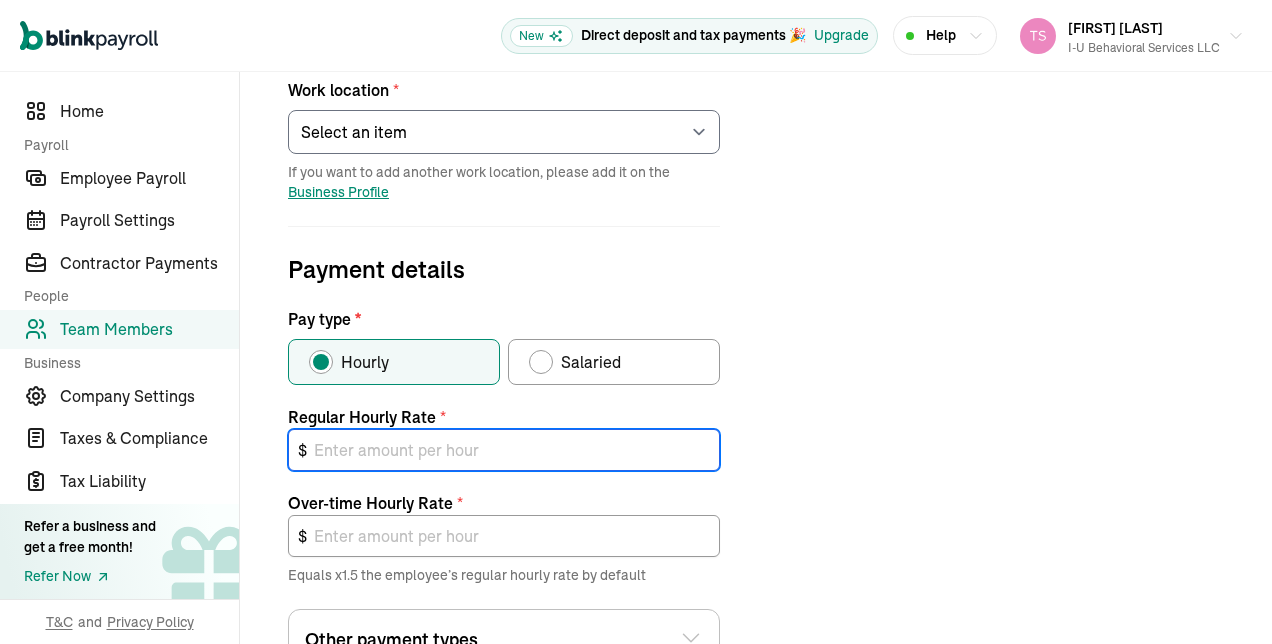type on "2" 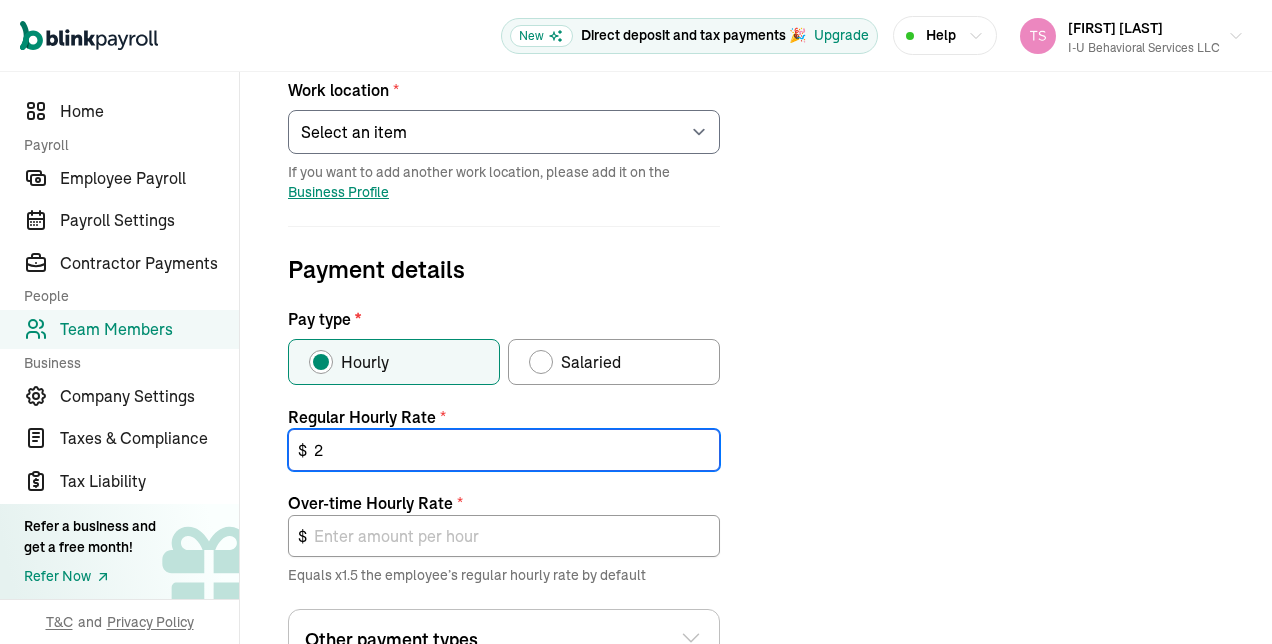 type on "3.00" 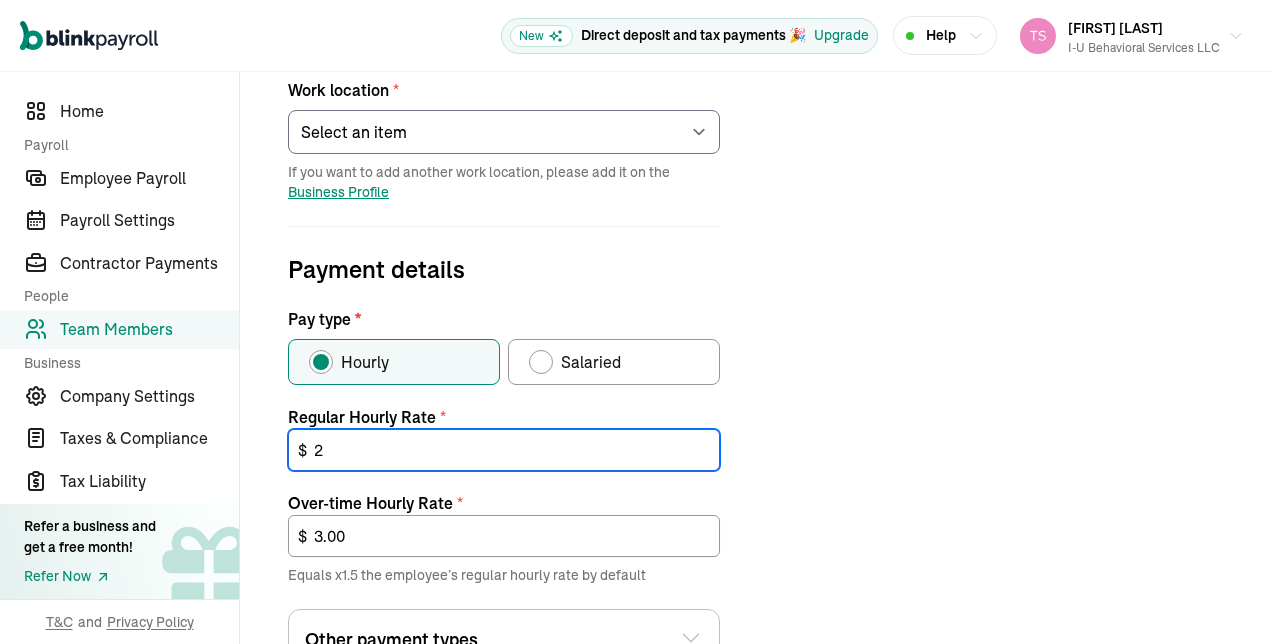 type on "20" 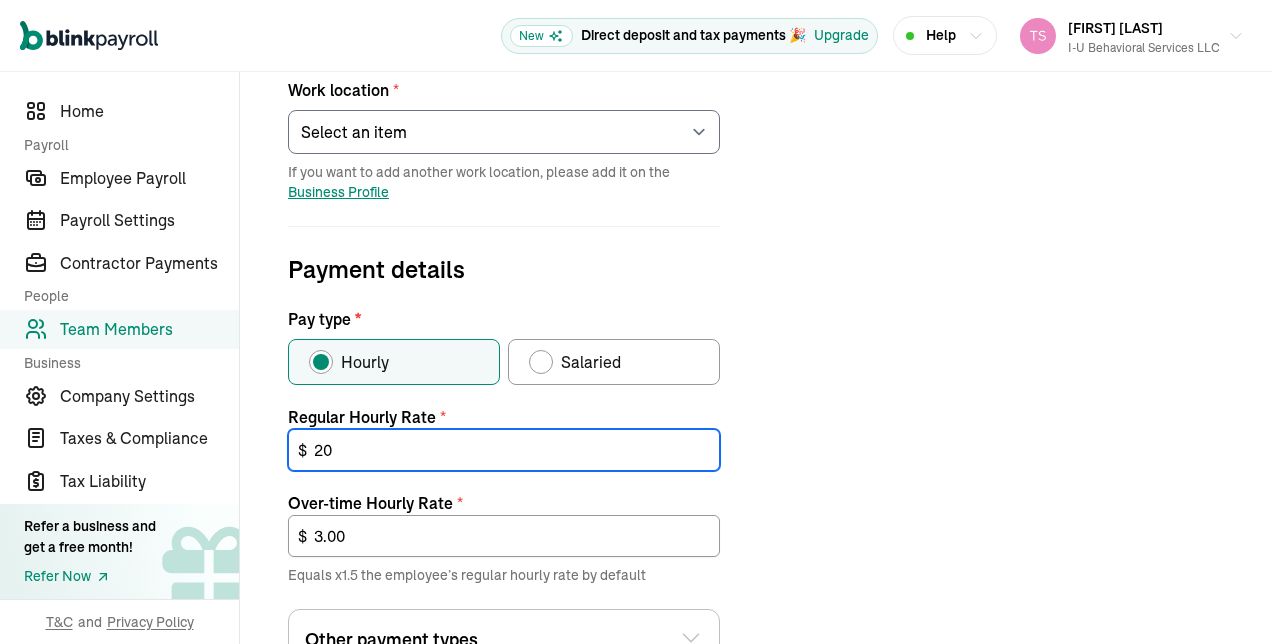 type on "30.00" 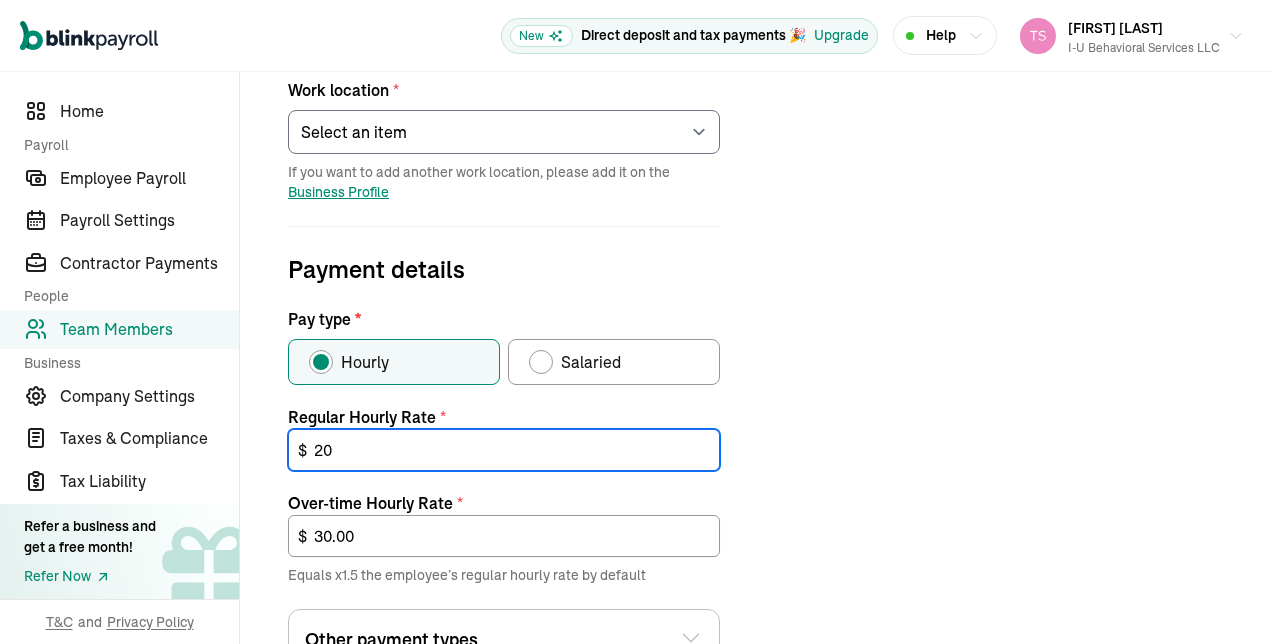 type on "20" 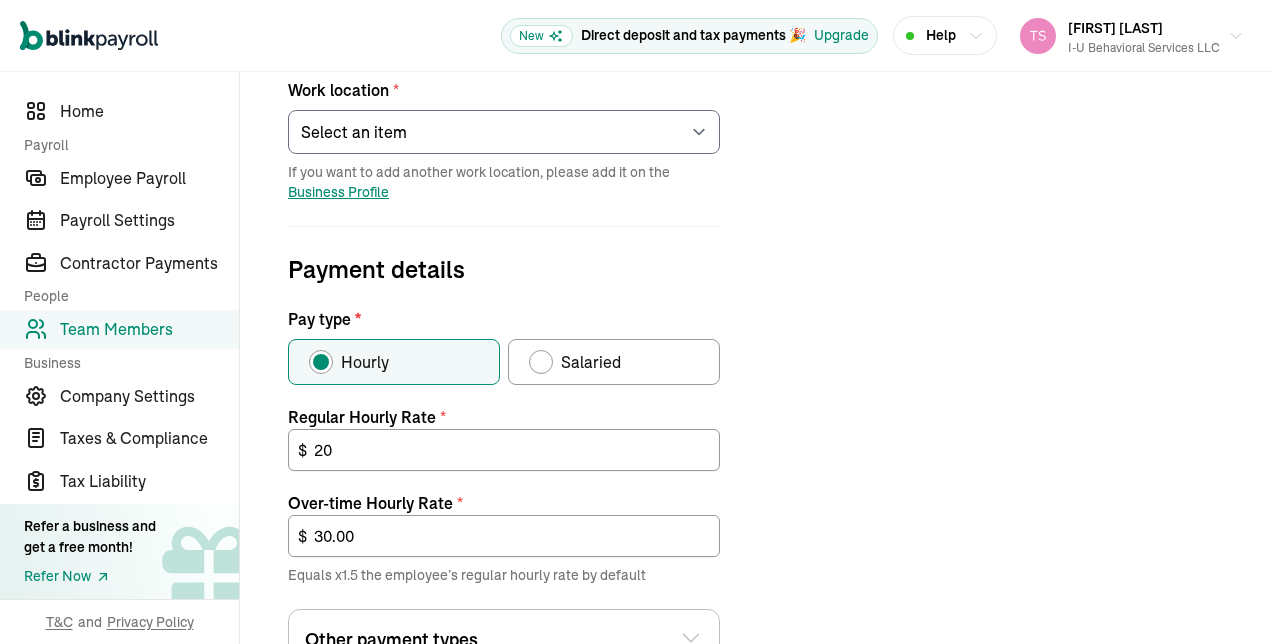click on "Job details Job title   (optional) Behavior Technician Hire date * [DATE] [MONTH_NAME] [YEAR] Mon Tue Wed Thu Fri Sat Sun 30 1 2 3 4 5 6 7 8 9 10 11 12 13 14 15 16 17 18 19 20 21 22 23 24 25 26 27 28 29 30 31 1 2 3 4 5 6 7 8 9 10 Work location   *  Select an item [NUMBER] [STREET] Works from home If you want to add another work location, please add it on the   Business Profile Payment details Pay type   * Hourly Salaried Regular Hourly Rate * 20 $ Amount * $ Per   *  Select an item Hour Week Month Year You can add multiple pay rates later. Over-time Hourly Rate * 30.00 $ Equals x1.5 the employee’s regular hourly rate by default Other payment types Double-overtime, custom hourly rates... Double over-time Hourly Rate * 40.00 $ Equals x2 the employee’s regular hourly rate by default Custom hourly rate Add a custom hourly rate Have you paid the employee this year?   * Yes No Previous Next: Time-off" at bounding box center [756, 372] 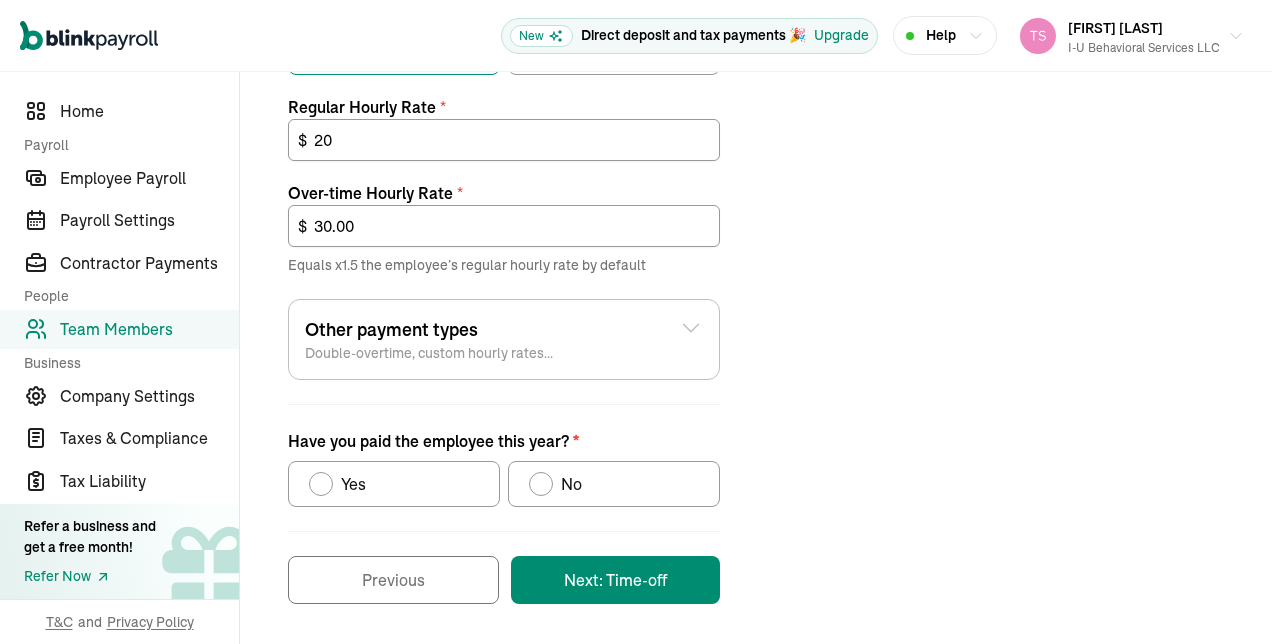scroll, scrollTop: 782, scrollLeft: 0, axis: vertical 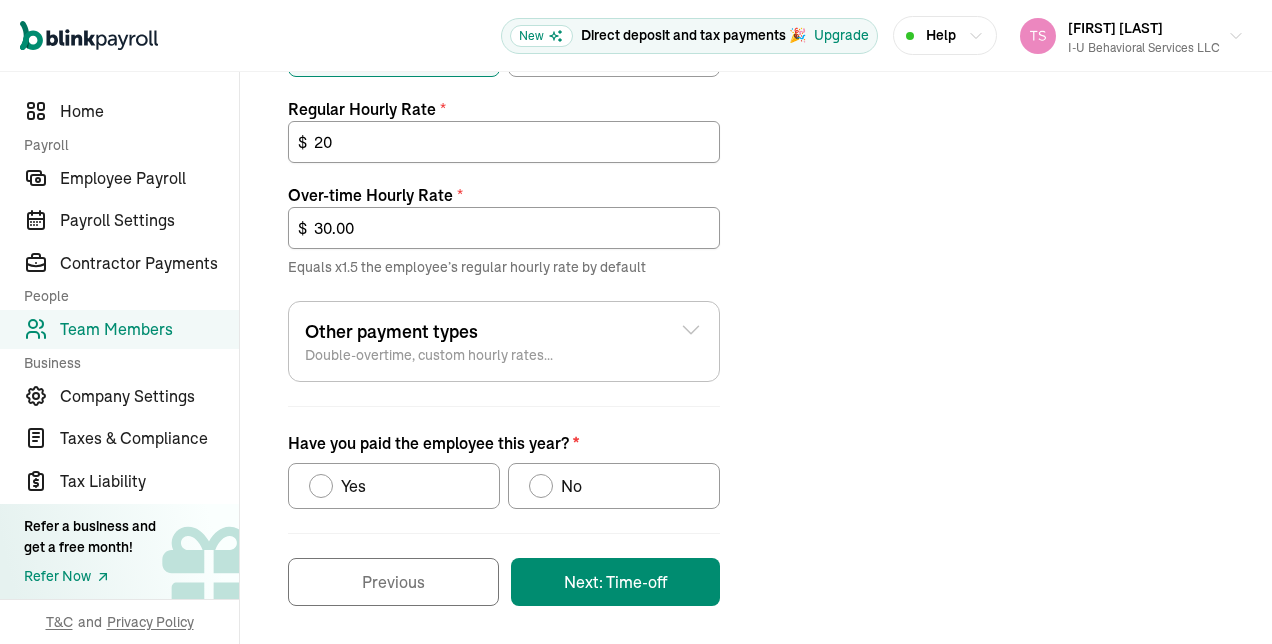 click at bounding box center (541, 486) 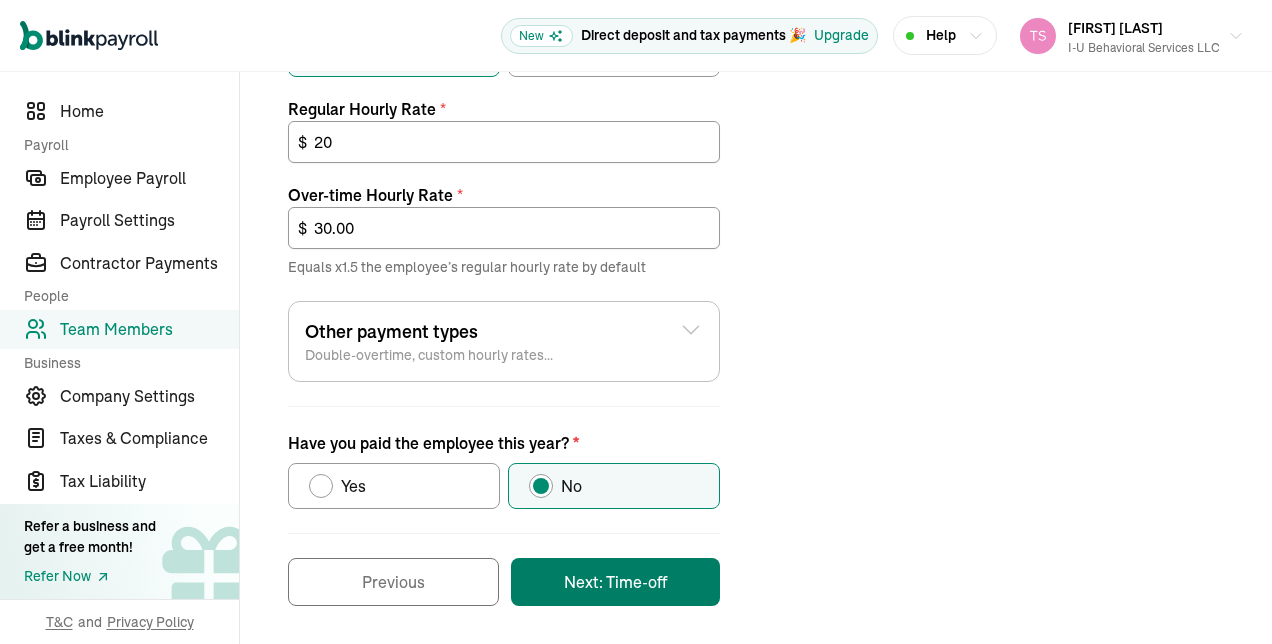 click on "Next: Time-off" at bounding box center (615, 582) 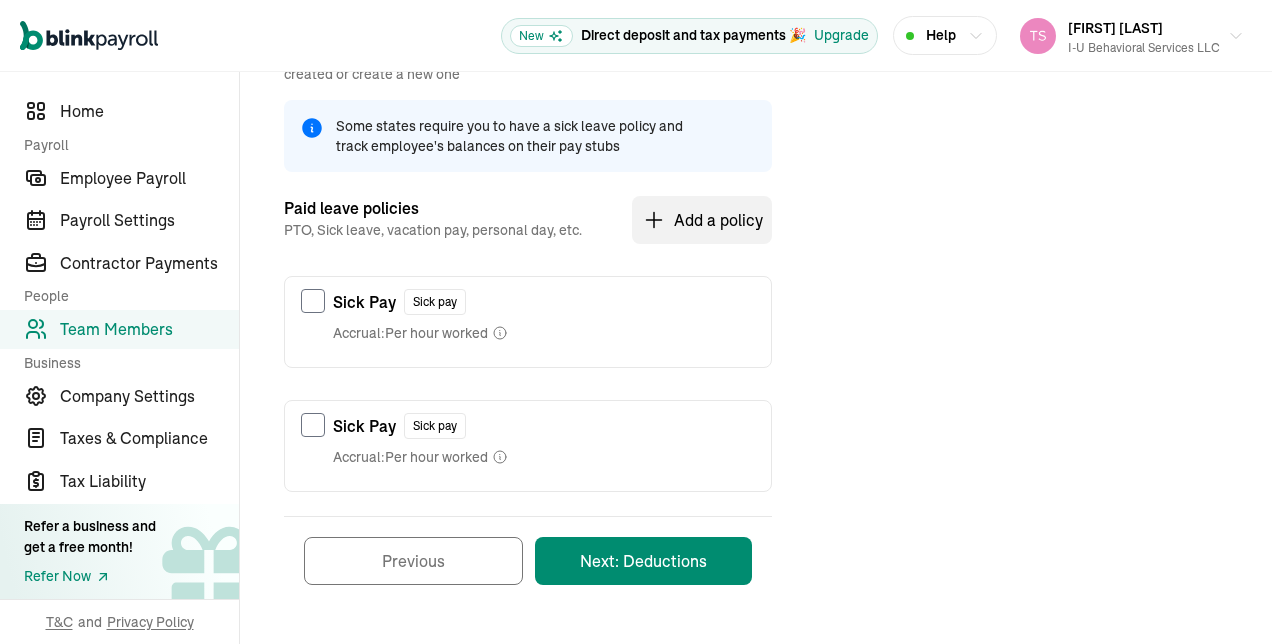 scroll, scrollTop: 294, scrollLeft: 0, axis: vertical 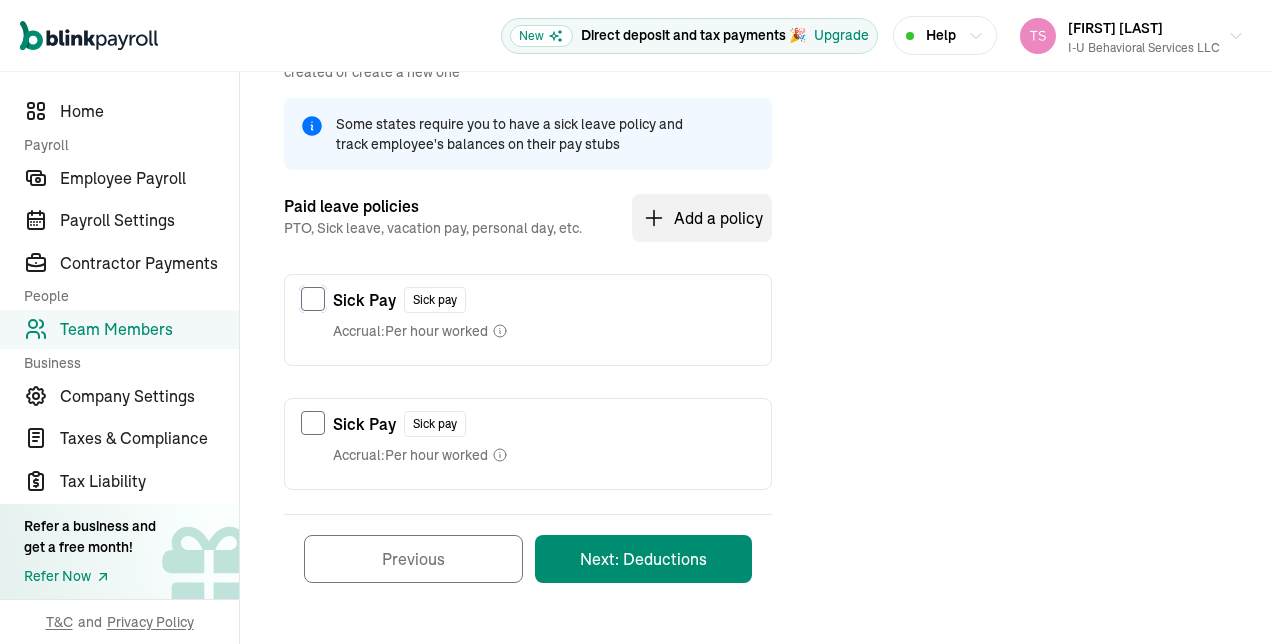 click at bounding box center (313, 299) 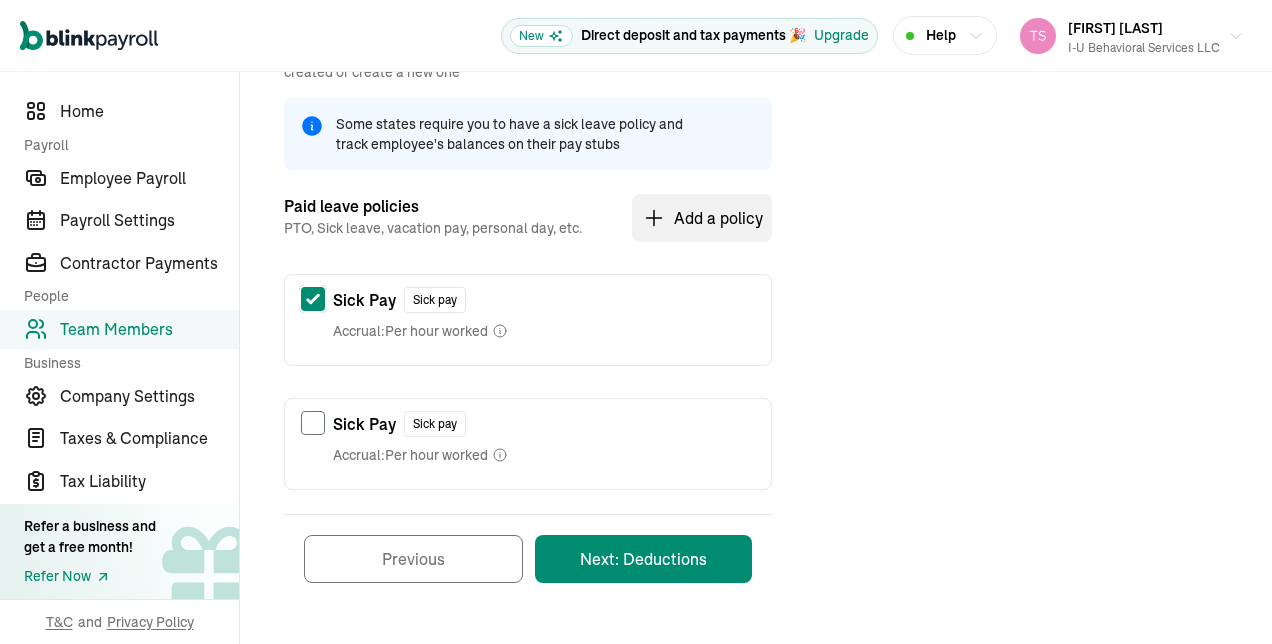 checkbox on "true" 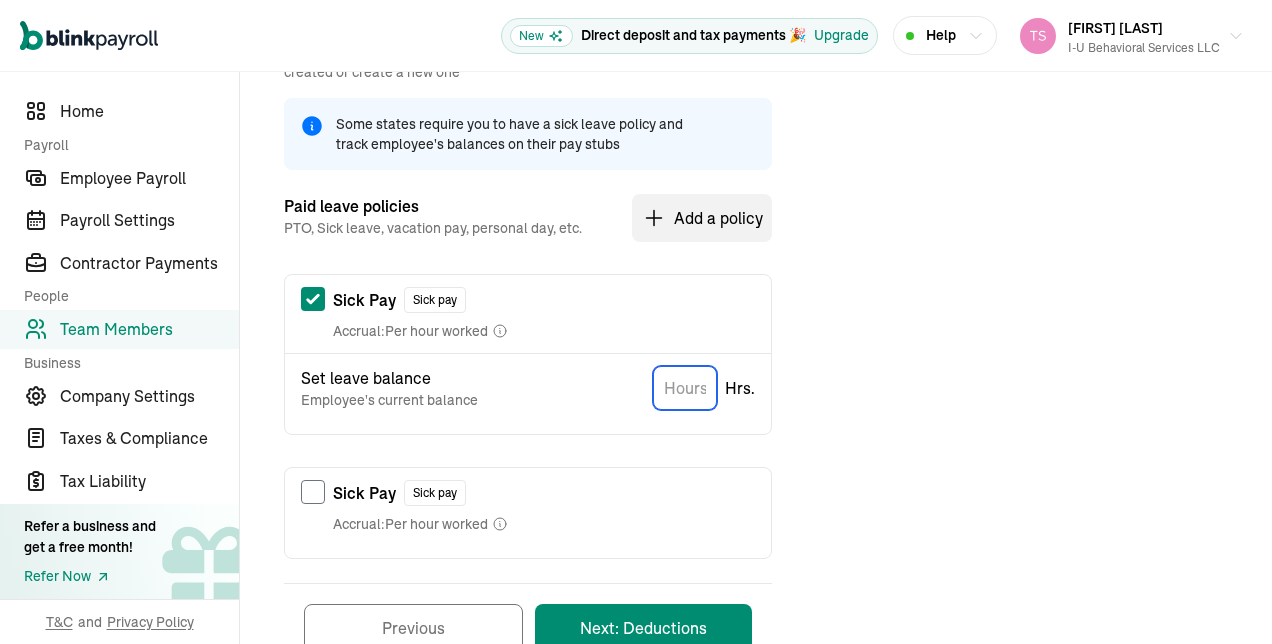 click at bounding box center (685, 388) 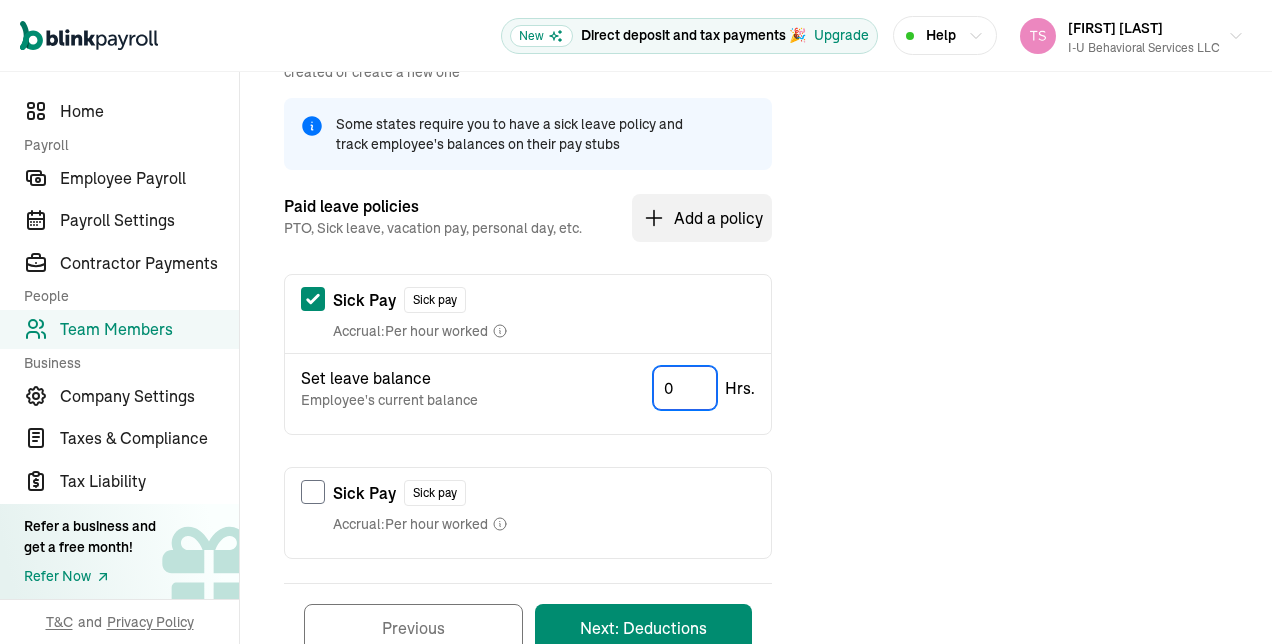 type on "0" 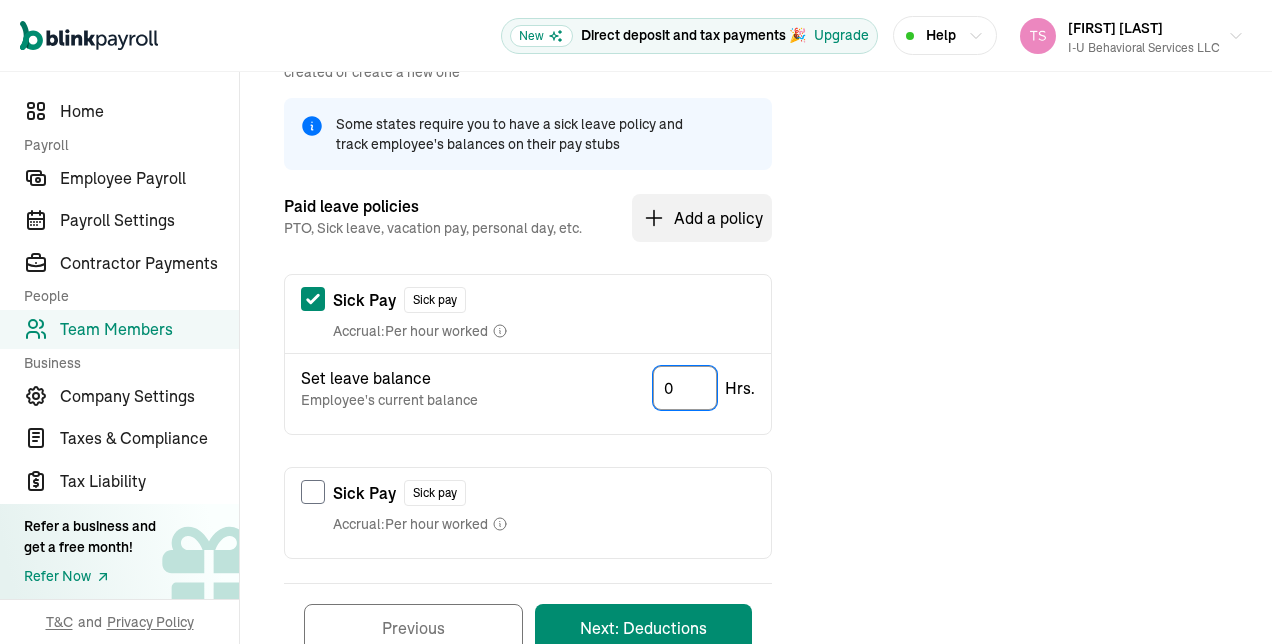 click on "Time-off policies  Select time-off policies this employee is entitled to, assign the policies you created or
create a new one Some states require you to have a sick leave policy and track employee's balances on their pay stubs Paid leave policies PTO, Sick leave, vacation pay, personal day, etc. Add a policy Sick Pay Sick pay Accrual:  Per hour worked Set leave balance Employee's current balance 0   Hrs. Sick Pay Sick pay Accrual:  Per hour worked Previous Next: Deductions" at bounding box center [756, 341] 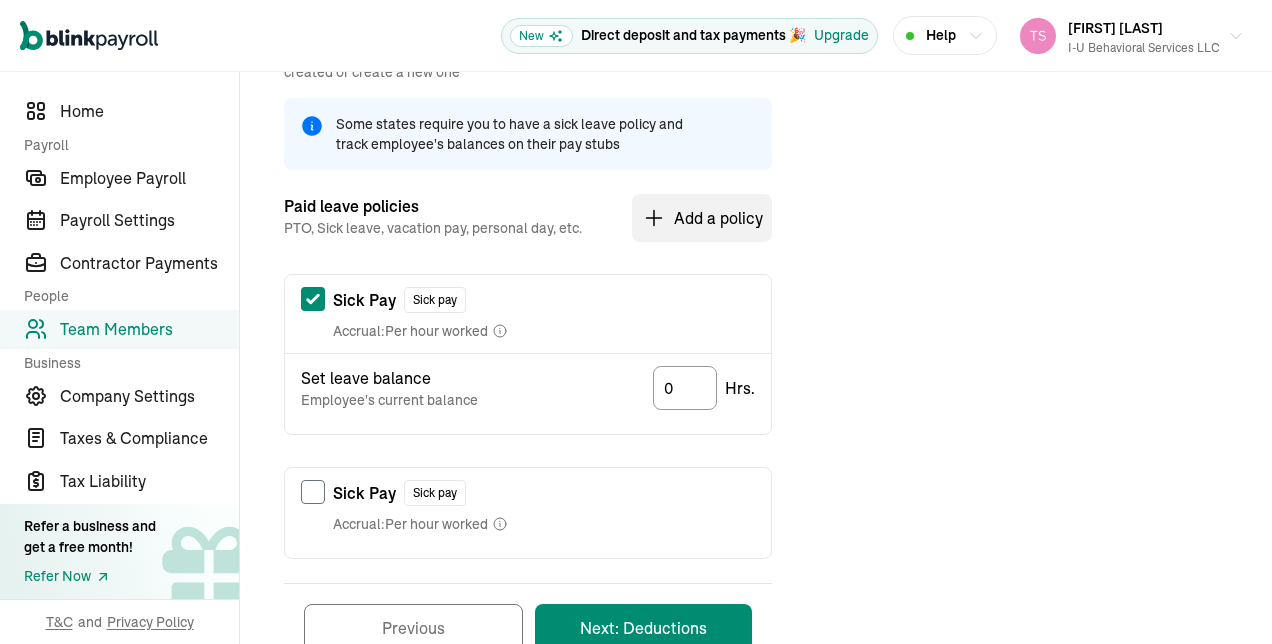 scroll, scrollTop: 362, scrollLeft: 0, axis: vertical 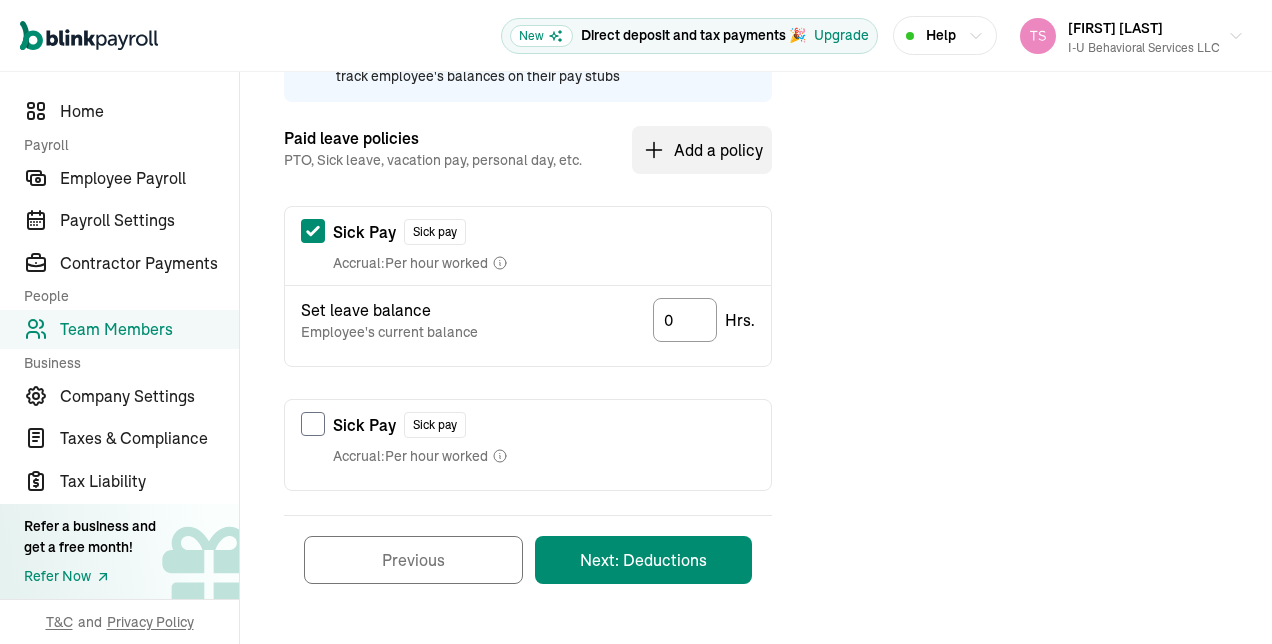 click on "Next: Deductions" at bounding box center (643, 560) 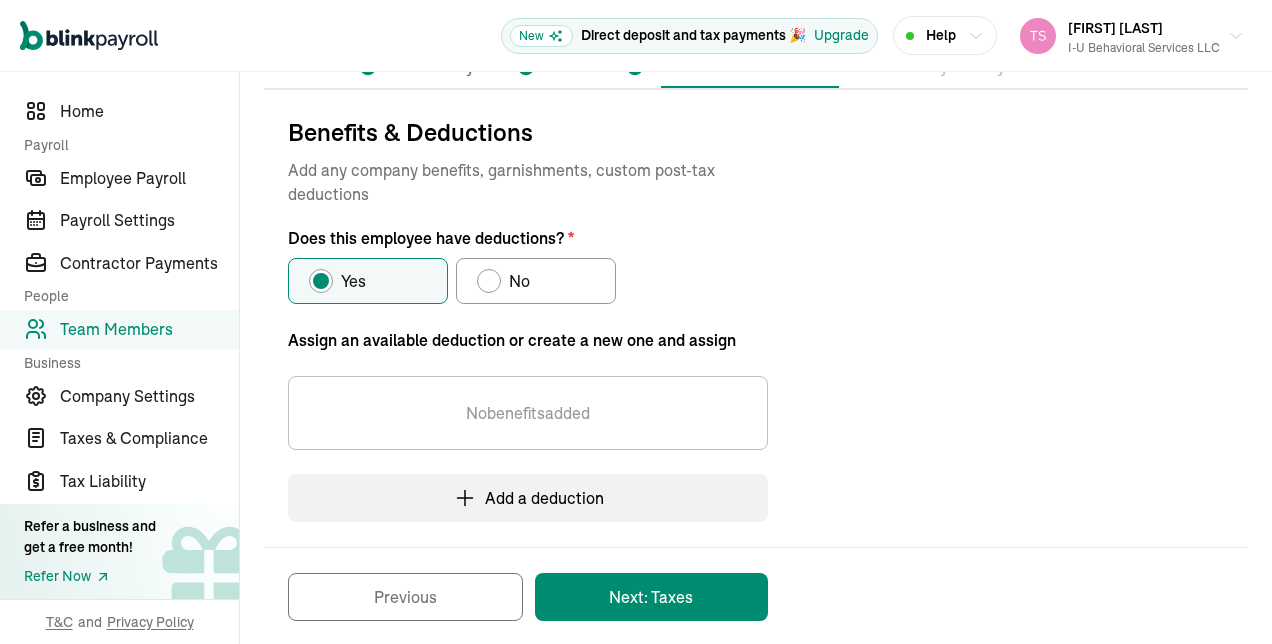 scroll, scrollTop: 209, scrollLeft: 0, axis: vertical 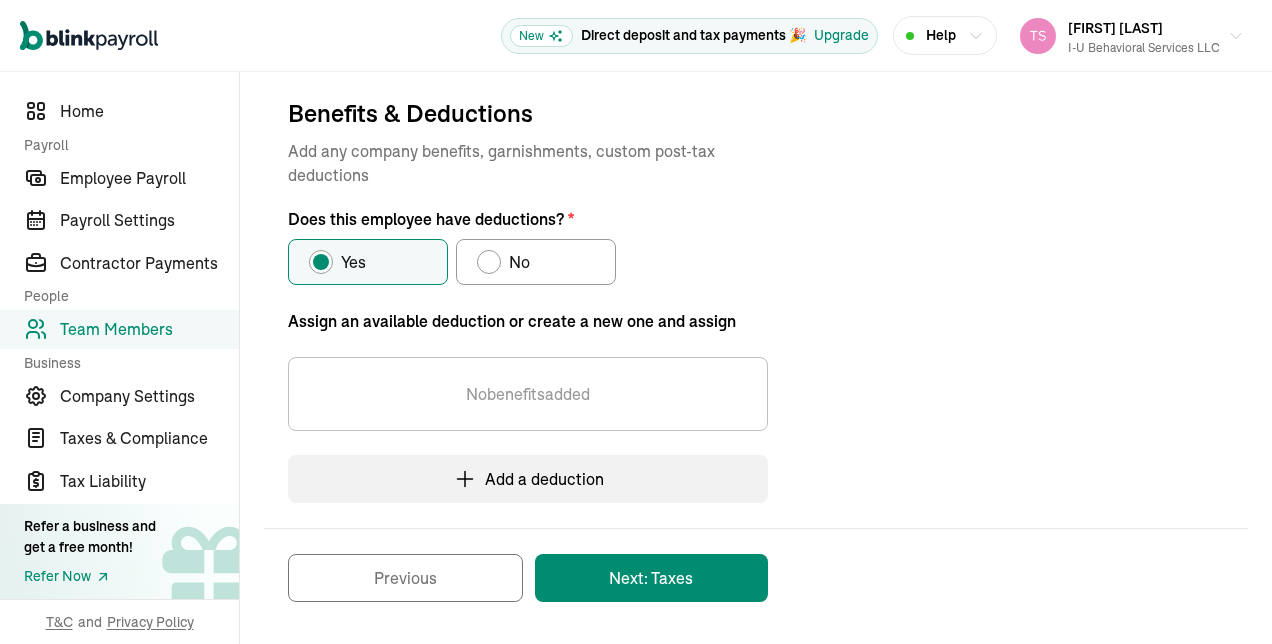 click at bounding box center [489, 262] 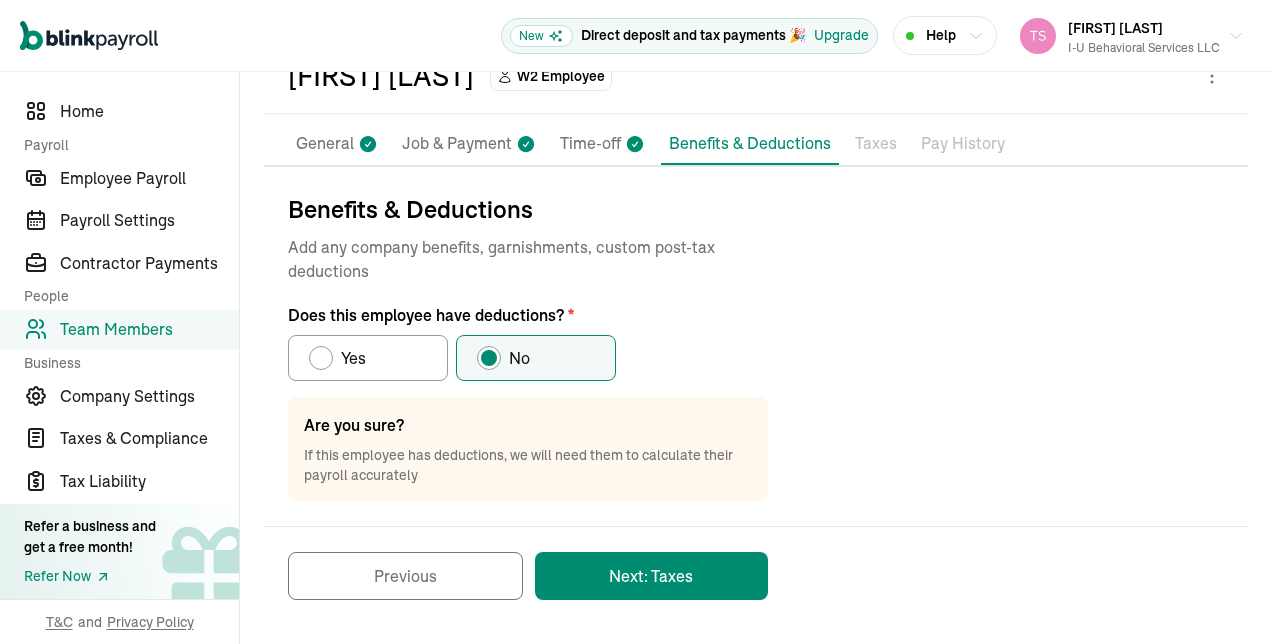 scroll, scrollTop: 112, scrollLeft: 0, axis: vertical 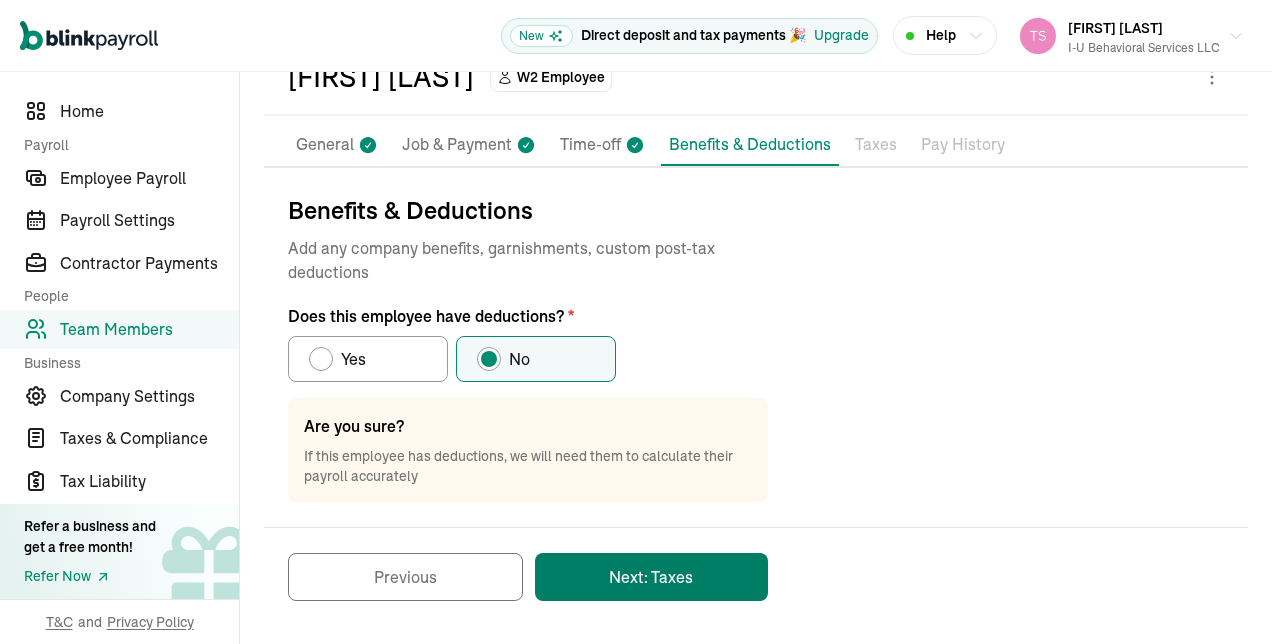 click on "Next: Taxes" at bounding box center [651, 577] 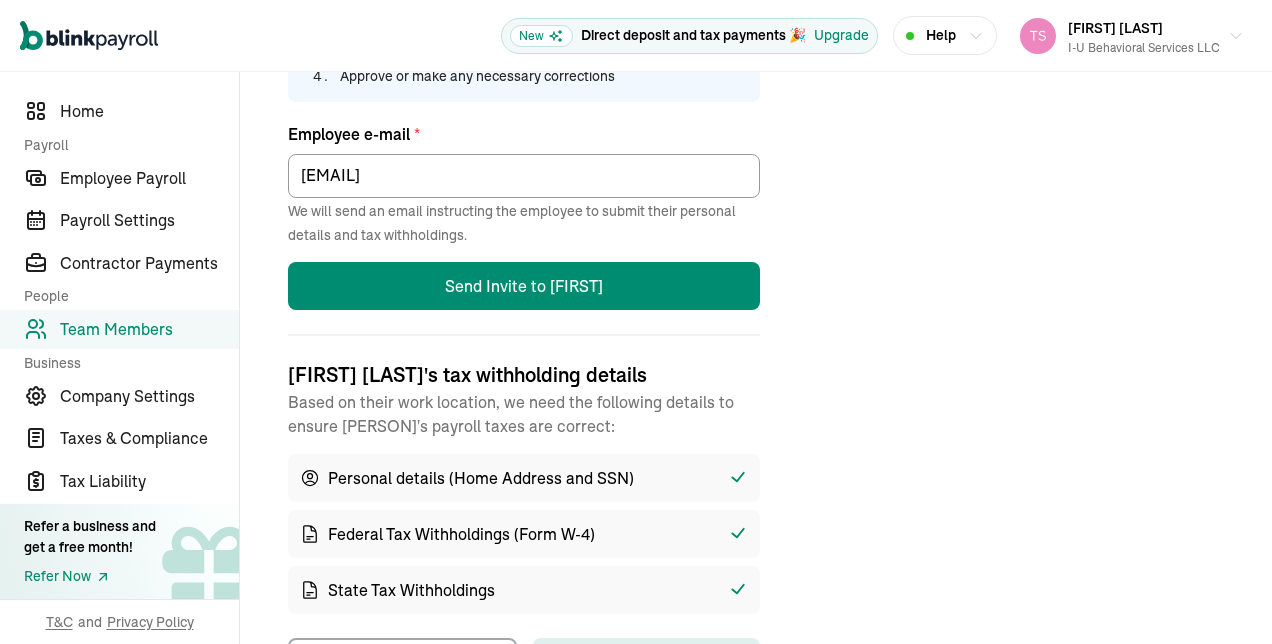 scroll, scrollTop: 712, scrollLeft: 0, axis: vertical 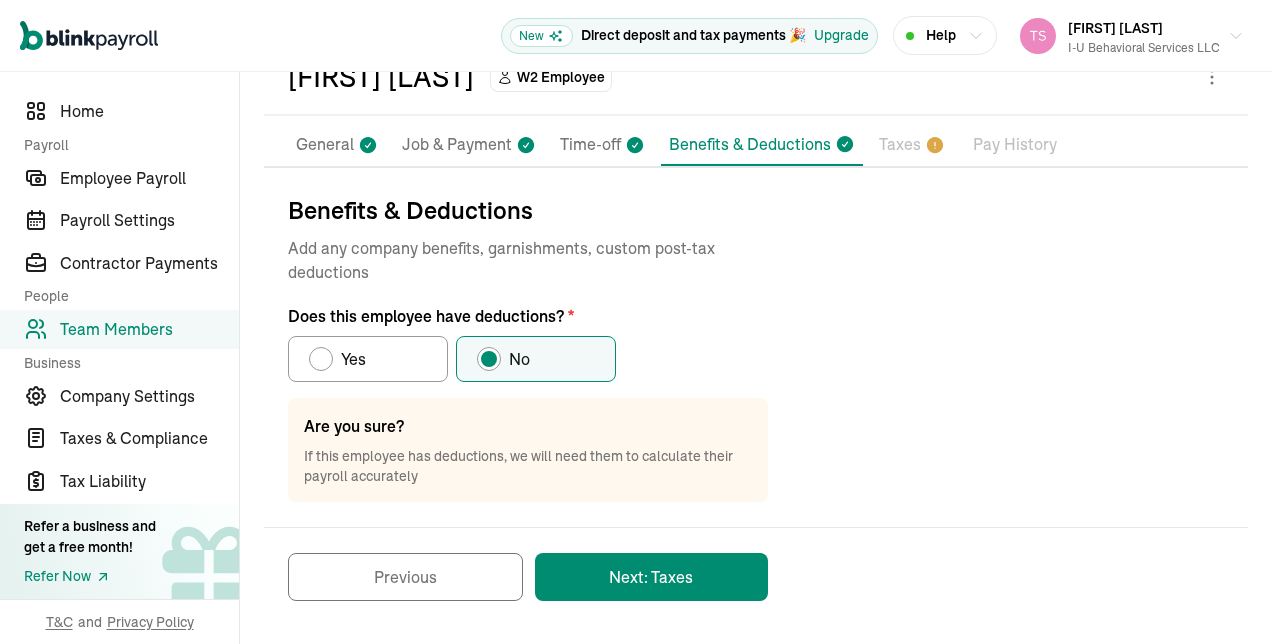 click at bounding box center [321, 359] 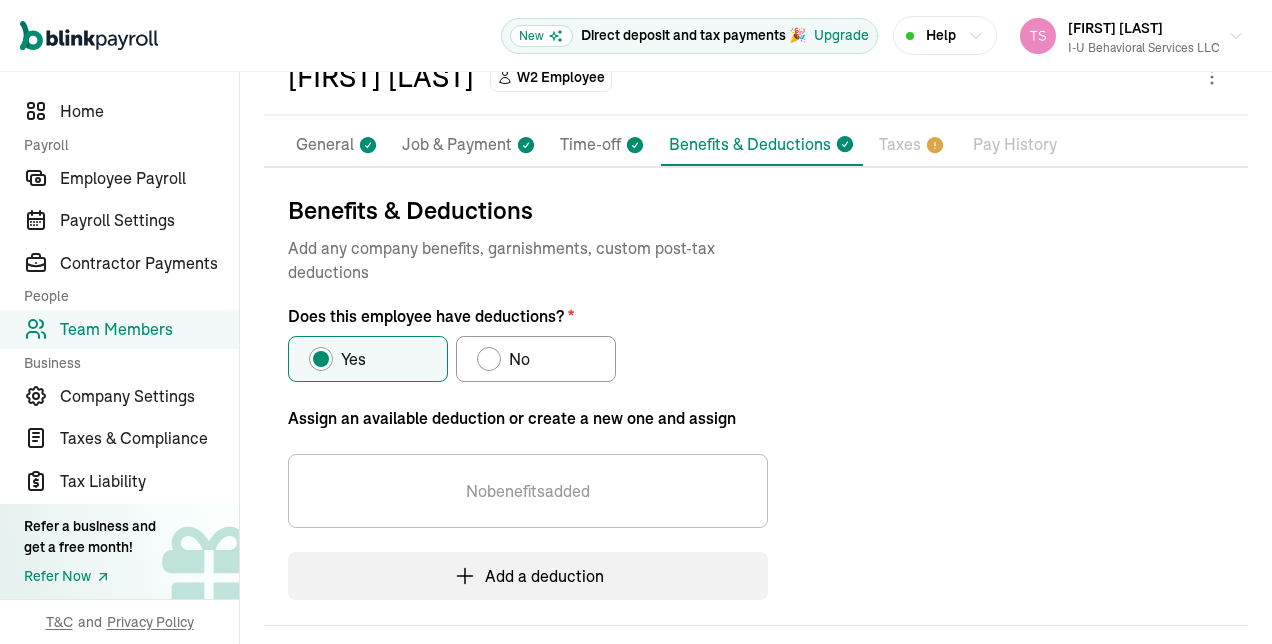 click on "No  benefits  added" at bounding box center [528, 491] 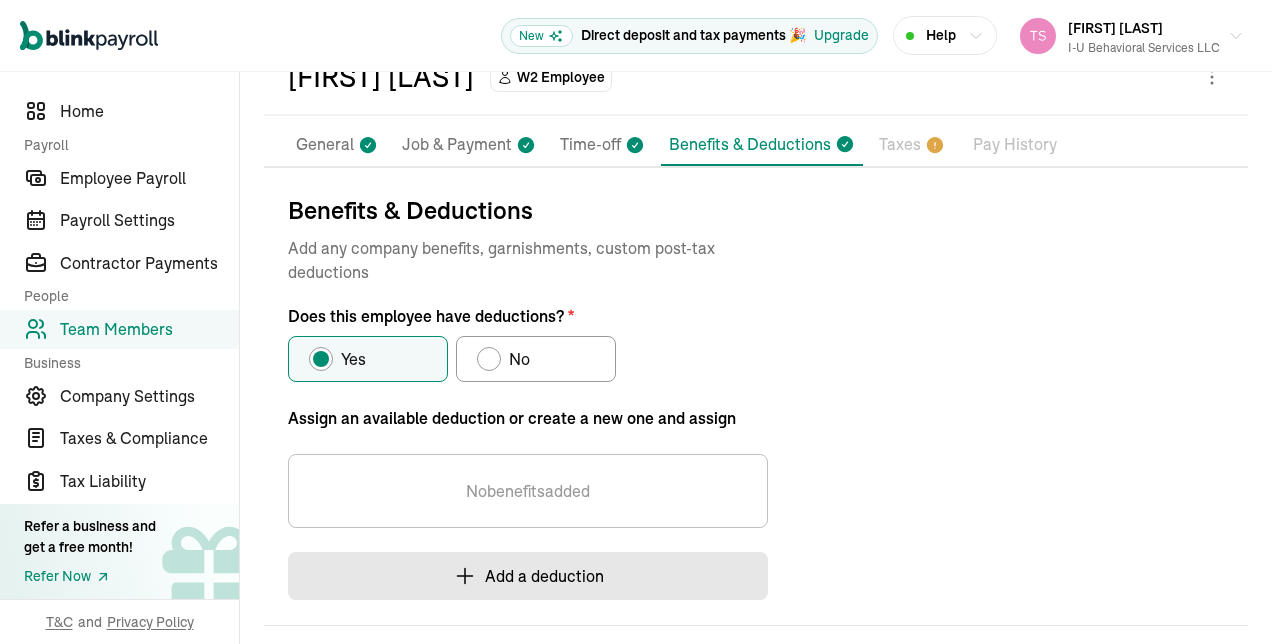 click on "Add a deduction" at bounding box center (528, 576) 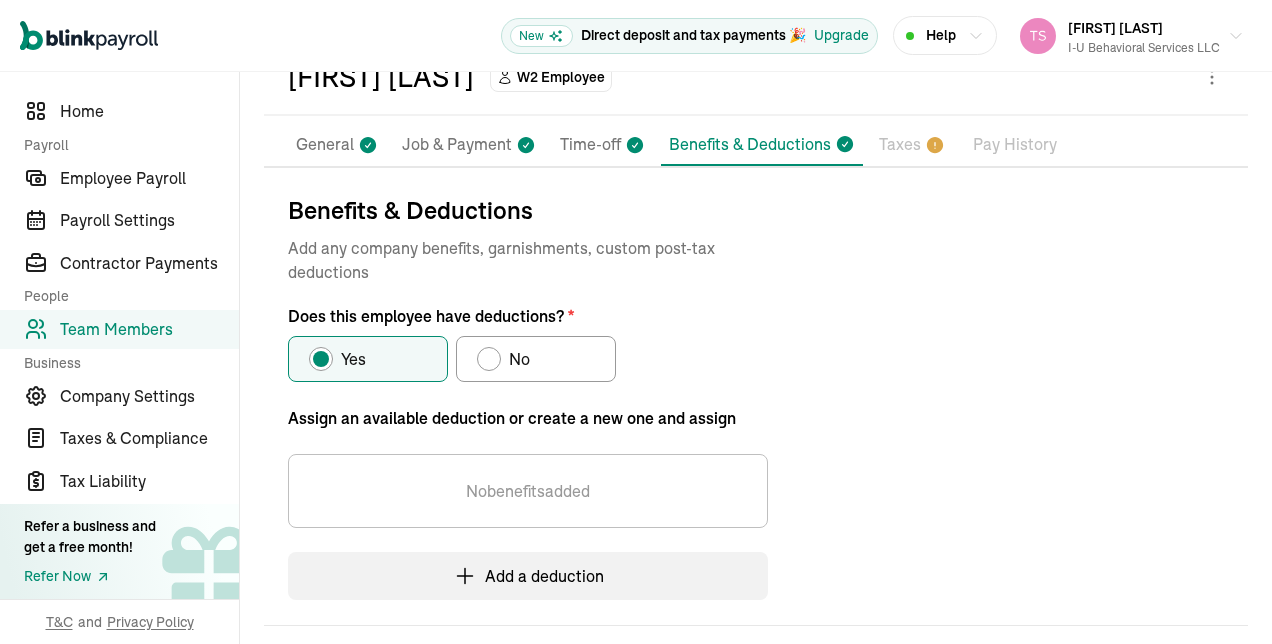 click at bounding box center [489, 359] 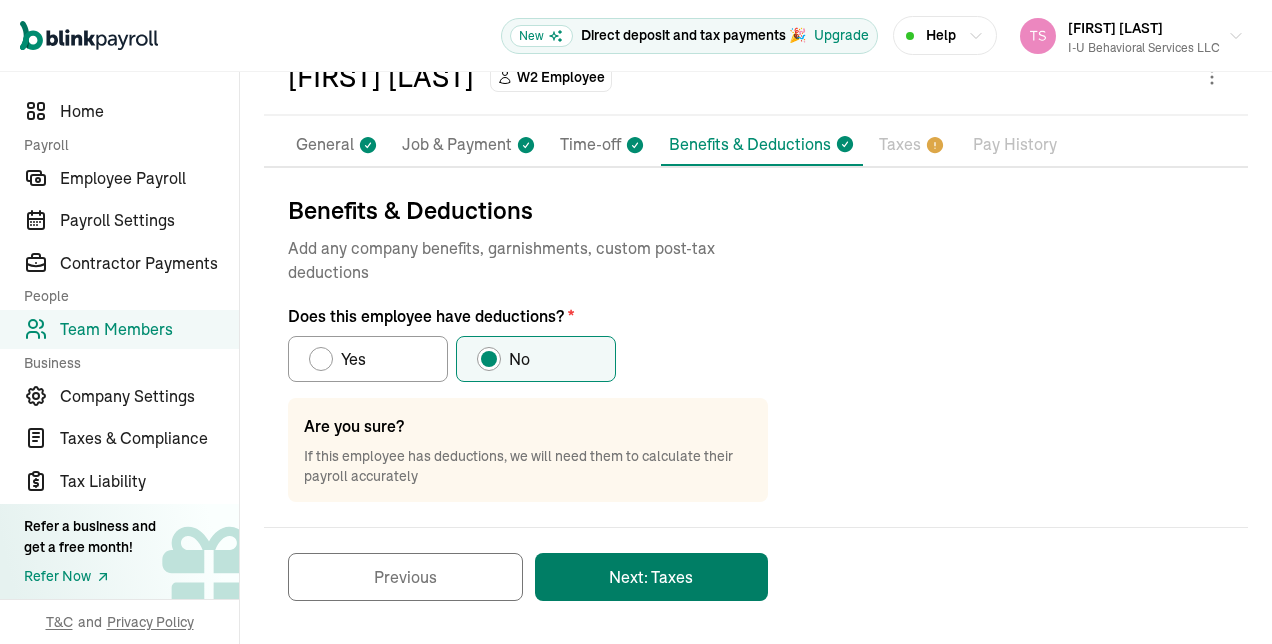 click on "Next: Taxes" at bounding box center [651, 577] 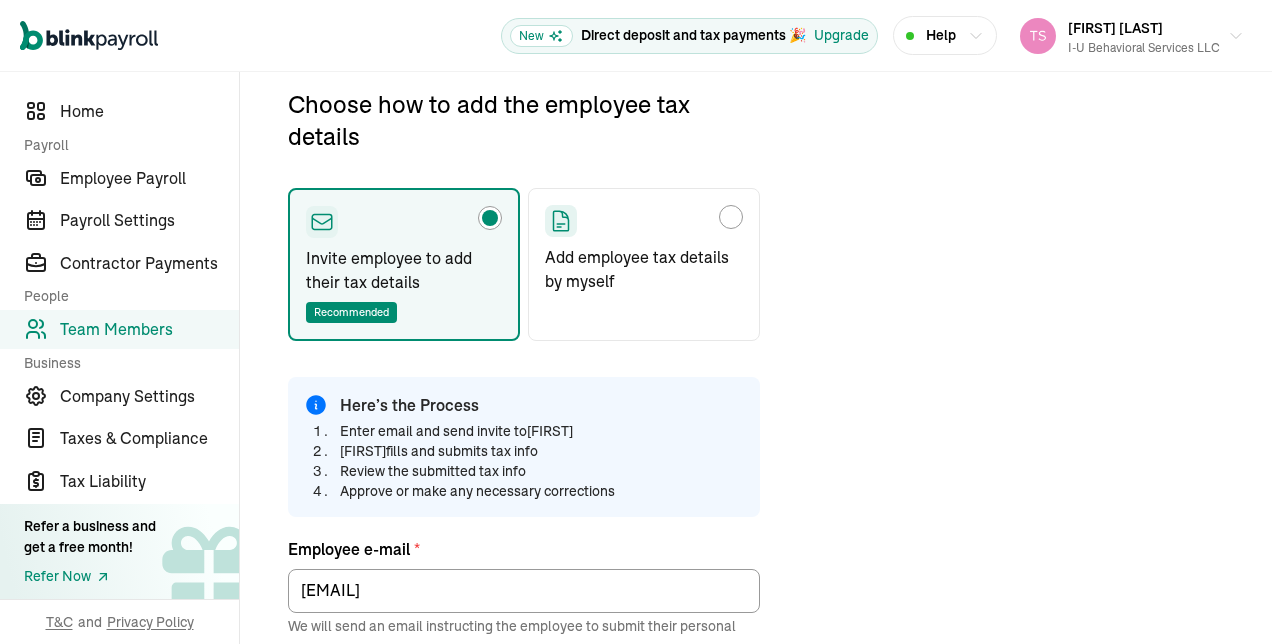 scroll, scrollTop: 210, scrollLeft: 0, axis: vertical 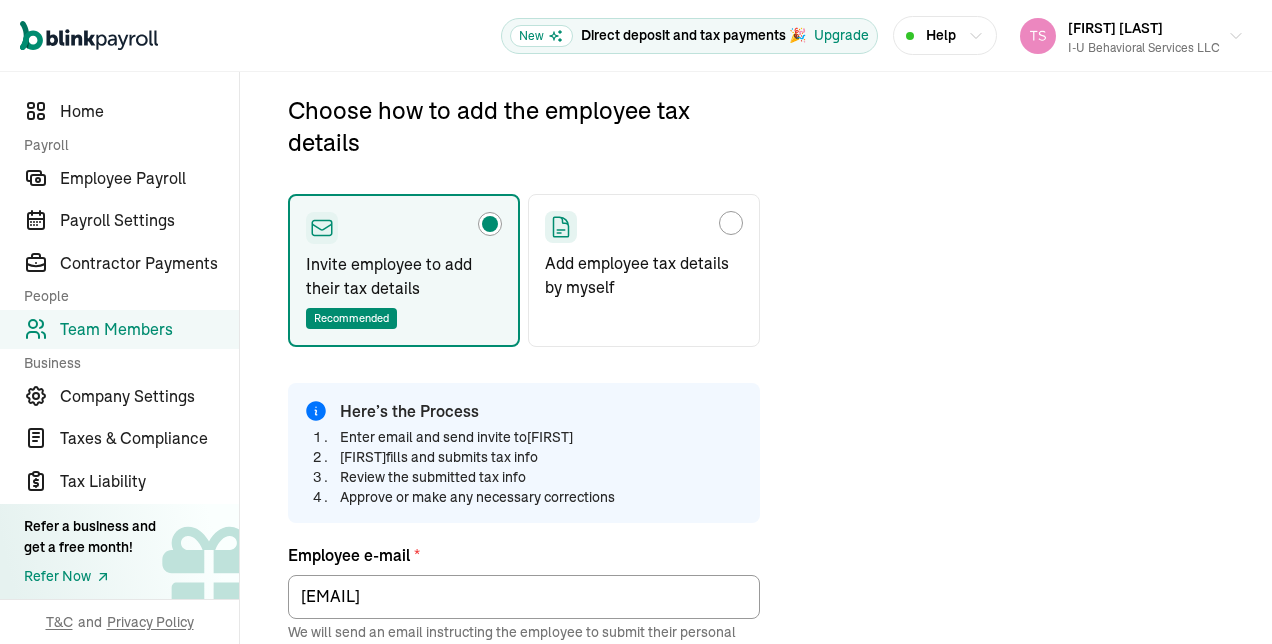 click at bounding box center (731, 223) 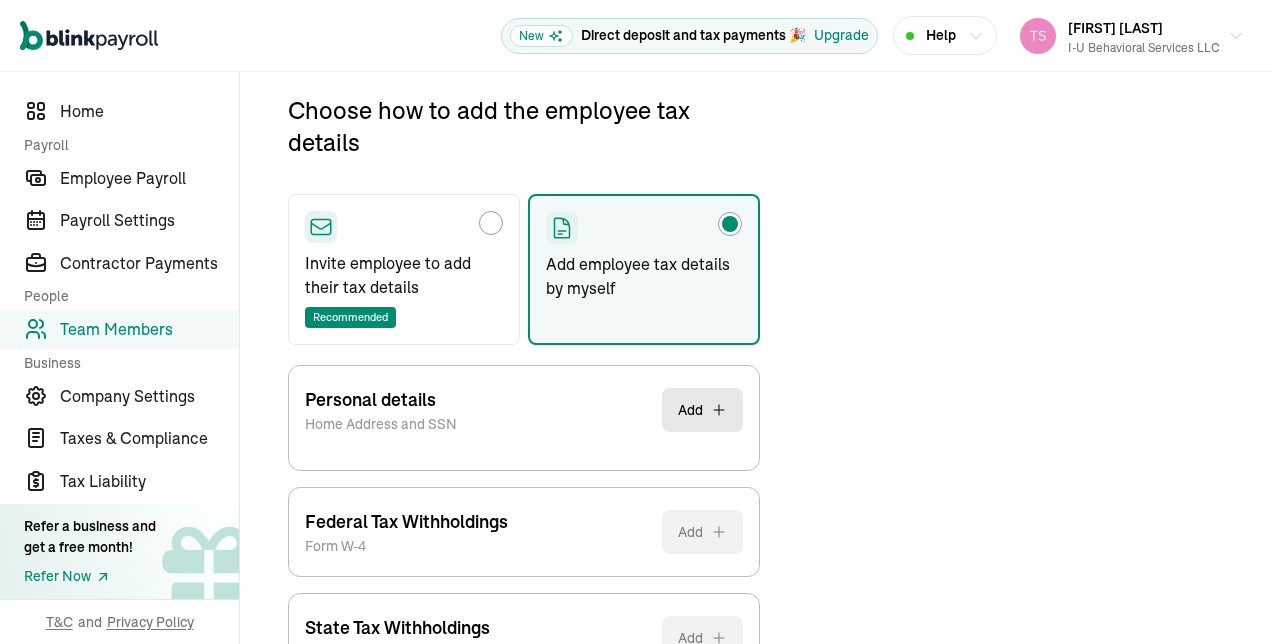 click on "Choose how to add the employee tax details Invite employee to add their tax details Recommended Add employee tax details by myself Personal details Home Address and SSN Add SSN   * Skip for now / I’ll provide later [PERSON] 's home address * Start typing the street address and select the correct address from the dropdown options Apt/Suite #   Apartment, suite, unit, building, floor, etc. City   *  State   *  Zip code   *  Save Federal Tax Withholdings Form W-4 Add Provide employee's personal details Please provide employee's personal details so we can assist you in adding their Federal Tax Withholdings. State Tax Withholdings Form W-4 State Equivalent Add Provide employee's personal details Please provide employee's personal details so we can assist you in adding their State Tax Withholdings. Previous Next: Pay History" at bounding box center [756, 420] 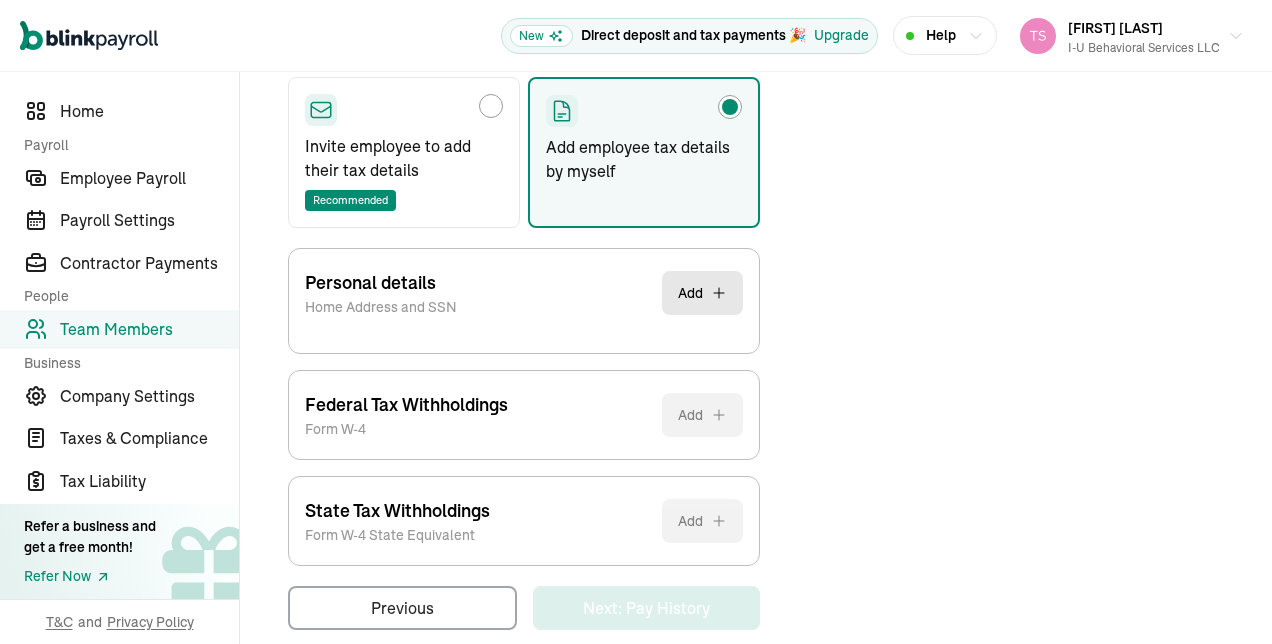 scroll, scrollTop: 354, scrollLeft: 0, axis: vertical 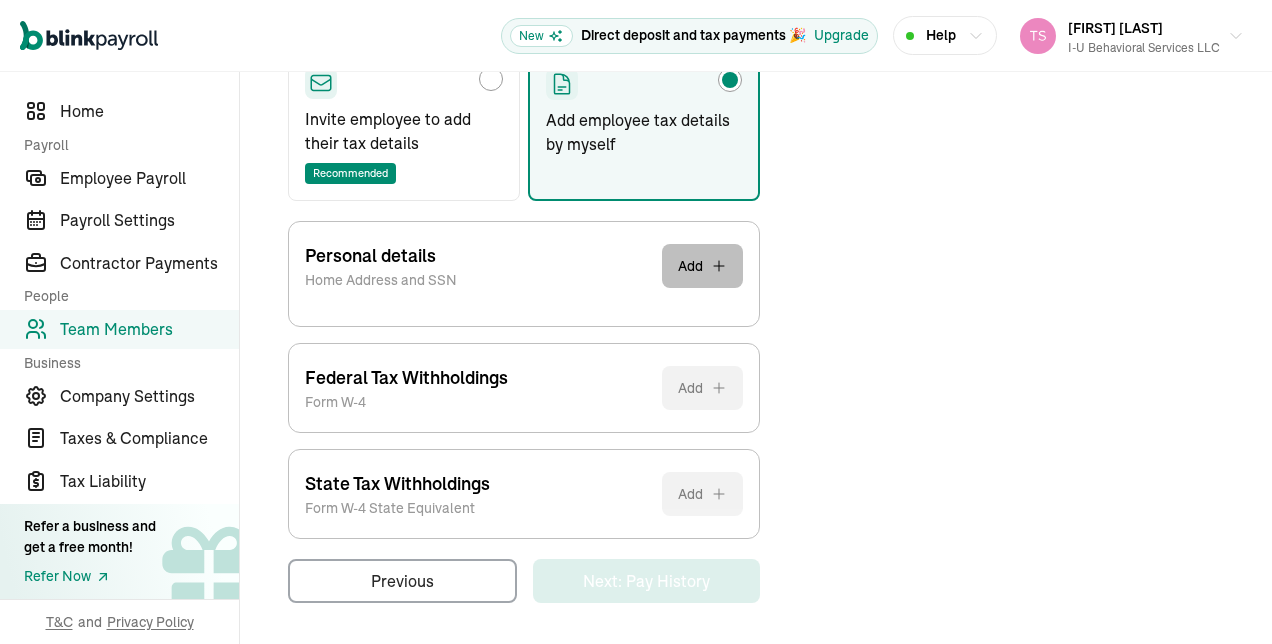 click on "Add" at bounding box center [702, 266] 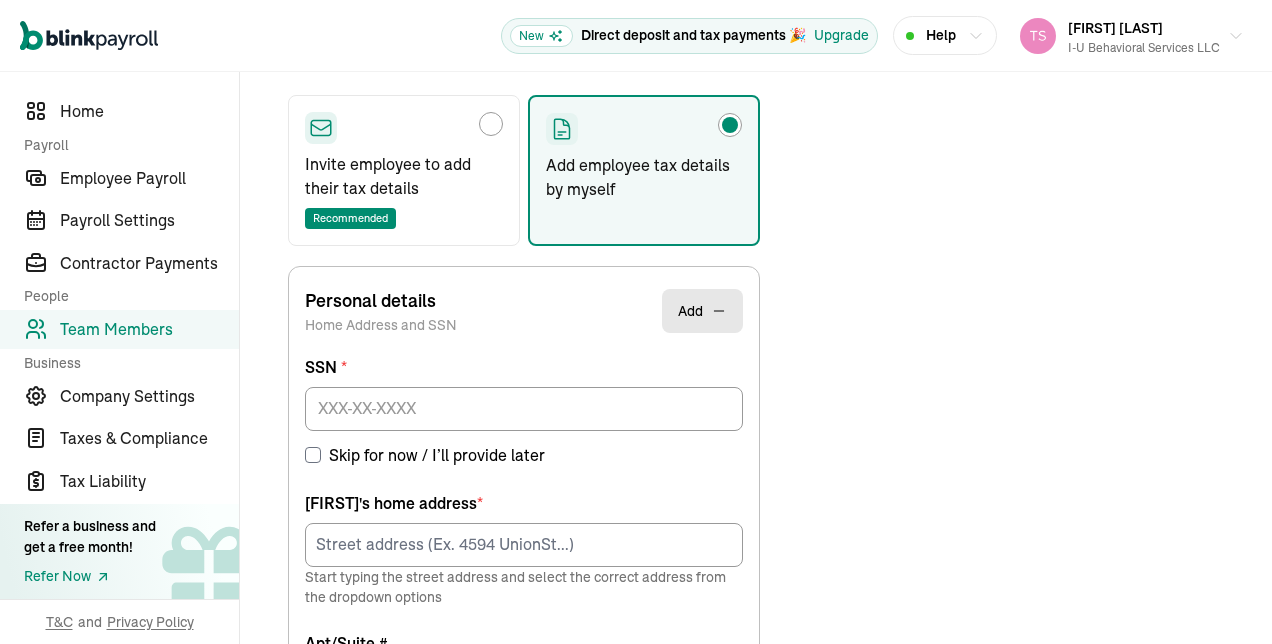 scroll, scrollTop: 434, scrollLeft: 0, axis: vertical 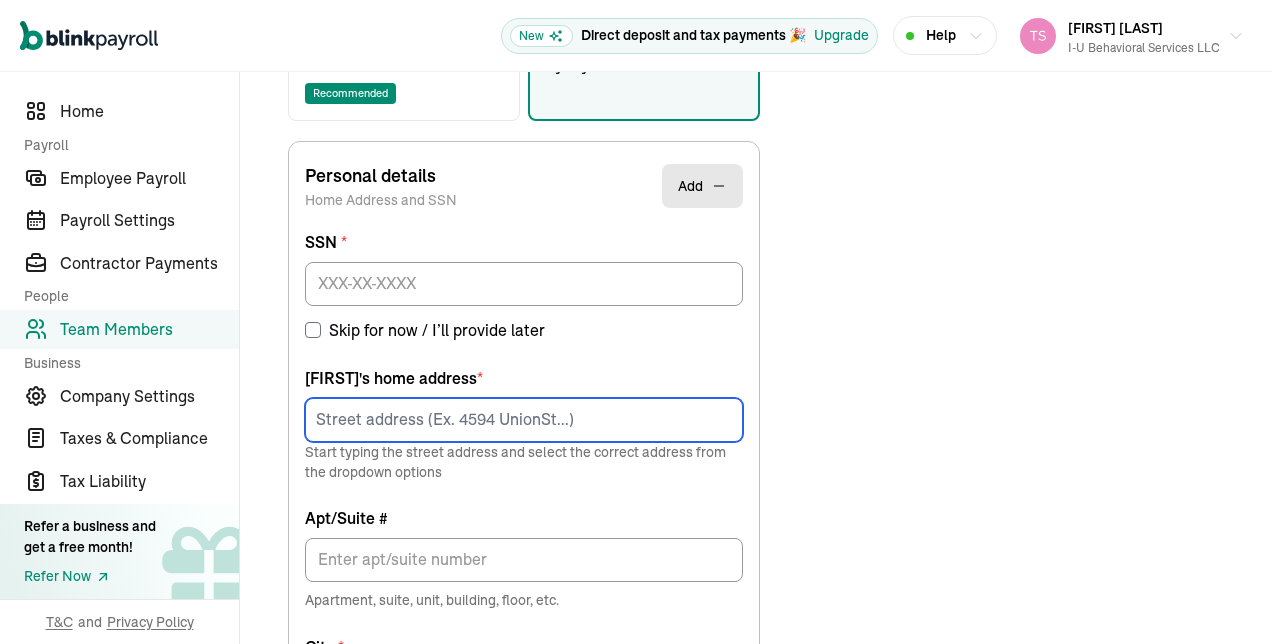click at bounding box center (524, 420) 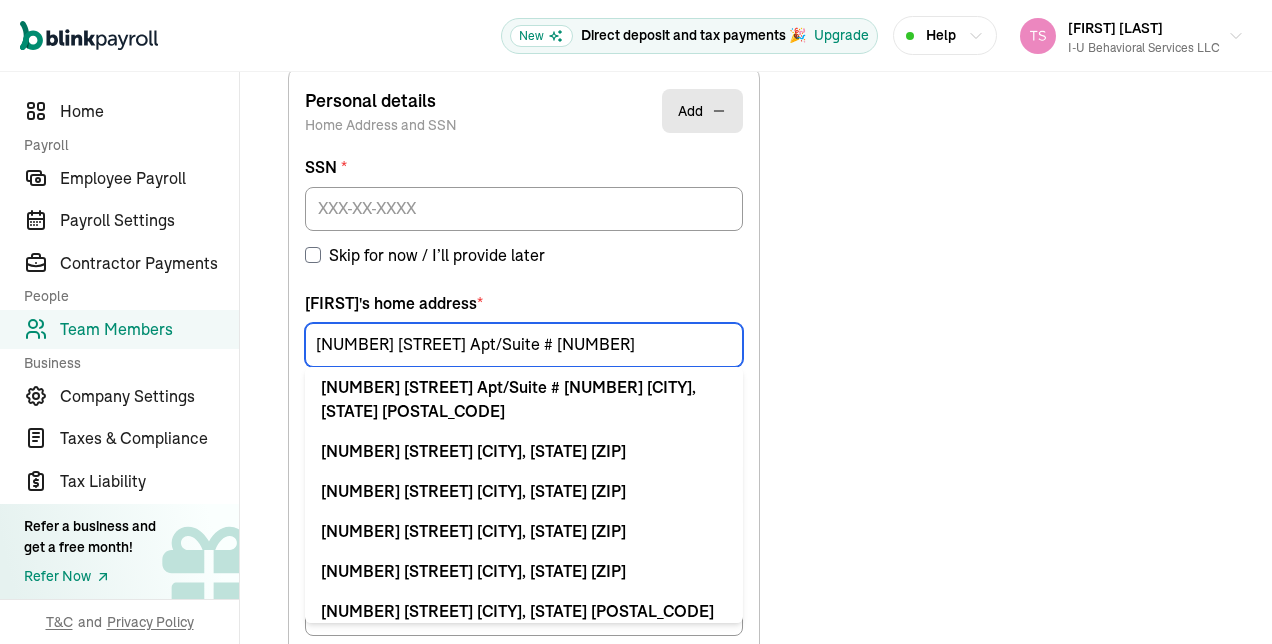 scroll, scrollTop: 521, scrollLeft: 0, axis: vertical 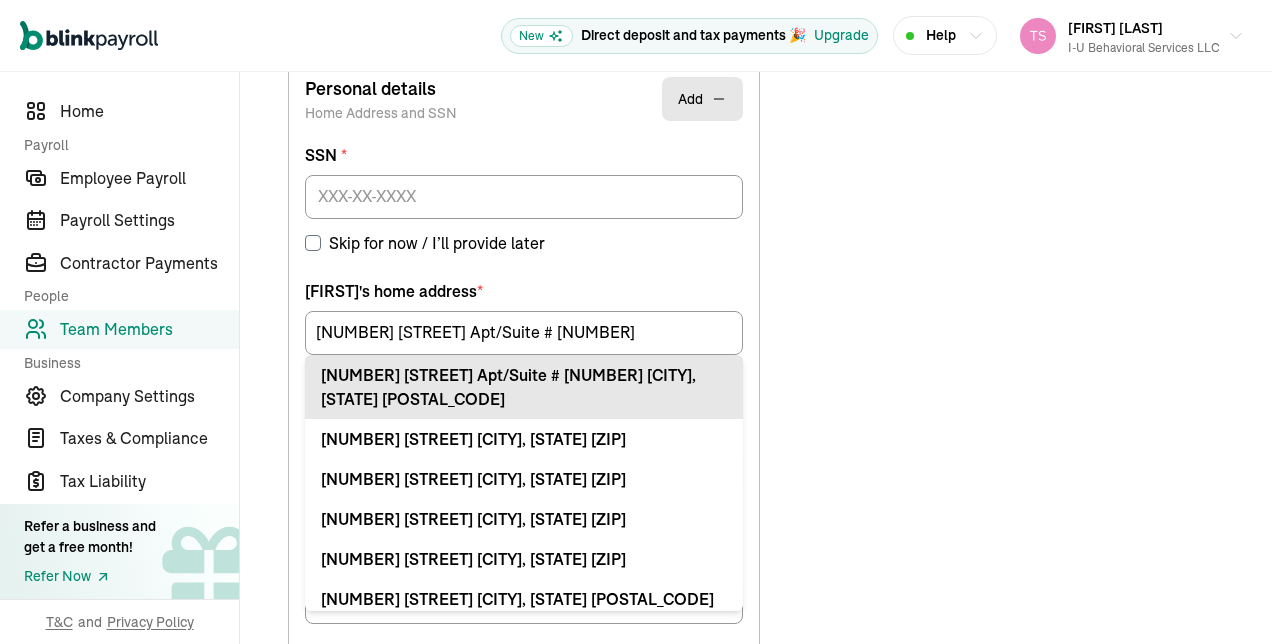 click on "[NUMBER] [STREET] Apt/Suite # [NUMBER] [CITY], [STATE] [POSTAL_CODE]" at bounding box center [524, 387] 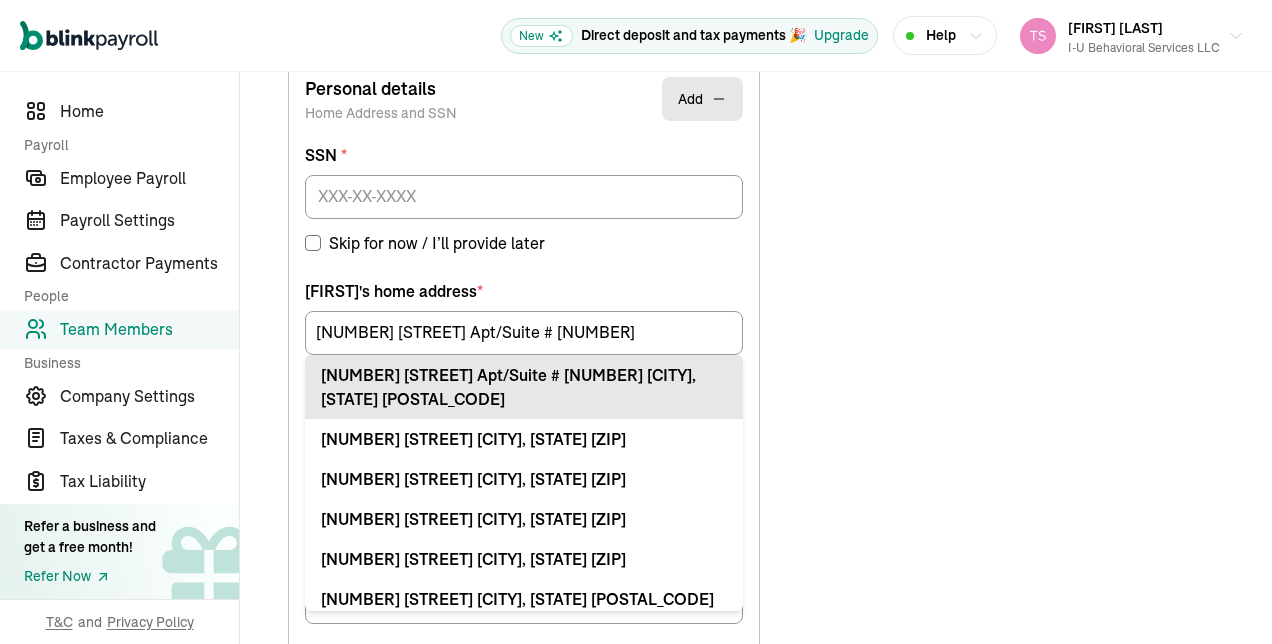 type on "[CITY]" 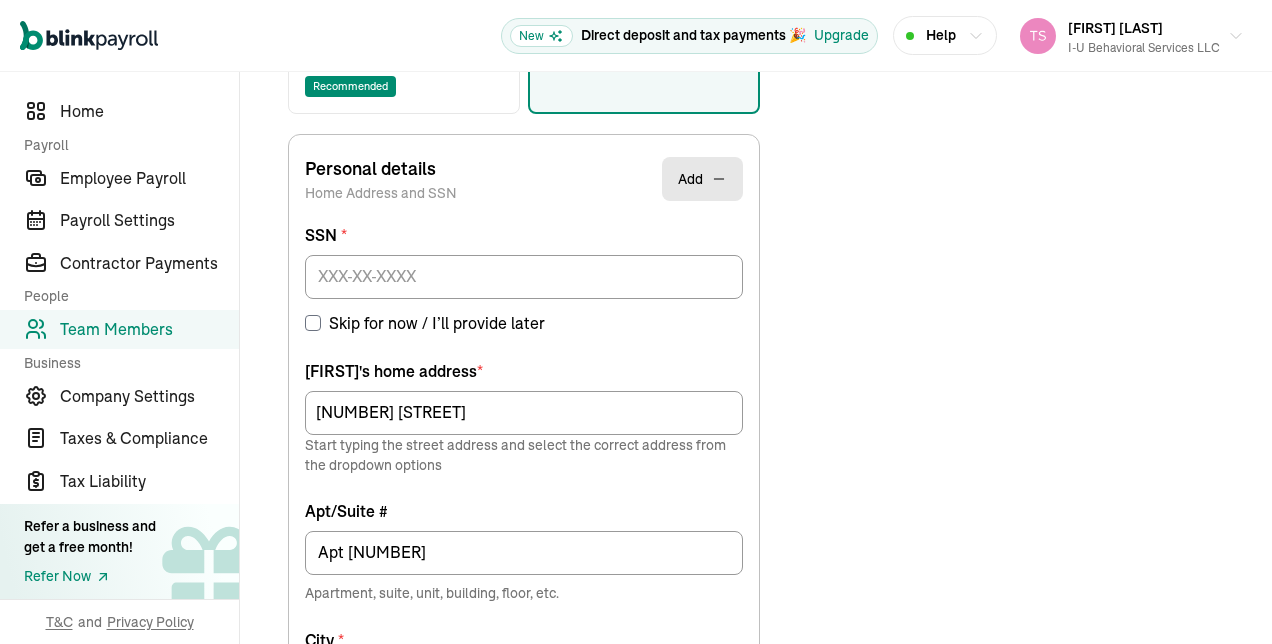 scroll, scrollTop: 438, scrollLeft: 0, axis: vertical 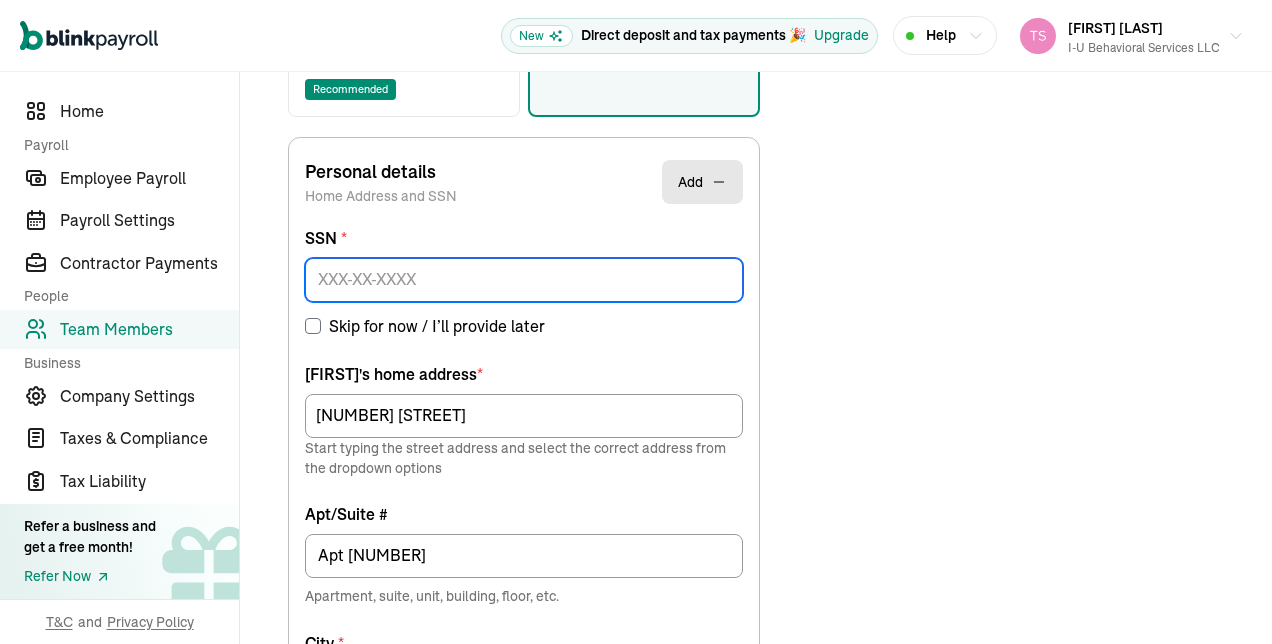 click at bounding box center [524, 280] 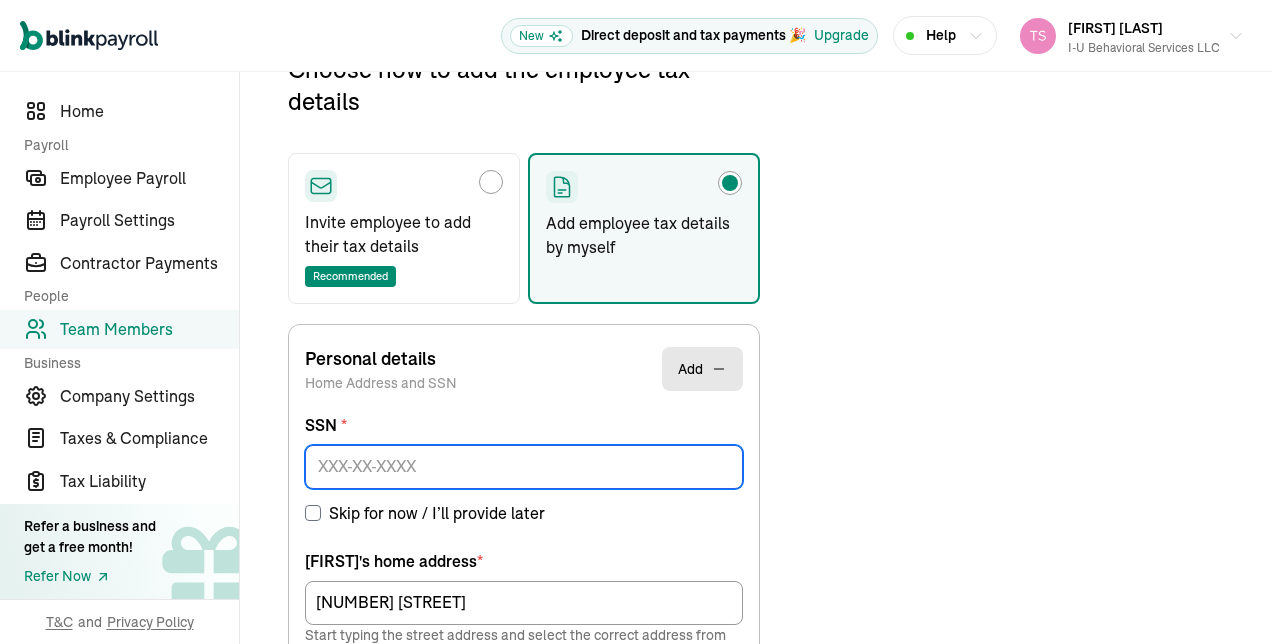 scroll, scrollTop: 236, scrollLeft: 0, axis: vertical 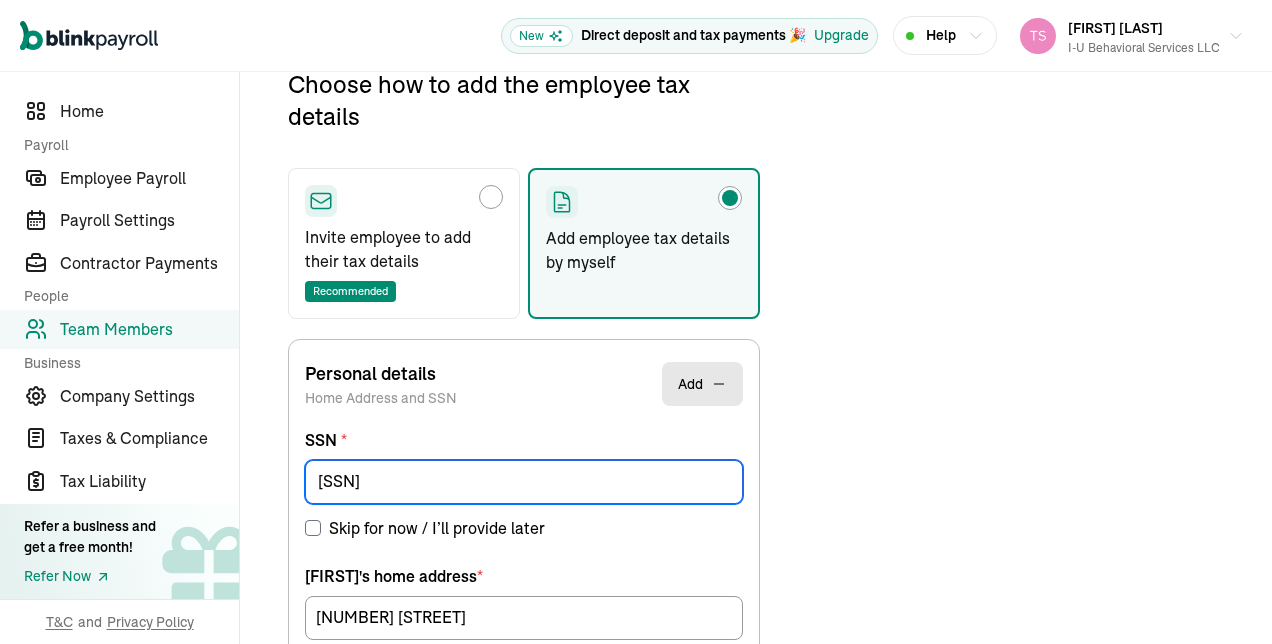 type on "[SSN]" 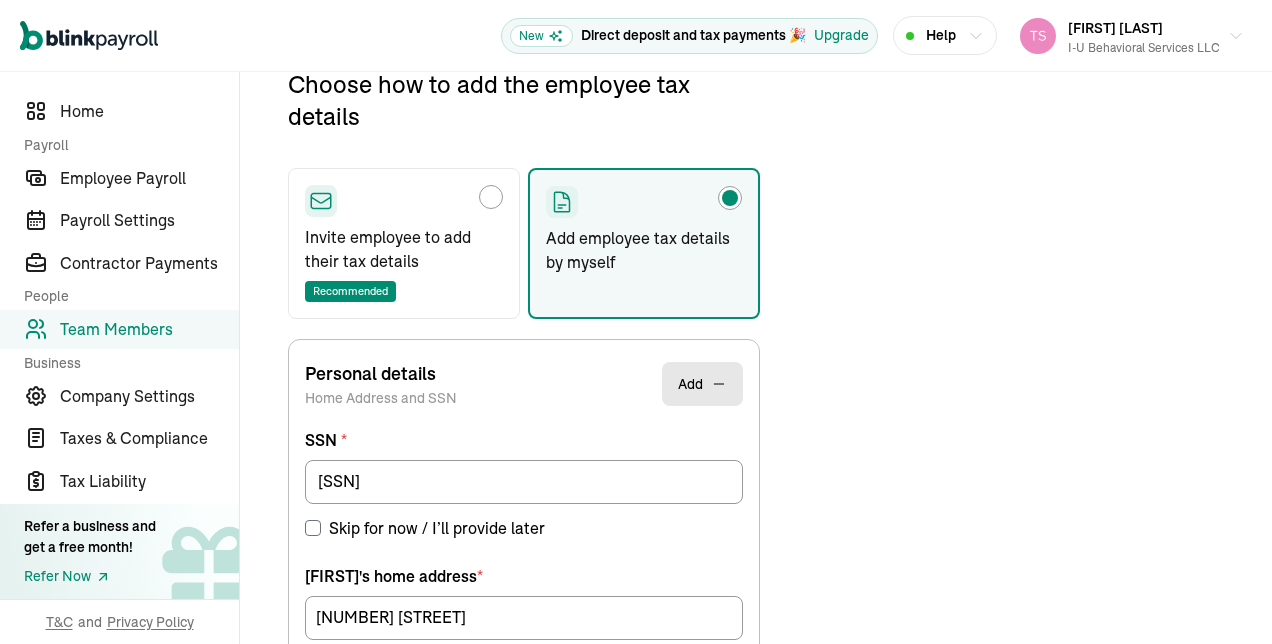 click on "Choose how to add the employee tax details Invite employee to add their tax details Recommended Add employee tax details by myself Personal details Home Address and SSN Add SSN   * [SSN] Skip for now / I’ll provide later Anyiah 's home address * [NUMBER] [STREET] Start typing the street address and select the correct address from the dropdown options Apt/Suite #   Apt 52 Apartment, suite, unit, building, floor, etc. City   *  Perth Amboy State   *  NJ Zip code   *  [POSTAL_CODE] Save Federal Tax Withholdings Form W-4 Add Provide employee's personal details Please provide employee's personal details so we can assist you in adding their Federal Tax Withholdings. State Tax Withholdings Form W-4 State Equivalent Add Provide employee's personal details Please provide employee's personal details so we can assist you in adding their State Tax Withholdings. Previous Next: Pay History" at bounding box center (756, 721) 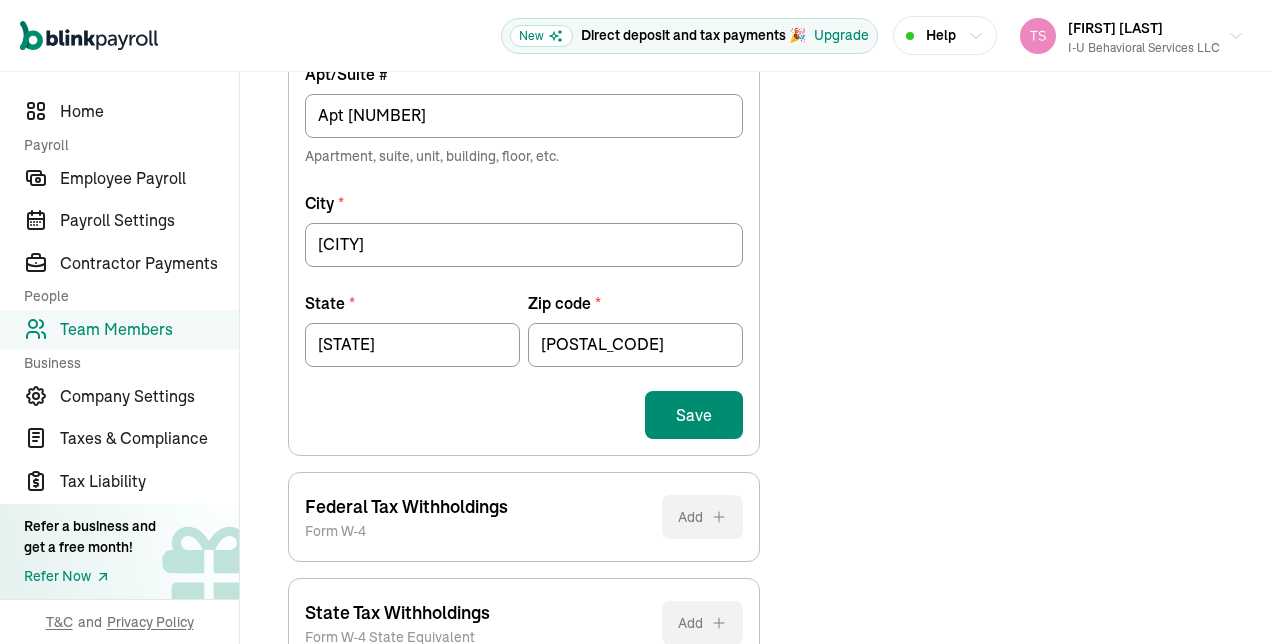 scroll, scrollTop: 962, scrollLeft: 0, axis: vertical 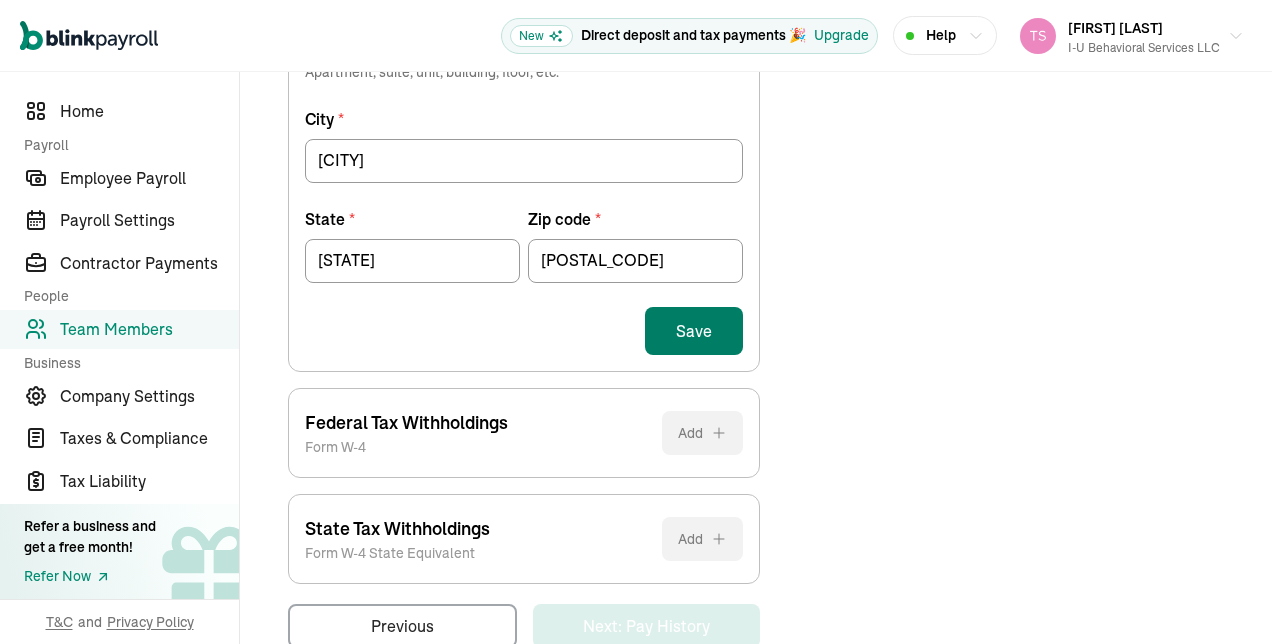 click on "Save" at bounding box center (694, 331) 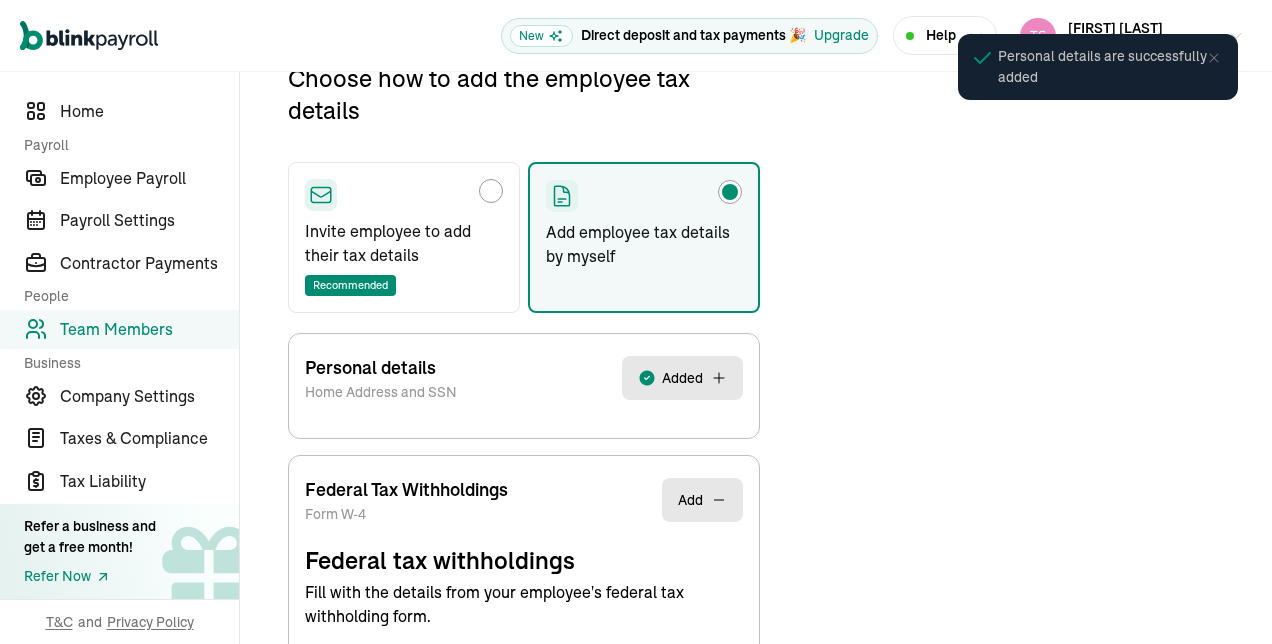 scroll, scrollTop: 236, scrollLeft: 0, axis: vertical 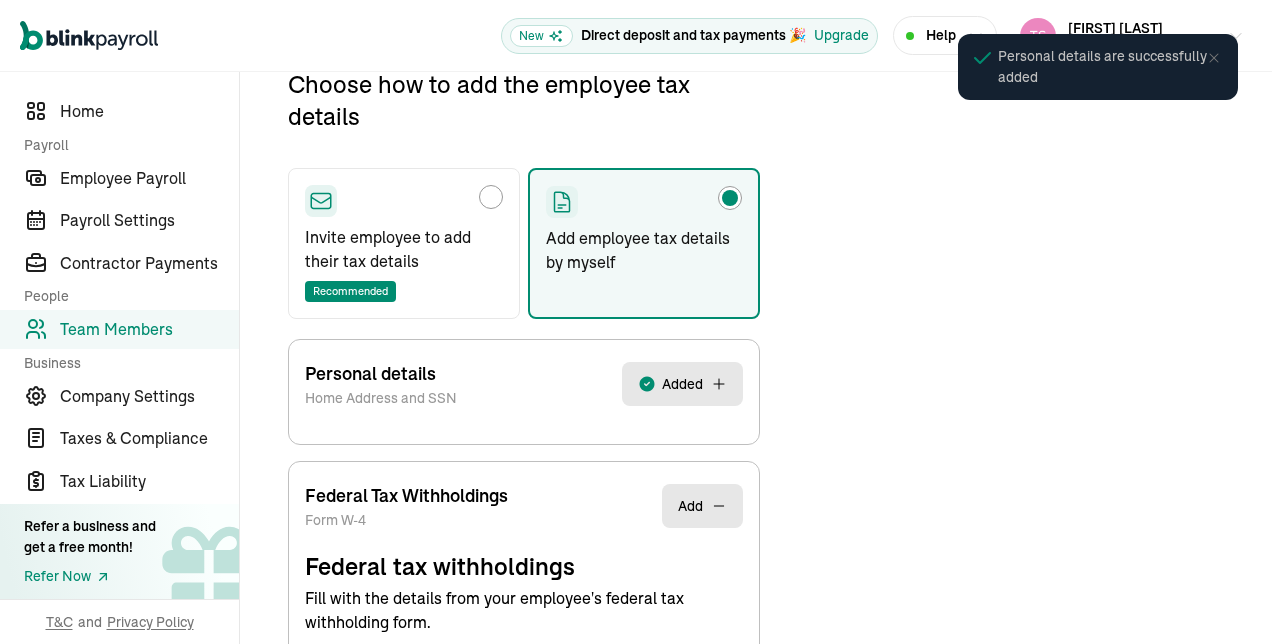 select on "S" 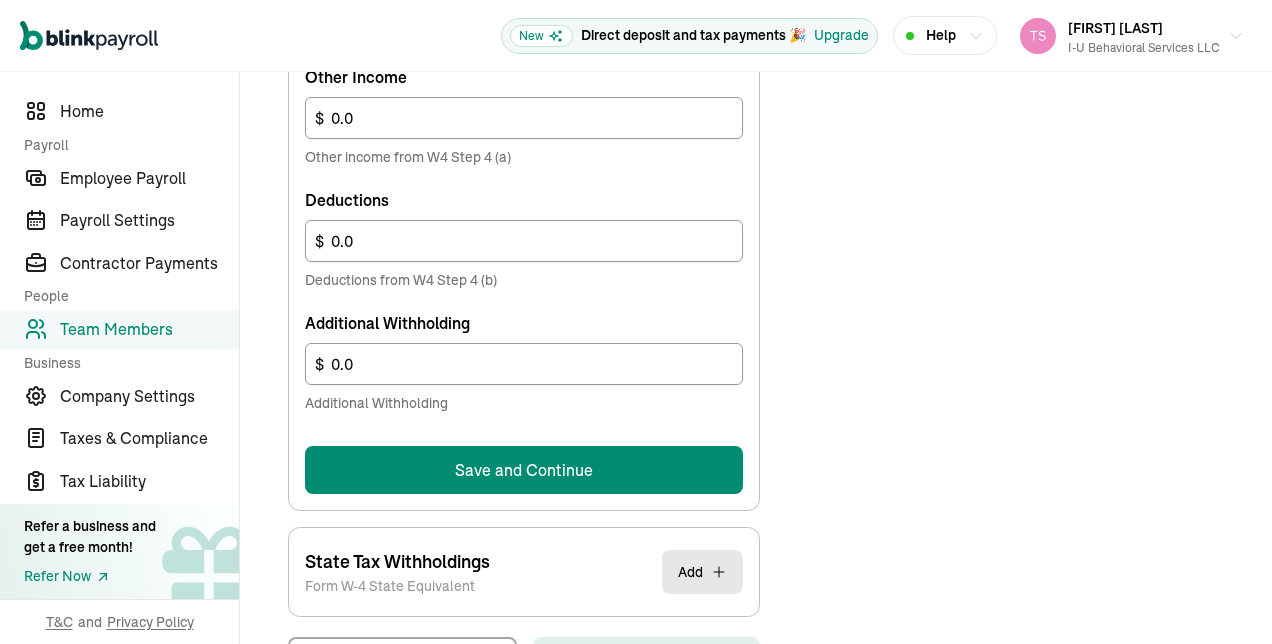 scroll, scrollTop: 1312, scrollLeft: 0, axis: vertical 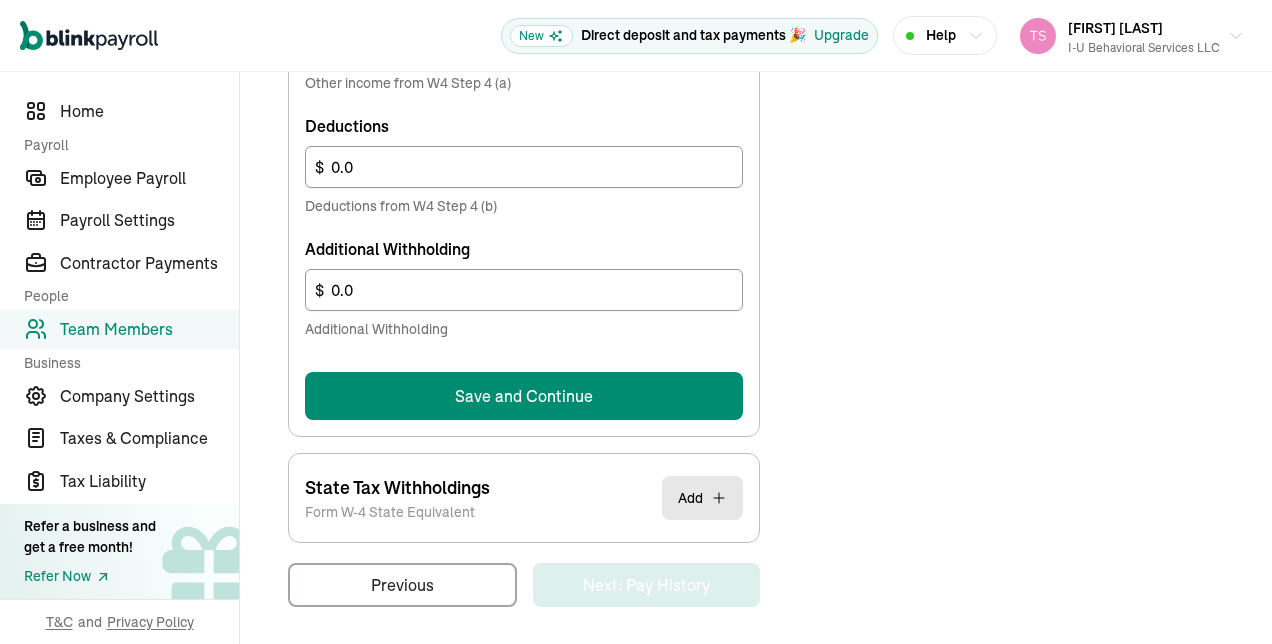 click on "Save and Continue" at bounding box center (524, 396) 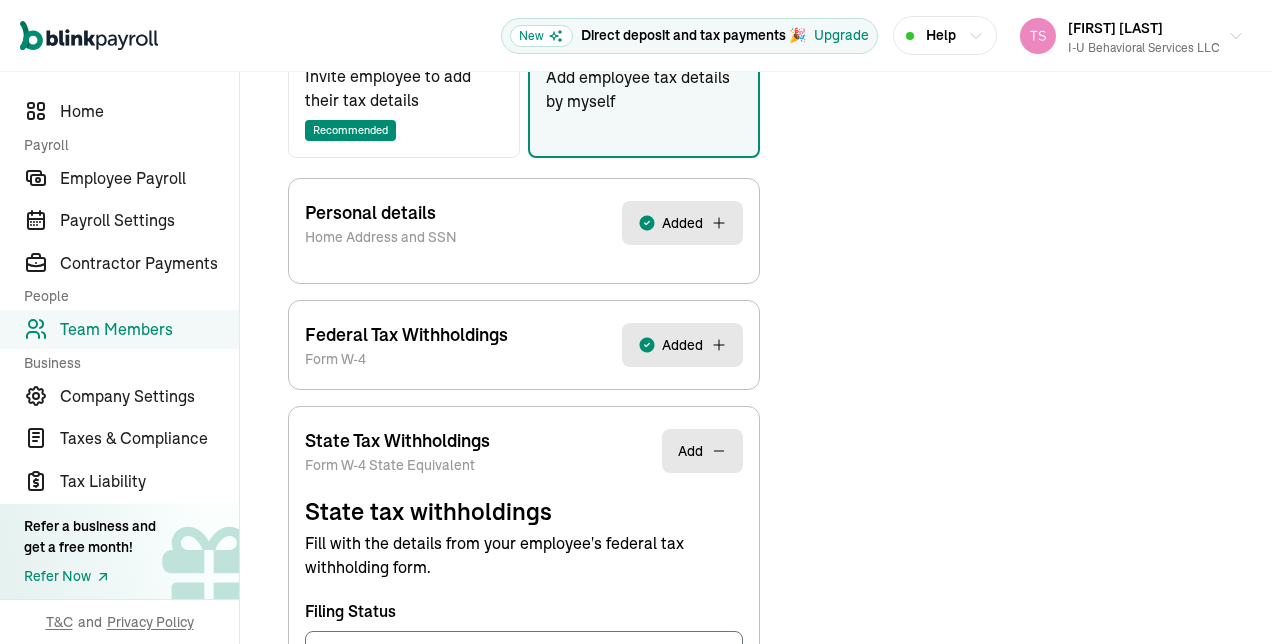 scroll, scrollTop: 396, scrollLeft: 0, axis: vertical 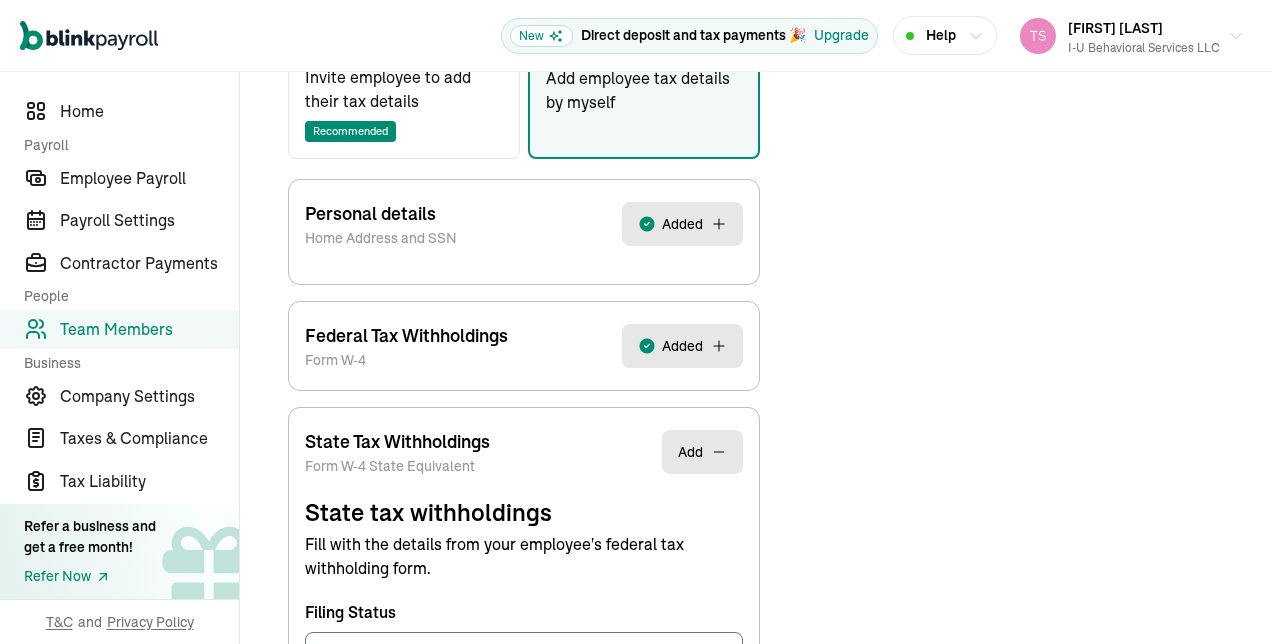 click on "Federal Tax Withholdings Form W-4   Added" at bounding box center (524, 346) 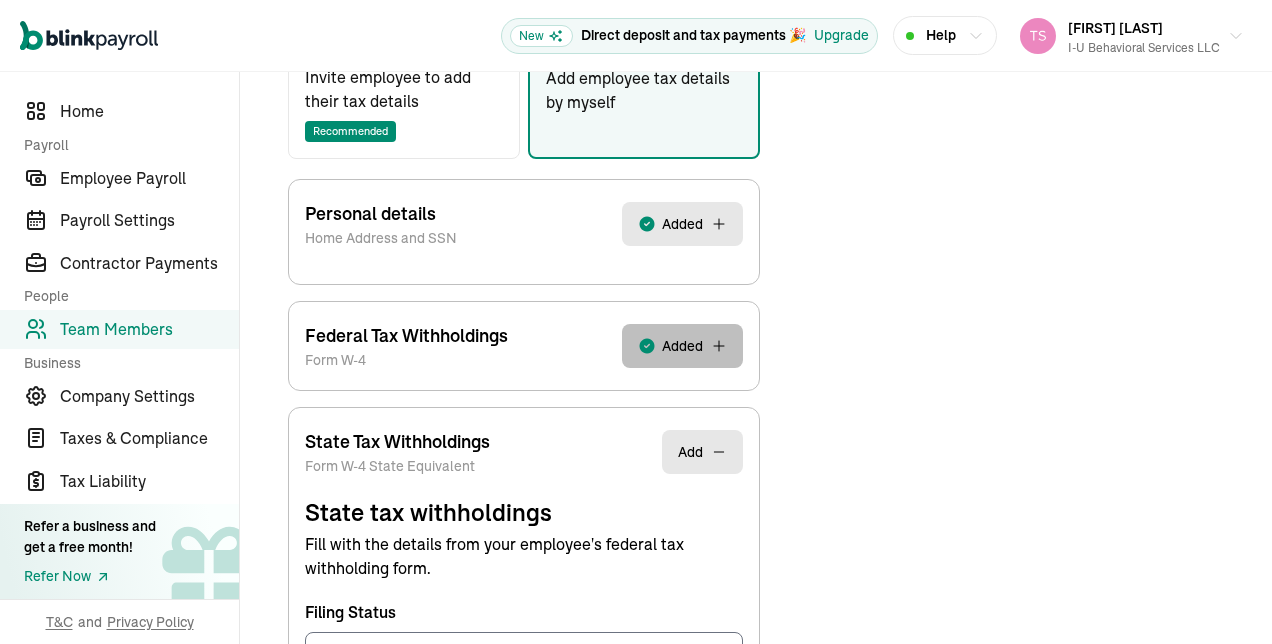 click on "Added" at bounding box center (682, 346) 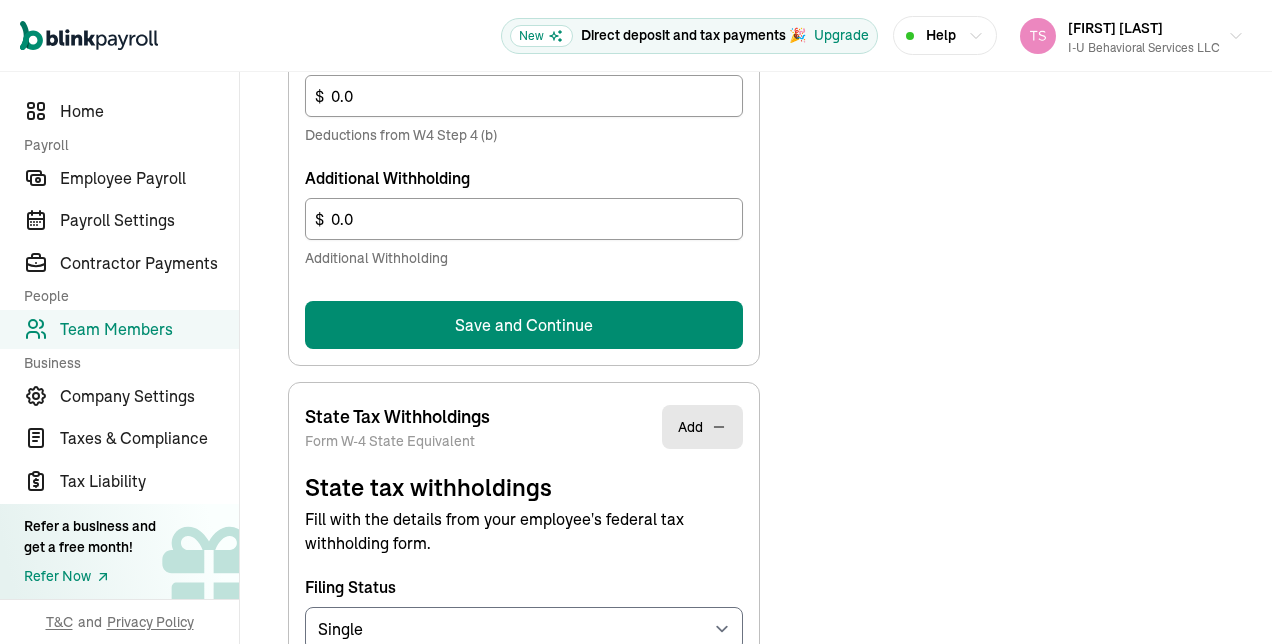 scroll, scrollTop: 1386, scrollLeft: 0, axis: vertical 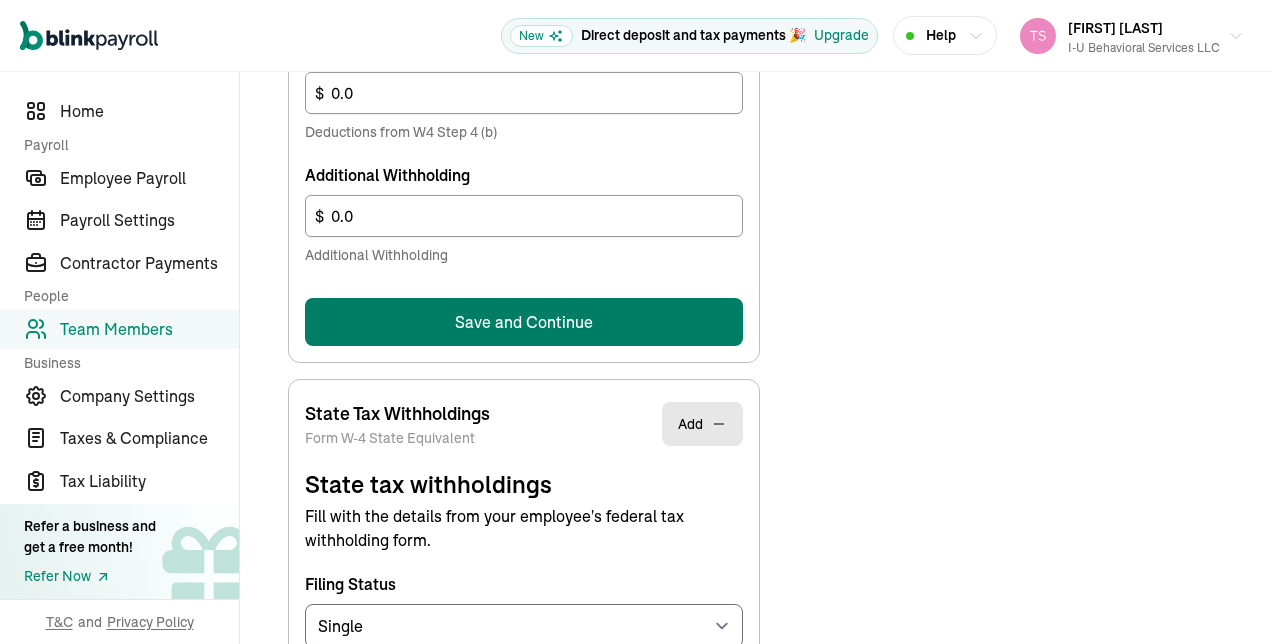 click on "Save and Continue" at bounding box center [524, 322] 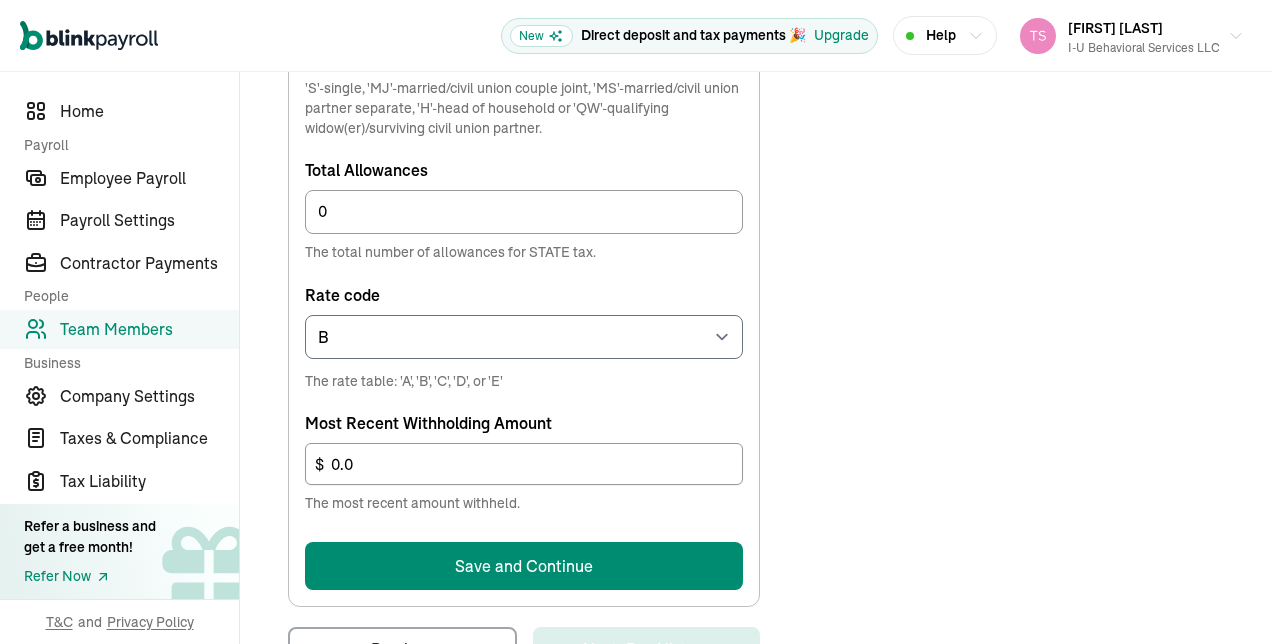 scroll, scrollTop: 1073, scrollLeft: 0, axis: vertical 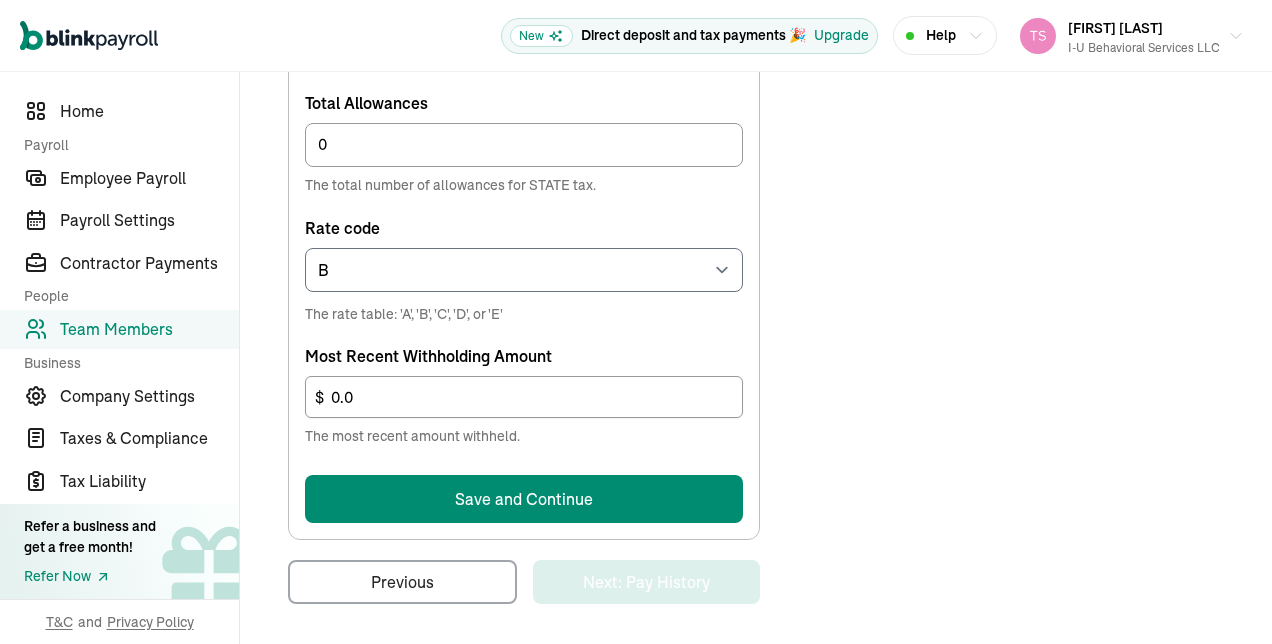 click on "Save and Continue" at bounding box center (524, 499) 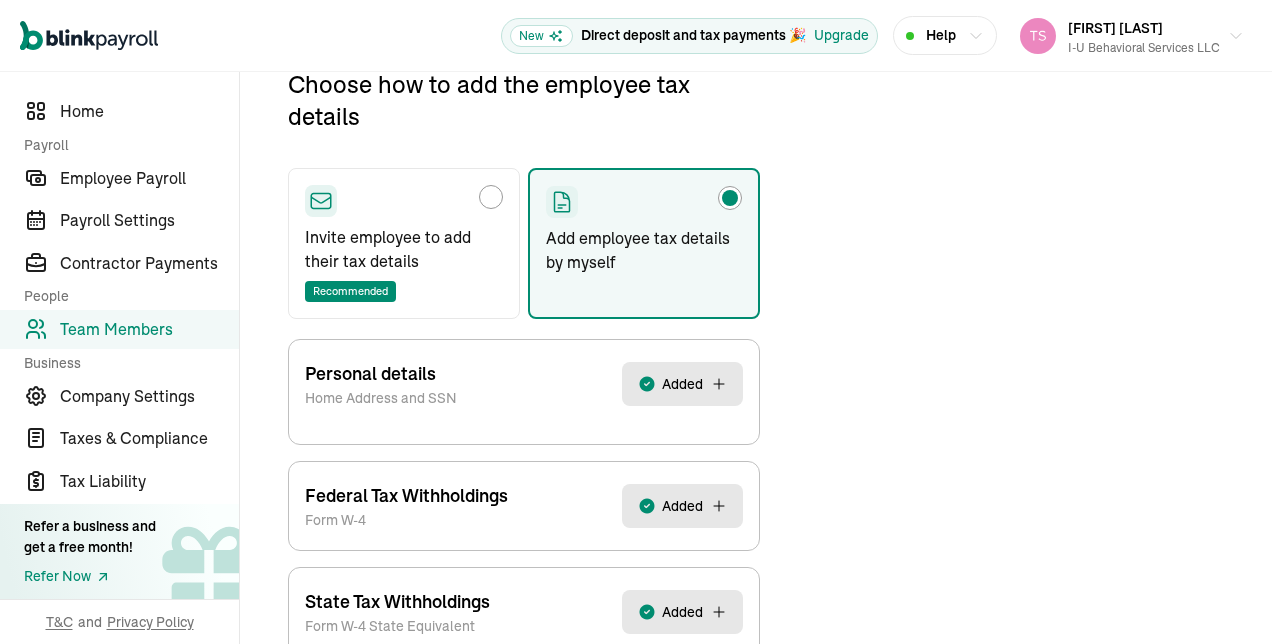 scroll, scrollTop: 354, scrollLeft: 0, axis: vertical 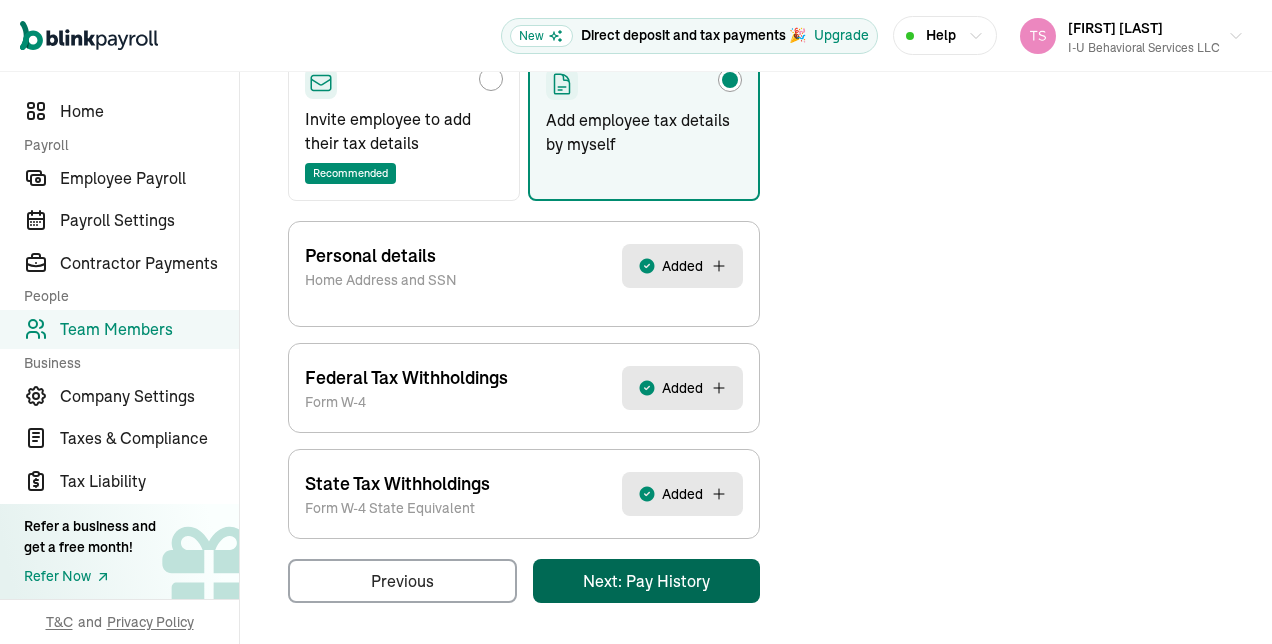 click on "Pay Stubs General Job & Payment Time-off Benefits & Deductions Taxes Documents Pay History W2 Forms Choose how to add the employee tax details Invite employee to add their tax details Recommended Add employee tax details by myself Personal details Home Address and SSN   Added SSN   * [SSN] Anyiah 's home address * [NUMBER] [STREET] Start typing the street address and select the correct address from the dropdown options Apt/Suite #   Apt 52 Apartment, suite, unit, building, floor, etc. City   *  Perth Amboy State   *  NJ Zip code   *  [POSTAL_CODE] Save Federal Tax Withholdings Form W-4   Added Federal tax withholdings Fill with the details from your employee's federal tax withholding form. Filing Status   Select an item Single or Married filing separately Married filing jointly or Qualifying surviving spouse Head of household Nonresident Alien 'S'-single or married filing separately, 'M'-married filing jointly or qualifying surviving spouse, 'H'-head of household, or 'NRA'-nonresident alien. Multiple jobs" at bounding box center (756, 252) 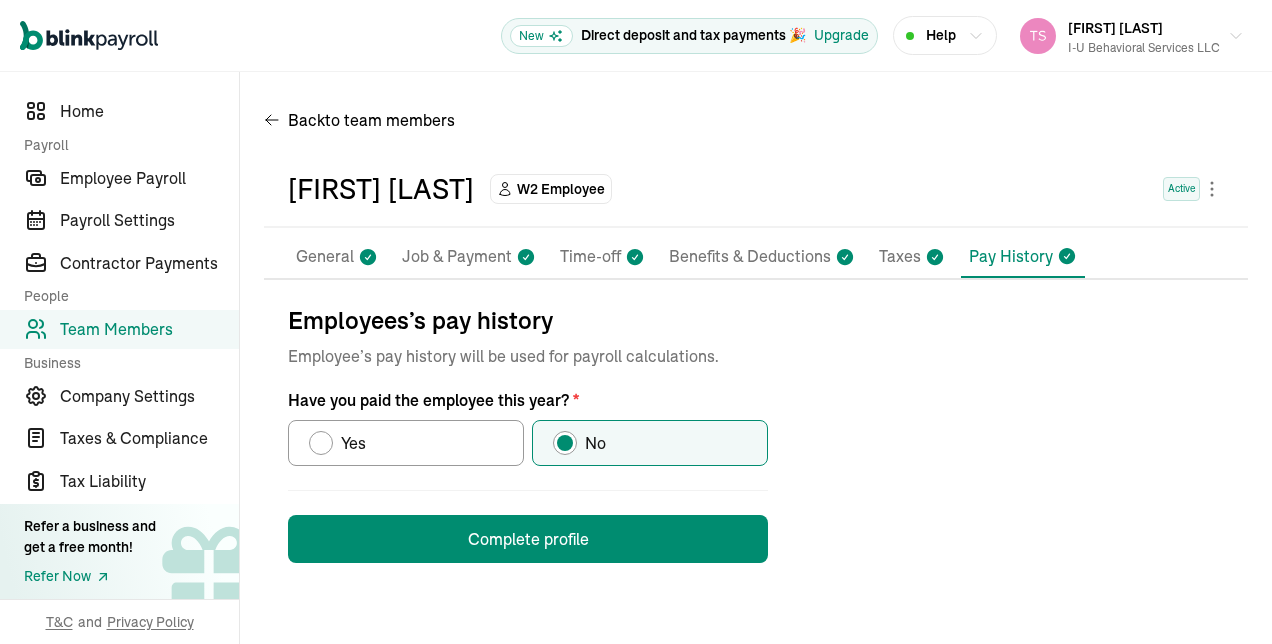scroll, scrollTop: 0, scrollLeft: 0, axis: both 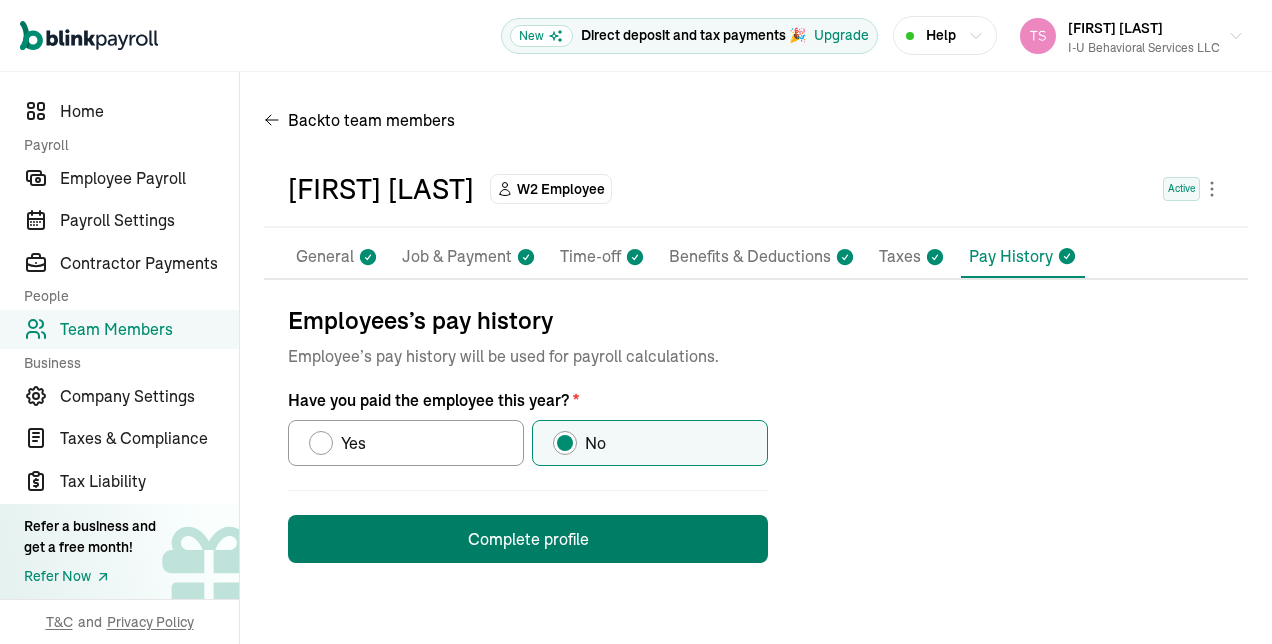 click on "Complete profile" at bounding box center (528, 539) 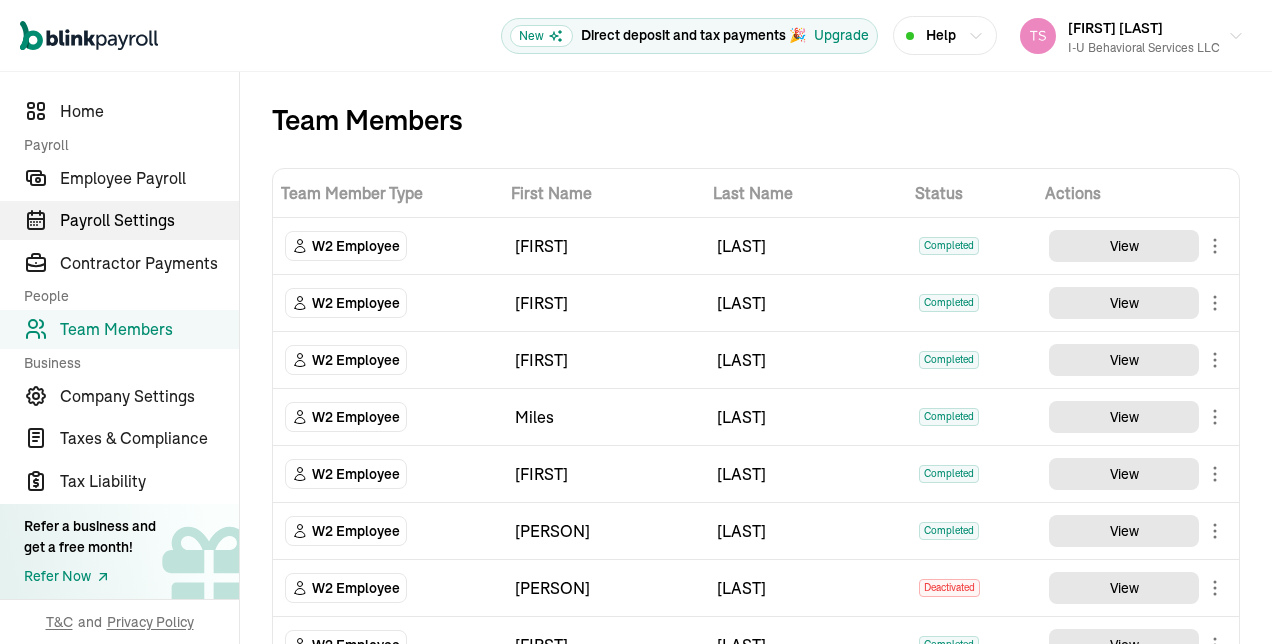 click on "Payroll Settings" at bounding box center [149, 220] 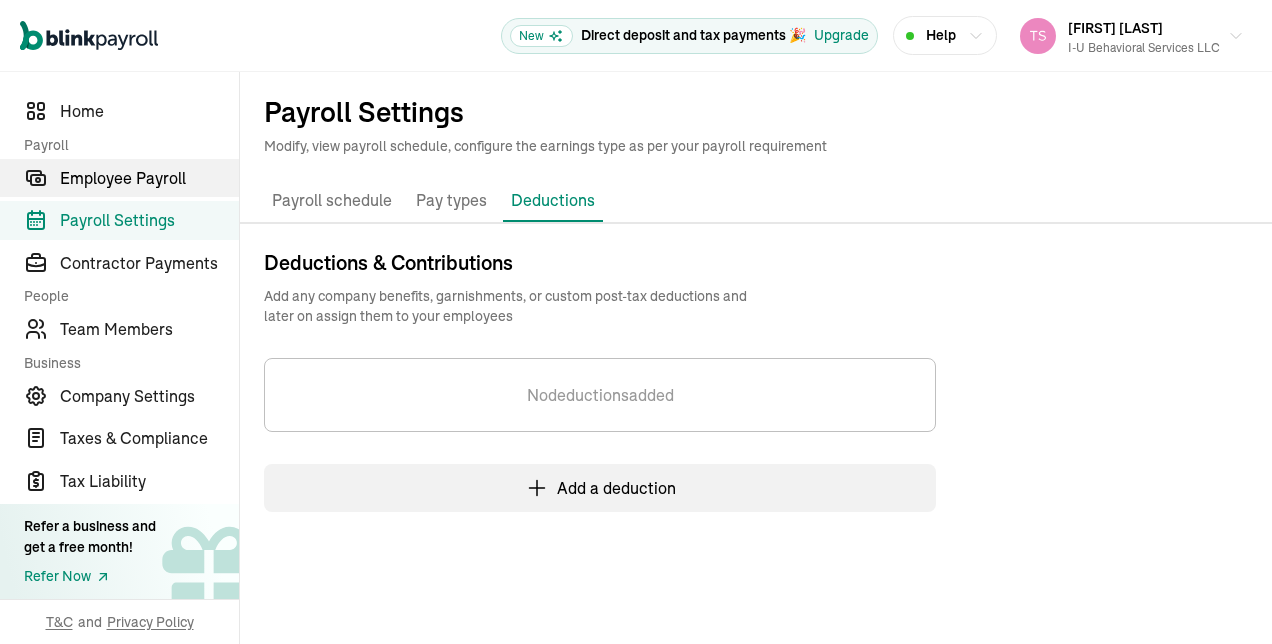 click on "Employee Payroll" at bounding box center [149, 178] 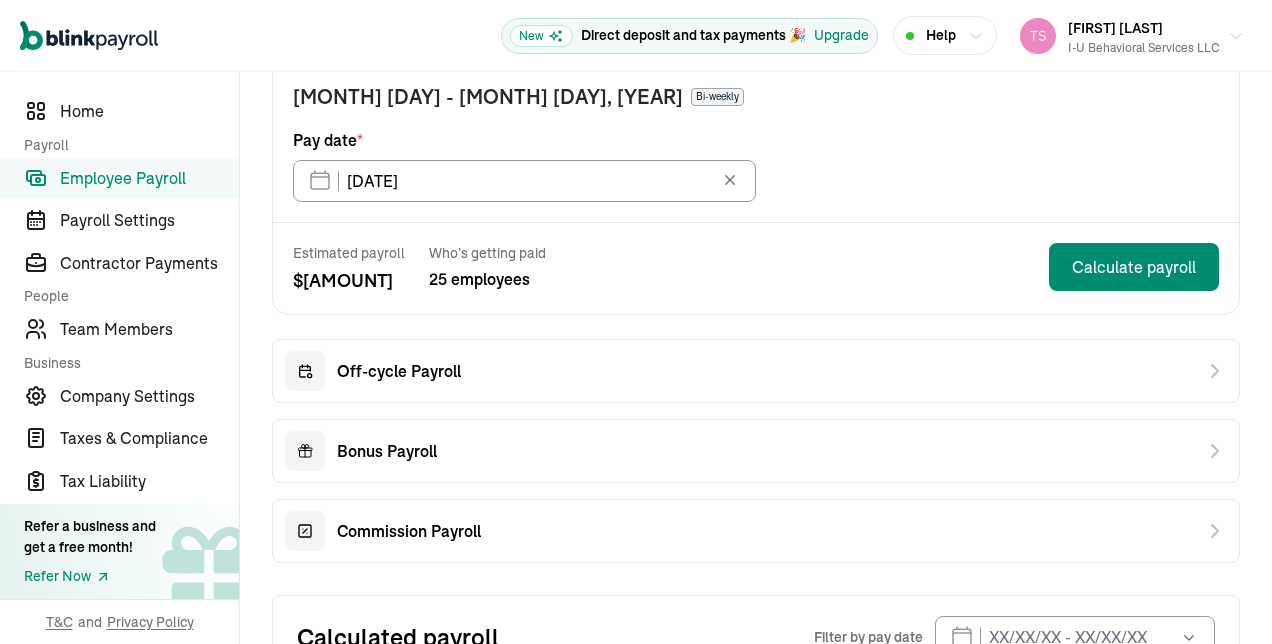 scroll, scrollTop: 210, scrollLeft: 0, axis: vertical 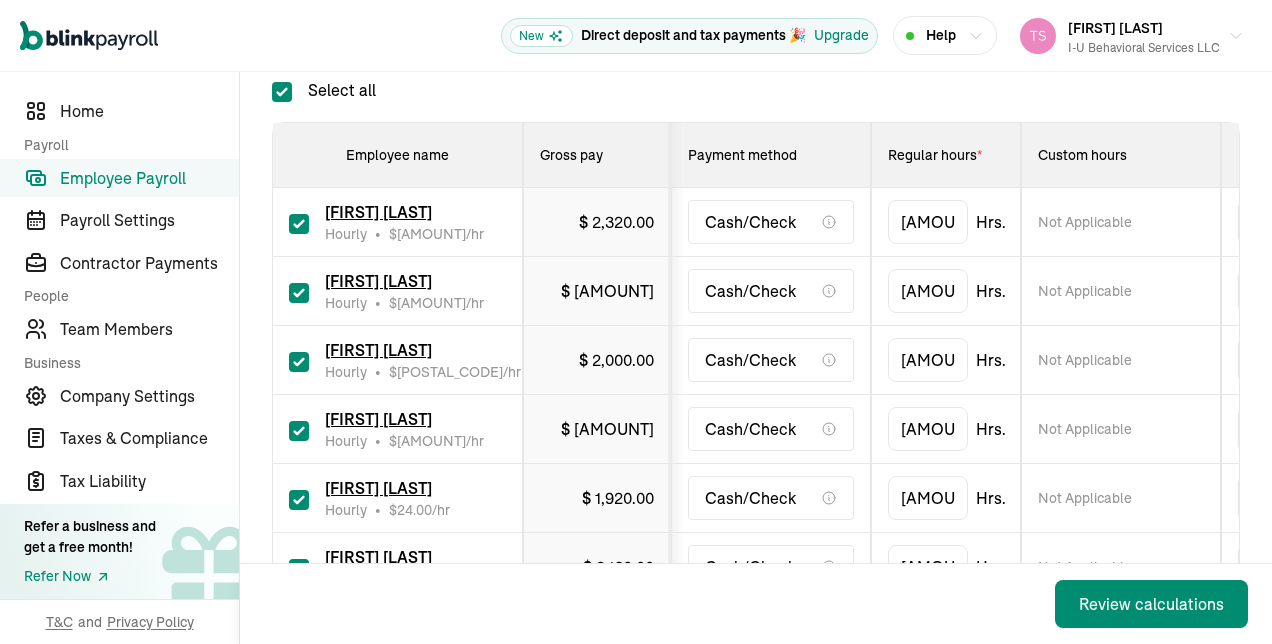 click at bounding box center [299, 222] 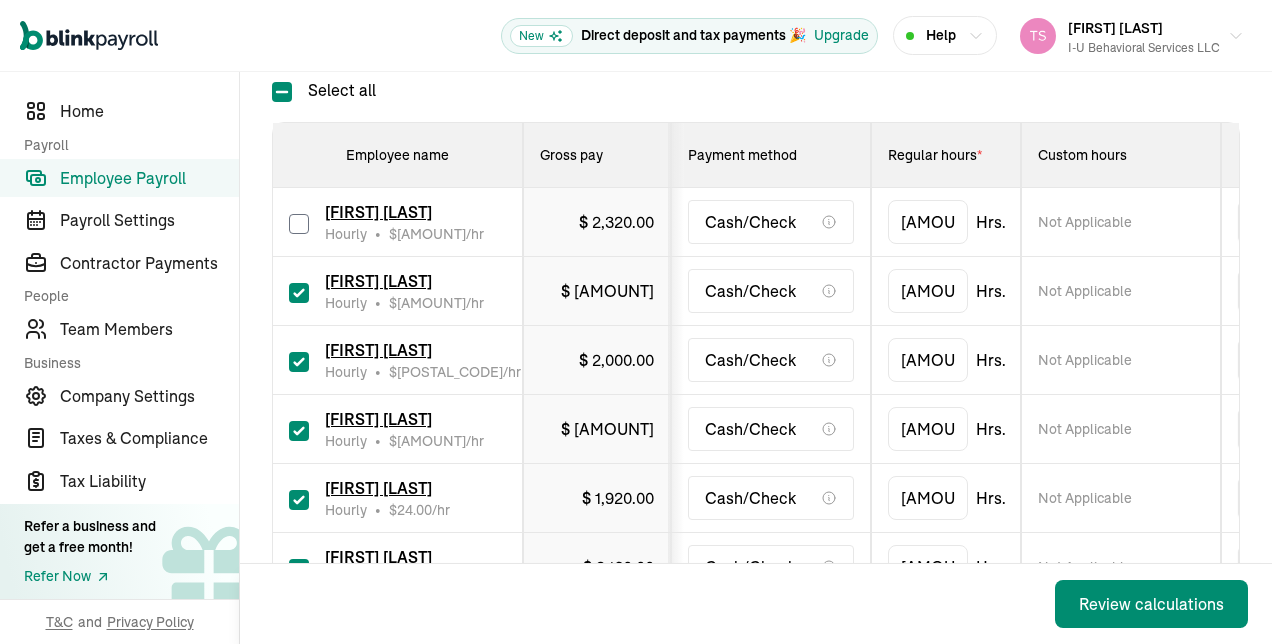 click at bounding box center [299, 222] 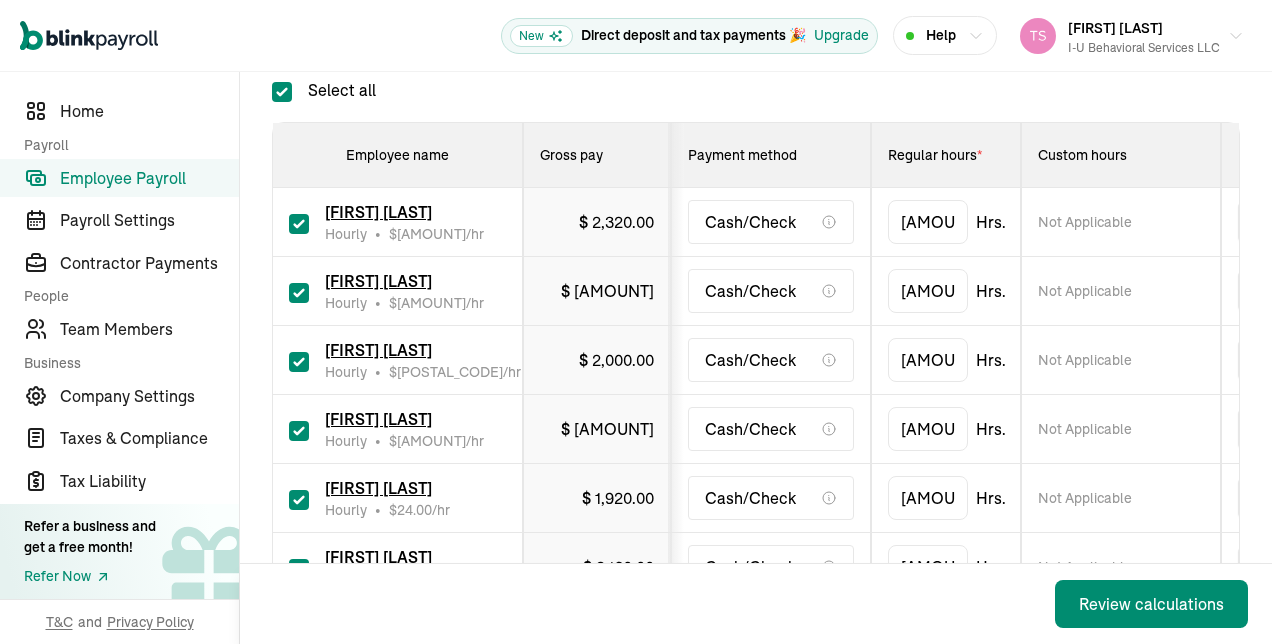 checkbox on "true" 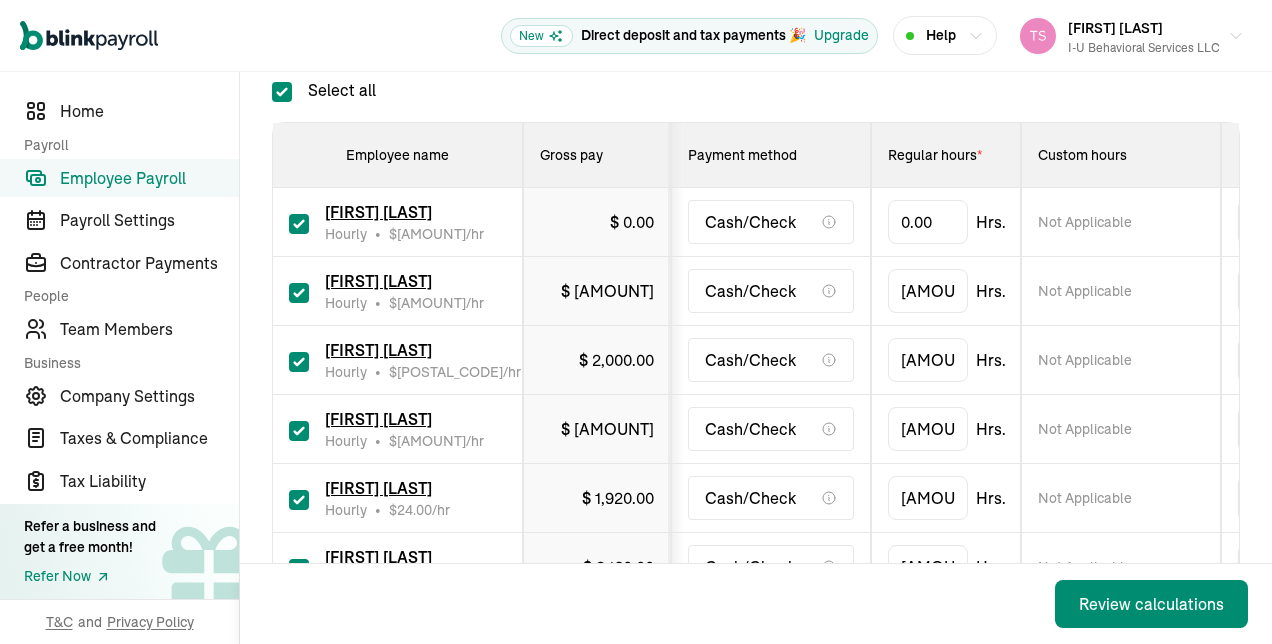 type on "0.00" 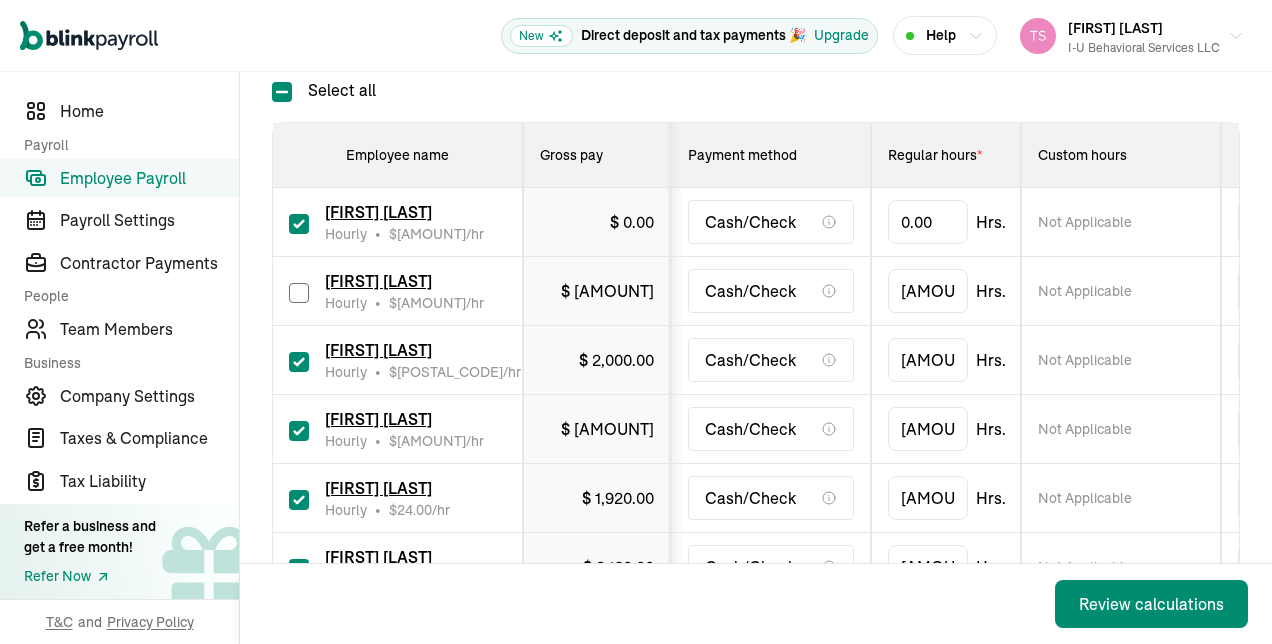 checkbox on "false" 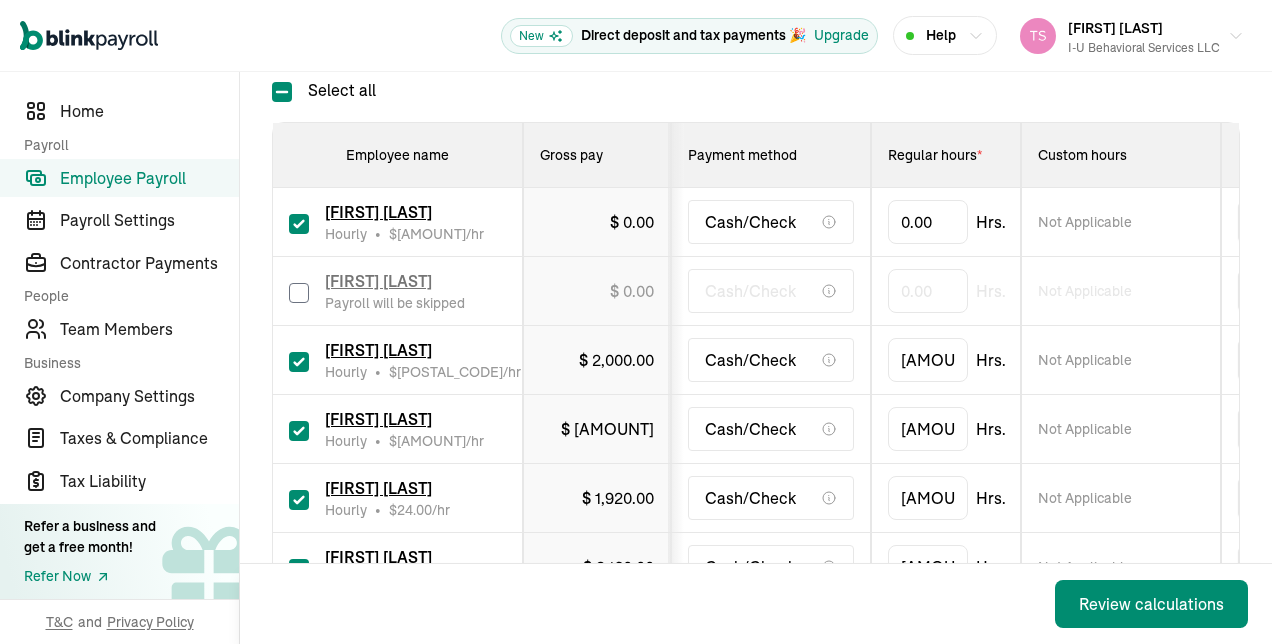 click at bounding box center (299, 224) 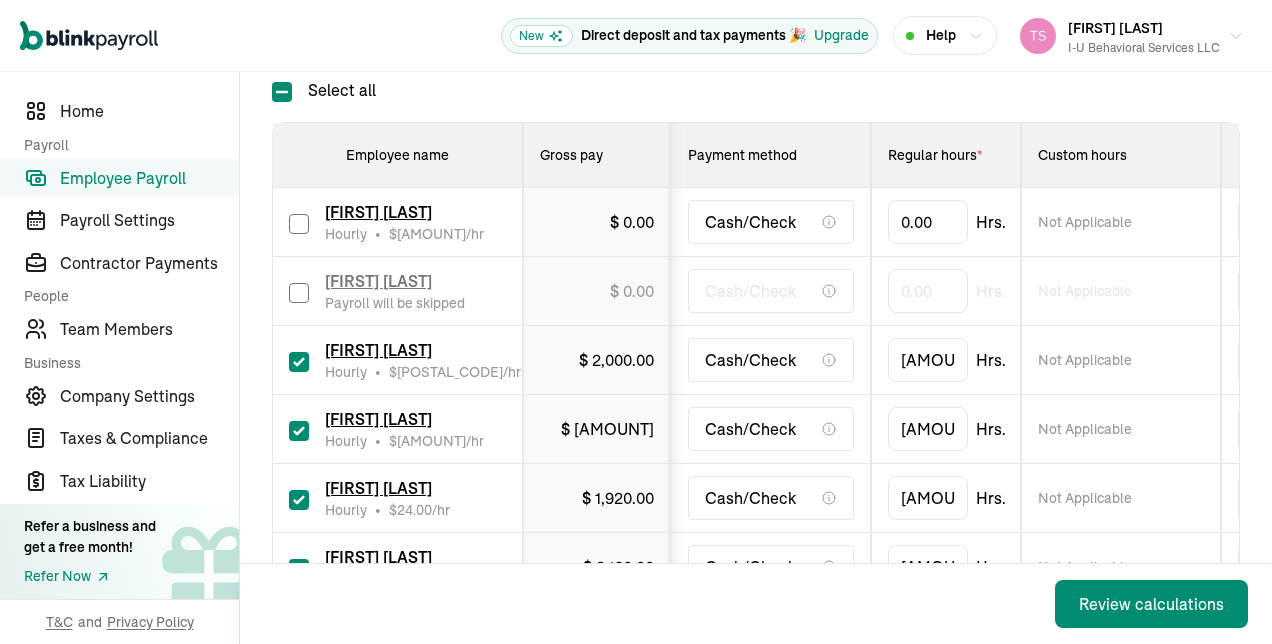 checkbox on "false" 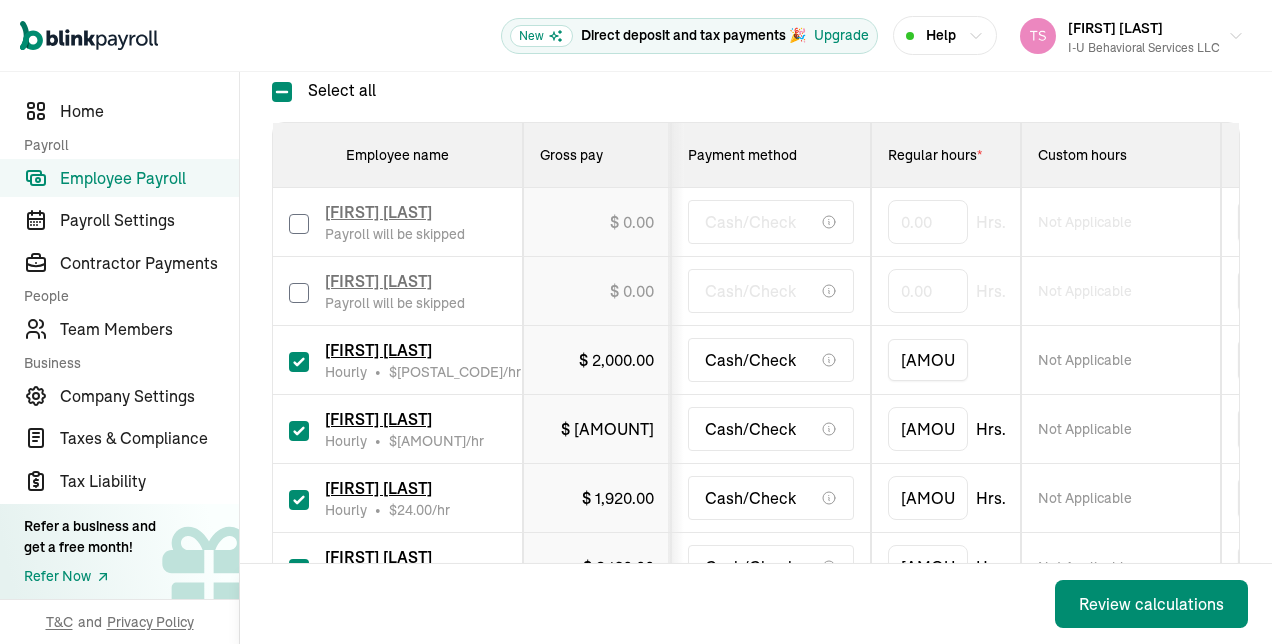 click on "[AMOUNT]" at bounding box center [928, 360] 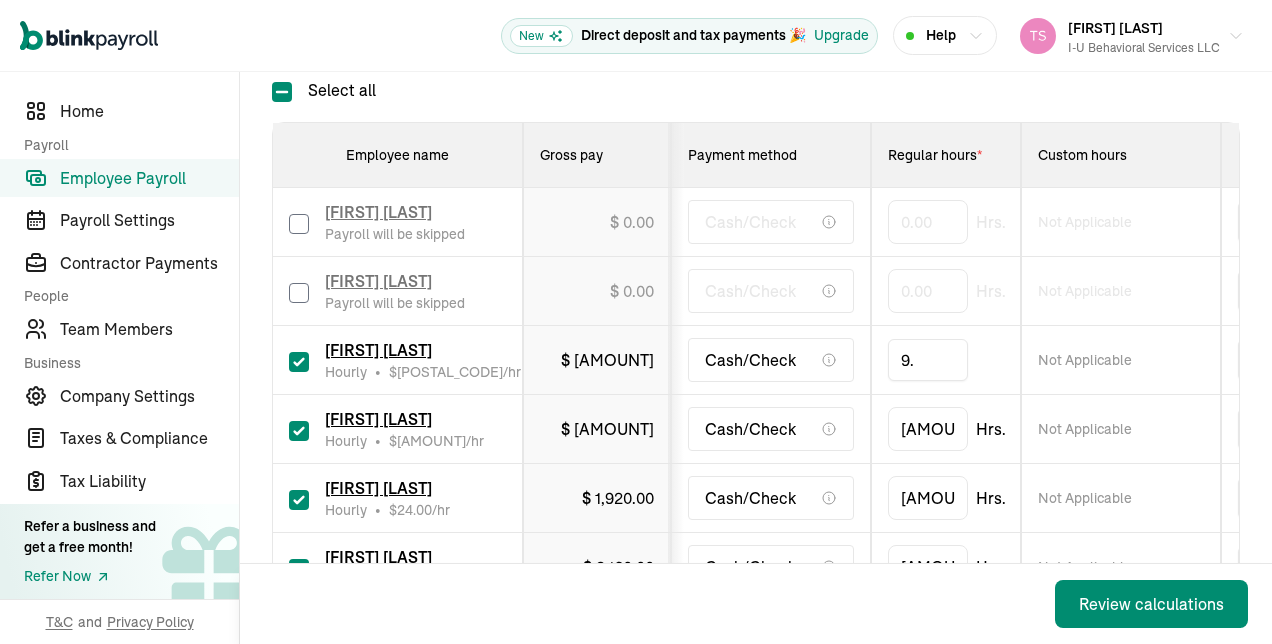 type on "9.5" 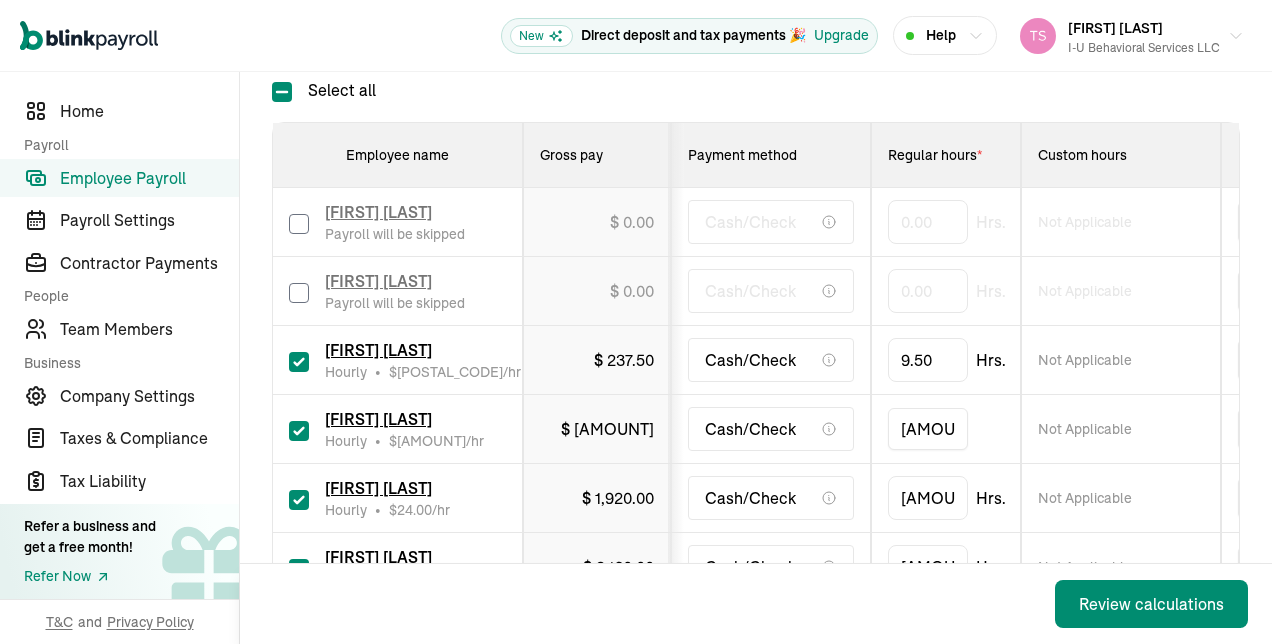click on "[AMOUNT]" at bounding box center [928, 429] 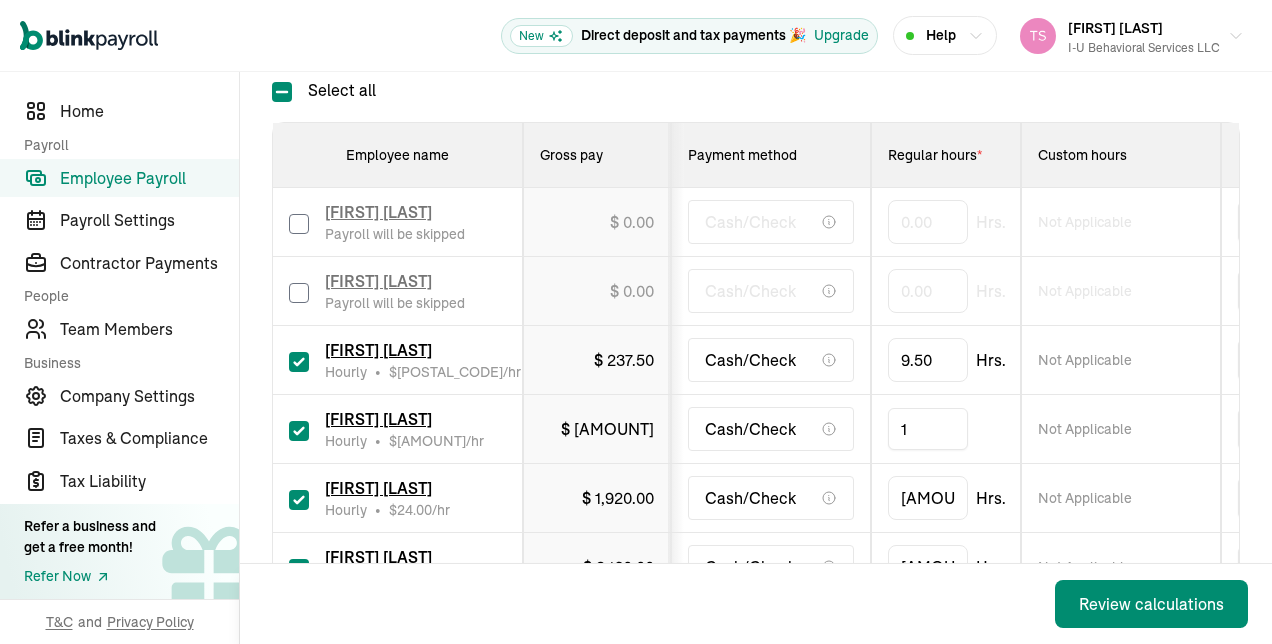 type on "13" 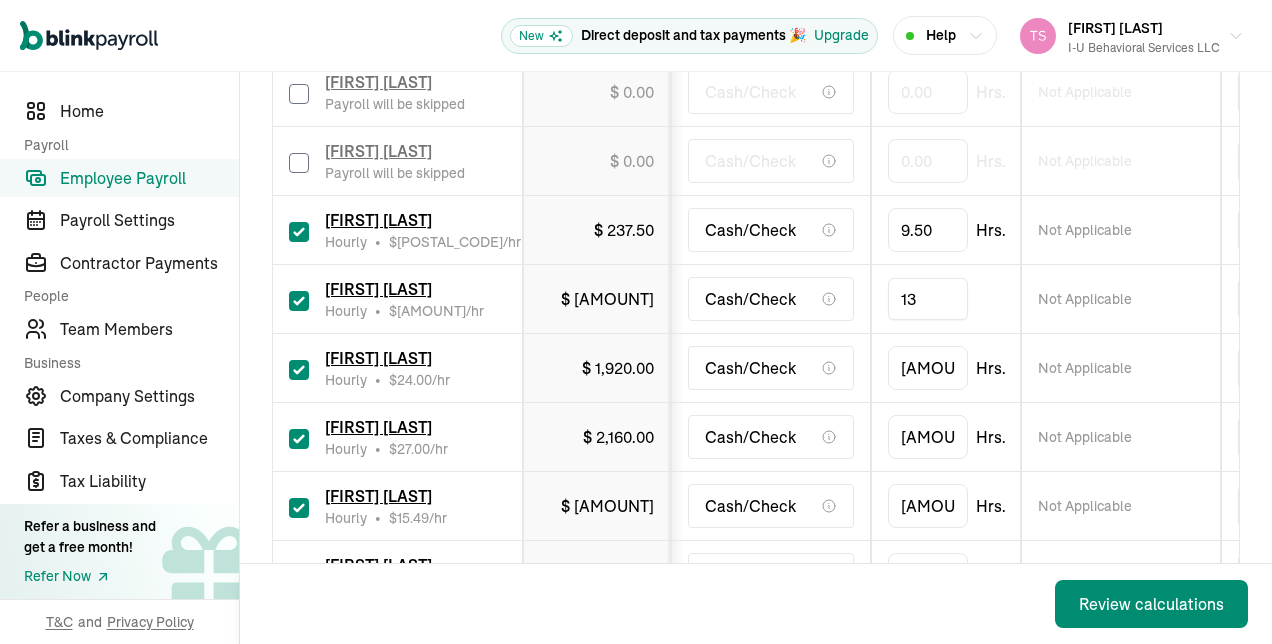 scroll, scrollTop: 444, scrollLeft: 0, axis: vertical 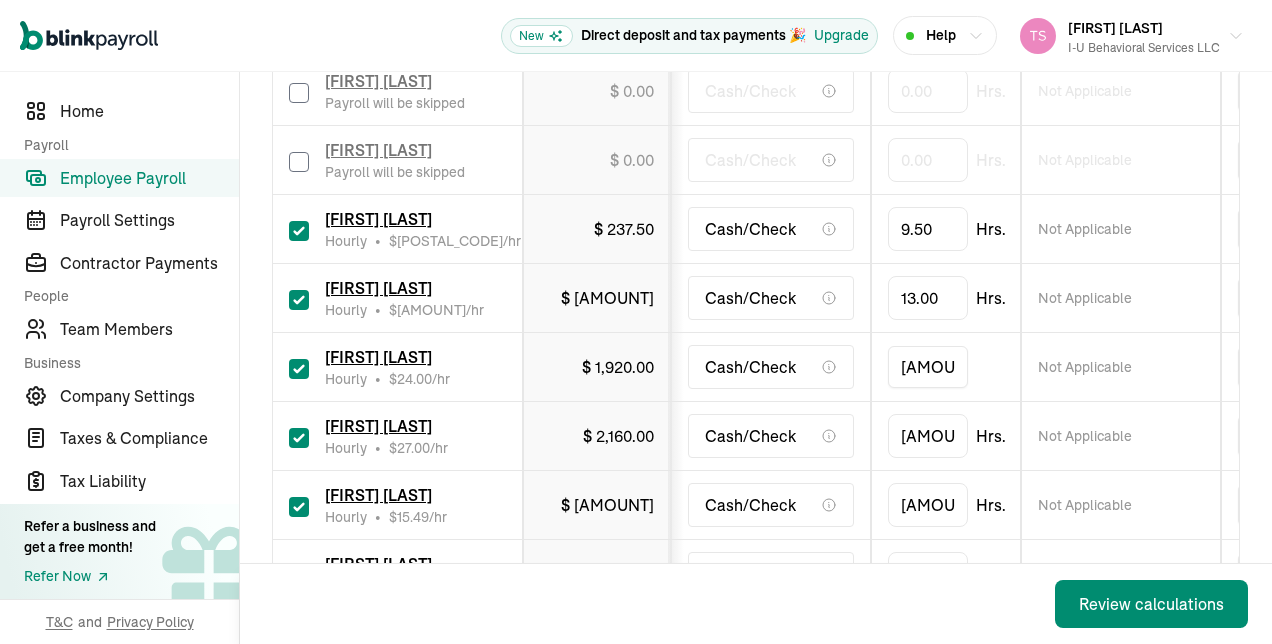 click on "[AMOUNT]" at bounding box center [928, 367] 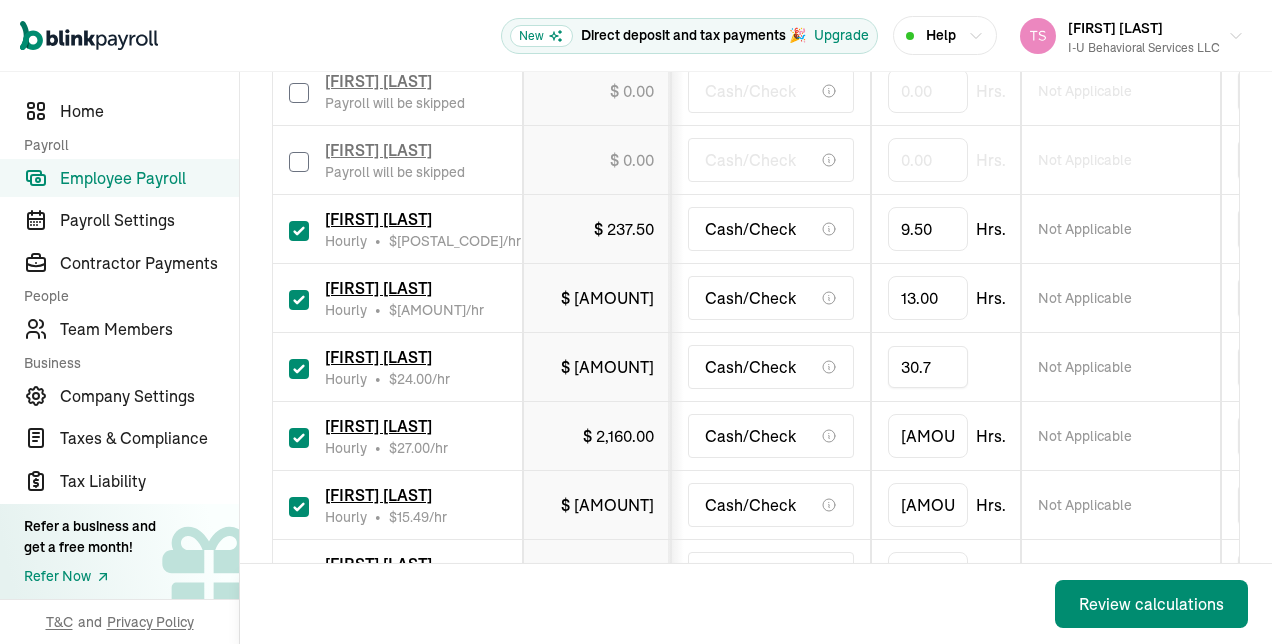 type on "30.75" 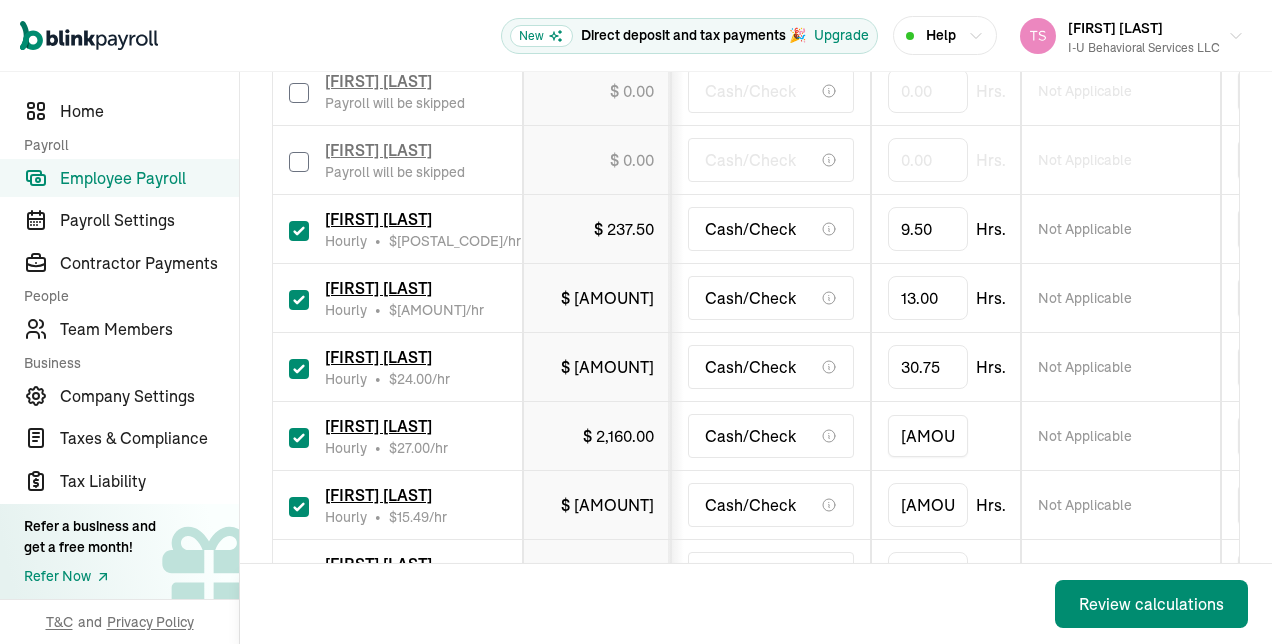 click on "[AMOUNT]" at bounding box center (928, 436) 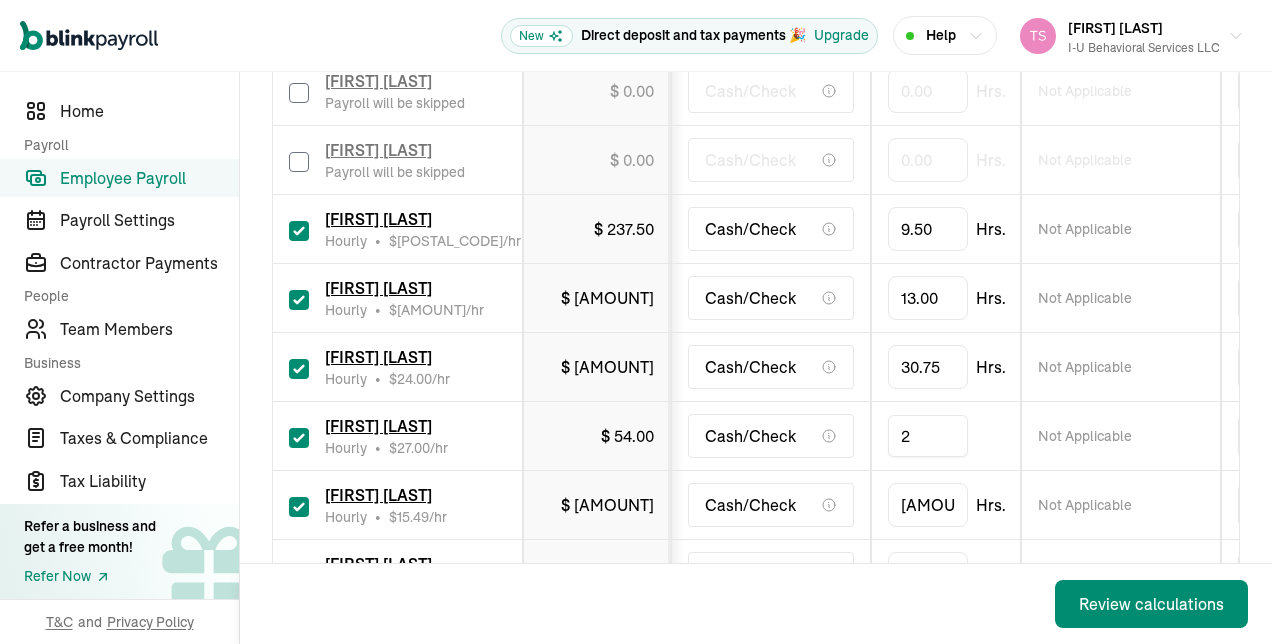 type on "26" 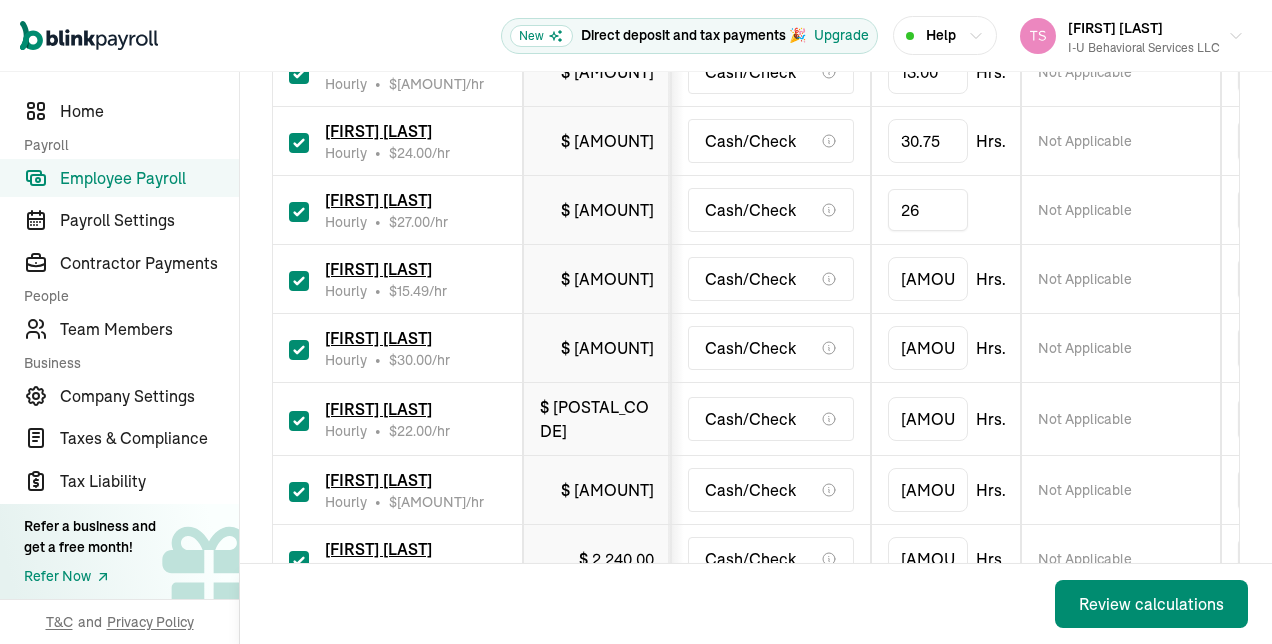 scroll, scrollTop: 682, scrollLeft: 0, axis: vertical 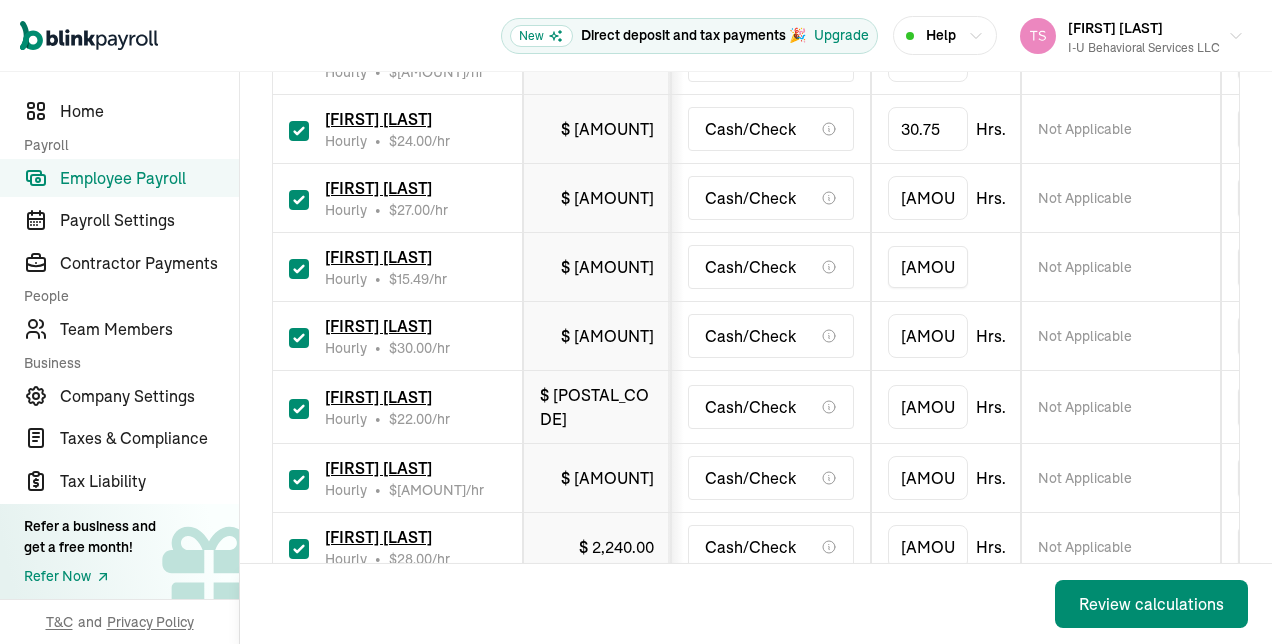 click on "[AMOUNT]" at bounding box center [928, 267] 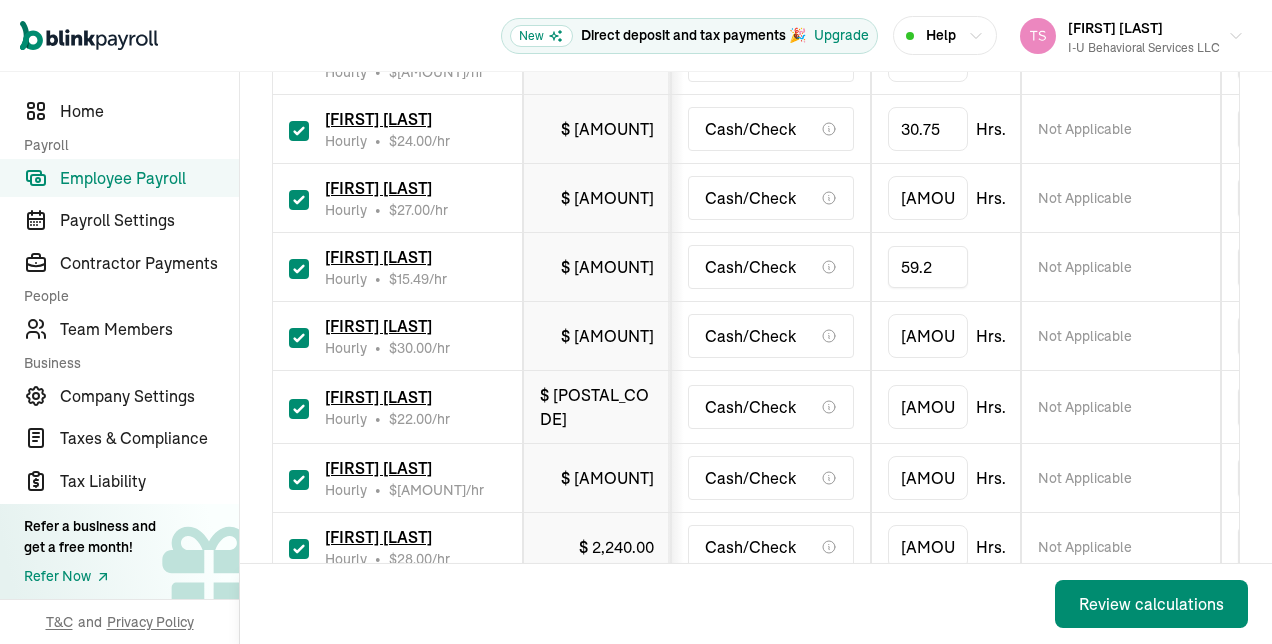 type on "[AMOUNT]" 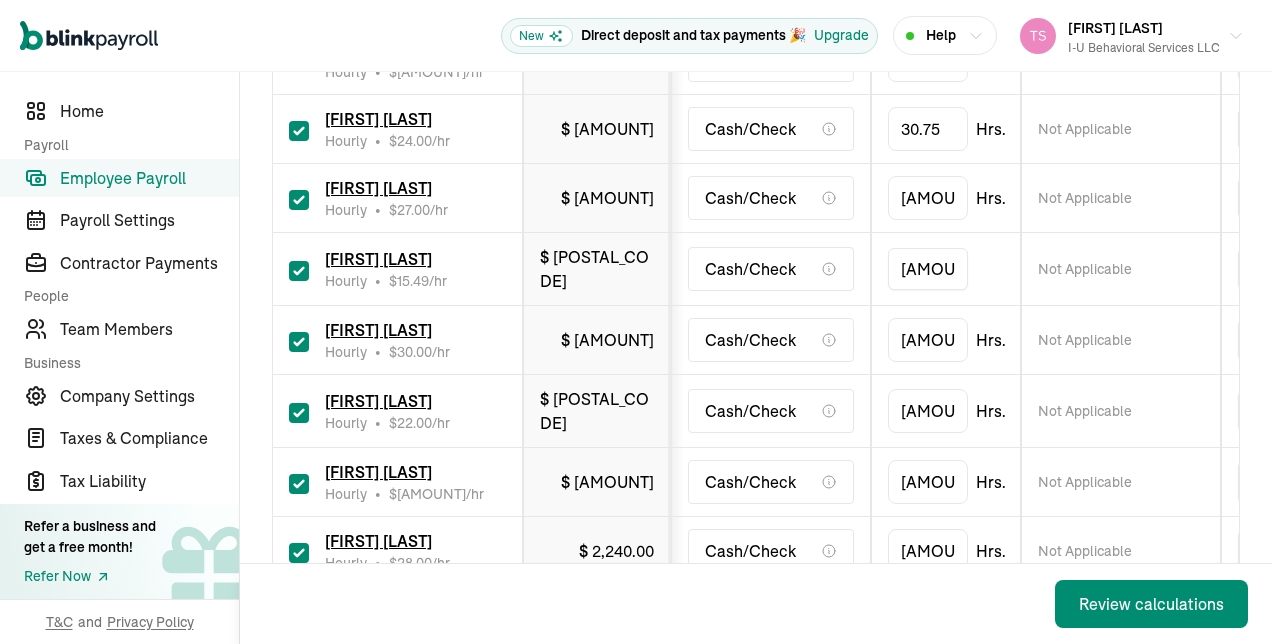 click at bounding box center (299, 342) 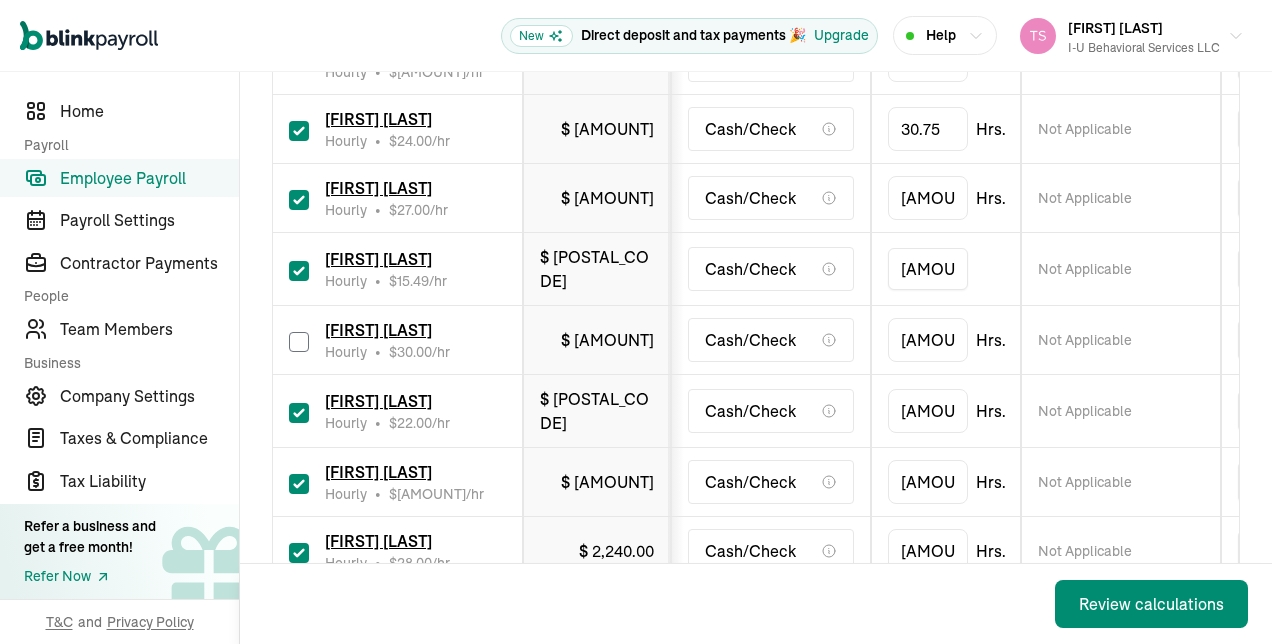 checkbox on "false" 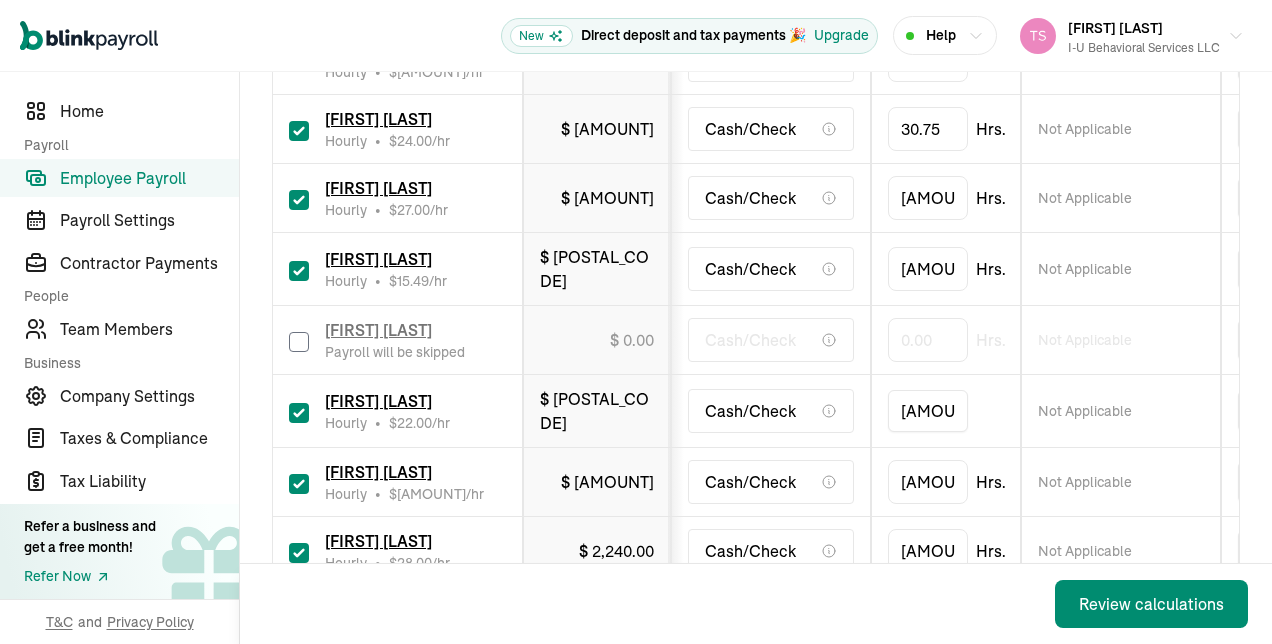 click on "[AMOUNT]" at bounding box center (928, 411) 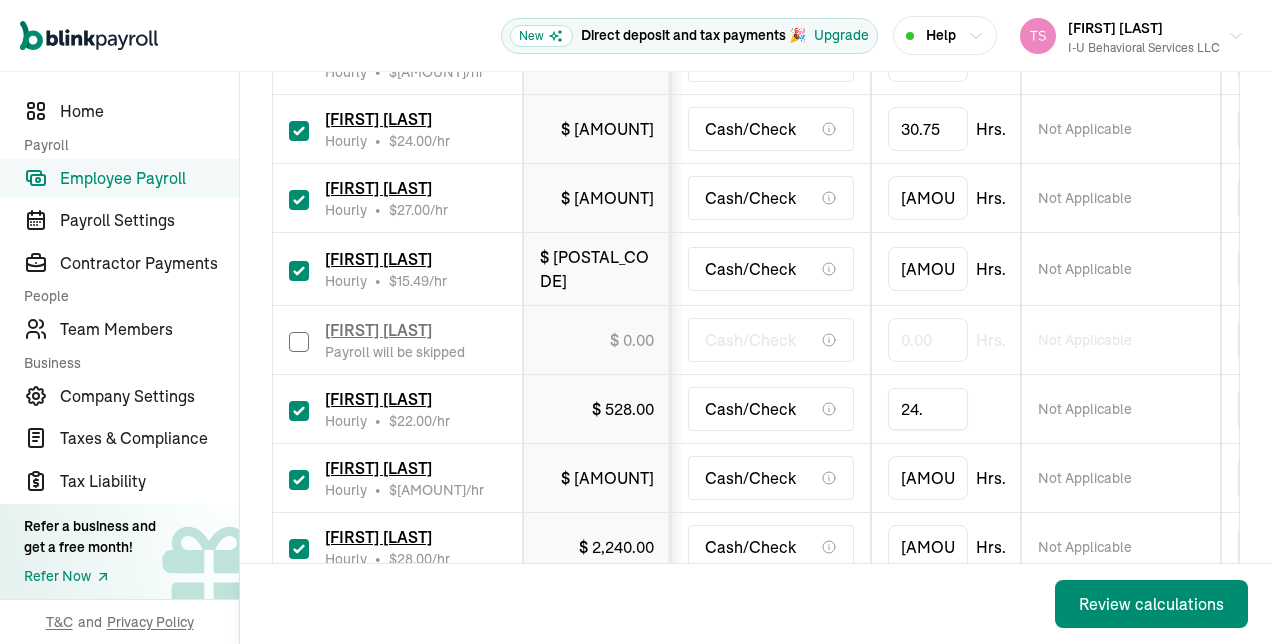 type on "24.5" 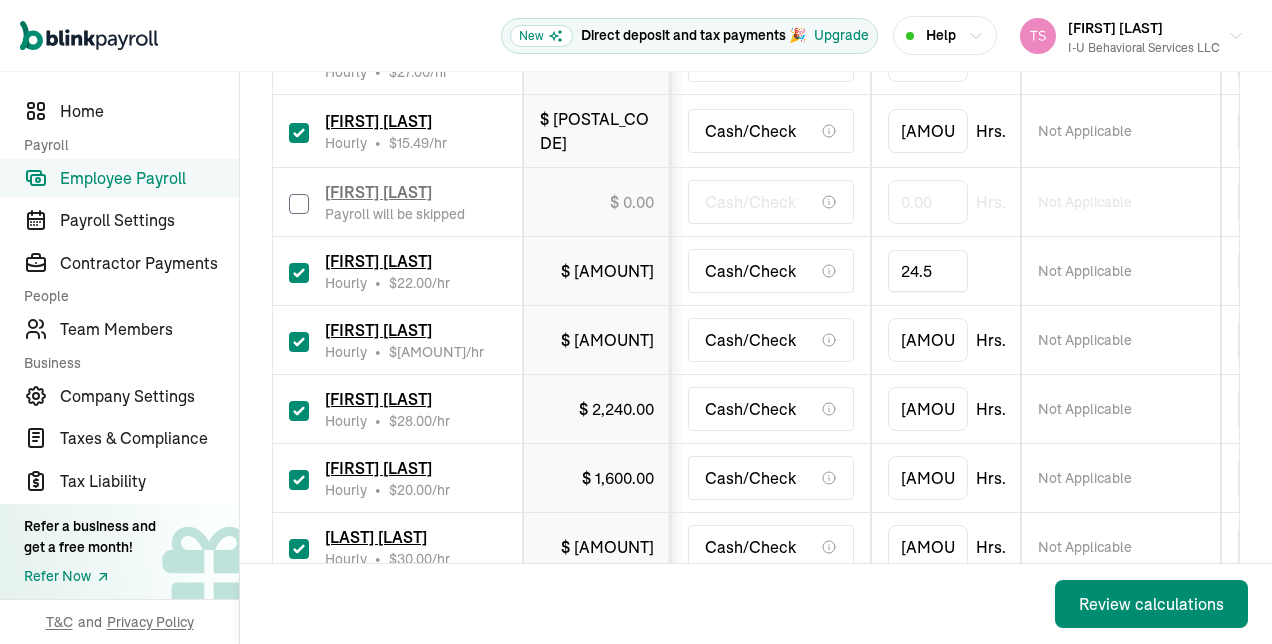 scroll, scrollTop: 845, scrollLeft: 0, axis: vertical 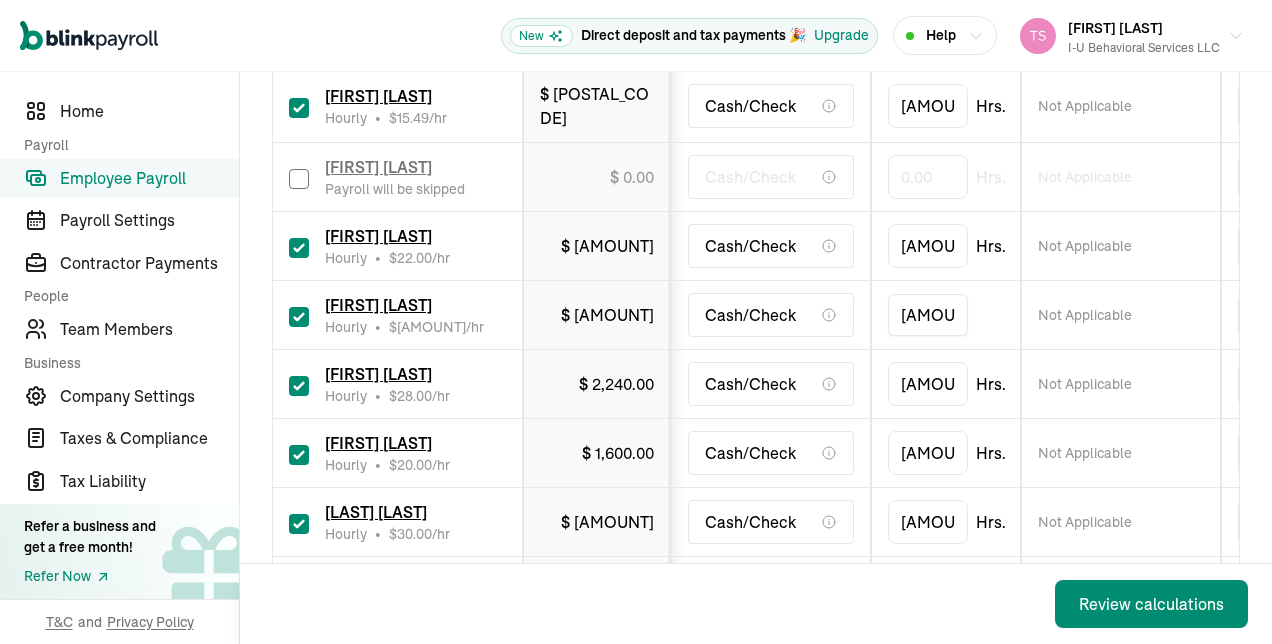 click on "[AMOUNT]" at bounding box center [928, 315] 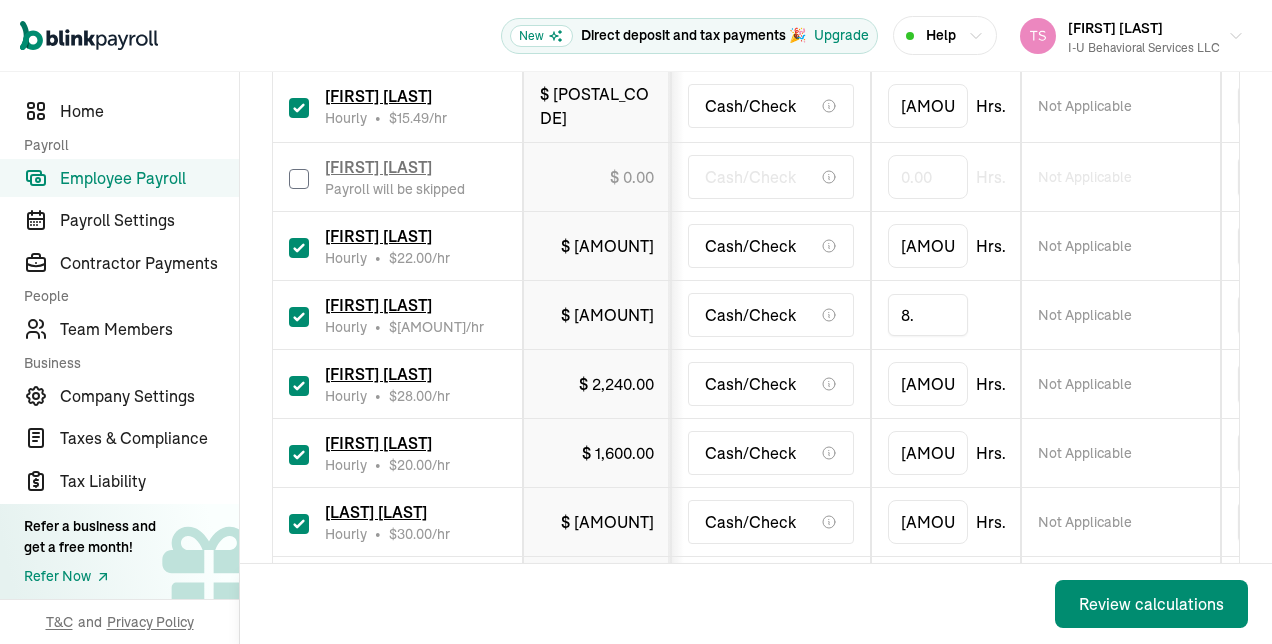 type on "8.5" 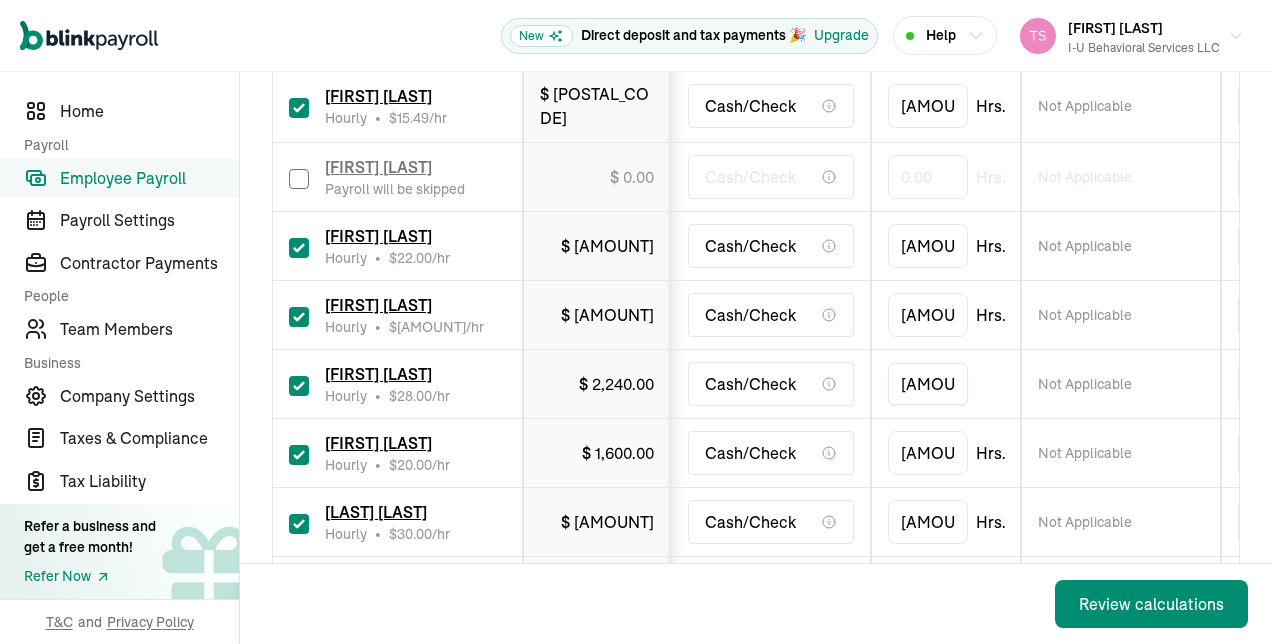 click on "[AMOUNT]" at bounding box center [928, 384] 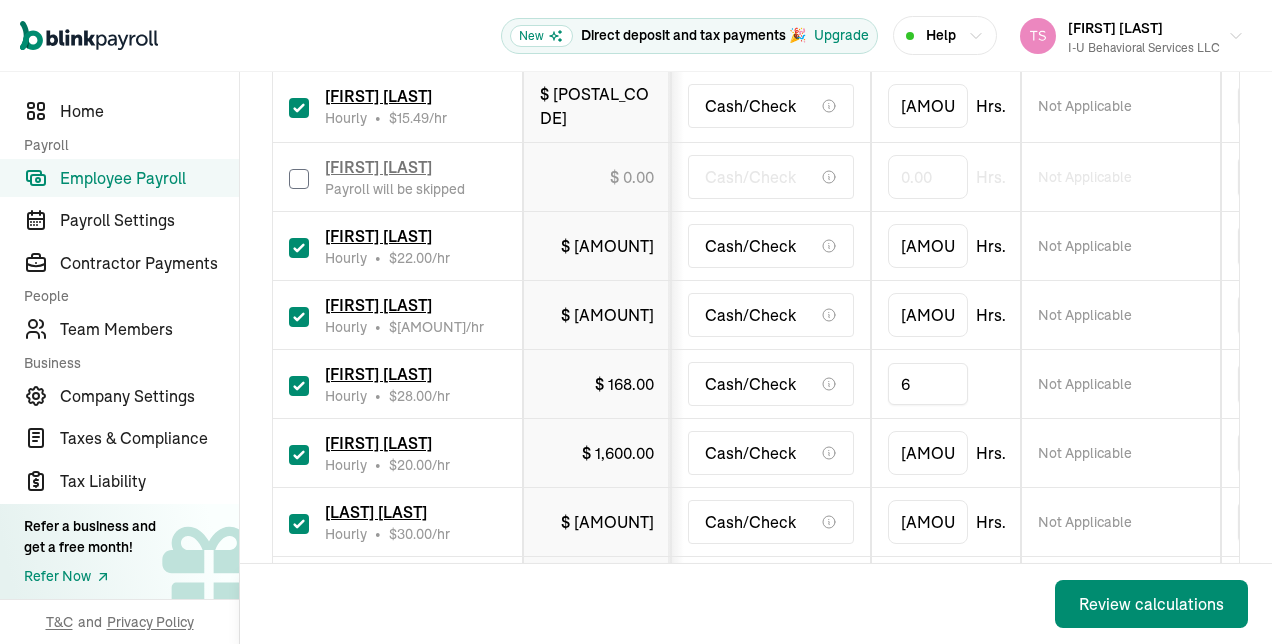 type on "62" 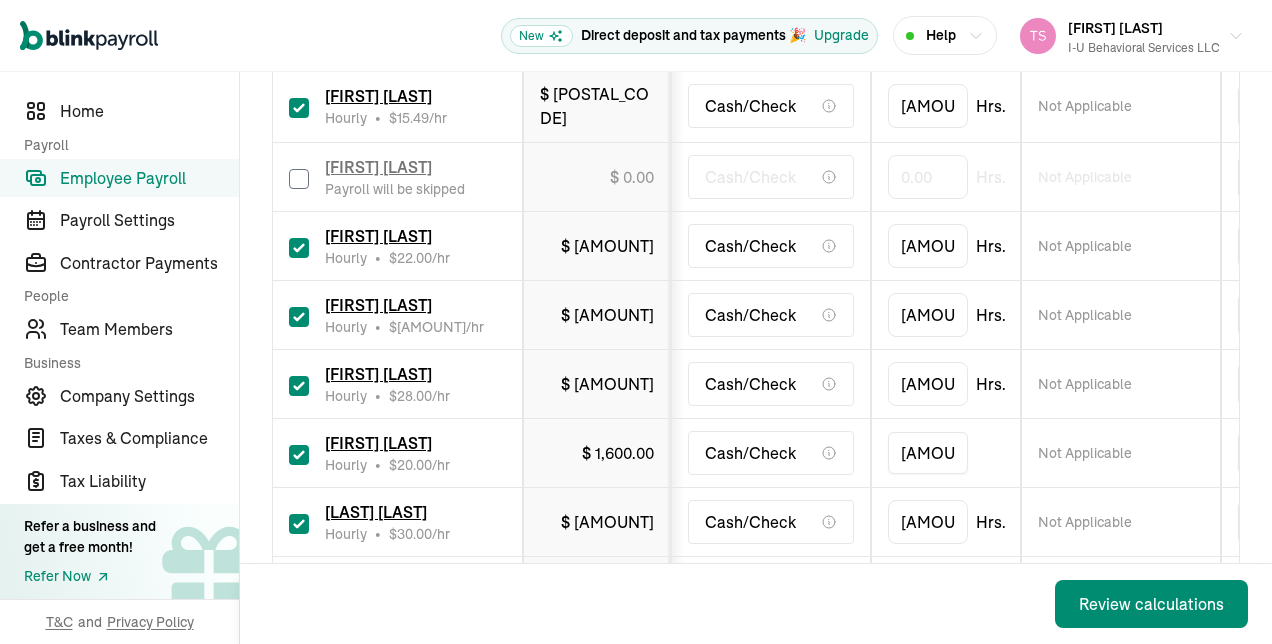click on "[AMOUNT]" at bounding box center [928, 453] 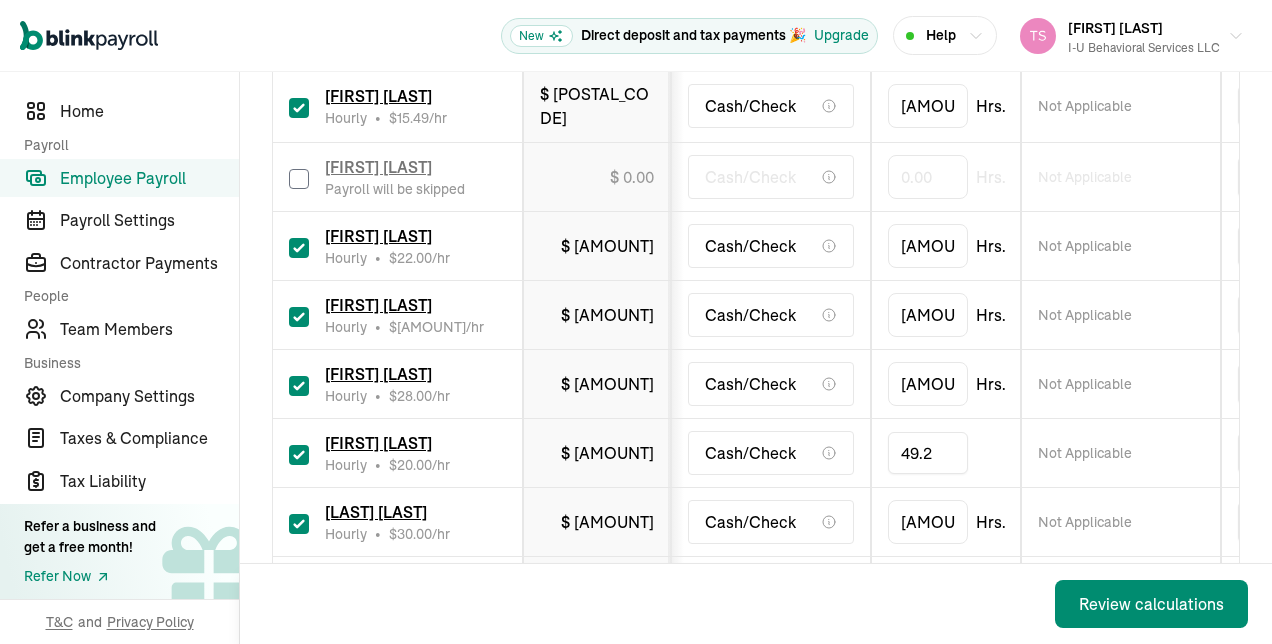 type on "49.25" 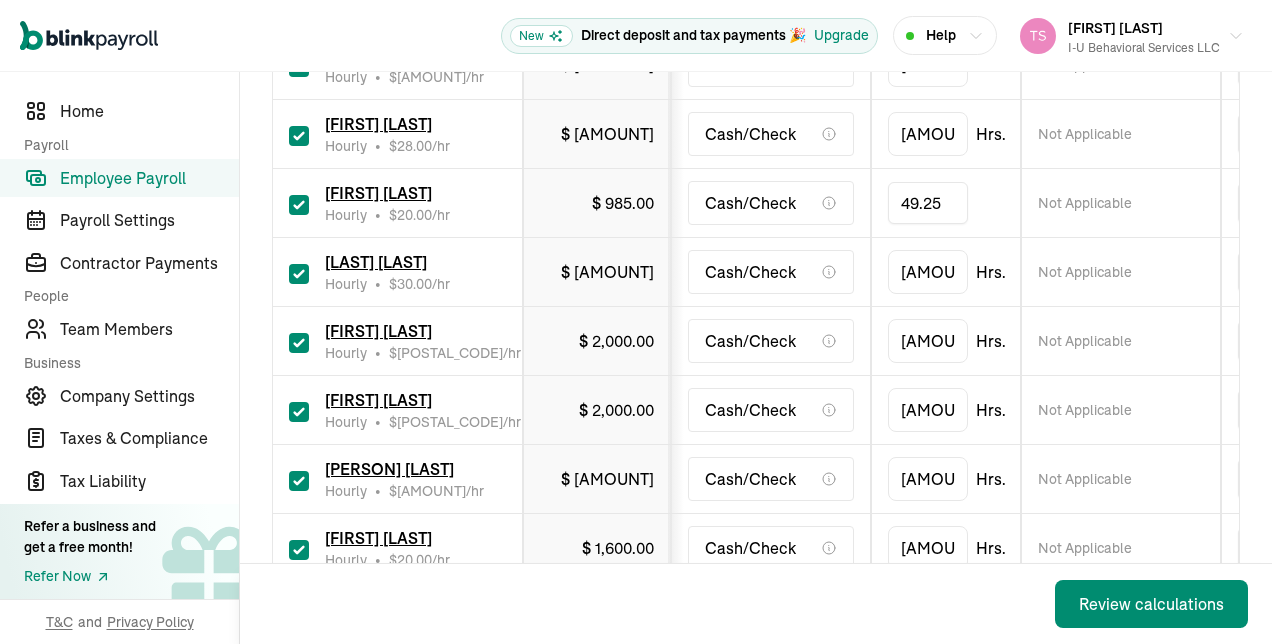 scroll, scrollTop: 1096, scrollLeft: 0, axis: vertical 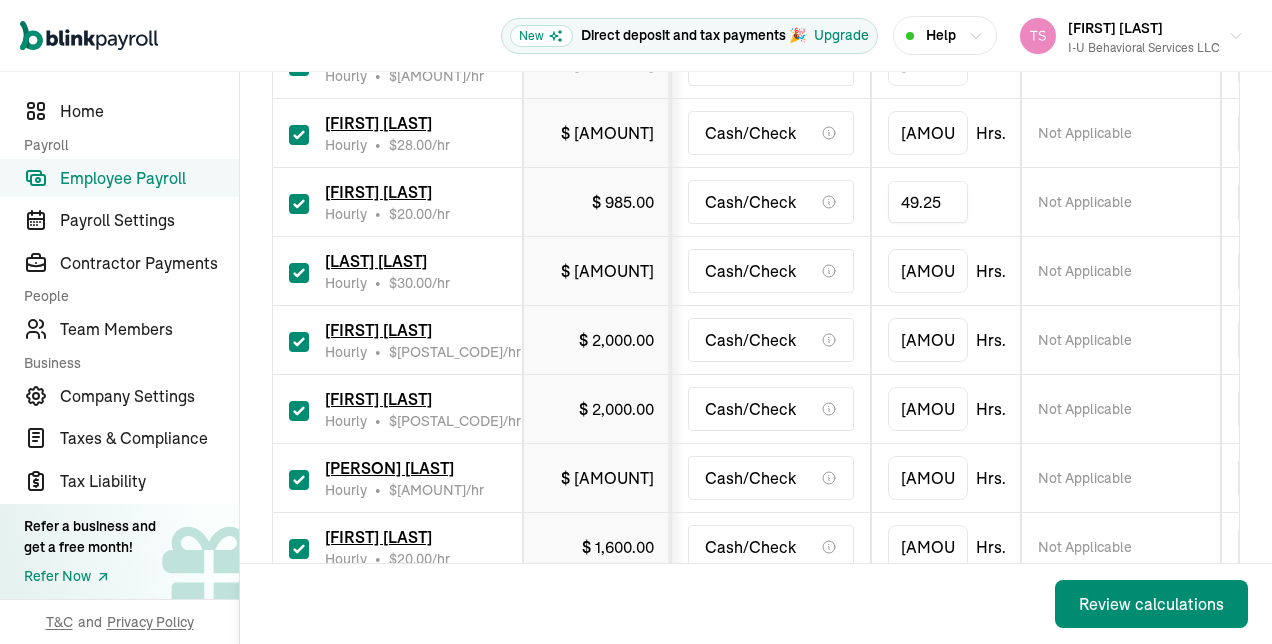 click at bounding box center (299, 273) 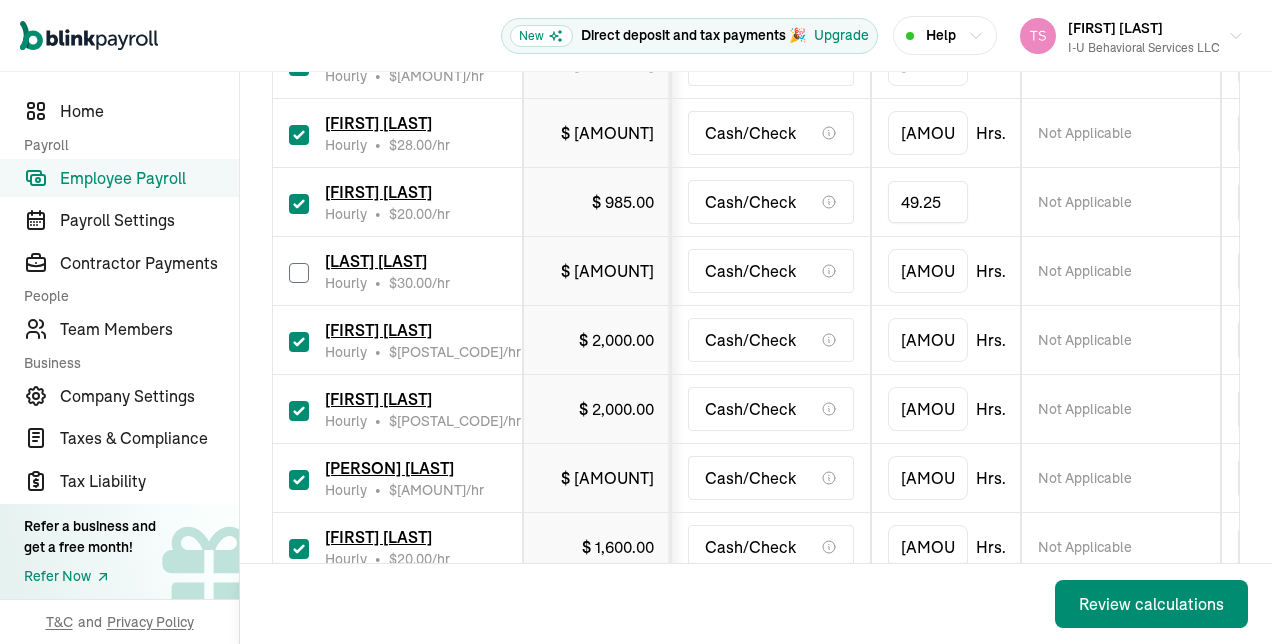 checkbox on "false" 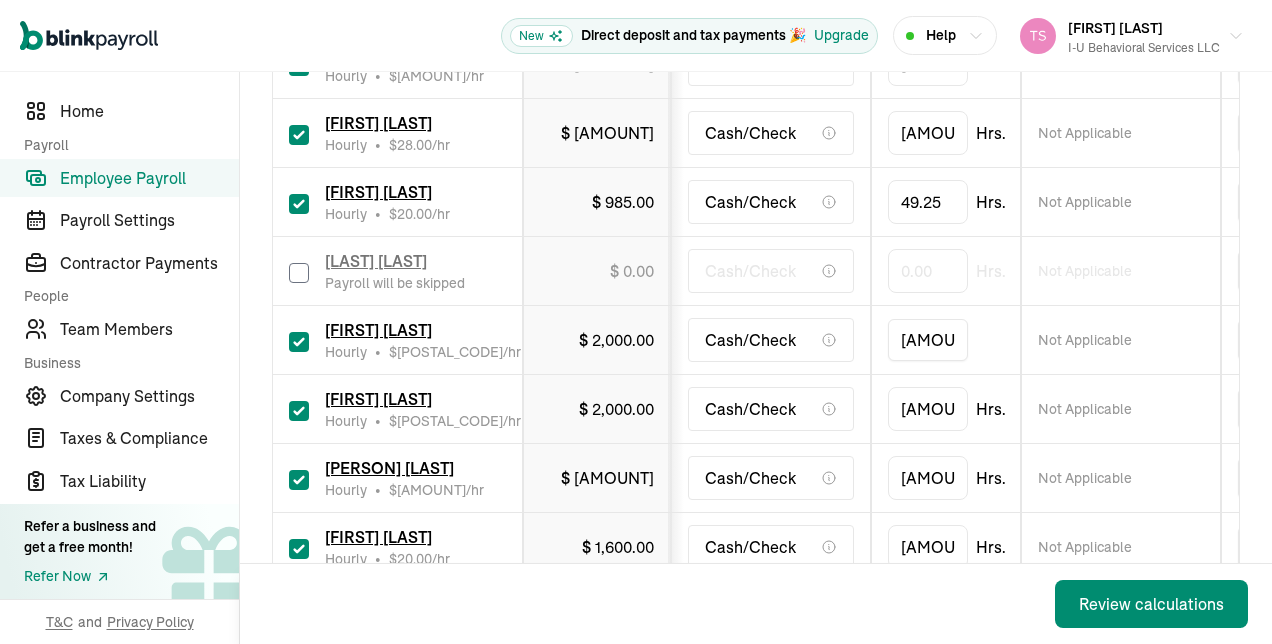 click on "[AMOUNT]" at bounding box center [928, 340] 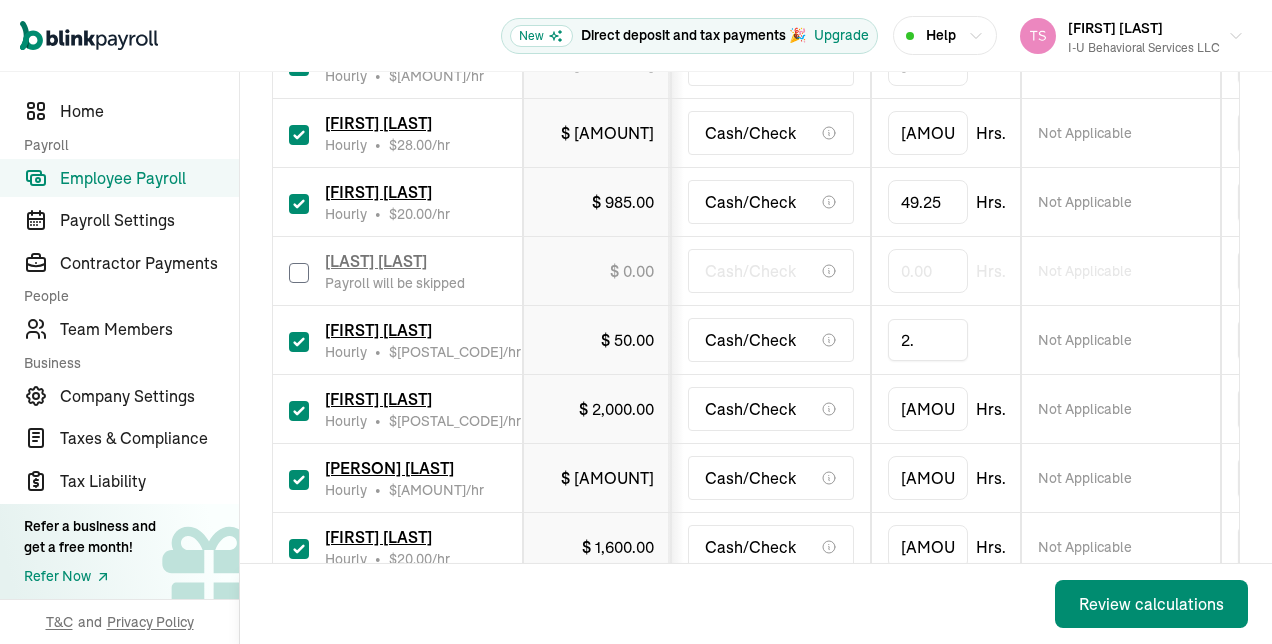 type on "[AMOUNT]" 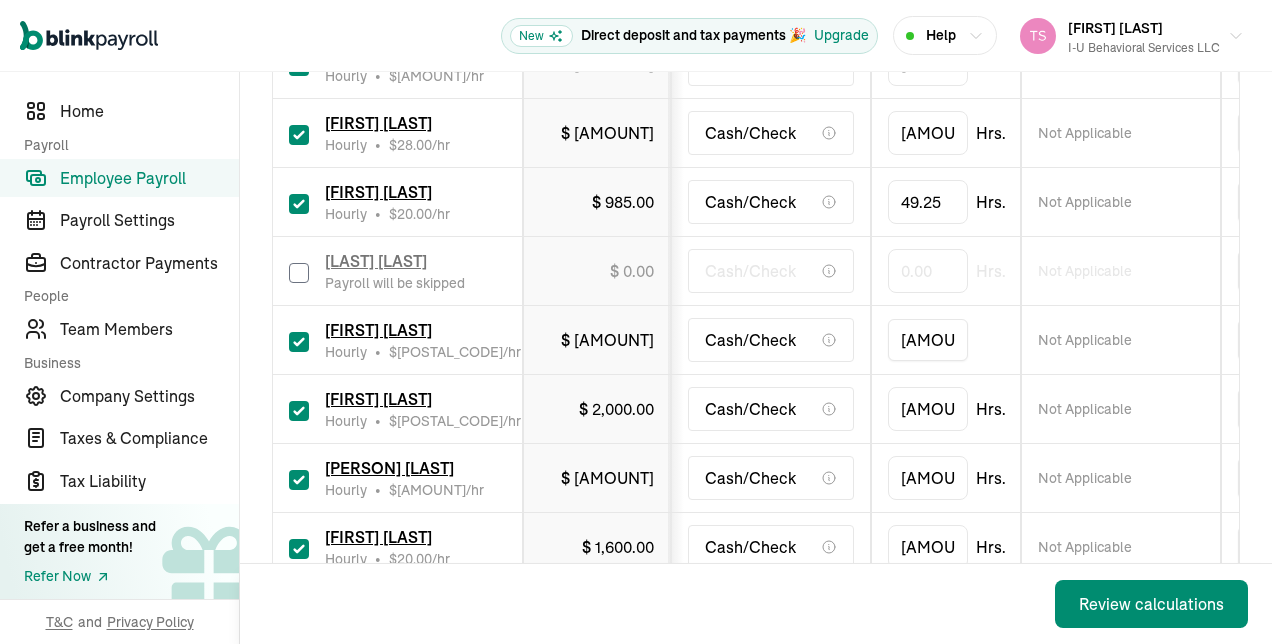 click at bounding box center (299, 411) 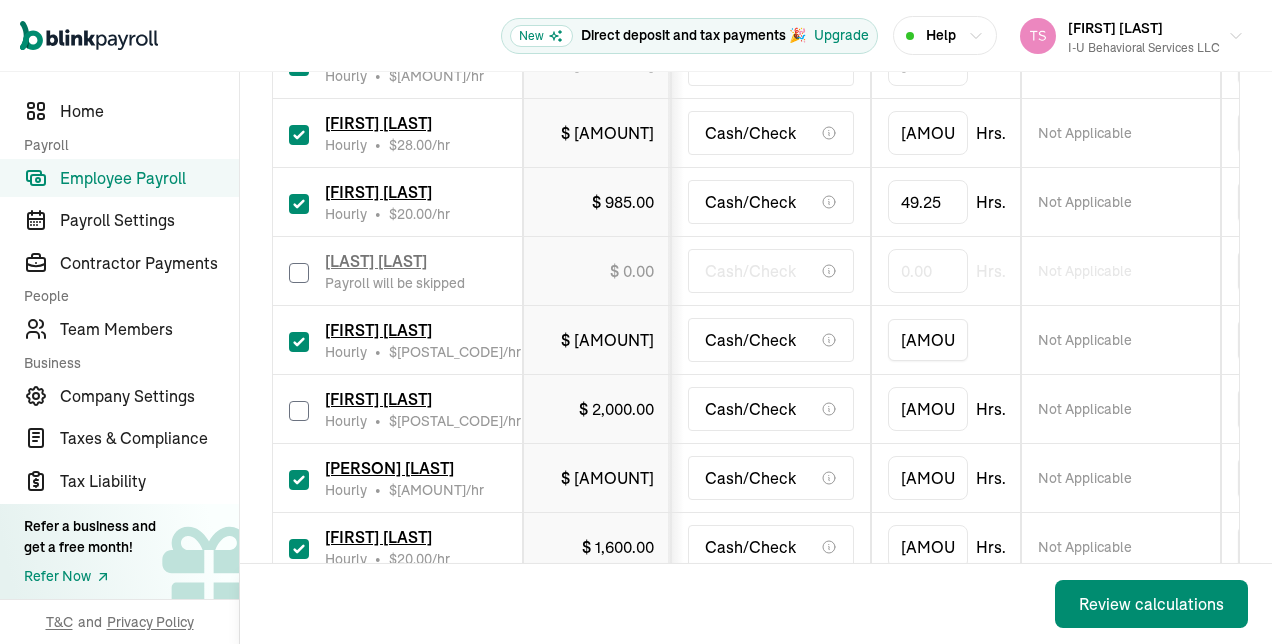 checkbox on "false" 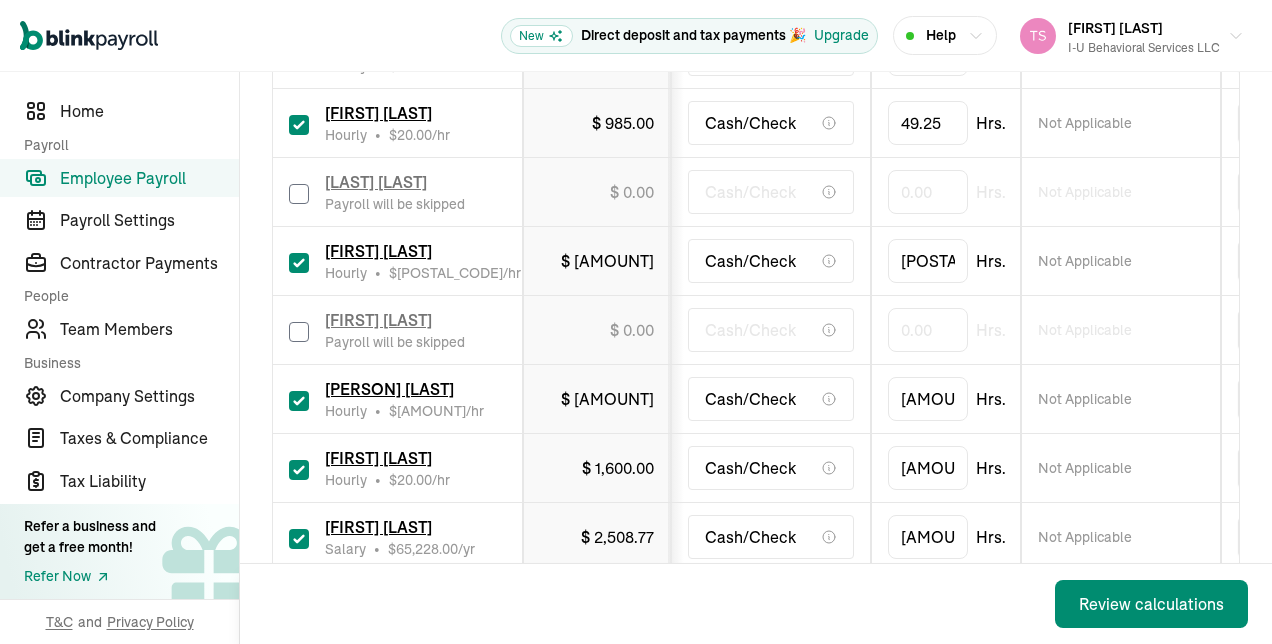 scroll, scrollTop: 1177, scrollLeft: 0, axis: vertical 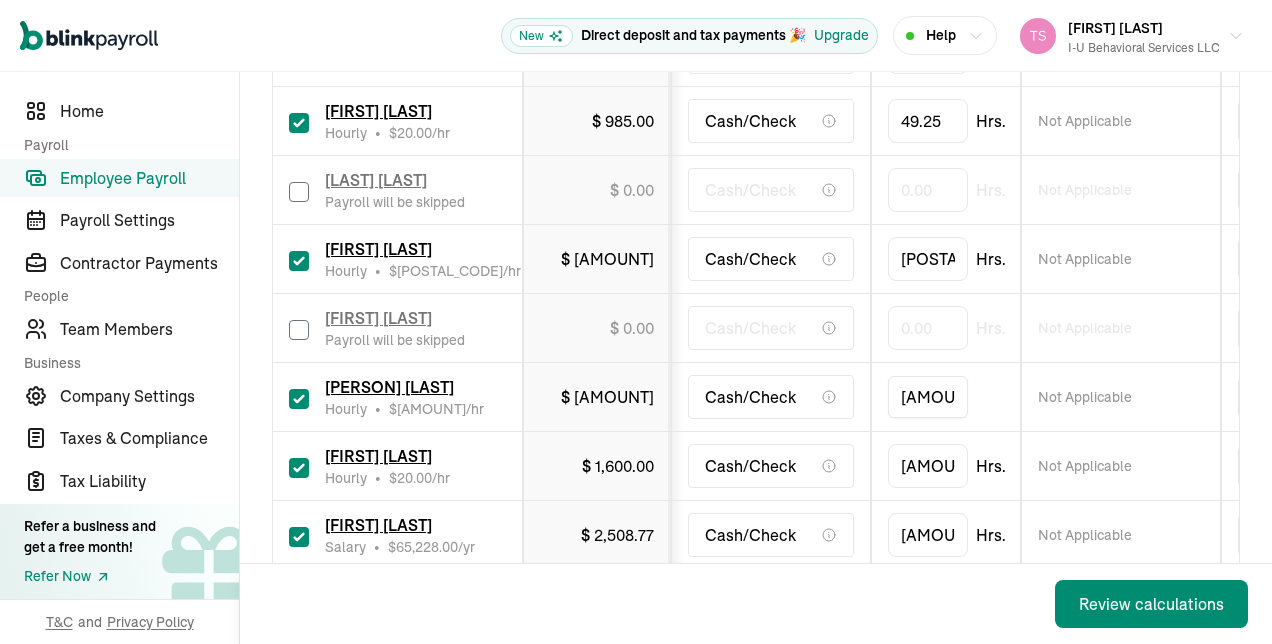 click on "[AMOUNT]" at bounding box center (928, 397) 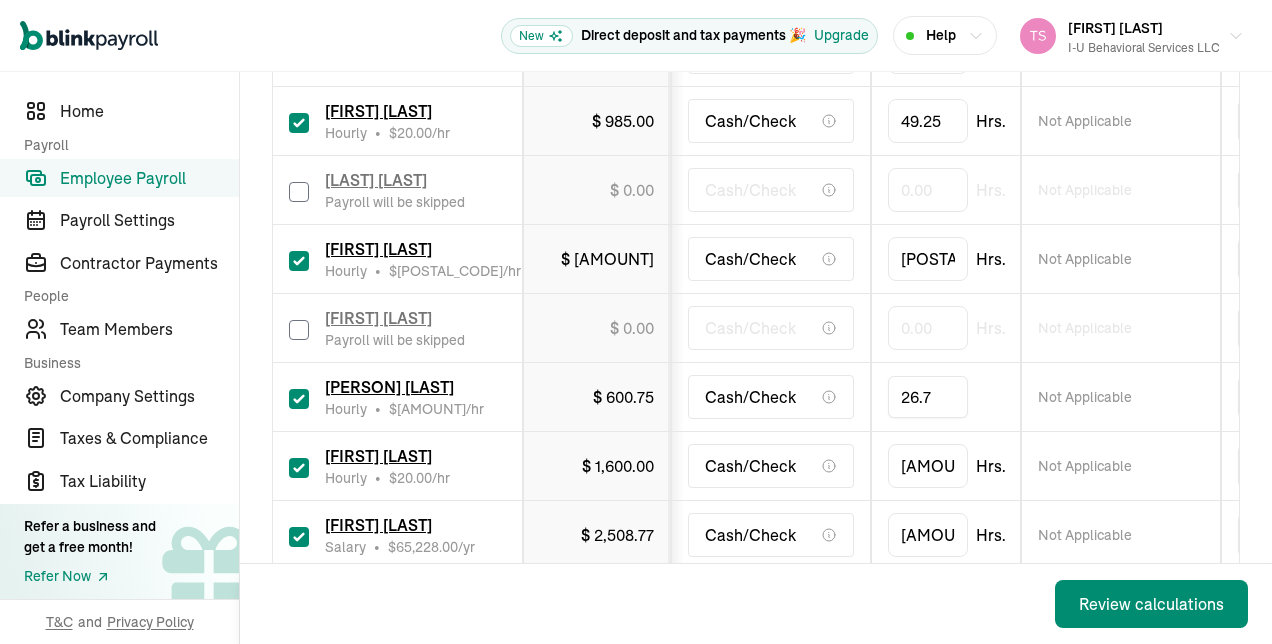 type on "26.75" 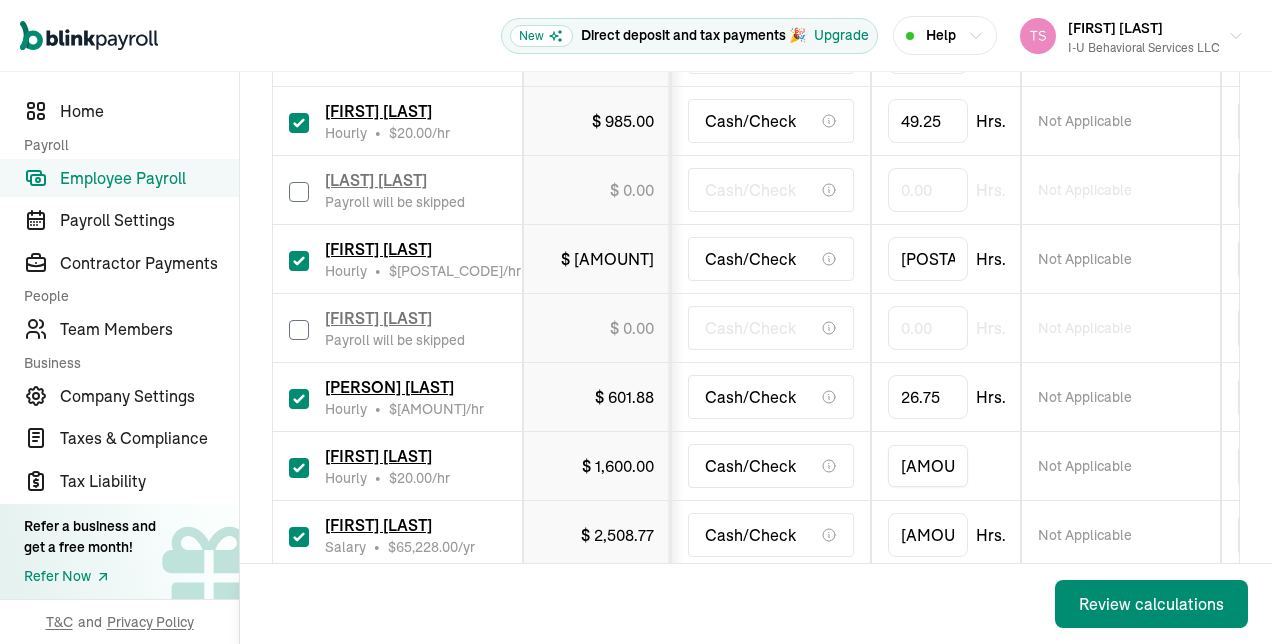 click on "[AMOUNT]" at bounding box center (928, 466) 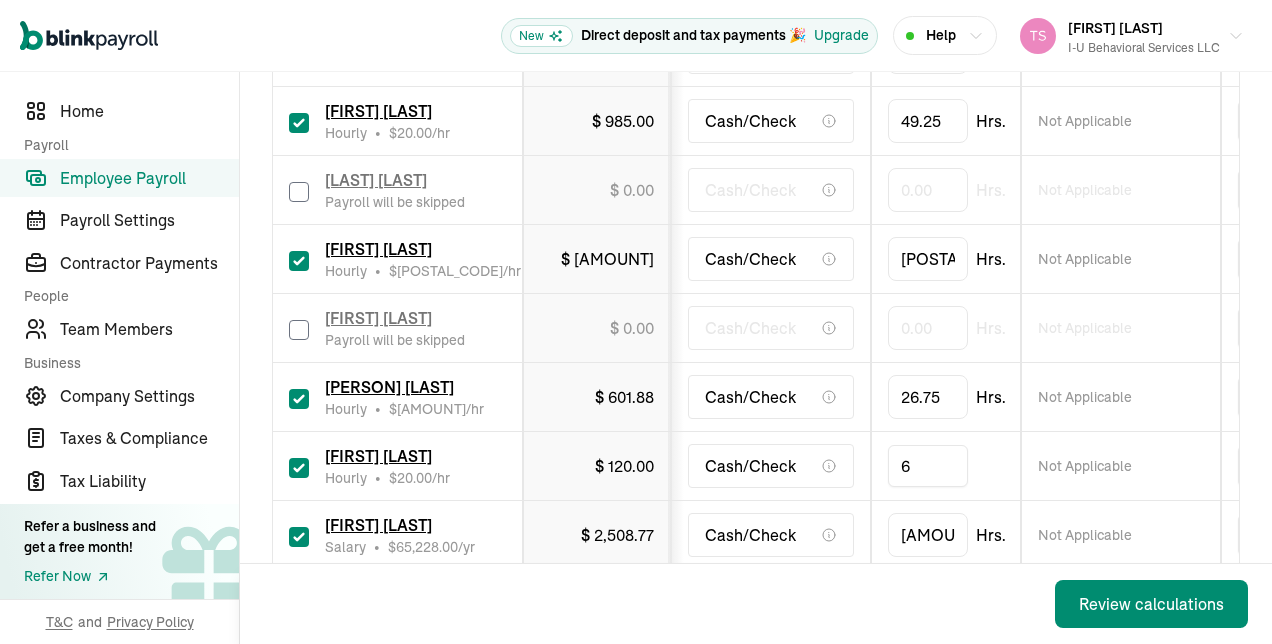 type on "64" 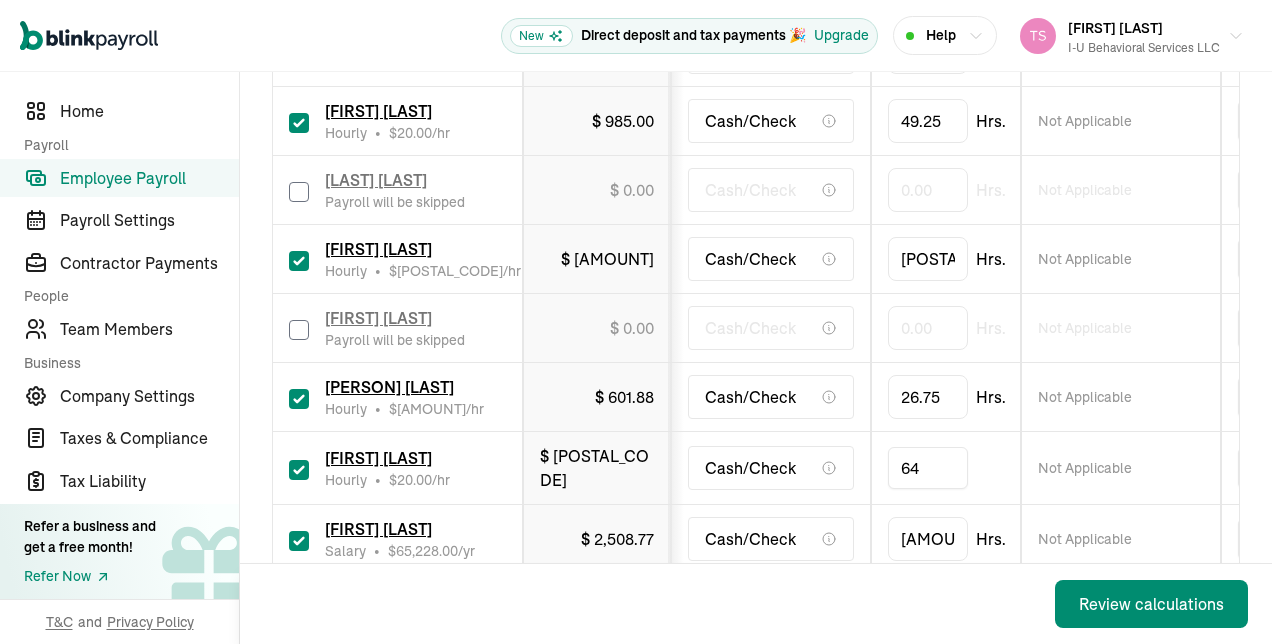 click on "Back Review calculations" at bounding box center [756, 604] 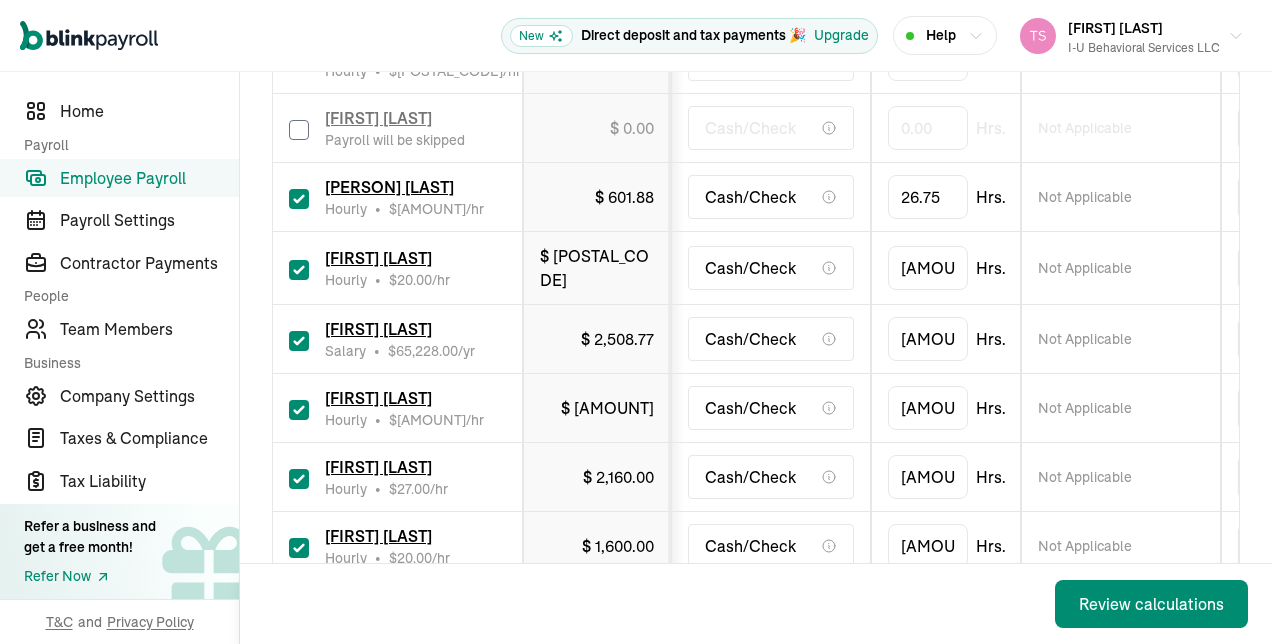 scroll, scrollTop: 1383, scrollLeft: 0, axis: vertical 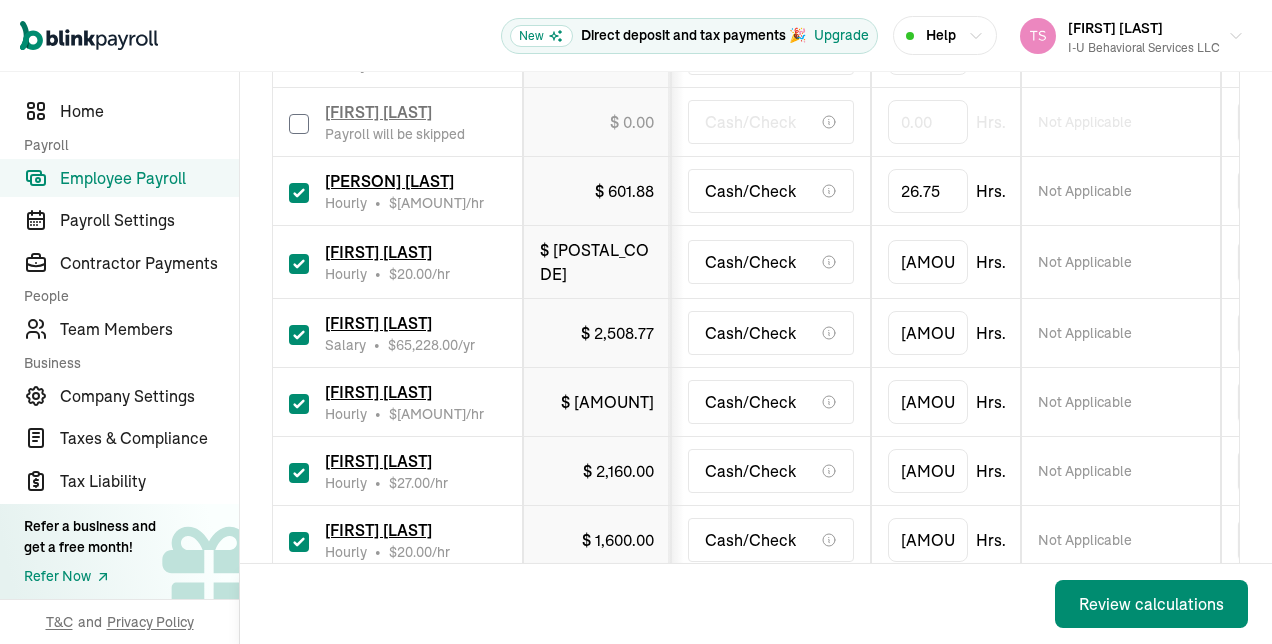 click on "[FIRST] [LAST] Salary • $ [AMOUNT] /yr" at bounding box center [397, 333] 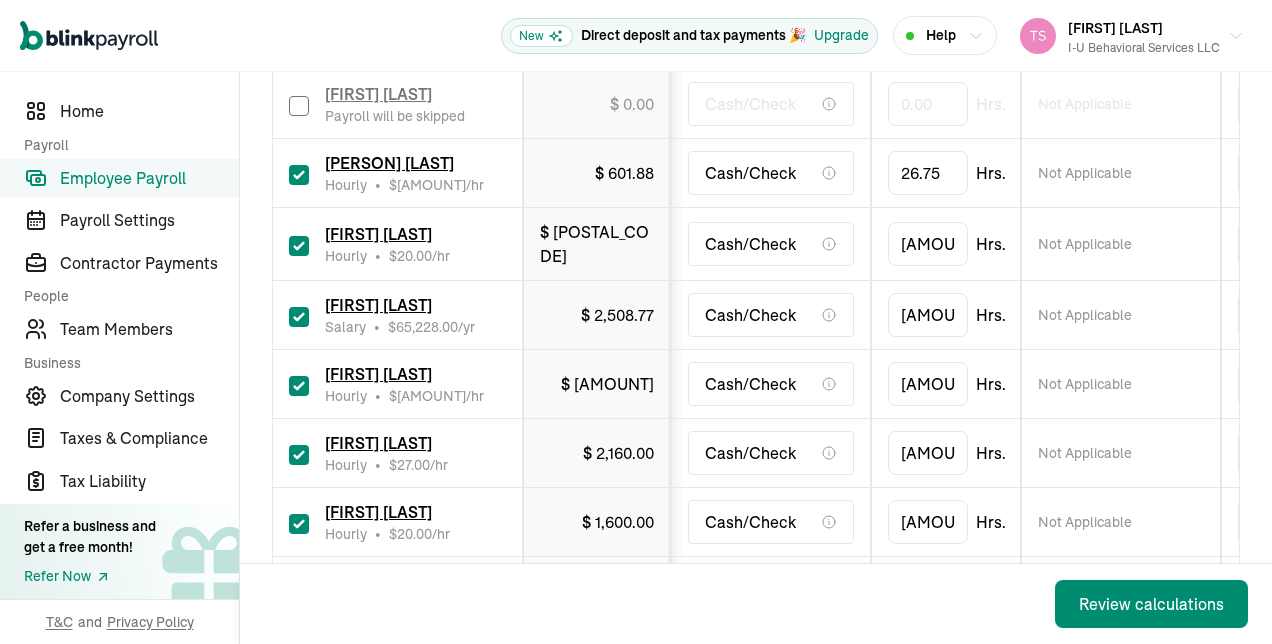 scroll, scrollTop: 1423, scrollLeft: 0, axis: vertical 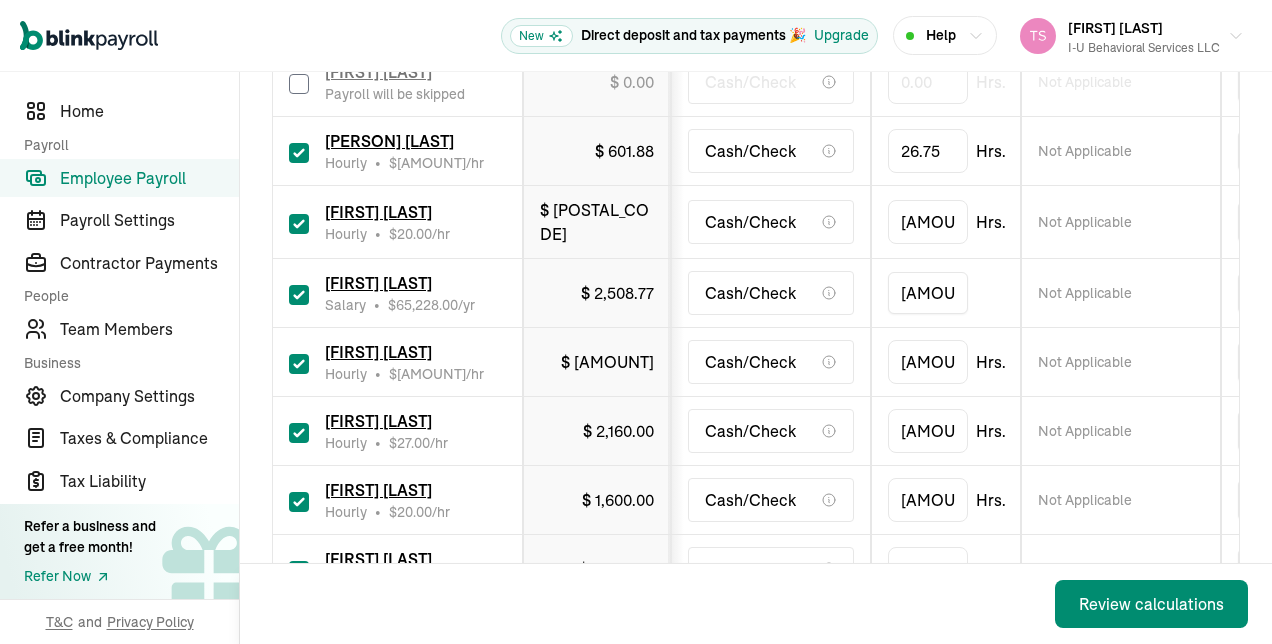 click on "[AMOUNT]" at bounding box center [928, 293] 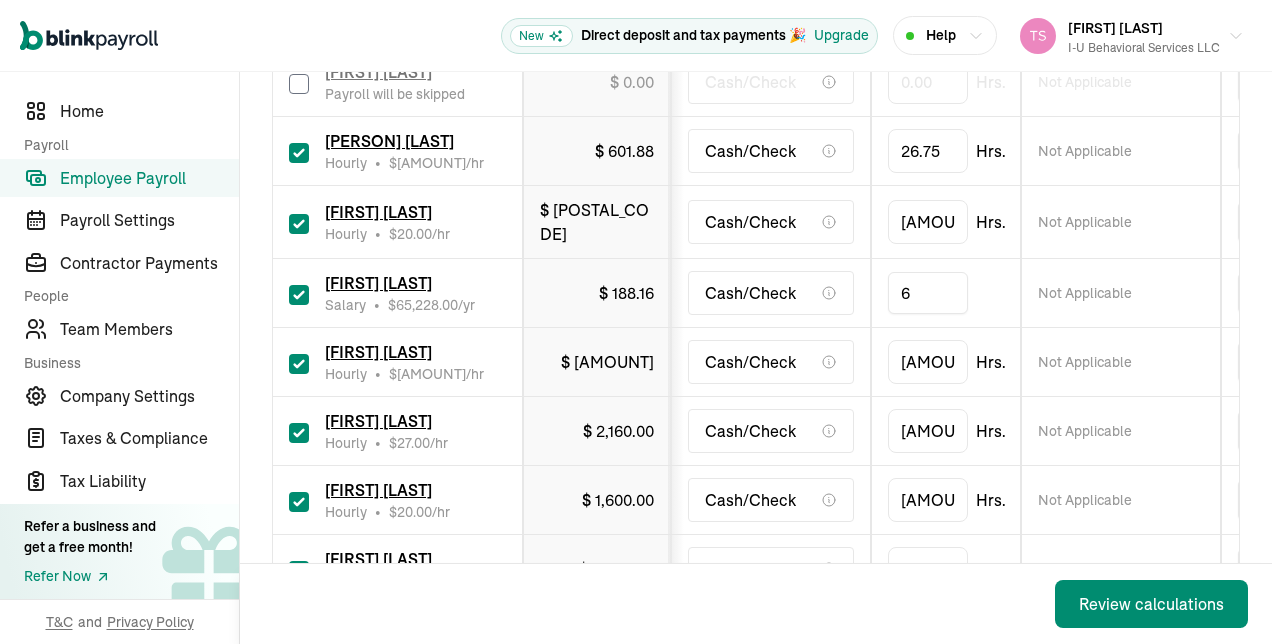 type on "62" 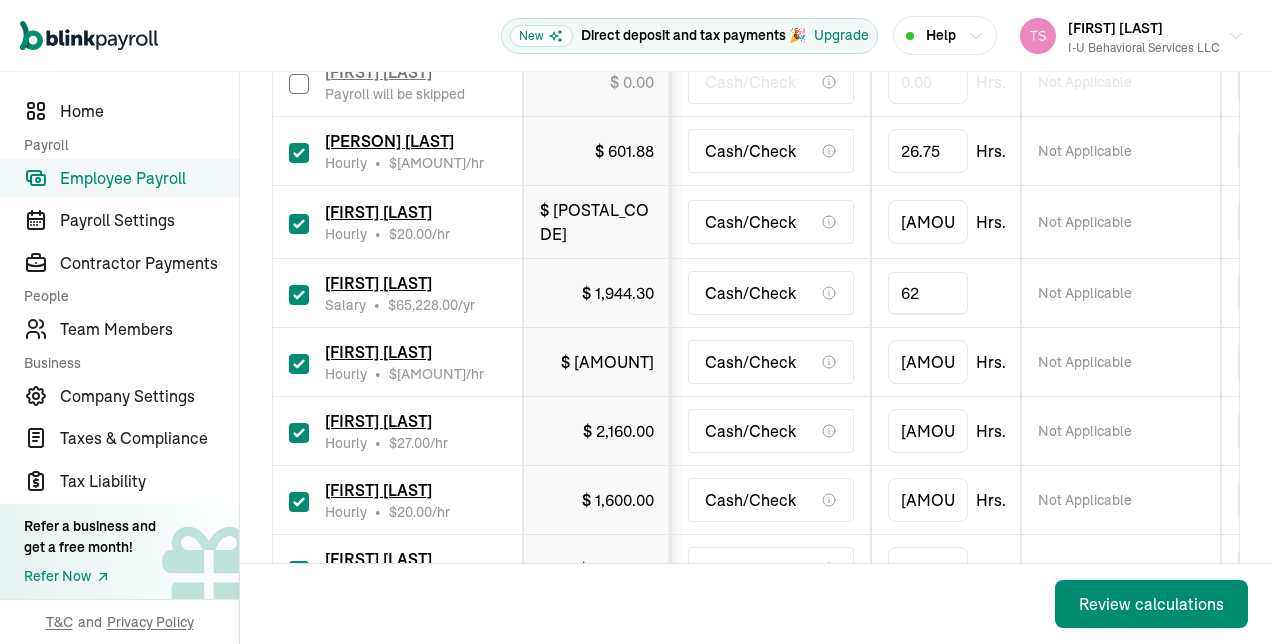 click on "[AMOUNT] Hrs." at bounding box center [946, 362] 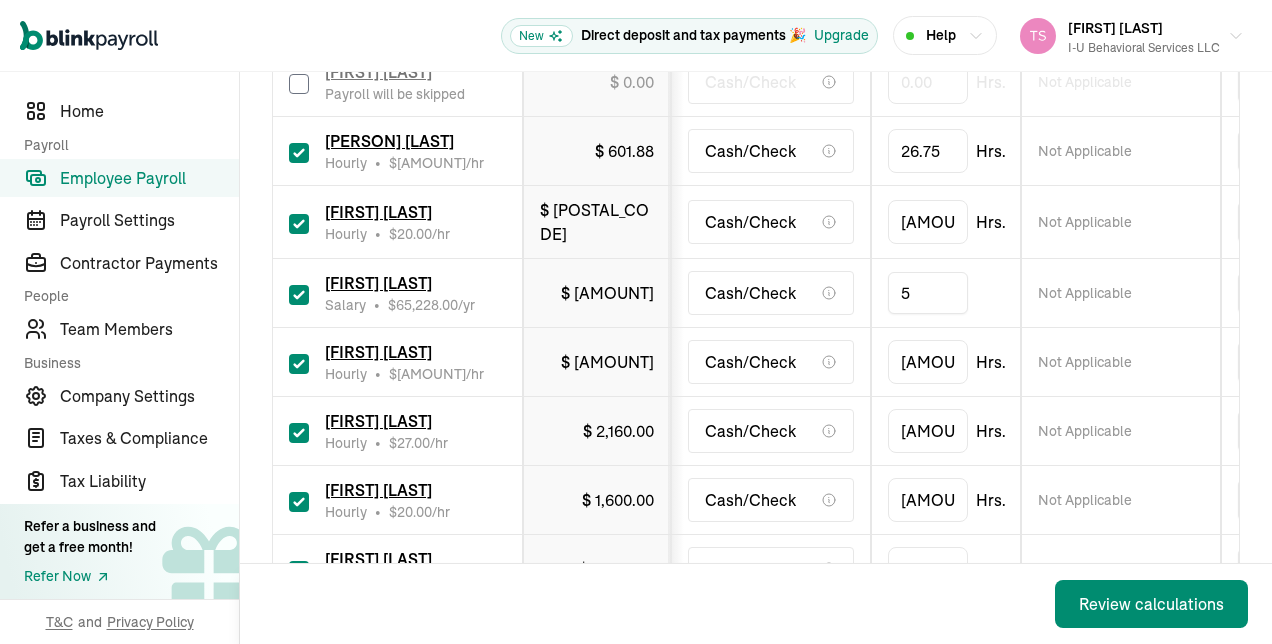 type on "56" 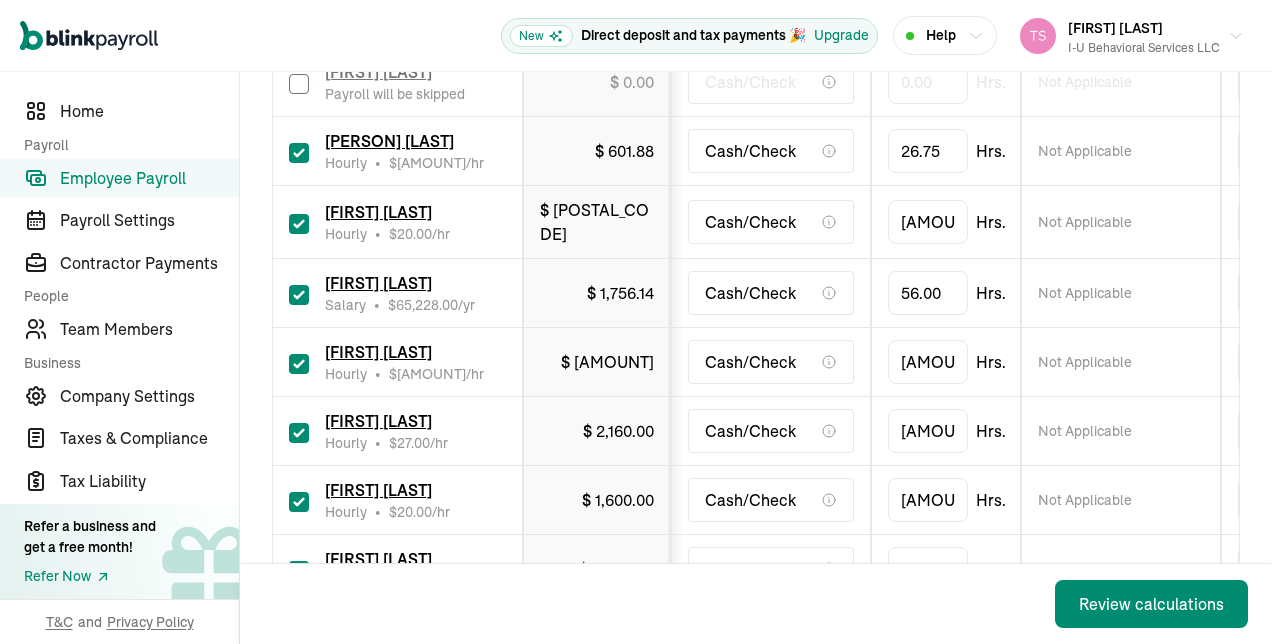 click on "[AMOUNT] Hrs." at bounding box center [946, 362] 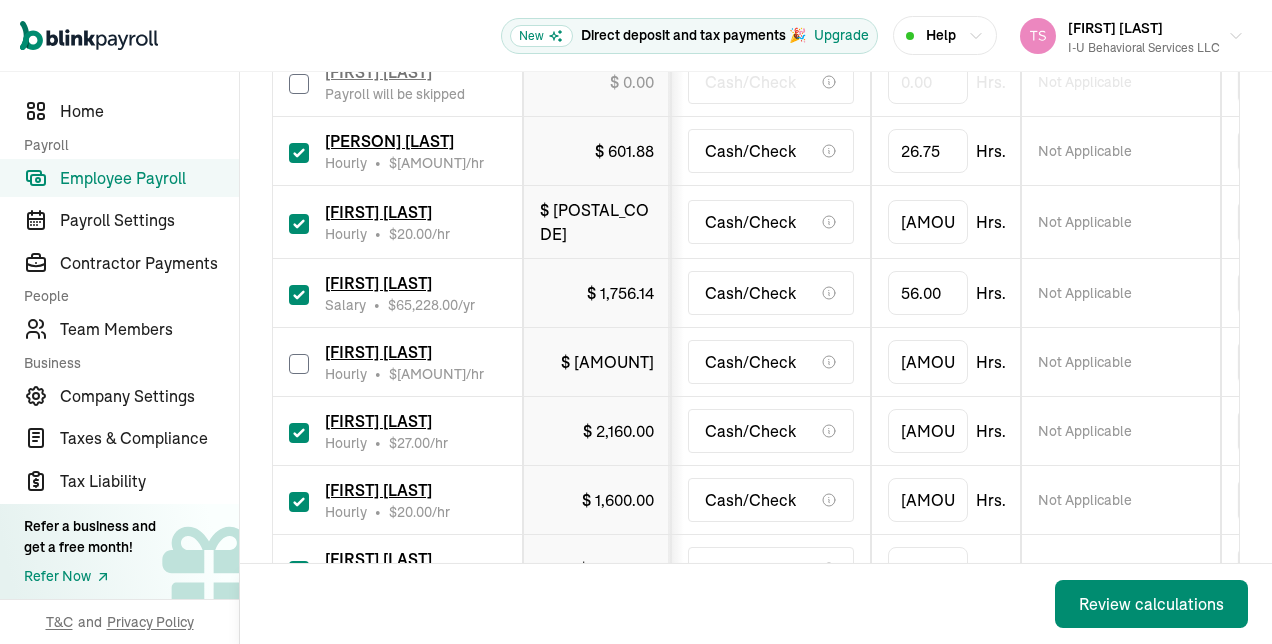 checkbox on "false" 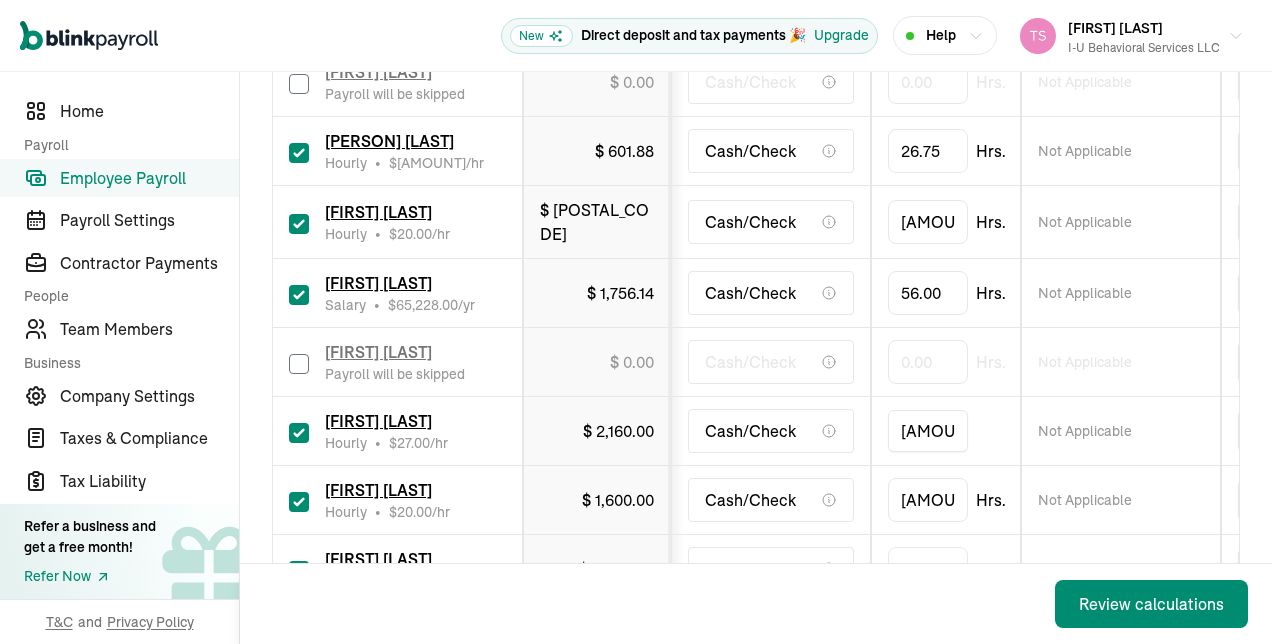click on "[AMOUNT]" at bounding box center [928, 431] 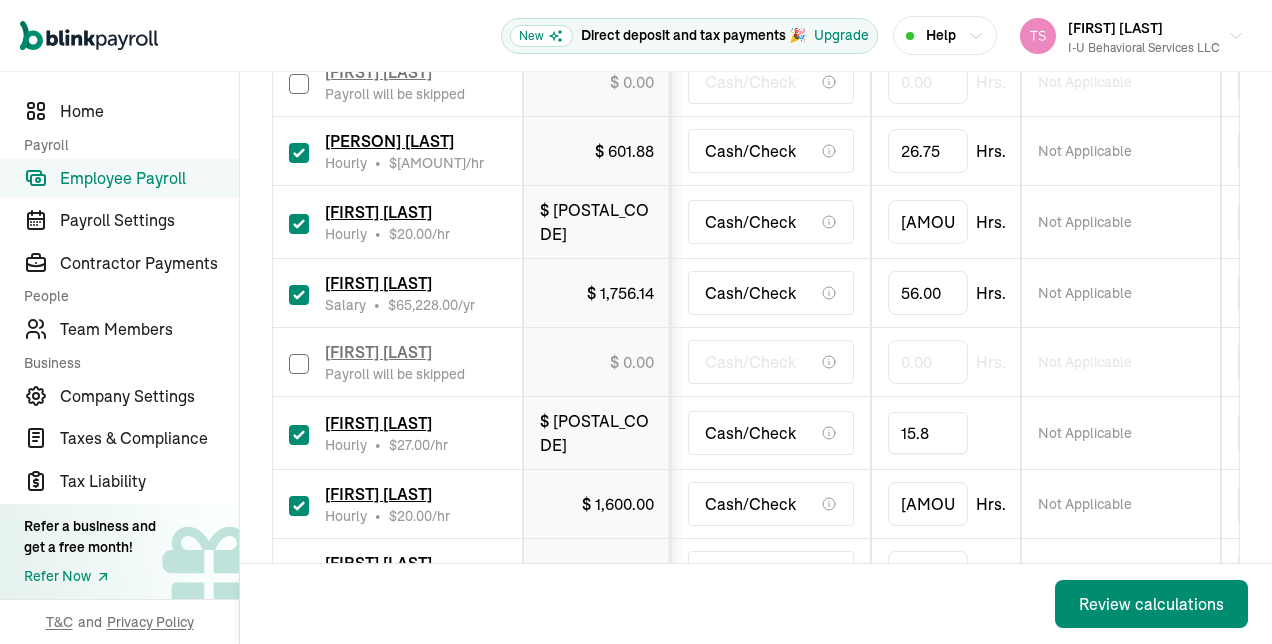 type on "15.87" 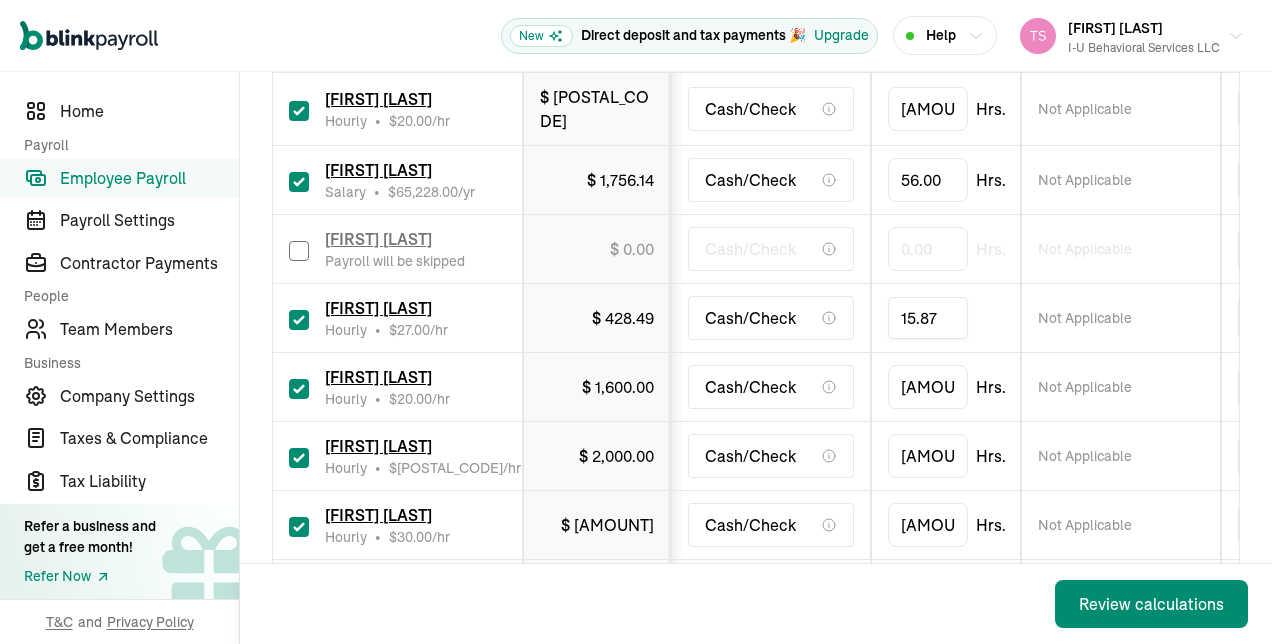 scroll, scrollTop: 1546, scrollLeft: 0, axis: vertical 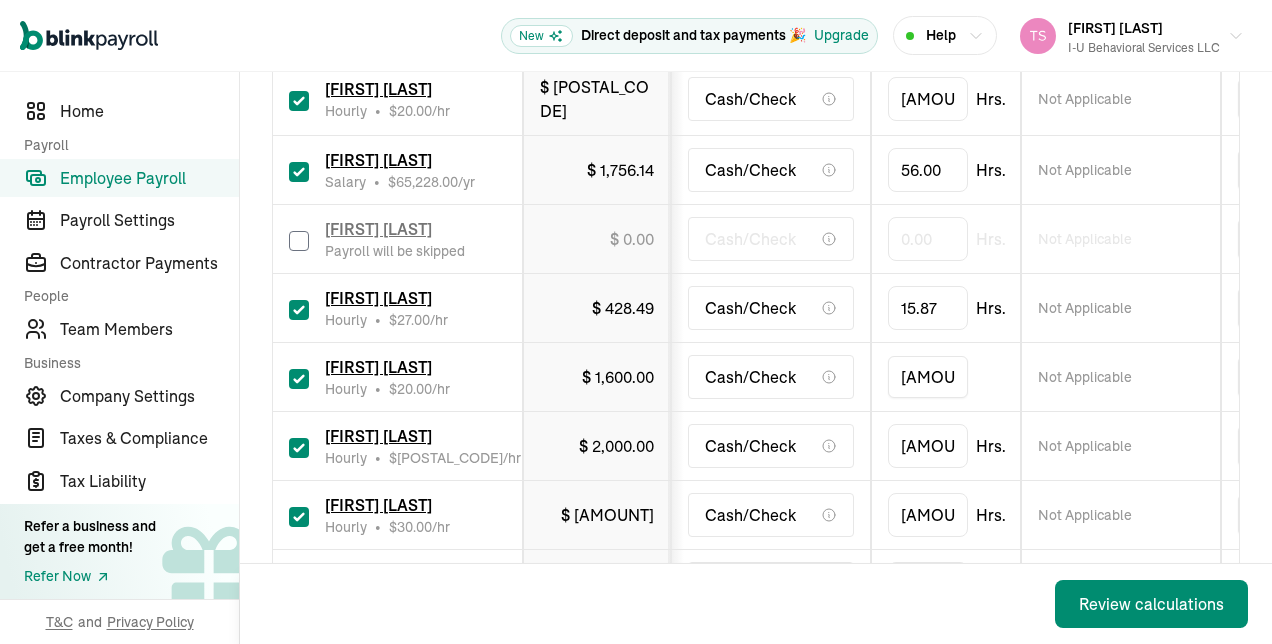 click on "[AMOUNT]" at bounding box center (928, 377) 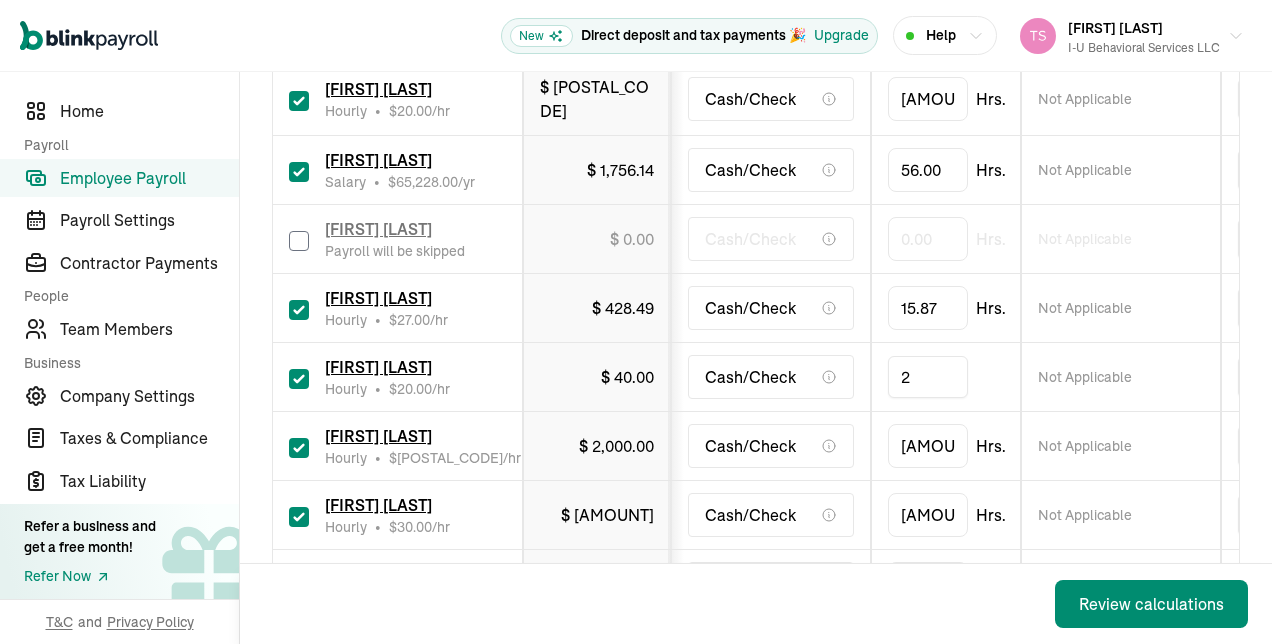 type on "25" 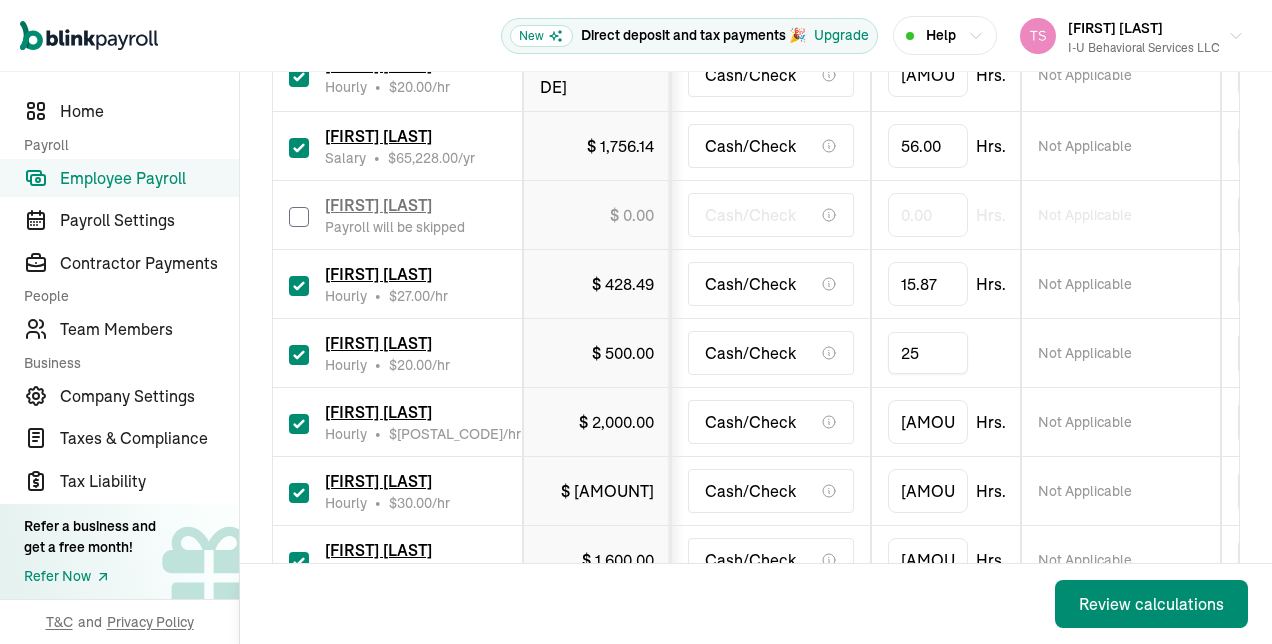 scroll, scrollTop: 1603, scrollLeft: 0, axis: vertical 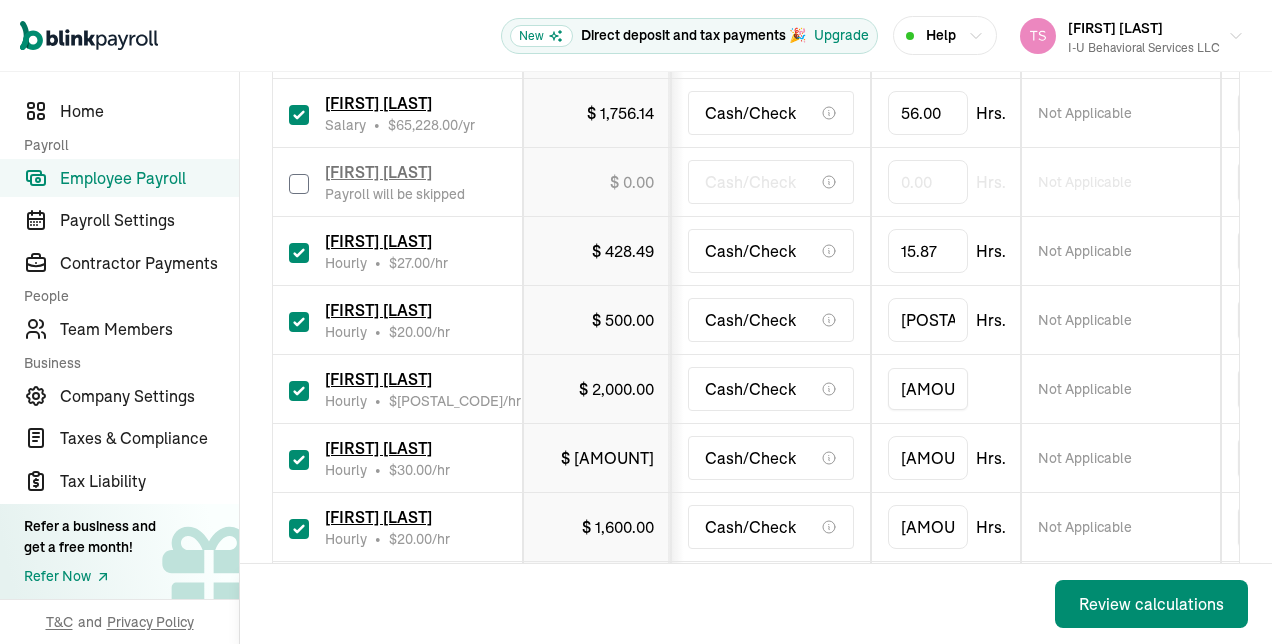 click on "[AMOUNT]" at bounding box center (928, 389) 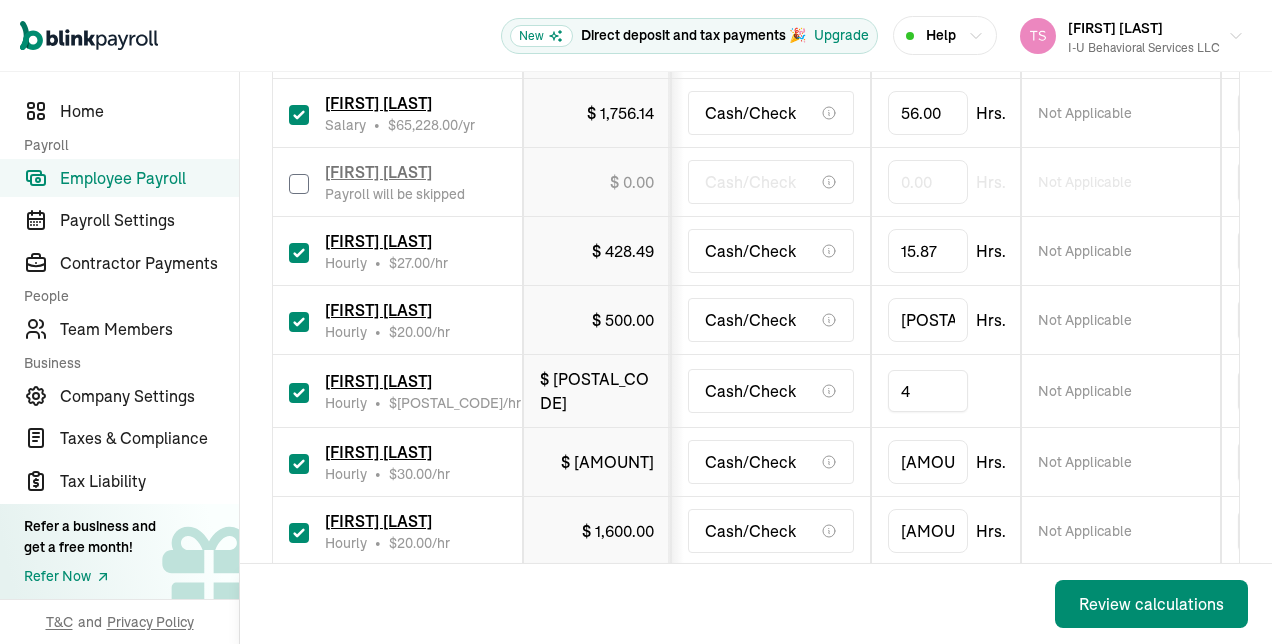 type on "48" 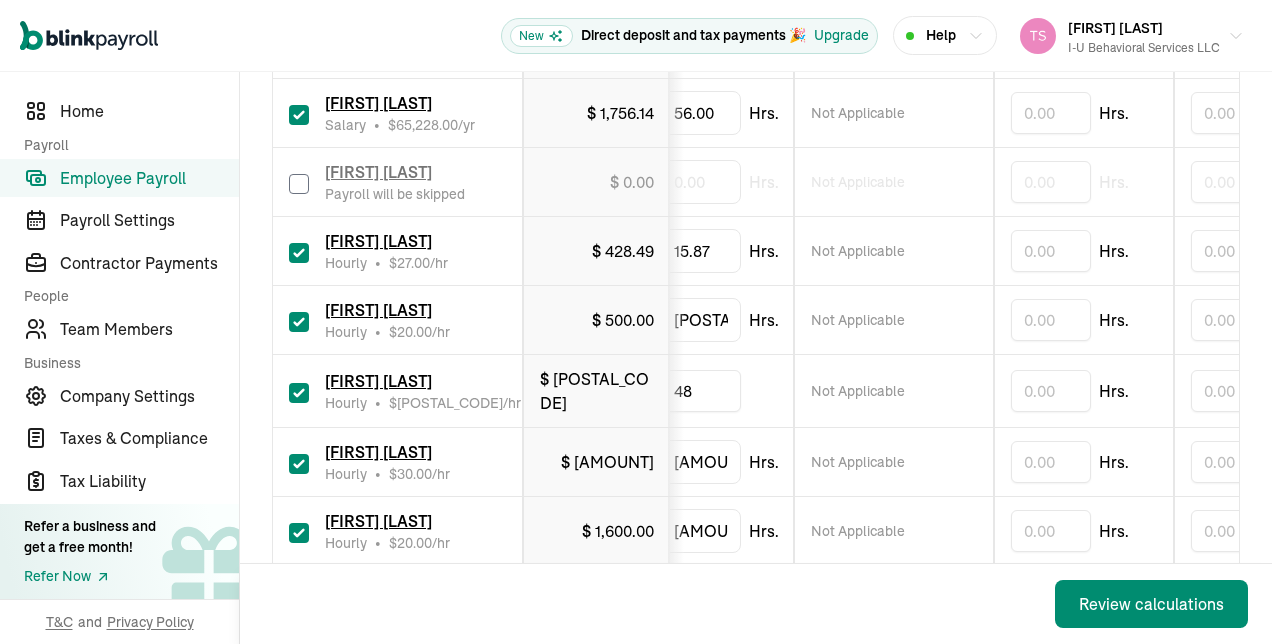 scroll, scrollTop: 0, scrollLeft: 228, axis: horizontal 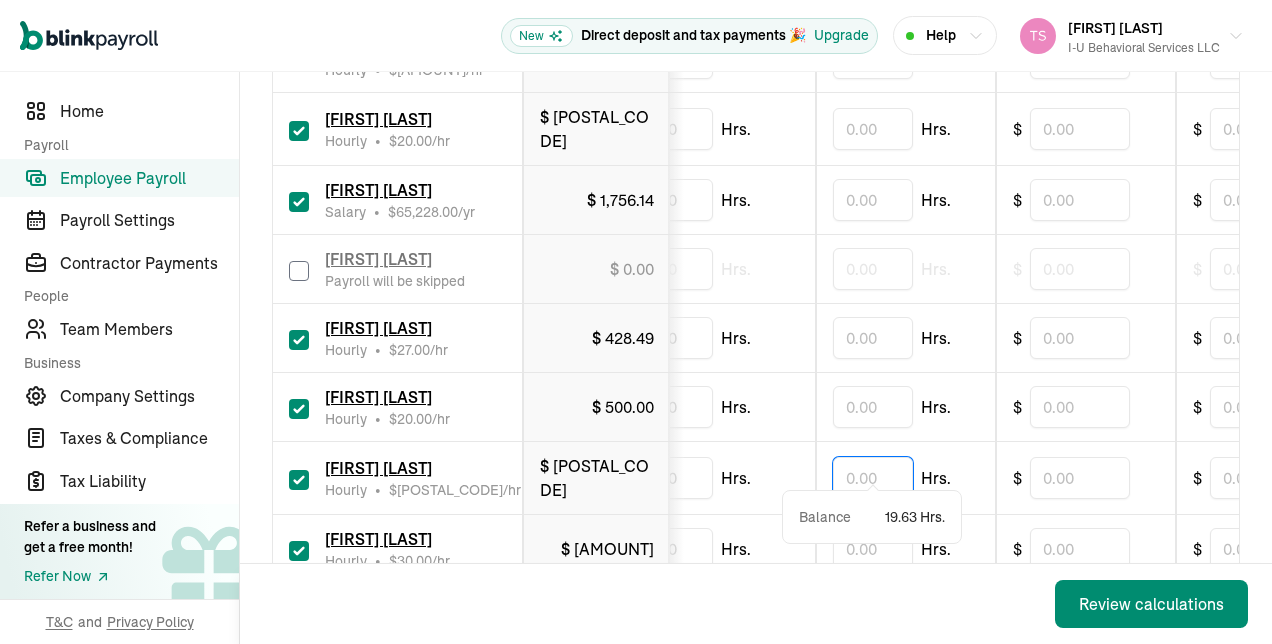 click at bounding box center [873, 478] 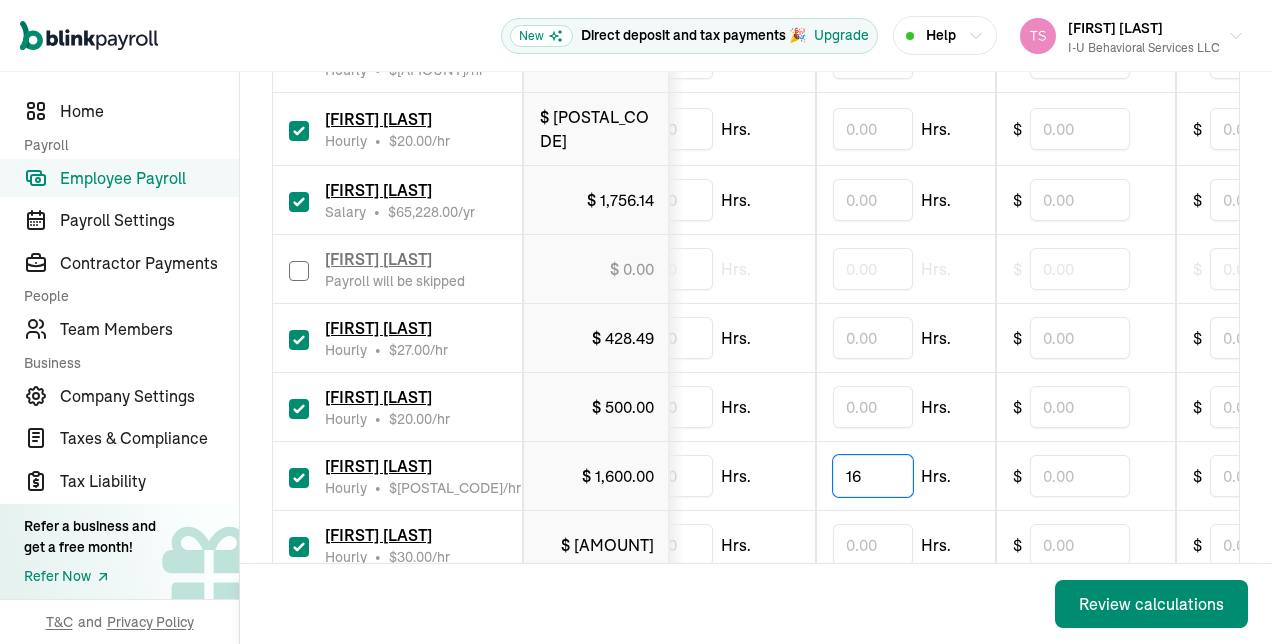 type on "16" 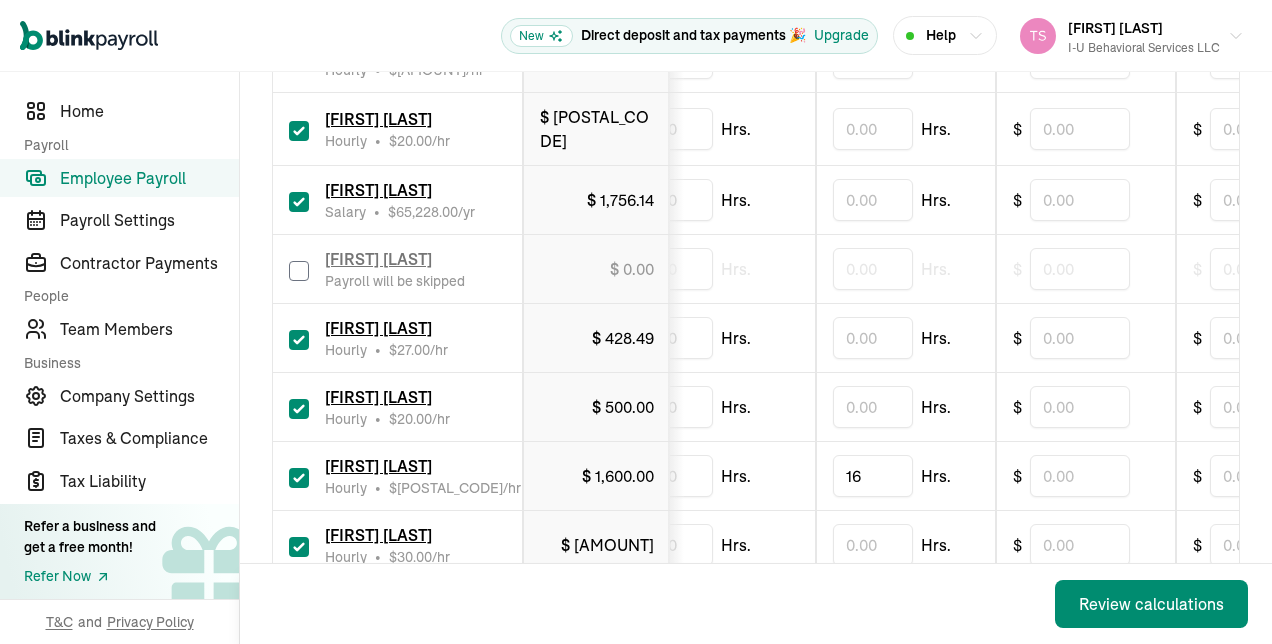 click on "16 Hrs." at bounding box center [906, 476] 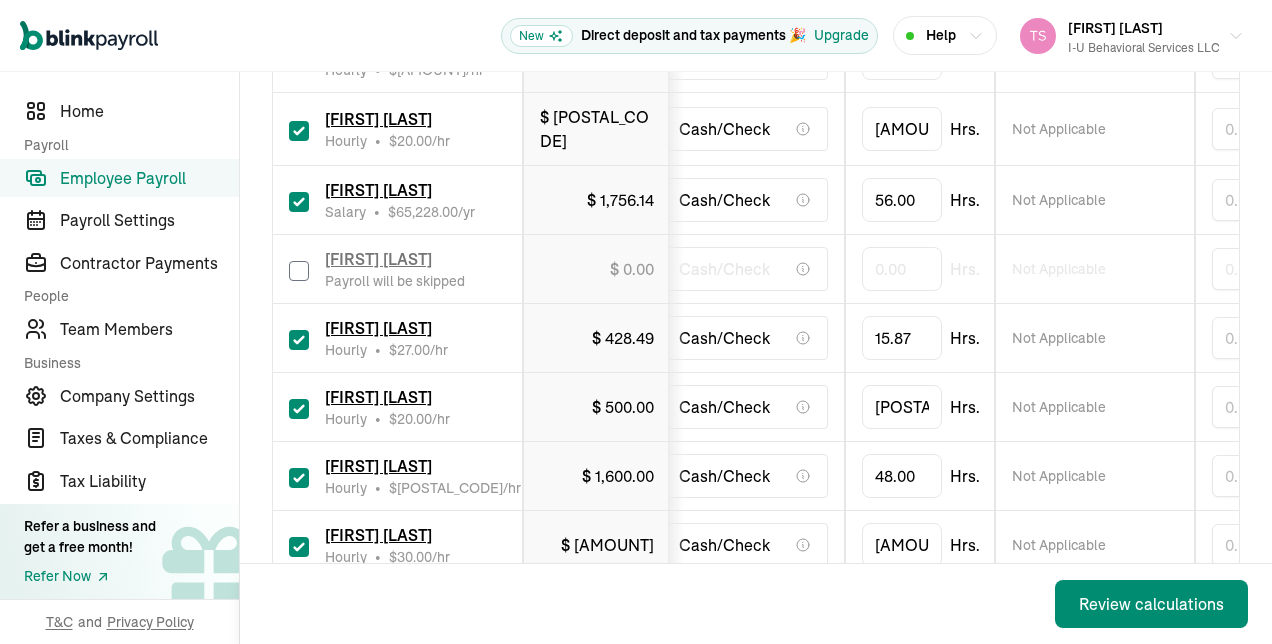 scroll, scrollTop: 0, scrollLeft: 0, axis: both 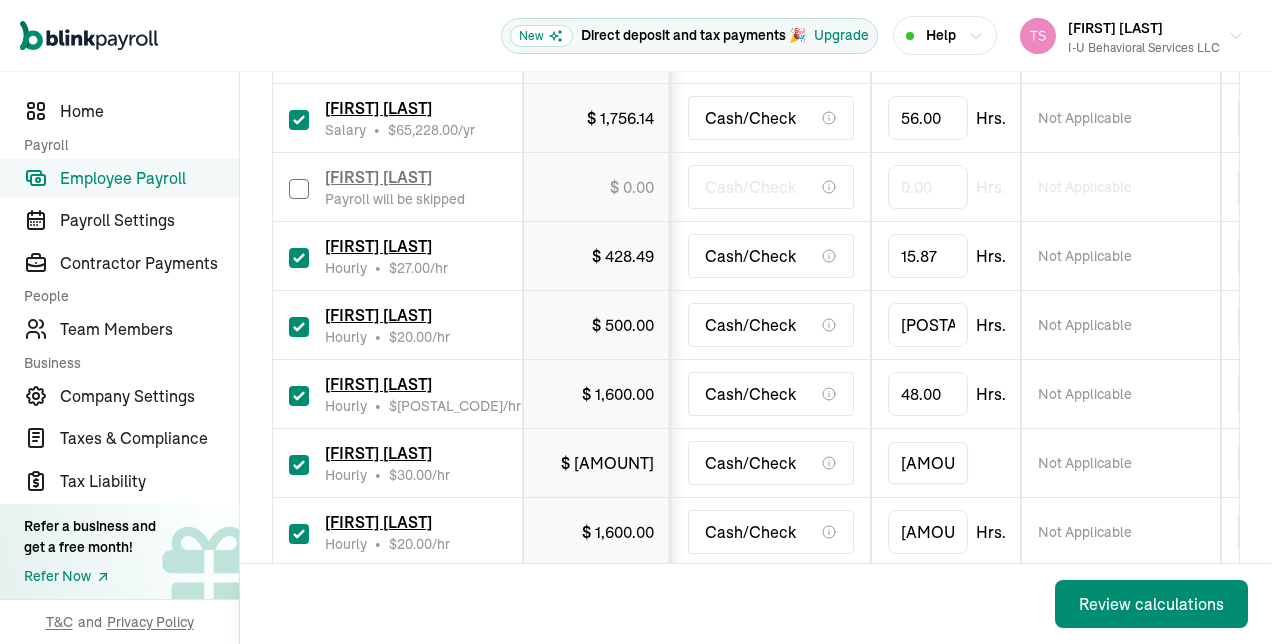 click on "[AMOUNT]" at bounding box center [928, 463] 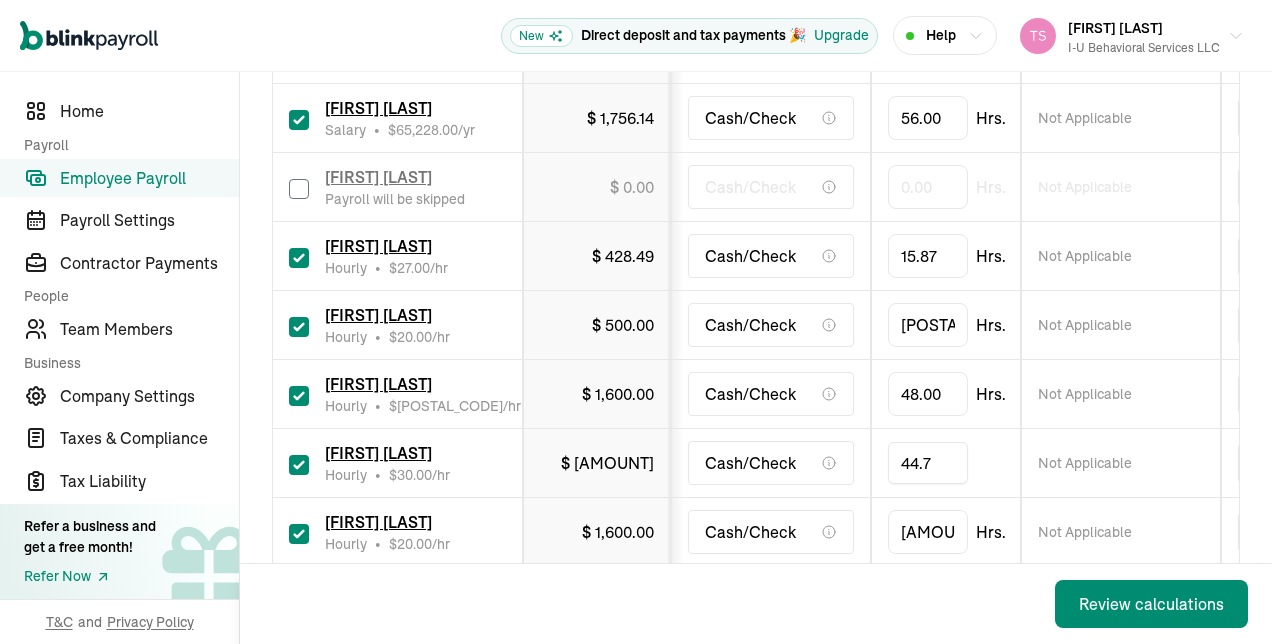 type on "[AMOUNT]" 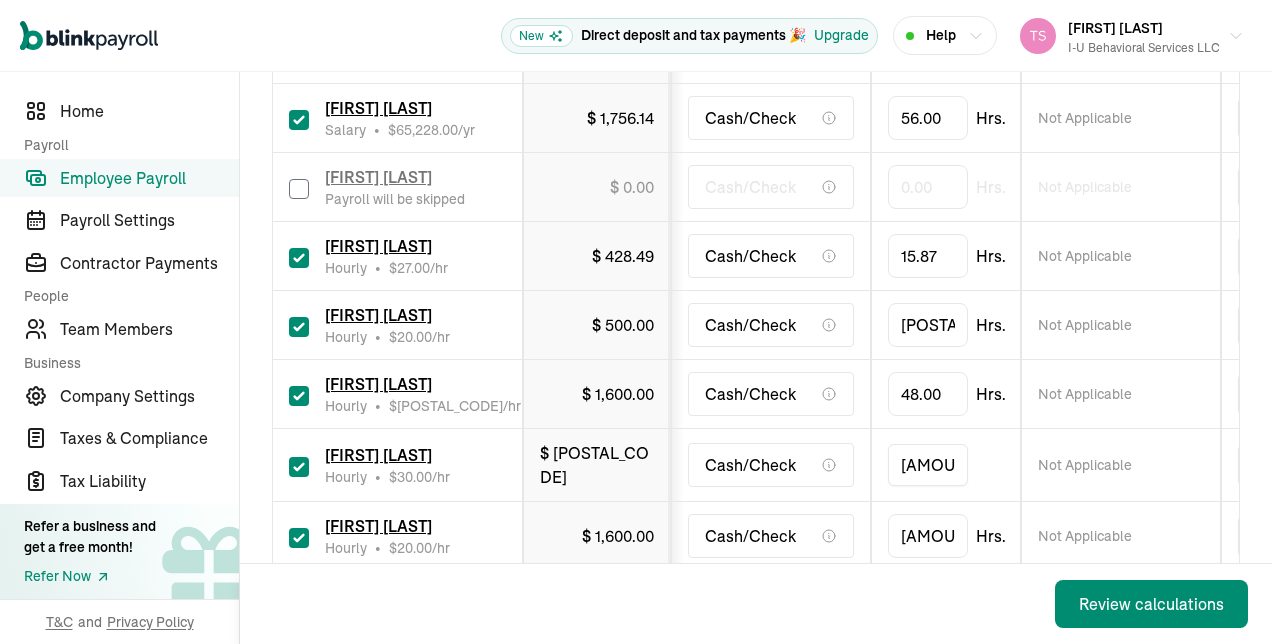 click at bounding box center [299, 538] 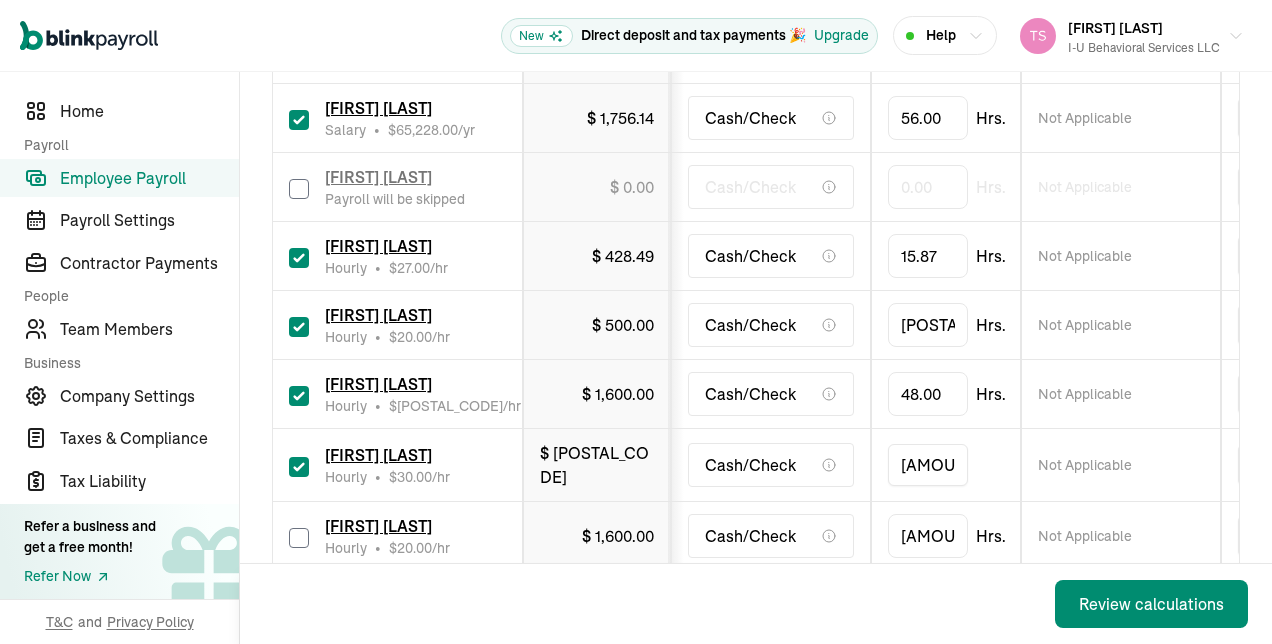 checkbox on "false" 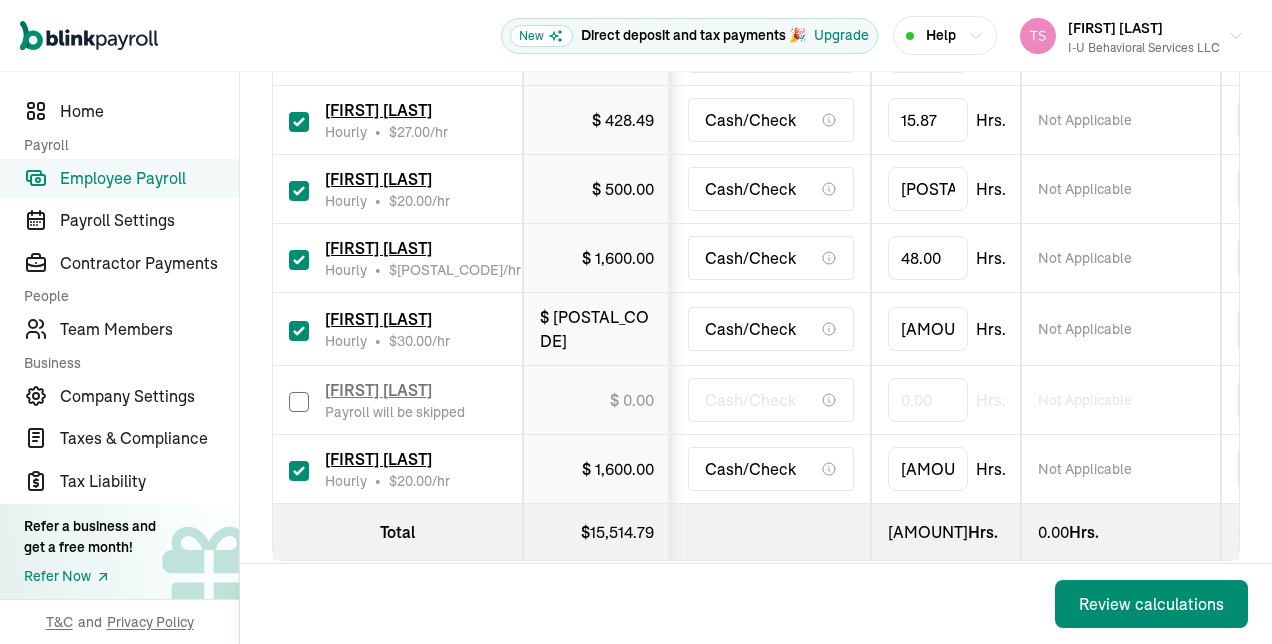 scroll, scrollTop: 1756, scrollLeft: 0, axis: vertical 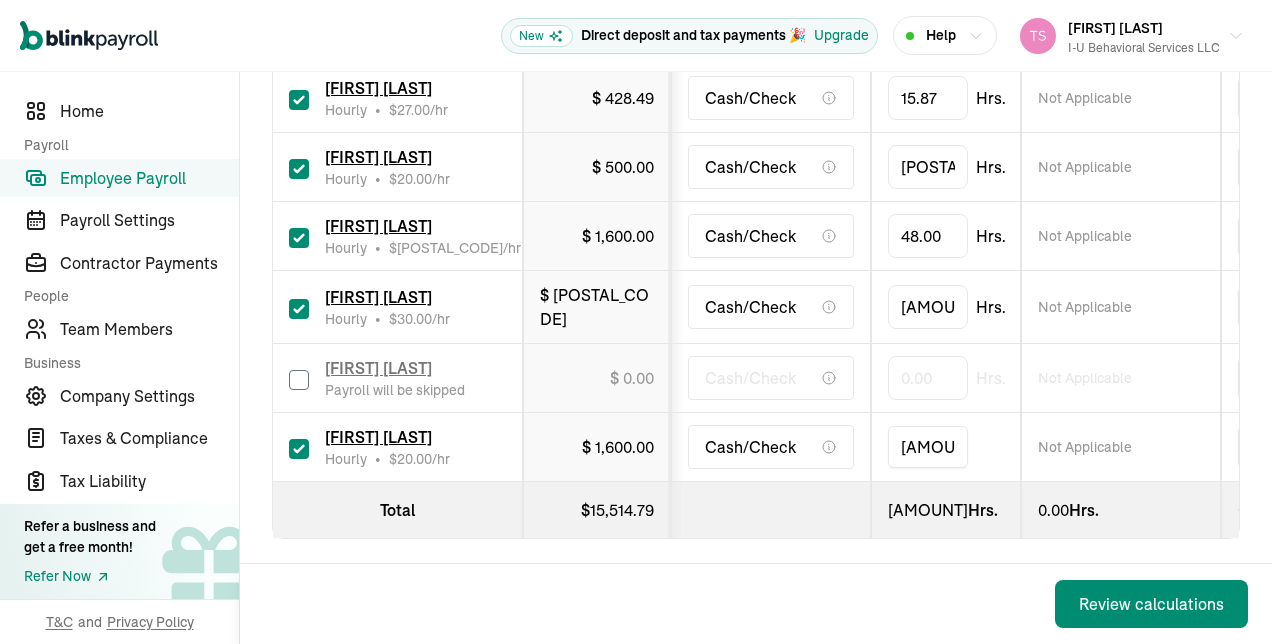 click on "[AMOUNT]" at bounding box center [928, 447] 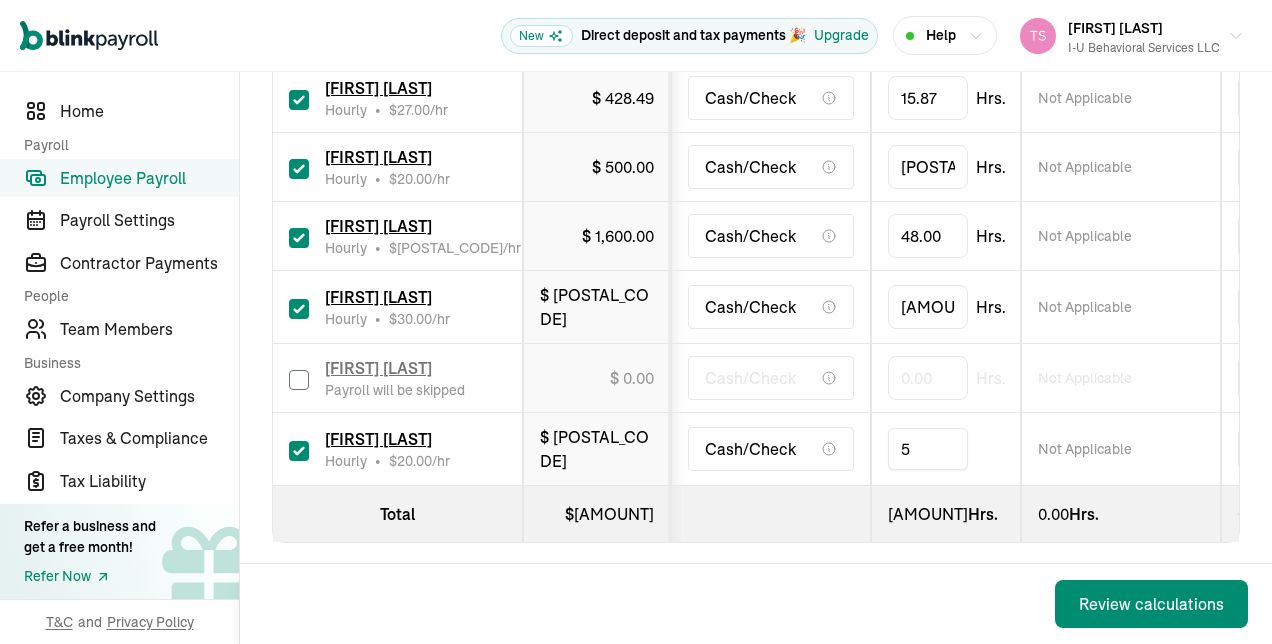 type on "59" 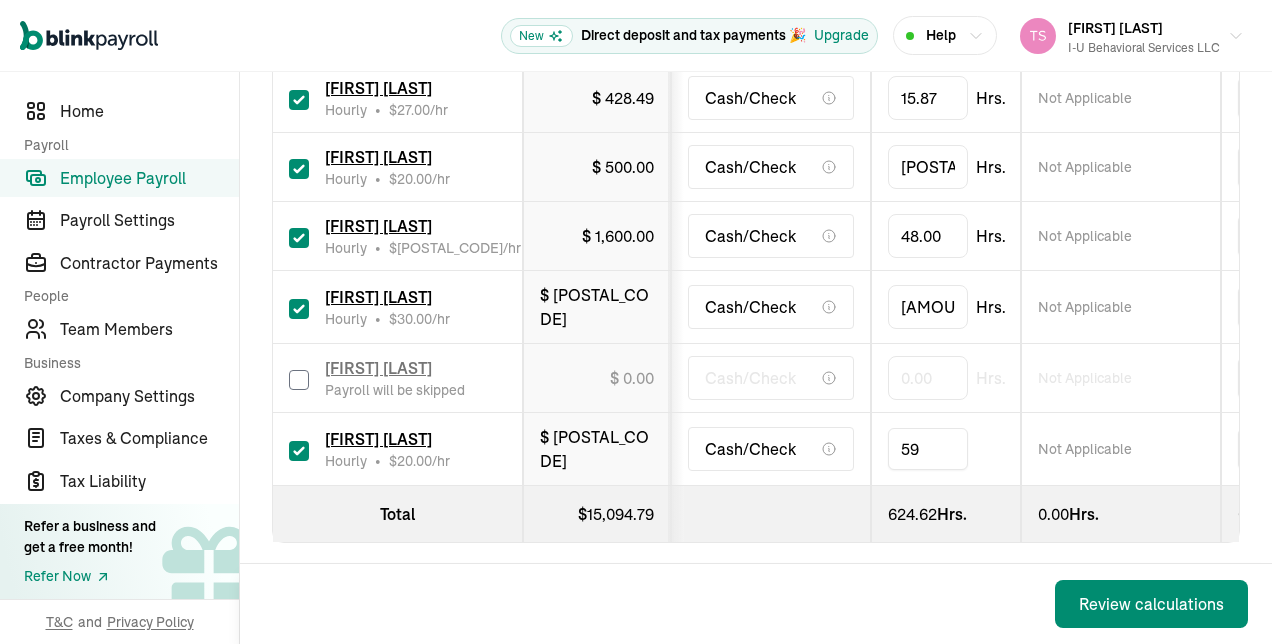click on "Pay date [MONTH] 01, [YEAR] Pay period [MONTH] 29, [YEAR] - [MONTH] 12, [YEAR] Hours and earnings Spreadsheet view Customize pay types Import CSV 1 Upload 2 Map Columns 3 Map Employees Drop your file here  or Browse files Expected Column Required Employee Name Regular Hours Overtime Hours Double Overtime Hours Sick Pay Commission Bonus Paycheck Tips One-Time-deductions Reimbursement Download Template Select all Employee name Gross pay Payment method Regular hours  * Custom hours Double Overtime Overtime hours Sick Pay   Commission Bonus  Paycheck Tips Reimbursement (Non-taxable) One-time Deduction (Post tax) [FIRST] [LAST] Payroll will be skipped $   0.00 Cash/Check 0.00Hrs. Not Applicable Hrs. Hrs. Hrs. $ $ $ Add  Add  [FIRST] [LAST] Payroll will be skipped $   0.00 Cash/Check 0.00Hrs. Not Applicable Hrs. Hrs. Hrs. $ $ $ Add  Add  [FIRST] [LAST] Hourly • $ [AMOUNT] /hr $   237.50 Cash/Check 9.50Hrs. Not Applicable Hrs. Hrs. Hrs. $ $ $ Add  Add  [FIRST] [LAST] Hourly • $ [AMOUNT] /hr $   292.50 Cash/Check 13.00Hrs. Not Applicable $" at bounding box center (756, -462) 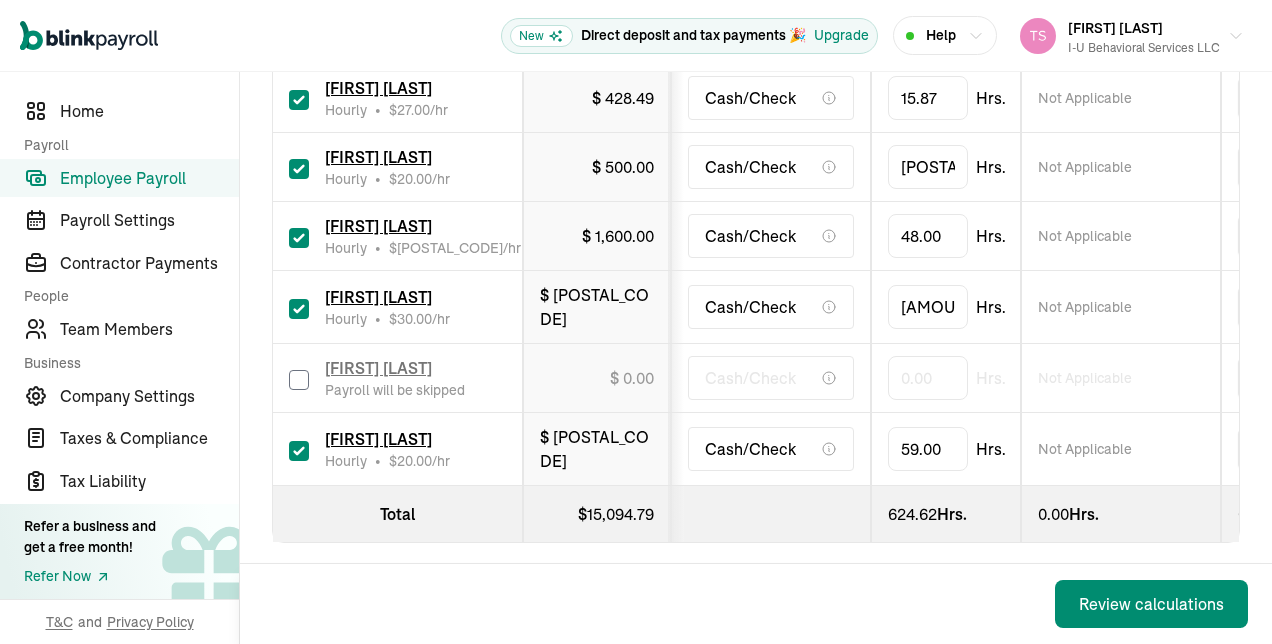 scroll, scrollTop: 0, scrollLeft: 1, axis: horizontal 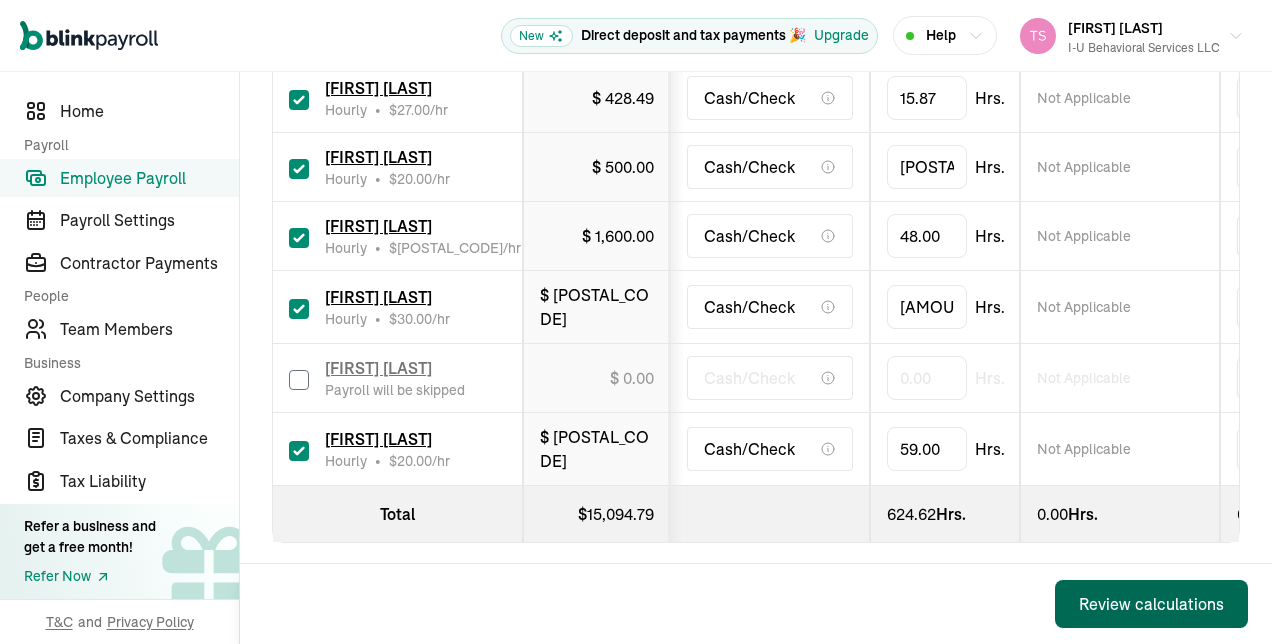click on "Review calculations" at bounding box center [1151, 604] 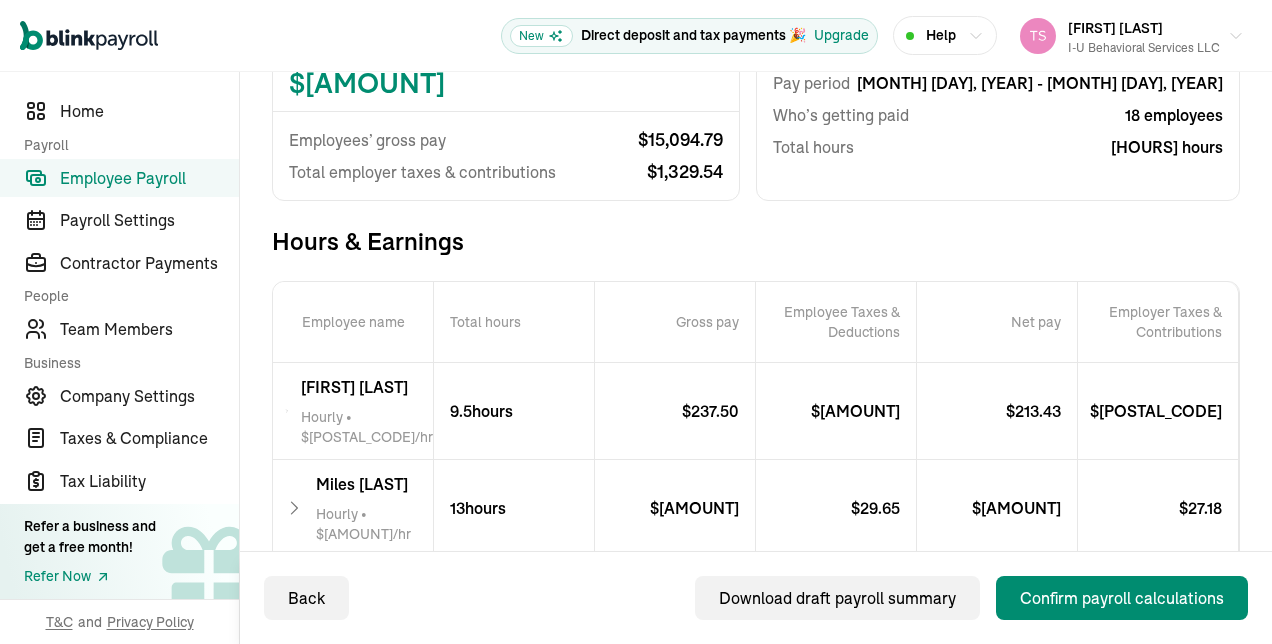 scroll, scrollTop: 244, scrollLeft: 0, axis: vertical 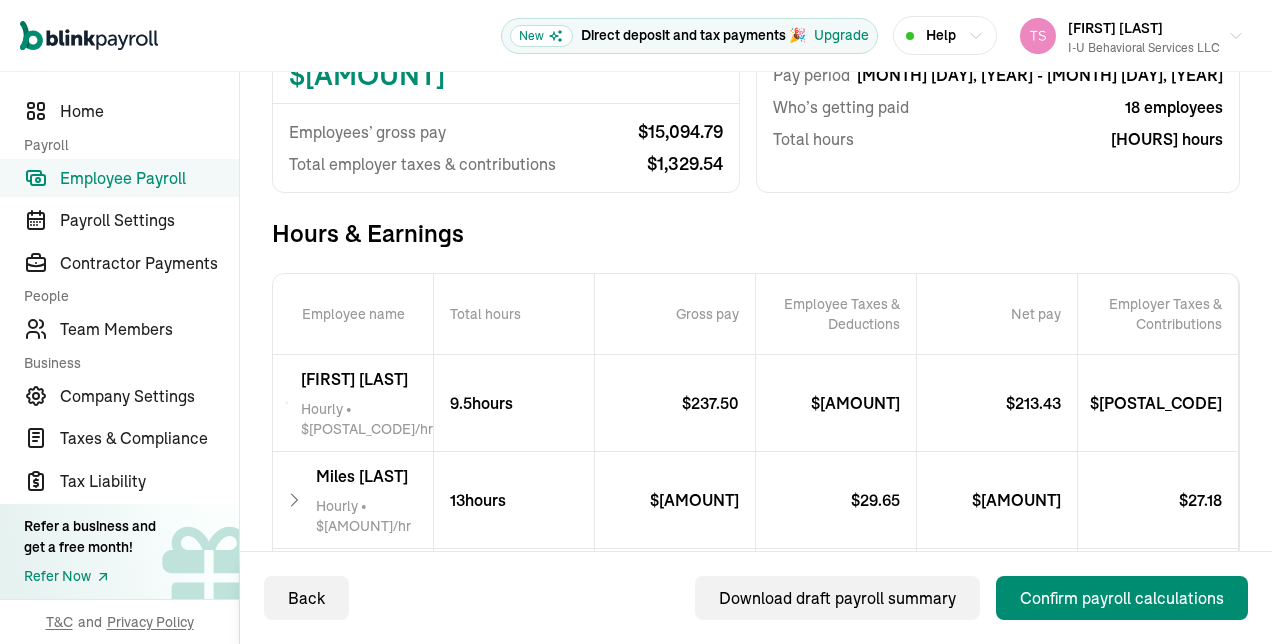 click on "Download draft payroll summary" at bounding box center (837, 598) 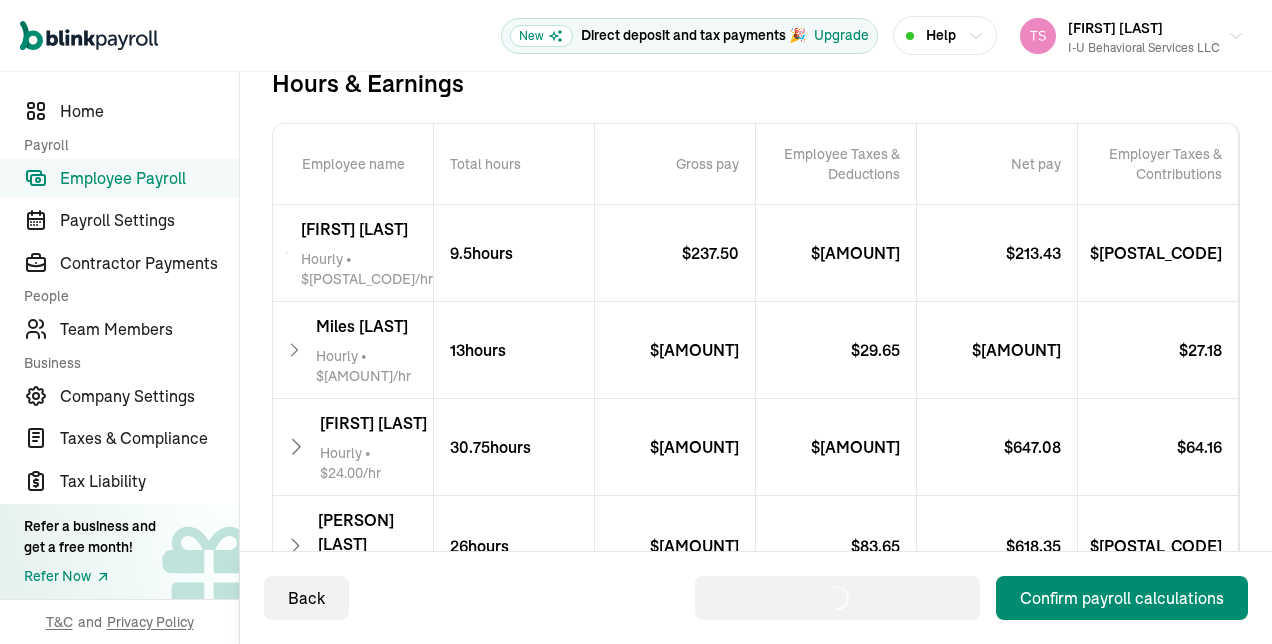 scroll, scrollTop: 395, scrollLeft: 0, axis: vertical 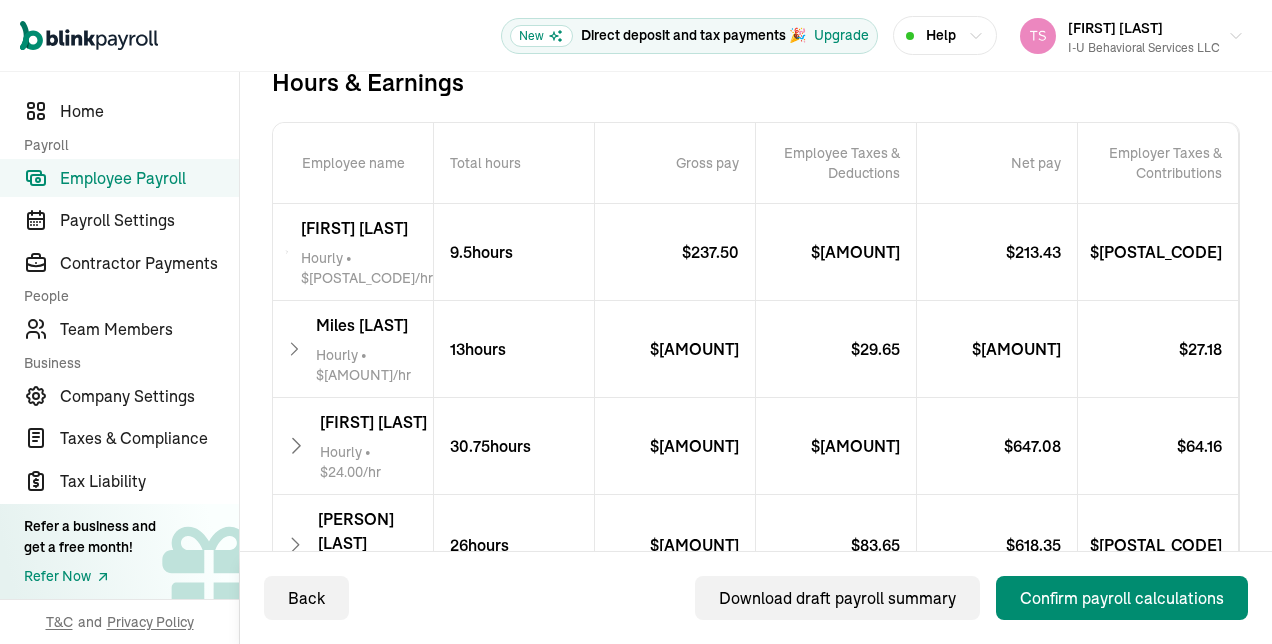 click on "Open main menu New  Direct deposit and tax payments 🎉 Upgrade Help Tisha [LAST] I-U Behavioral Services LLC" at bounding box center [636, 36] 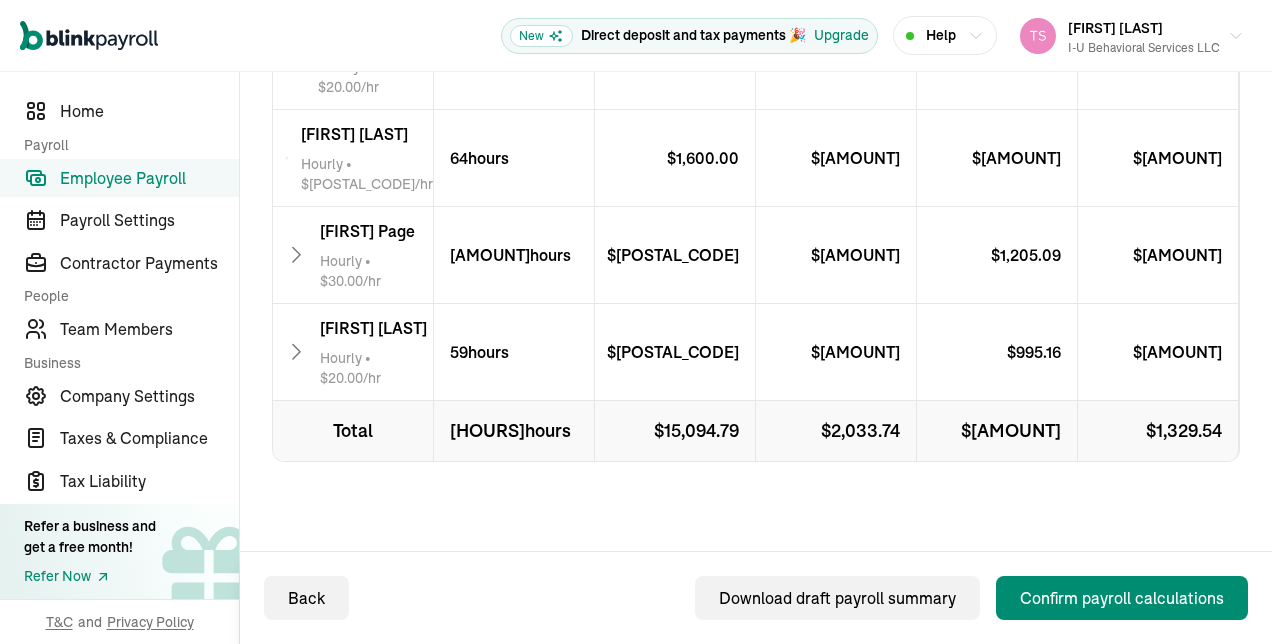 scroll, scrollTop: 2055, scrollLeft: 0, axis: vertical 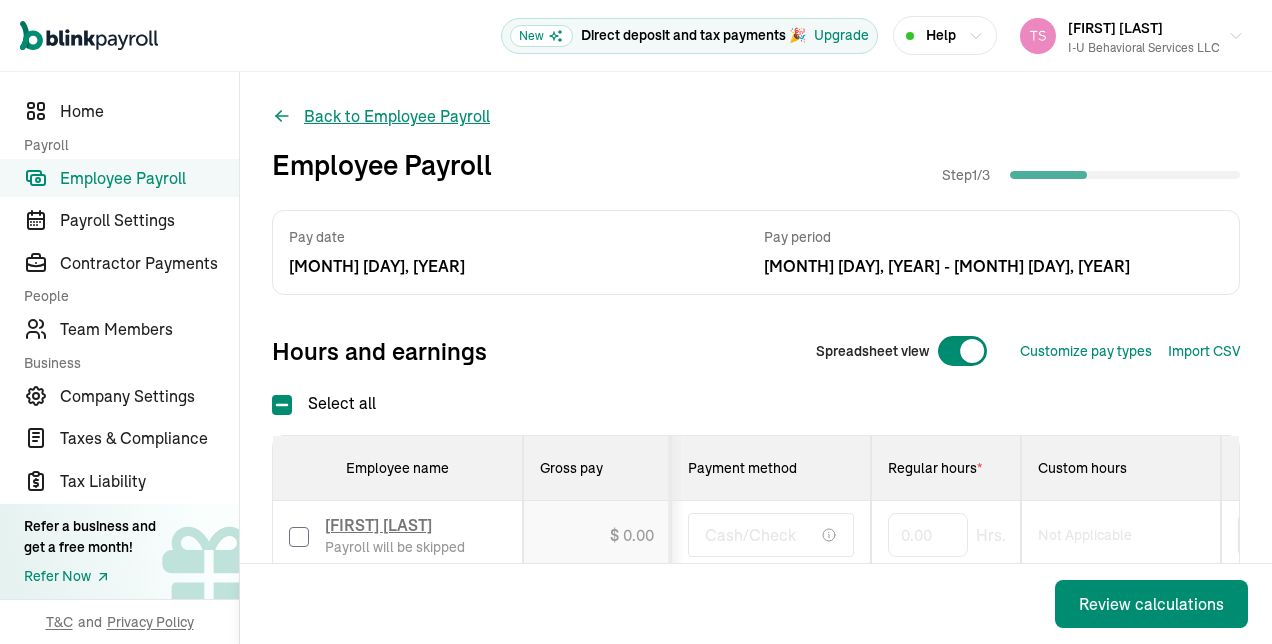 click on "Back to Employee Payroll" at bounding box center [381, 116] 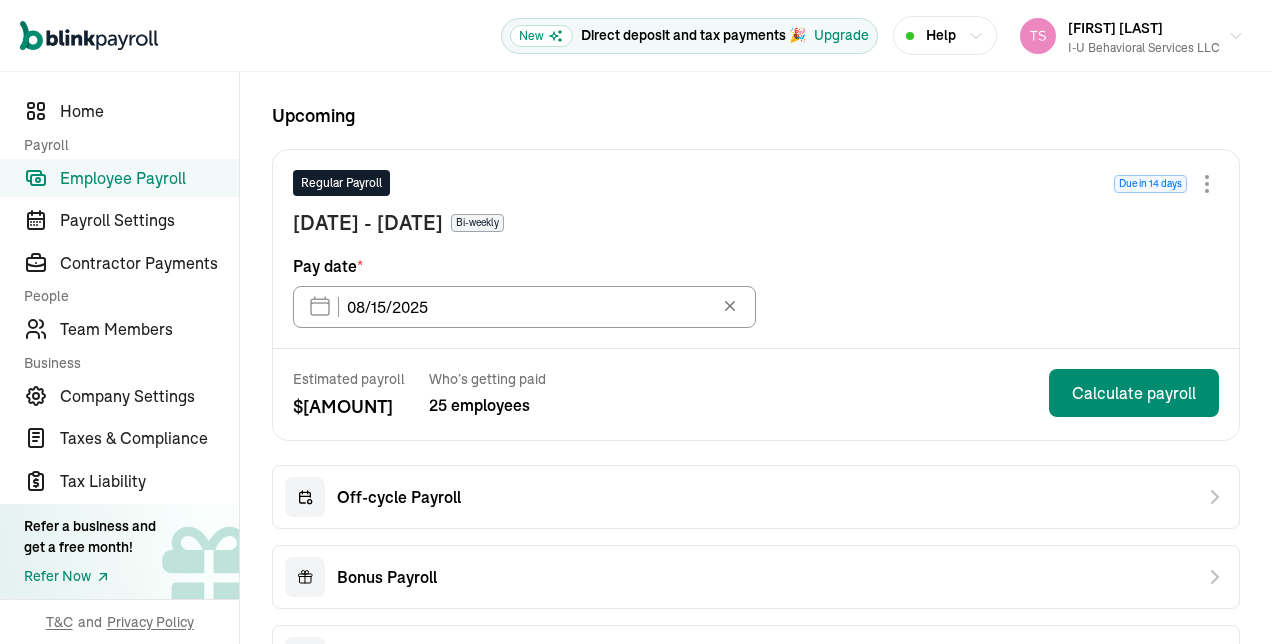 scroll, scrollTop: 68, scrollLeft: 0, axis: vertical 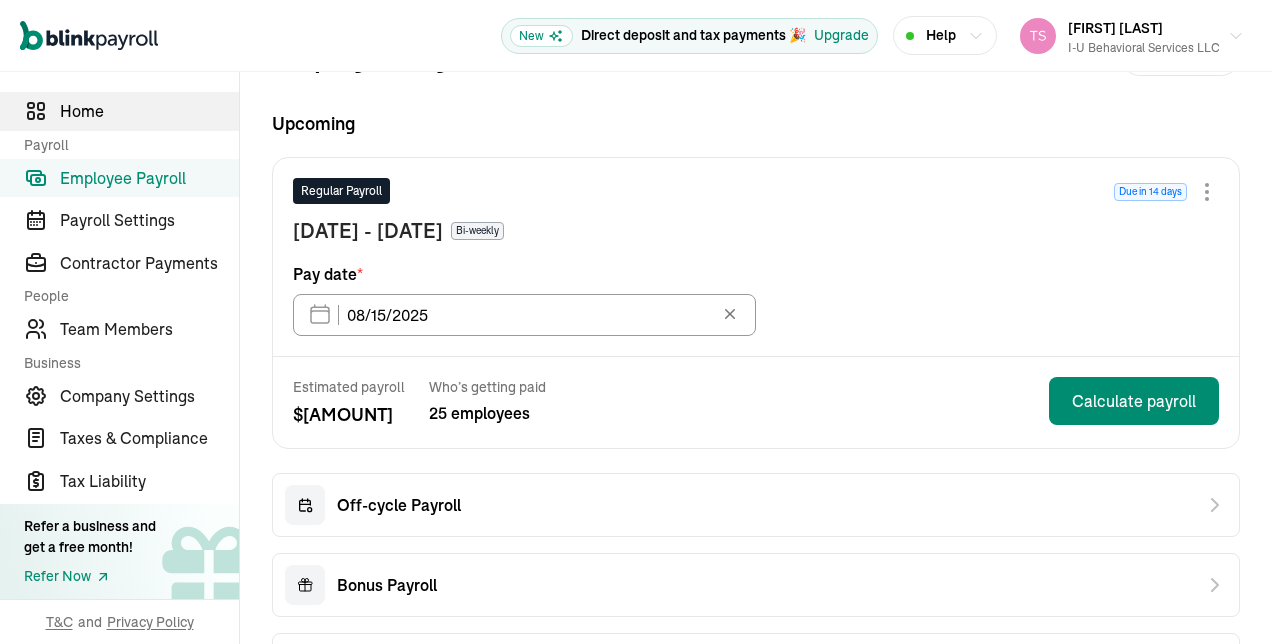 click on "Home" at bounding box center [119, 111] 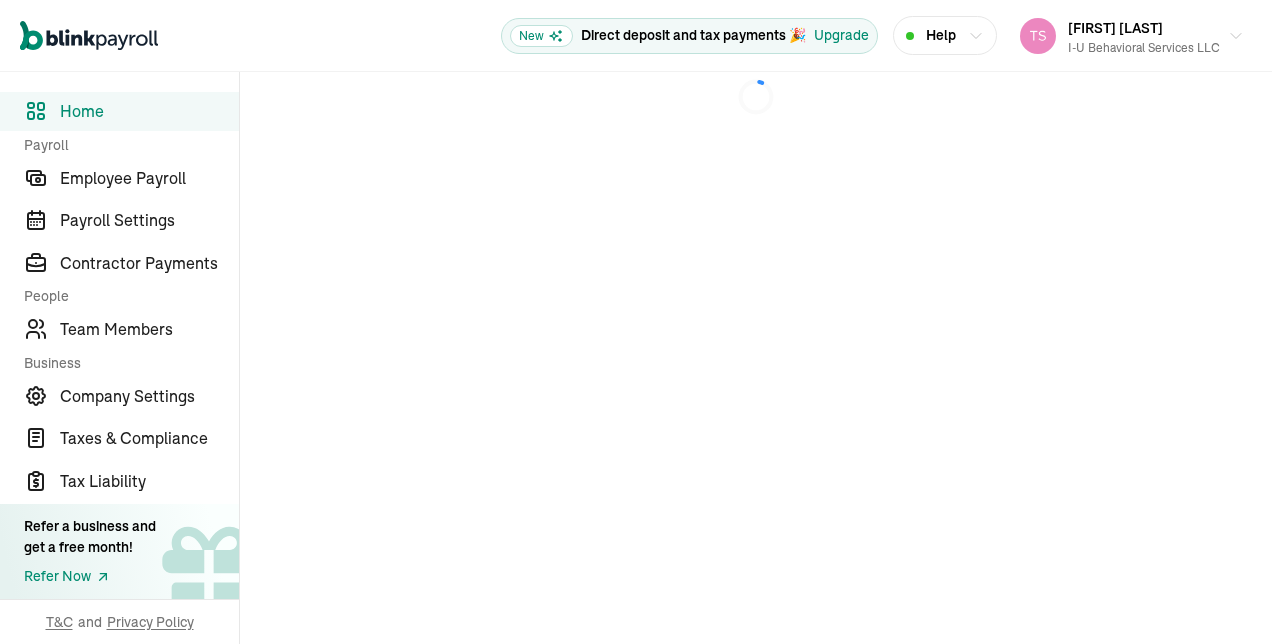scroll, scrollTop: 0, scrollLeft: 0, axis: both 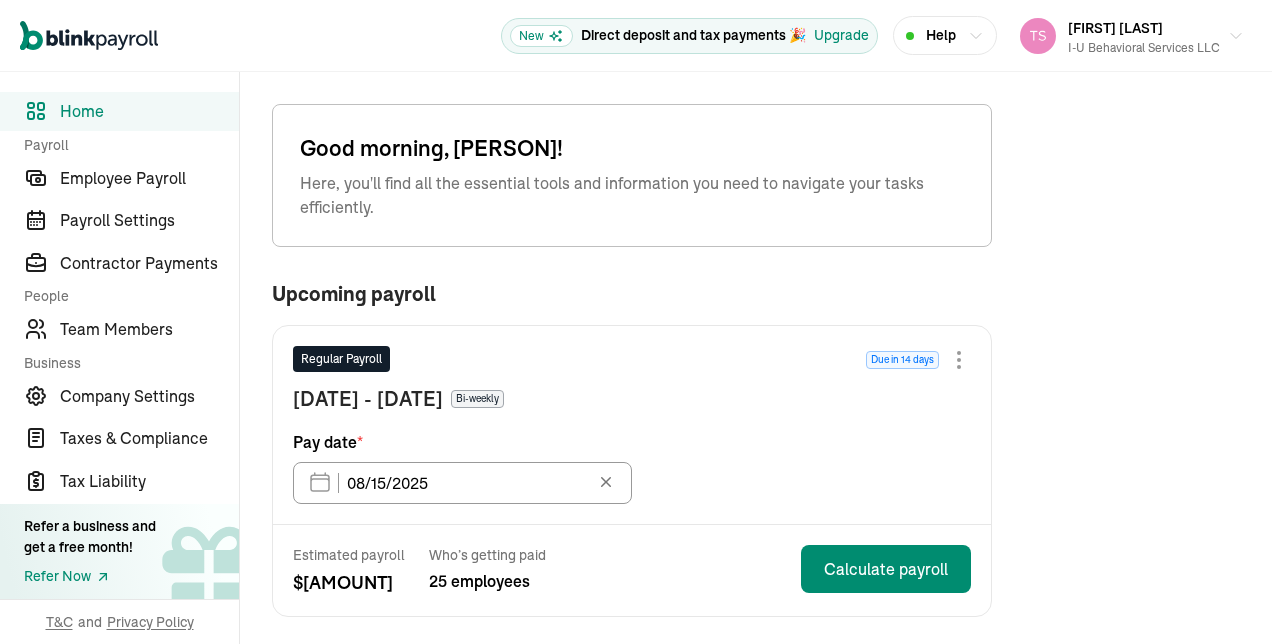 click 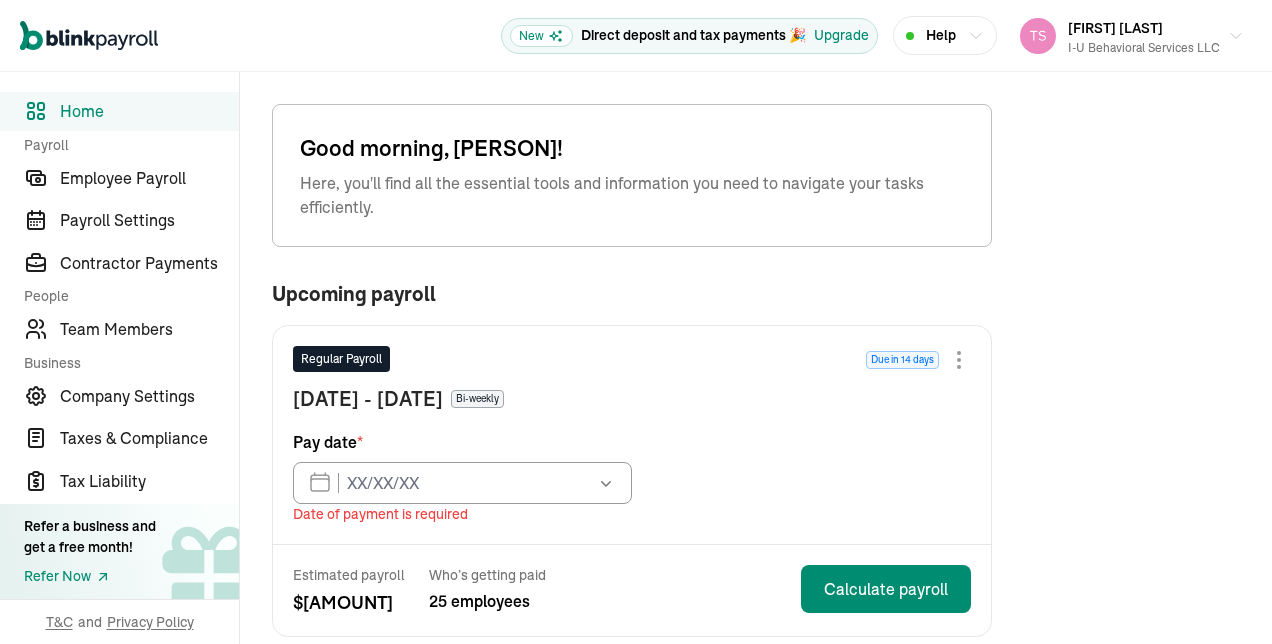 click 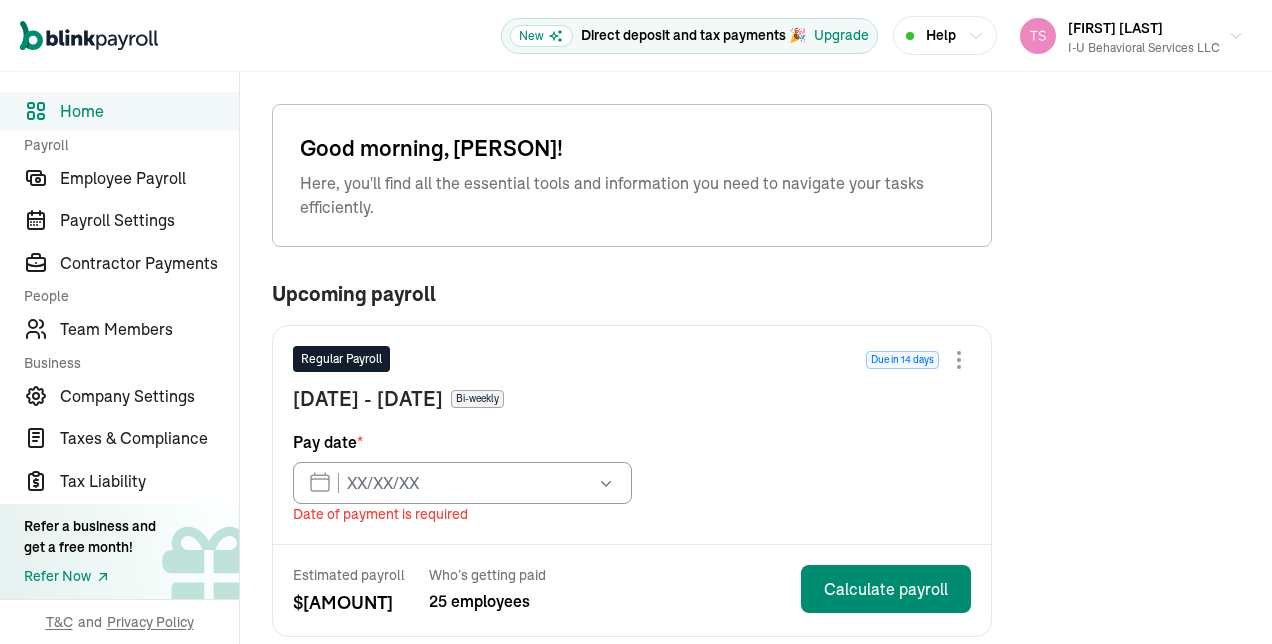 click on "Good morning, [FIRST]! Here, you'll find all the essential tools and information you need to navigate your tasks efficiently. Upcoming payroll Regular Payroll Due in 14 days   [DATE] - [DATE], [YEAR] Bi-weekly   Pay date  * [MONTH_NAME] [YEAR] Mon Tue Wed Thu Fri Sat Sun 28 29 30 31 1 2 3 4 5 6 7 8 9 10 11 12 13 14 15 16 17 18 19 20 21 22 23 24 25 26 27 28 29 30 31 1 2 3 4 5 6 7 Date of payment is required Estimated payroll $ [AMOUNT] Who’s getting paid 25   employees Calculate payroll Contractors Make a 1099 contractor payment To make your contractor payments, click on make a payment button and enter payment details Make a payment View Contractors See how it works first! Run a test payroll See how quick and easy it will be to calculate your payroll each pay period. Test Payroll New [DATE] - [DATE], [YEAR] Bi-weekly Pay date  * [DATE] [MONTH_NAME] [YEAR] Mon Tue Wed Thu Fri Sat Sun 28 29 30 31 1 2 3 4 5 6 7 8 9 10 11 12 13 14 15 16 17 18 19 20 21 22 23 24 25 26 27 28 29 30 31 1 2 3 4 5 6 7 Run test payroll Book a call" at bounding box center [616, 1156] 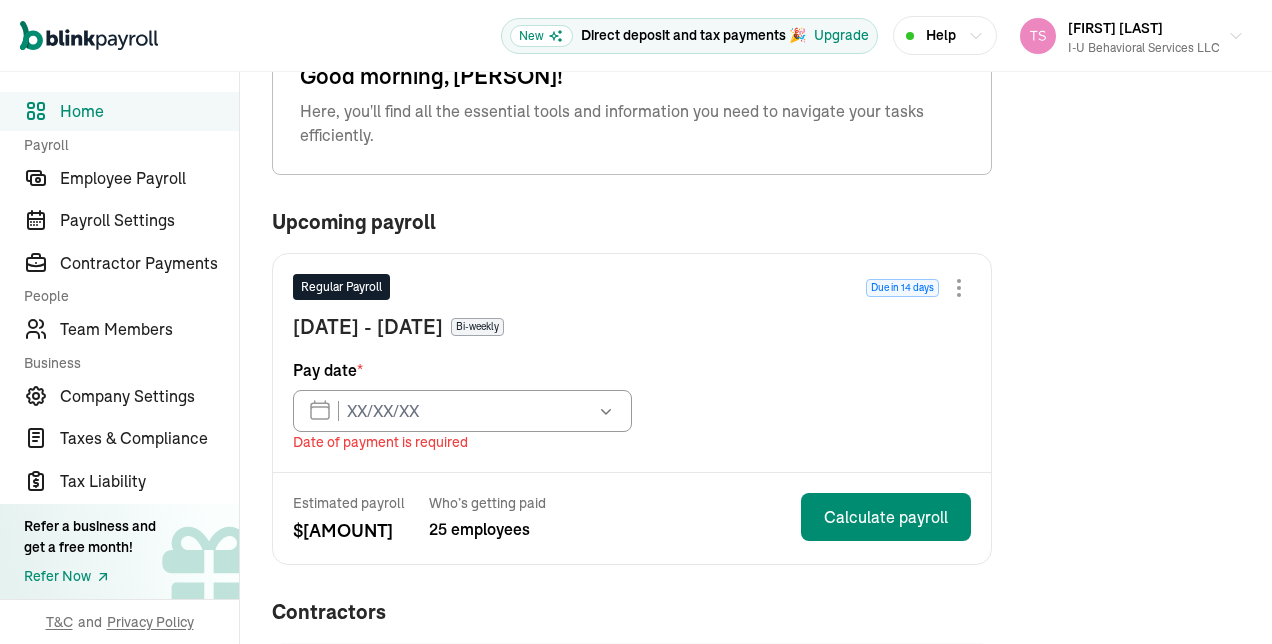 scroll, scrollTop: 0, scrollLeft: 0, axis: both 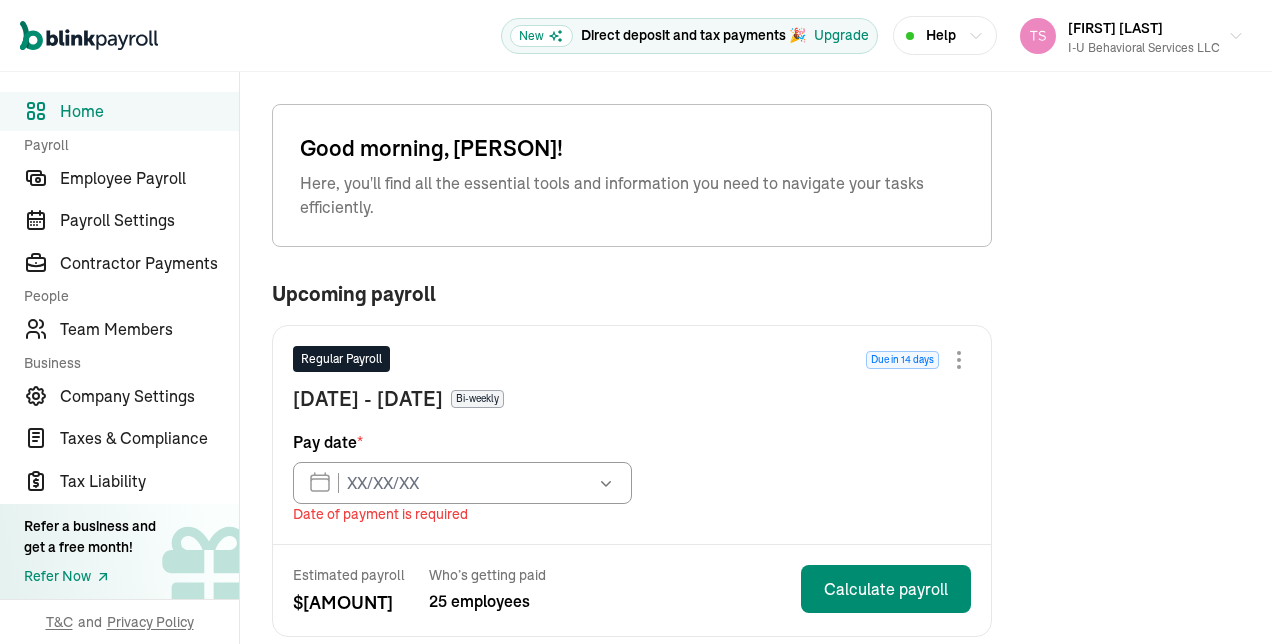 click on "Help" at bounding box center [945, 35] 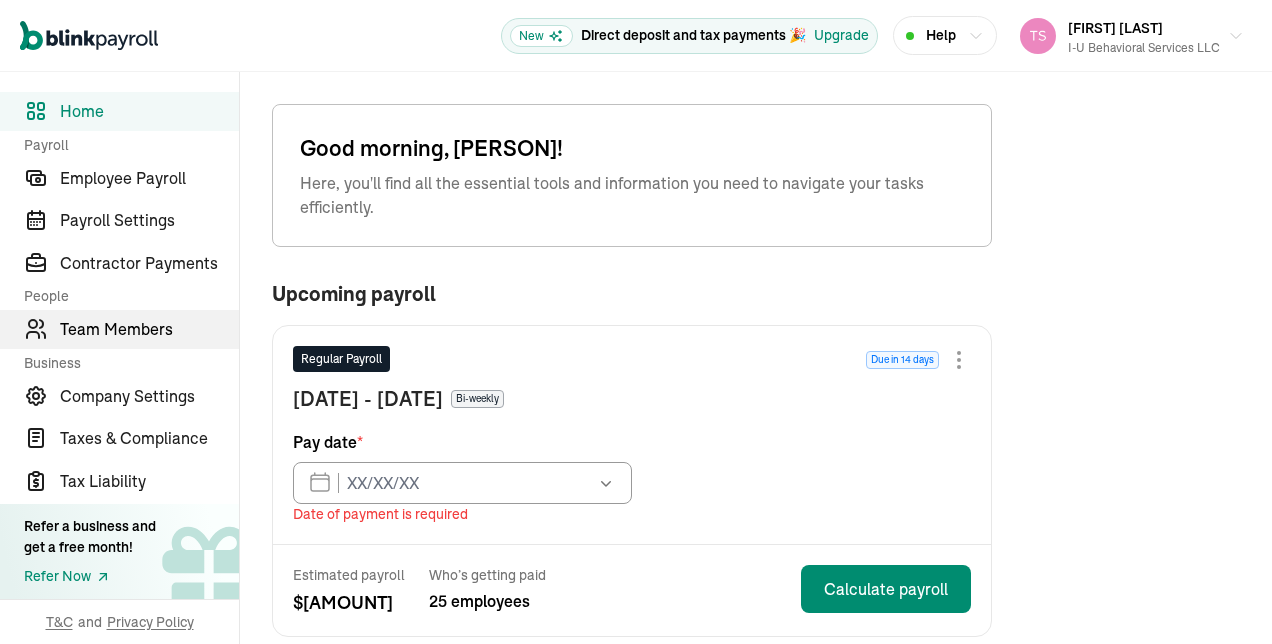 click on "Team Members" at bounding box center (149, 329) 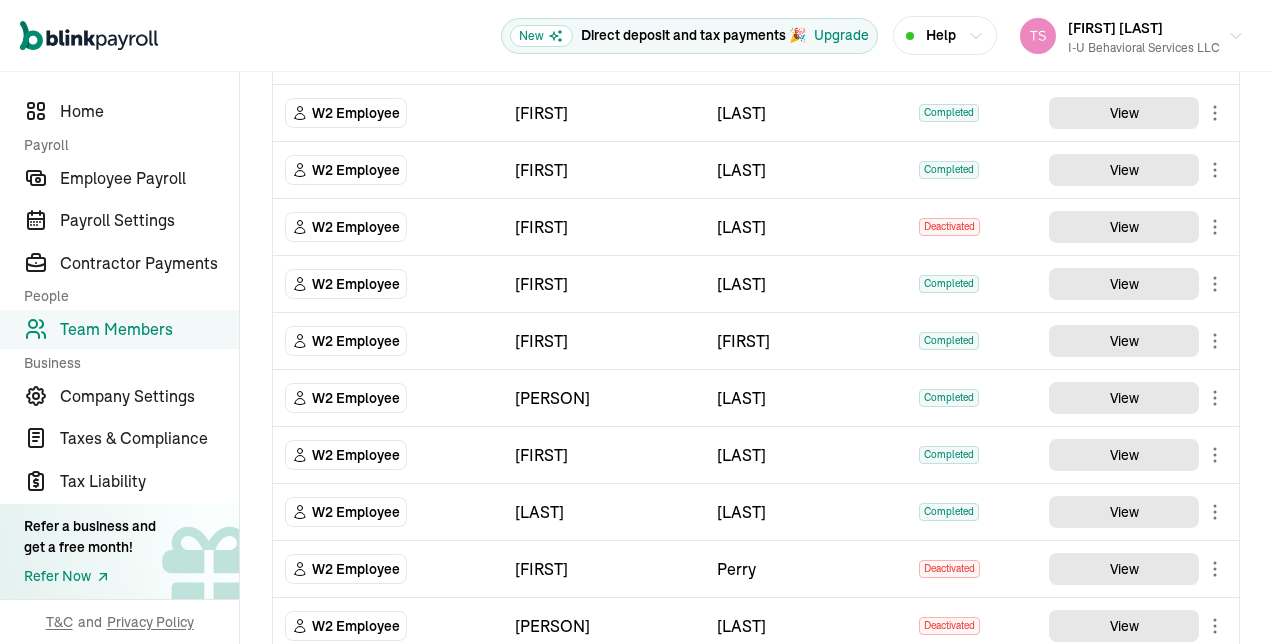 scroll, scrollTop: 531, scrollLeft: 0, axis: vertical 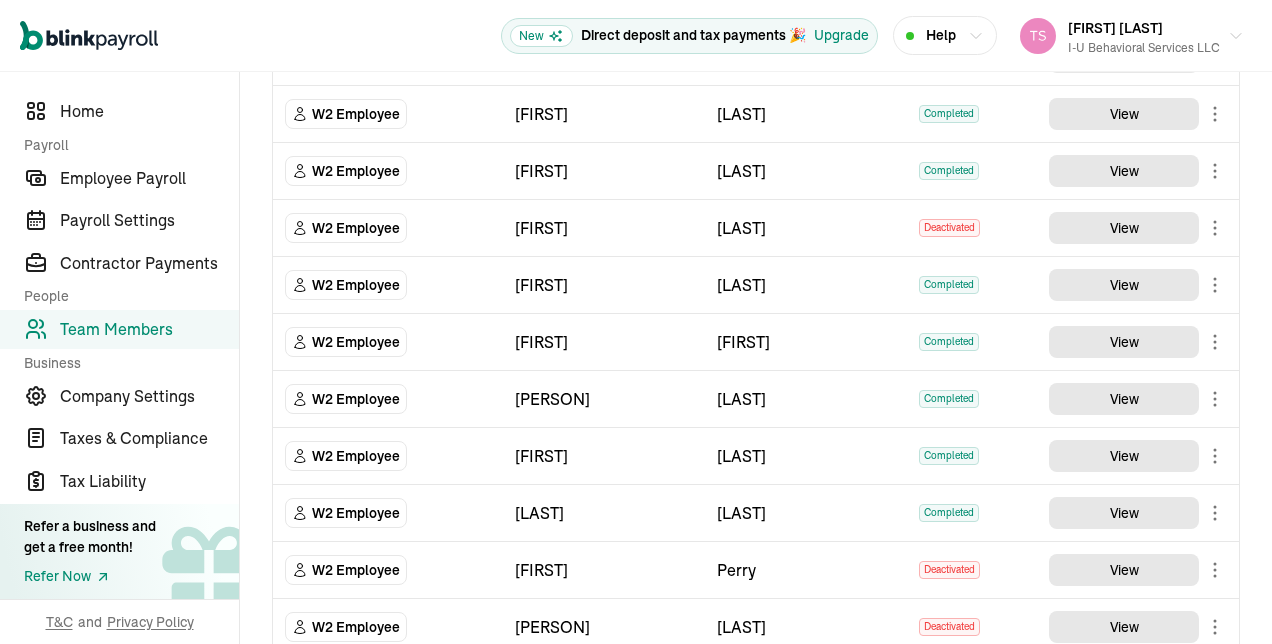 click on "Open main menu New  Direct deposit and tax payments 🎉 Upgrade Help [FIRST] [LAST] I-U Behavioral Services LLC Direct deposit and tax payments 🎉 Upgrade Home Payroll Employee Payroll Payroll Settings Contractor Payments People Team Members Business Company Settings Taxes & Compliance Tax Liability Refer a business and   get a free month! Refer Now T&C   and   Privacy Policy Team Members Team Member Type First Name Last Name Status Actions W2 Employee [FIRST] [LAST] Completed   View W2 Employee [FIRST] [LAST] Completed   View W2 Employee [FIRST] [LAST] Completed   View W2 Employee [FIRST] [LAST] Completed   View W2 Employee [FIRST] [LAST] Completed   View W2 Employee [FIRST] [LAST] Completed   View W2 Employee [FIRST] [LAST] Deactivated   View W2 Employee [FIRST] [LAST] Completed   View W2 Employee [FIRST] [LAST] Deactivated   View W2 Employee [FIRST] [LAST] Completed   View W2 Employee [FIRST] [LAST] Completed   View W2 Employee [FIRST] [LAST] Completed   View" at bounding box center (636, 322) 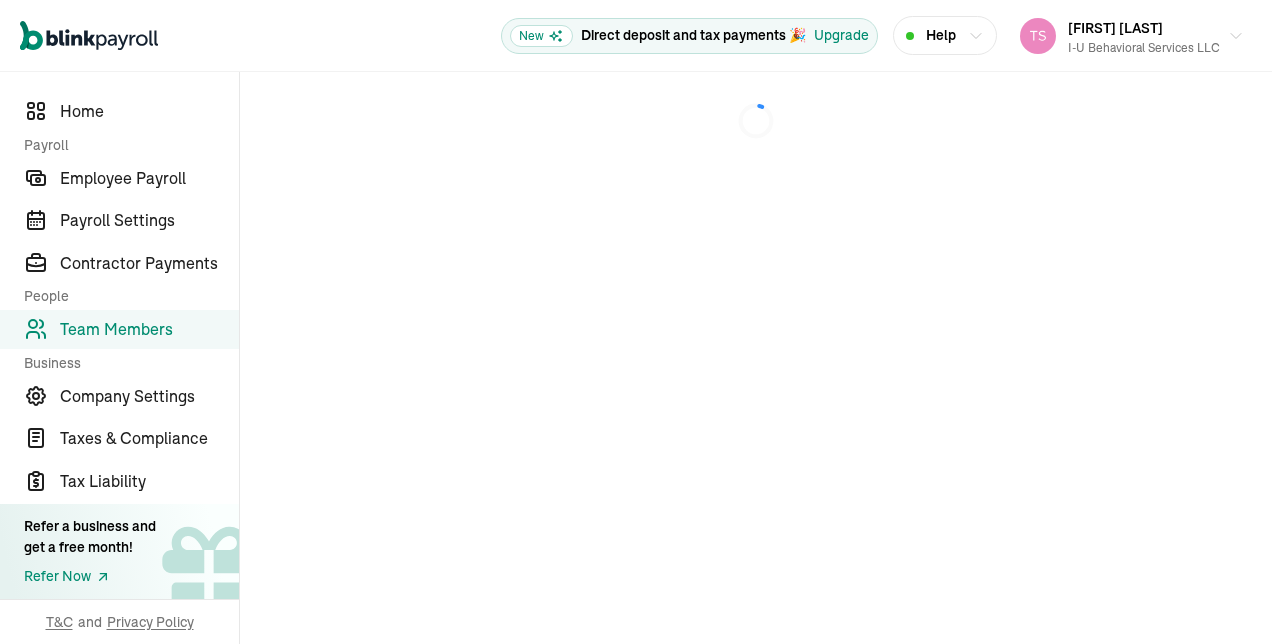 scroll, scrollTop: 0, scrollLeft: 0, axis: both 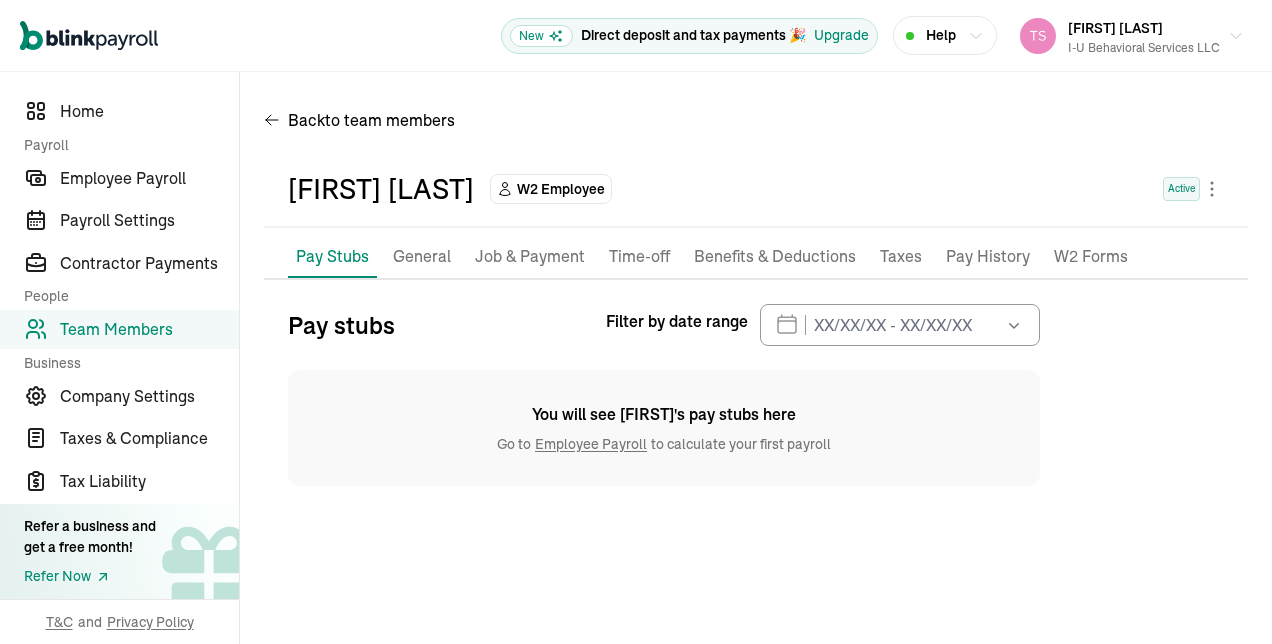 click on "Pay History" at bounding box center (988, 257) 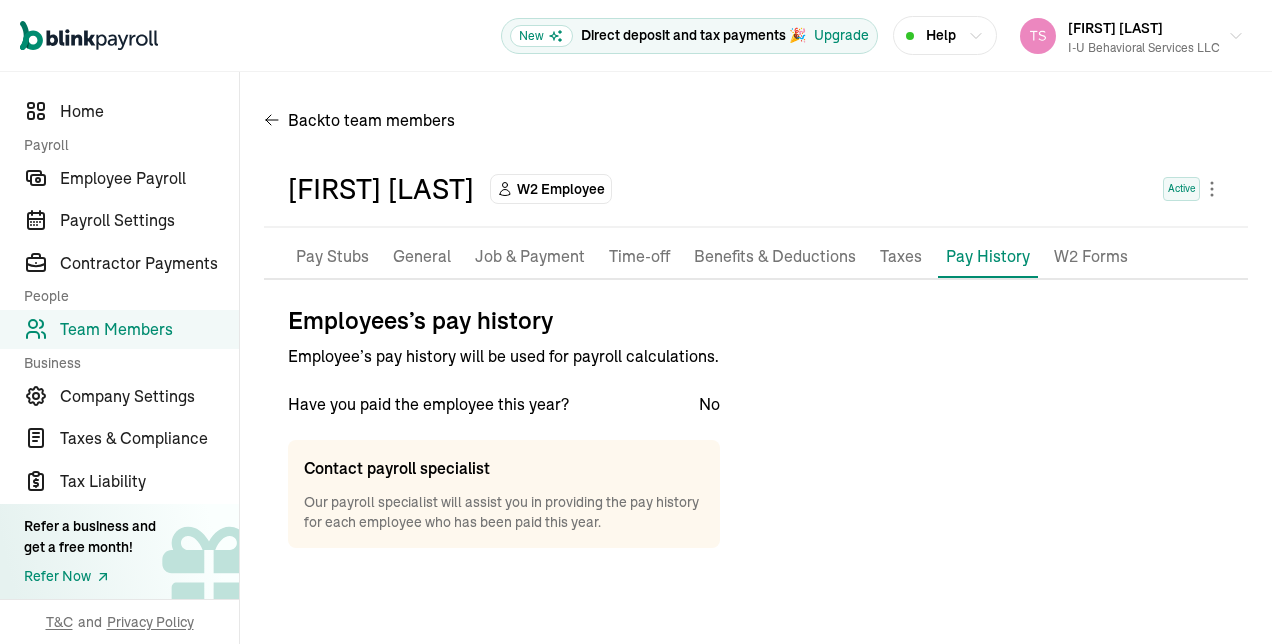 click on "Pay Stubs" at bounding box center (332, 257) 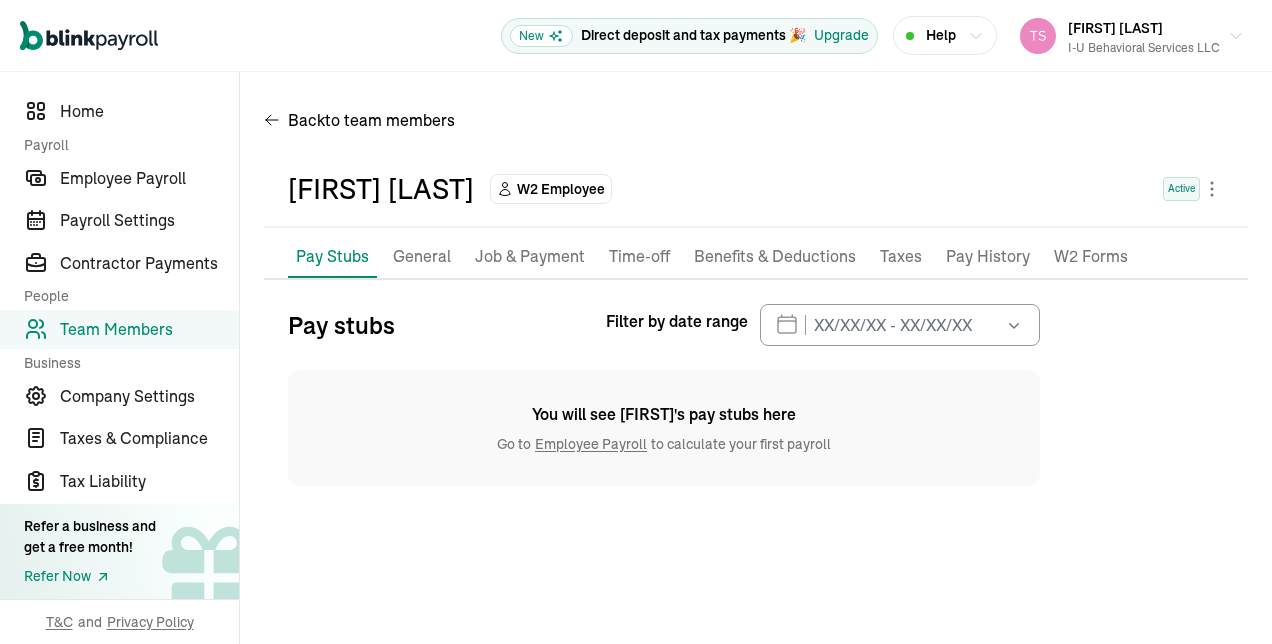 click at bounding box center [1012, 325] 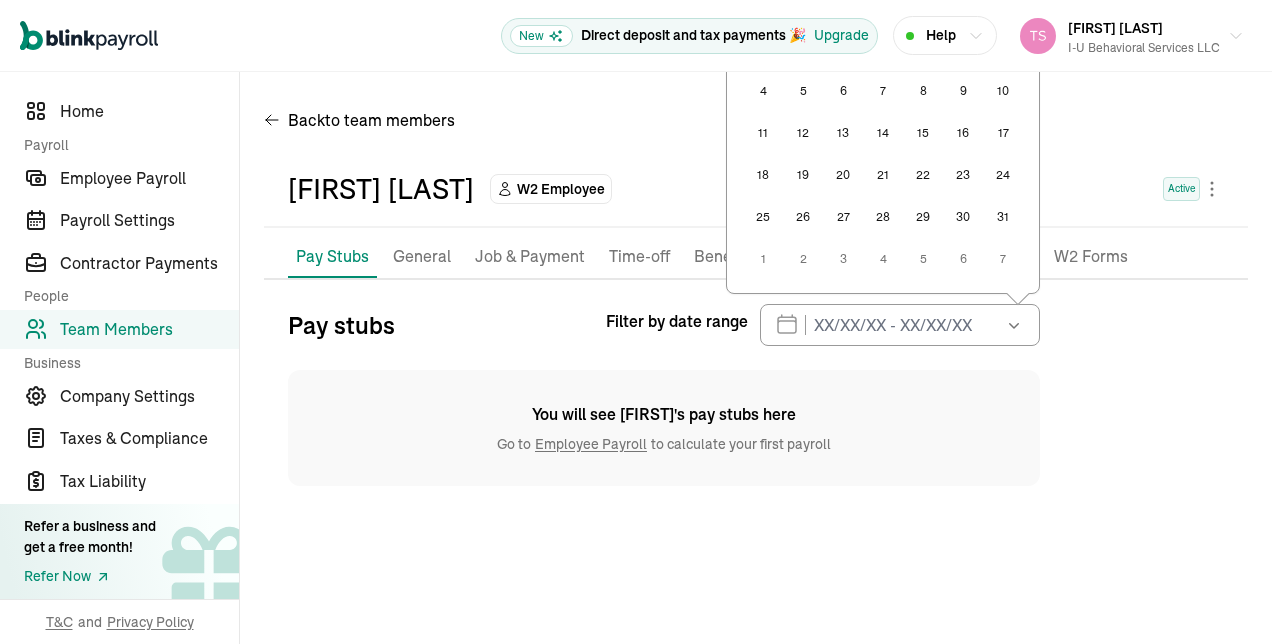 drag, startPoint x: 1019, startPoint y: 335, endPoint x: 1136, endPoint y: 414, distance: 141.17365 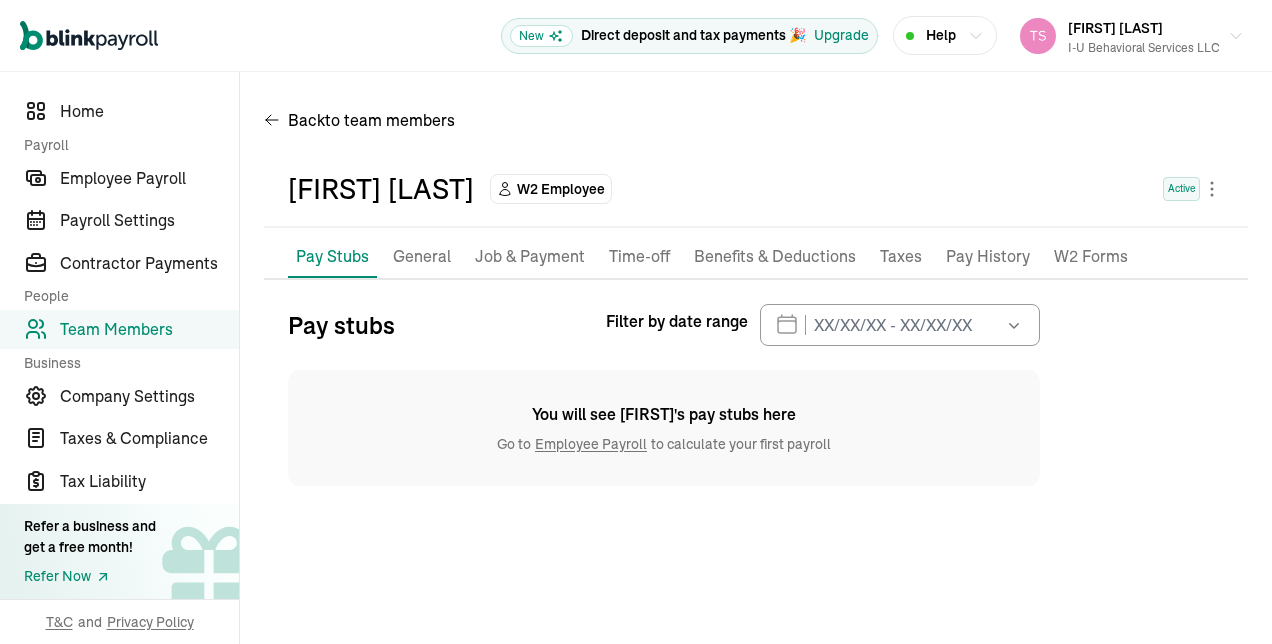 drag, startPoint x: 1136, startPoint y: 414, endPoint x: 1040, endPoint y: 454, distance: 104 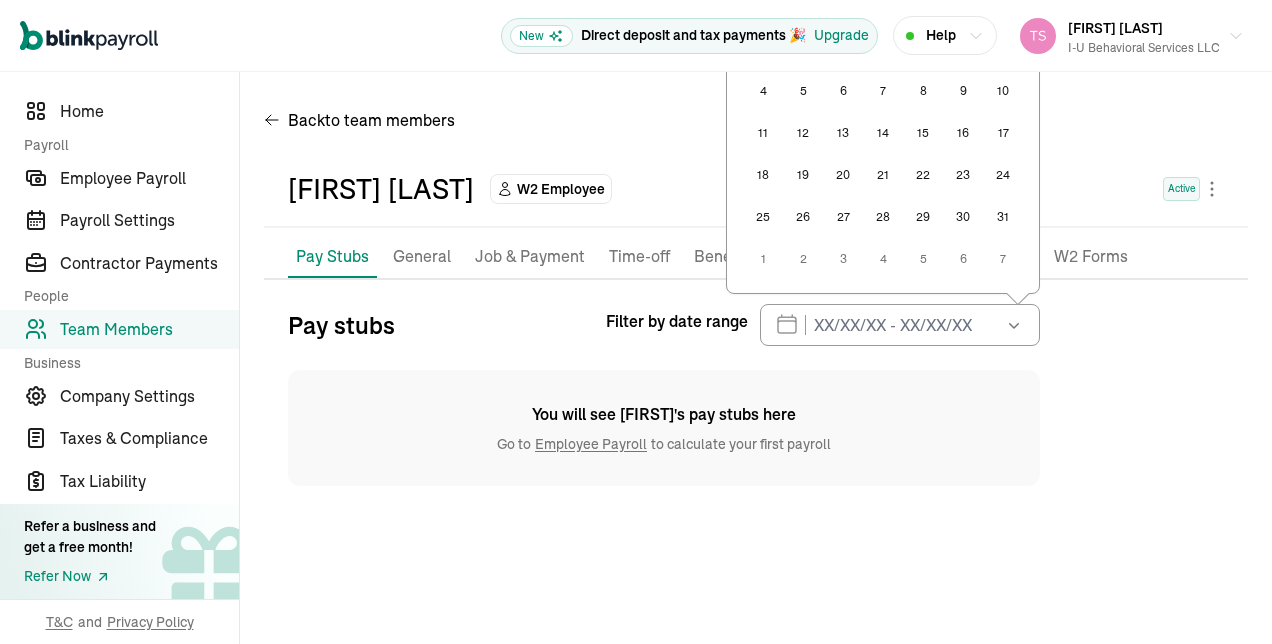 click on "1" at bounding box center (763, 259) 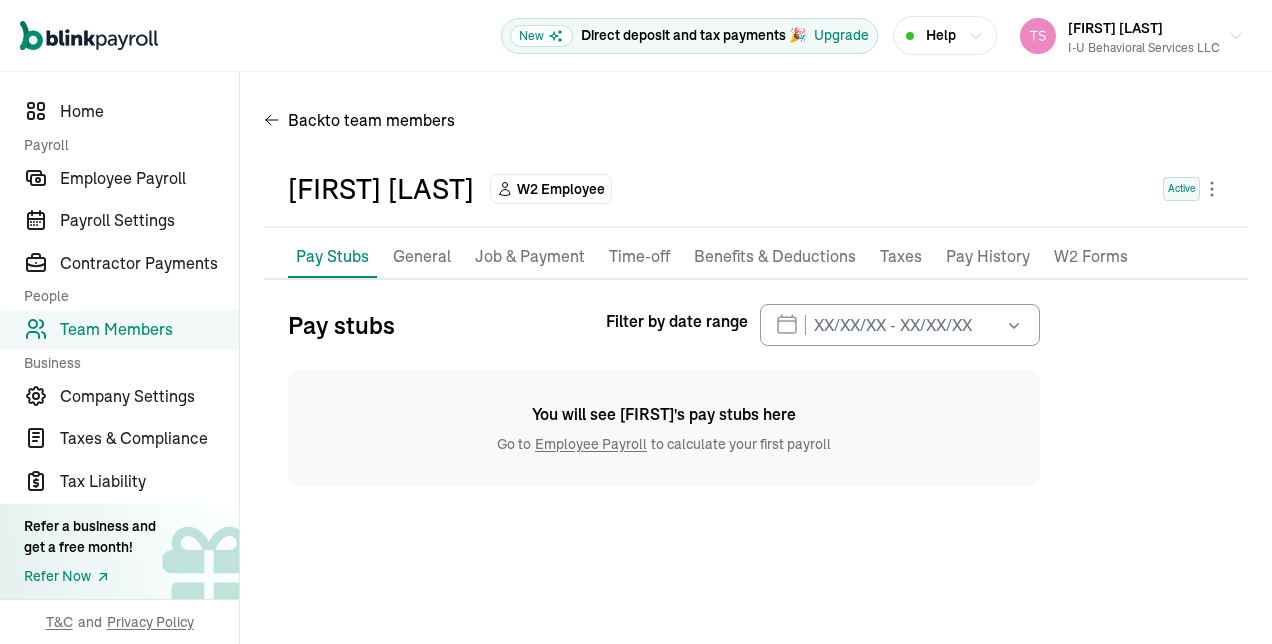 drag, startPoint x: 1008, startPoint y: 329, endPoint x: 1045, endPoint y: 324, distance: 37.336308 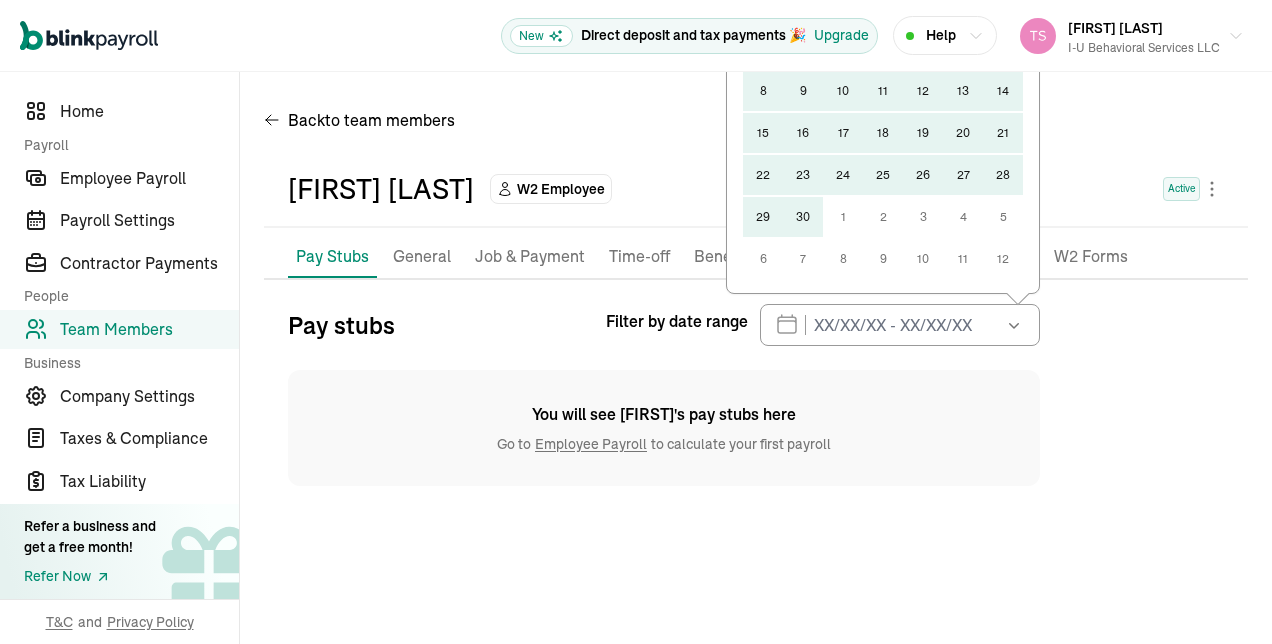 click 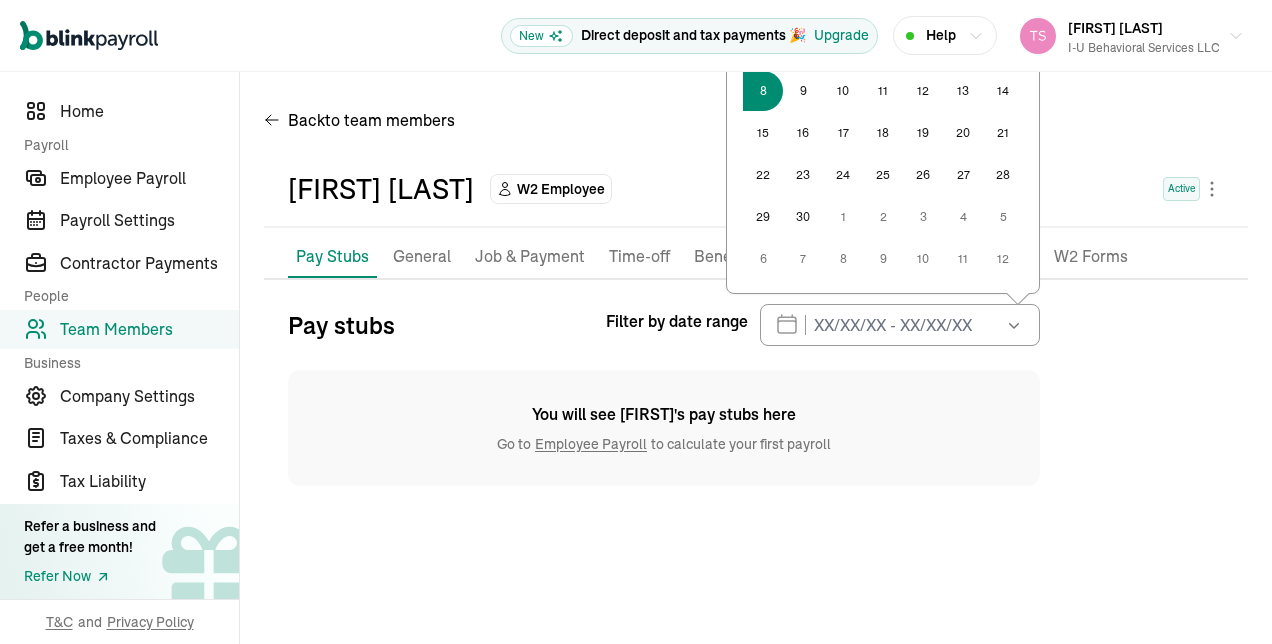 click on "8" at bounding box center (763, 91) 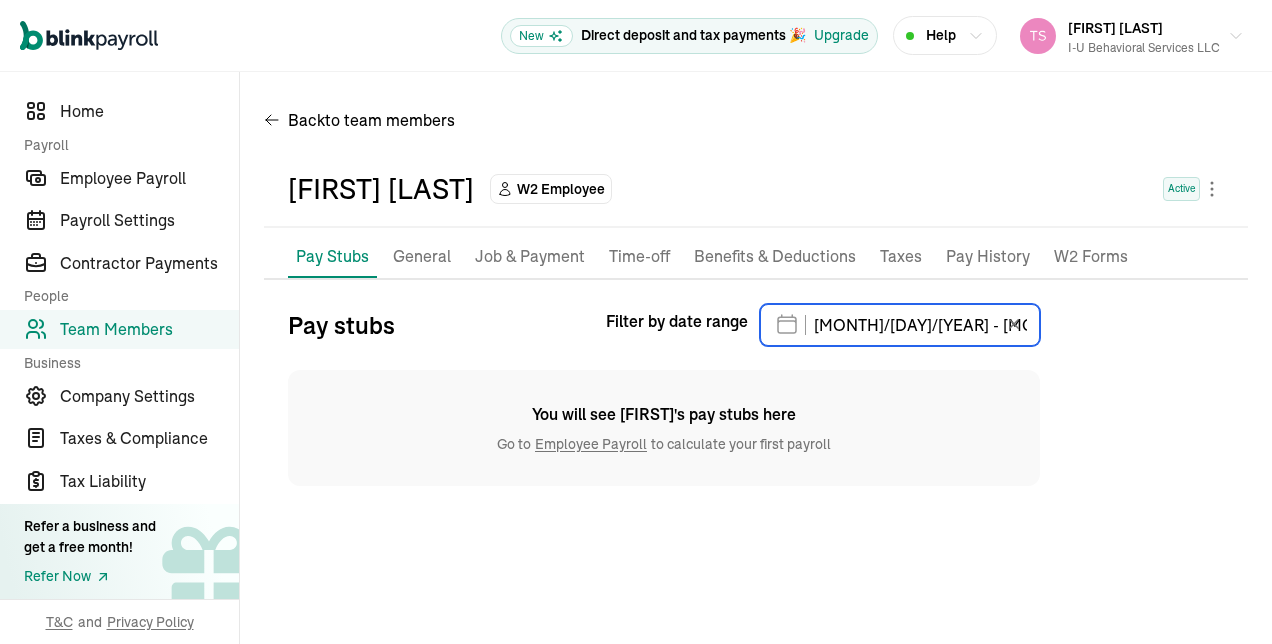click on "[MONTH]/[DAY]/[YEAR] - [MONTH]/[DAY]/[YEAR]" at bounding box center (900, 325) 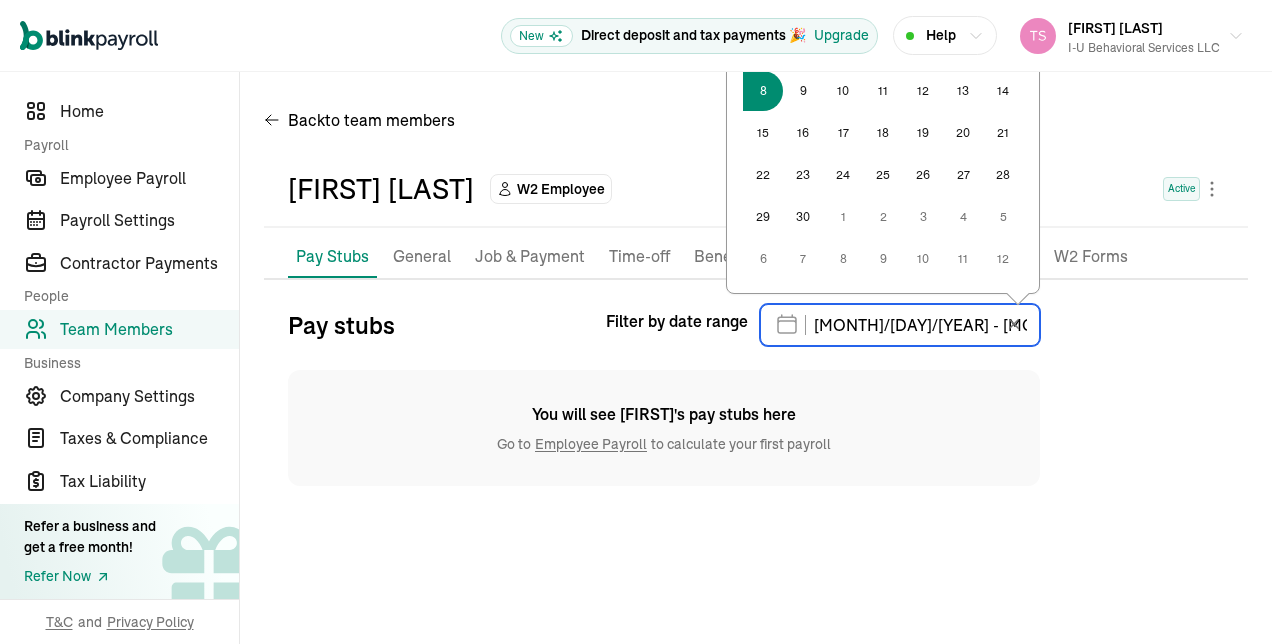 click on "[MONTH]/[DAY]/[YEAR] - [MONTH]/[DAY]/[YEAR]" at bounding box center [900, 325] 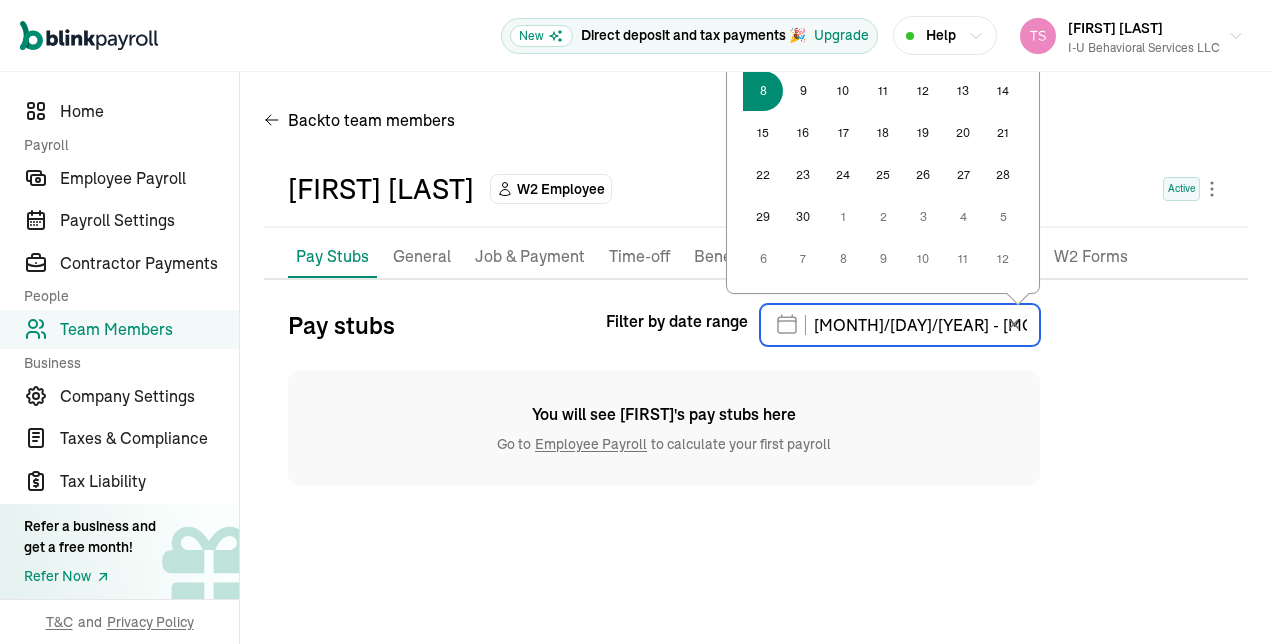 click on "[MONTH]/[DAY]/[YEAR] - [MONTH]/[DAY]/[YEAR]" at bounding box center (900, 325) 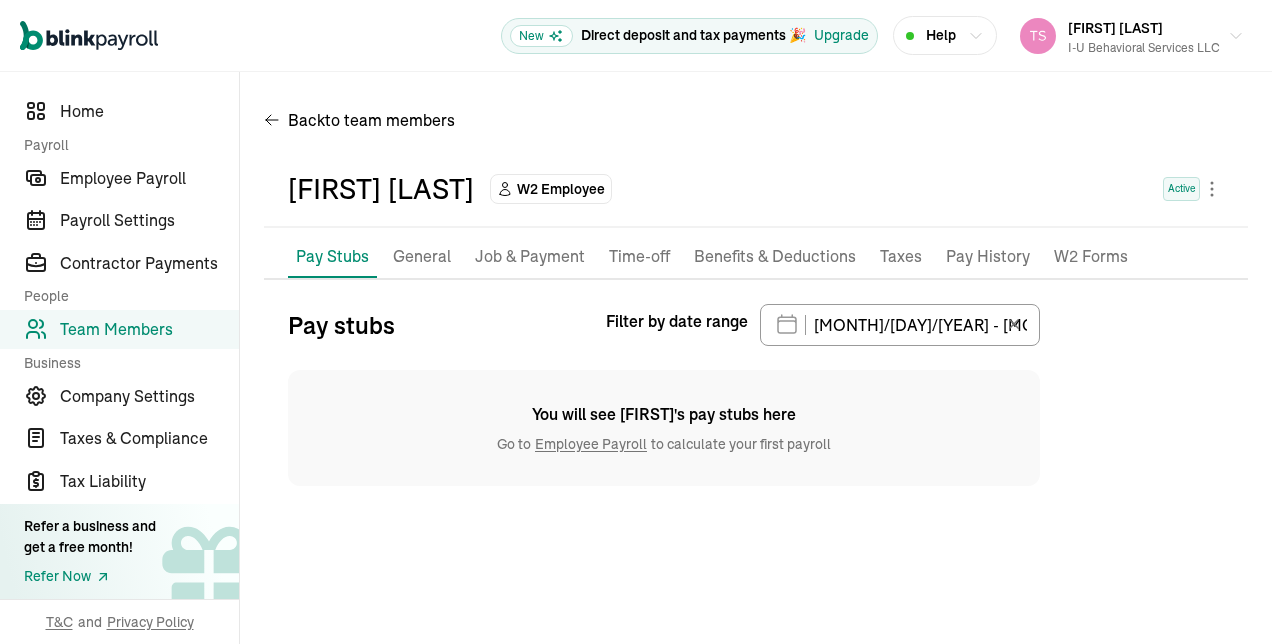 drag, startPoint x: 1009, startPoint y: 326, endPoint x: 1062, endPoint y: 326, distance: 53 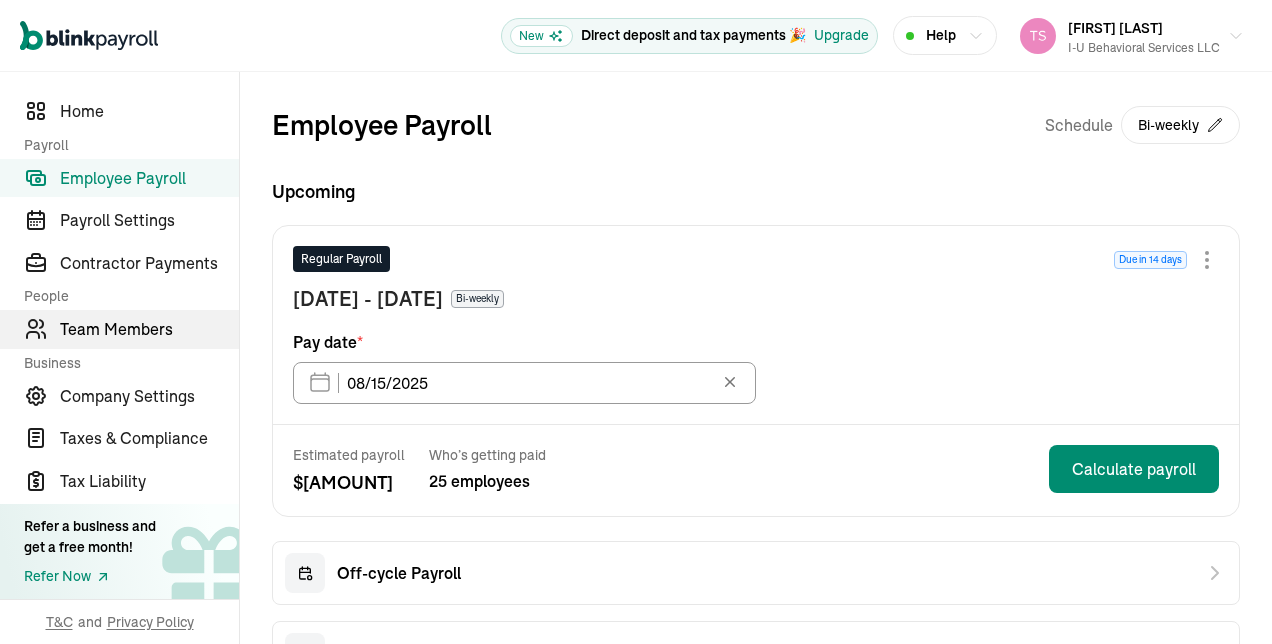 click on "Team Members" at bounding box center (149, 329) 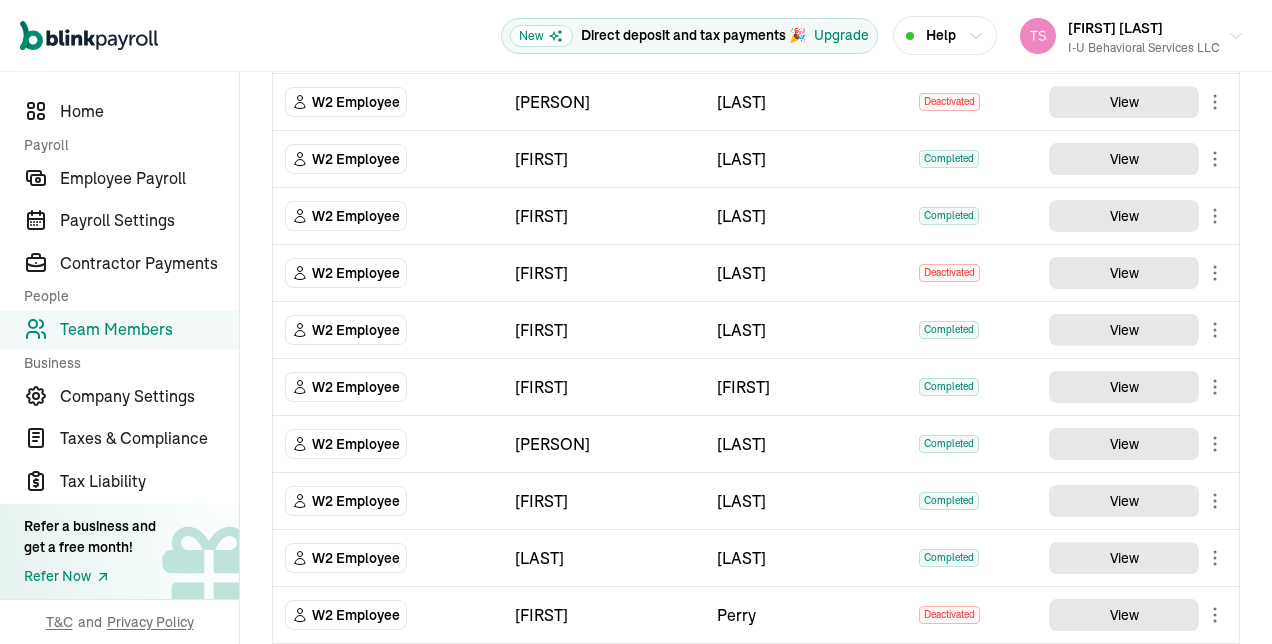 scroll, scrollTop: 488, scrollLeft: 0, axis: vertical 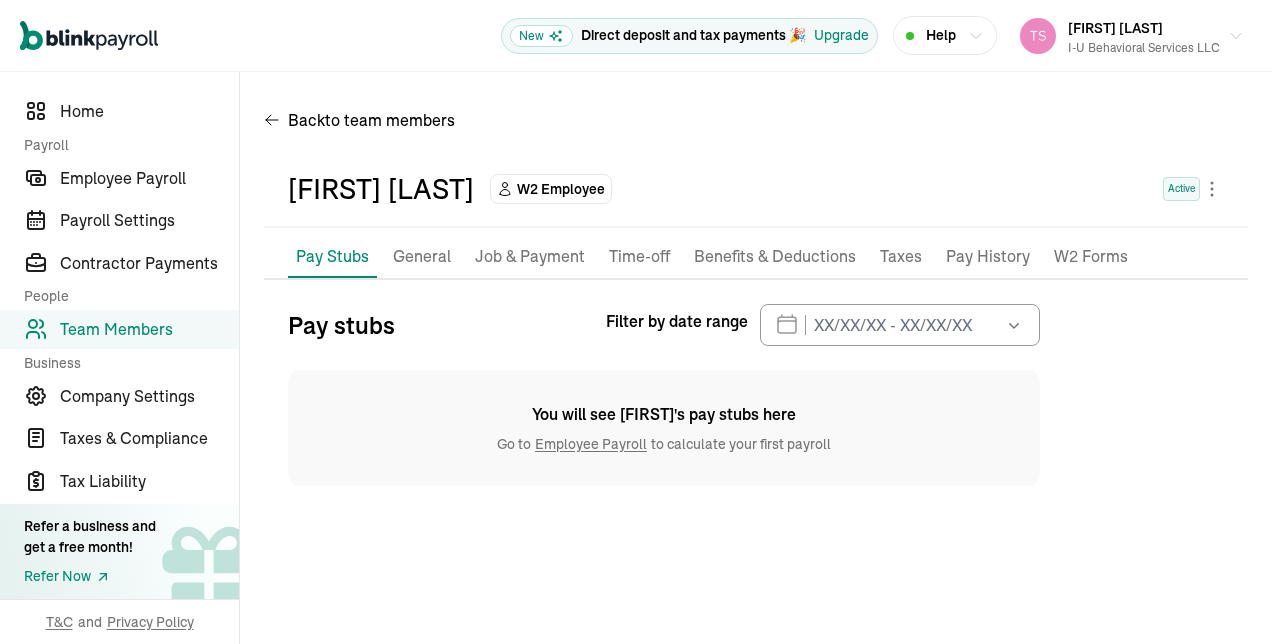 click at bounding box center [1012, 325] 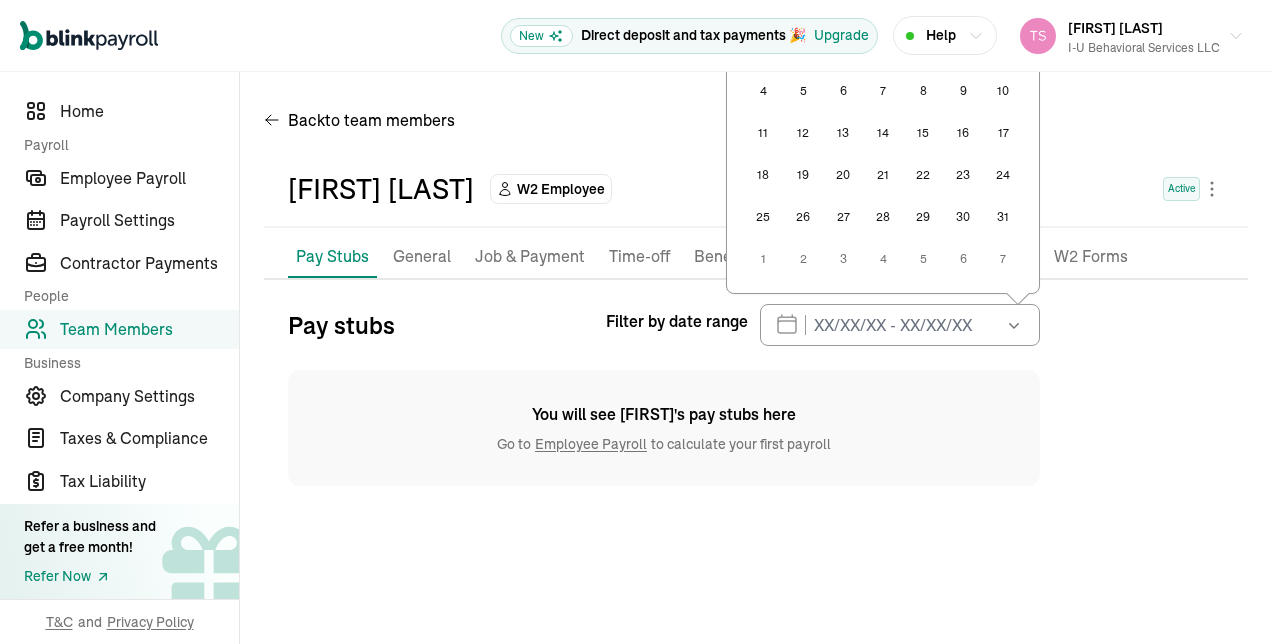 click at bounding box center (1012, 325) 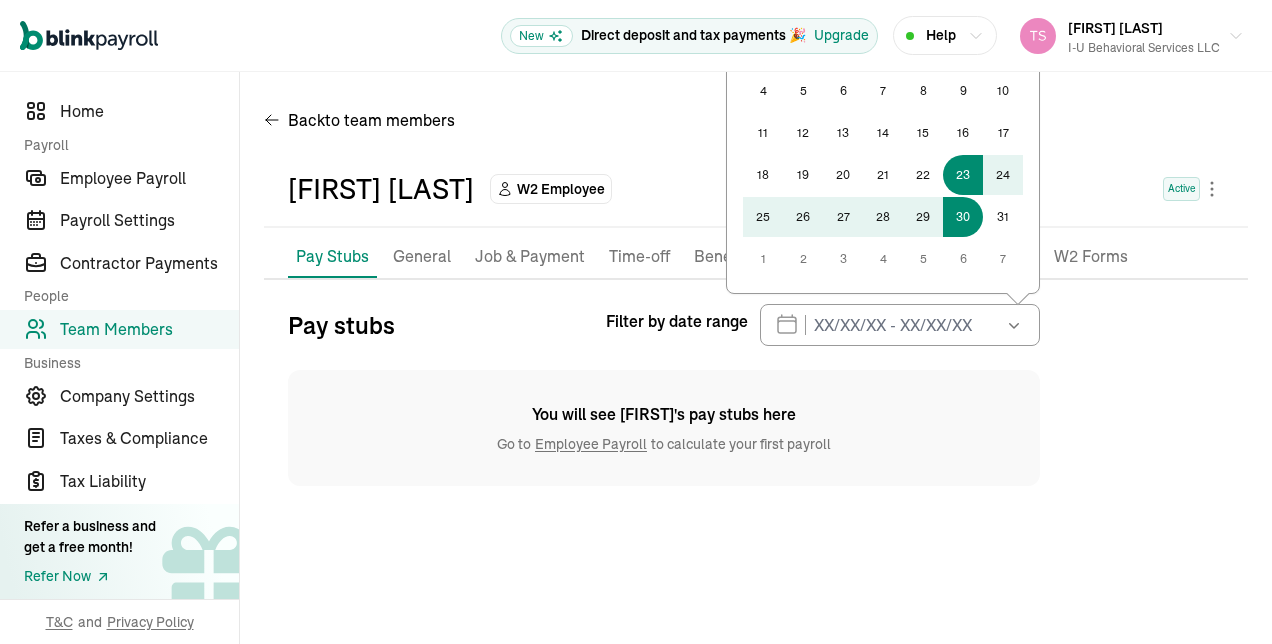click on "23" at bounding box center (963, 175) 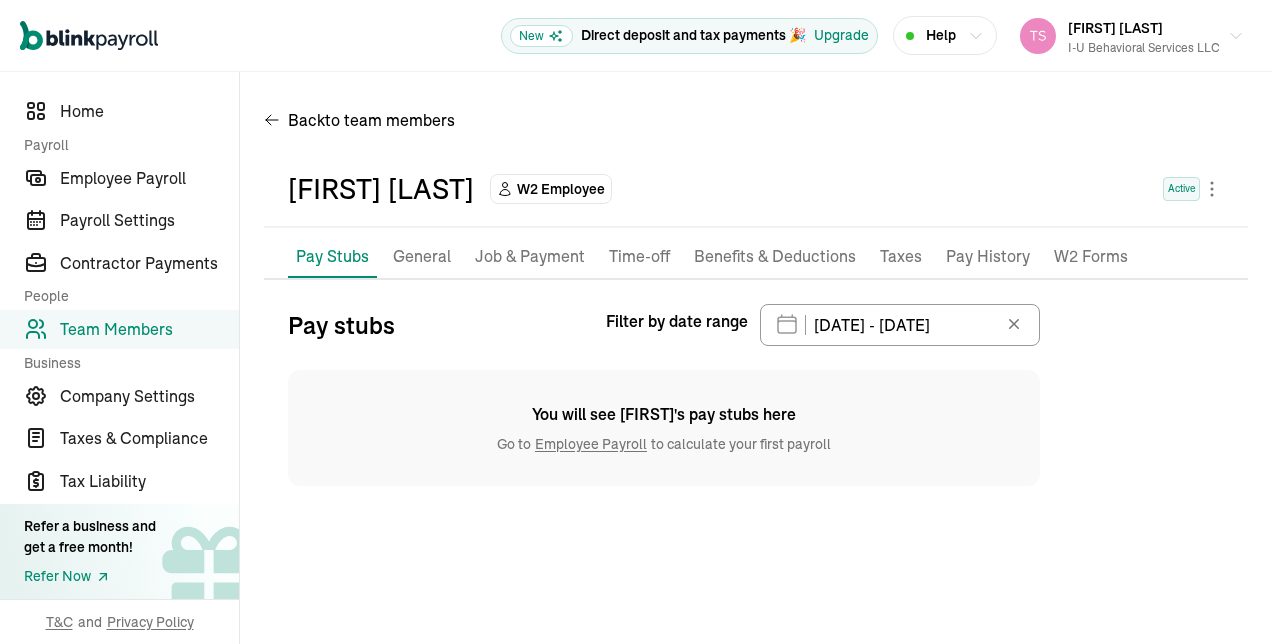 drag, startPoint x: 1020, startPoint y: 322, endPoint x: 1064, endPoint y: 348, distance: 51.10773 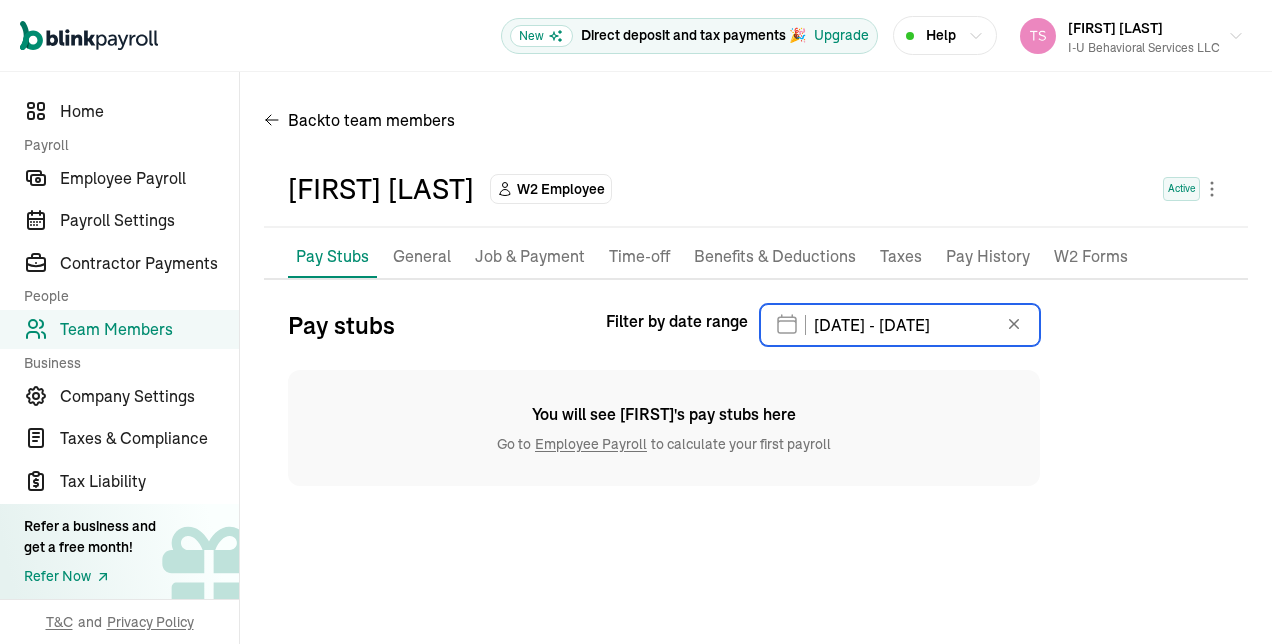 type 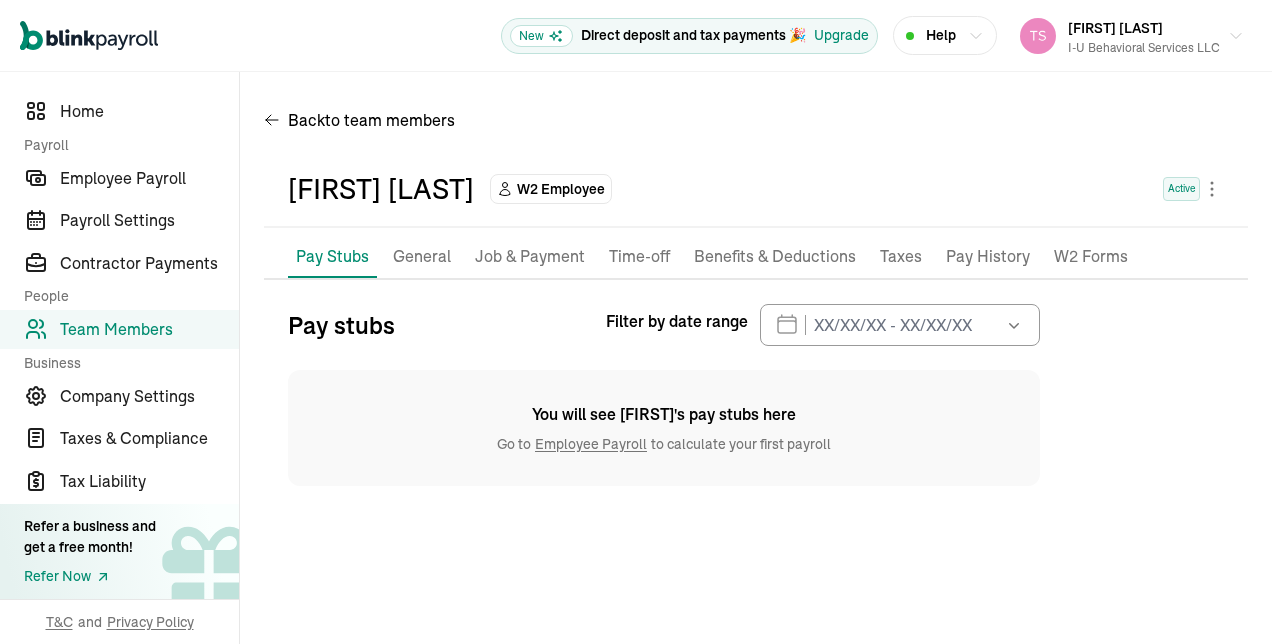 drag, startPoint x: 939, startPoint y: 63, endPoint x: 845, endPoint y: 111, distance: 105.546196 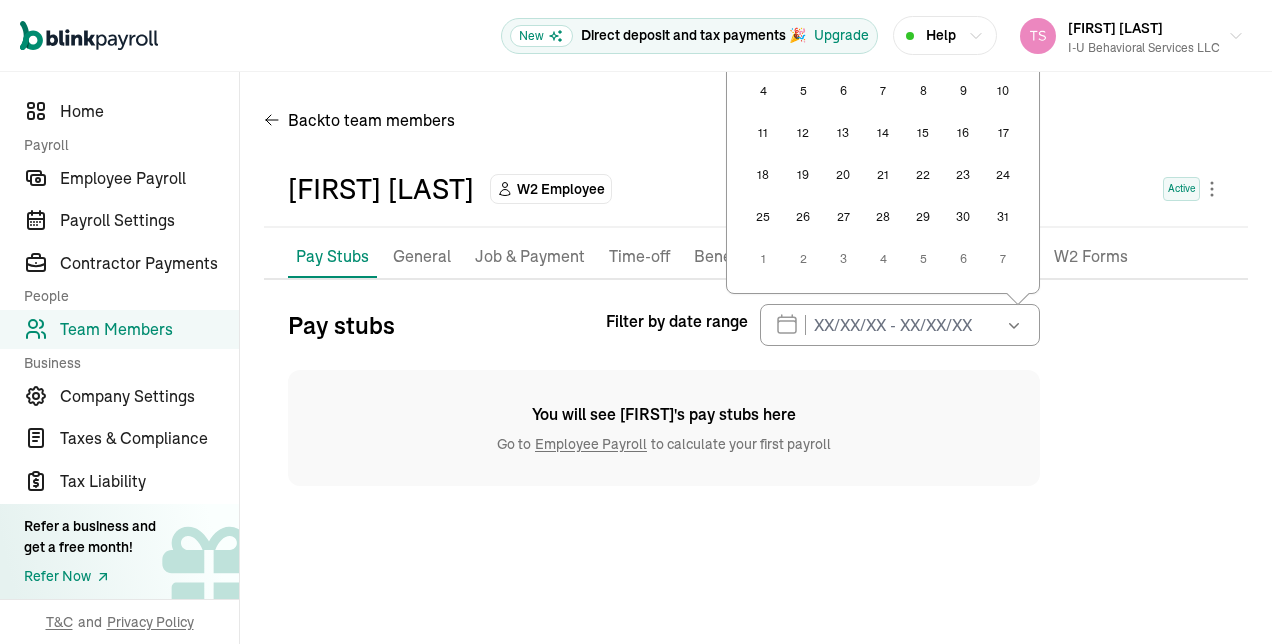 click on "Pay stubs Filter by date range [MONTH] [YEAR] Mon Tue Wed Thu Fri Sat Sun 28 29 30 31 1 2 3 4 5 6 7 8 9 10 11 12 13 14 15 16 17 18 19 20 21 22 23 24 25 26 27 28 29 30 31 1 2 3 4 5 6 7 You will see [PERSON]'s pay stubs here Go to Employee Payroll to calculate your first payroll" at bounding box center (756, 395) 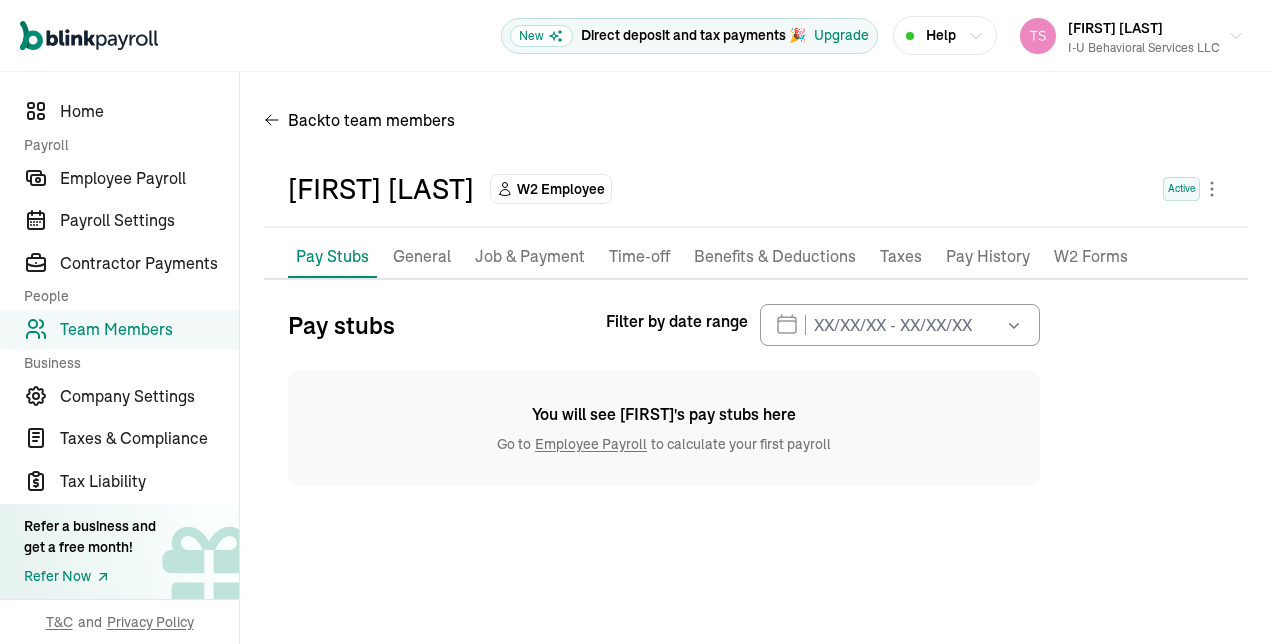 drag, startPoint x: 1008, startPoint y: 331, endPoint x: 1037, endPoint y: 326, distance: 29.427877 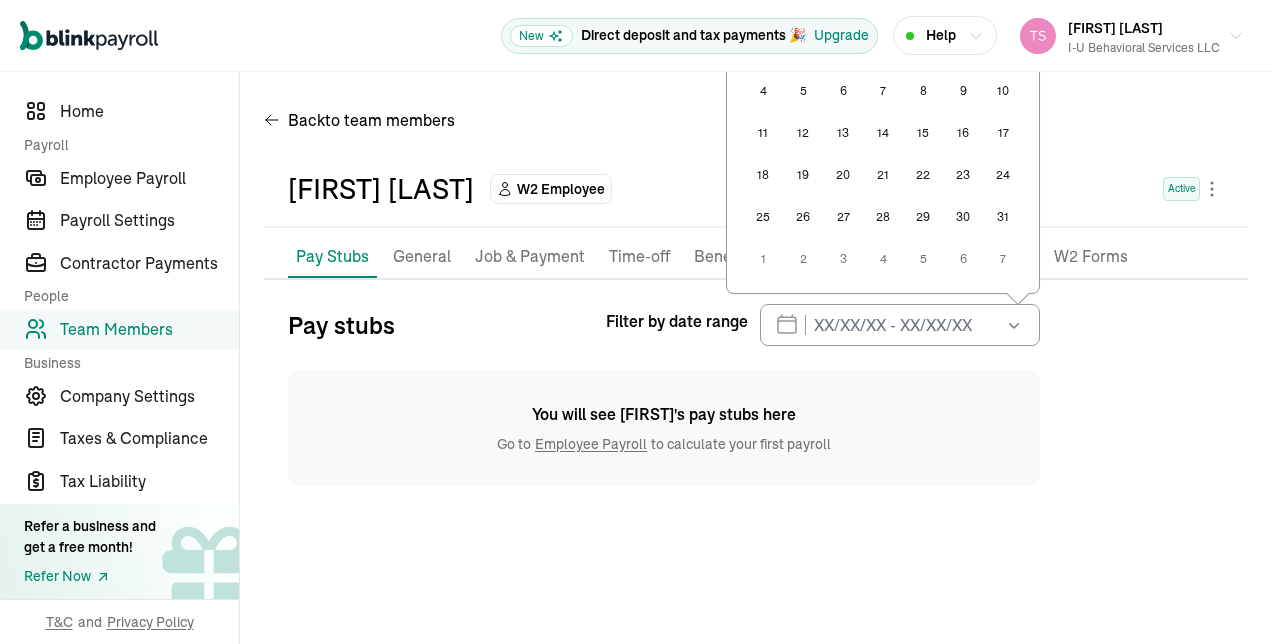 click on "Open main menu New  Direct deposit and tax payments 🎉 Upgrade Help Tisha [LAST] I-U Behavioral Services LLC" at bounding box center [636, 36] 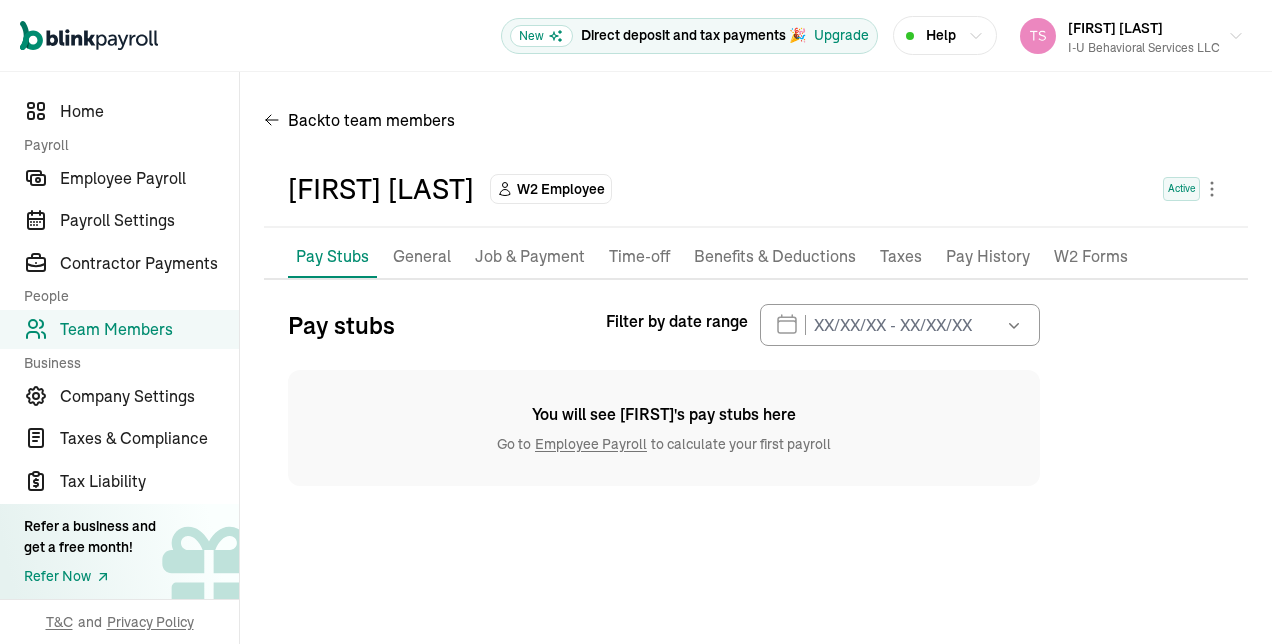 click on "Back  to team members [FIRST] [LAST] W2 Employee Active   Pay Stubs General Job & Payment Time-off Benefits & Deductions Taxes Documents Pay History W2 Forms Pay stubs Filter by date range [MONTH] [YEAR] Mon Tue Wed Thu Fri Sat Sun 28 29 30 31 1 2 3 4 5 6 7 8 9 10 11 12 13 14 15 16 17 18 19 20 21 22 23 24 25 26 27 28 29 30 31 1 2 3 4 5 6 7 You will see [FIRST]'s pay stubs here Go to Employee Payroll to calculate your first payroll" at bounding box center (756, 301) 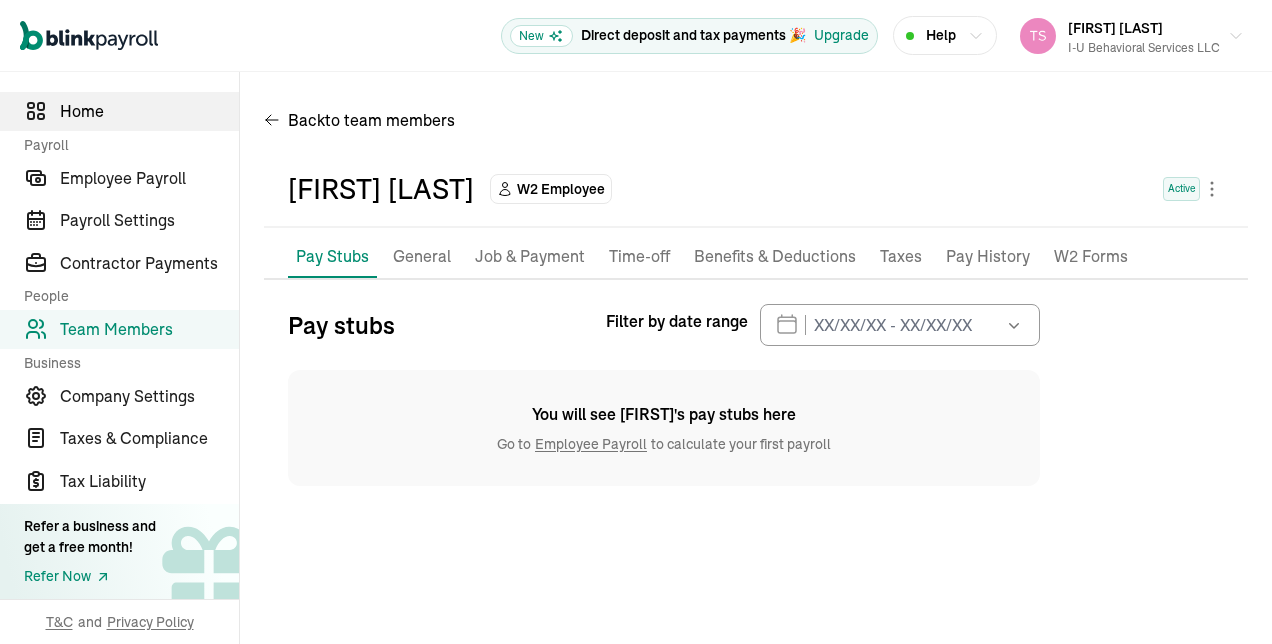 click on "Home" at bounding box center (119, 111) 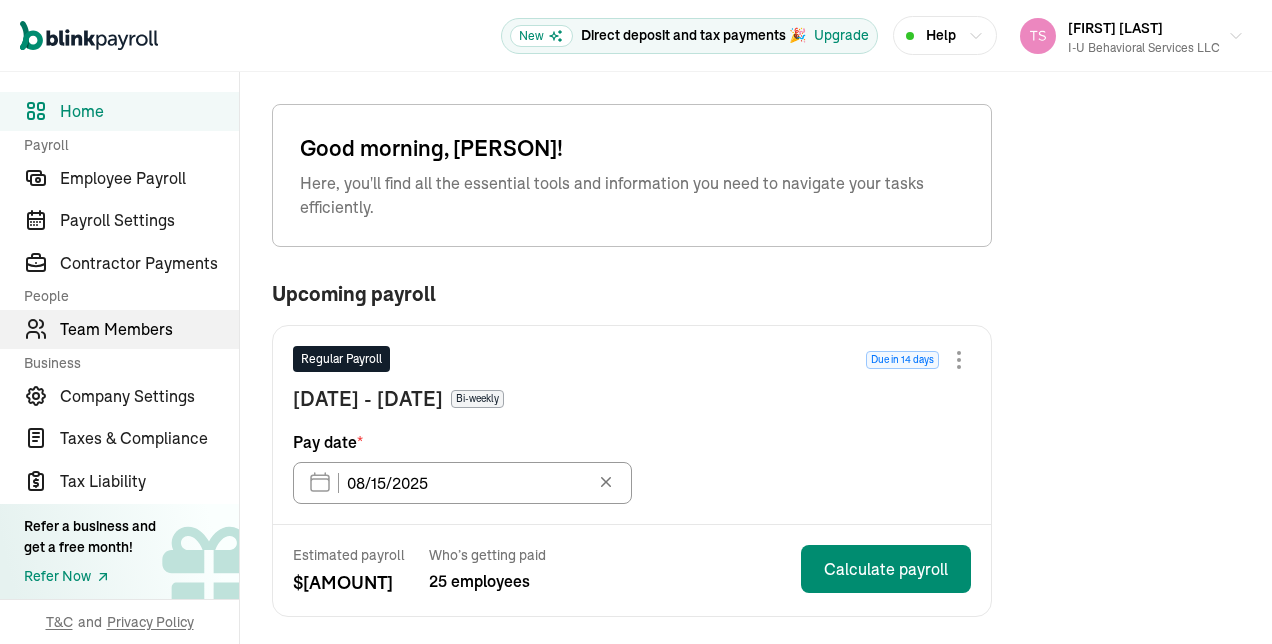 click on "Team Members" at bounding box center [149, 329] 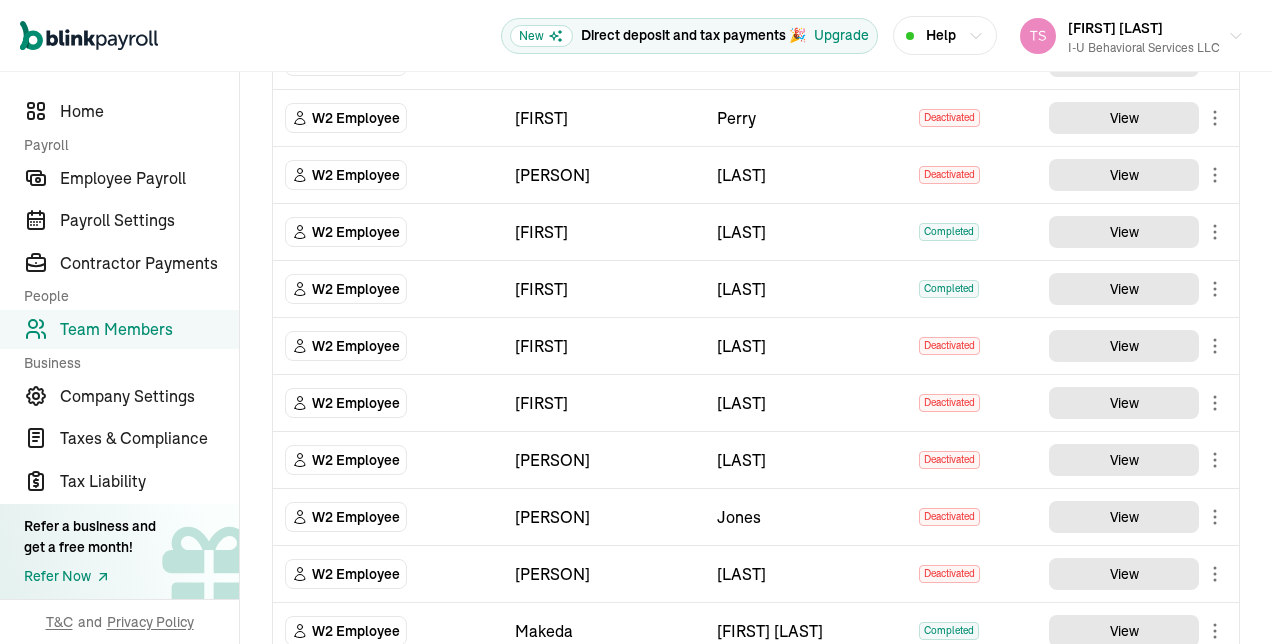 scroll, scrollTop: 976, scrollLeft: 0, axis: vertical 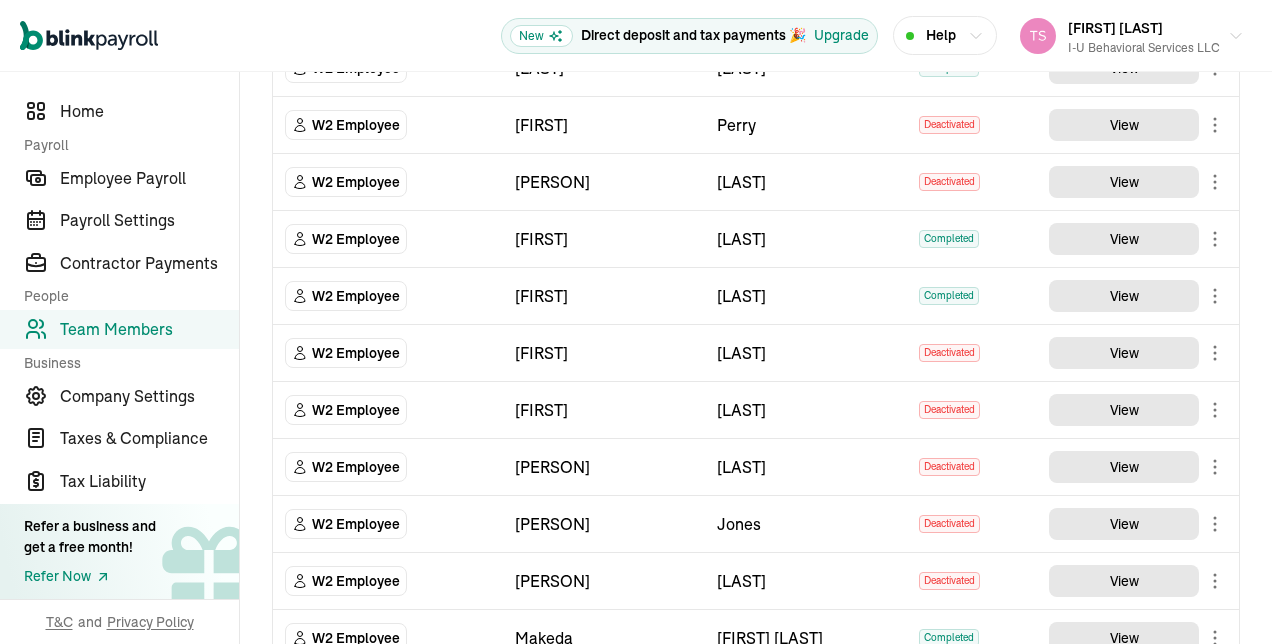 drag, startPoint x: 832, startPoint y: 316, endPoint x: 809, endPoint y: 282, distance: 41.04875 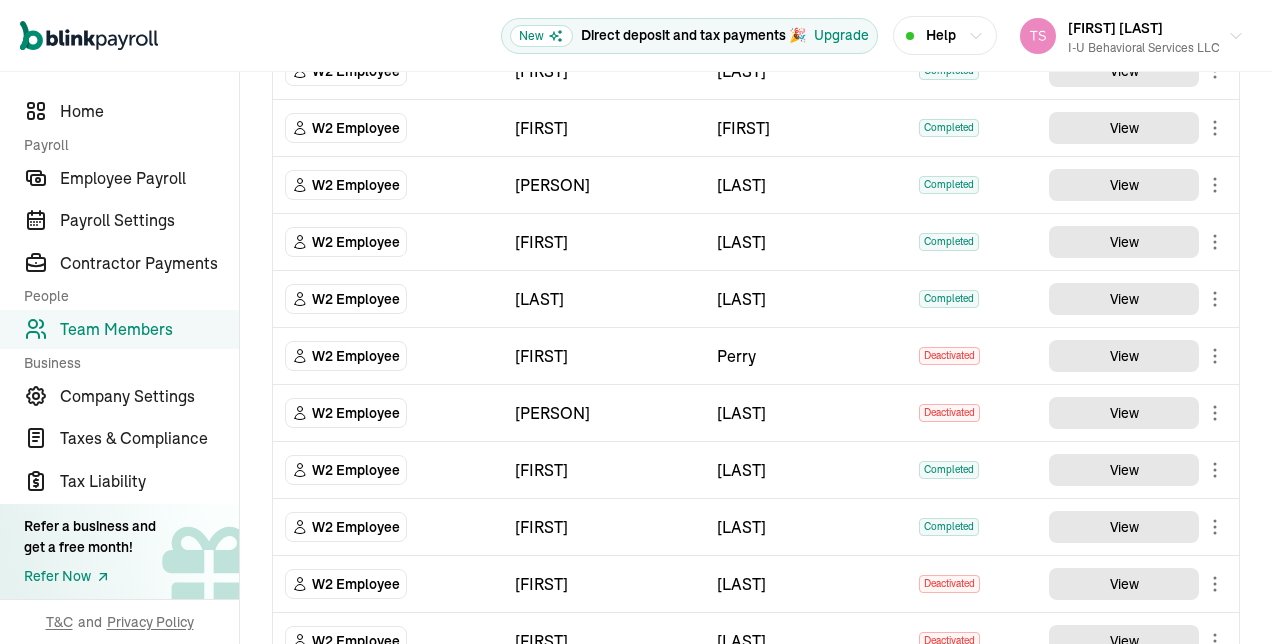 scroll, scrollTop: 738, scrollLeft: 0, axis: vertical 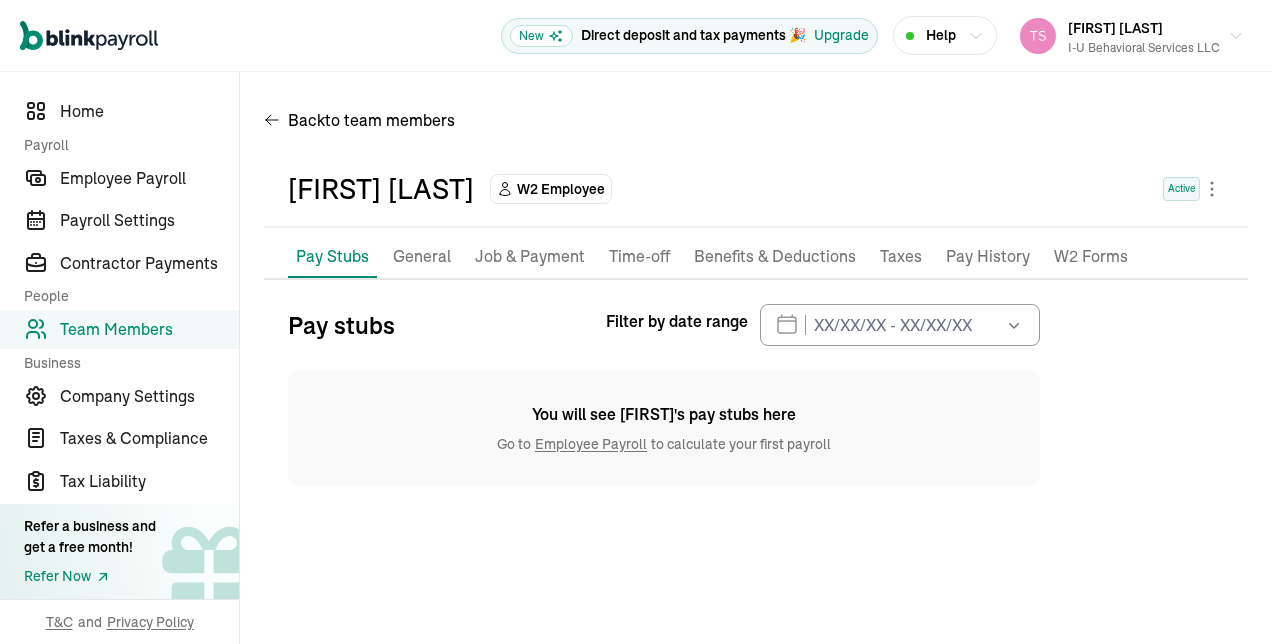 click on "Pay stubs General Job & Payment Time-off Benefits & Deductions Taxes Documents Pay History W2 Forms Pay stubs Filter by date range [MONTH] [YEAR] Mon Tue Wed Thu Fri Sat Sun 28 29 30 31 1 2 3 4 5 6 7 8 9 10 11 12 13 14 15 16 17 18 19 20 21 22 23 24 25 26 27 28 29 30 31 1 2 3 4 5 6 7 You will see [FIRST]'s pay stubs here Go to Employee Payroll to calculate your first payroll" at bounding box center [756, 371] 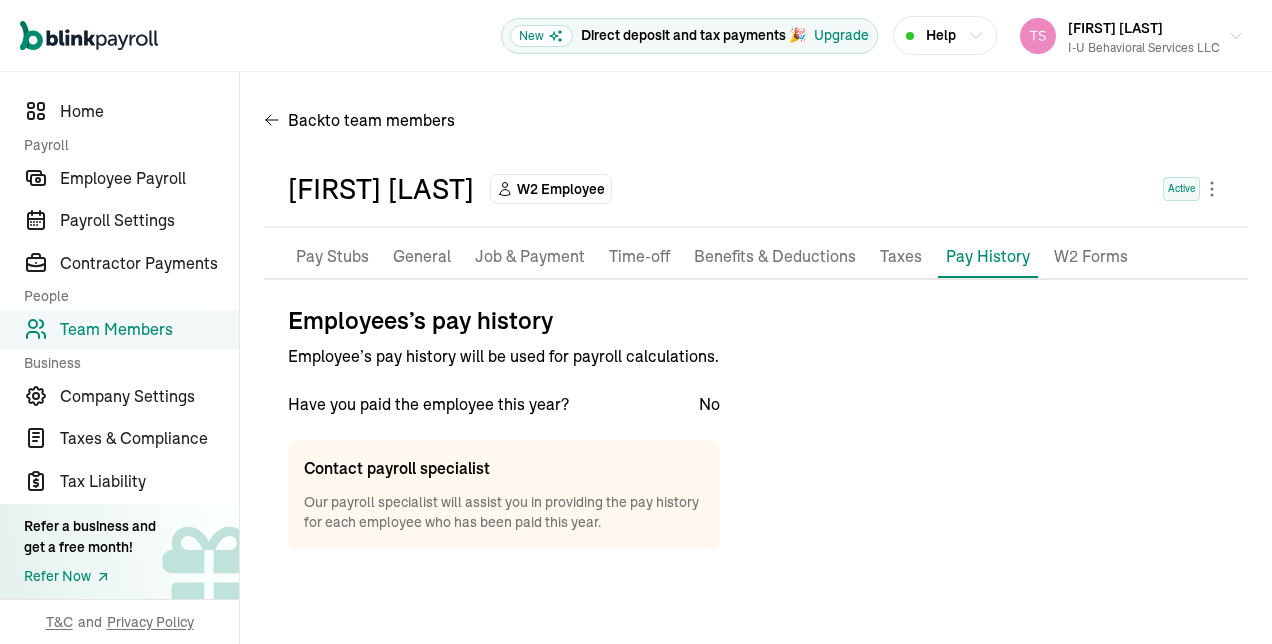 click on "General" at bounding box center (422, 257) 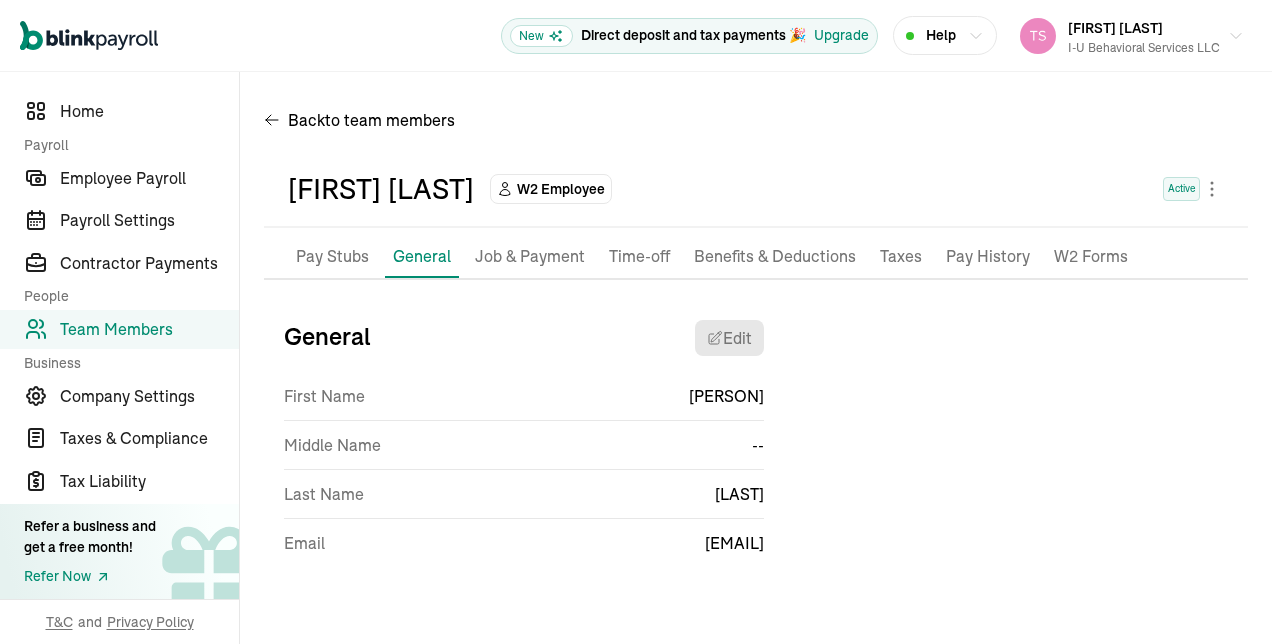 click on "Job & Payment" at bounding box center (530, 257) 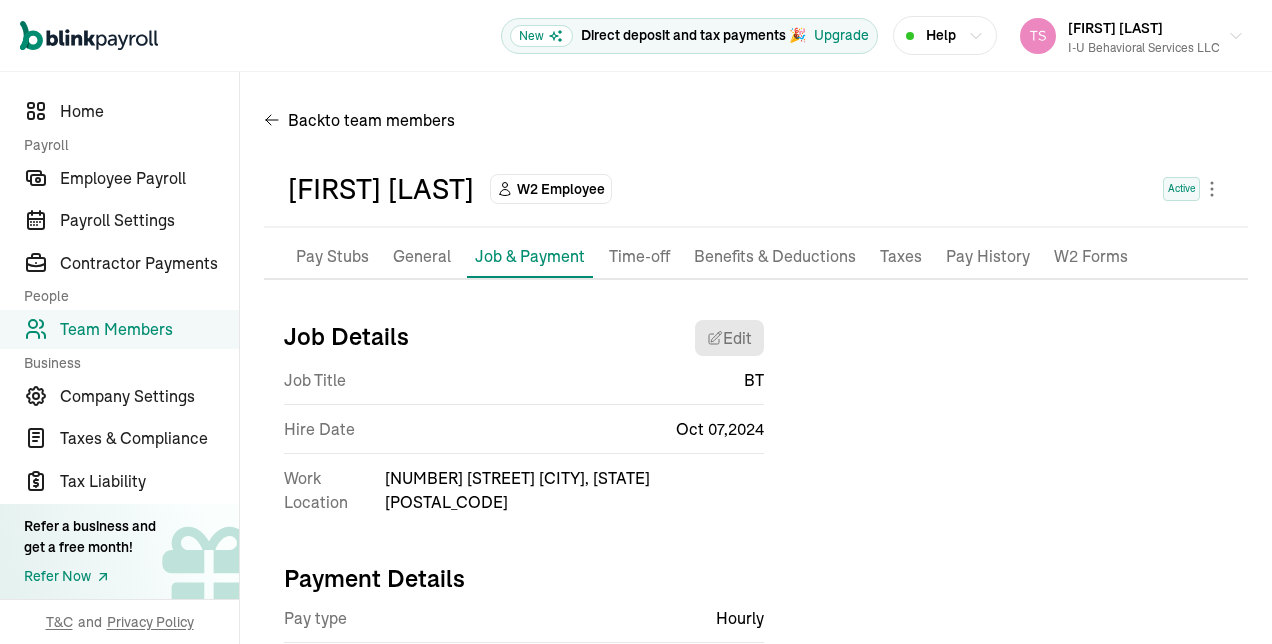 click on "Team Members" at bounding box center (149, 329) 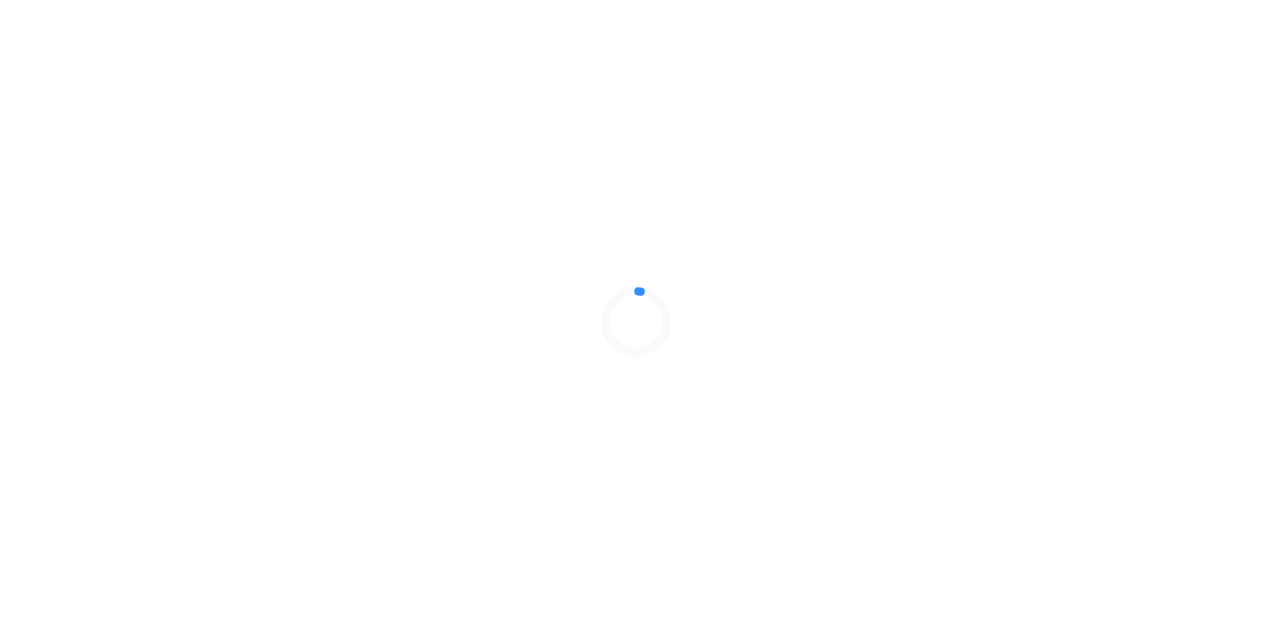 scroll, scrollTop: 0, scrollLeft: 0, axis: both 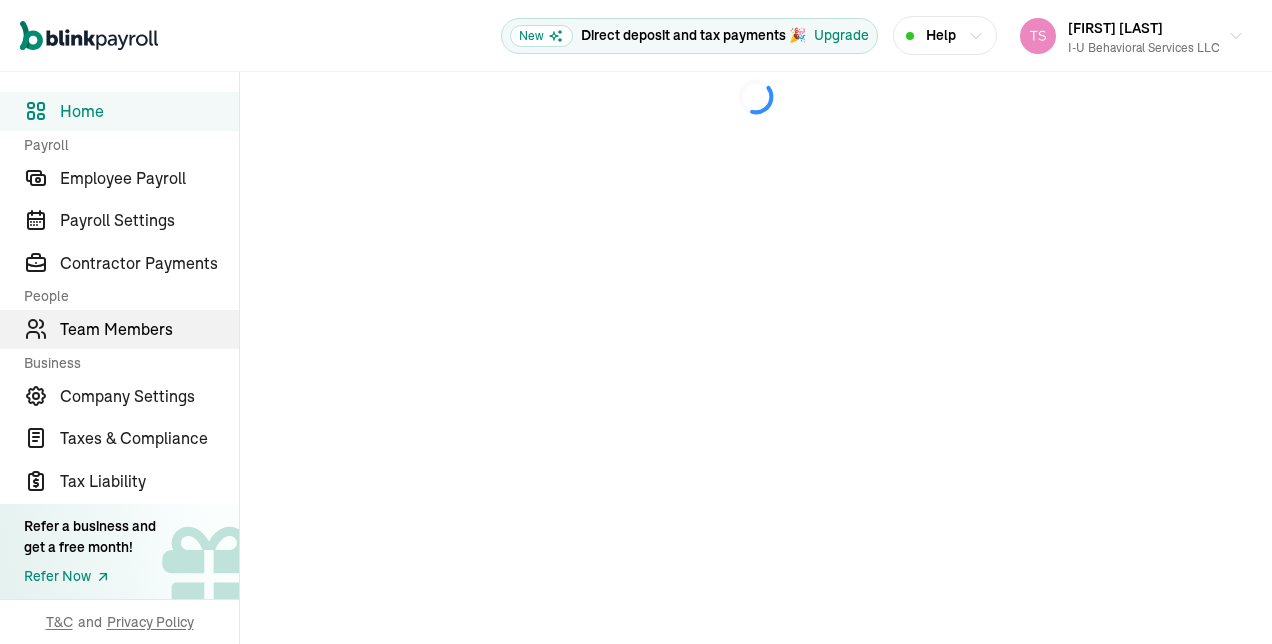 click on "Team Members" at bounding box center (149, 329) 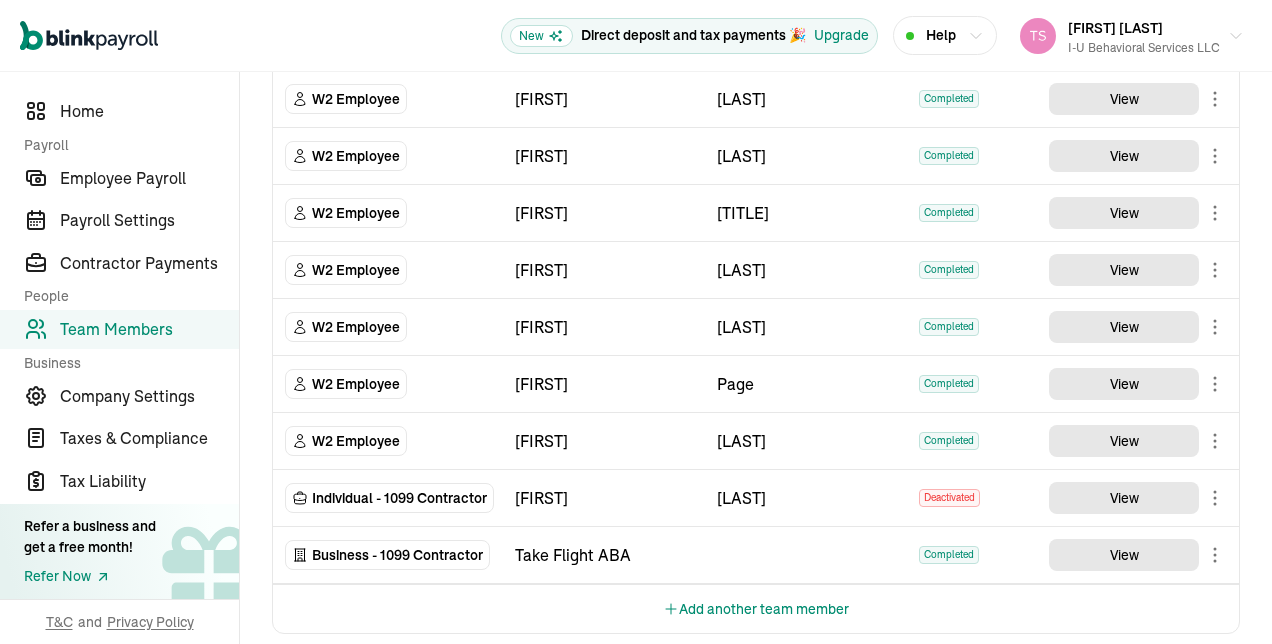 scroll, scrollTop: 1751, scrollLeft: 0, axis: vertical 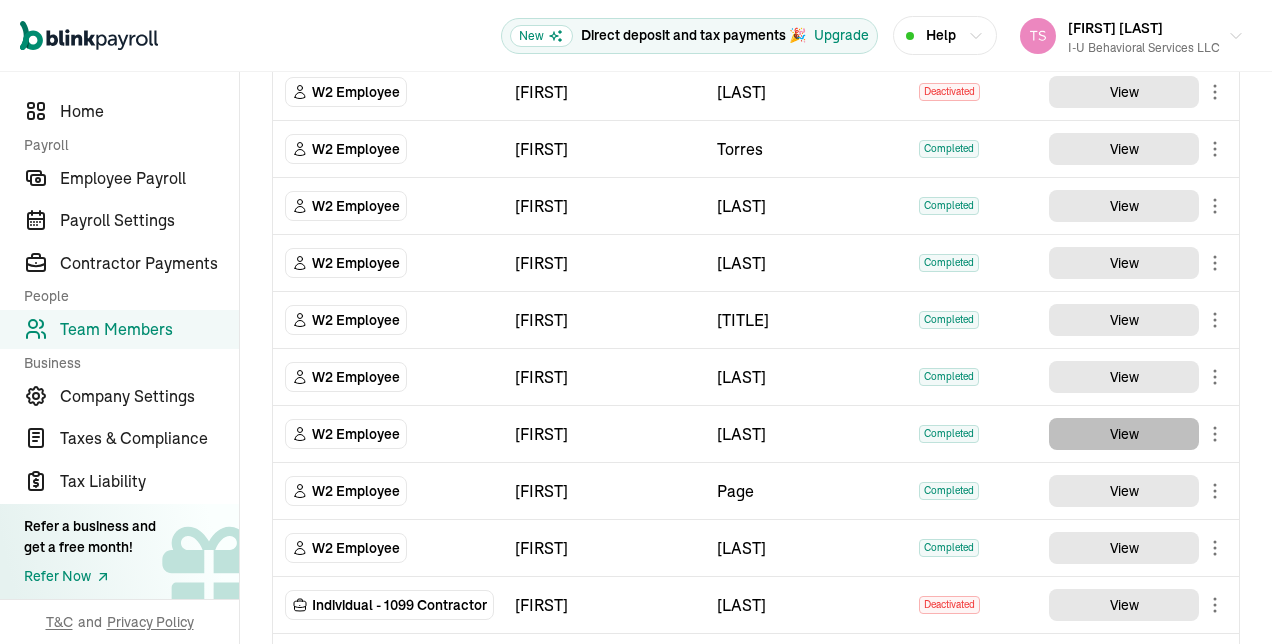 click on "View" at bounding box center [1124, 434] 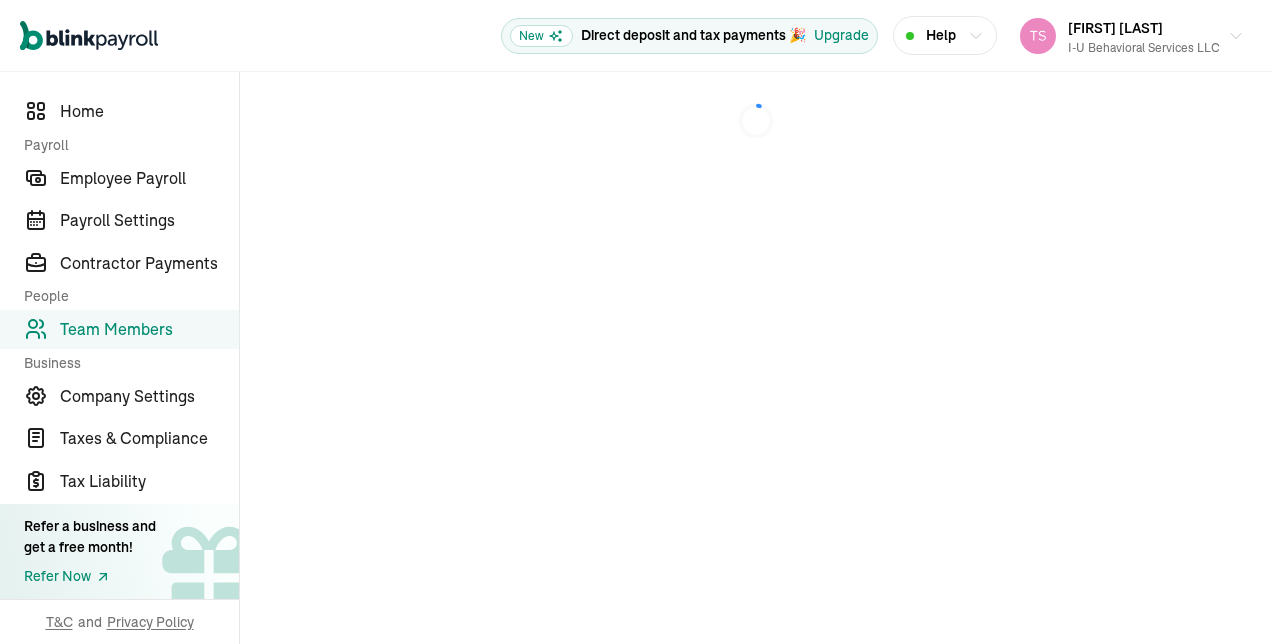 scroll, scrollTop: 0, scrollLeft: 0, axis: both 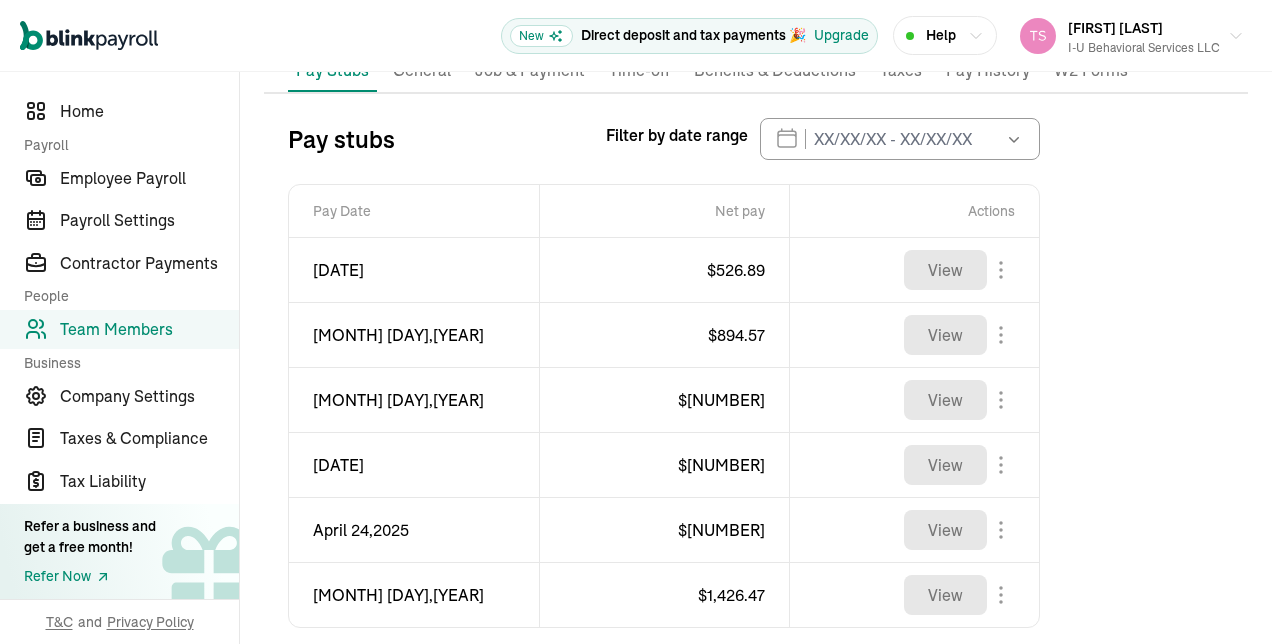 click at bounding box center (1012, 139) 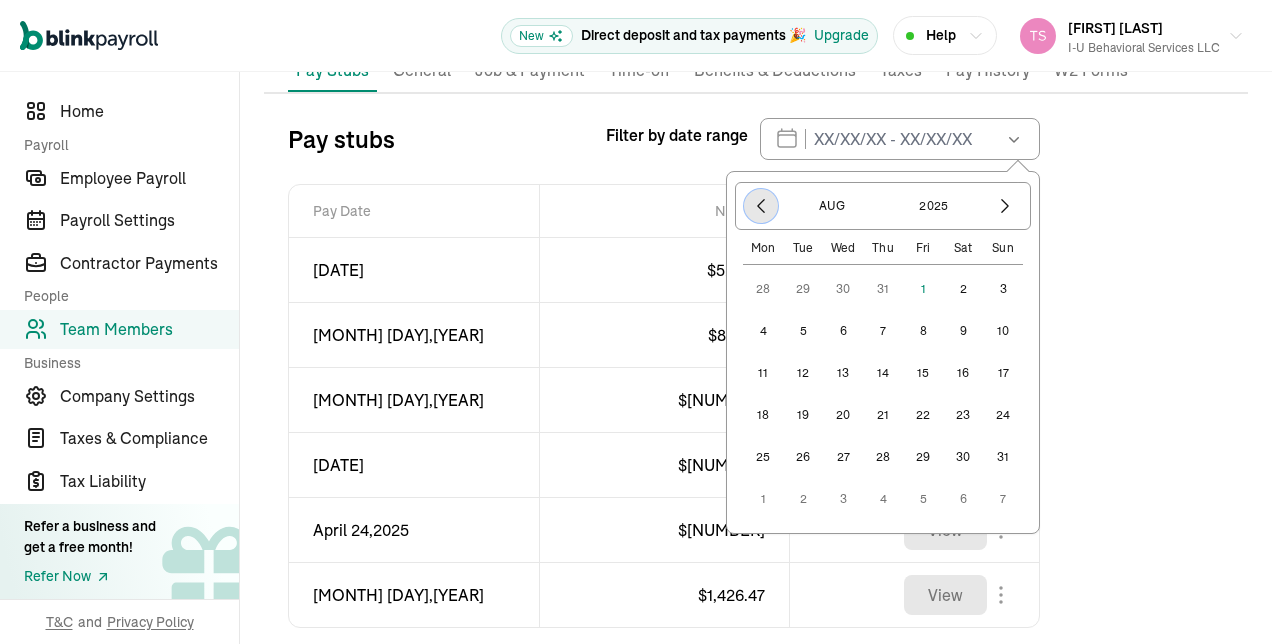click 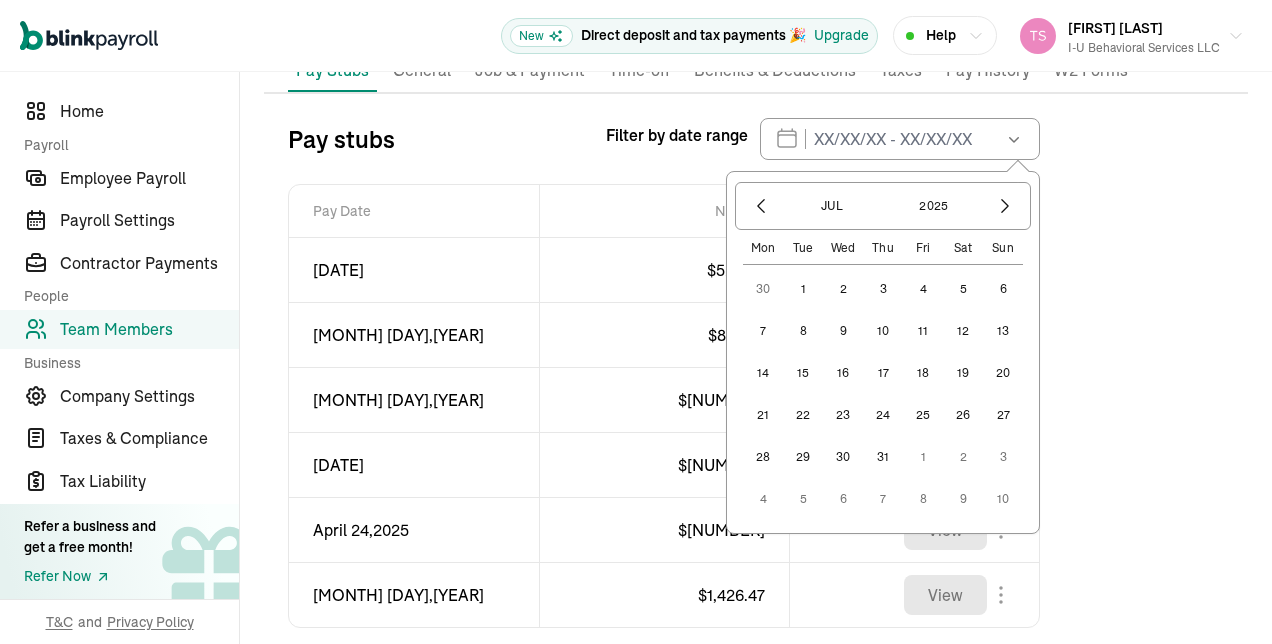 click on "1" at bounding box center [803, 289] 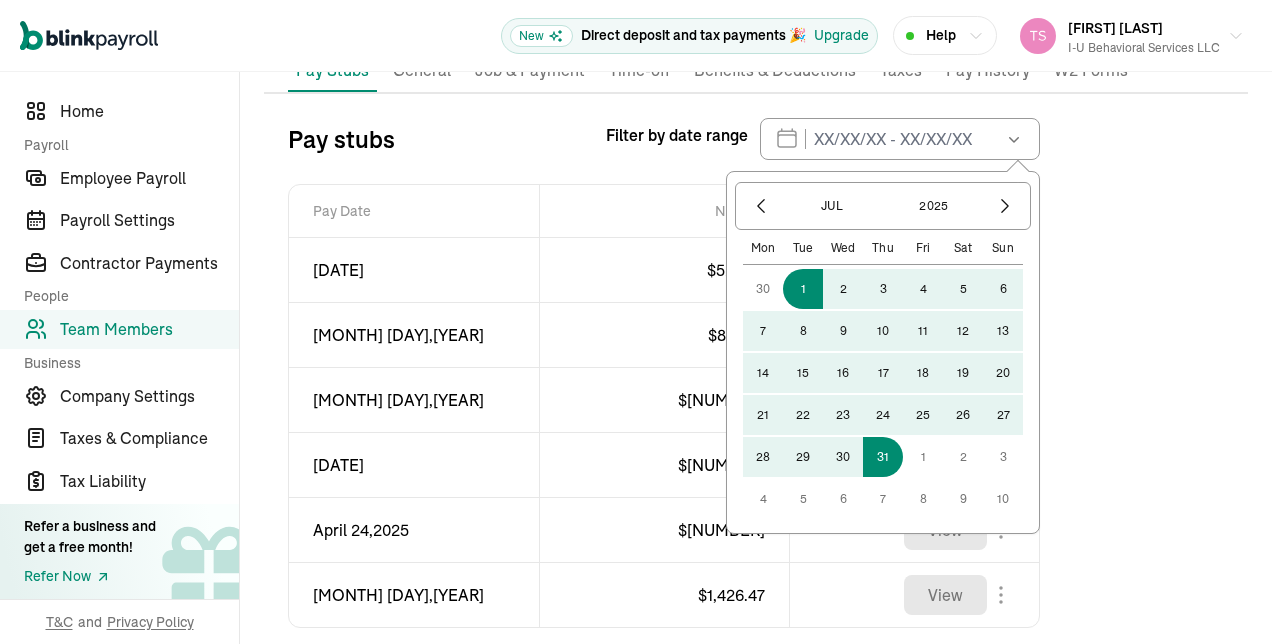 click on "31" at bounding box center (883, 457) 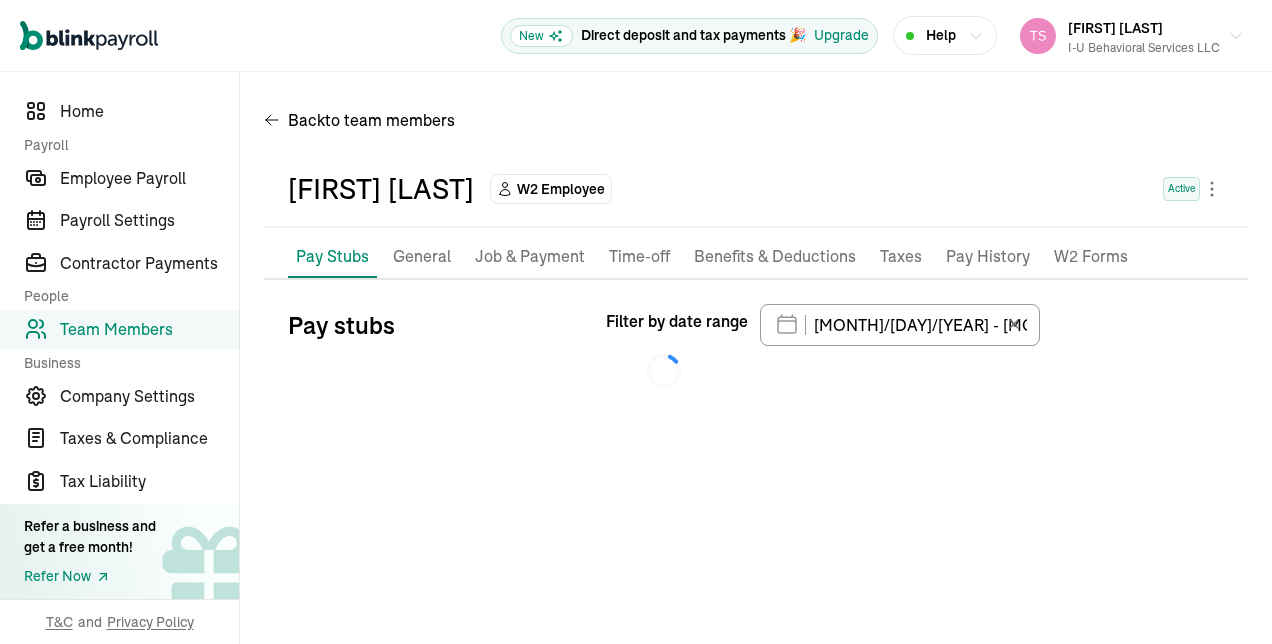 scroll, scrollTop: 0, scrollLeft: 0, axis: both 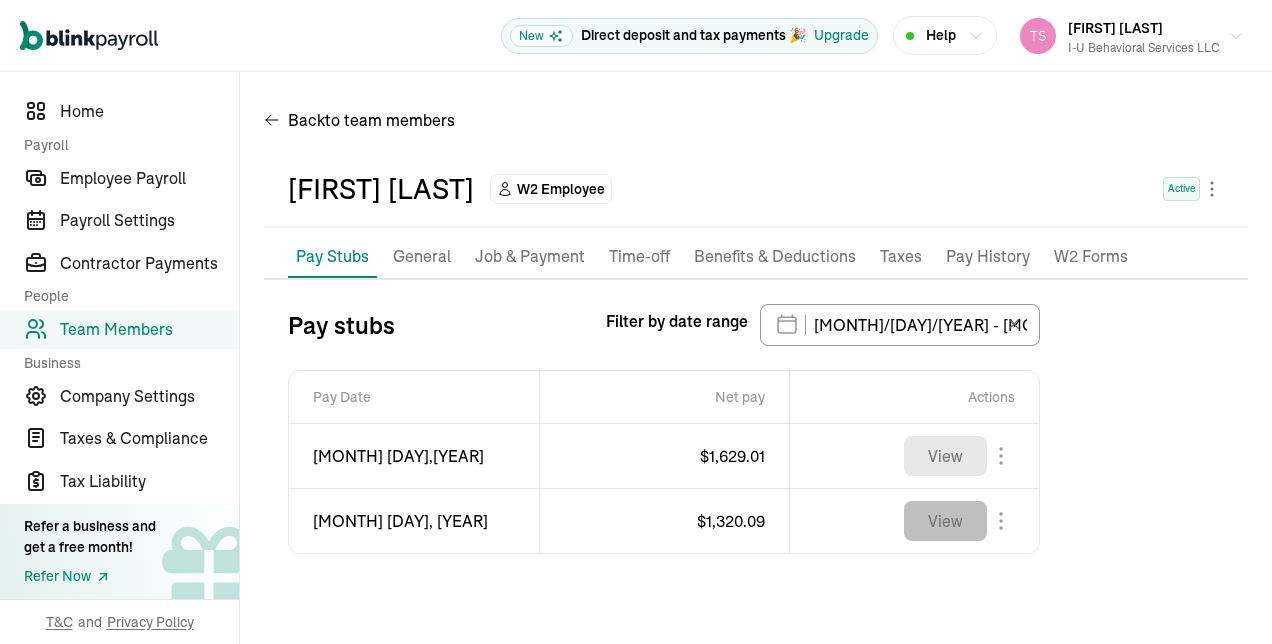 click on "View" at bounding box center (945, 521) 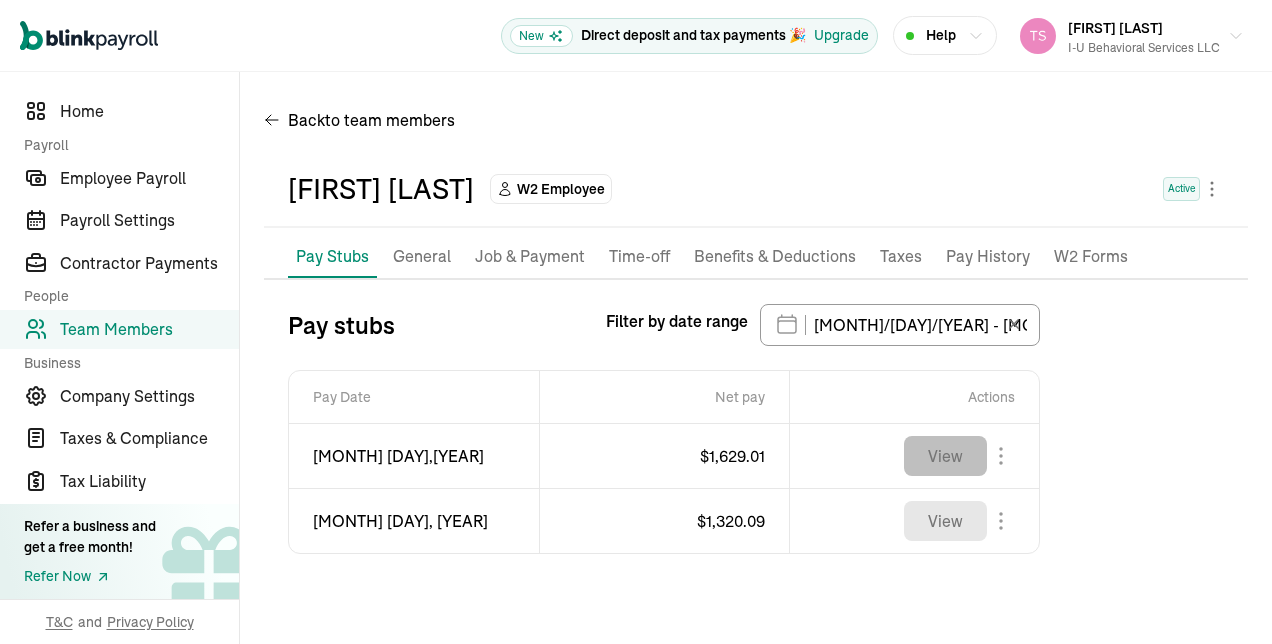 click on "View" at bounding box center [945, 456] 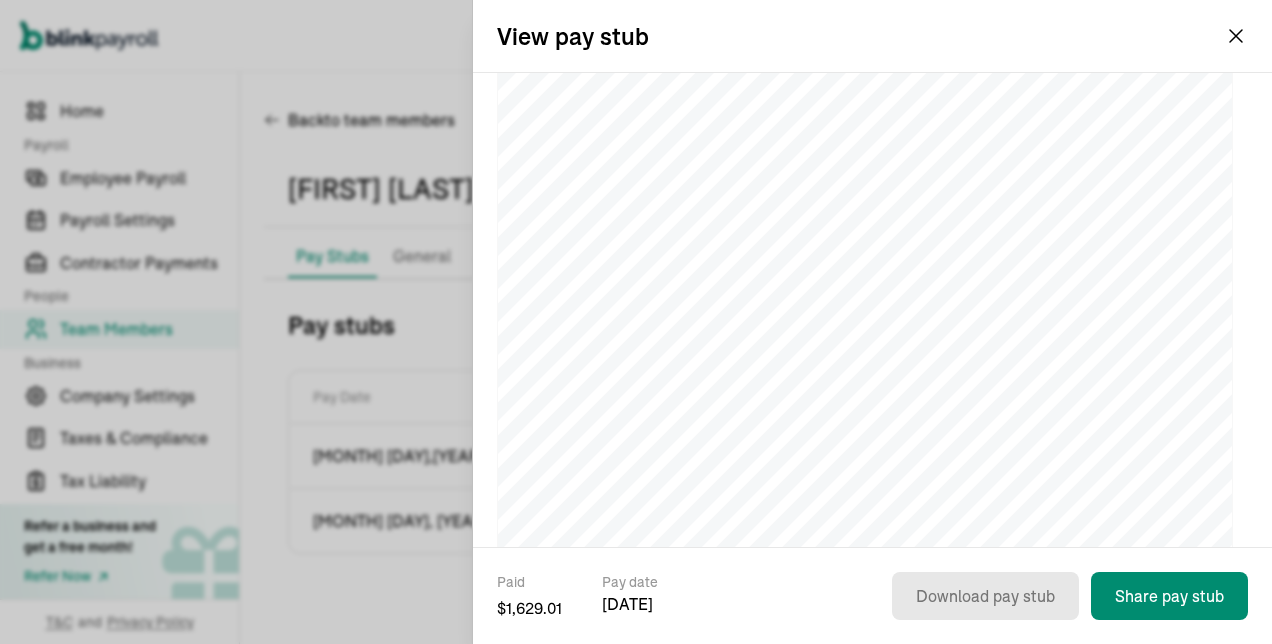 scroll, scrollTop: 452, scrollLeft: 0, axis: vertical 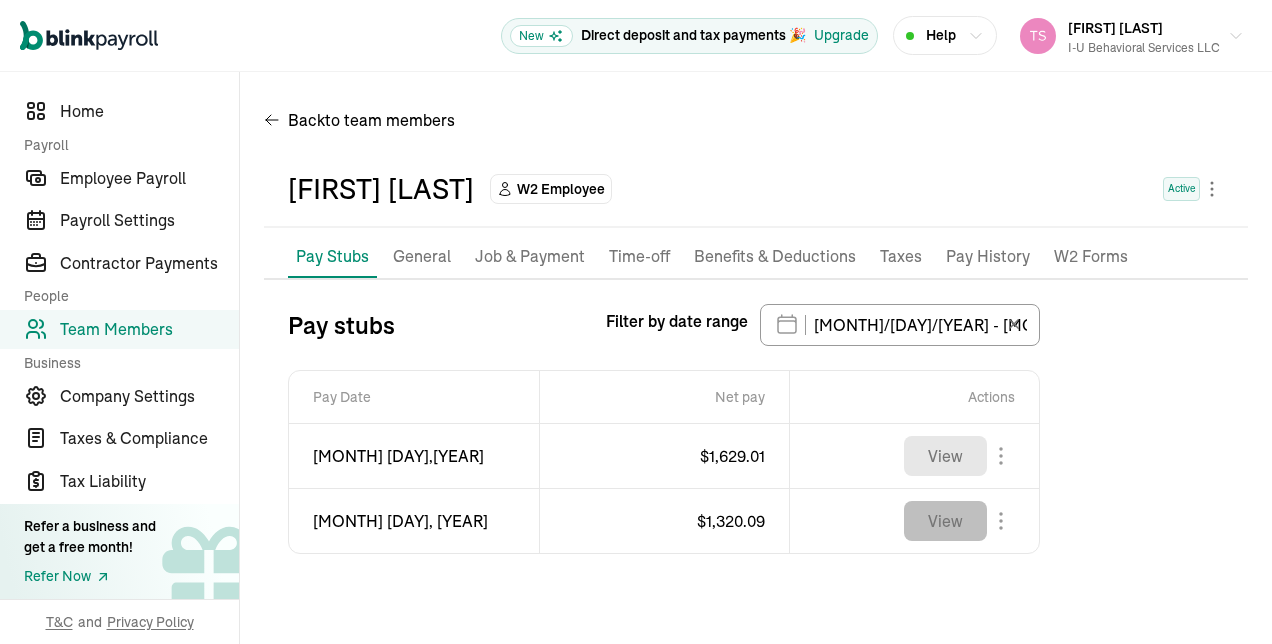 click on "View" at bounding box center (945, 521) 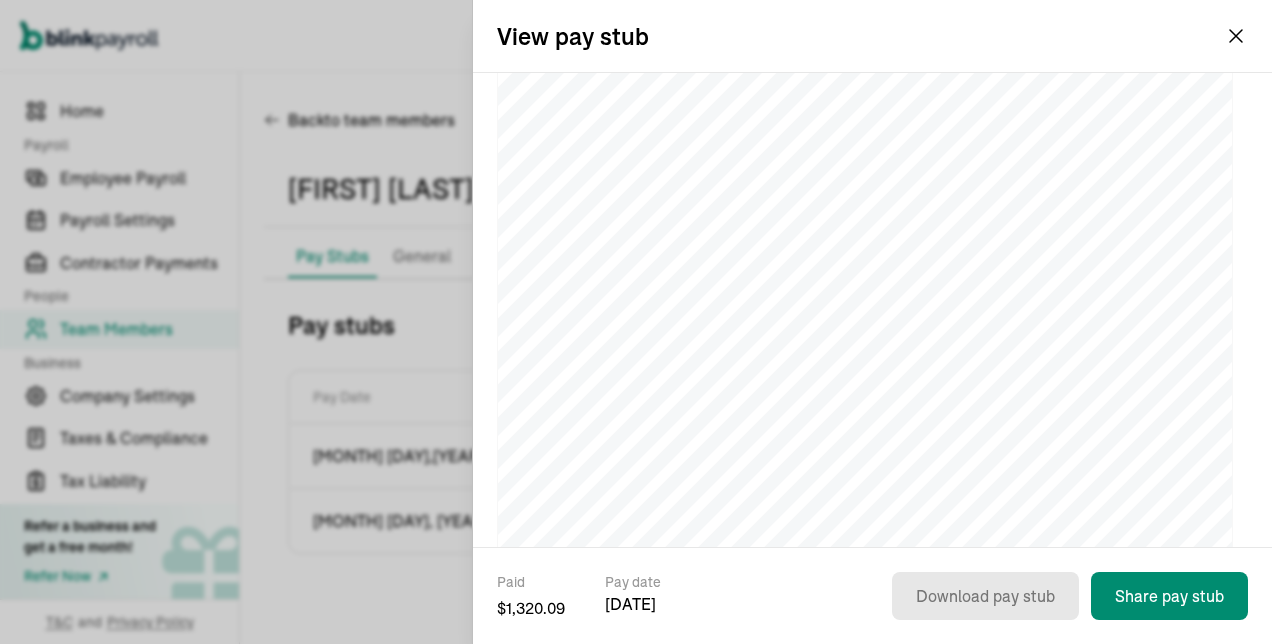 scroll, scrollTop: 288, scrollLeft: 0, axis: vertical 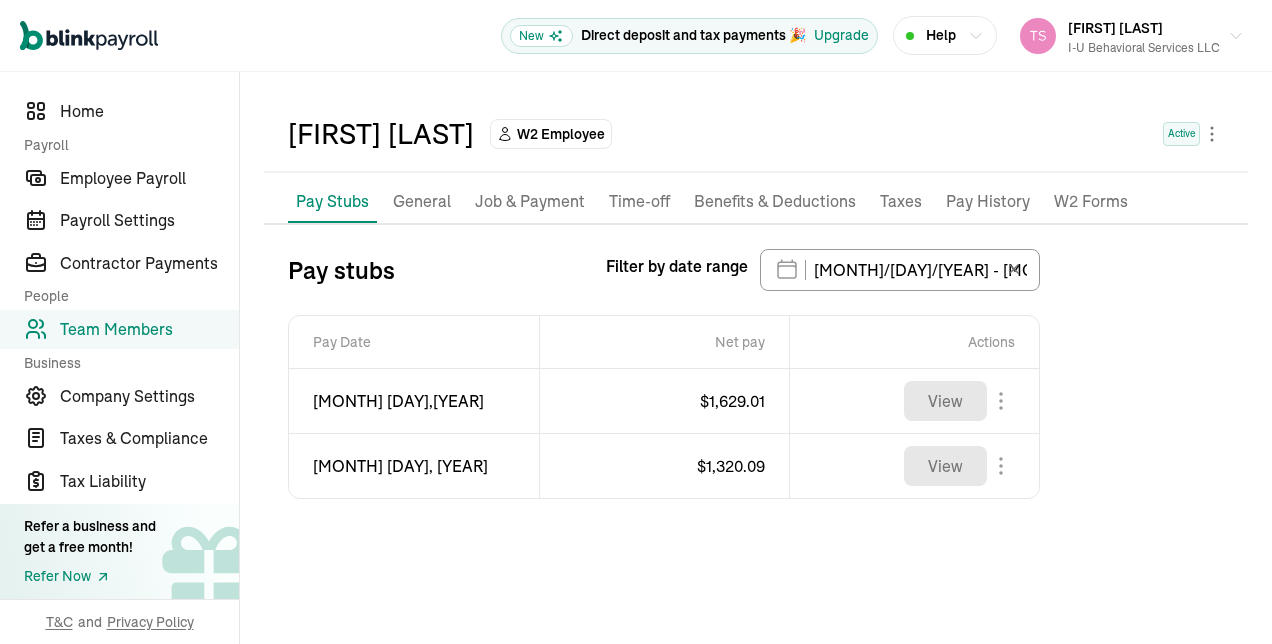 click on "Team Members" at bounding box center [149, 329] 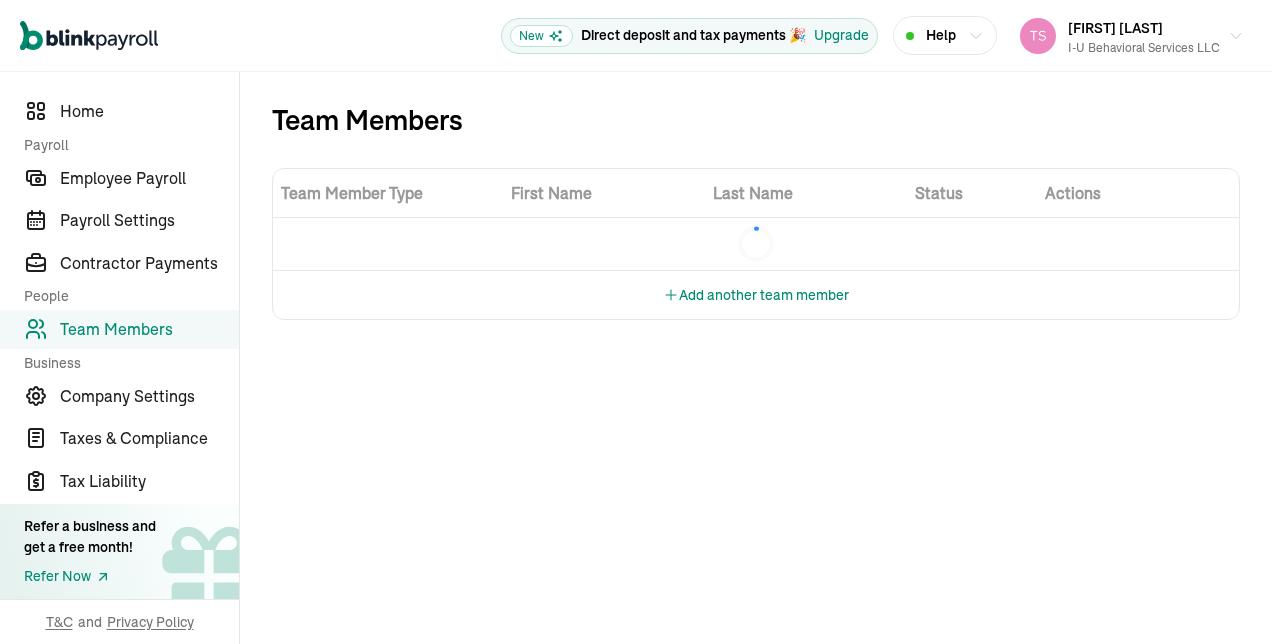 scroll, scrollTop: 0, scrollLeft: 0, axis: both 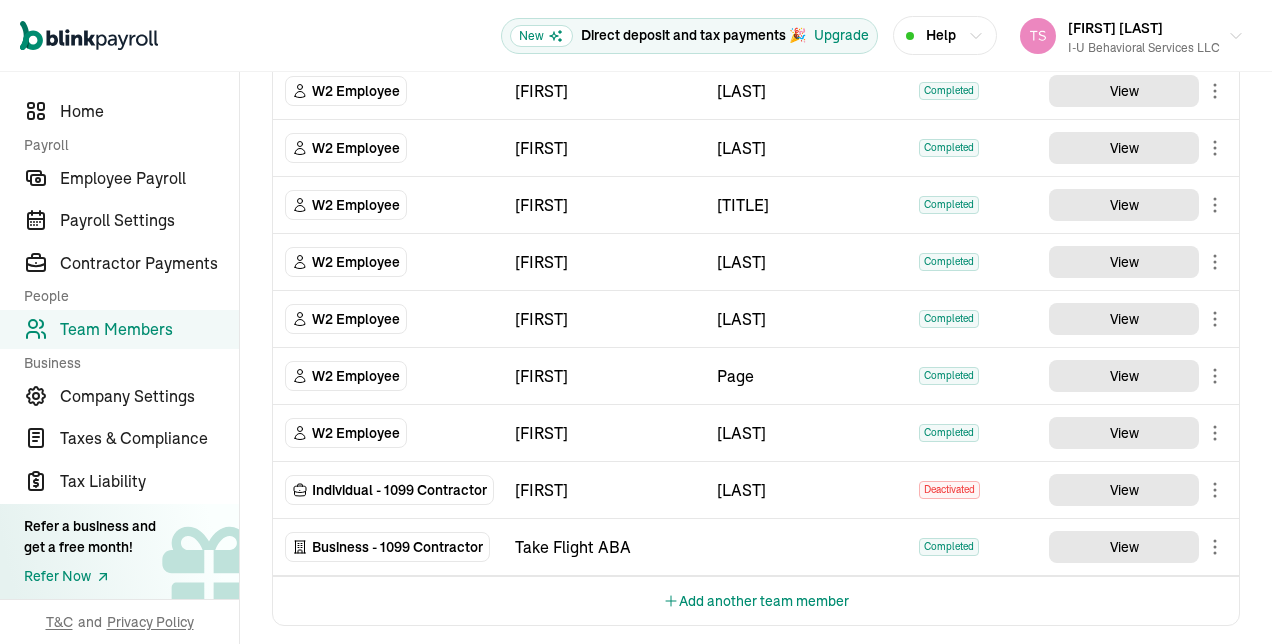 click on "Add another team member" at bounding box center (756, 601) 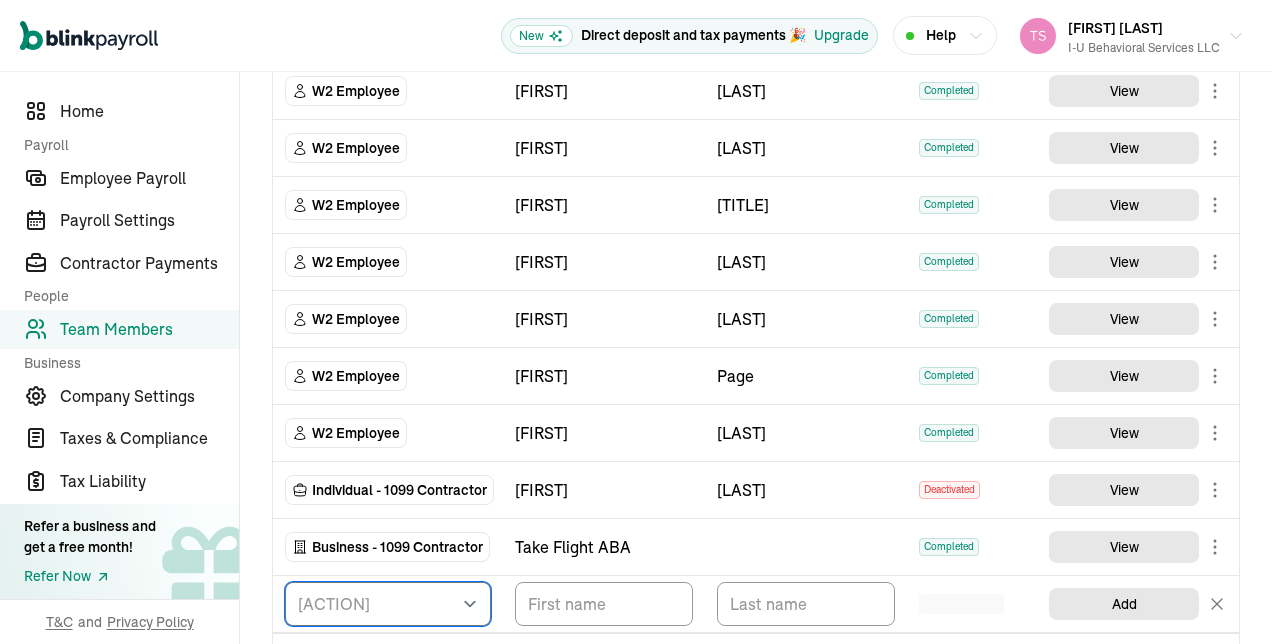 click on "Select W2 Employee Individual - 1099 Contractor Business - 1099 Contractor" at bounding box center (388, 604) 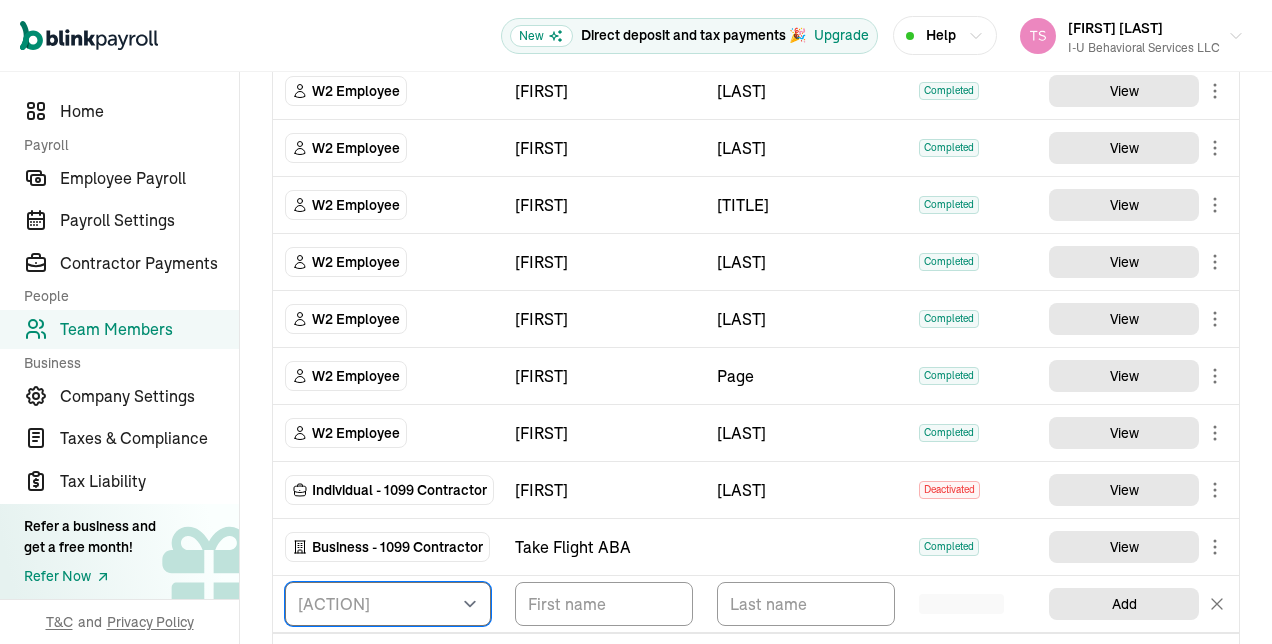 select on "employee" 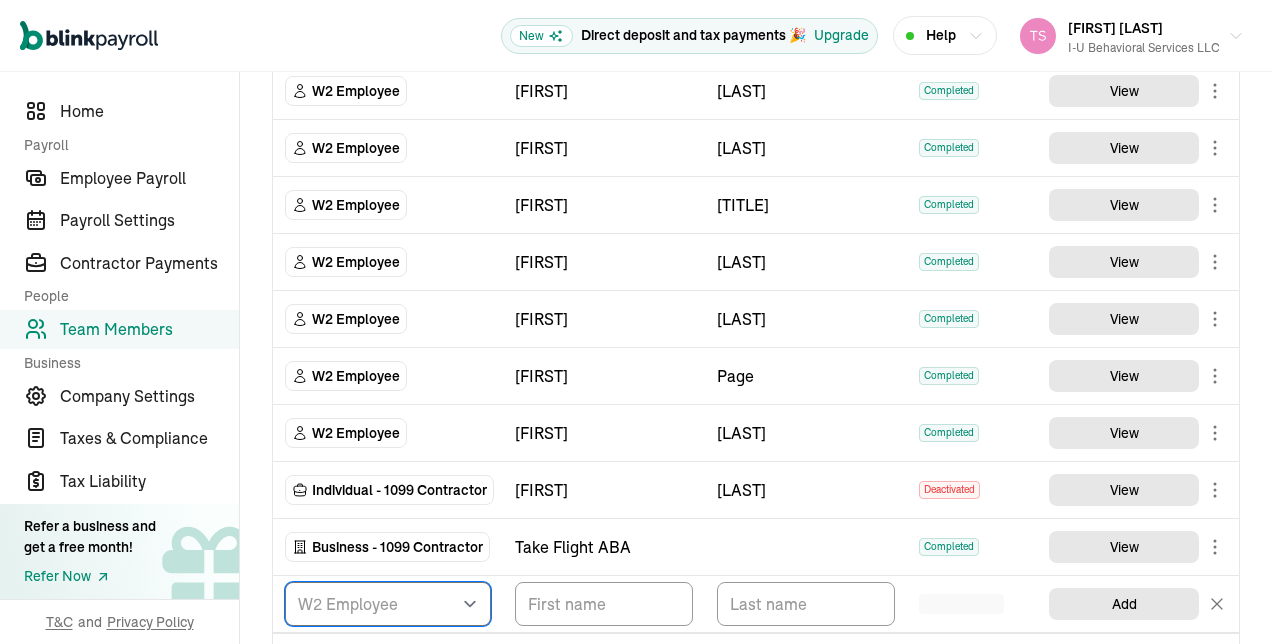 click on "Select W2 Employee Individual - 1099 Contractor Business - 1099 Contractor" at bounding box center (388, 604) 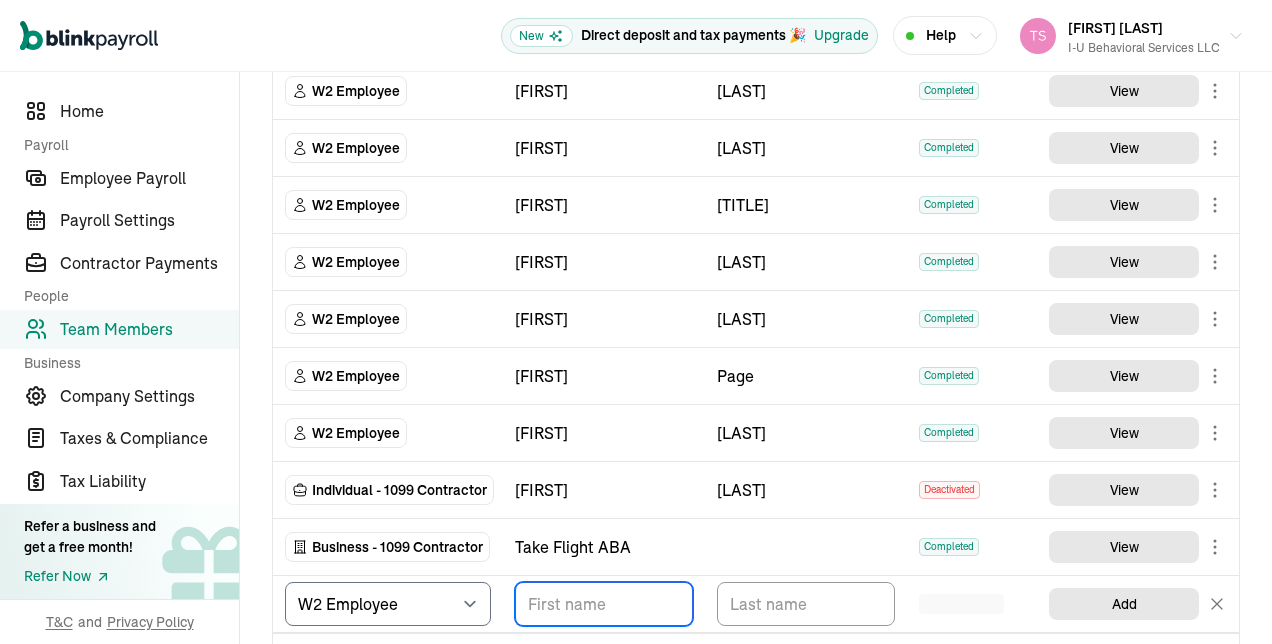click at bounding box center (604, 604) 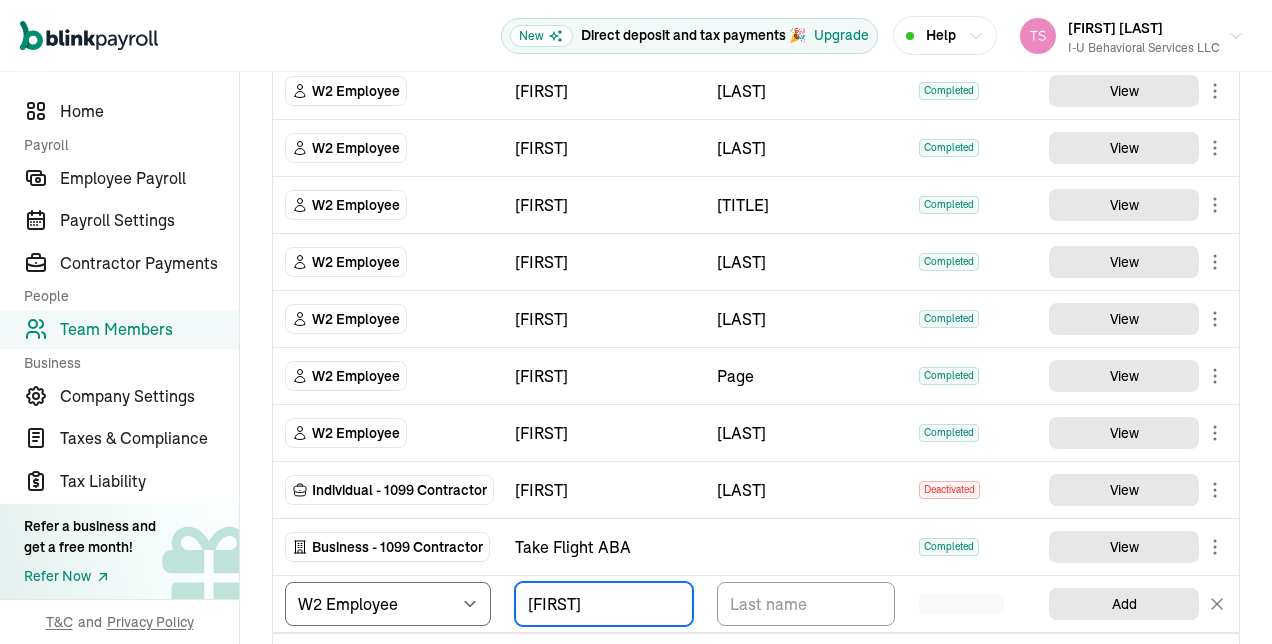type on "[FIRST]" 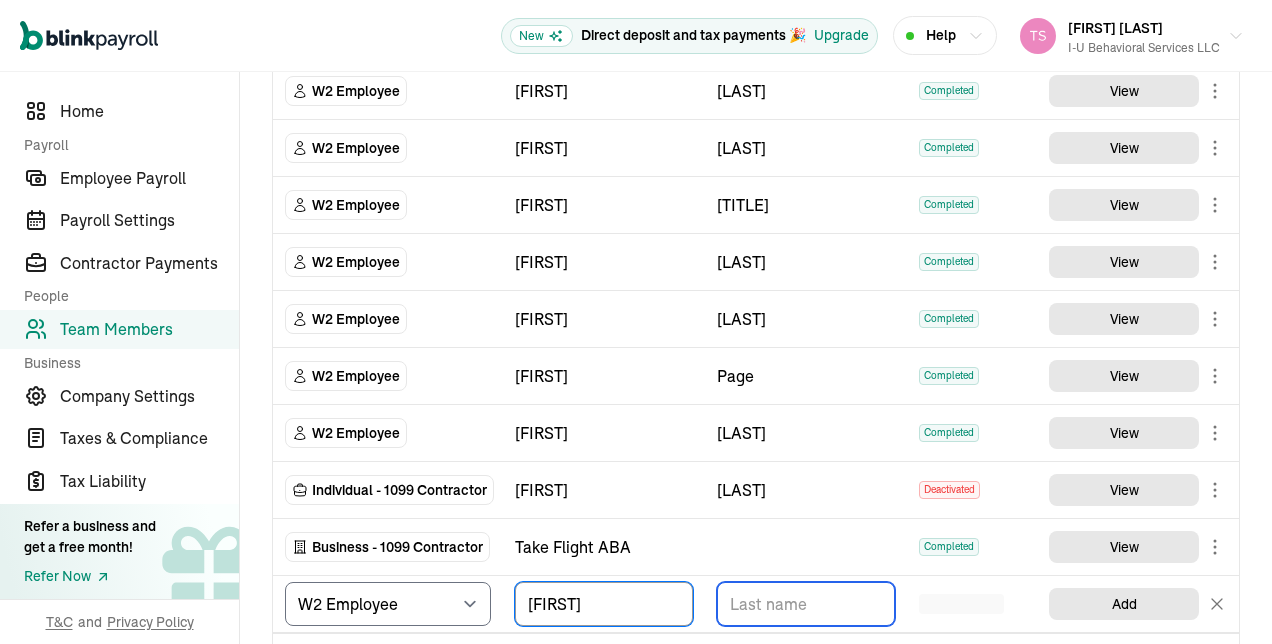 click at bounding box center (806, 604) 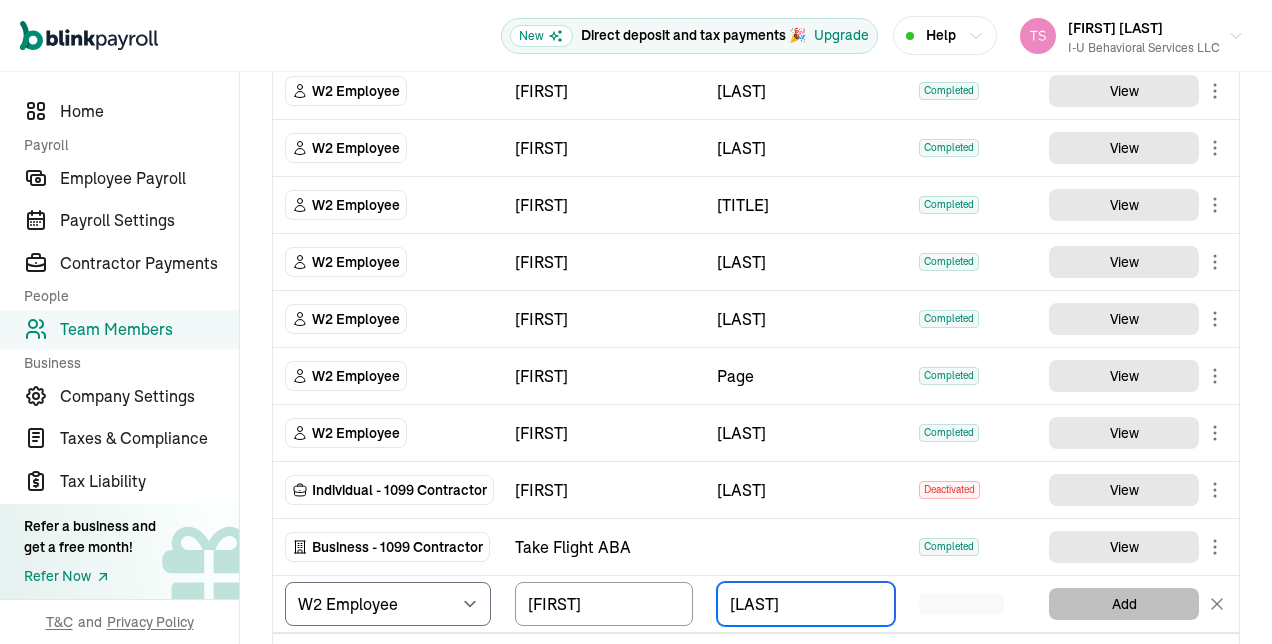 type on "[LAST]" 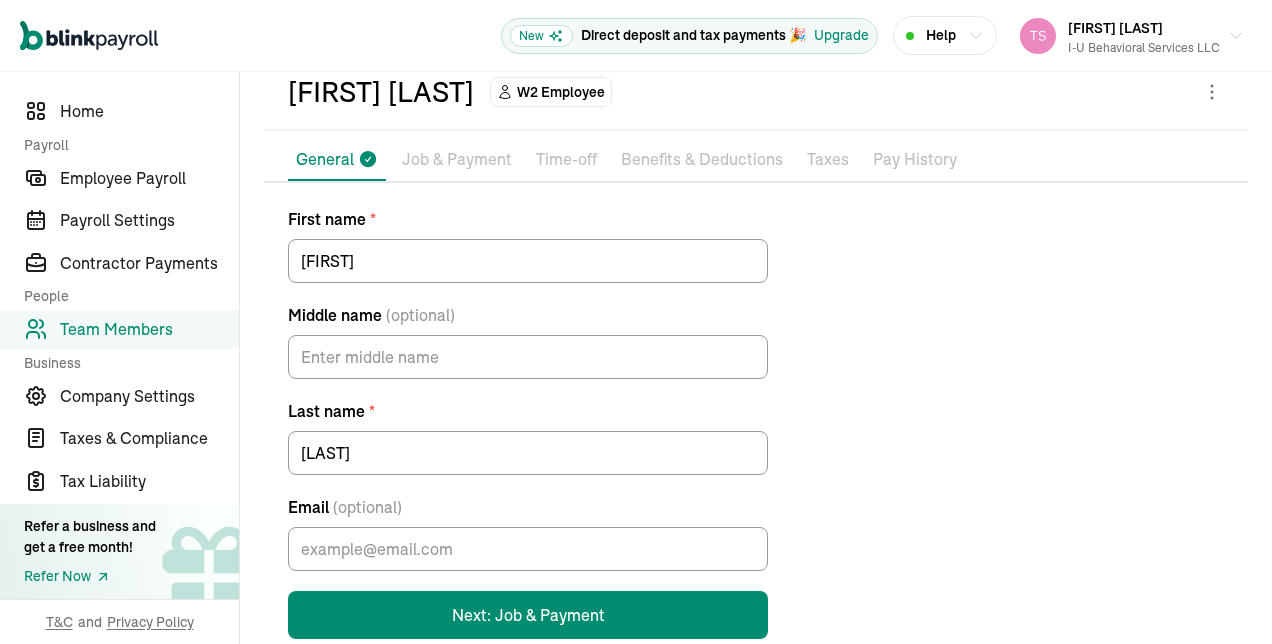 scroll, scrollTop: 136, scrollLeft: 0, axis: vertical 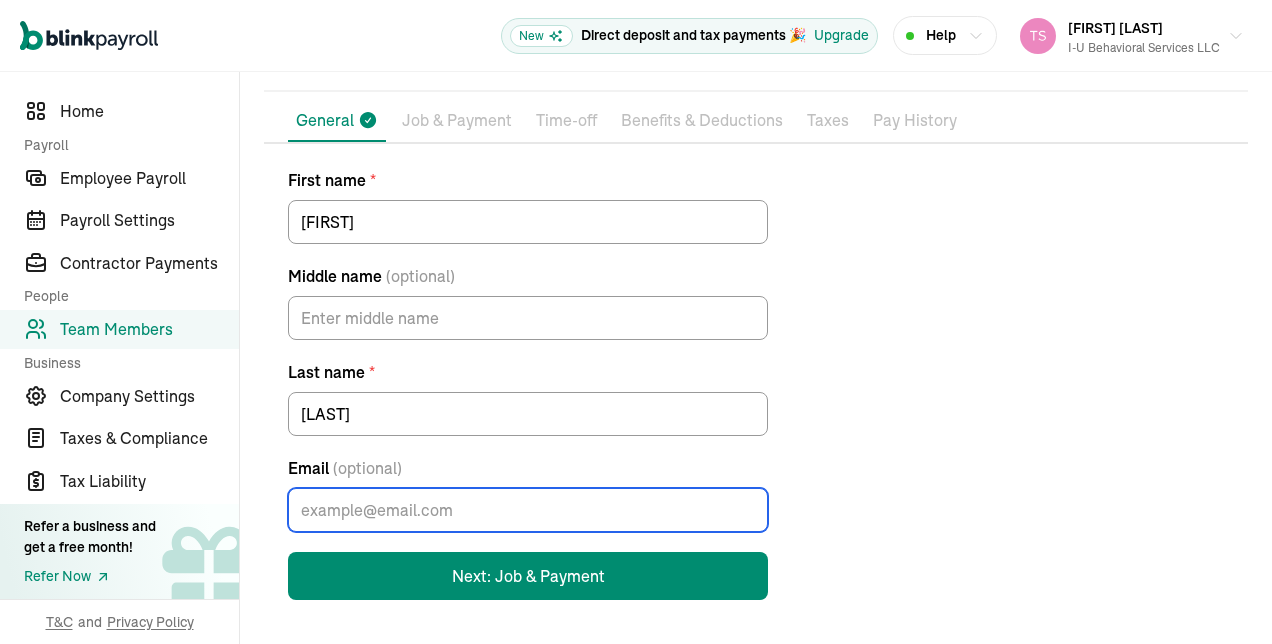 click on "Email   (optional)" at bounding box center (528, 510) 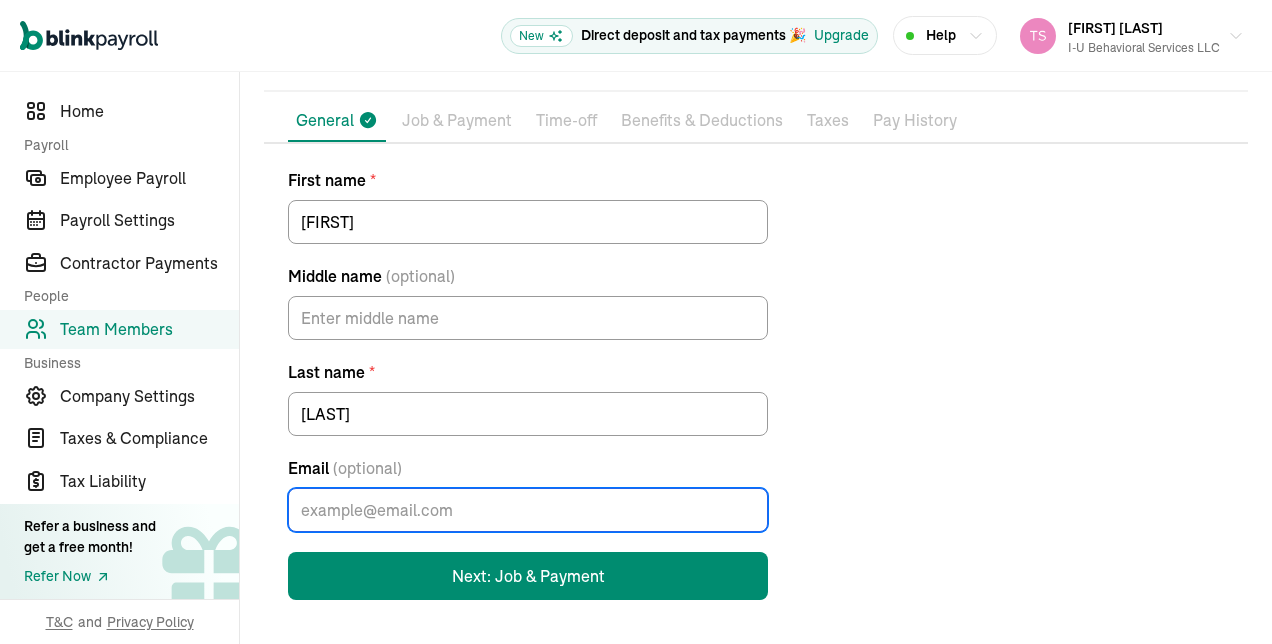 click on "Email   (optional)" at bounding box center (528, 510) 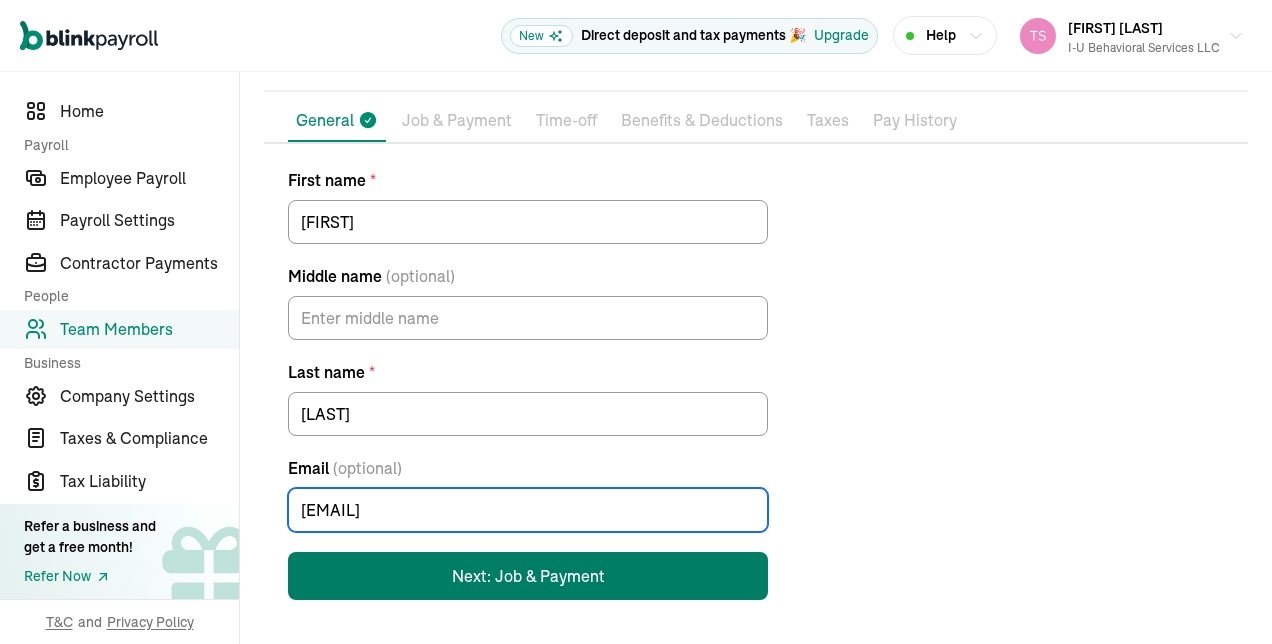 type on "[EMAIL]" 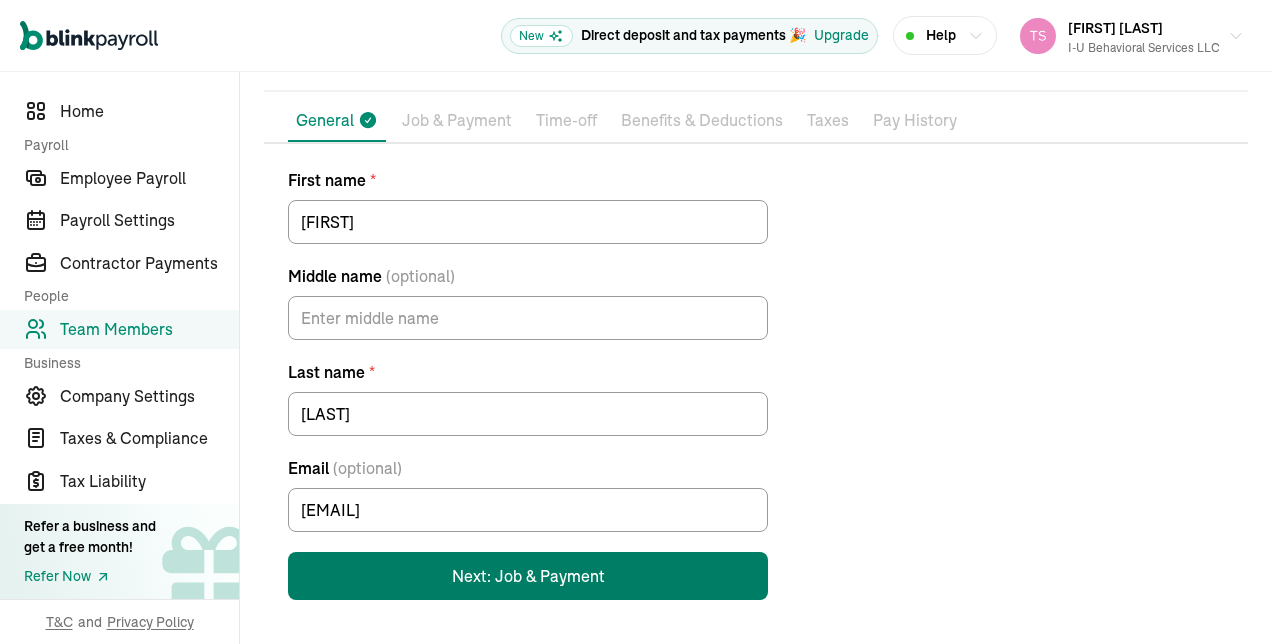 click on "Next: Job & Payment" at bounding box center (528, 576) 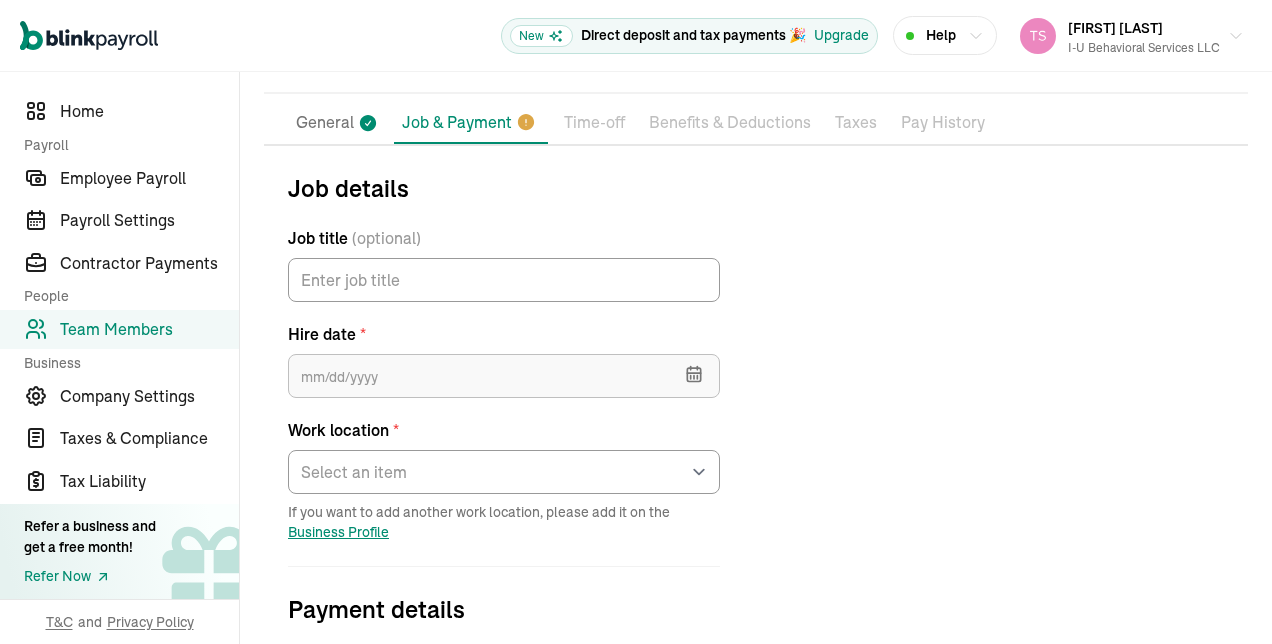 scroll, scrollTop: 139, scrollLeft: 0, axis: vertical 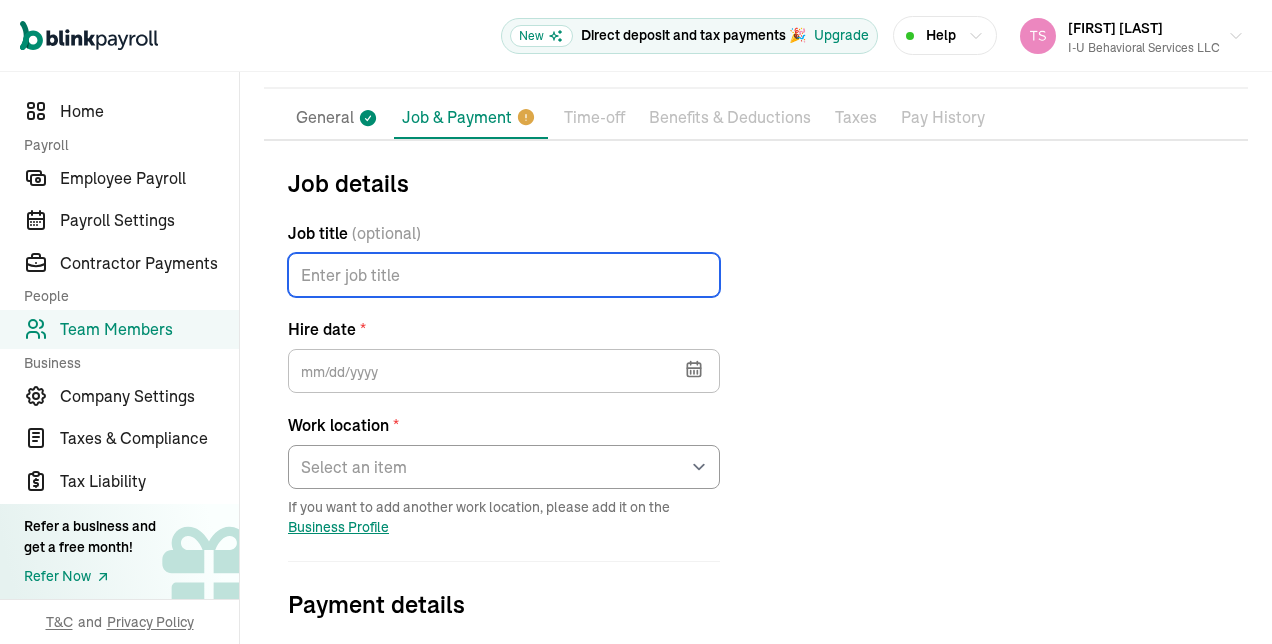 click on "Job title   (optional)" at bounding box center [504, 275] 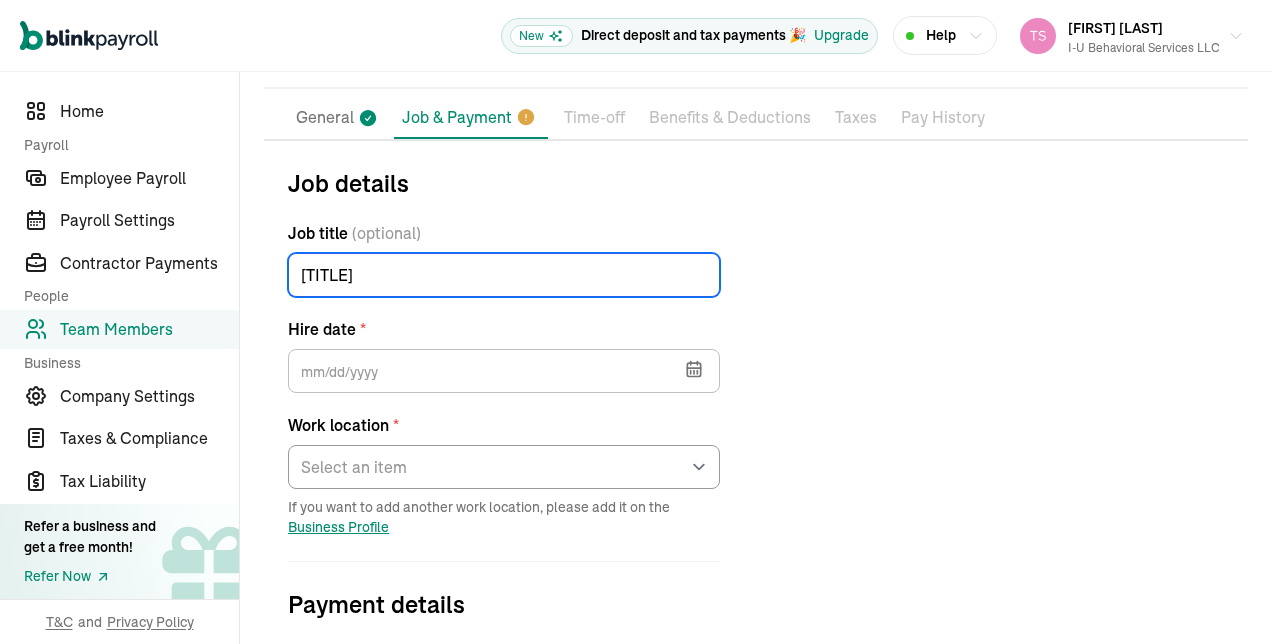 type on "Behavior Technician" 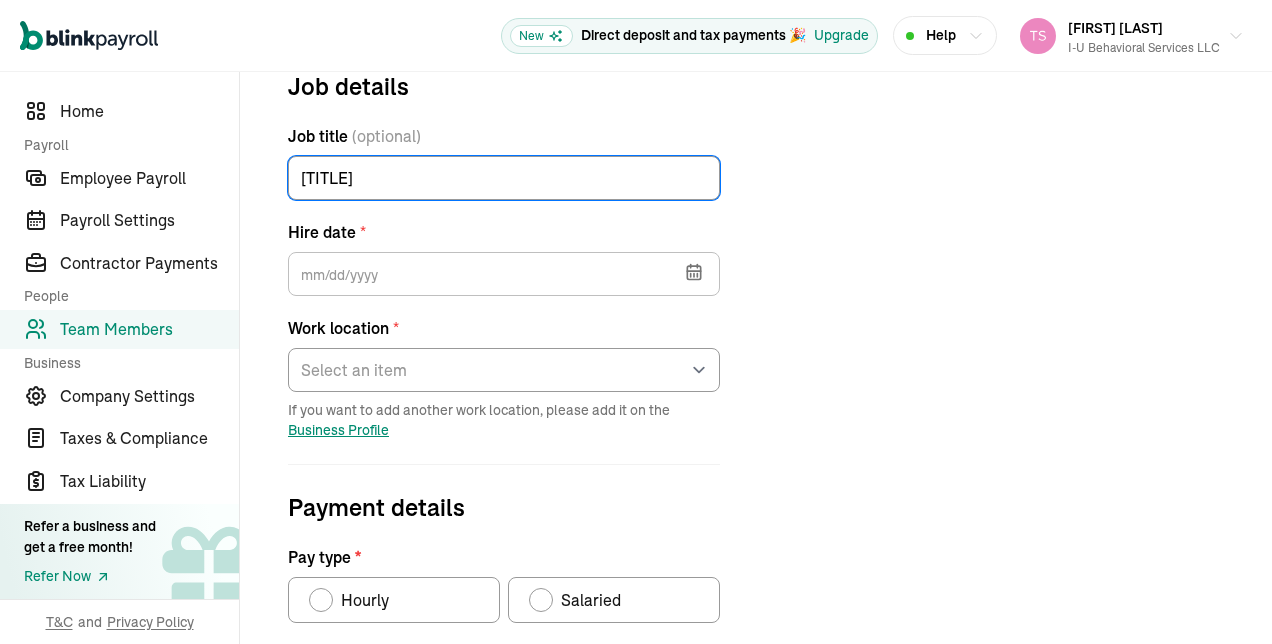 click 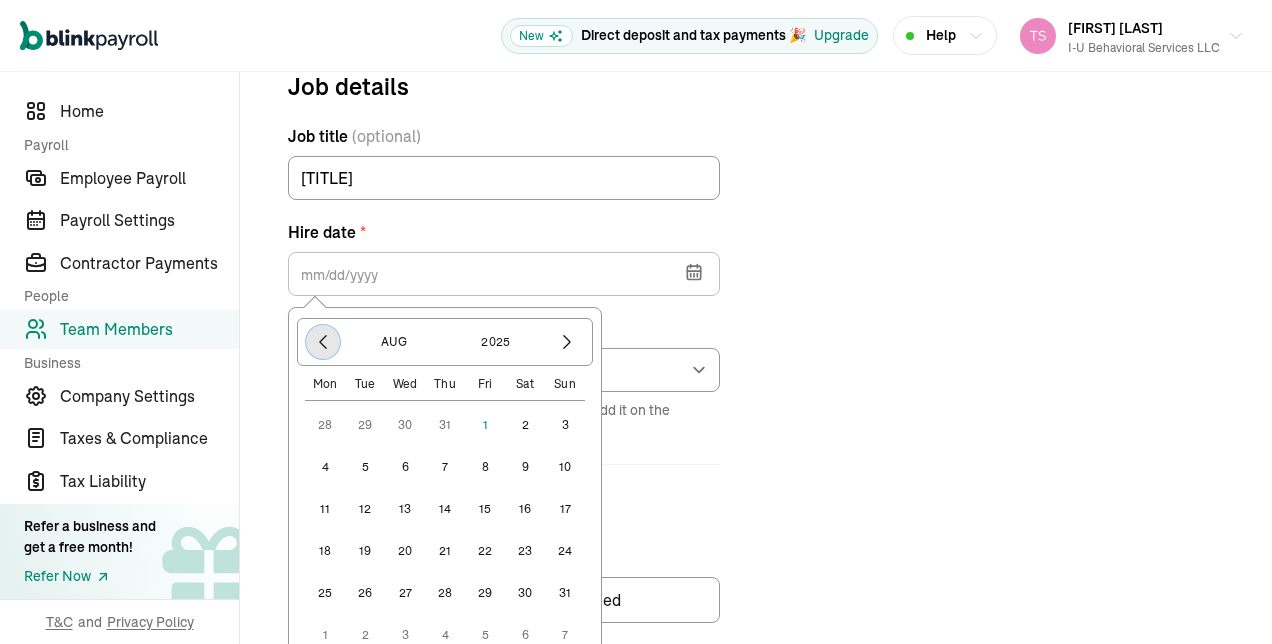 click 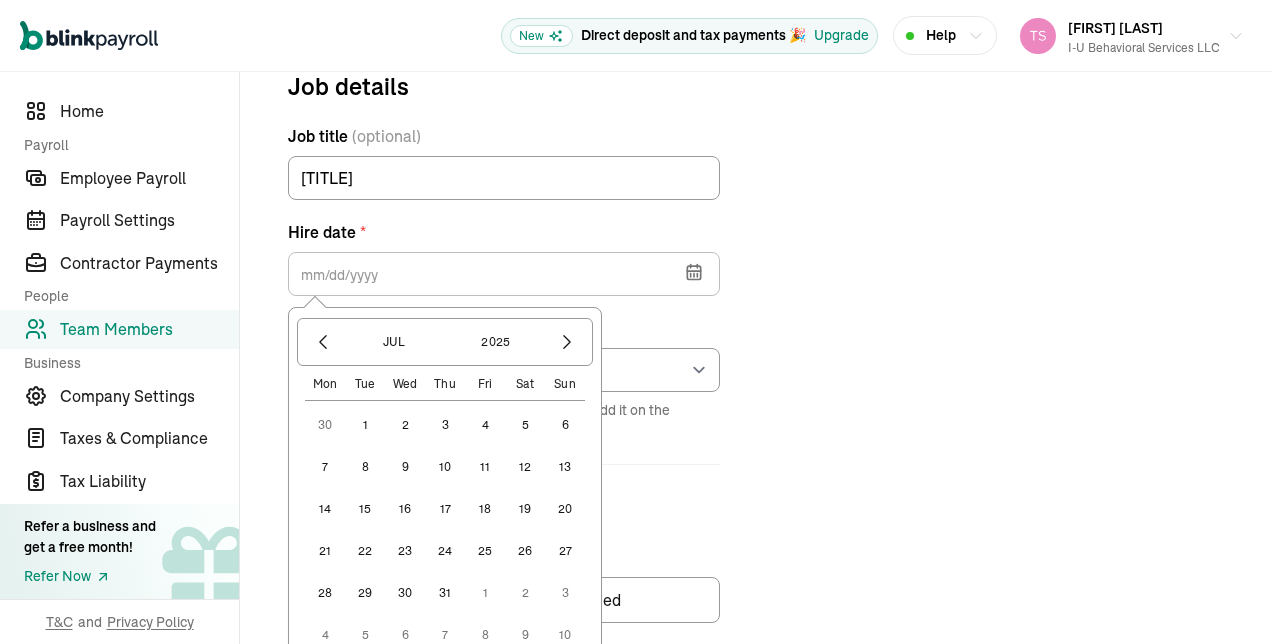 click on "1" at bounding box center [365, 425] 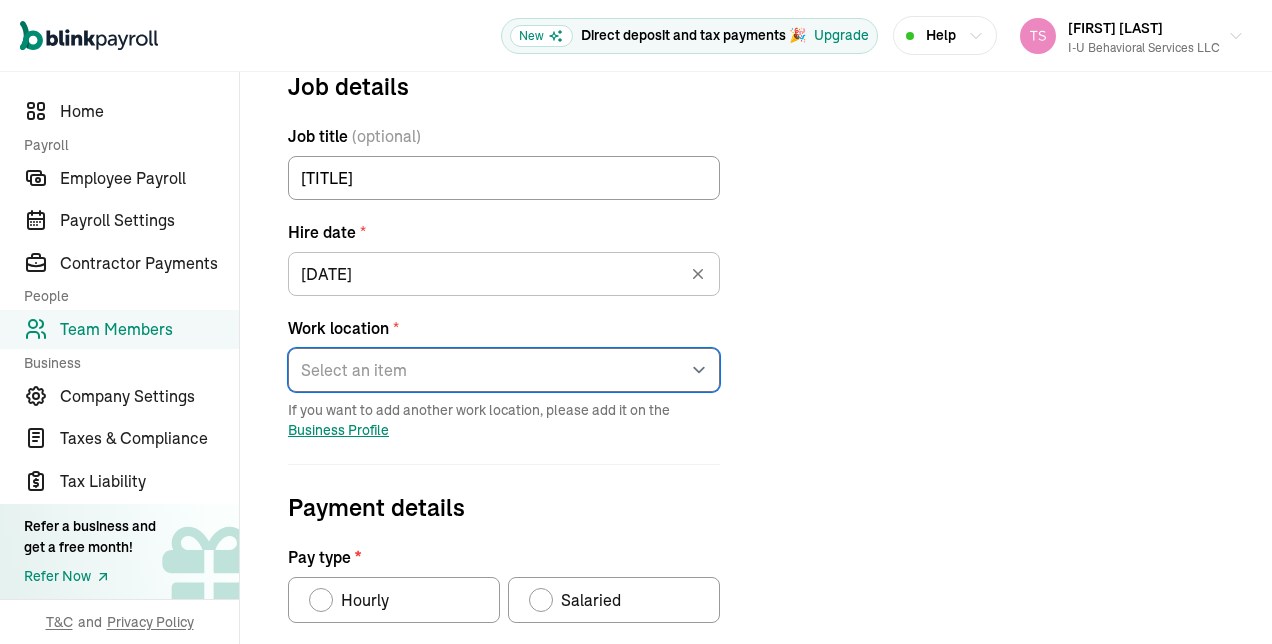 click on "Select an item [NUMBER] [STREET] Works from home" at bounding box center (504, 370) 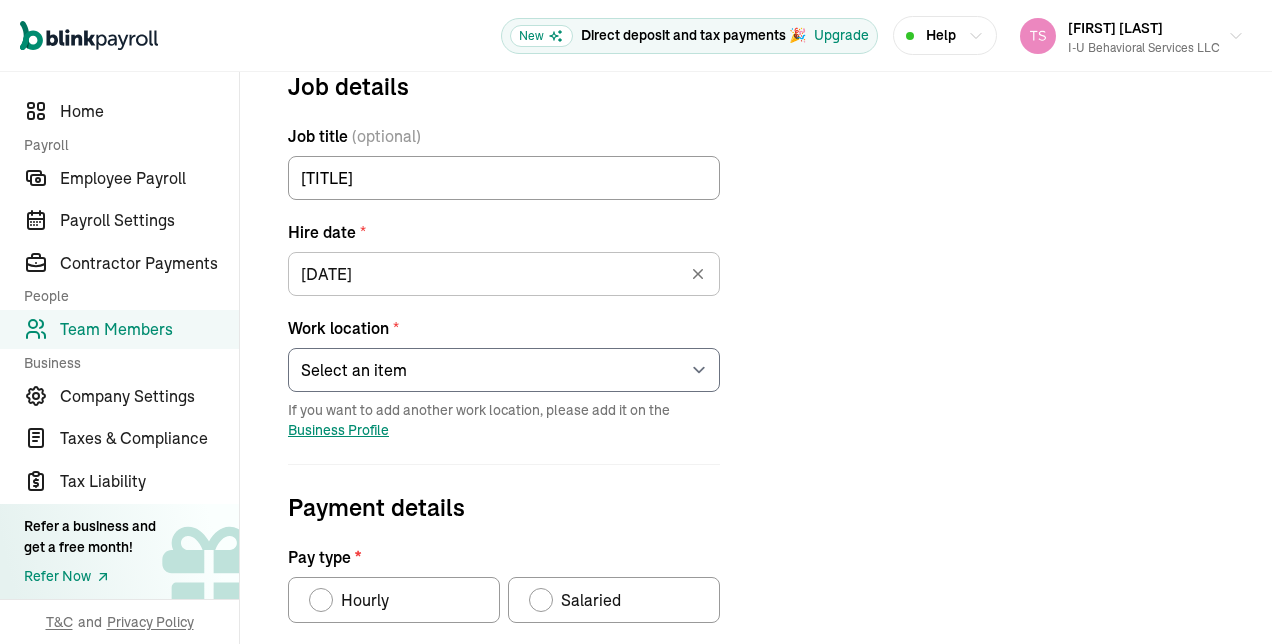 click on "Job details Job title   (optional) Behavior Technician Hire date * [DATE] [MONTH] [YEAR] Mon Tue Wed Thu Fri Sat Sun 30 1 2 3 4 5 6 7 8 9 10 11 12 13 14 15 16 17 18 19 20 21 22 23 24 25 26 27 28 29 30 31 1 2 3 4 5 6 7 8 9 10 Work location   *  Select an item [NUMBER] [STREET] Works from home If you want to add another work location, please add it on the   Business Profile Payment details Pay type   * Hourly Salaried Regular Hourly Rate * $ Amount * $ Per   *  Select an item Hour Week Month Year You can add multiple pay rates later. Over-time Hourly Rate * $ Equals x1.5 the employee’s regular hourly rate by default Other payment types Double-over-time, custom hourly rates... Double over-time Hourly Rate * $ Equals x2 the employee’s regular hourly rate by default Custom hourly rate Add a custom hourly rate Have you paid the employee this year?   * Yes No Previous Next: Time-off" at bounding box center [504, 567] 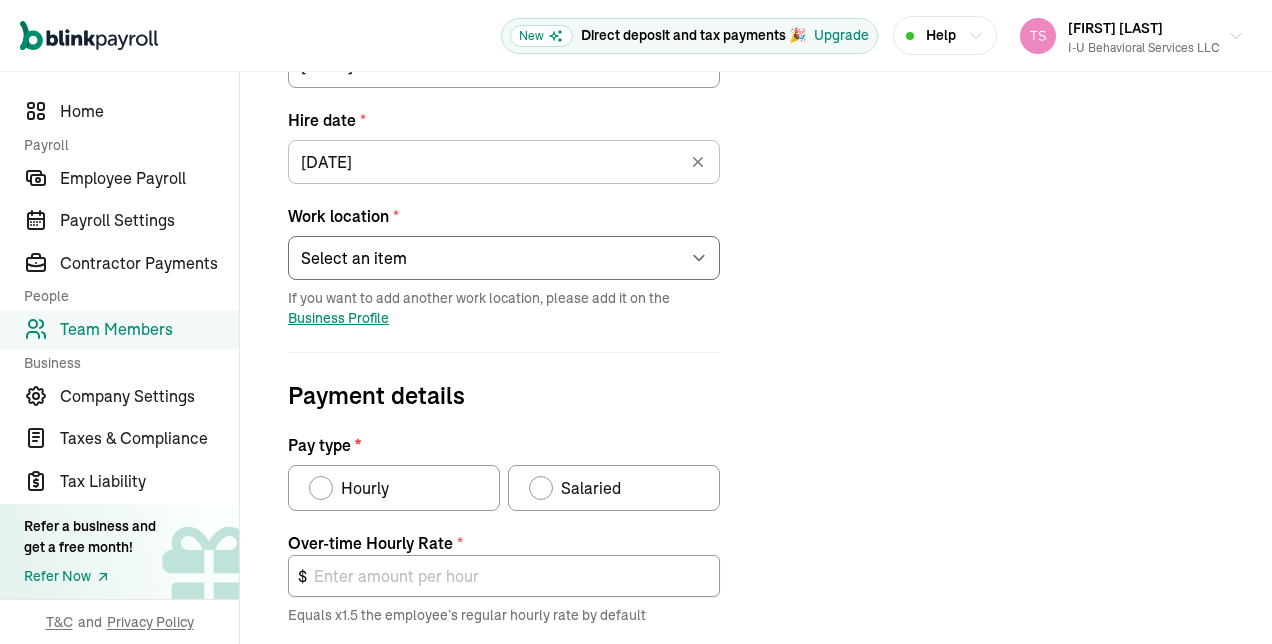 scroll, scrollTop: 432, scrollLeft: 0, axis: vertical 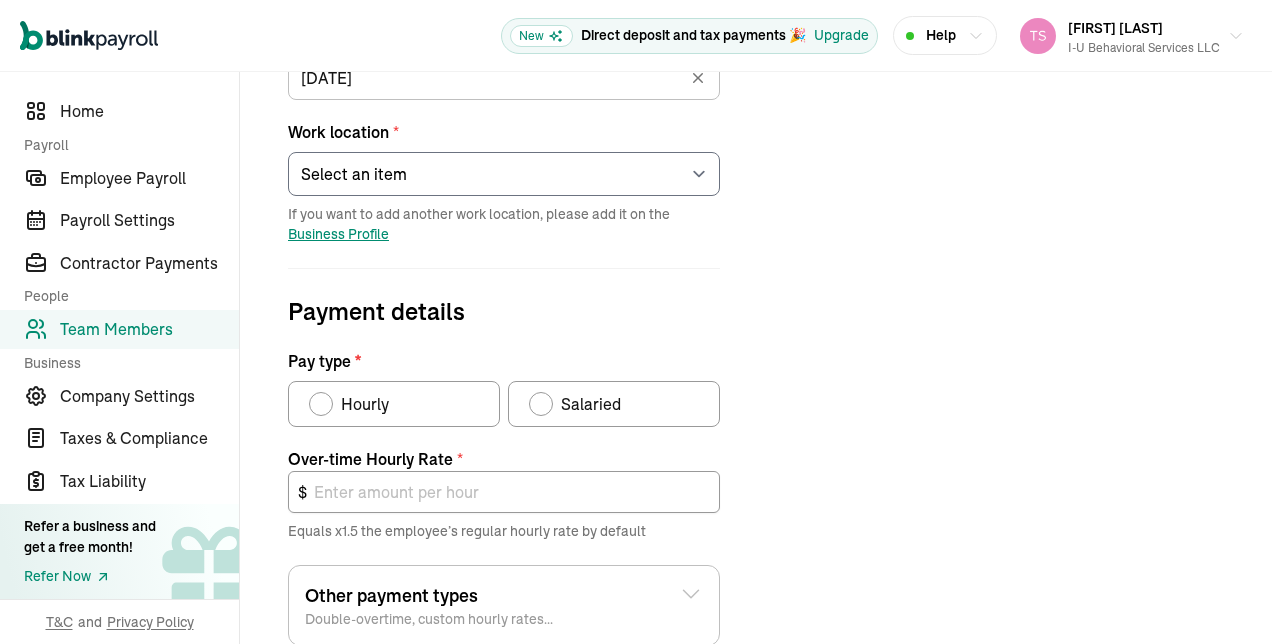 click at bounding box center [321, 404] 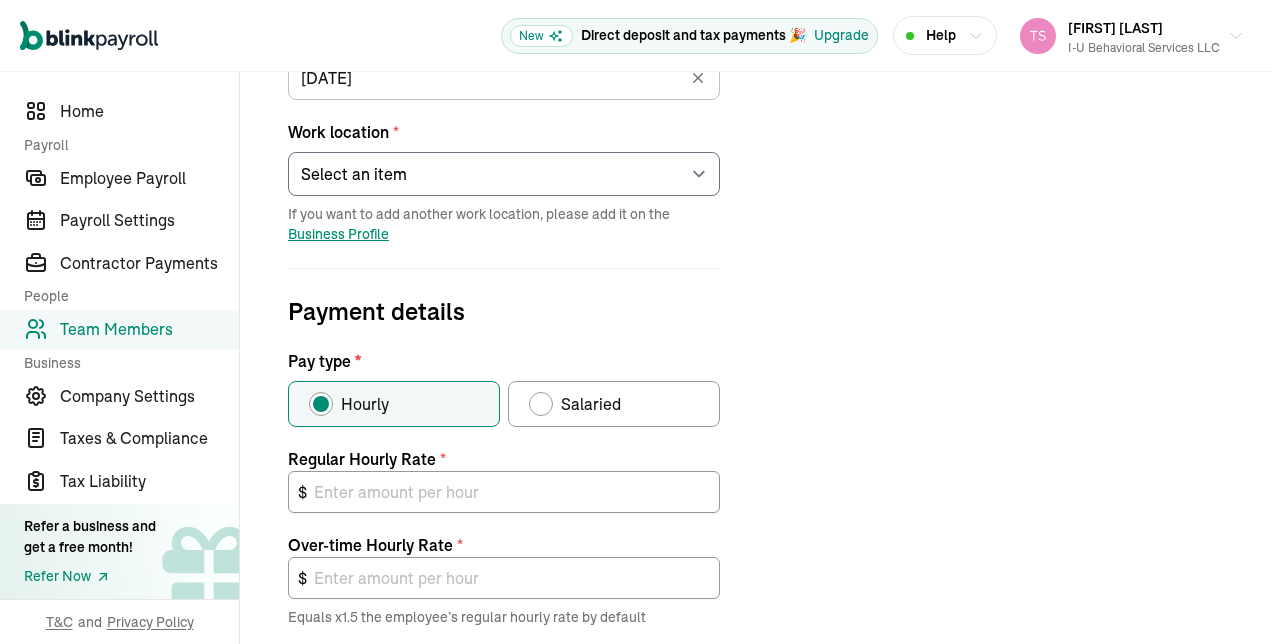 click on "Job details Job title   (optional) Behavior Technician Hire date * [DATE] [MONTH] [YEAR] Mon Tue Wed Thu Fri Sat Sun 30 1 2 3 4 5 6 7 8 9 10 11 12 13 14 15 16 17 18 19 20 21 22 23 24 25 26 27 28 29 30 31 1 2 3 4 5 6 7 8 9 10 Work location   *  Select an item [NUMBER] [STREET] Works from home If you want to add another work location, please add it on the   Business Profile Payment details Pay type   * Hourly Salaried Regular Hourly Rate * $ Amount * $ Per   *  Select an item Hour Week Month Year You can add multiple pay rates later. Over-time Hourly Rate * $ Equals x1.5 the employee’s regular hourly rate by default Other payment types Double-over-time, custom hourly rates... Double over-time Hourly Rate * $ Equals x2 the employee’s regular hourly rate by default Custom hourly rate Add a custom hourly rate Have you paid the employee this year?   * Yes No Previous Next: Time-off" at bounding box center (756, 414) 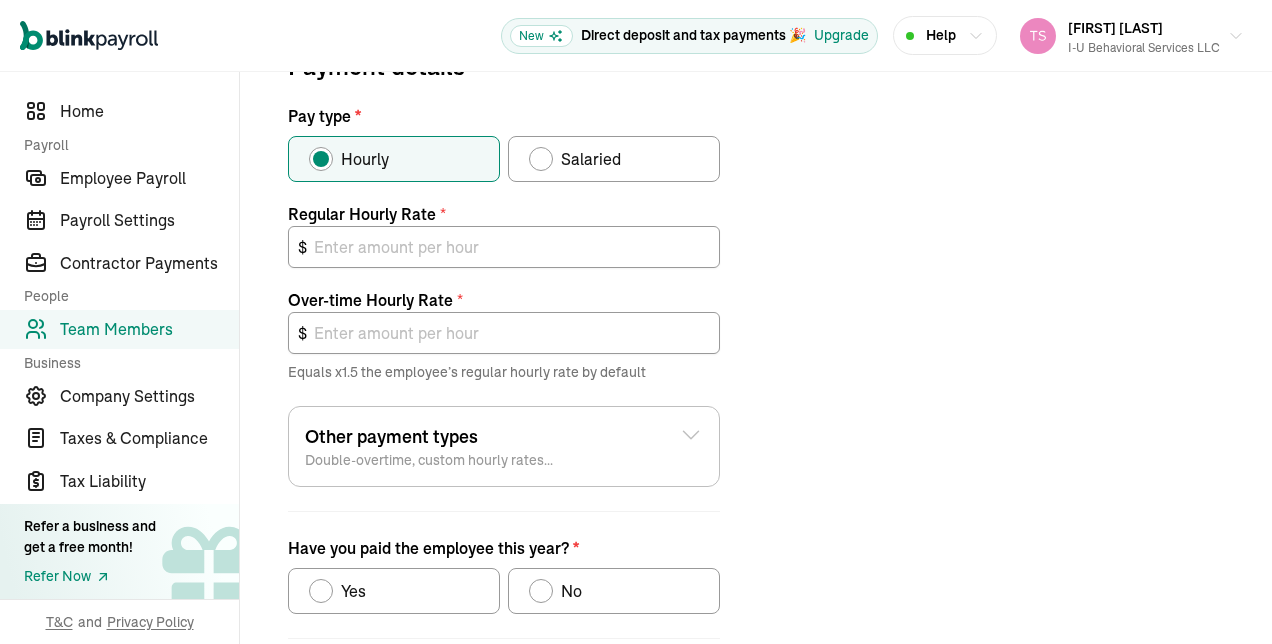 scroll, scrollTop: 676, scrollLeft: 0, axis: vertical 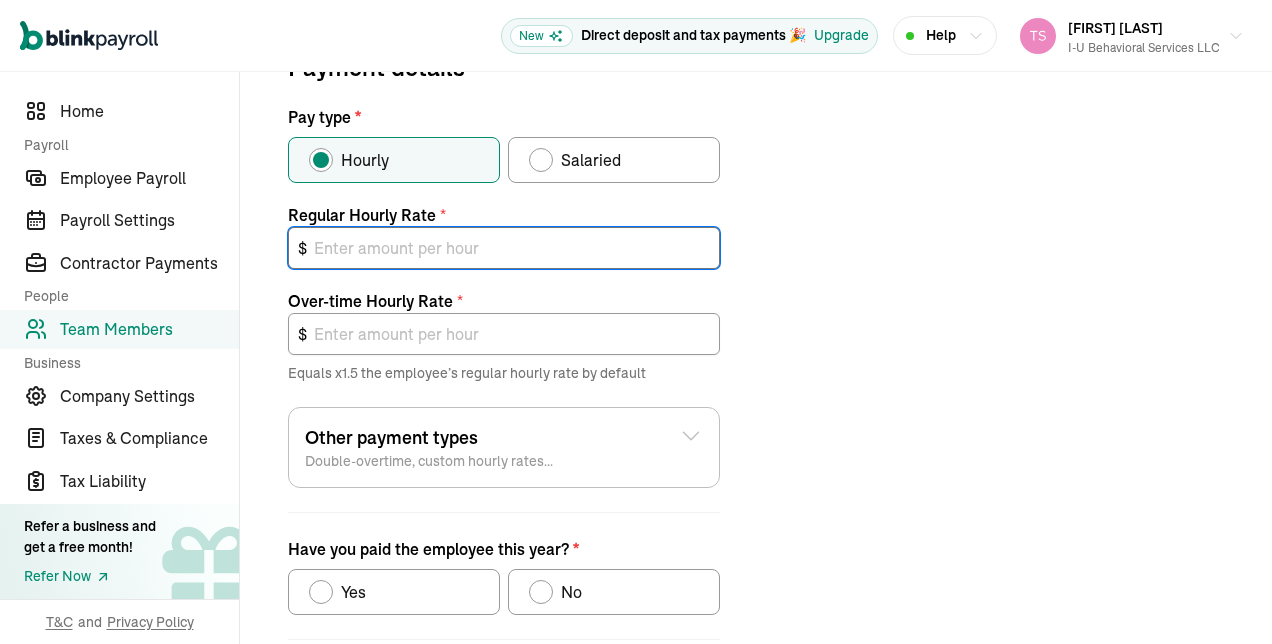 click at bounding box center (504, 248) 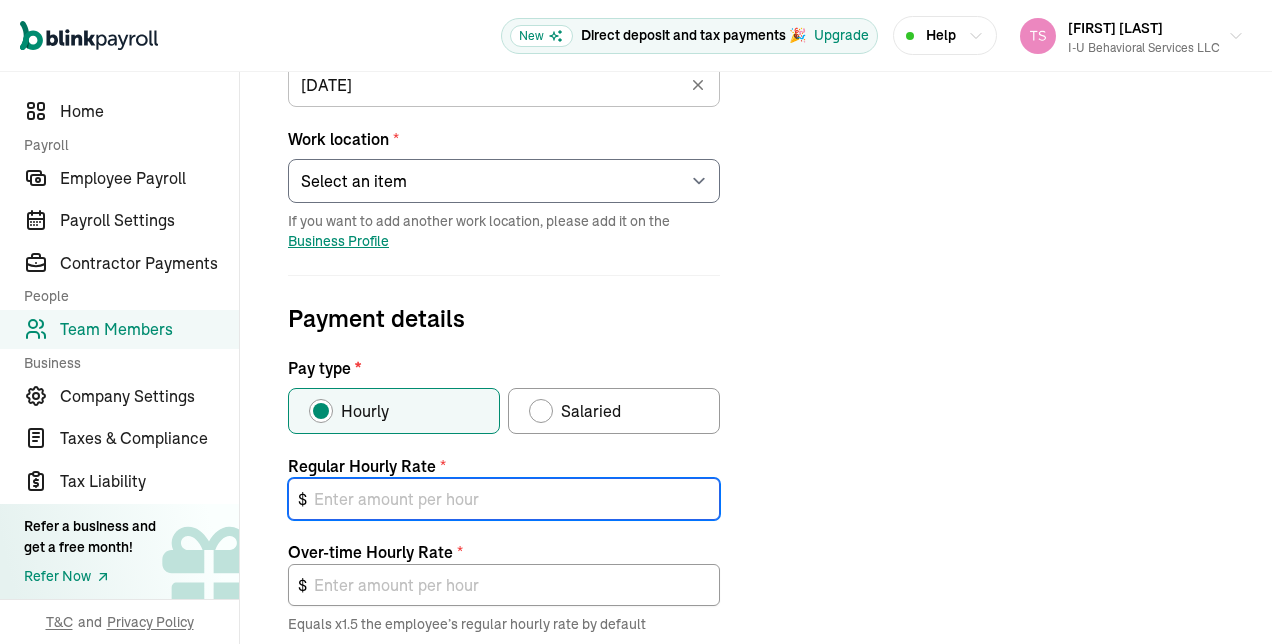 scroll, scrollTop: 474, scrollLeft: 0, axis: vertical 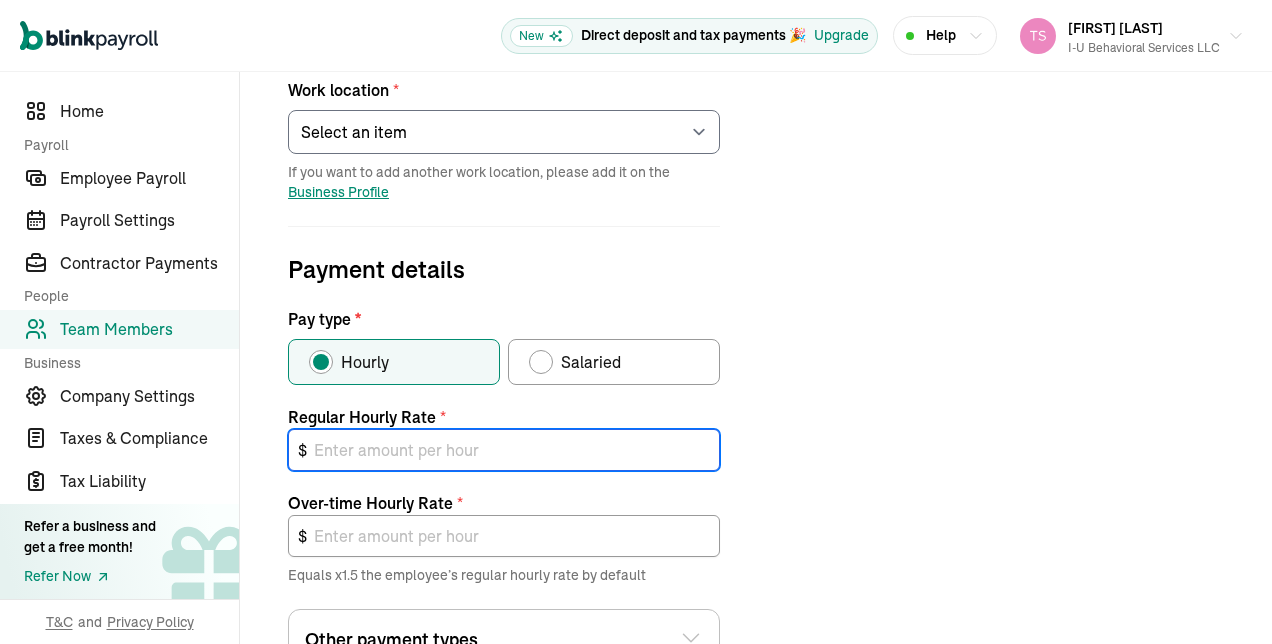 type on "2" 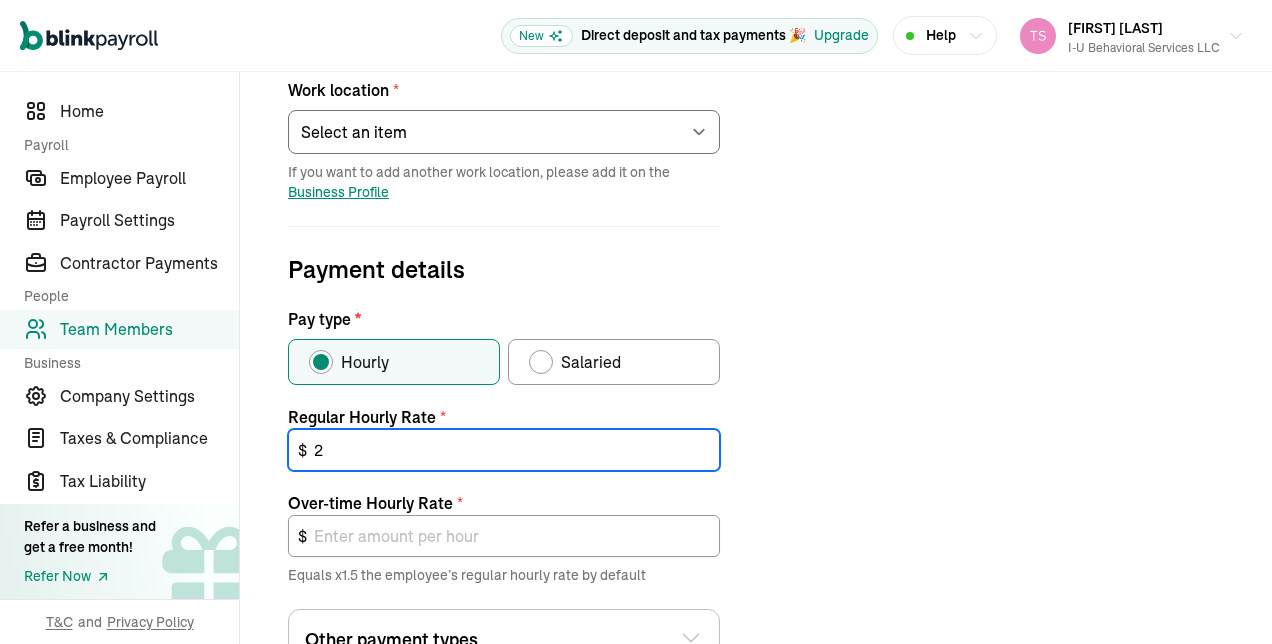 type on "3.00" 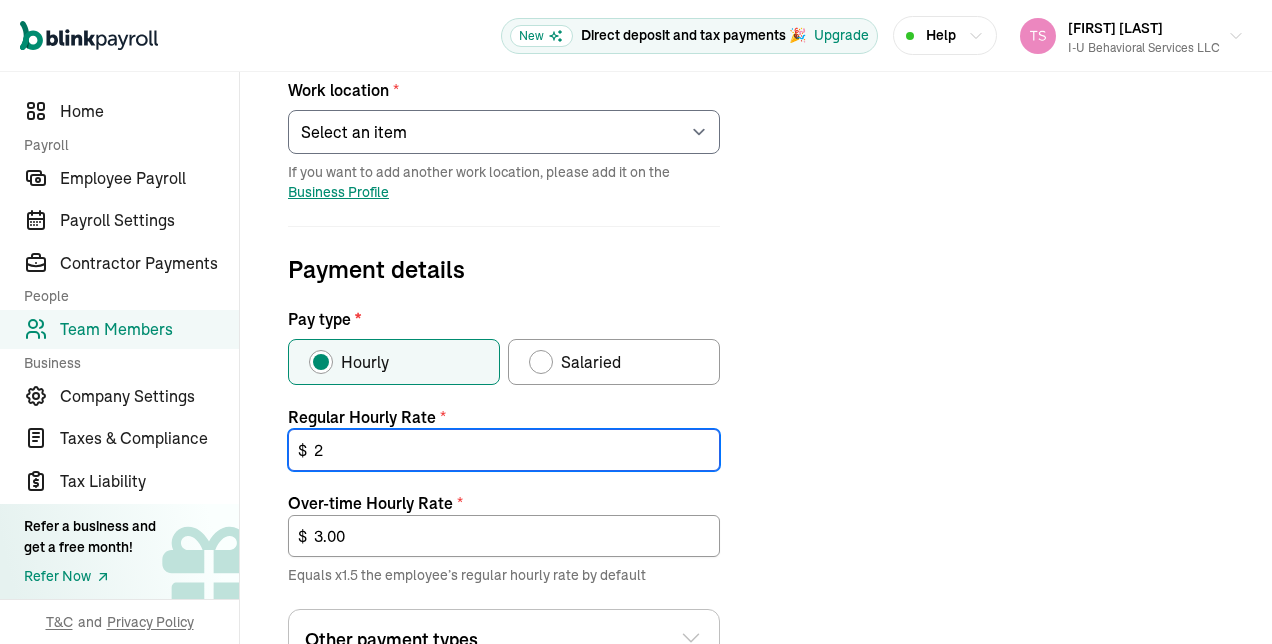 type on "20" 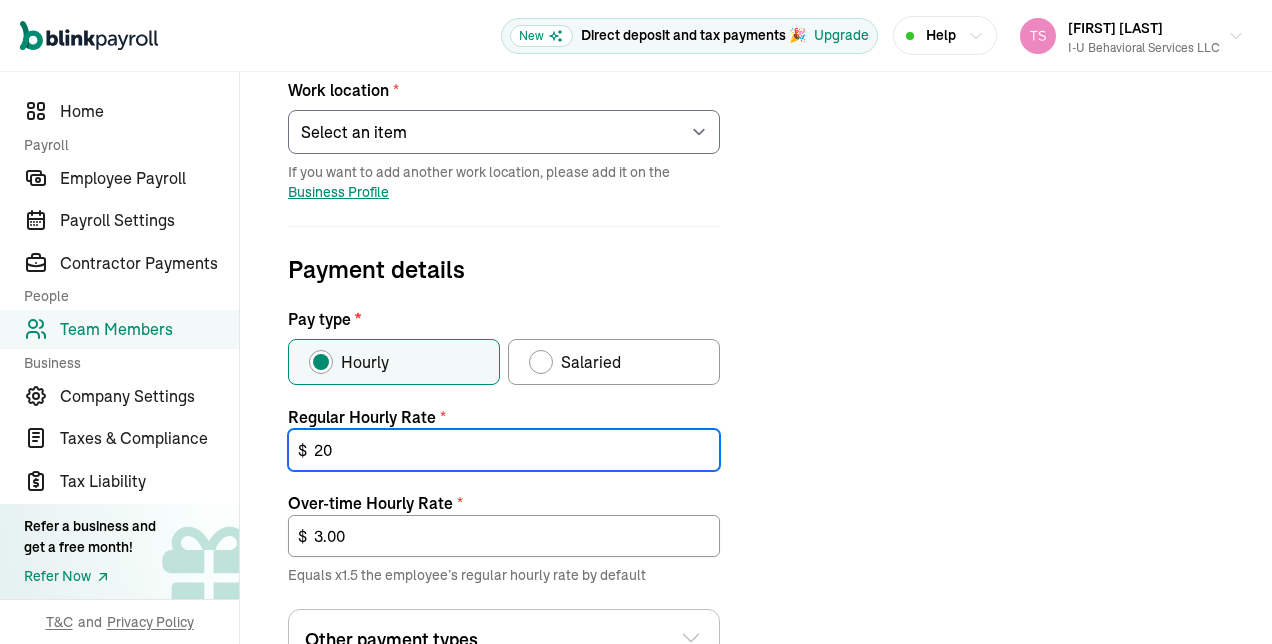 type on "30.00" 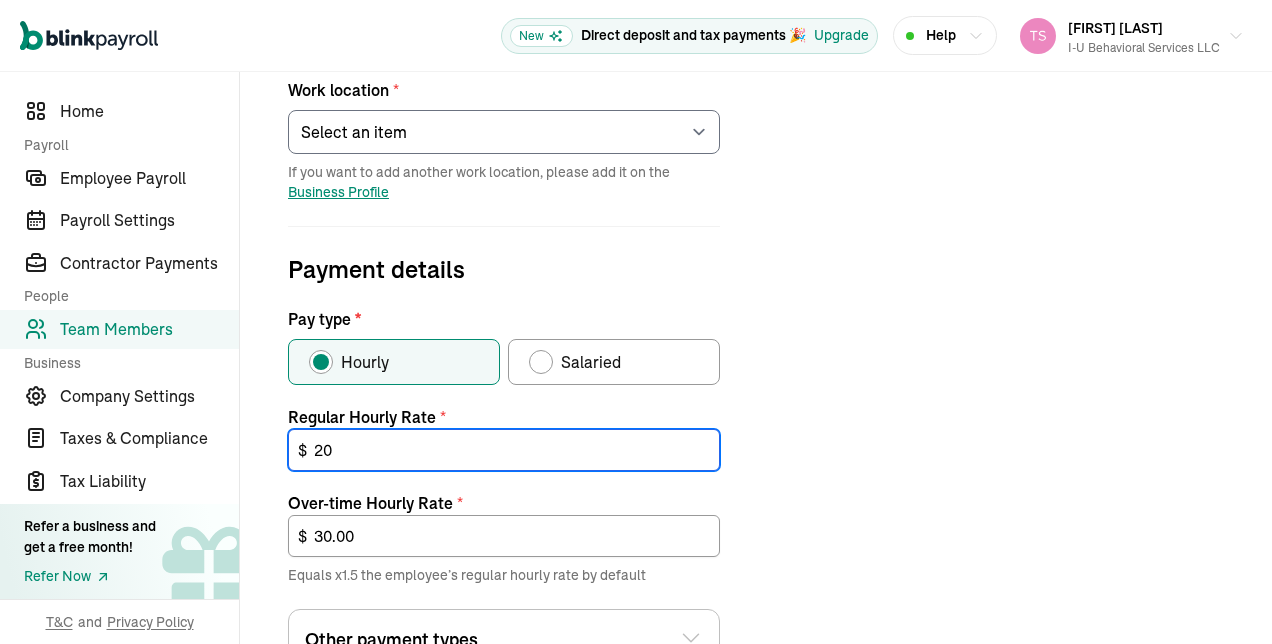 type on "20" 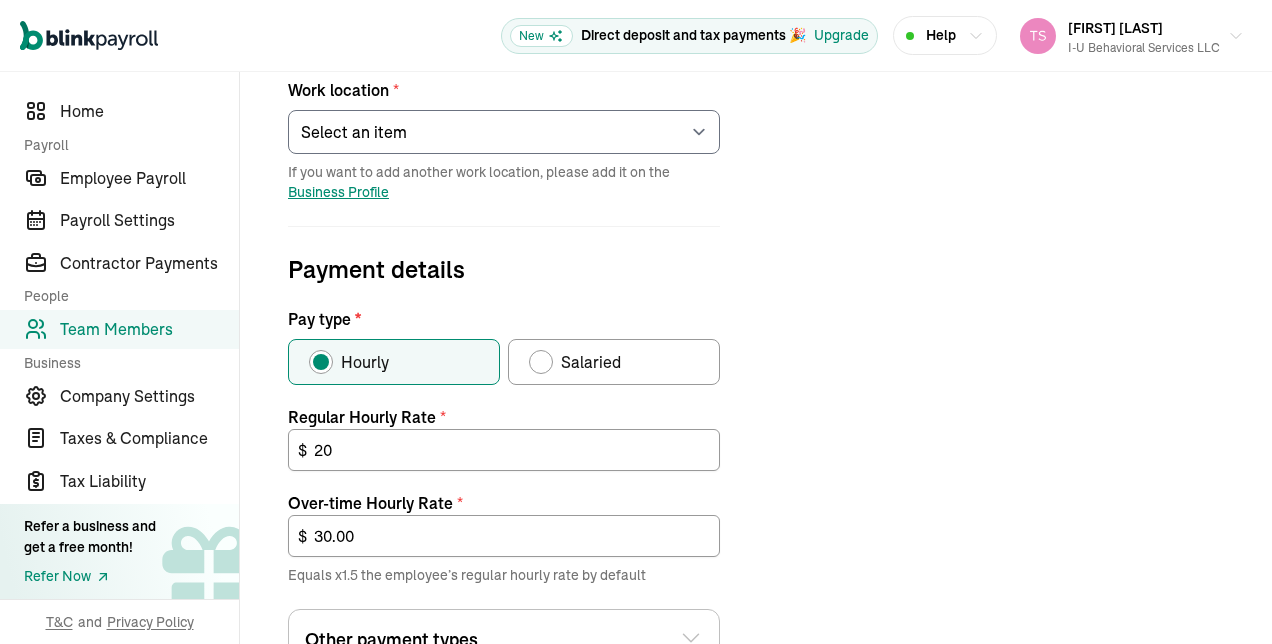click on "Job details Job title   (optional) Behavior Technician Hire date * [DATE] [MONTH_NAME] [YEAR] Mon Tue Wed Thu Fri Sat Sun 30 1 2 3 4 5 6 7 8 9 10 11 12 13 14 15 16 17 18 19 20 21 22 23 24 25 26 27 28 29 30 31 1 2 3 4 5 6 7 8 9 10 Work location   *  Select an item [NUMBER] [STREET] Works from home If you want to add another work location, please add it on the   Business Profile Payment details Pay type   * Hourly Salaried Regular Hourly Rate * 20 $ Amount * $ Per   *  Select an item Hour Week Month Year You can add multiple pay rates later. Over-time Hourly Rate * 30.00 $ Equals x1.5 the employee’s regular hourly rate by default Other payment types Double-overtime, custom hourly rates... Double over-time Hourly Rate * 40.00 $ Equals x2 the employee’s regular hourly rate by default Custom hourly rate Add a custom hourly rate Have you paid the employee this year?   * Yes No Previous Next: Time-off" at bounding box center [756, 372] 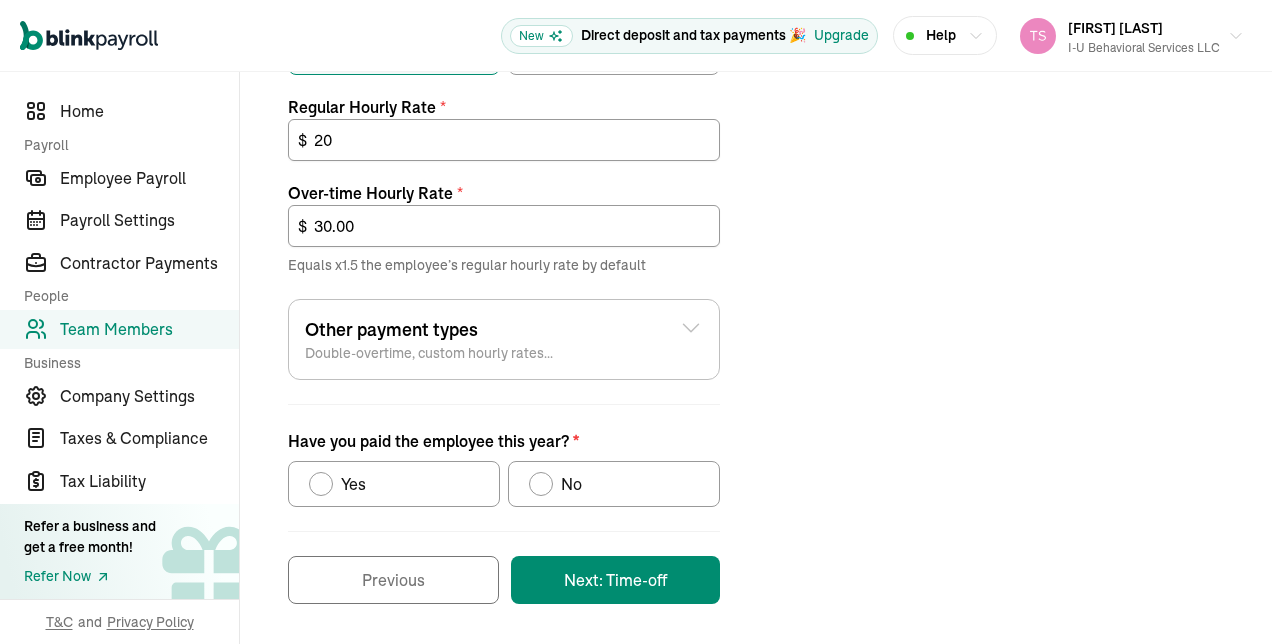 scroll, scrollTop: 782, scrollLeft: 0, axis: vertical 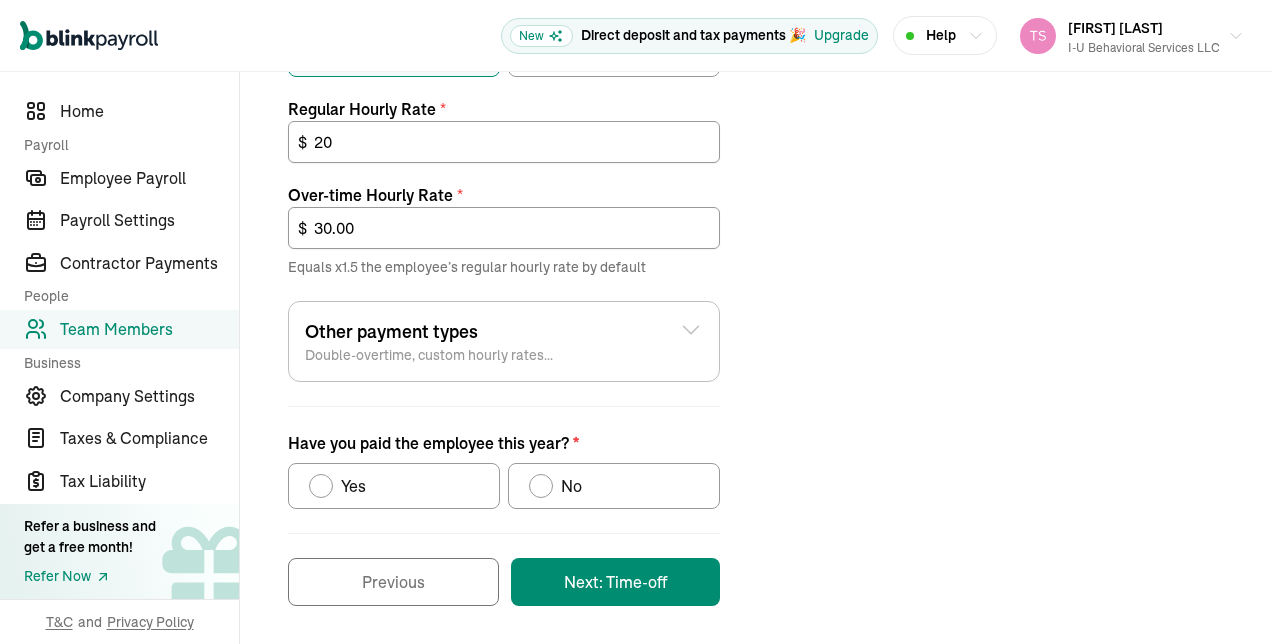 click at bounding box center (541, 486) 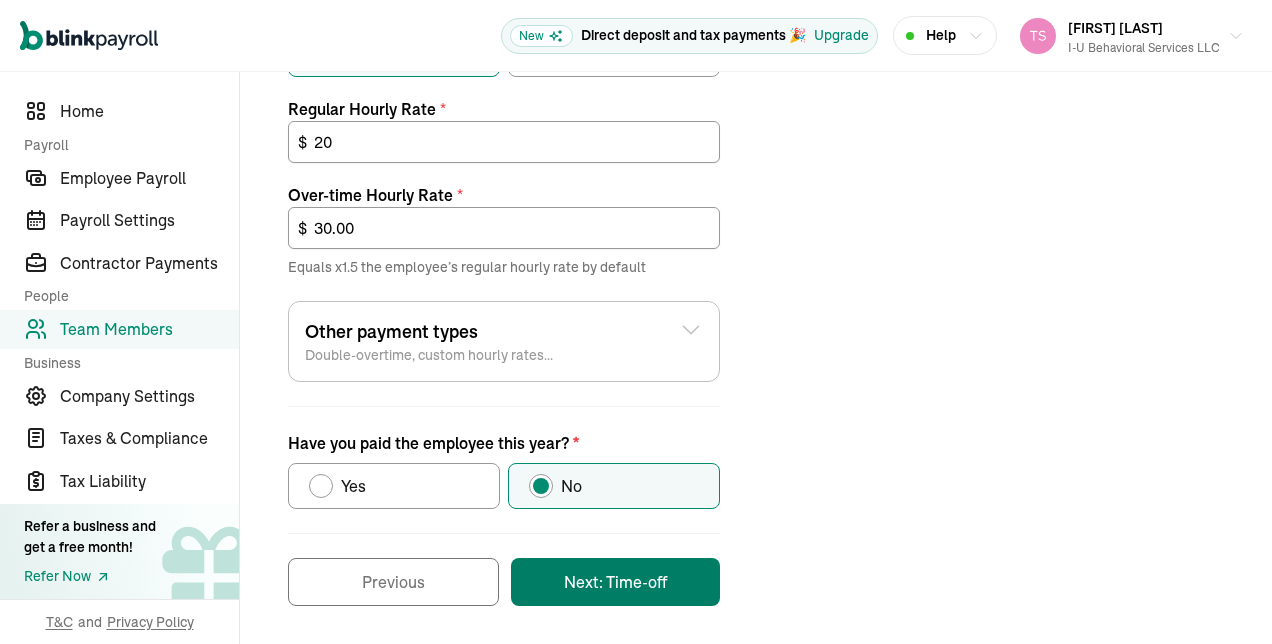 click on "Next: Time-off" at bounding box center (615, 582) 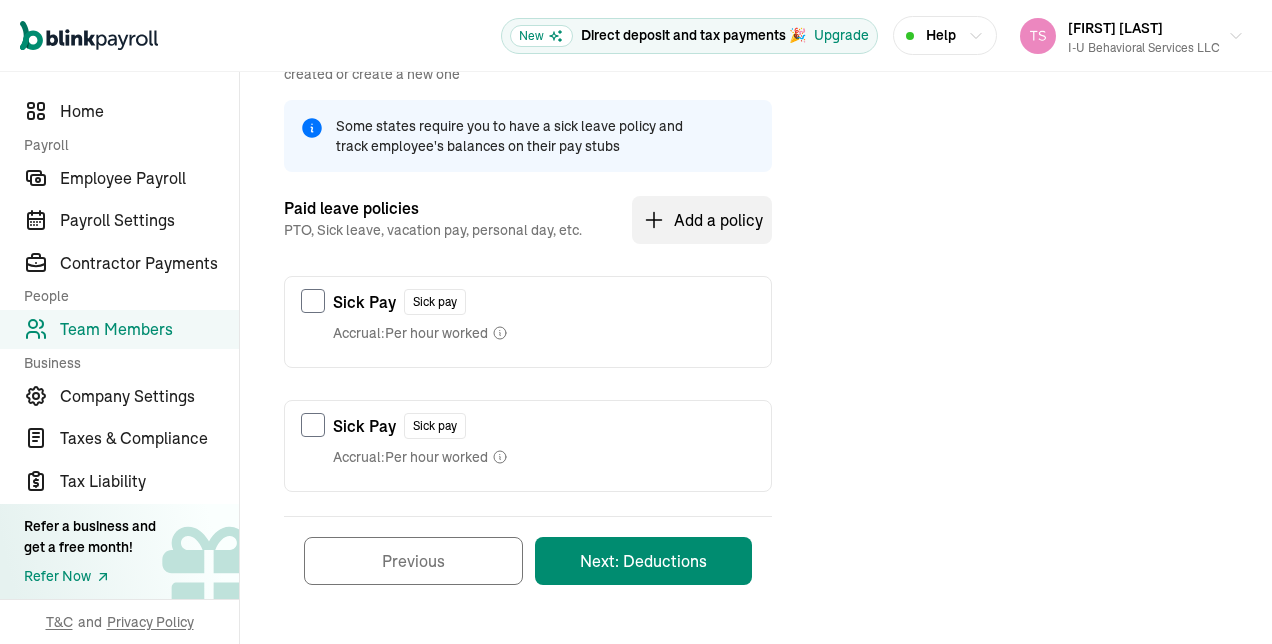 scroll, scrollTop: 294, scrollLeft: 0, axis: vertical 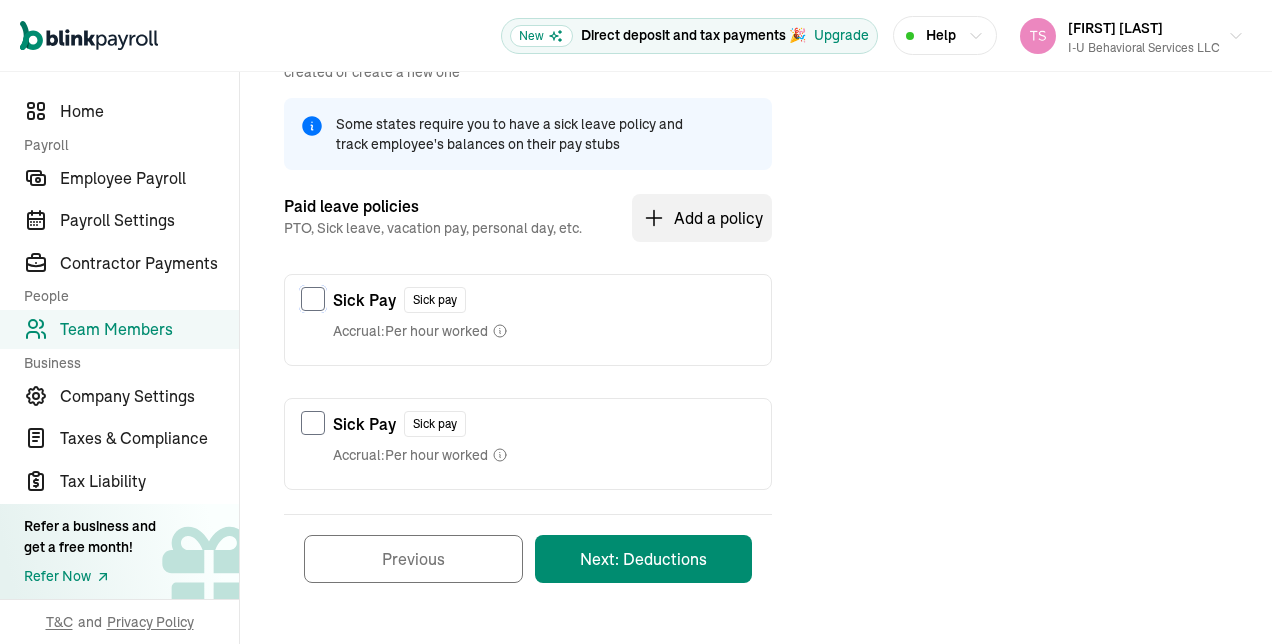 click at bounding box center [313, 299] 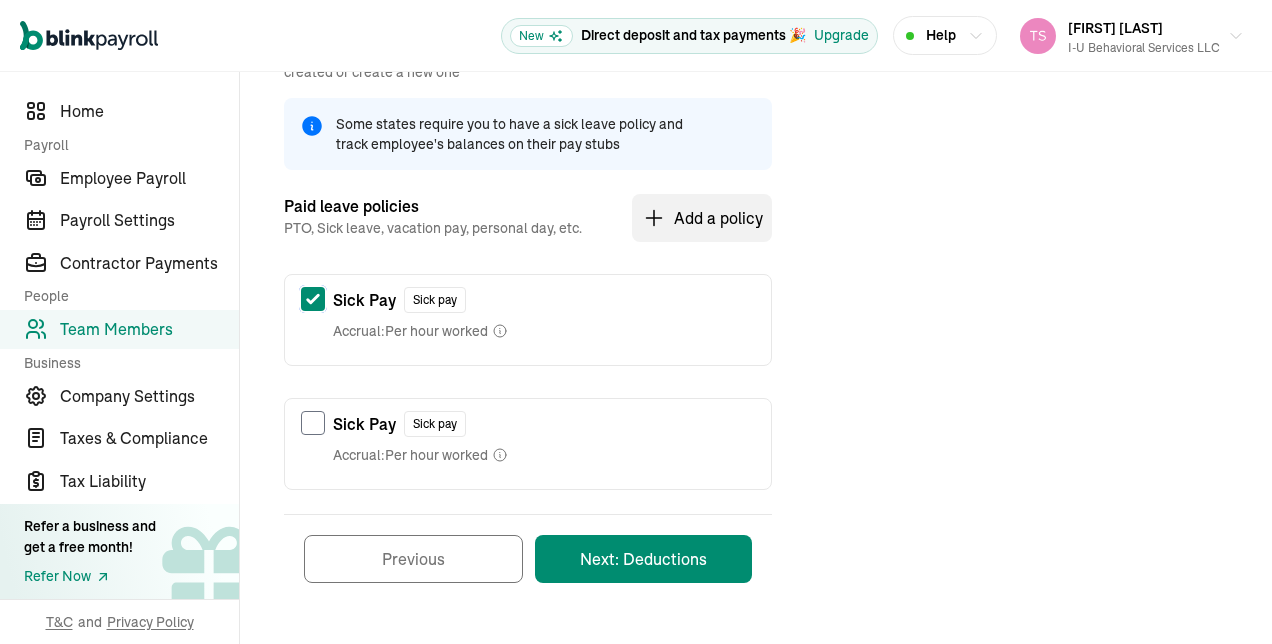 checkbox on "true" 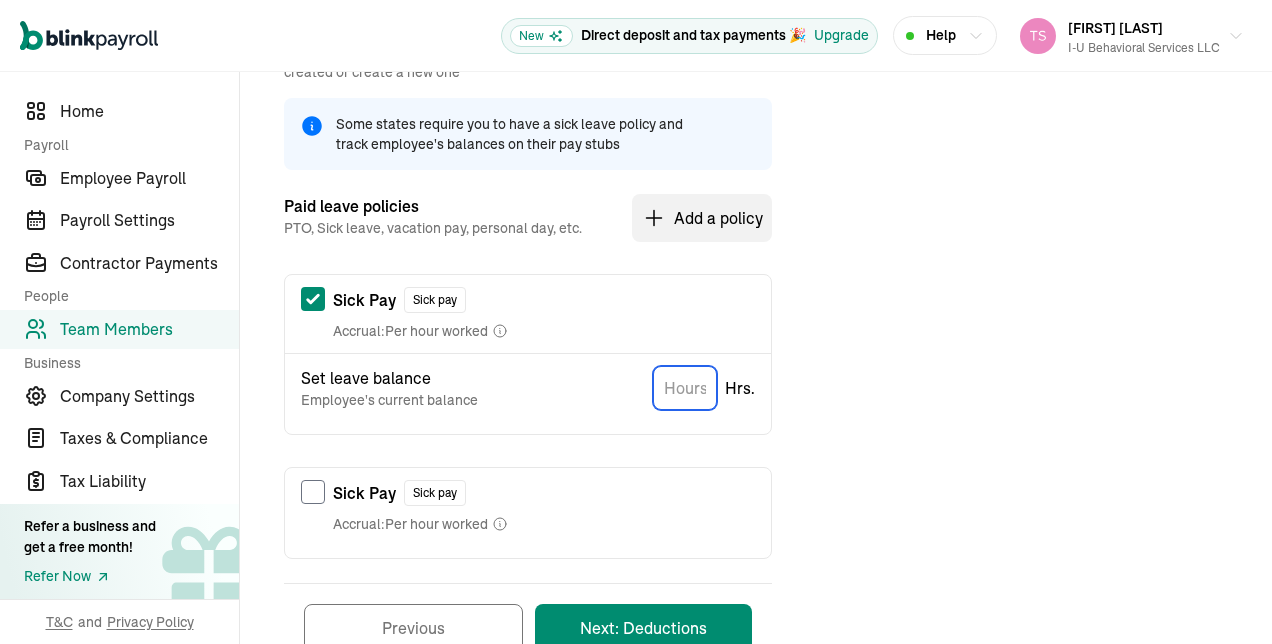 click at bounding box center (685, 388) 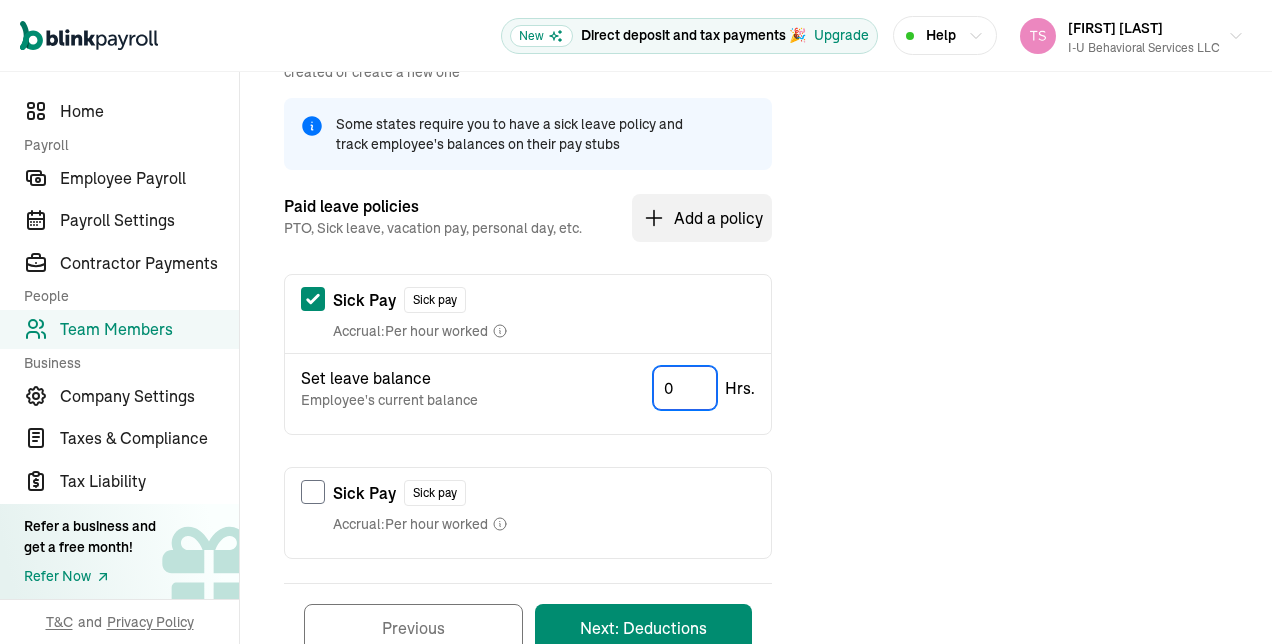 type on "0" 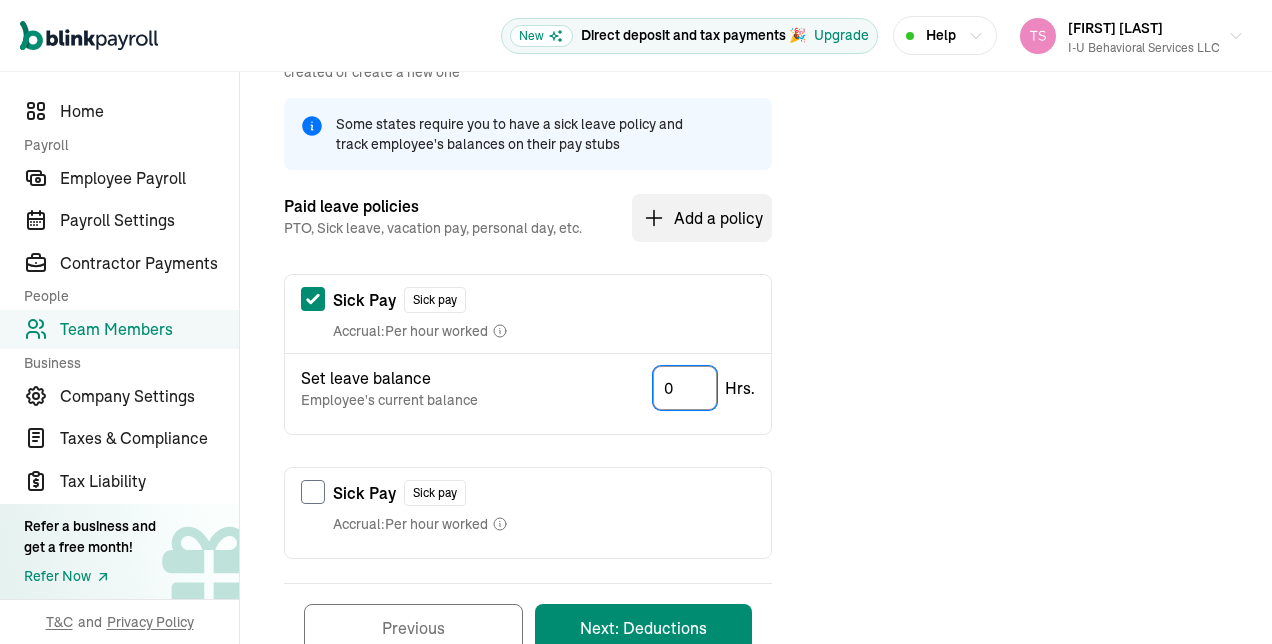 click on "Time-off policies  Select time-off policies this employee is entitled to, assign the policies you created or
create a new one Some states require you to have a sick leave policy and track employee's balances on their pay stubs Paid leave policies PTO, Sick leave, vacation pay, personal day, etc. Add a policy Sick Pay Sick pay Accrual:  Per hour worked Set leave balance Employee's current balance 0   Hrs. Sick Pay Sick pay Accrual:  Per hour worked Previous Next: Deductions" at bounding box center (756, 341) 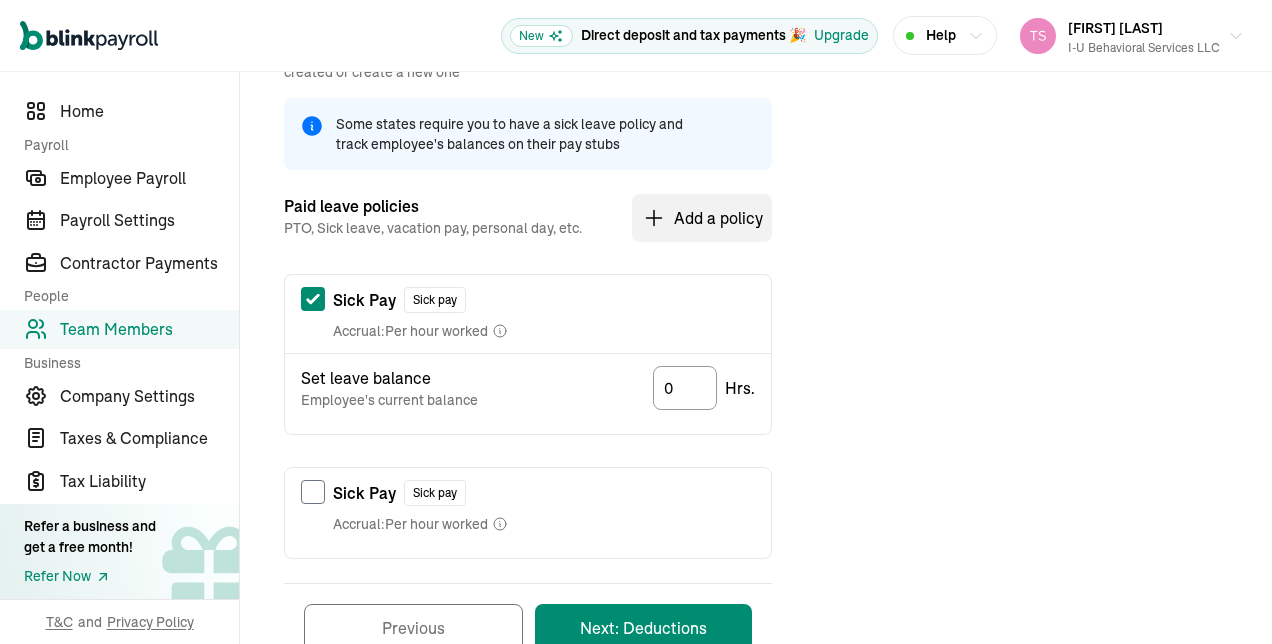 scroll, scrollTop: 362, scrollLeft: 0, axis: vertical 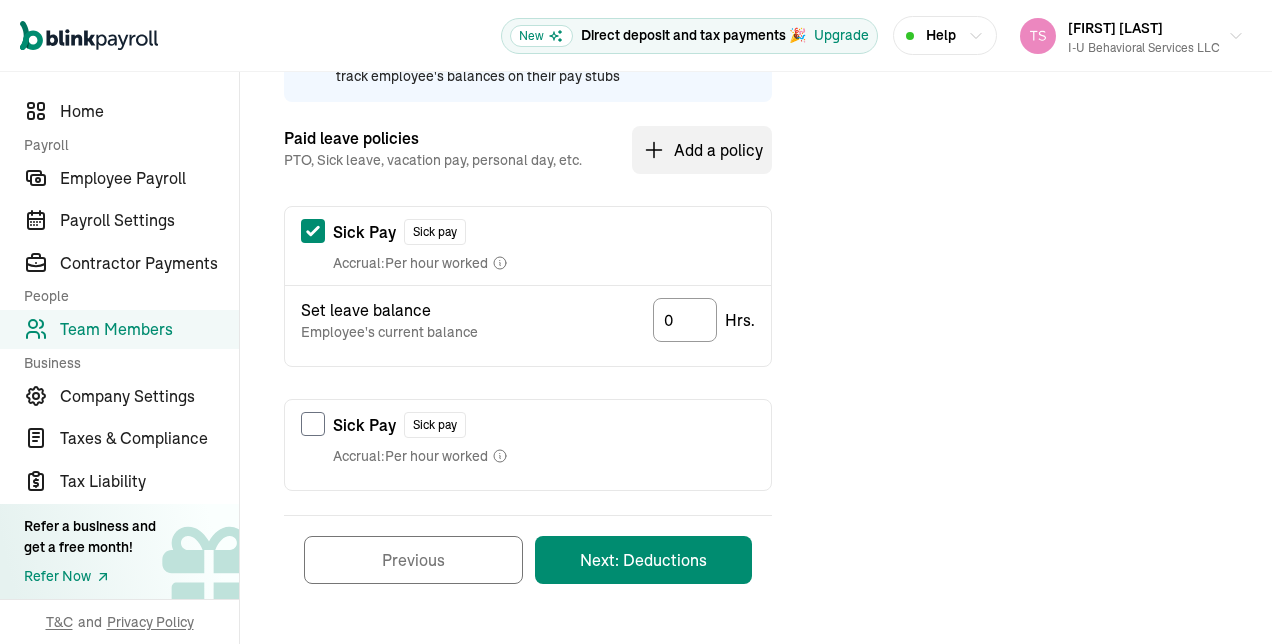 click on "Next: Deductions" at bounding box center (643, 560) 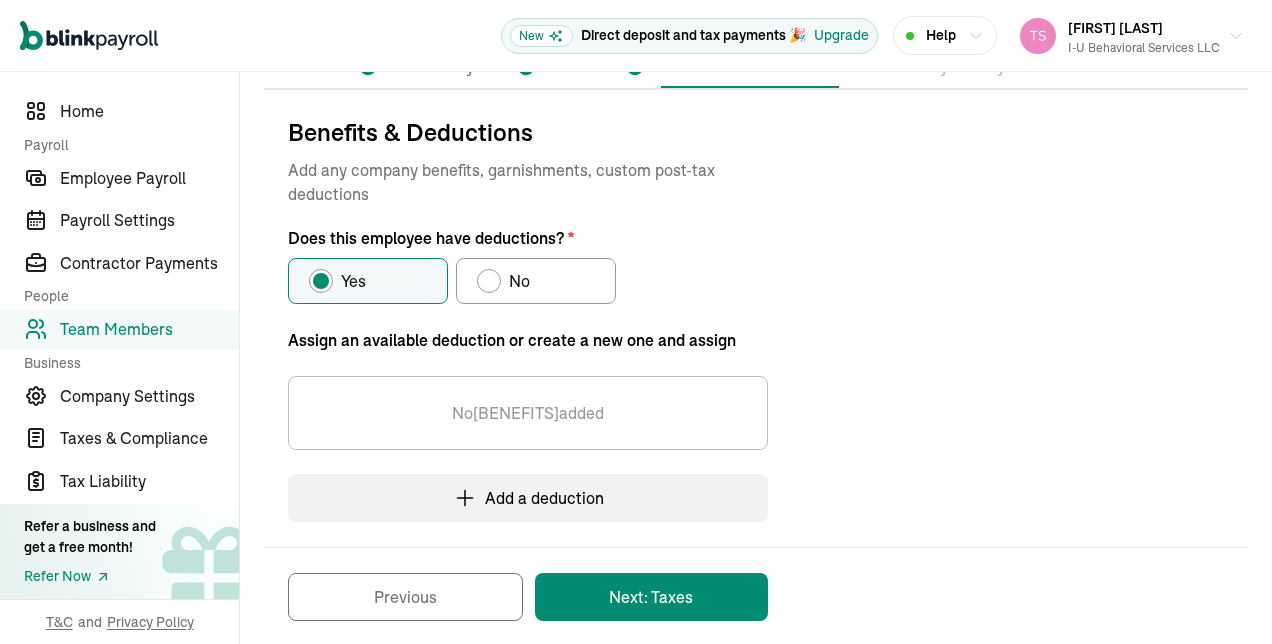 scroll, scrollTop: 209, scrollLeft: 0, axis: vertical 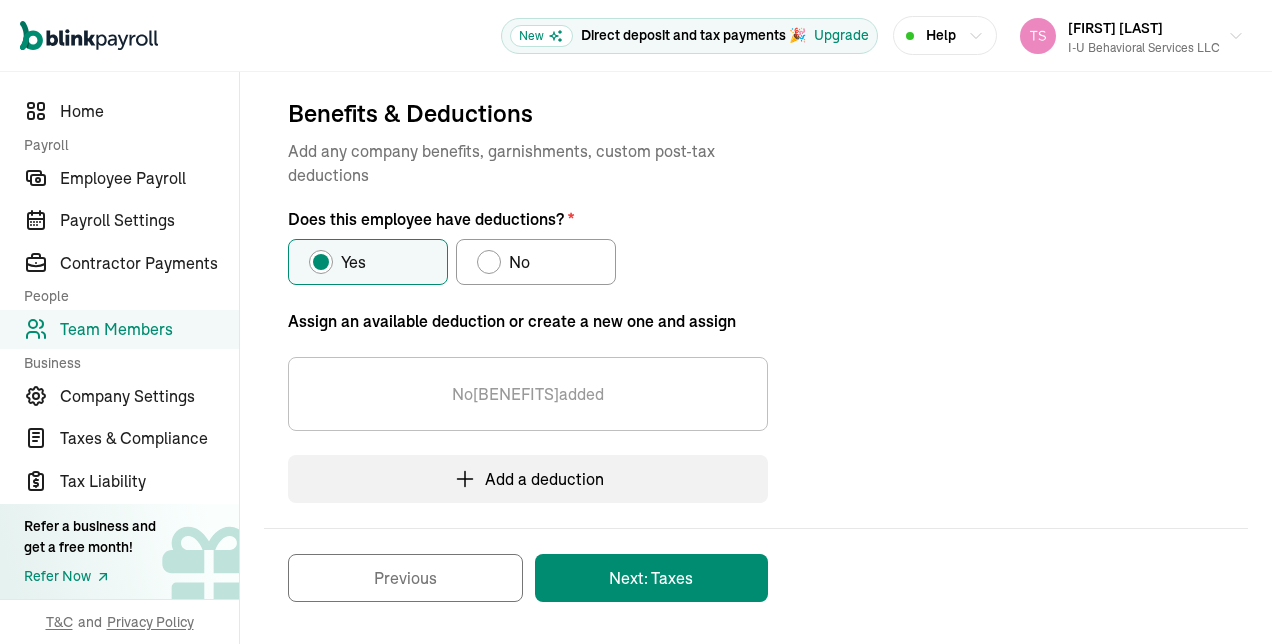 click at bounding box center (489, 262) 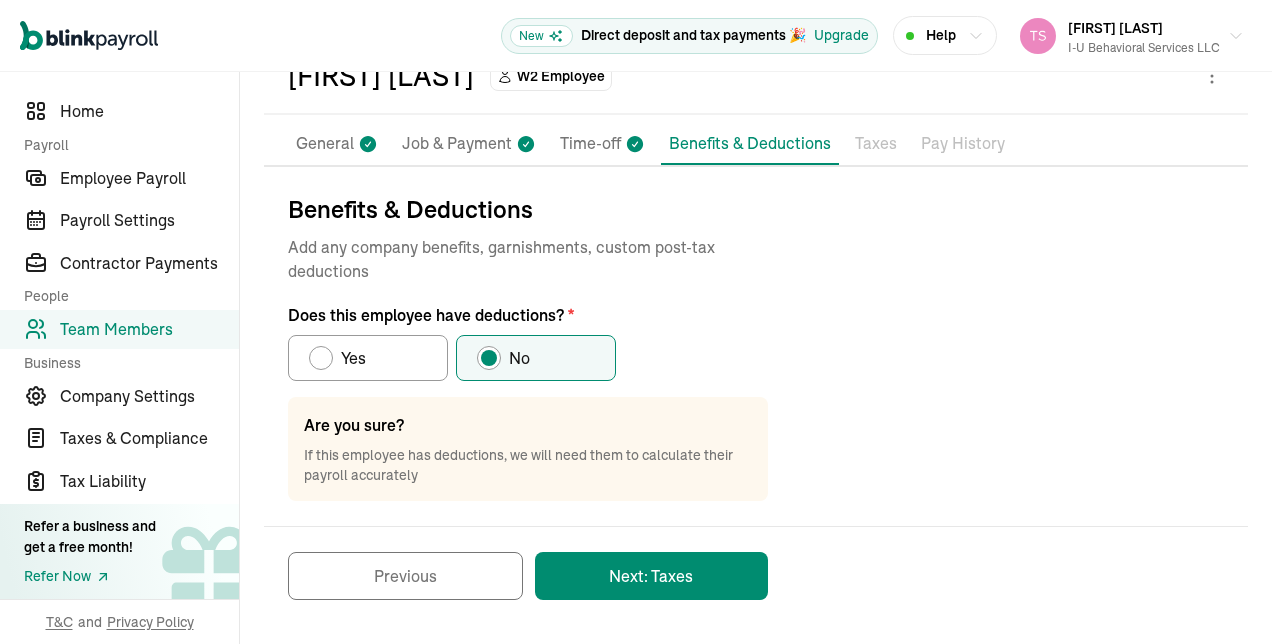 scroll, scrollTop: 112, scrollLeft: 0, axis: vertical 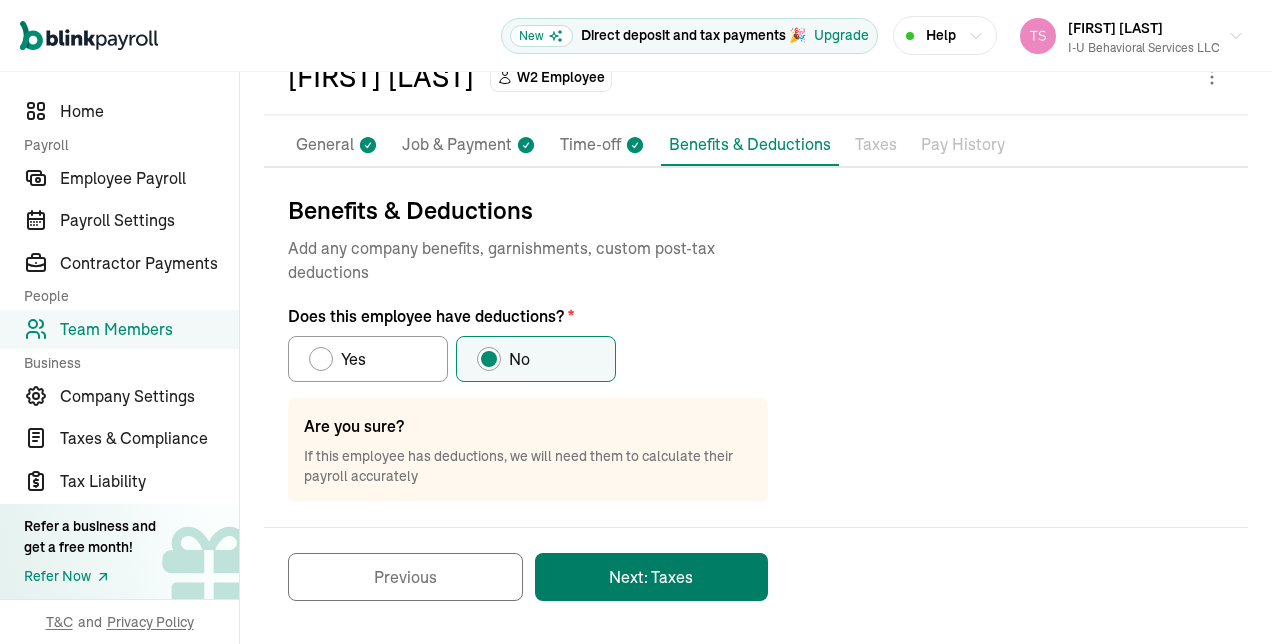 click on "Next: Taxes" at bounding box center (651, 577) 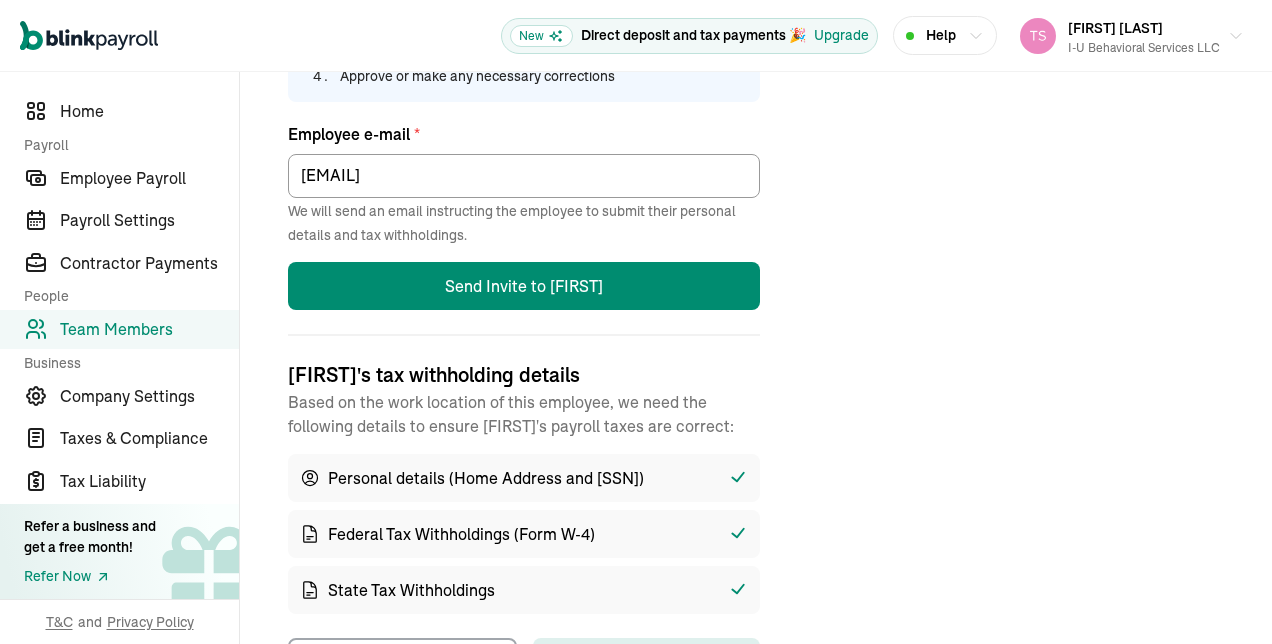 scroll, scrollTop: 712, scrollLeft: 0, axis: vertical 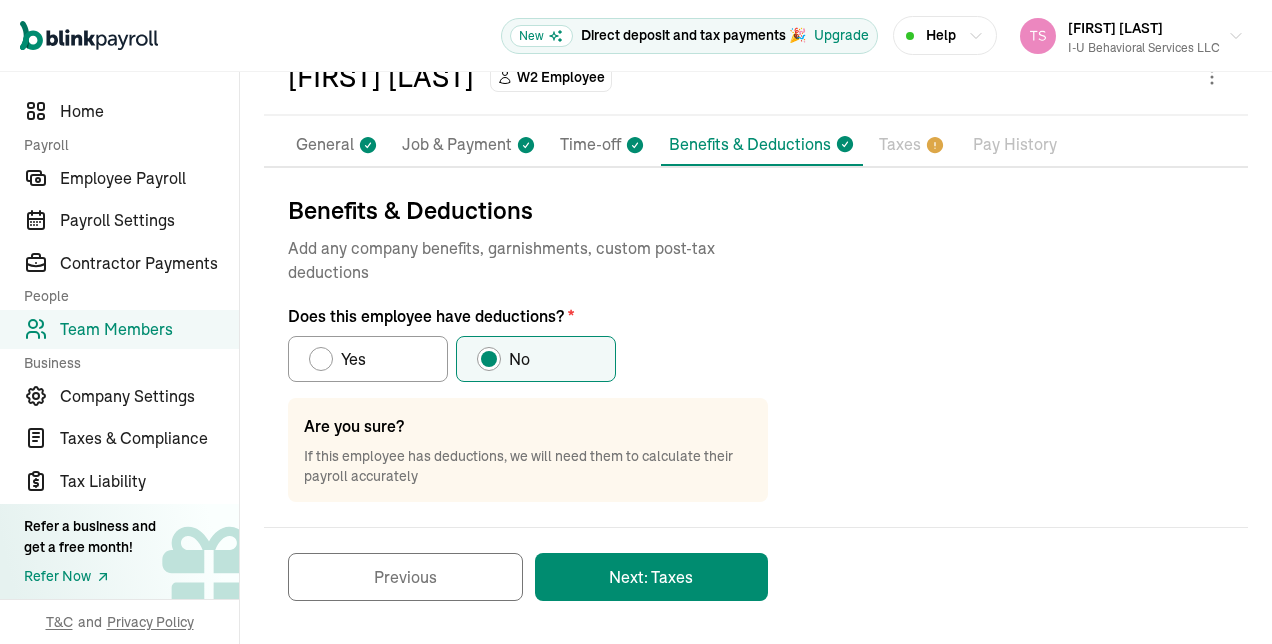 click at bounding box center (321, 359) 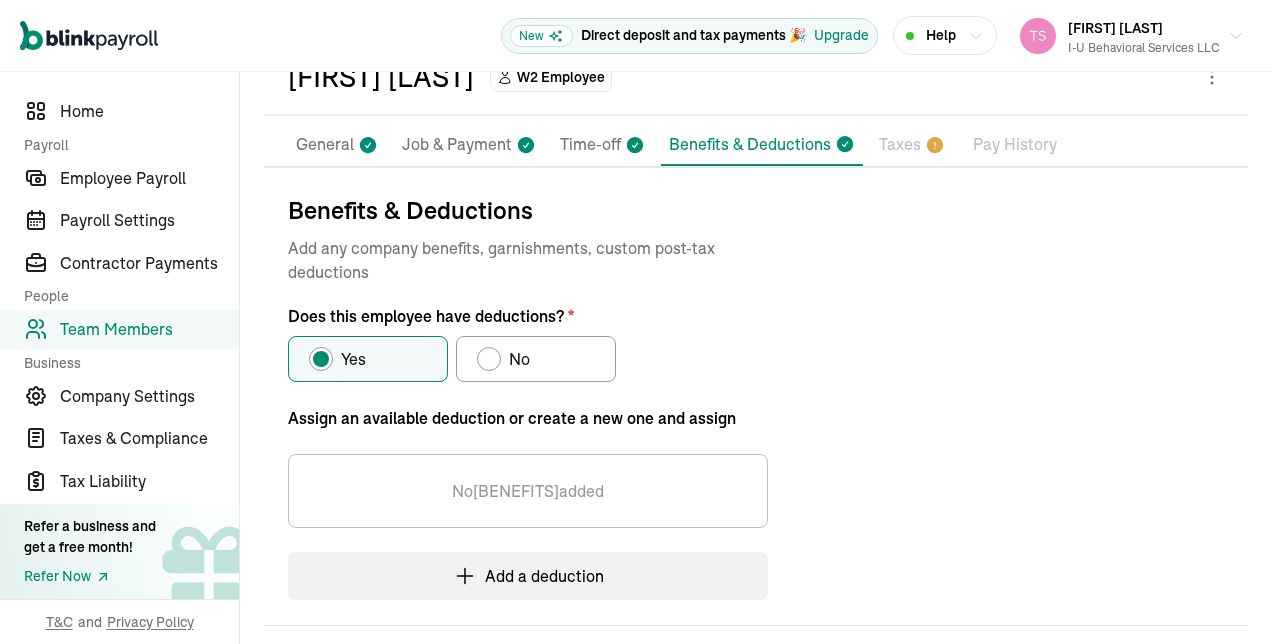 click on "No  benefits  added" at bounding box center [528, 491] 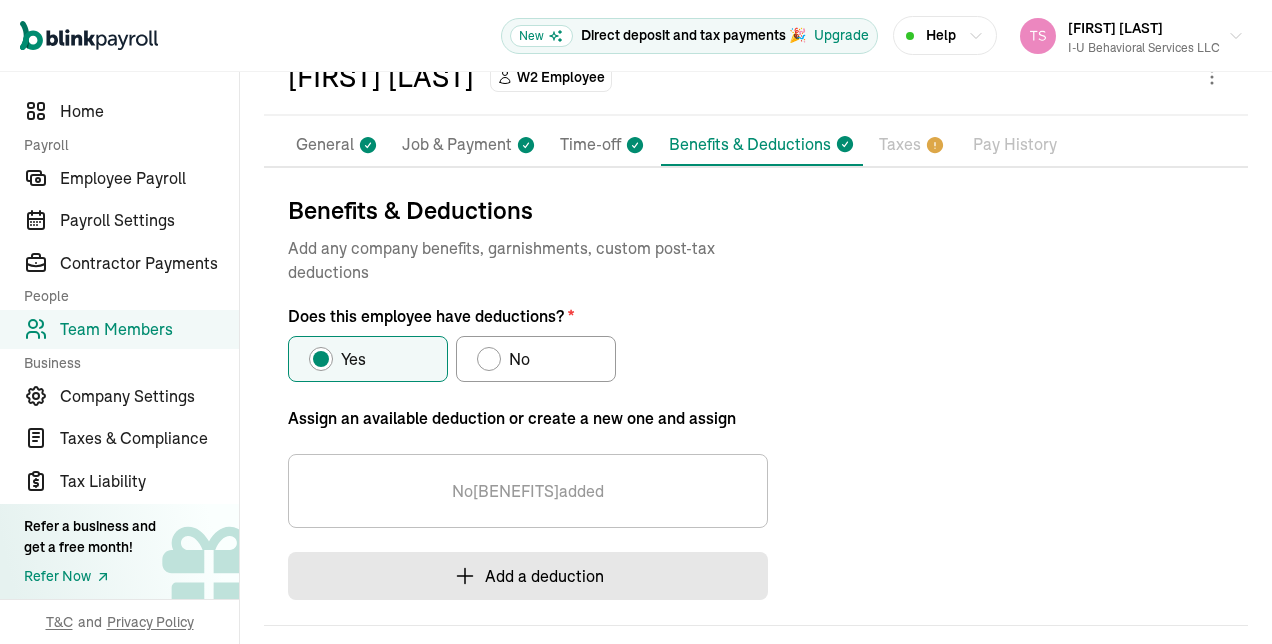 click on "Add a deduction" at bounding box center (528, 576) 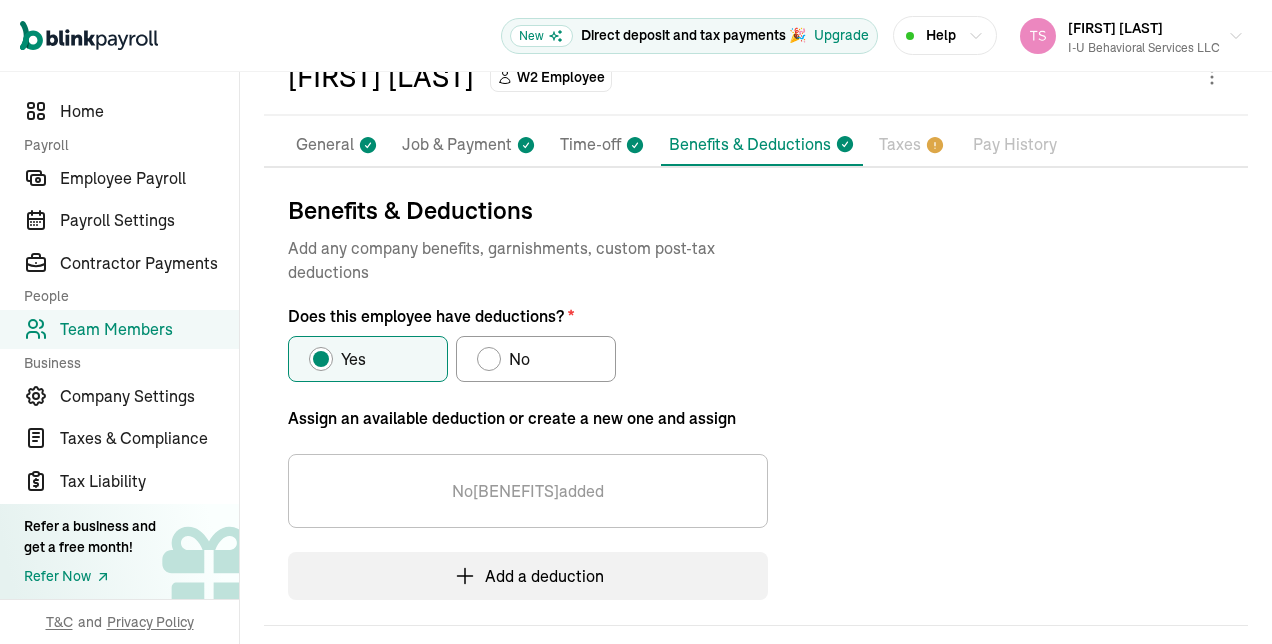 click at bounding box center (489, 359) 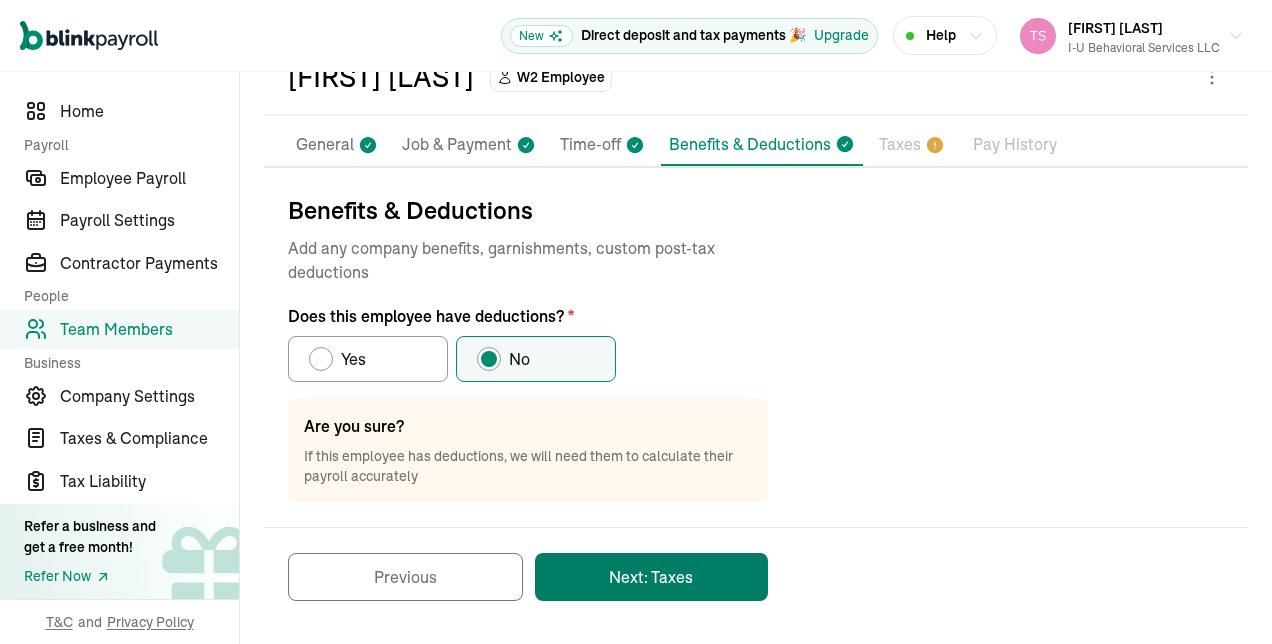 click on "Next: Taxes" at bounding box center (651, 577) 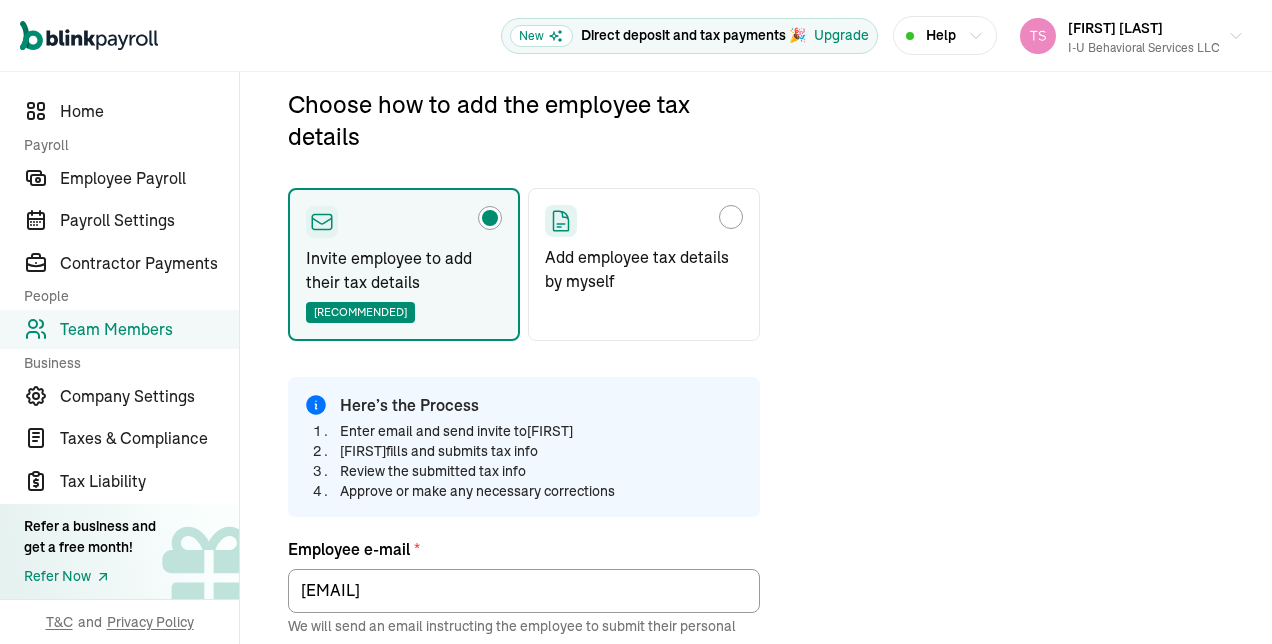 scroll, scrollTop: 210, scrollLeft: 0, axis: vertical 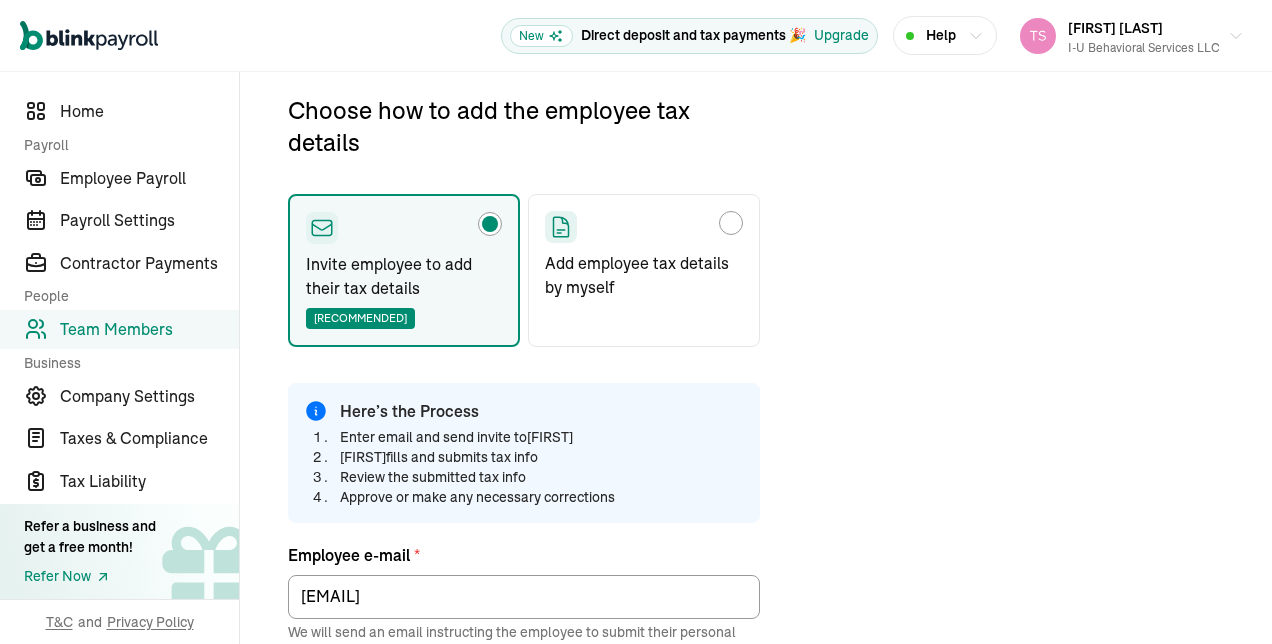 click at bounding box center [731, 223] 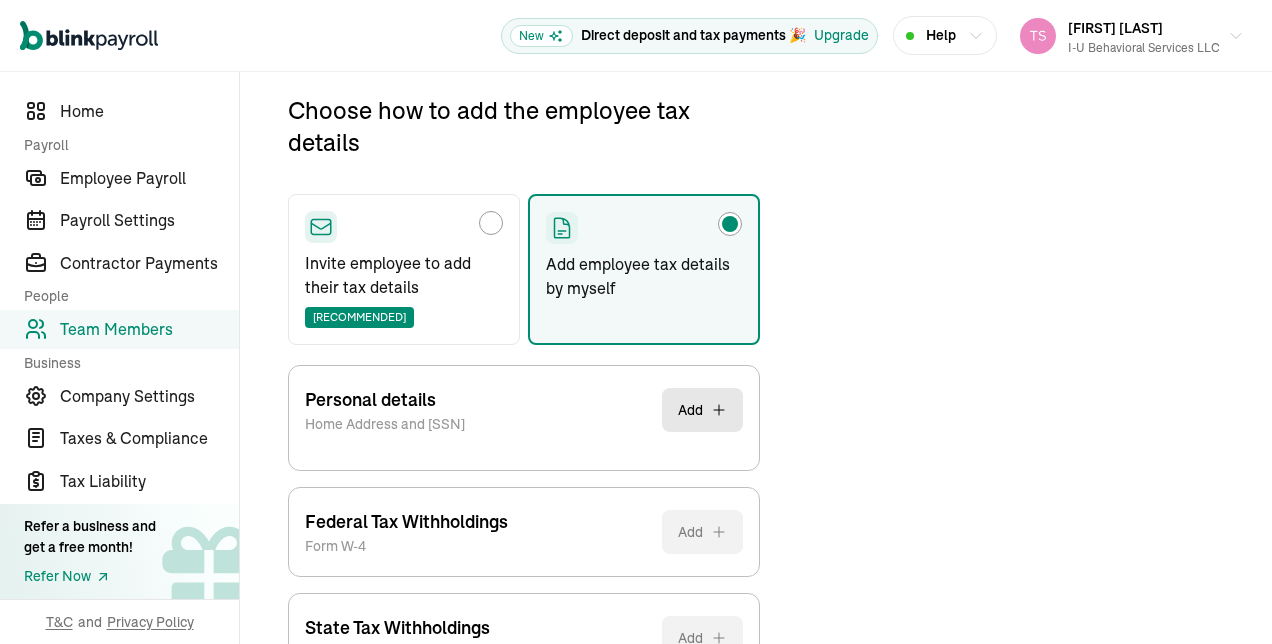 click on "Choose how to add the employee tax details Invite employee to add their tax details Recommended Add employee tax details by myself Personal details Home Address and SSN Add SSN   * Skip for now / I’ll provide later [PERSON] 's home address * Start typing the street address and select the correct address from the dropdown options Apt/Suite #   Apartment, suite, unit, building, floor, etc. City   *  State   *  Zip code   *  Save Federal Tax Withholdings Form W-4 Add Provide employee's personal details Please provide employee's personal details so we can assist you in adding their Federal Tax Withholdings. State Tax Withholdings Form W-4 State Equivalent Add Provide employee's personal details Please provide employee's personal details so we can assist you in adding their State Tax Withholdings. Previous Next: Pay History" at bounding box center [756, 420] 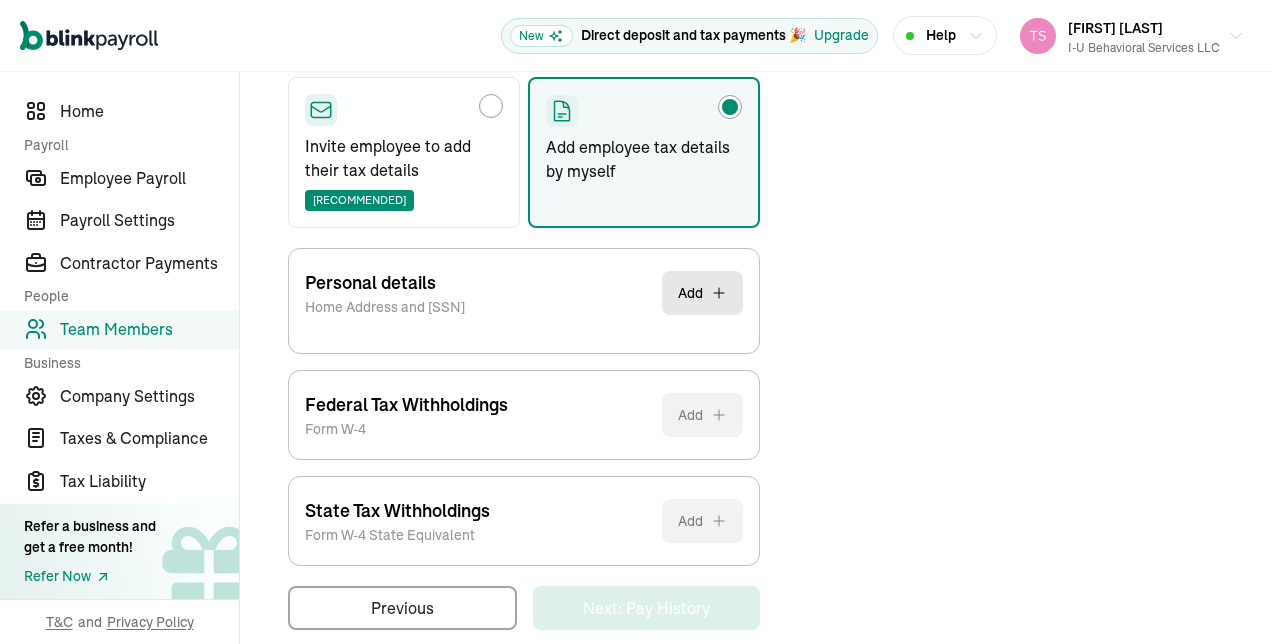 scroll, scrollTop: 354, scrollLeft: 0, axis: vertical 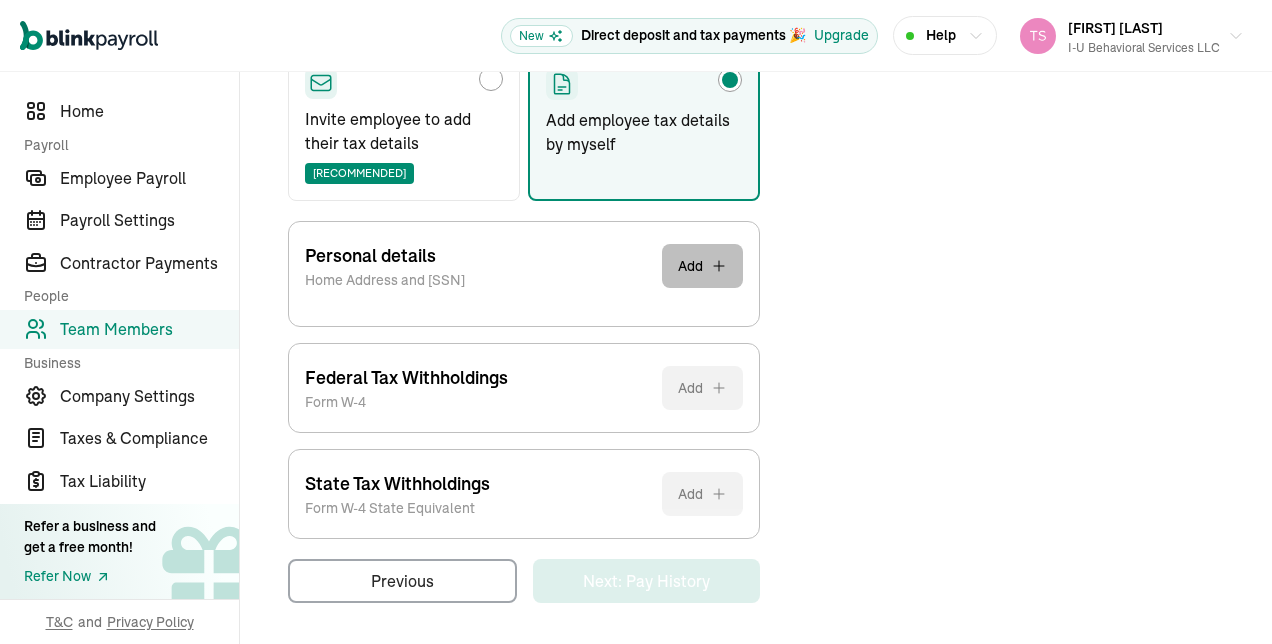 click on "Add" at bounding box center [702, 266] 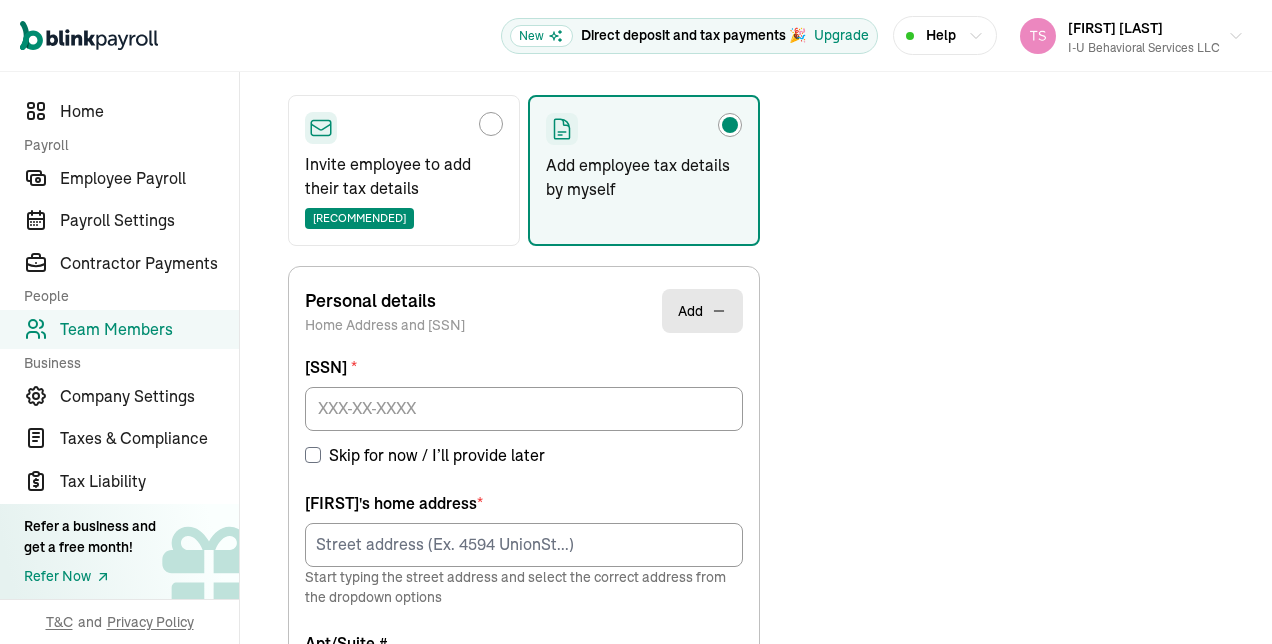 scroll, scrollTop: 434, scrollLeft: 0, axis: vertical 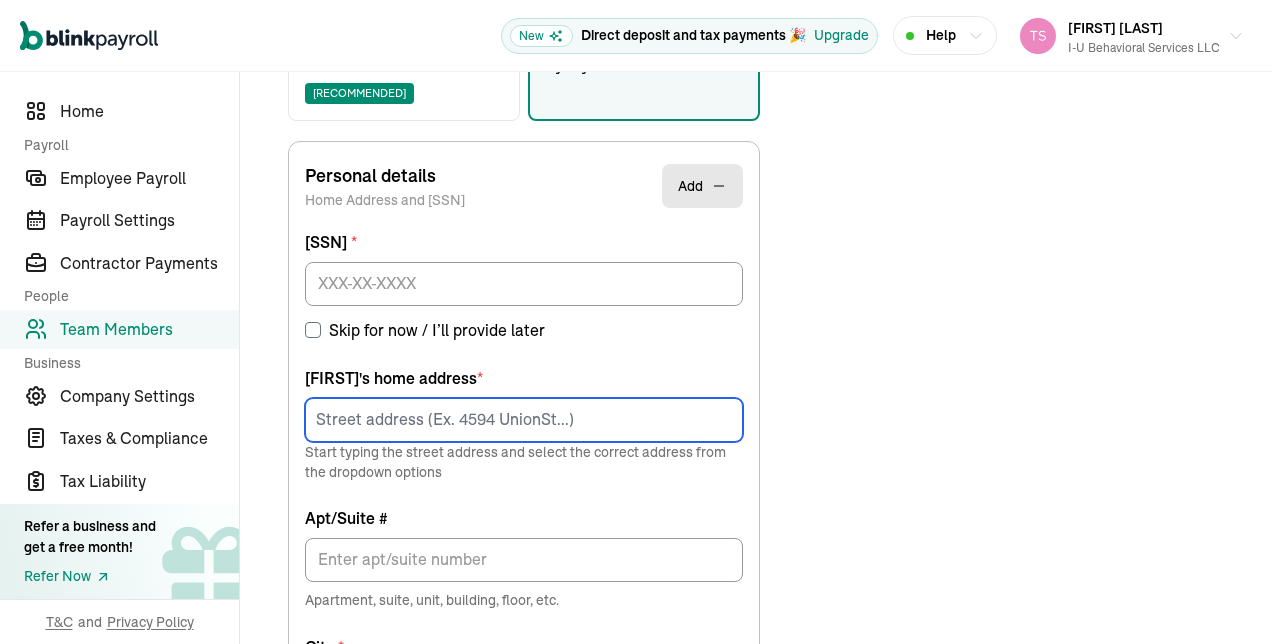 click at bounding box center [524, 420] 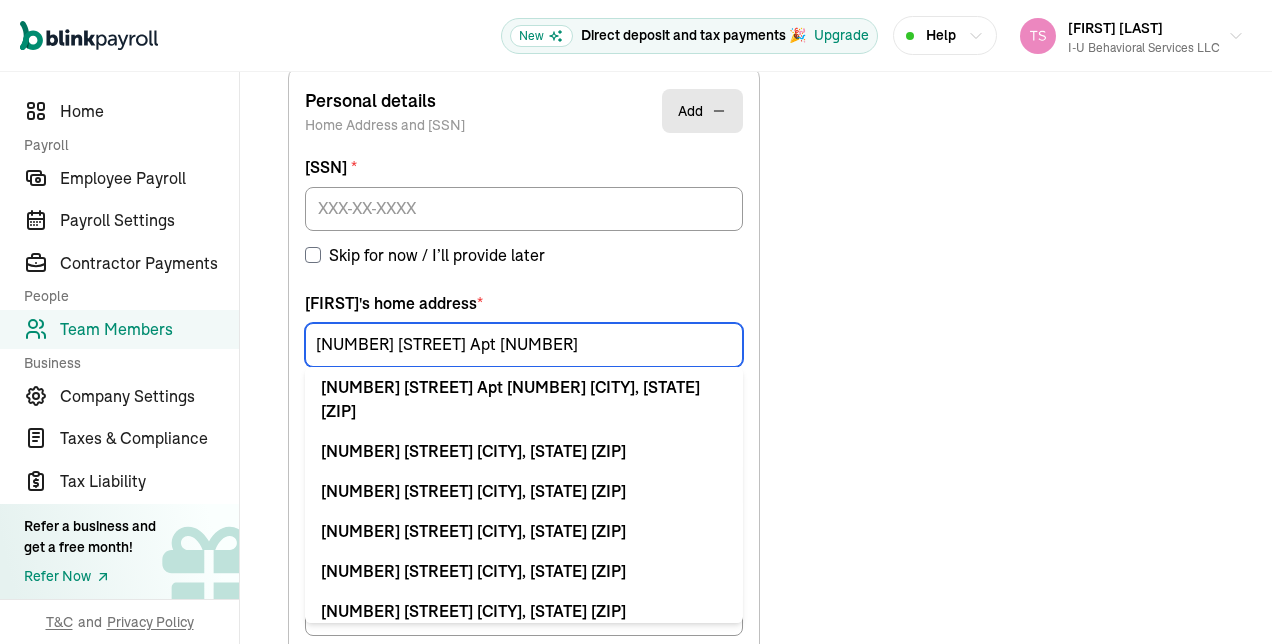 scroll, scrollTop: 521, scrollLeft: 0, axis: vertical 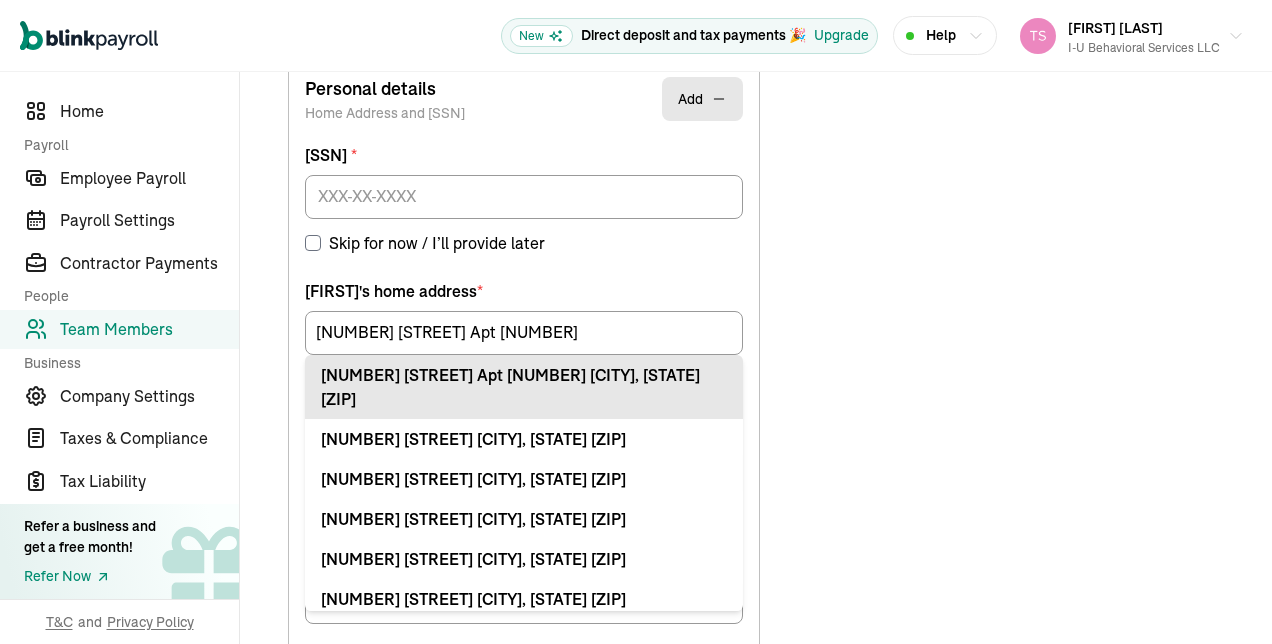 click on "[NUMBER] [STREET] Apt/Suite # [NUMBER] [CITY], [STATE] [POSTAL_CODE]" at bounding box center (524, 387) 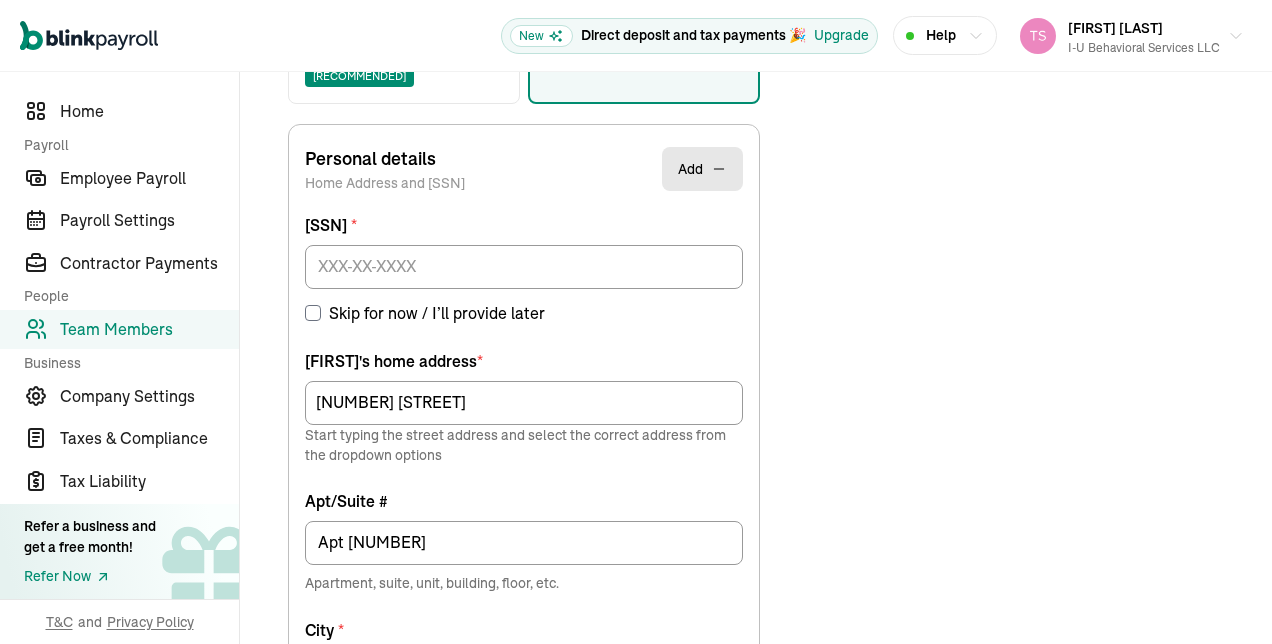 scroll, scrollTop: 438, scrollLeft: 0, axis: vertical 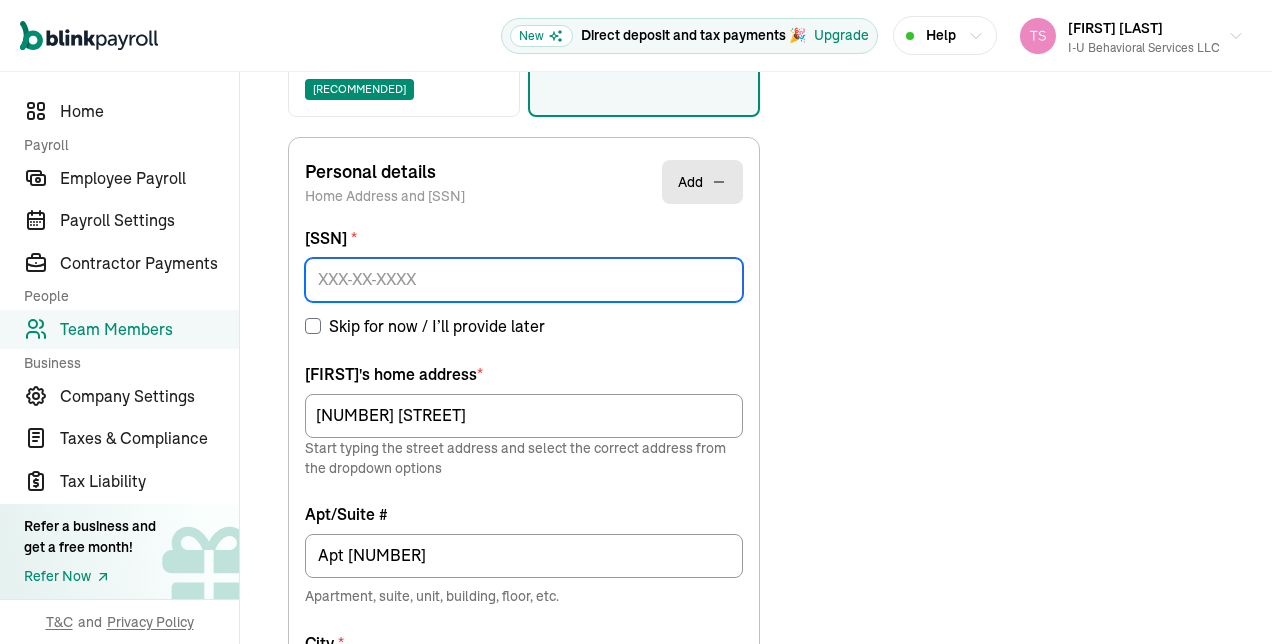 click at bounding box center [524, 280] 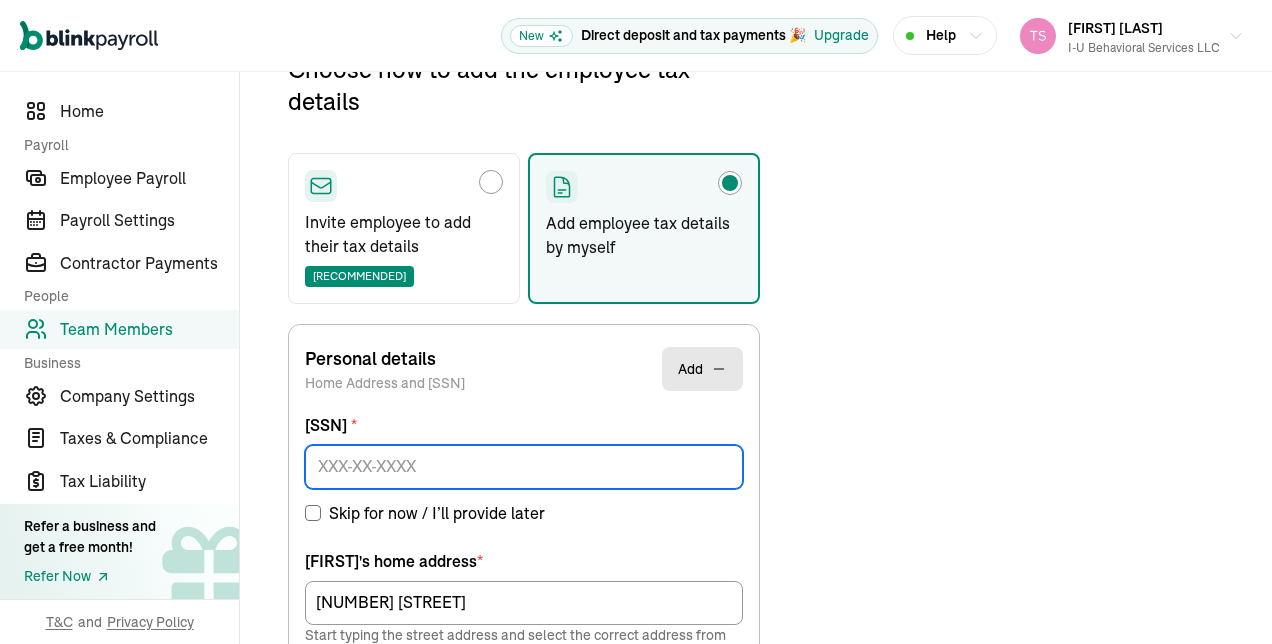 scroll, scrollTop: 236, scrollLeft: 0, axis: vertical 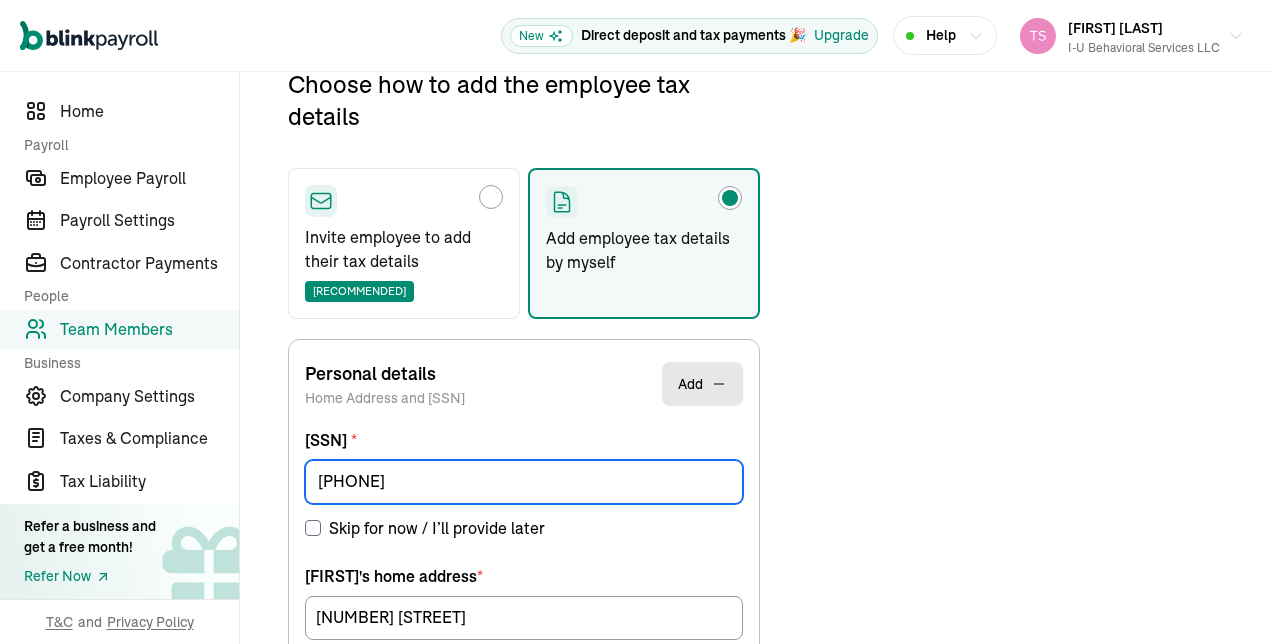 type on "[SSN]" 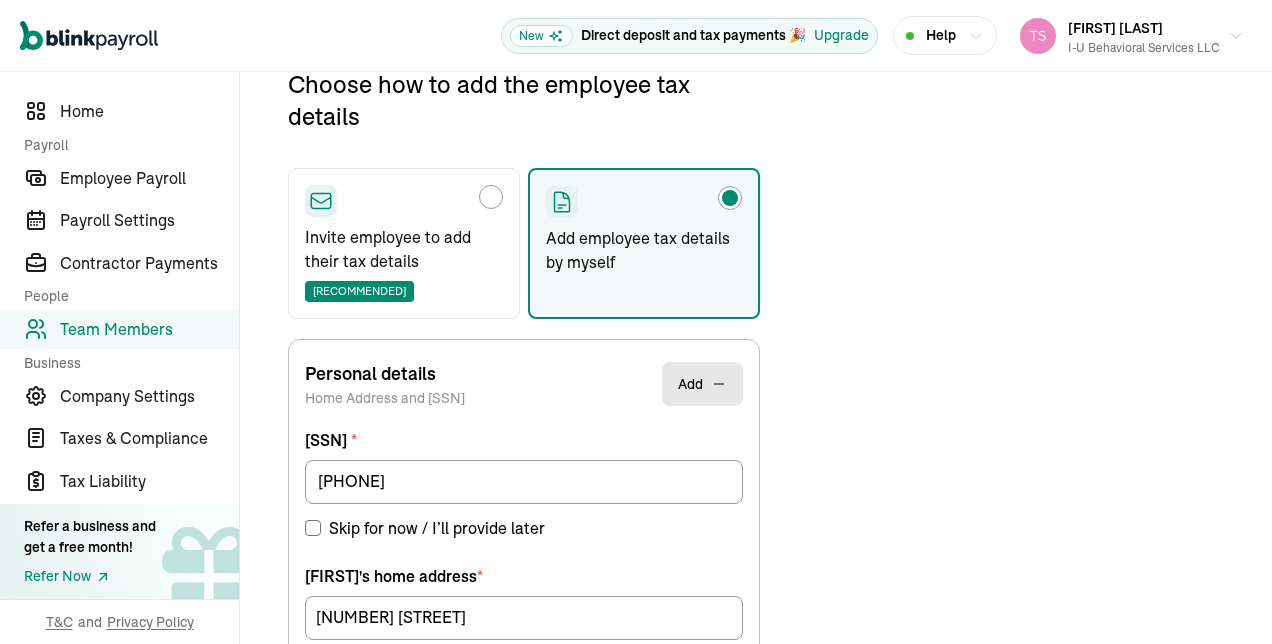 click on "Choose how to add the employee tax details Invite employee to add their tax details Recommended Add employee tax details by myself Personal details Home Address and SSN Add SSN   * [SSN] Skip for now / I’ll provide later Anyiah 's home address * [NUMBER] [STREET] Start typing the street address and select the correct address from the dropdown options Apt/Suite #   Apt 52 Apartment, suite, unit, building, floor, etc. City   *  Perth Amboy State   *  NJ Zip code   *  [POSTAL_CODE] Save Federal Tax Withholdings Form W-4 Add Provide employee's personal details Please provide employee's personal details so we can assist you in adding their Federal Tax Withholdings. State Tax Withholdings Form W-4 State Equivalent Add Provide employee's personal details Please provide employee's personal details so we can assist you in adding their State Tax Withholdings. Previous Next: Pay History" at bounding box center (756, 721) 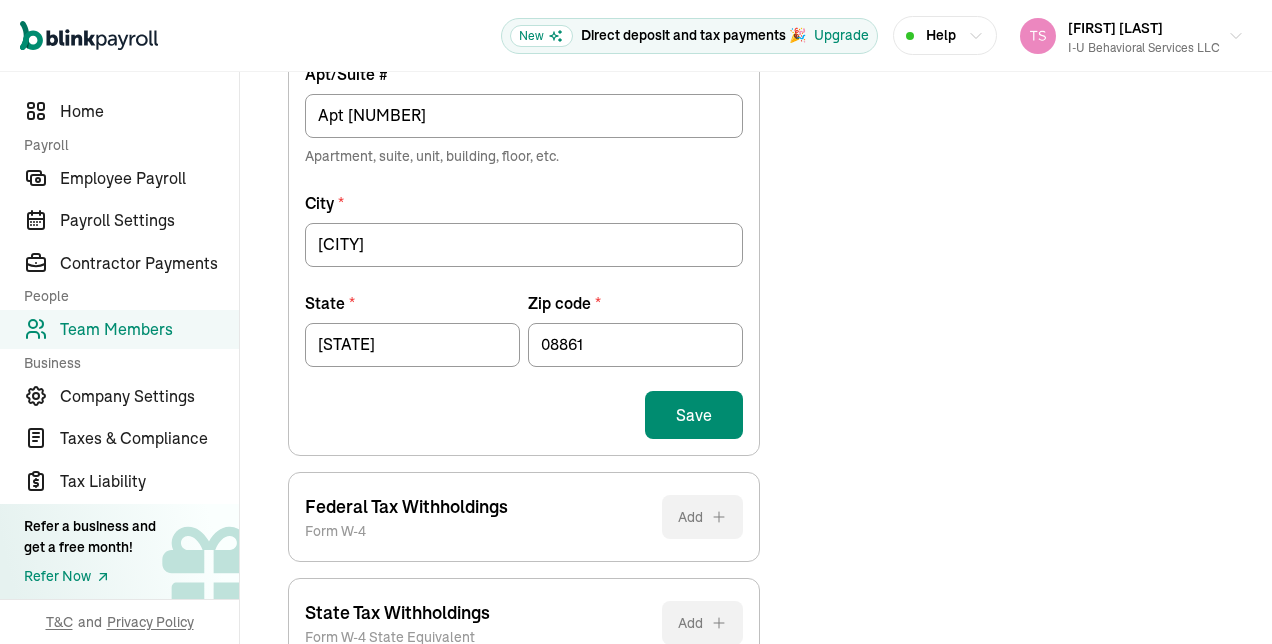 scroll, scrollTop: 962, scrollLeft: 0, axis: vertical 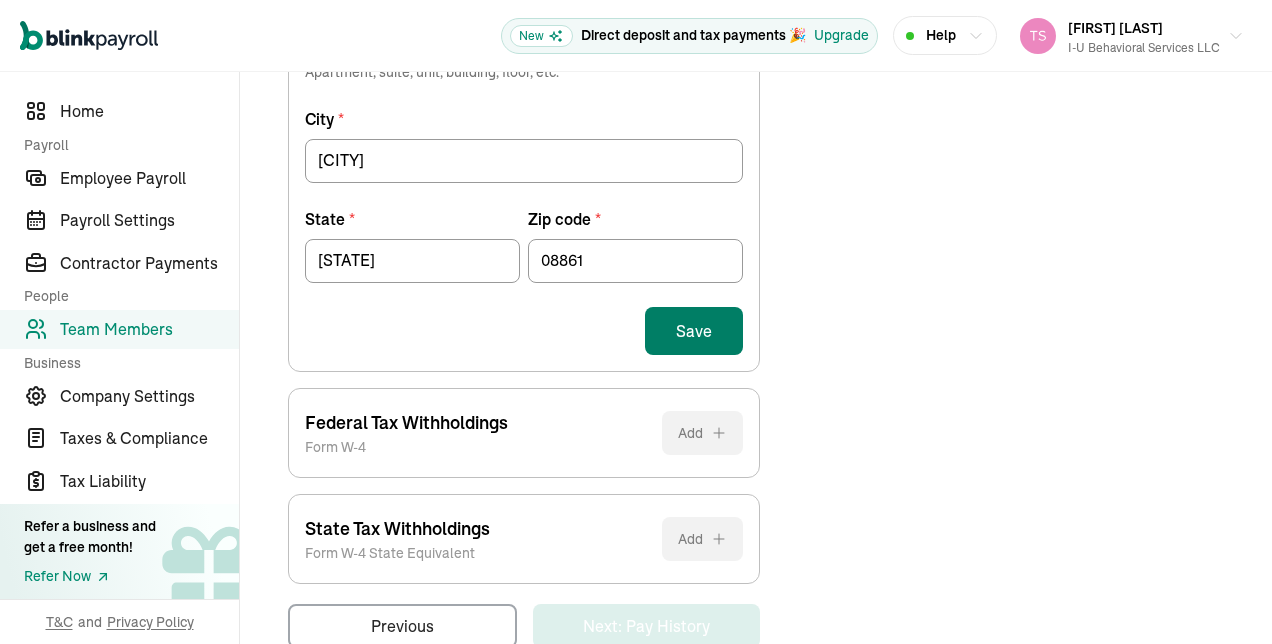 click on "Save" at bounding box center (694, 331) 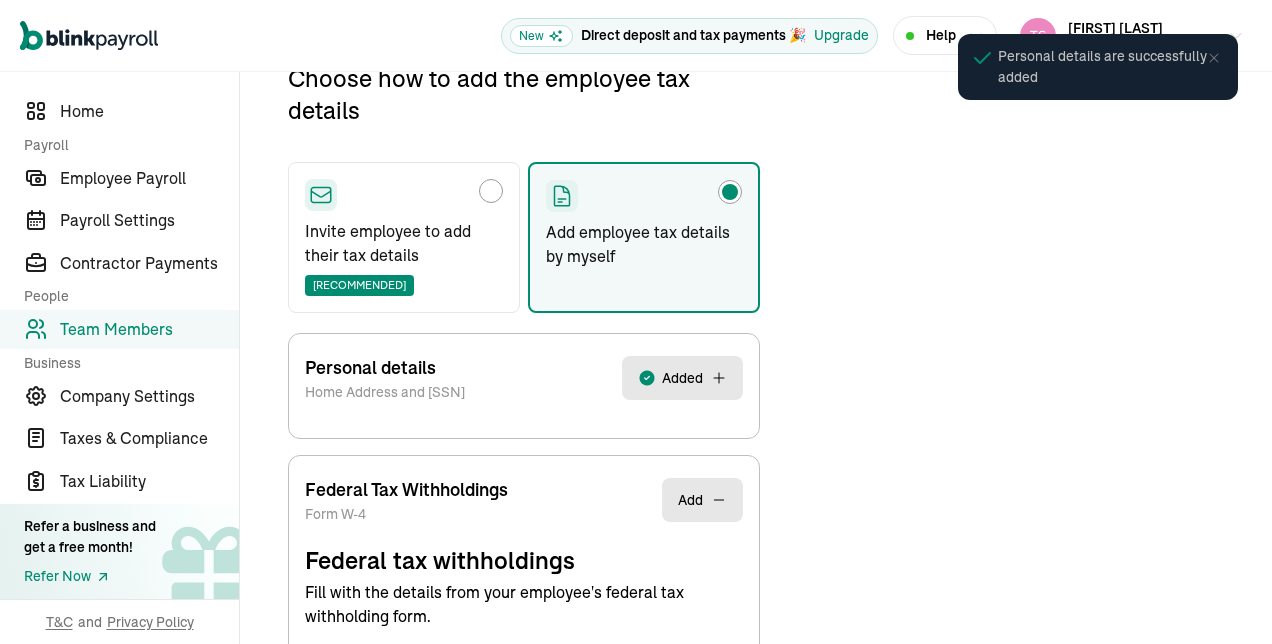 scroll, scrollTop: 236, scrollLeft: 0, axis: vertical 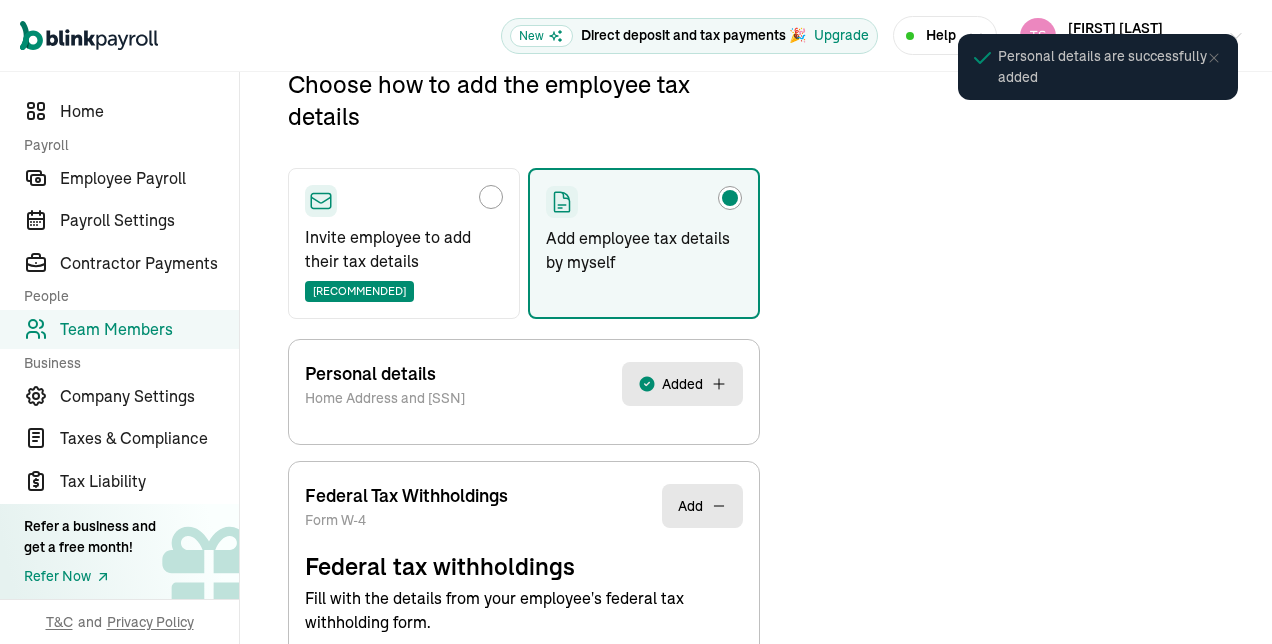 select on "S" 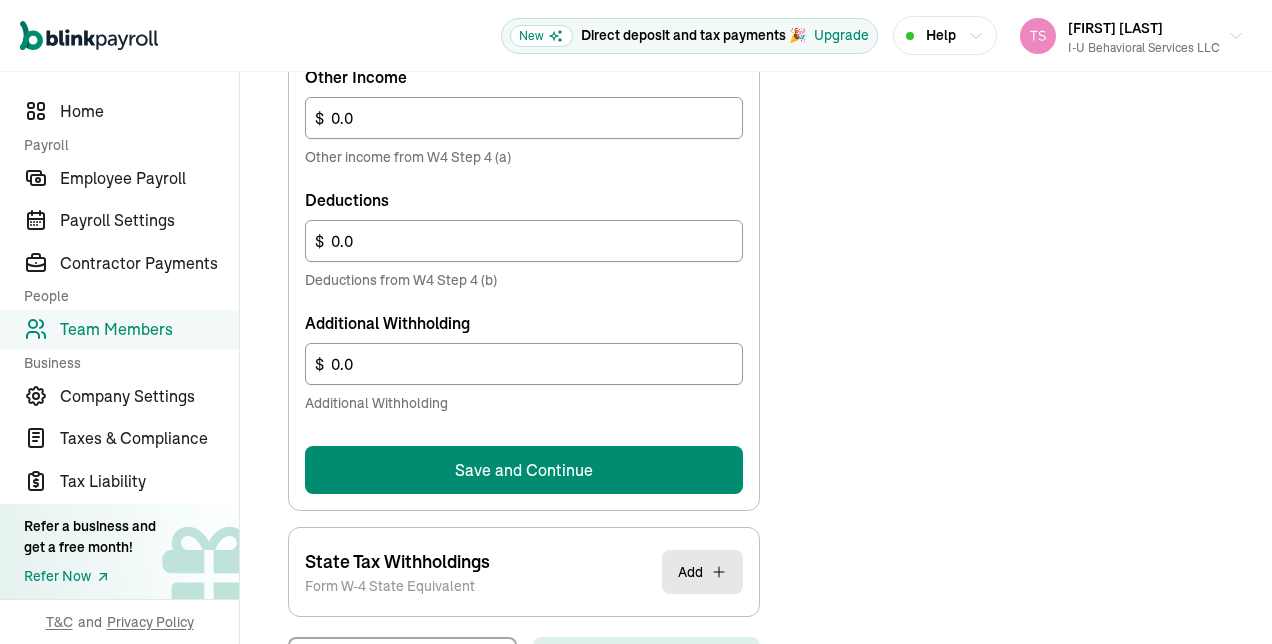 scroll, scrollTop: 1312, scrollLeft: 0, axis: vertical 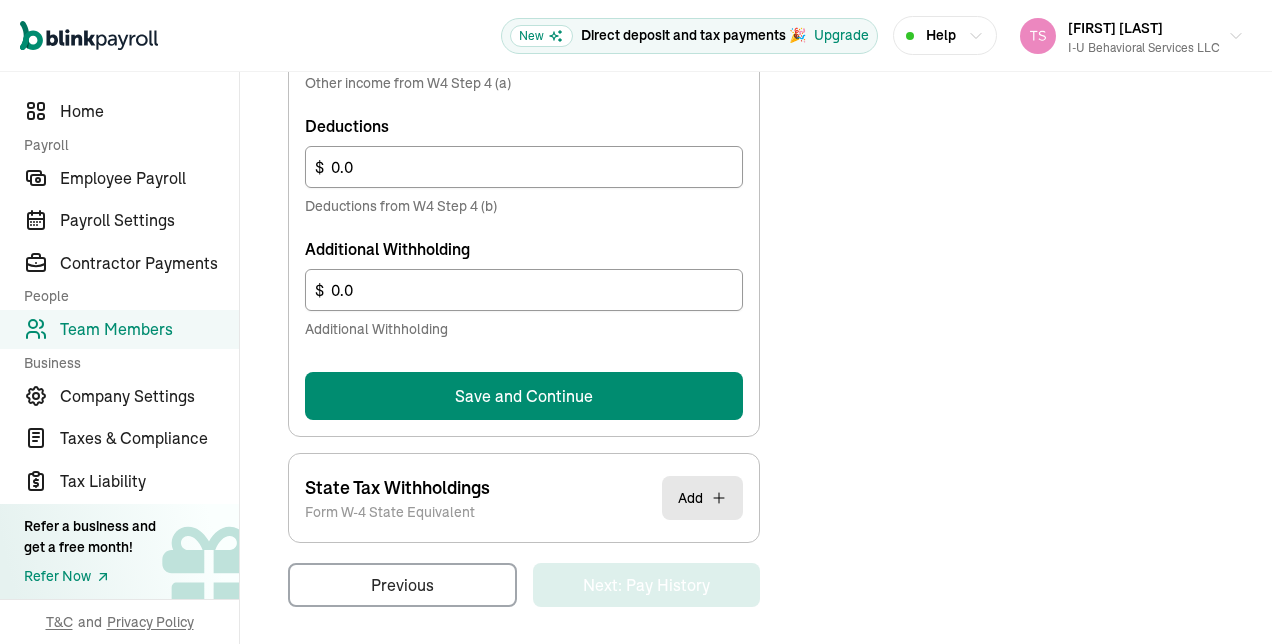 click on "Save and Continue" at bounding box center (524, 396) 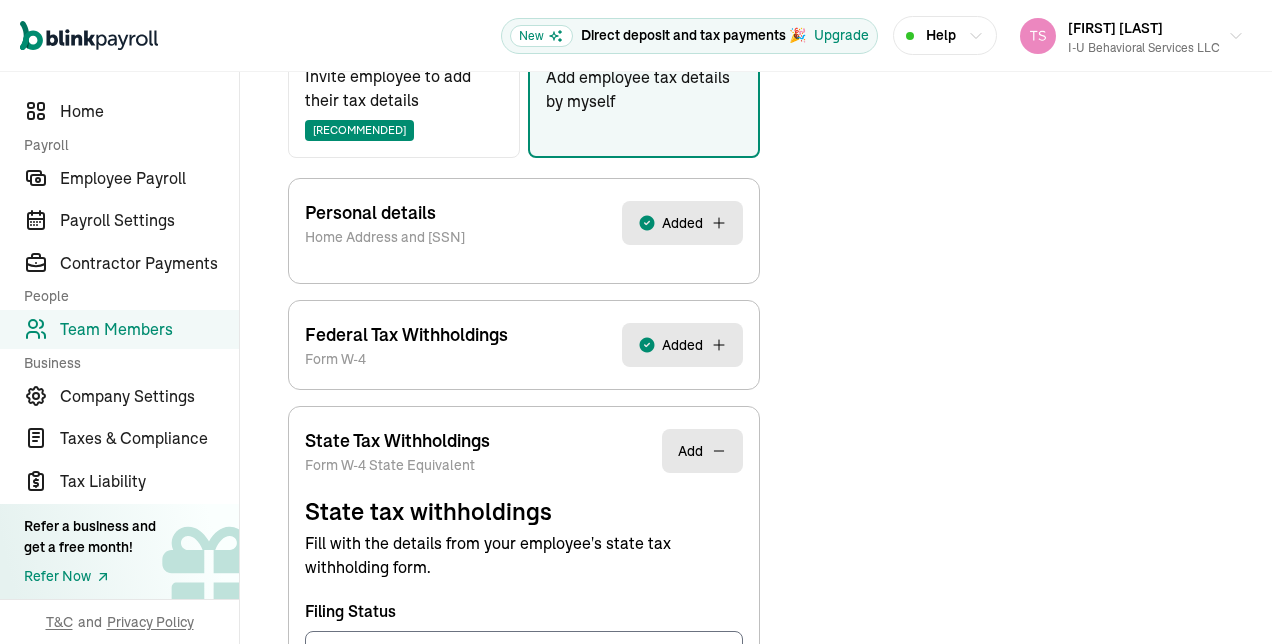 scroll, scrollTop: 396, scrollLeft: 0, axis: vertical 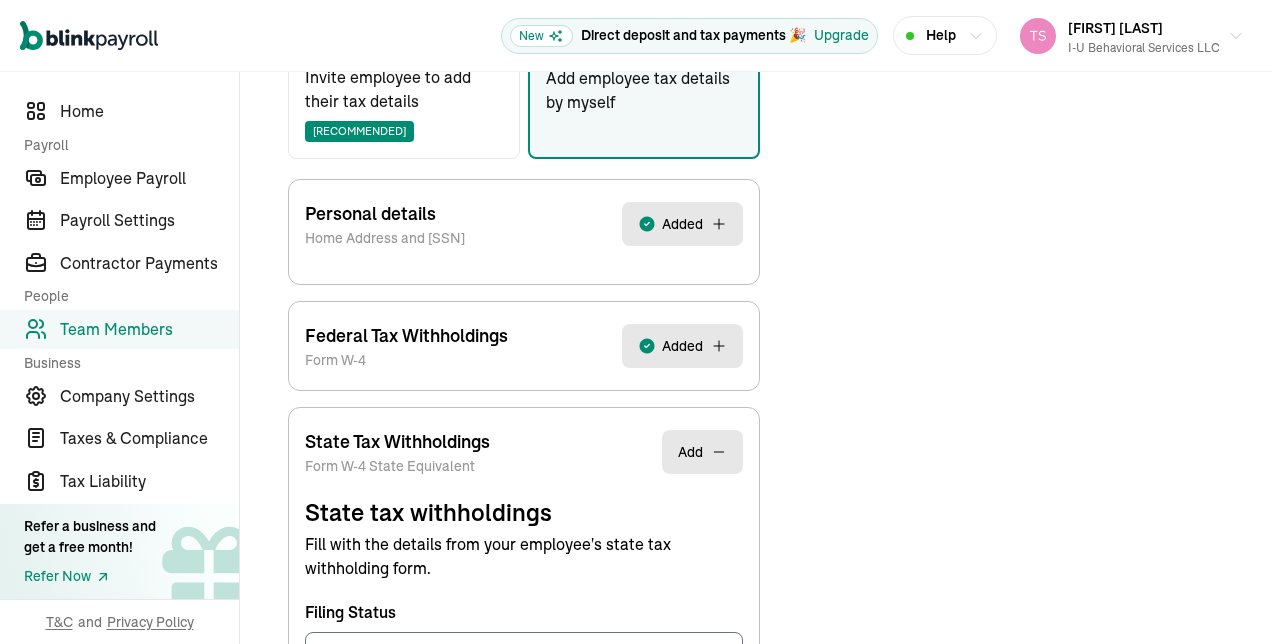 click on "Federal Tax Withholdings Form W-4   Added" at bounding box center [524, 346] 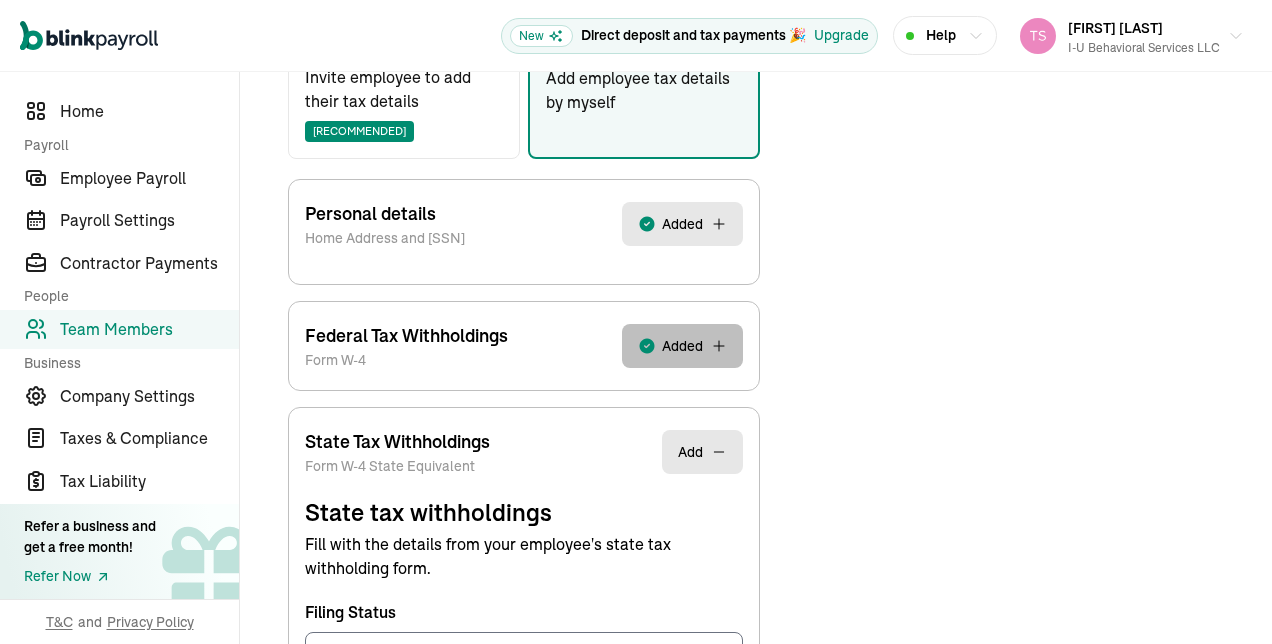 click on "Added" at bounding box center [682, 346] 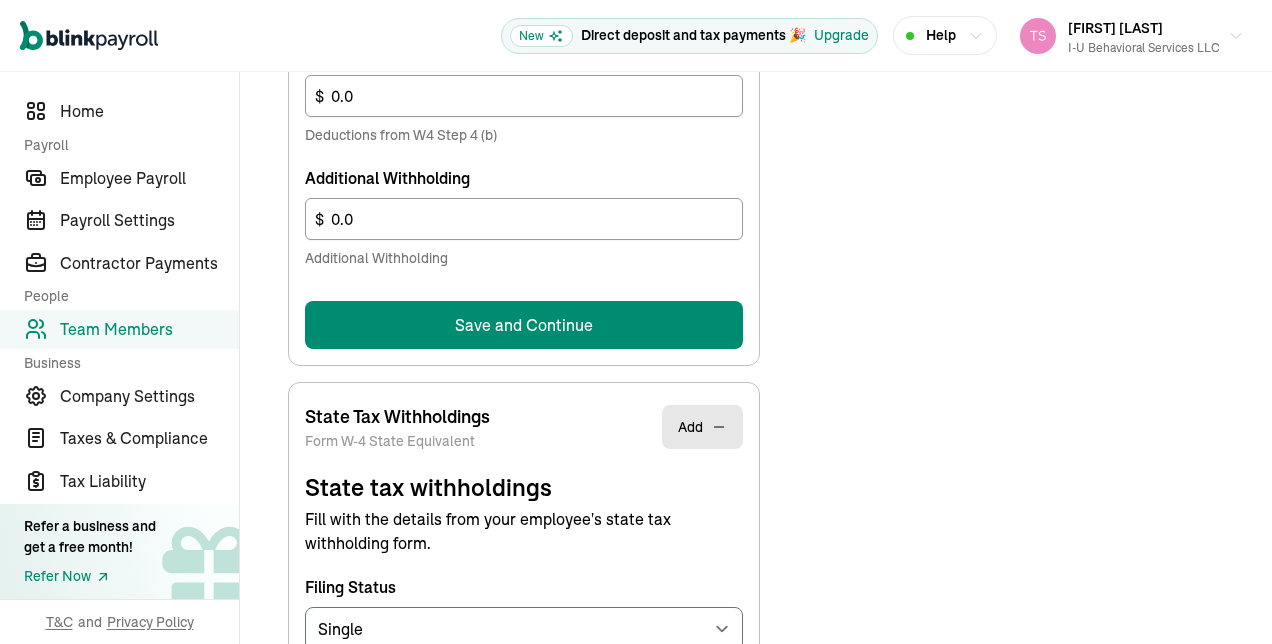 scroll, scrollTop: 1386, scrollLeft: 0, axis: vertical 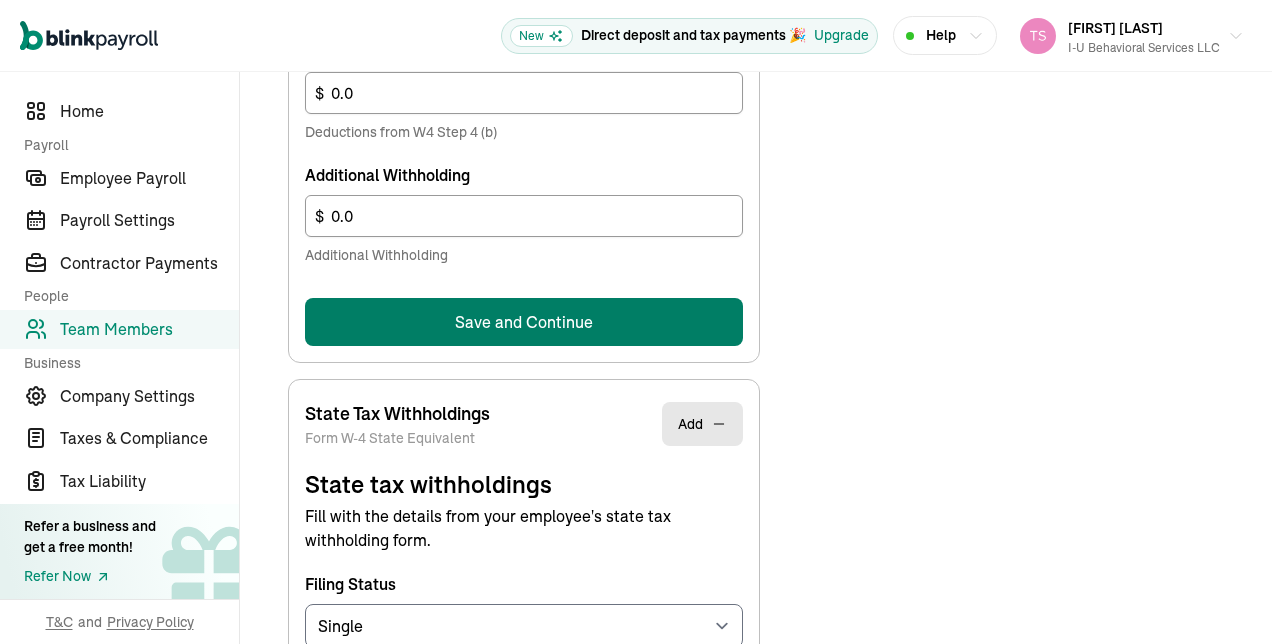 click on "Save and Continue" at bounding box center (524, 322) 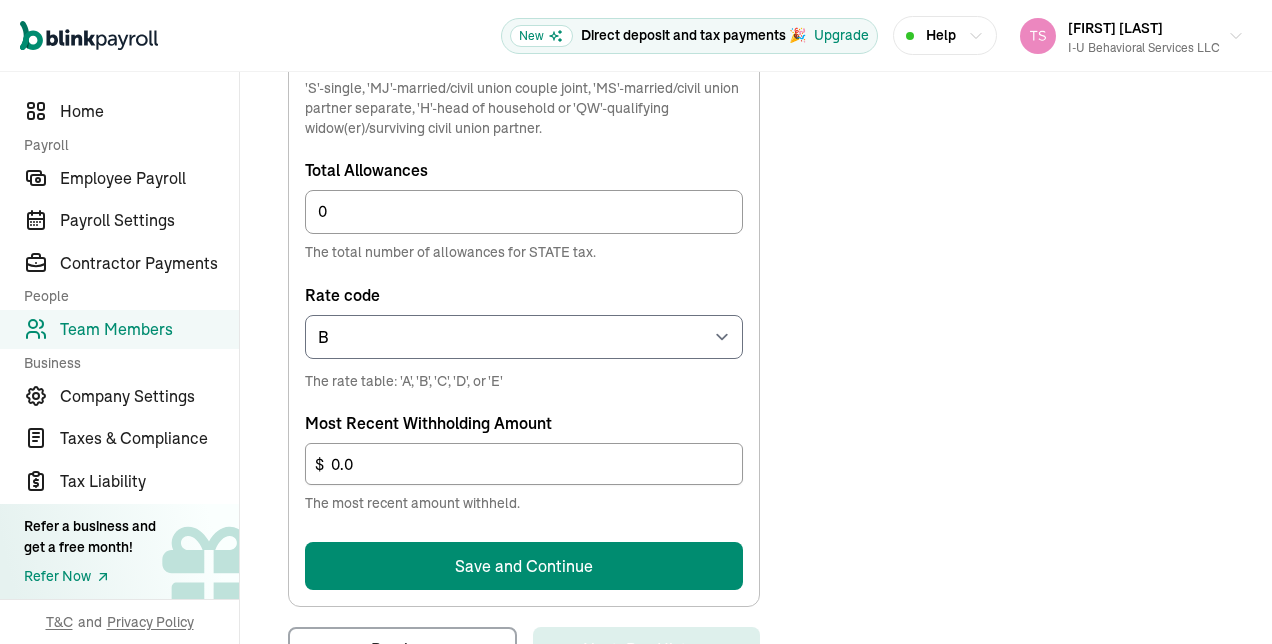 scroll, scrollTop: 1073, scrollLeft: 0, axis: vertical 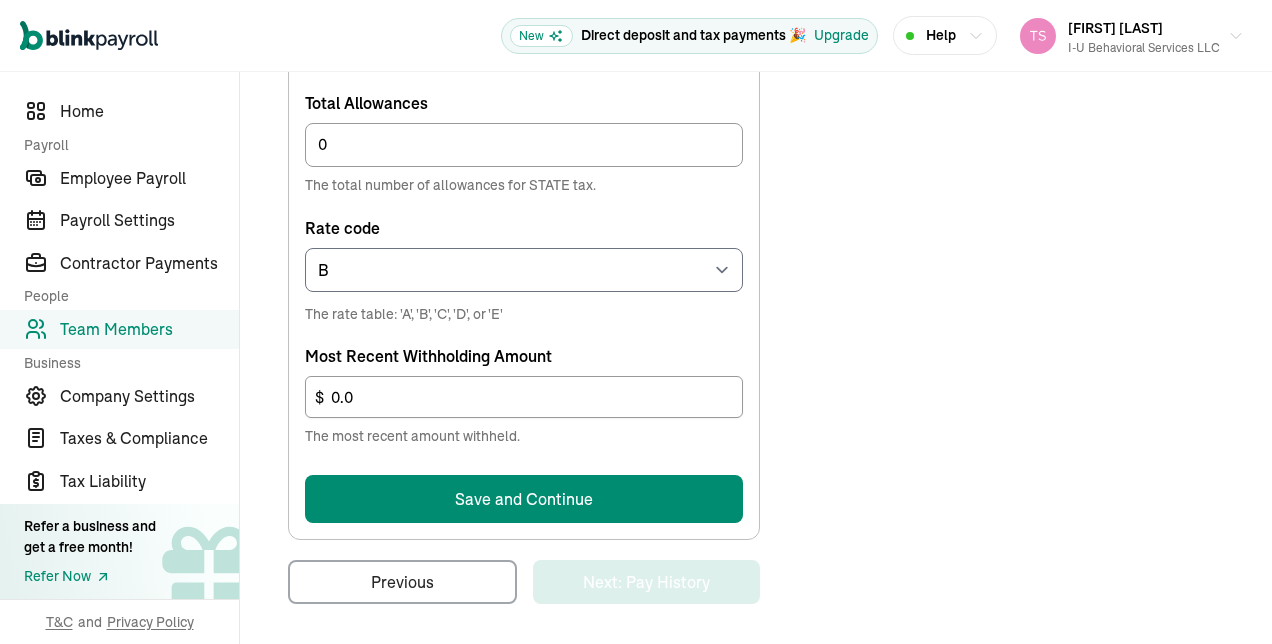 click on "Save and Continue" at bounding box center [524, 499] 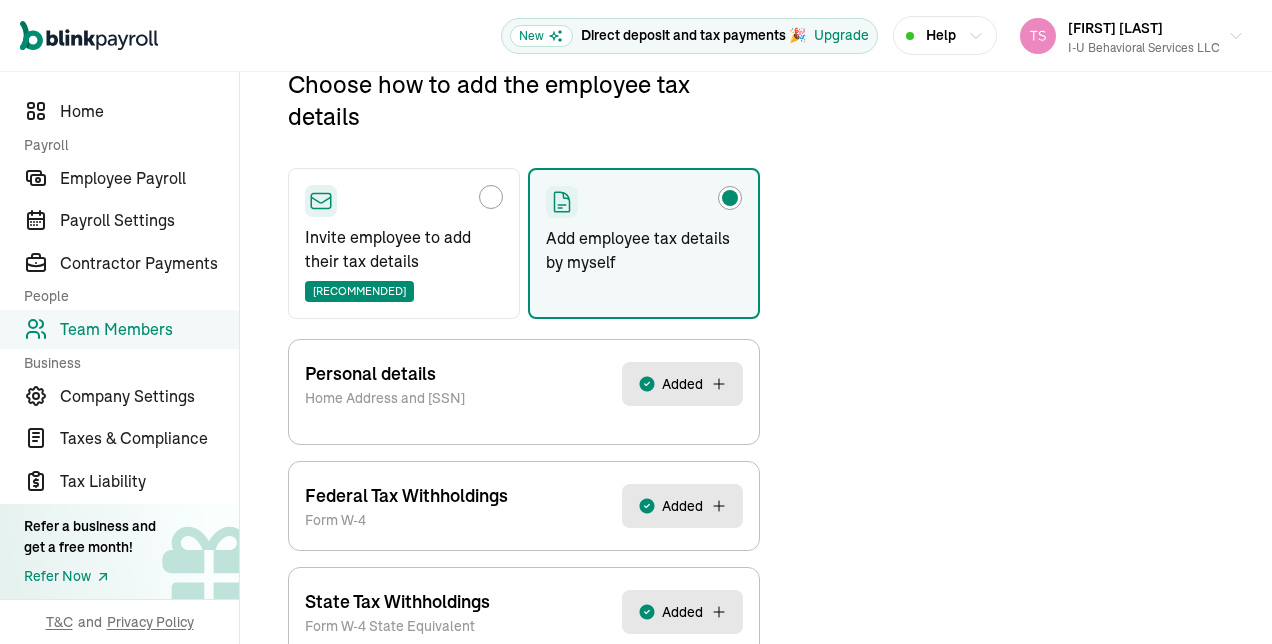 scroll, scrollTop: 354, scrollLeft: 0, axis: vertical 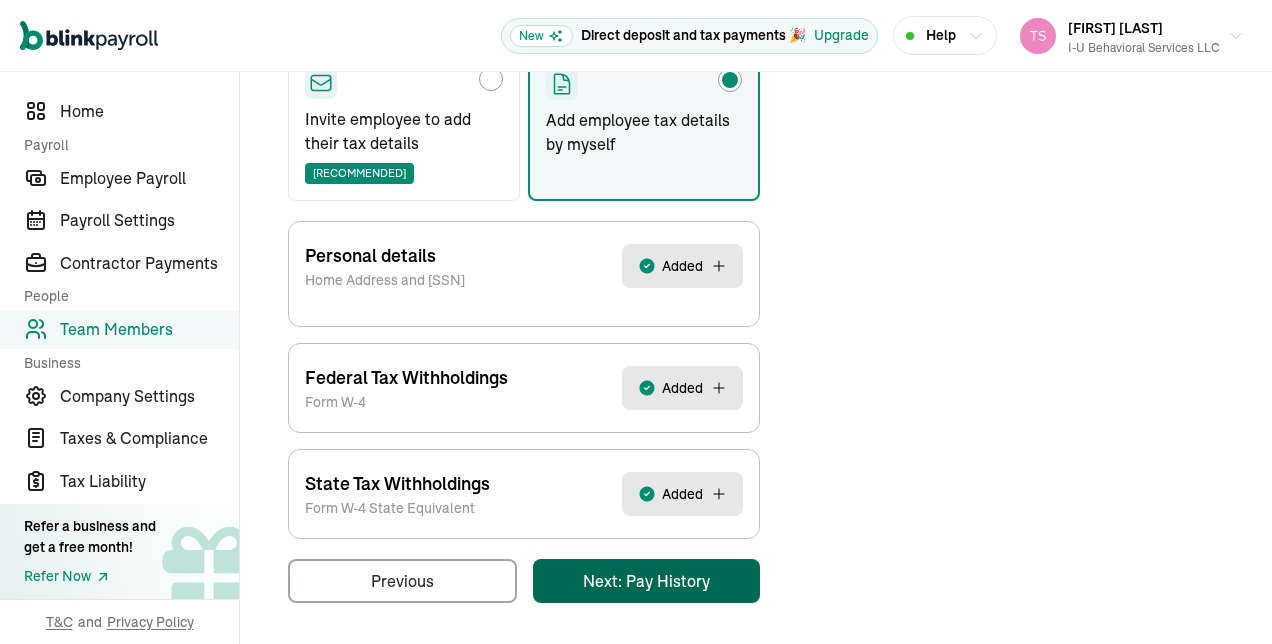 click on "Pay Stubs General Job & Payment Time-off Benefits & Deductions Taxes Documents Pay History W2 Forms Choose how to add the employee tax details Invite employee to add their tax details Recommended Add employee tax details by myself Personal details Home Address and SSN   Added SSN   * [SSN] Anyiah 's home address * [NUMBER] [STREET] Start typing the street address and select the correct address from the dropdown options Apt/Suite #   Apt 52 Apartment, suite, unit, building, floor, etc. City   *  Perth Amboy State   *  NJ Zip code   *  [POSTAL_CODE] Save Federal Tax Withholdings Form W-4   Added Federal tax withholdings Fill with the details from your employee's federal tax withholding form. Filing Status   Select an item Single or Married filing separately Married filing jointly or Qualifying surviving spouse Head of household Nonresident Alien 'S'-single or married filing separately, 'M'-married filing jointly or qualifying surviving spouse, 'H'-head of household, or 'NRA'-nonresident alien. Multiple jobs" at bounding box center [756, 252] 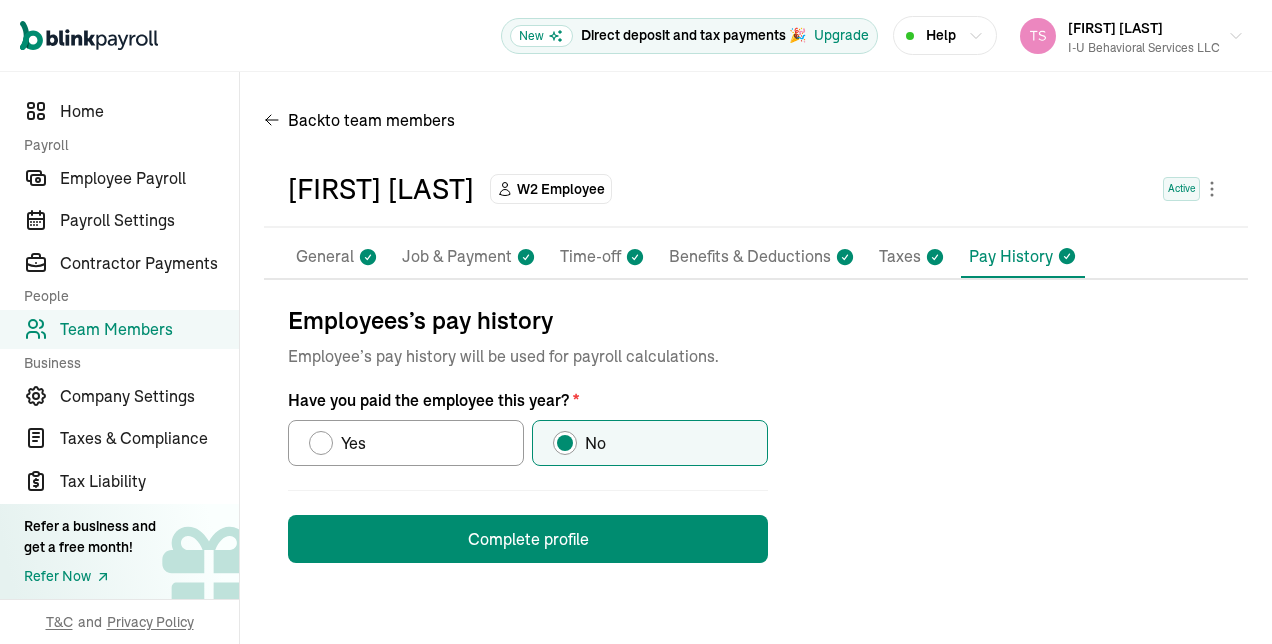 scroll, scrollTop: 0, scrollLeft: 0, axis: both 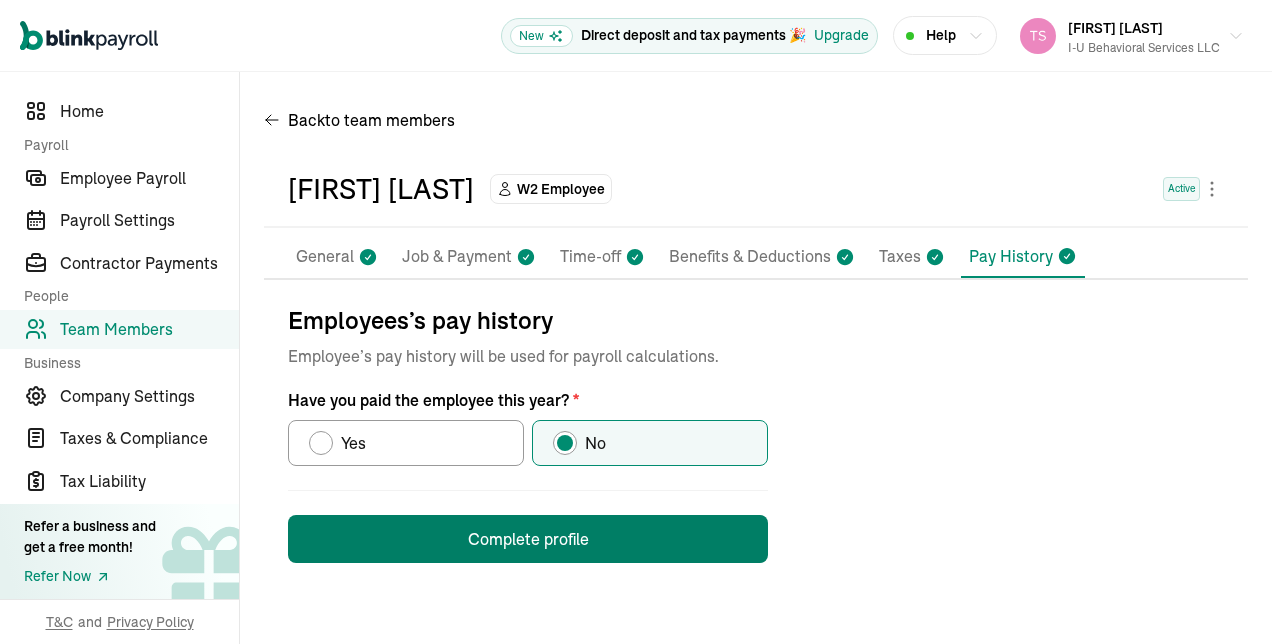click on "Complete profile" at bounding box center [528, 539] 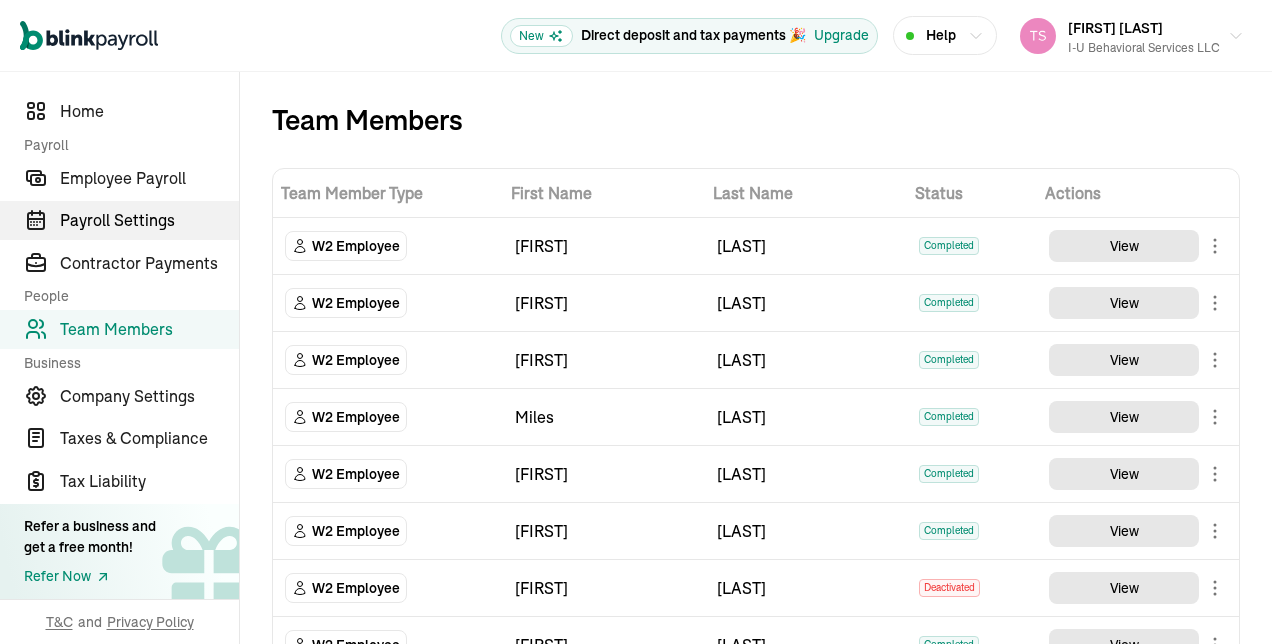 click on "Payroll Settings" at bounding box center (149, 220) 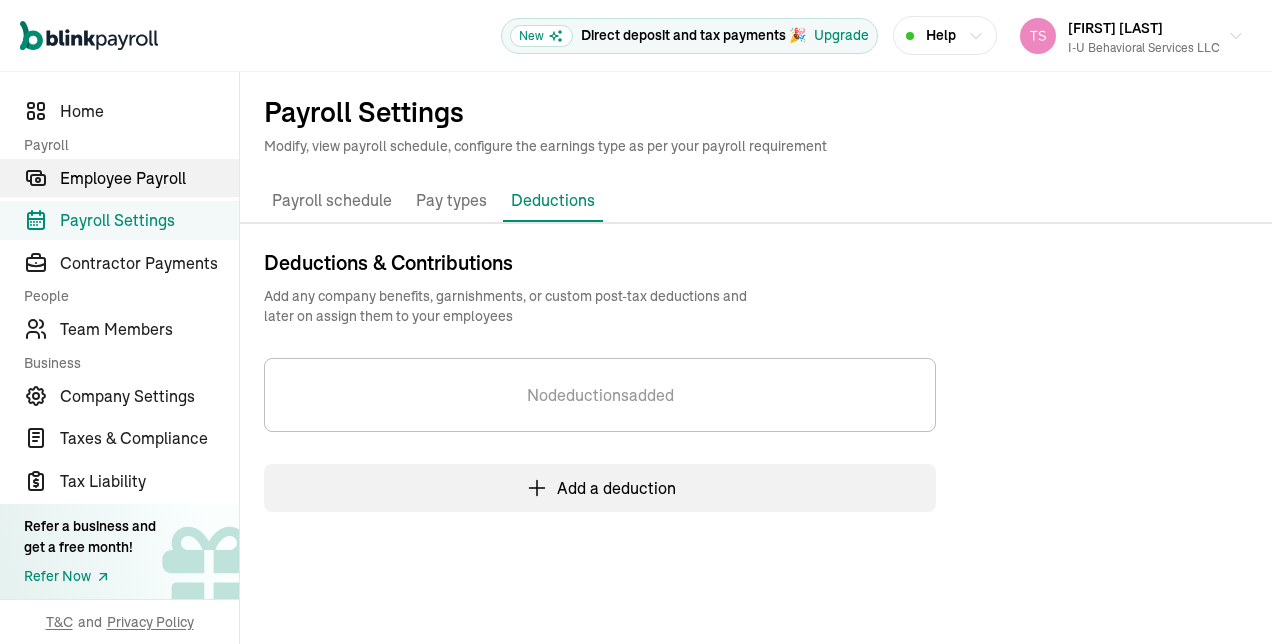 click on "Employee Payroll" at bounding box center (149, 178) 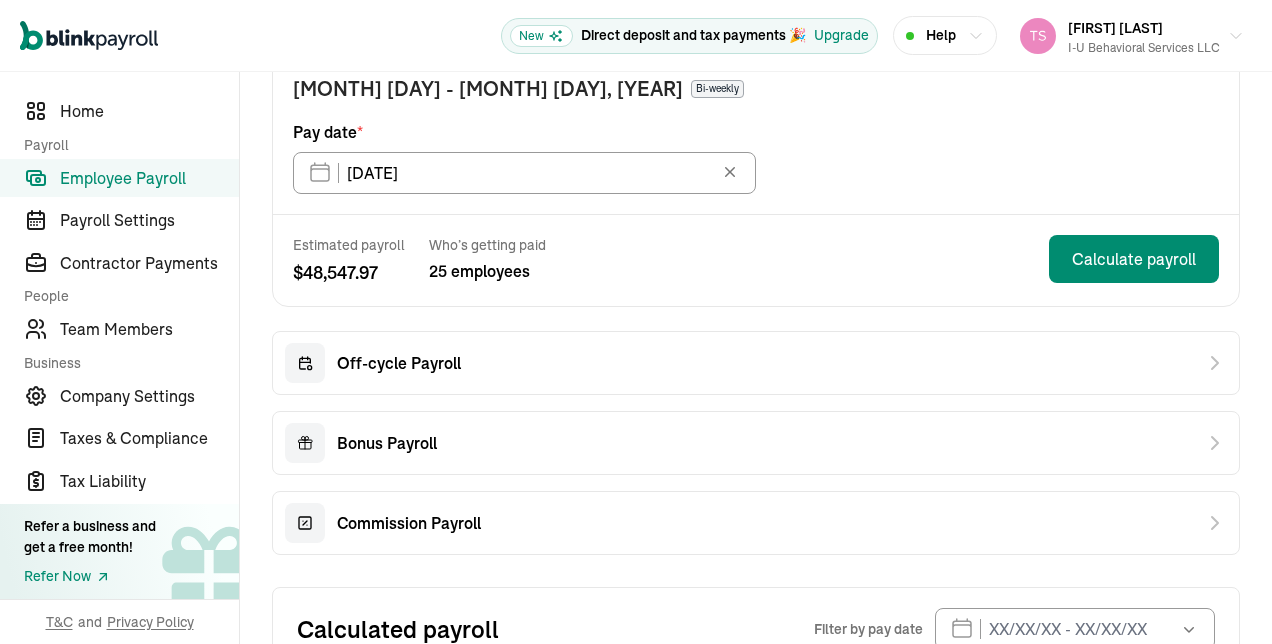 scroll, scrollTop: 210, scrollLeft: 0, axis: vertical 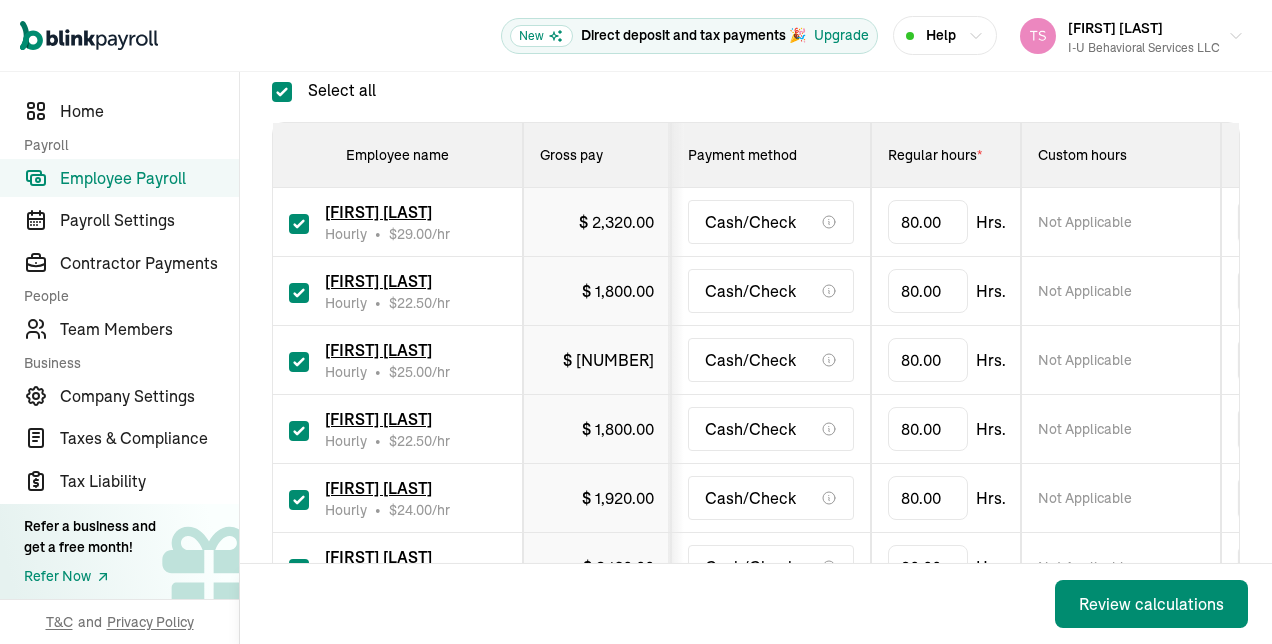 click at bounding box center (299, 222) 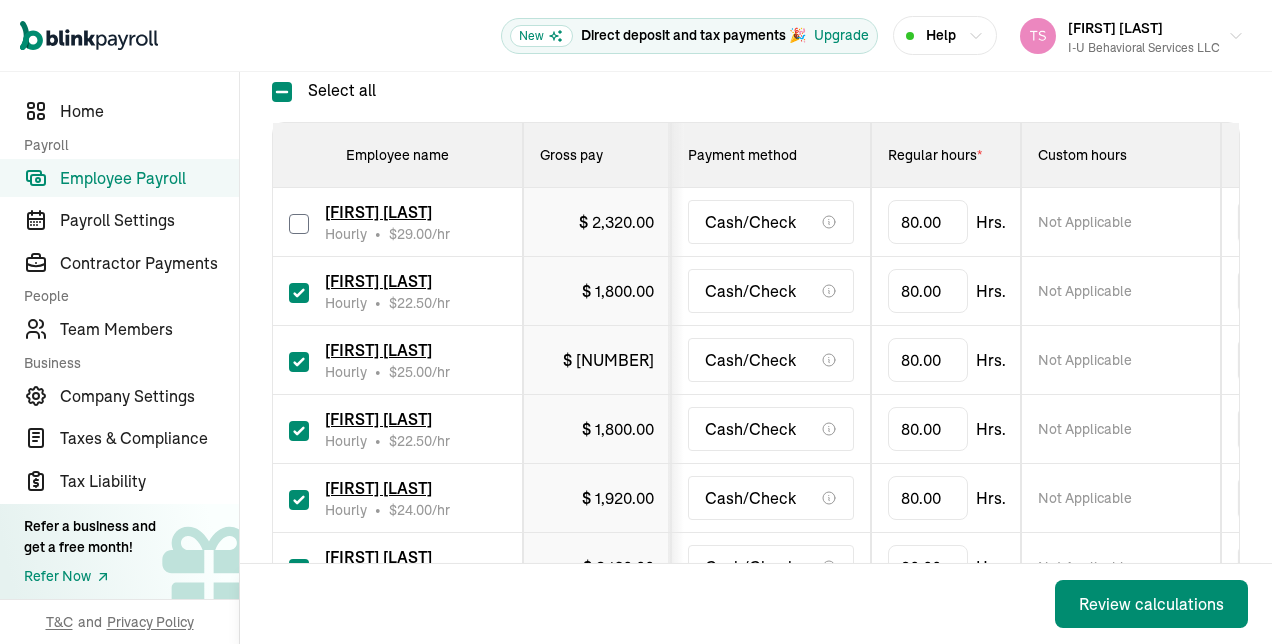 click at bounding box center [299, 222] 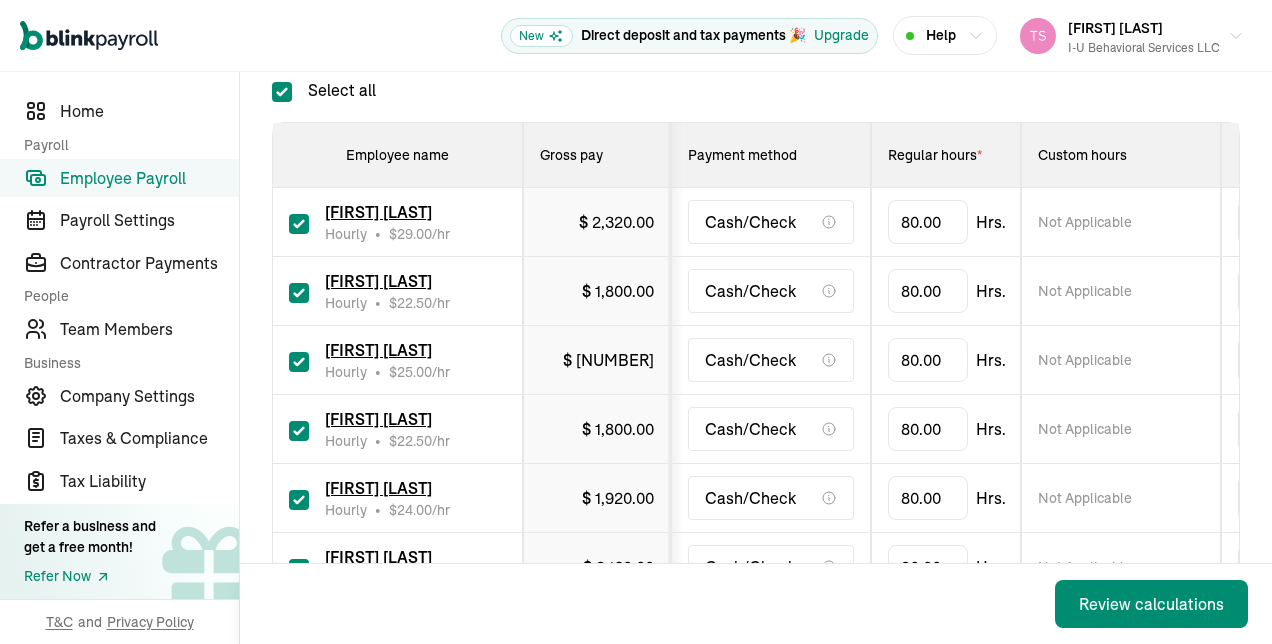 checkbox on "true" 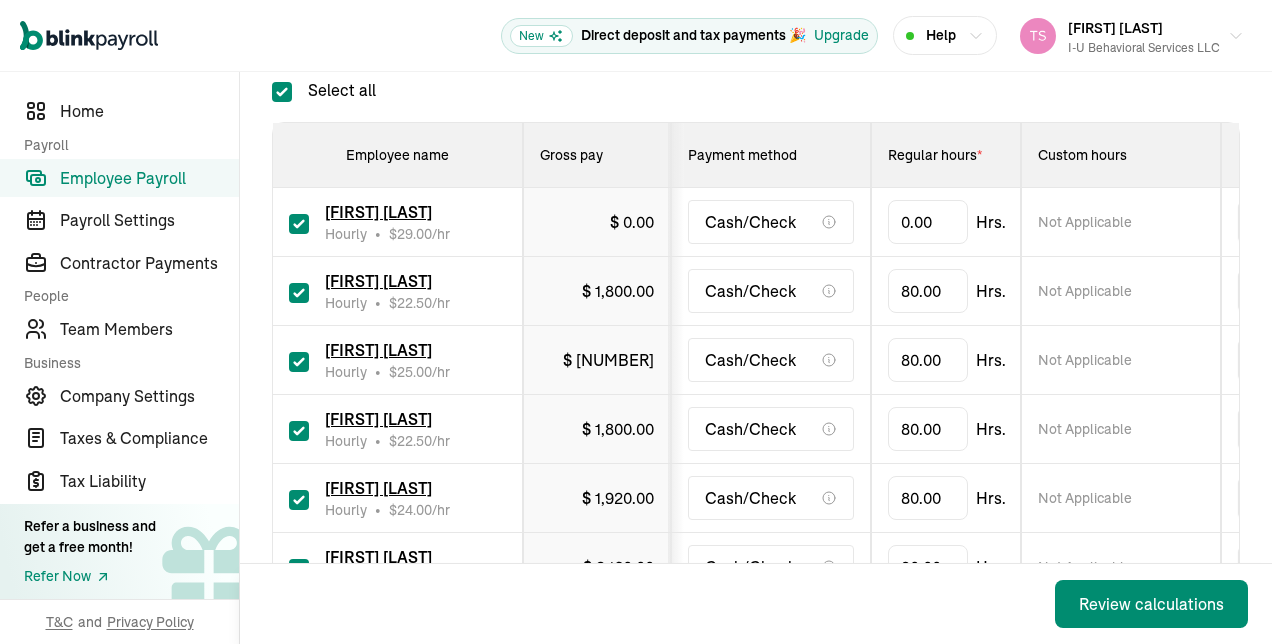 type on "0.00" 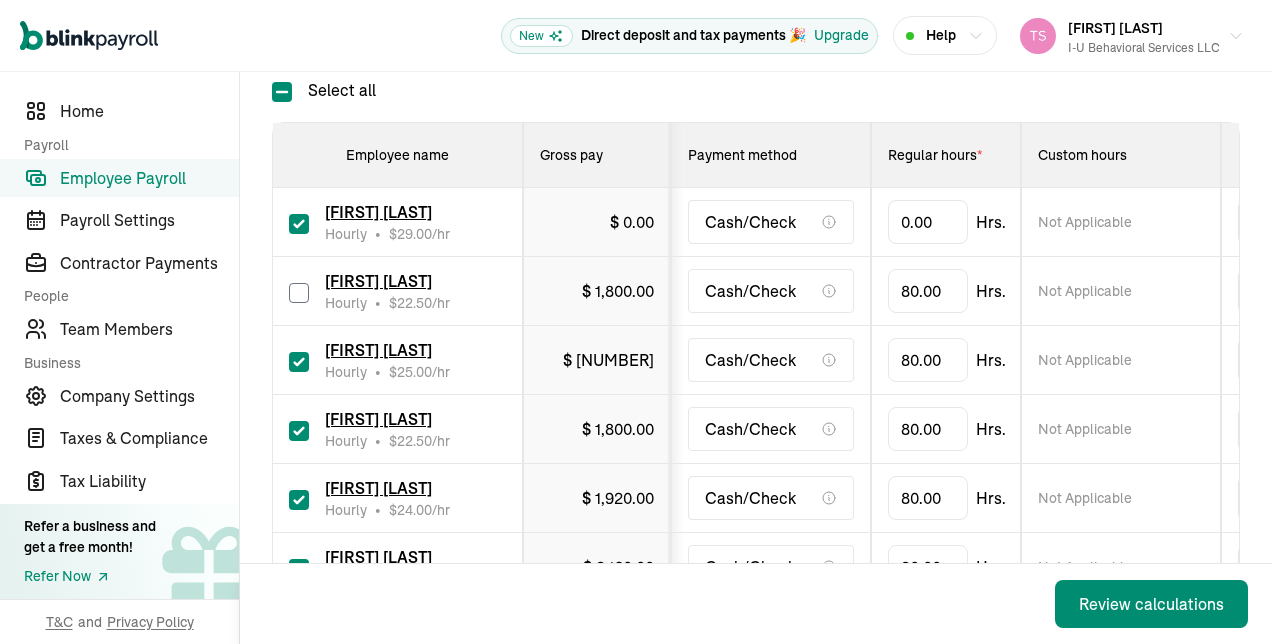 checkbox on "false" 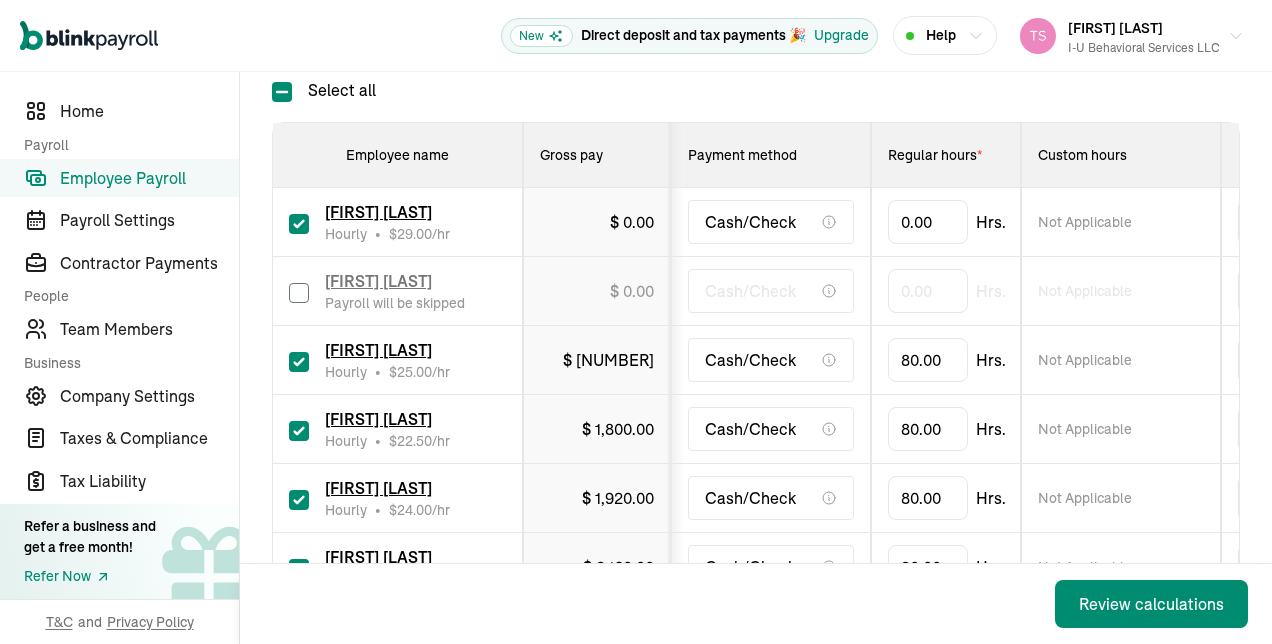 click at bounding box center (299, 224) 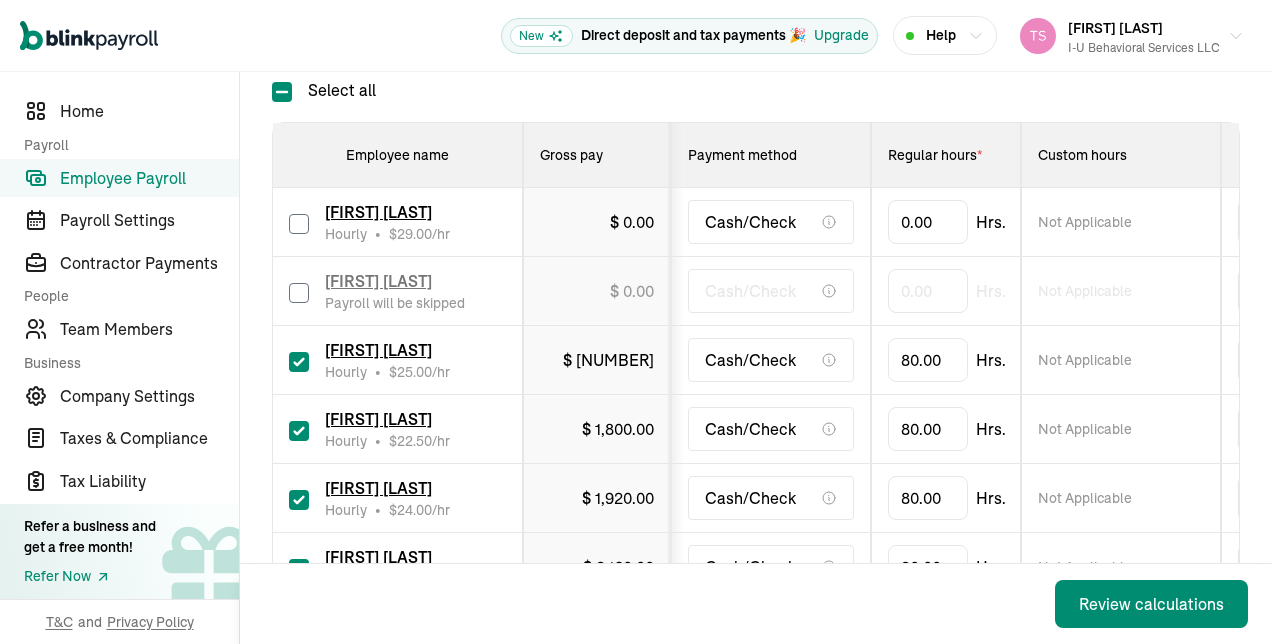 checkbox on "false" 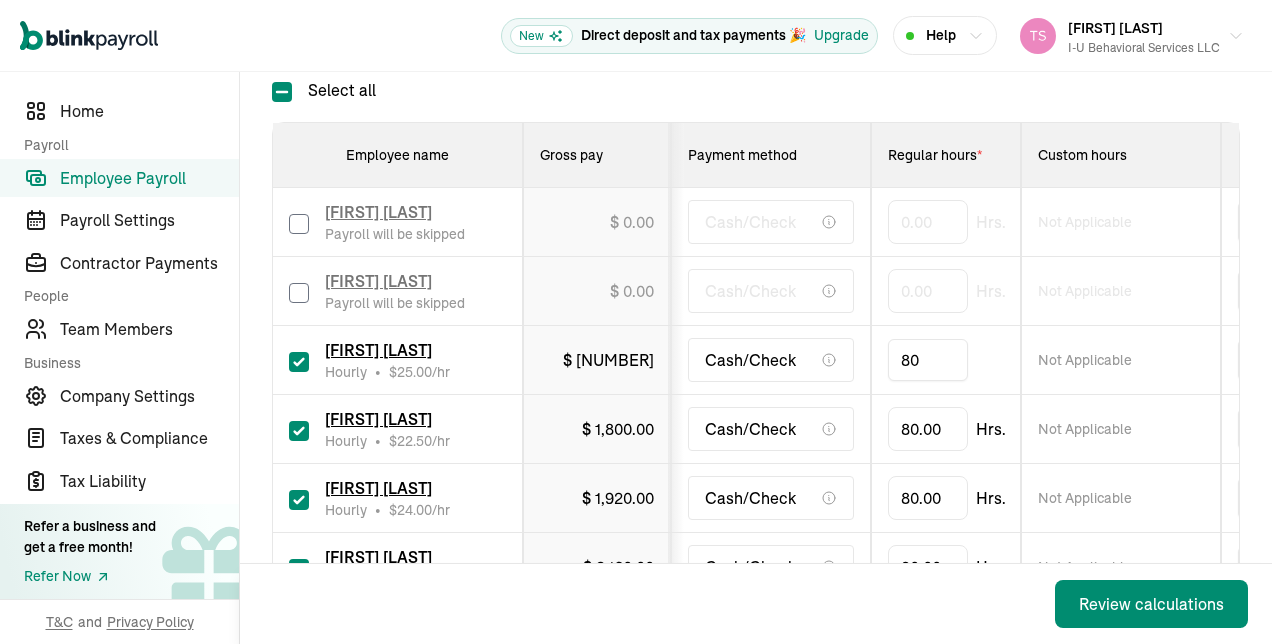 click on "[AMOUNT]" at bounding box center (928, 360) 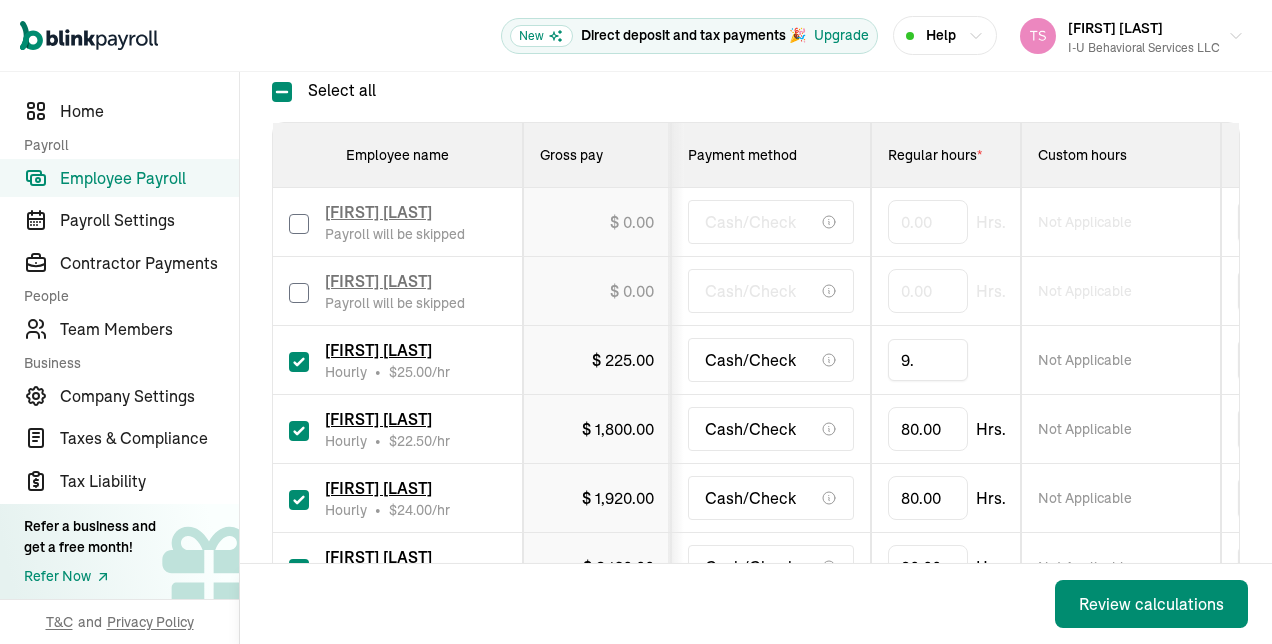 type on "9.5" 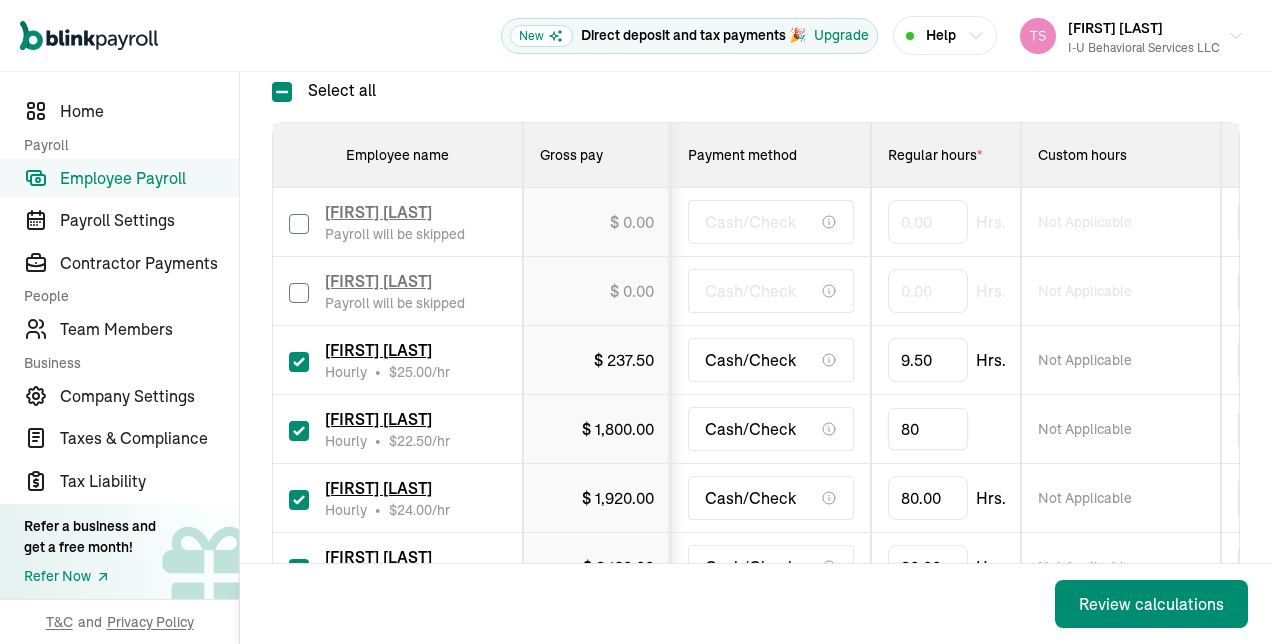 click on "[AMOUNT]" at bounding box center [928, 429] 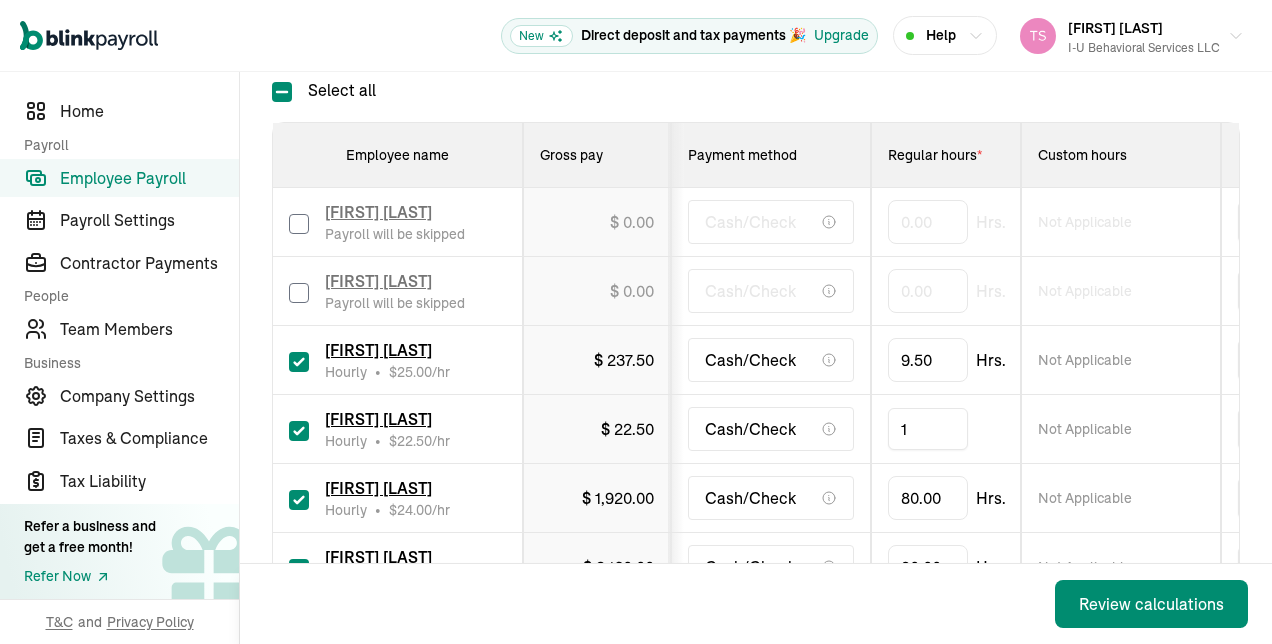 type on "13" 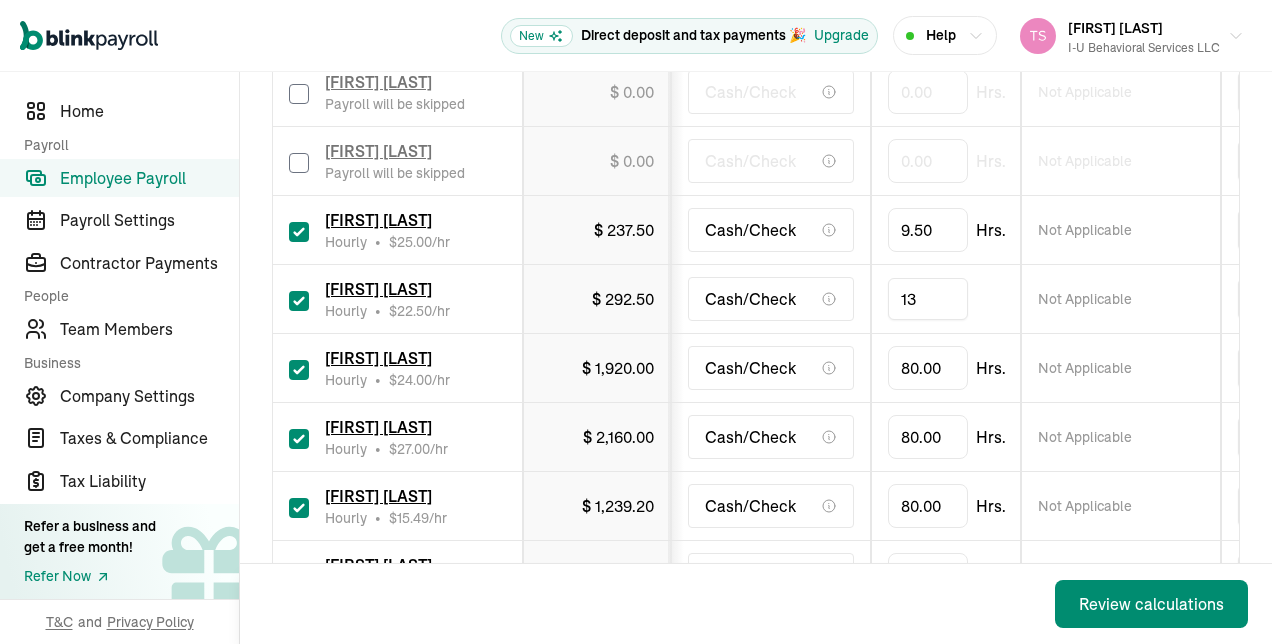 scroll, scrollTop: 444, scrollLeft: 0, axis: vertical 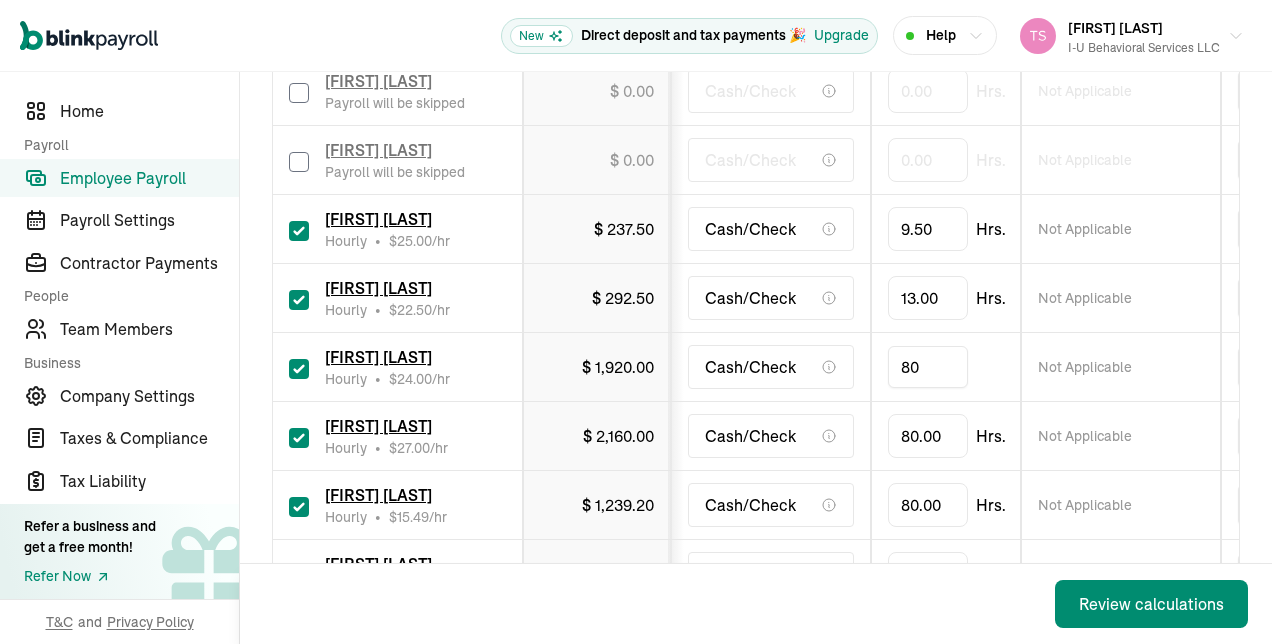 click on "[AMOUNT]" at bounding box center (928, 367) 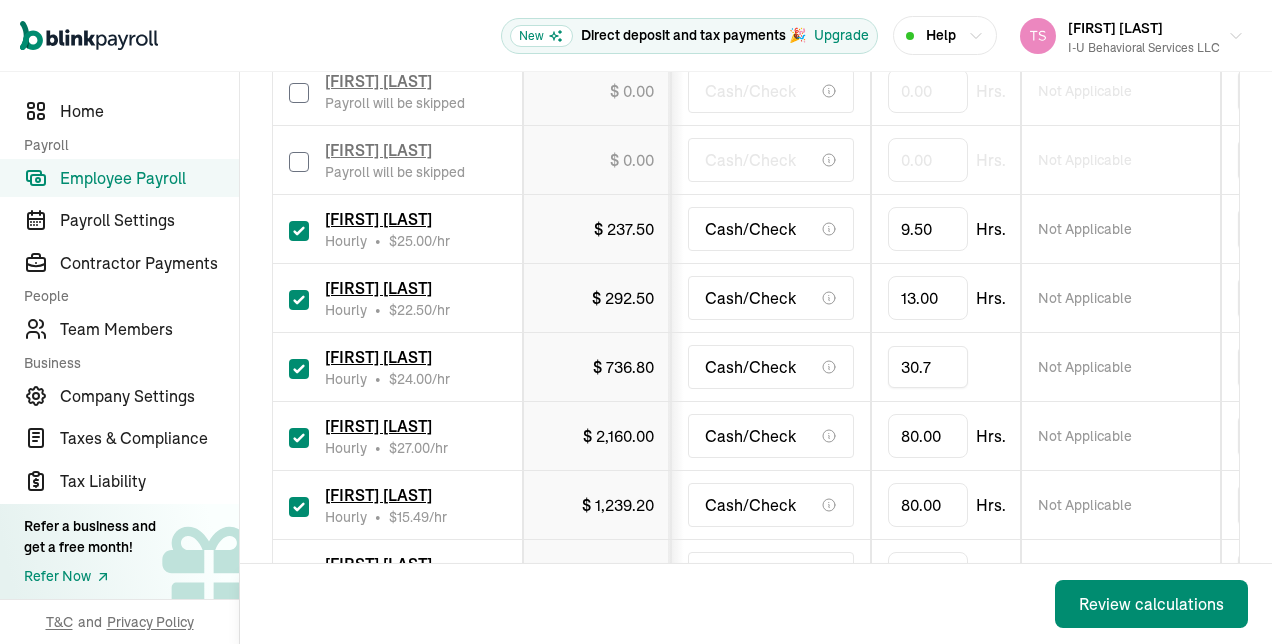 type on "30.75" 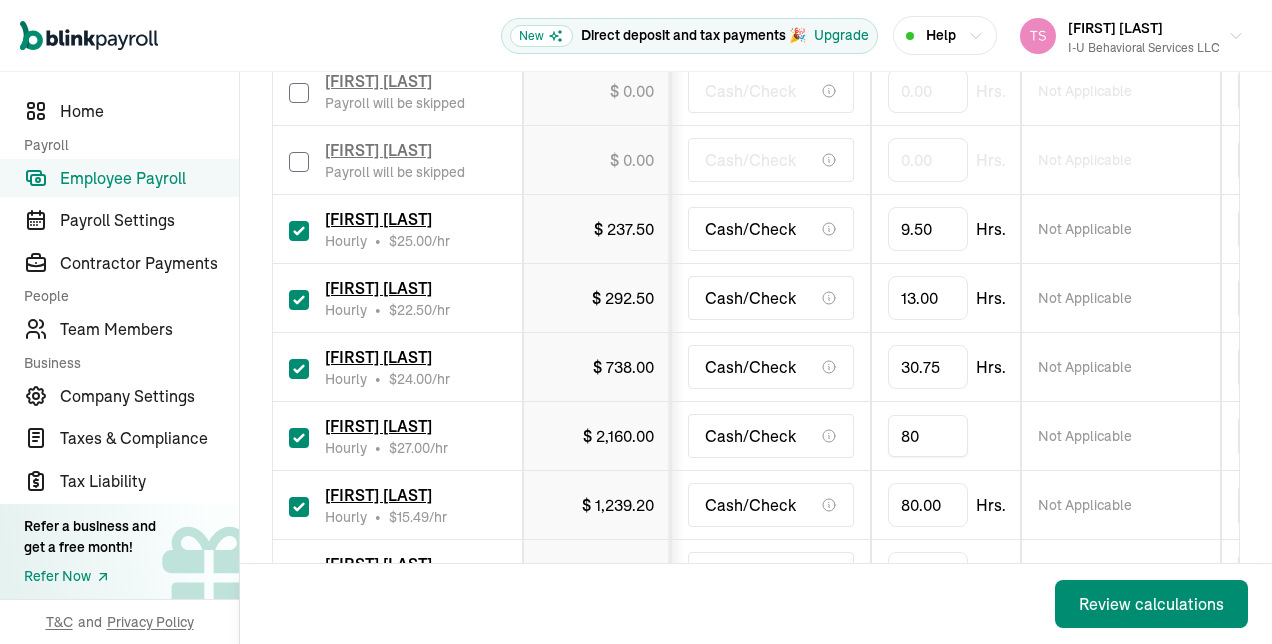 click on "[AMOUNT]" at bounding box center [928, 436] 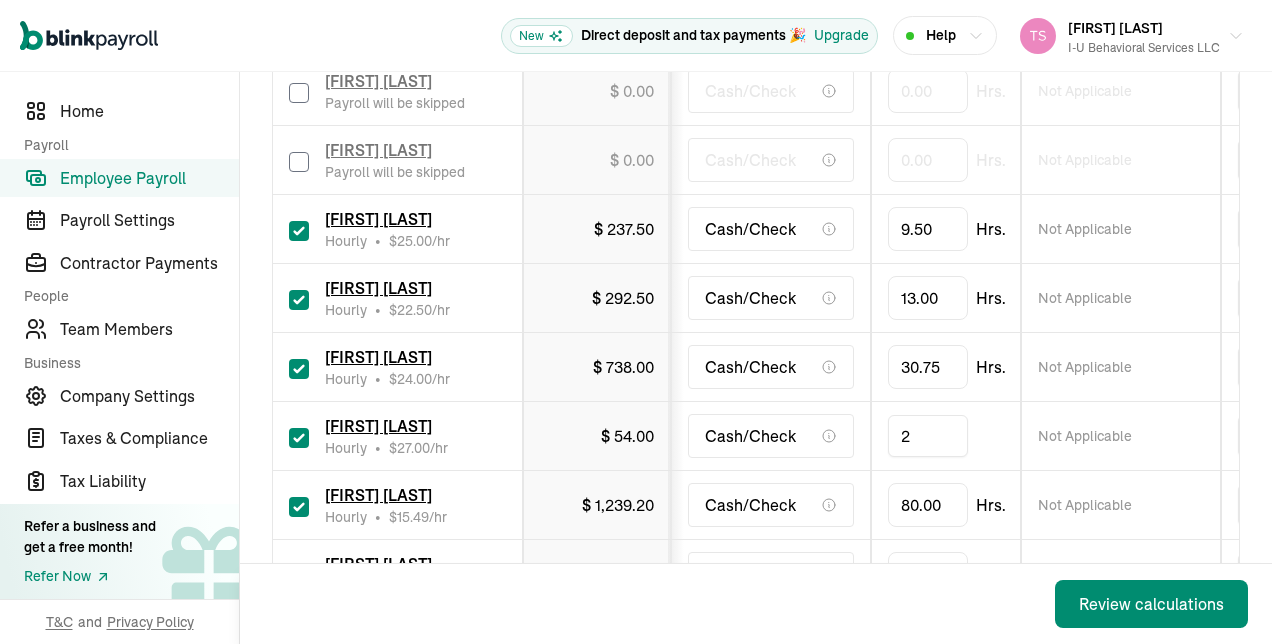type on "26" 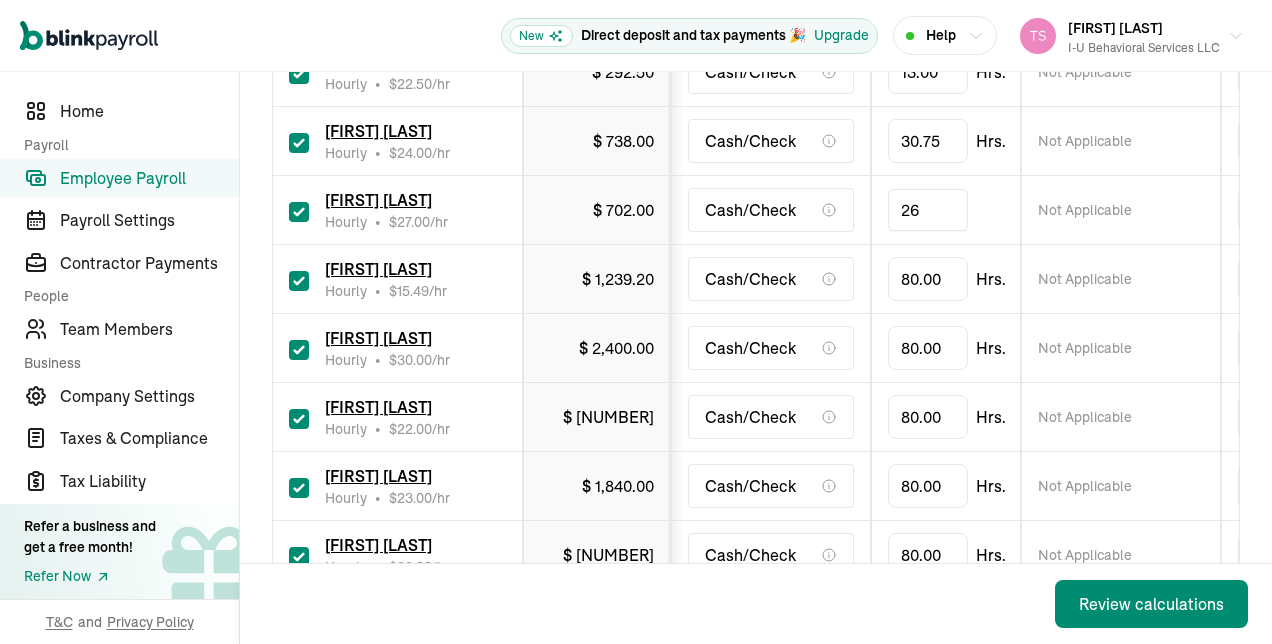 scroll, scrollTop: 682, scrollLeft: 0, axis: vertical 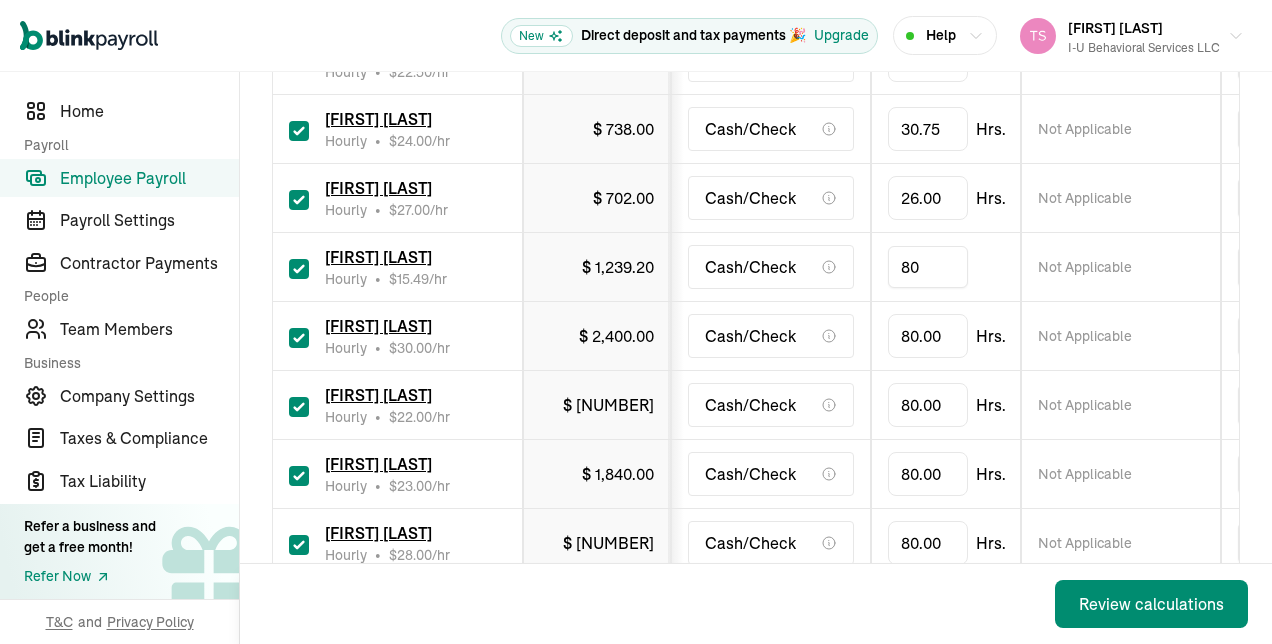 click on "[AMOUNT]" at bounding box center (928, 267) 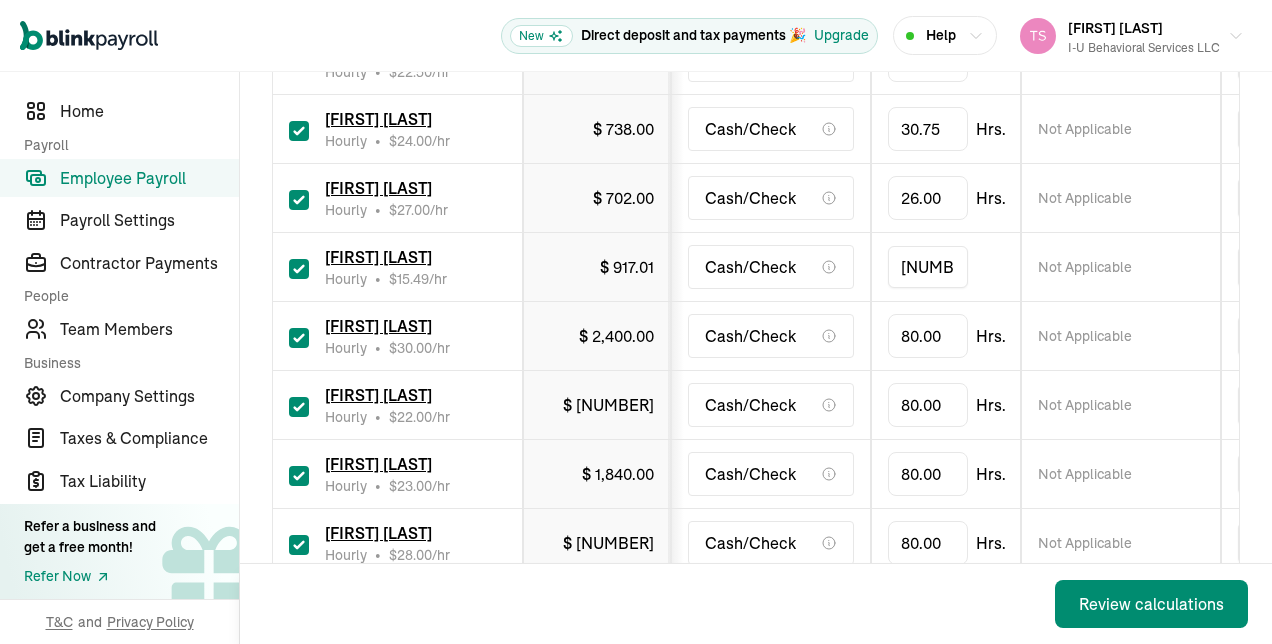 type on "[AMOUNT]" 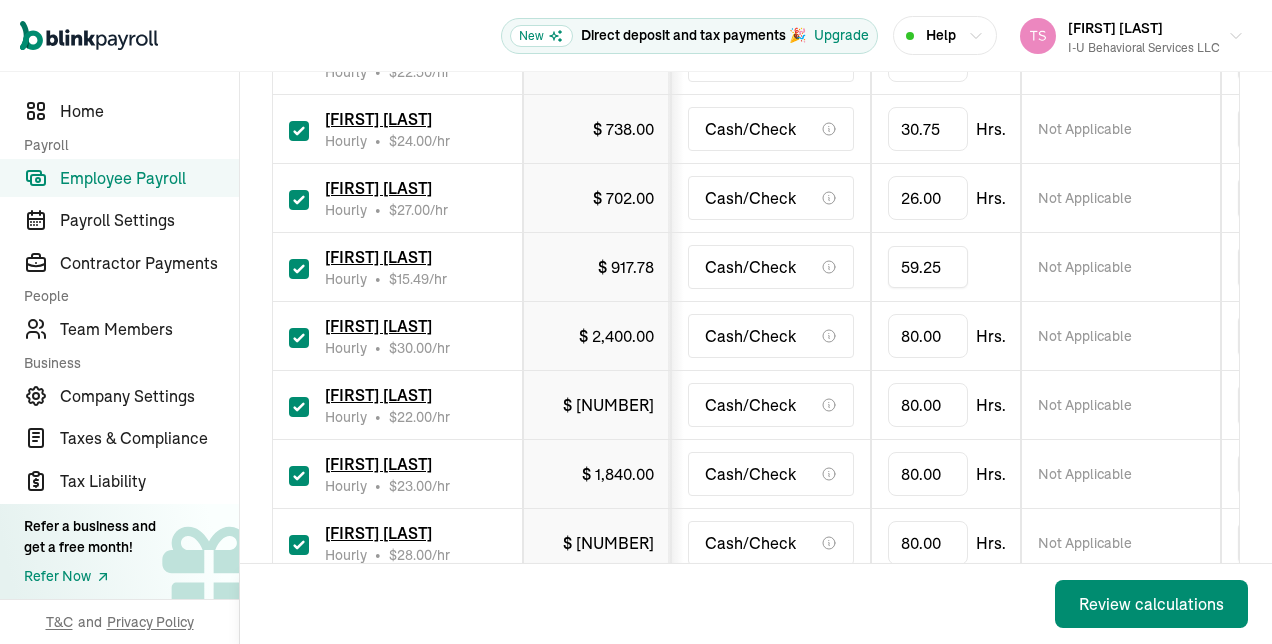 click at bounding box center (299, 338) 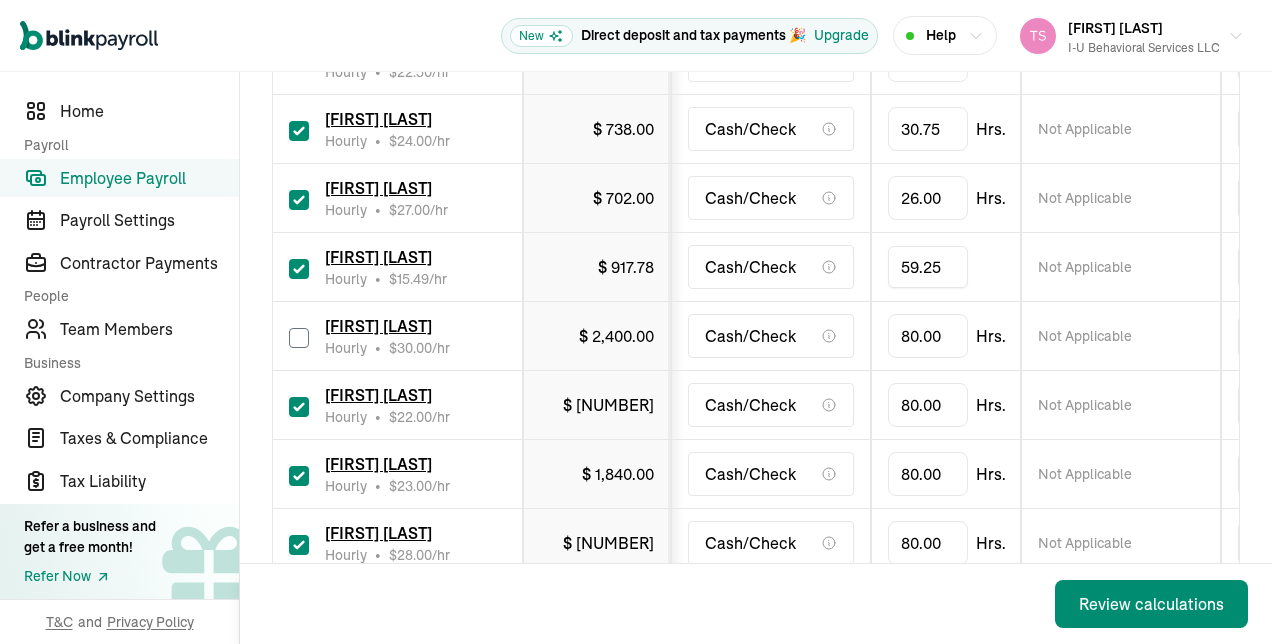 checkbox on "false" 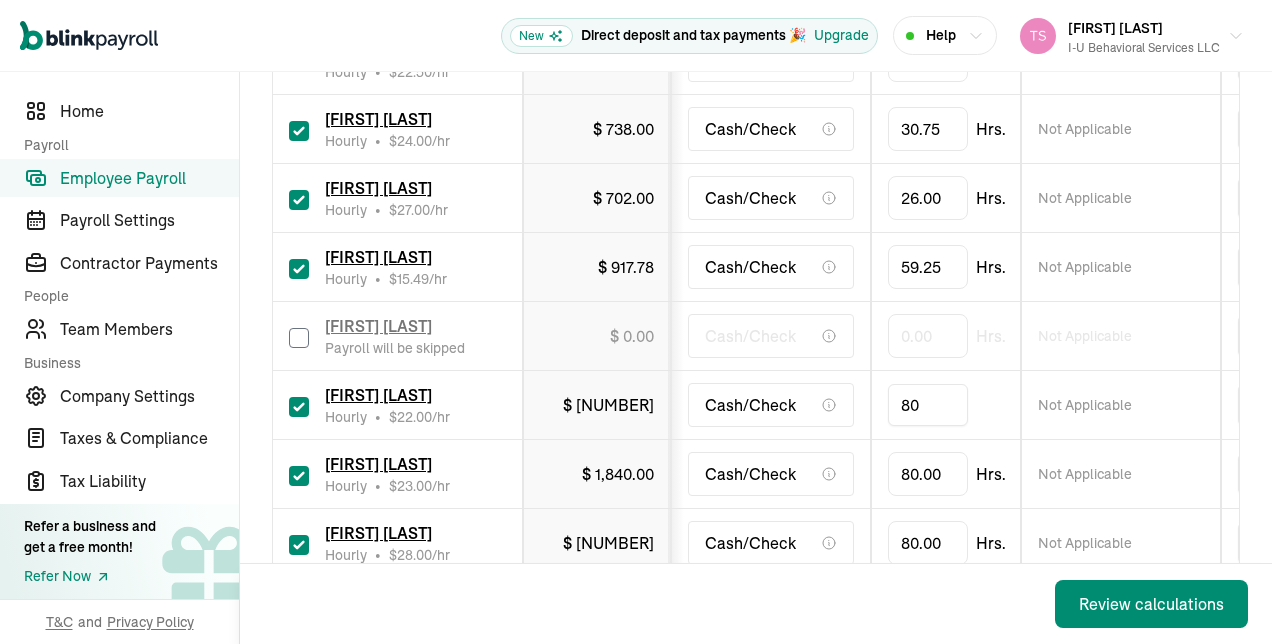 click on "[AMOUNT]" at bounding box center (928, 405) 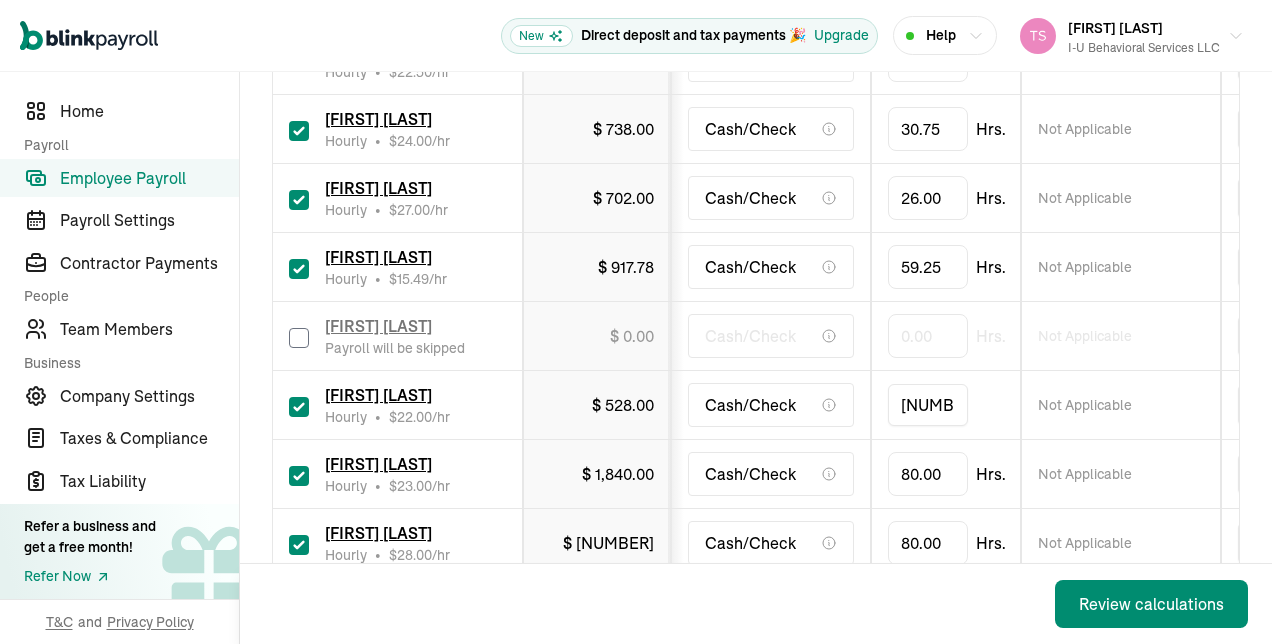 type on "24.5" 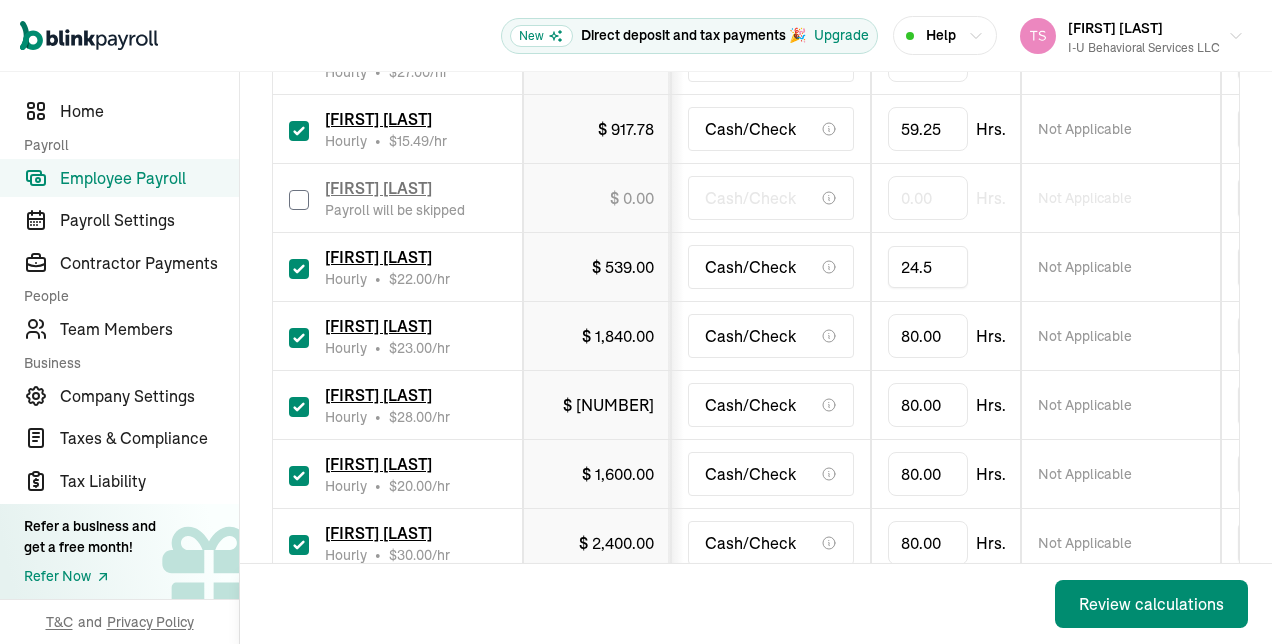 scroll, scrollTop: 845, scrollLeft: 0, axis: vertical 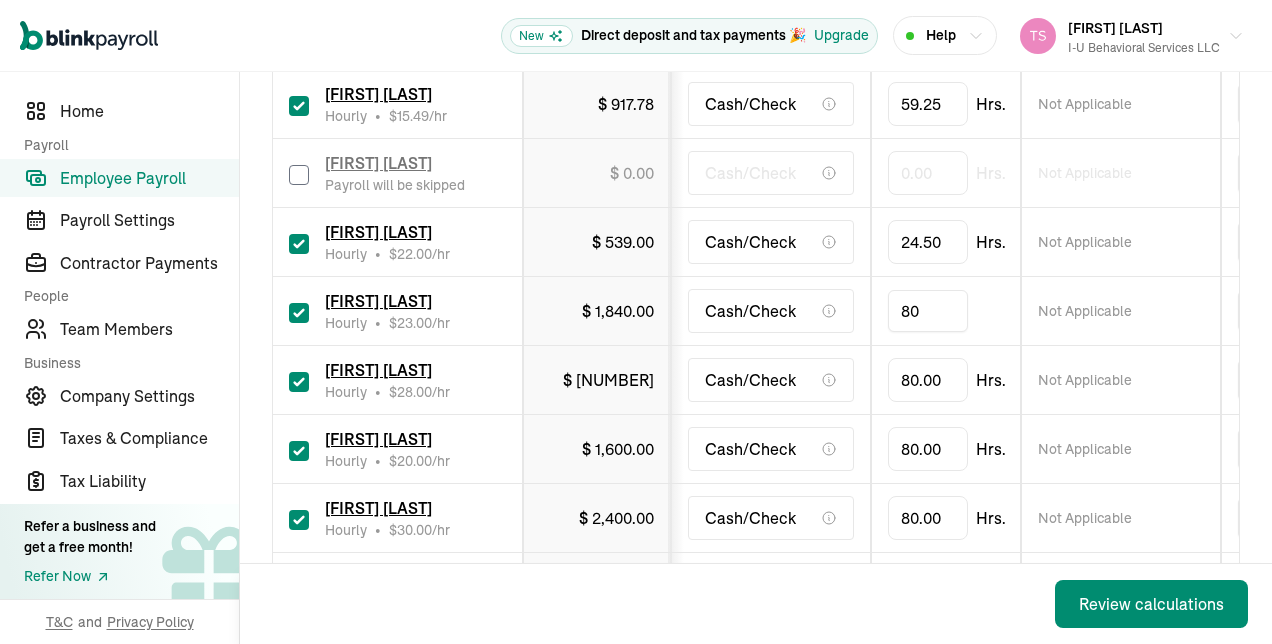 click on "[AMOUNT]" at bounding box center (928, 311) 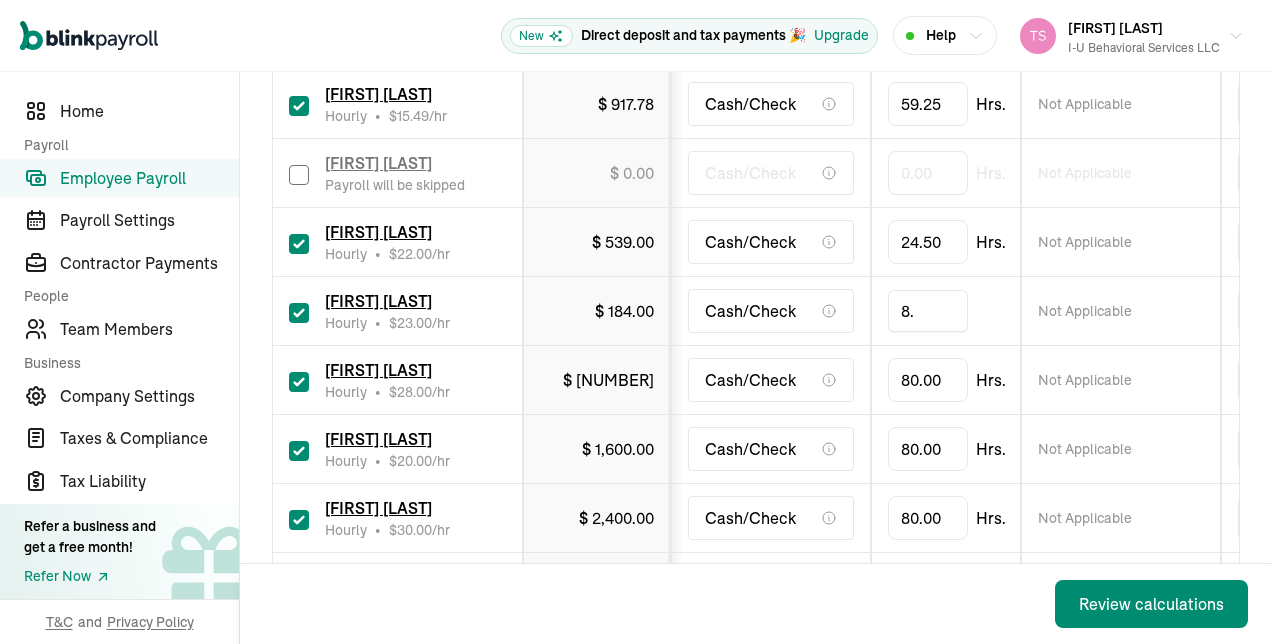 type on "8.5" 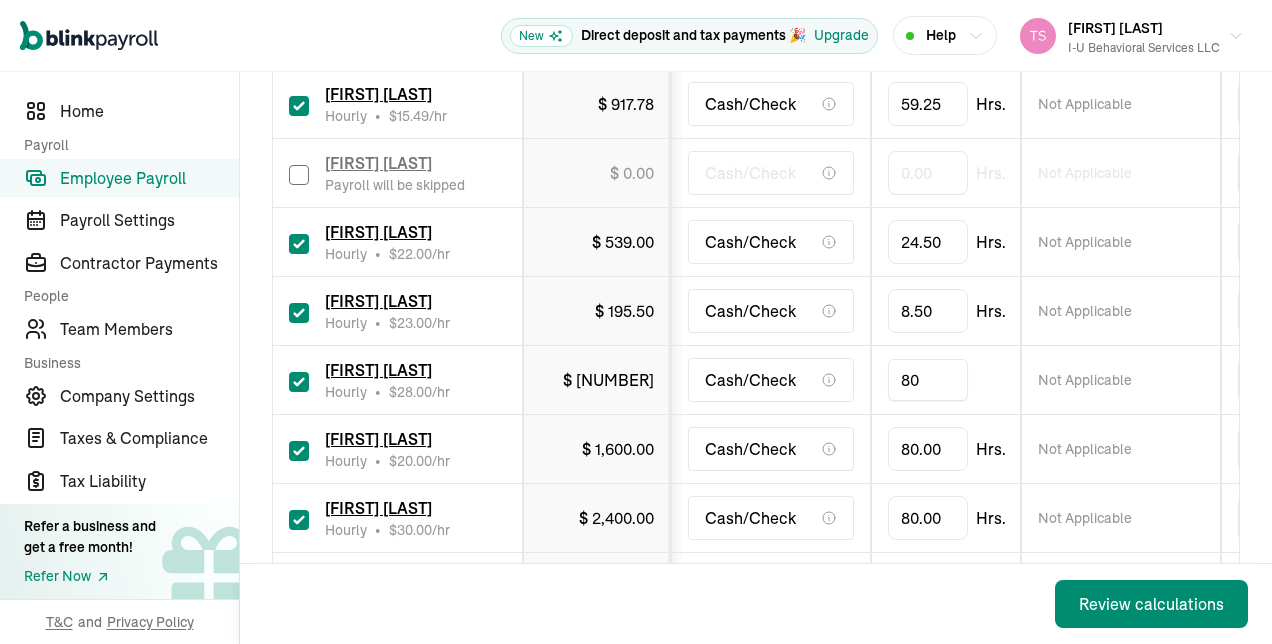 click on "[AMOUNT]" at bounding box center [928, 380] 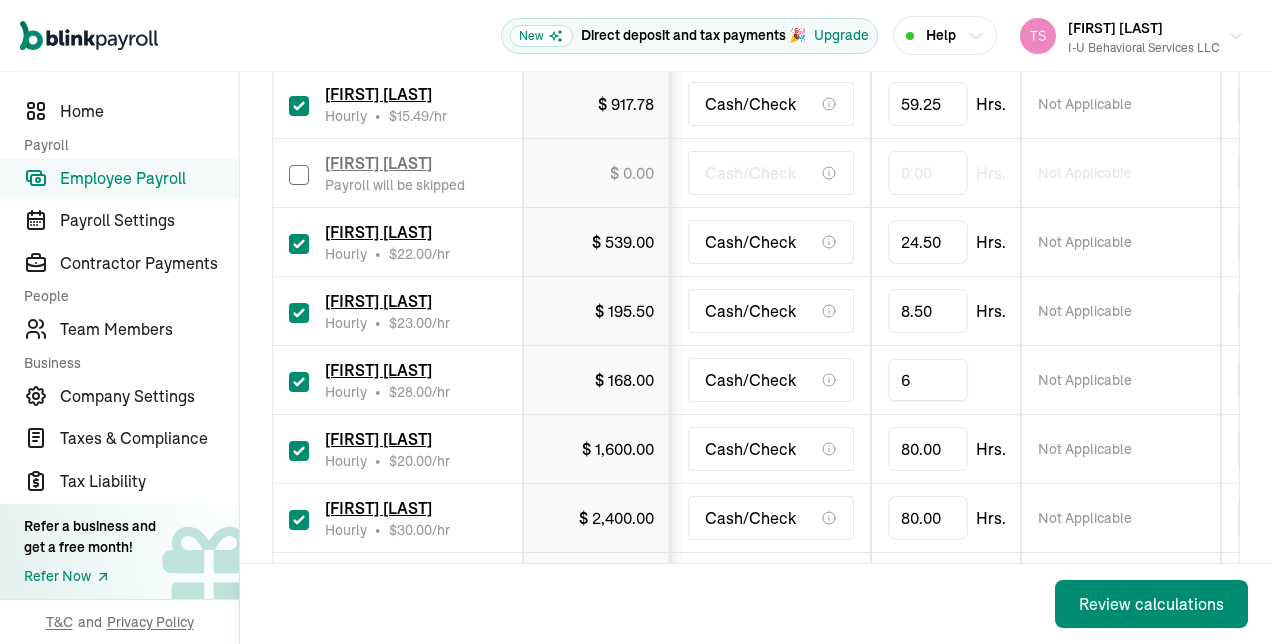 type on "62" 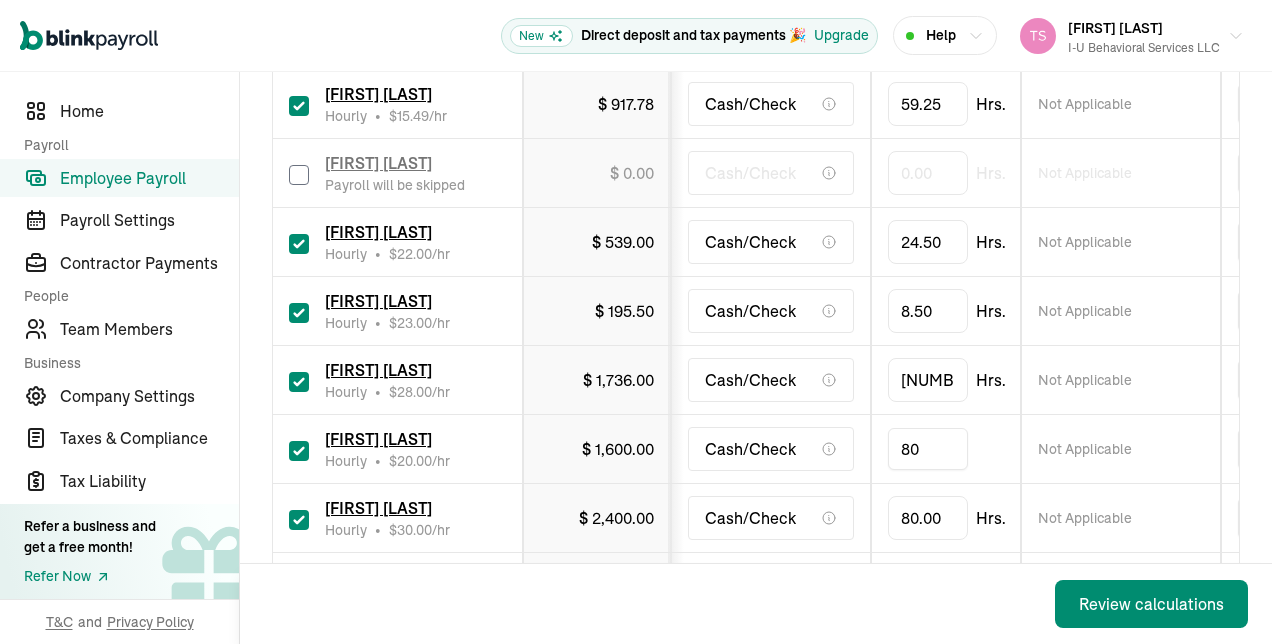click on "[AMOUNT]" at bounding box center (928, 449) 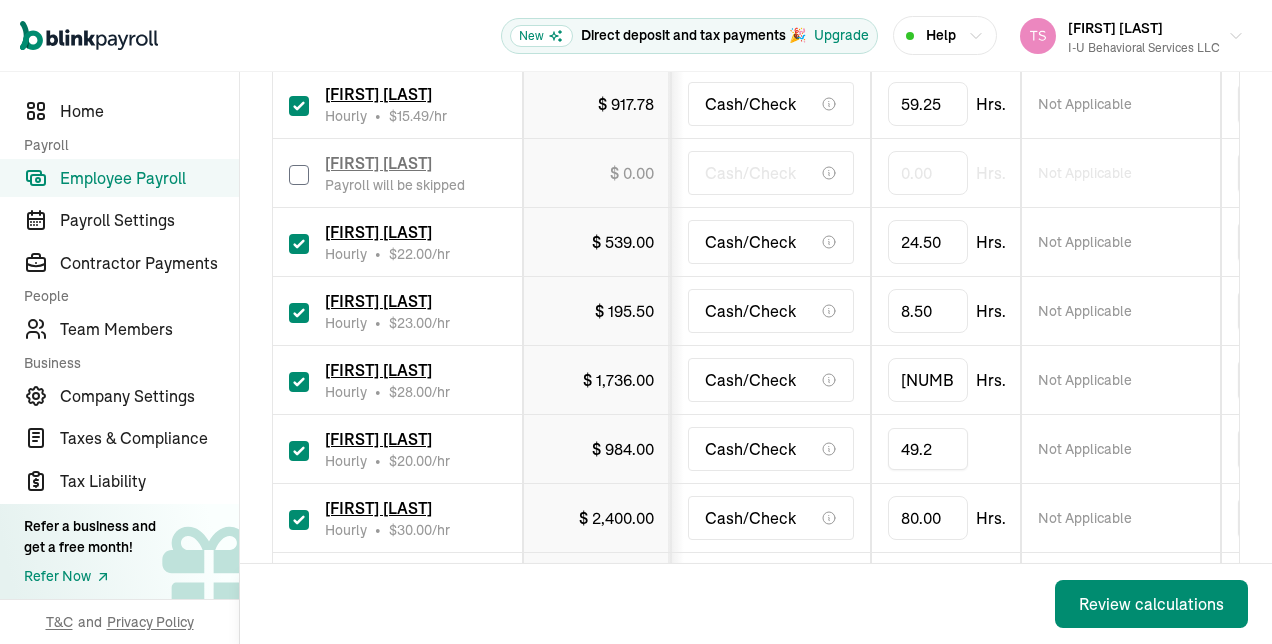 type on "49.25" 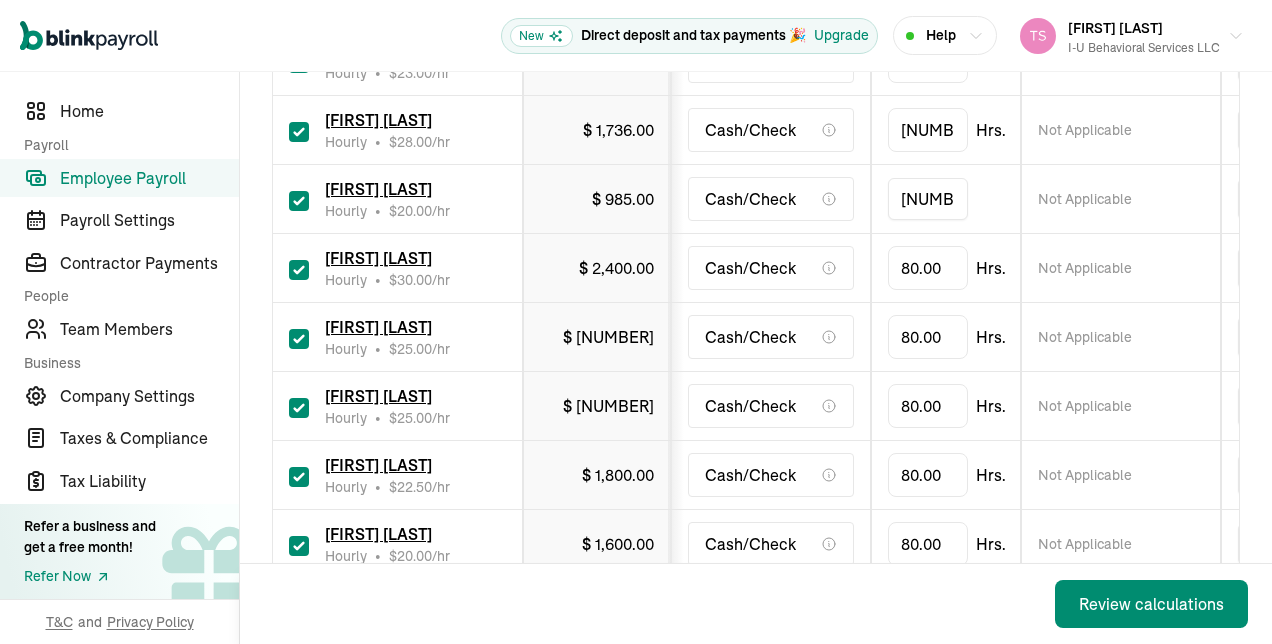 scroll, scrollTop: 1096, scrollLeft: 0, axis: vertical 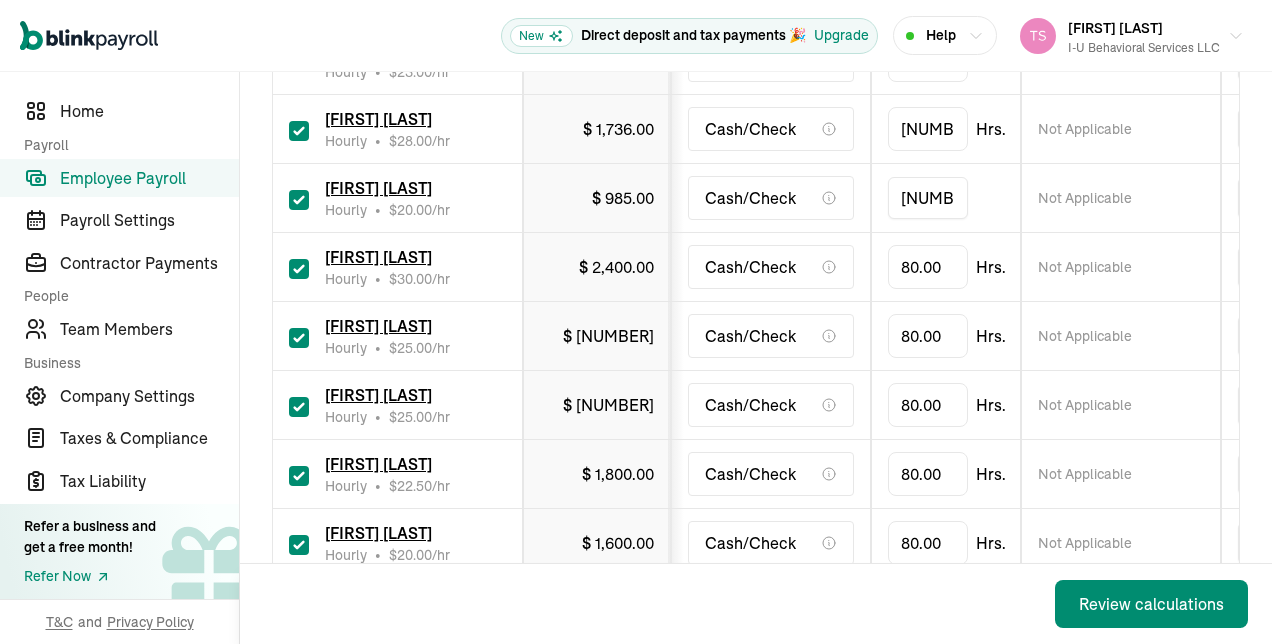 click at bounding box center [299, 269] 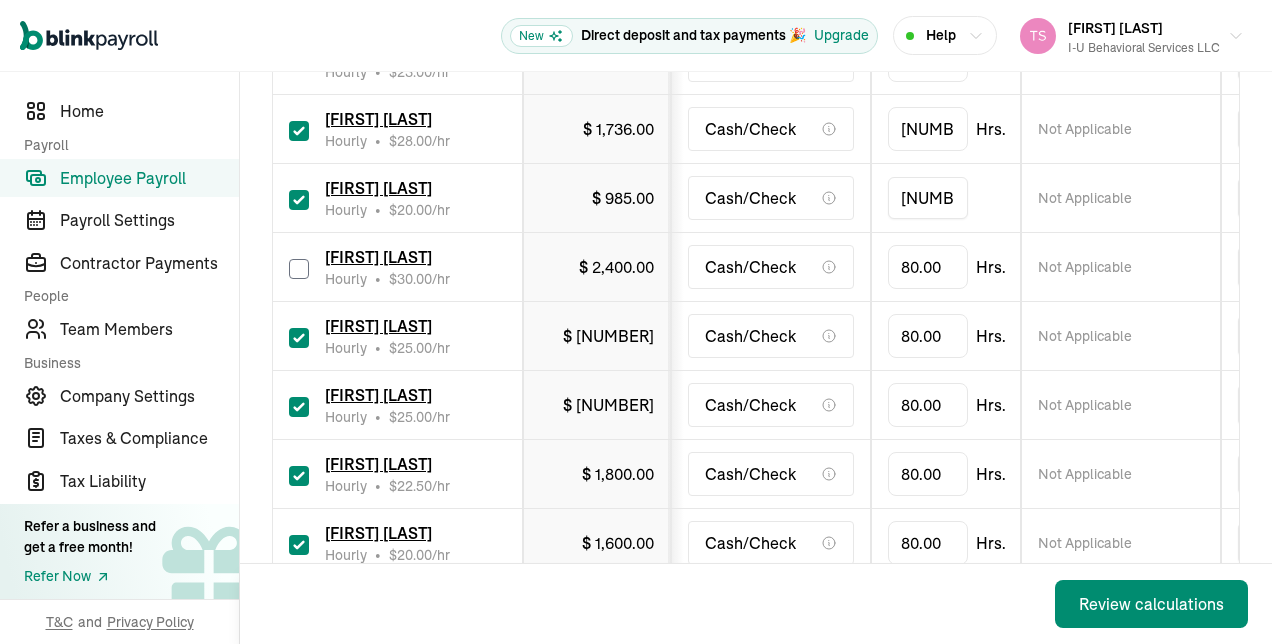 checkbox on "false" 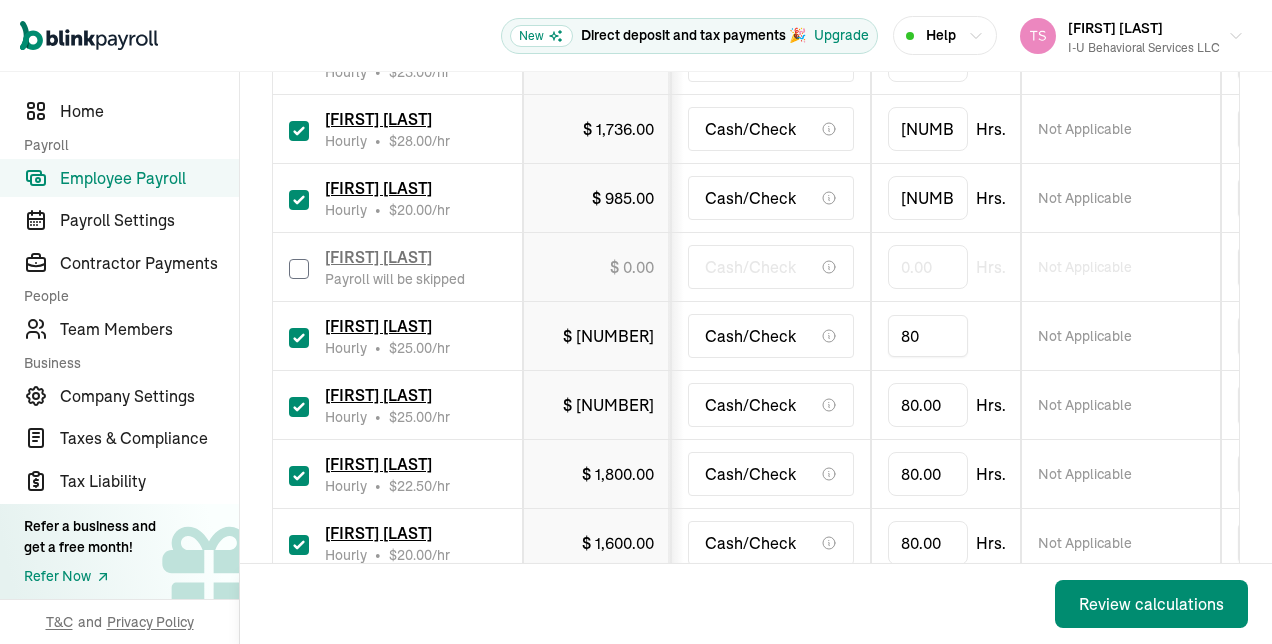click on "[AMOUNT]" at bounding box center (928, 336) 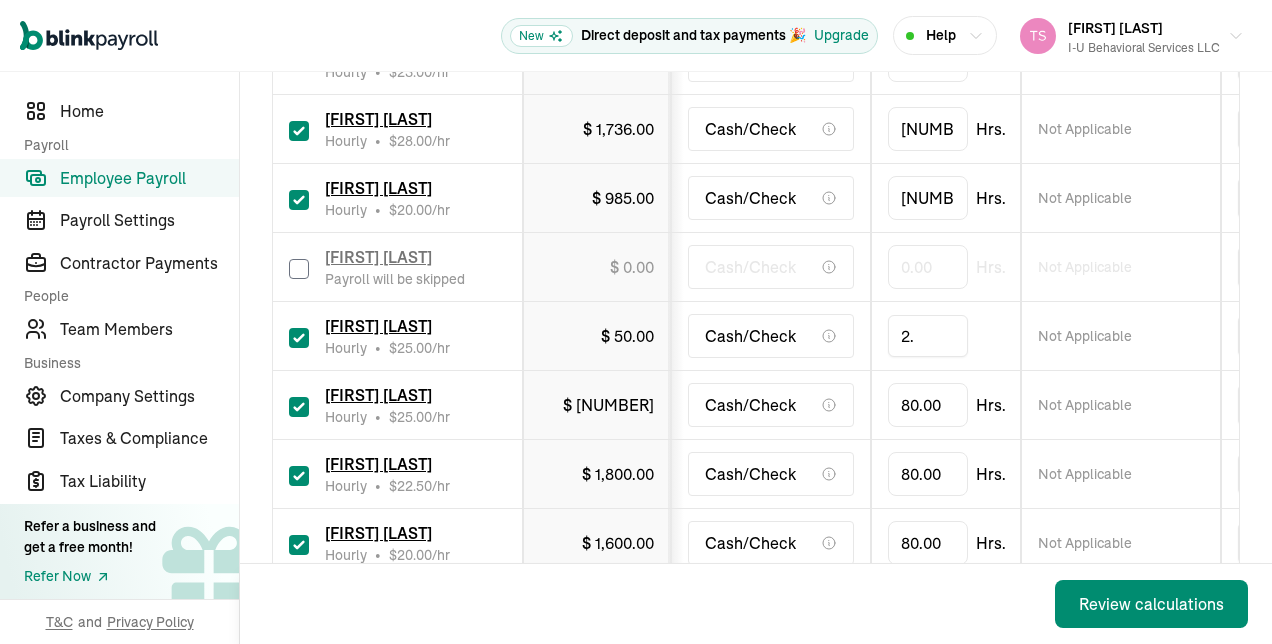 type on "[AMOUNT]" 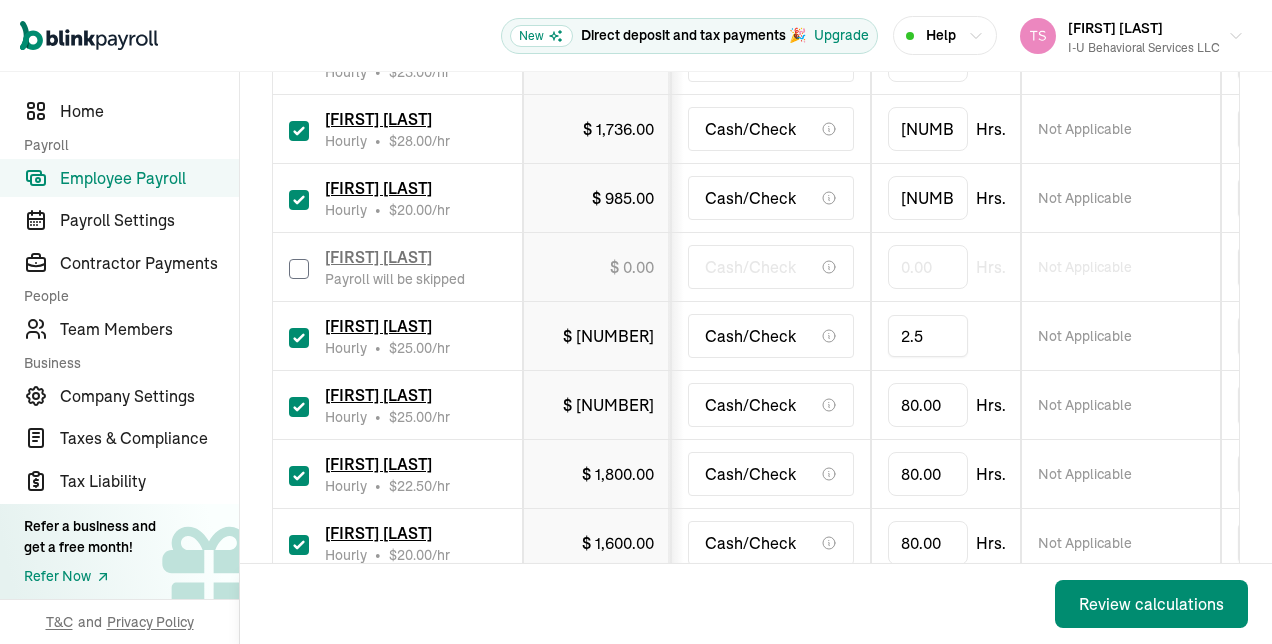 click at bounding box center [299, 407] 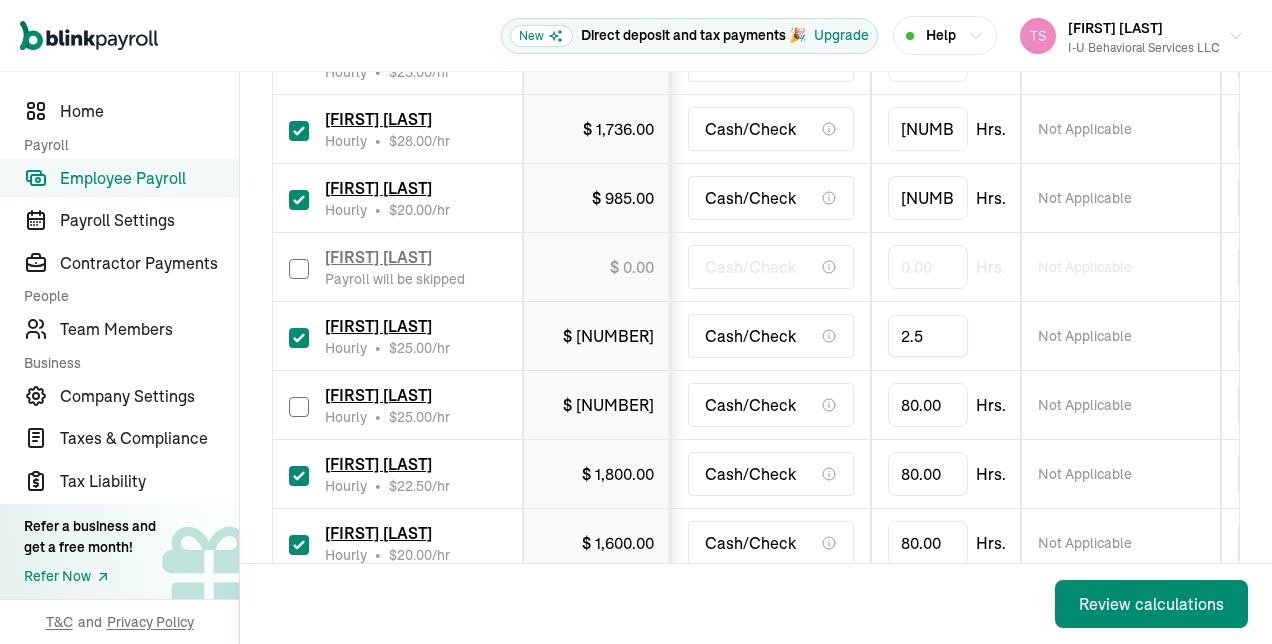checkbox on "false" 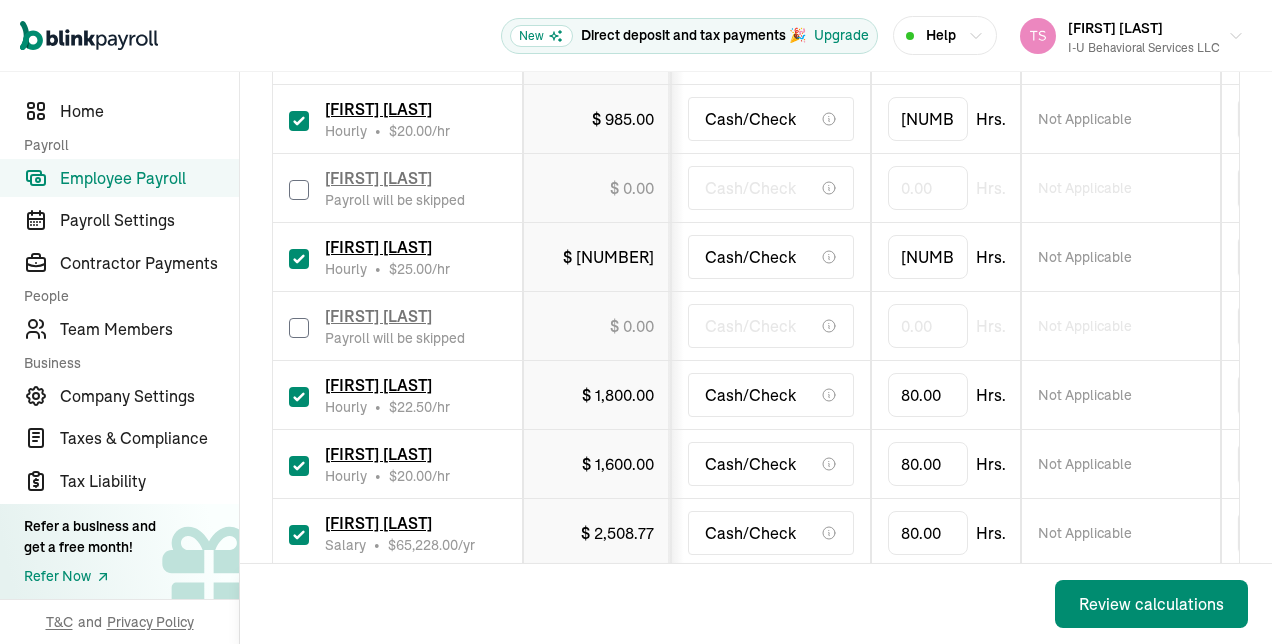 scroll, scrollTop: 1177, scrollLeft: 0, axis: vertical 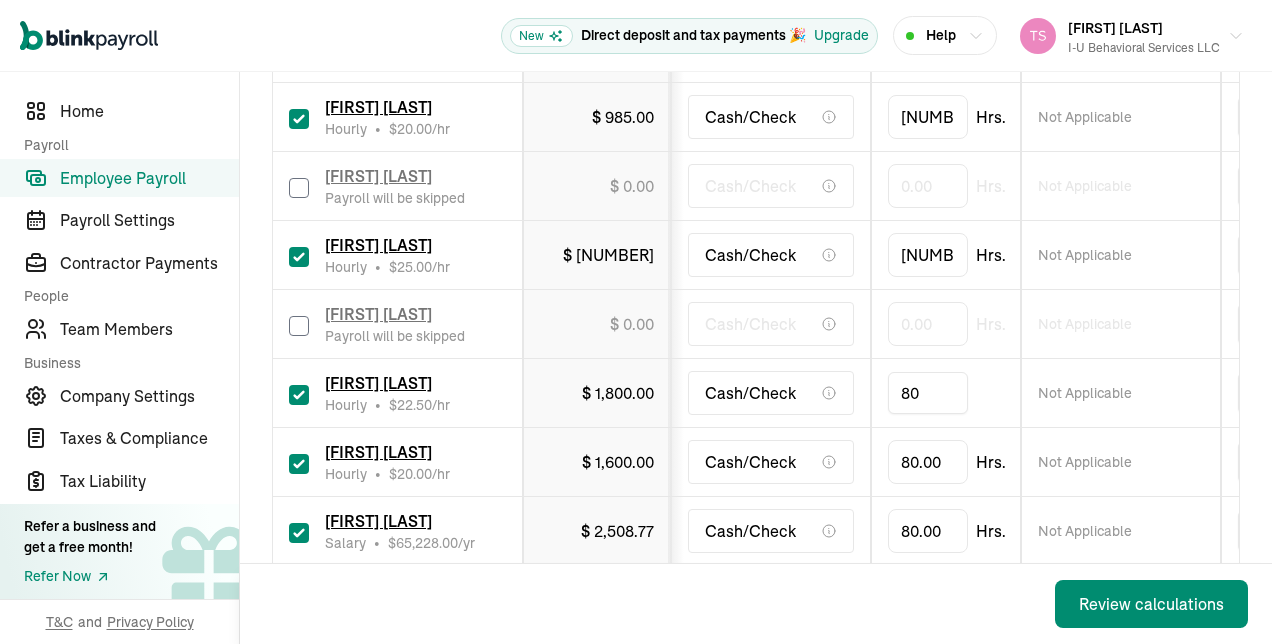 click on "[AMOUNT]" at bounding box center (928, 393) 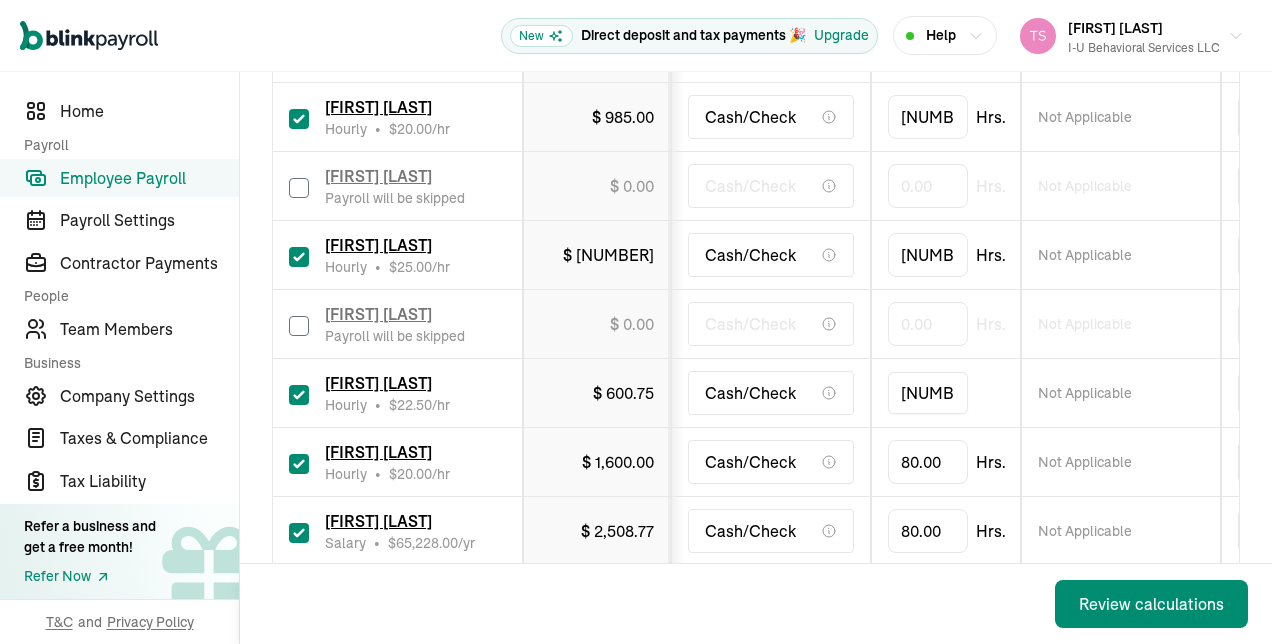 type on "26.75" 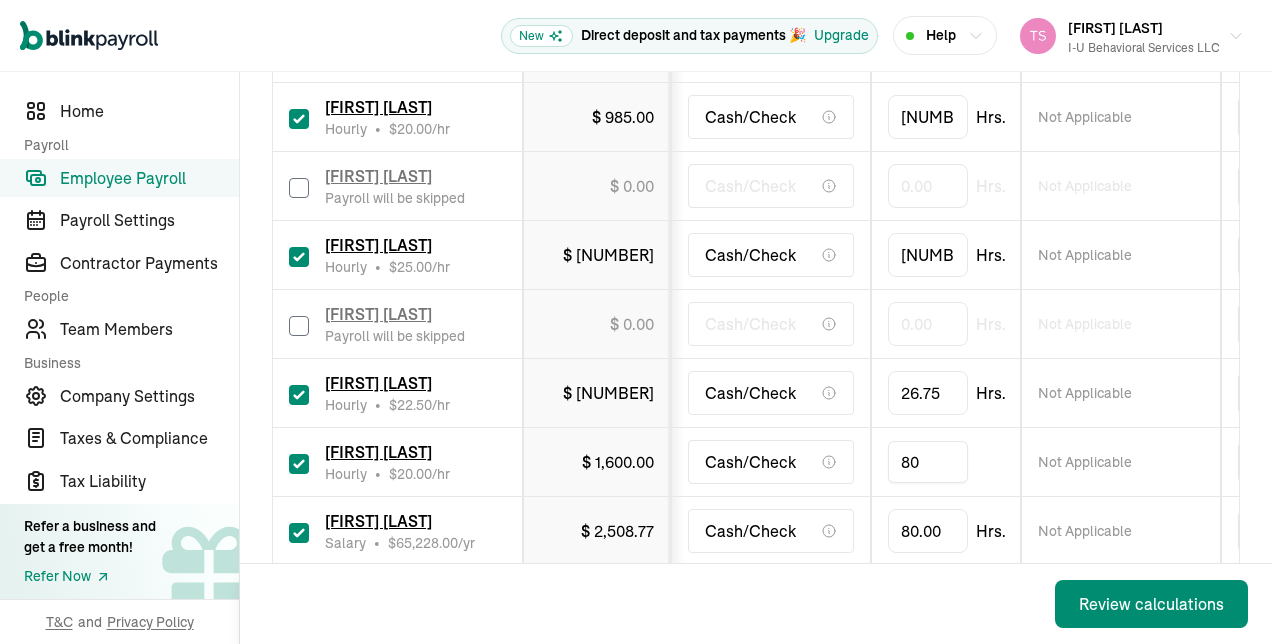 click on "[AMOUNT]" at bounding box center [928, 462] 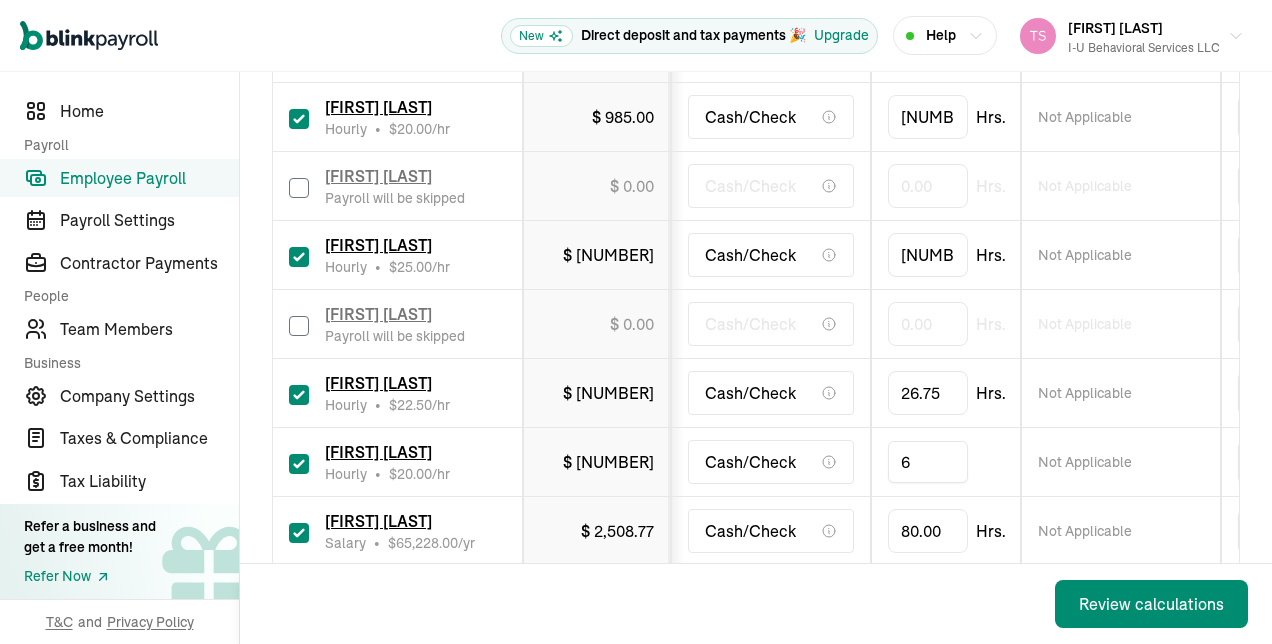 type on "64" 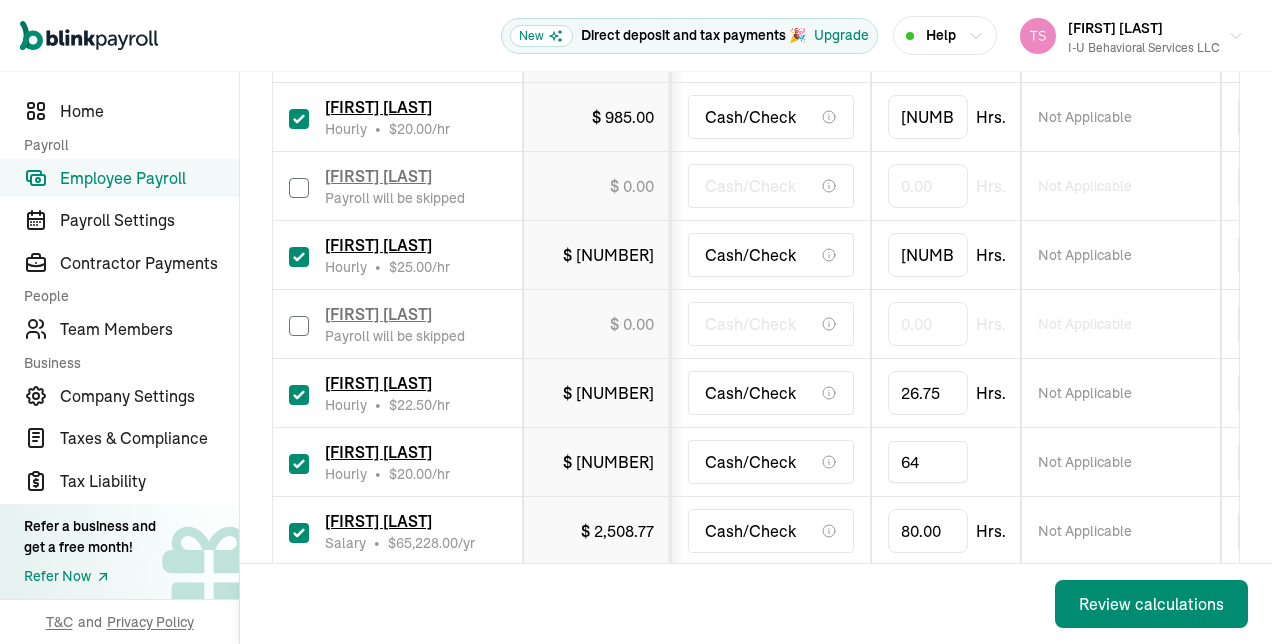 click on "Back Review calculations" at bounding box center [756, 604] 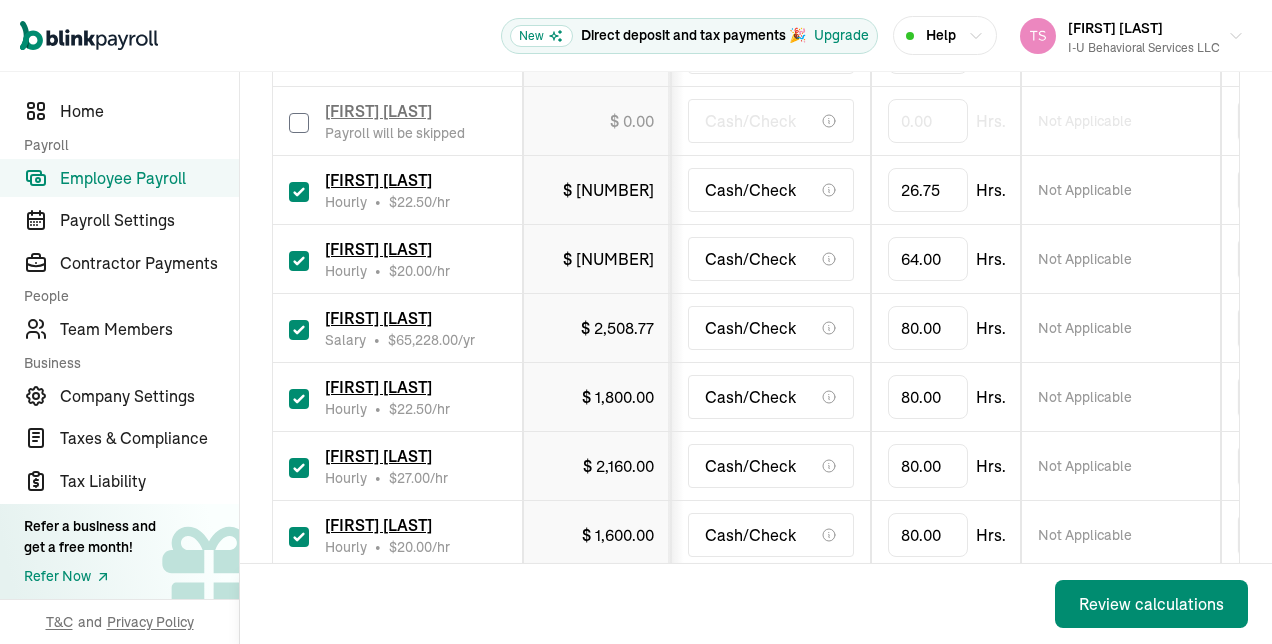 scroll, scrollTop: 1383, scrollLeft: 0, axis: vertical 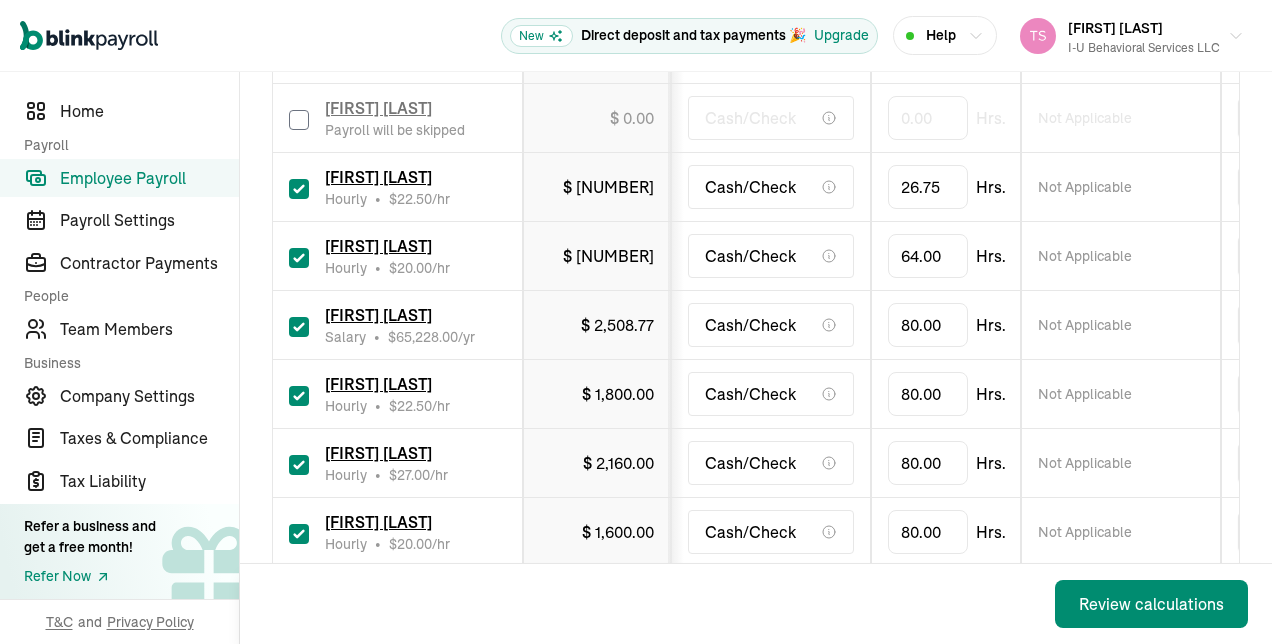 click on "[FIRST] [LAST] Salary • $ [AMOUNT] /yr" at bounding box center (397, 325) 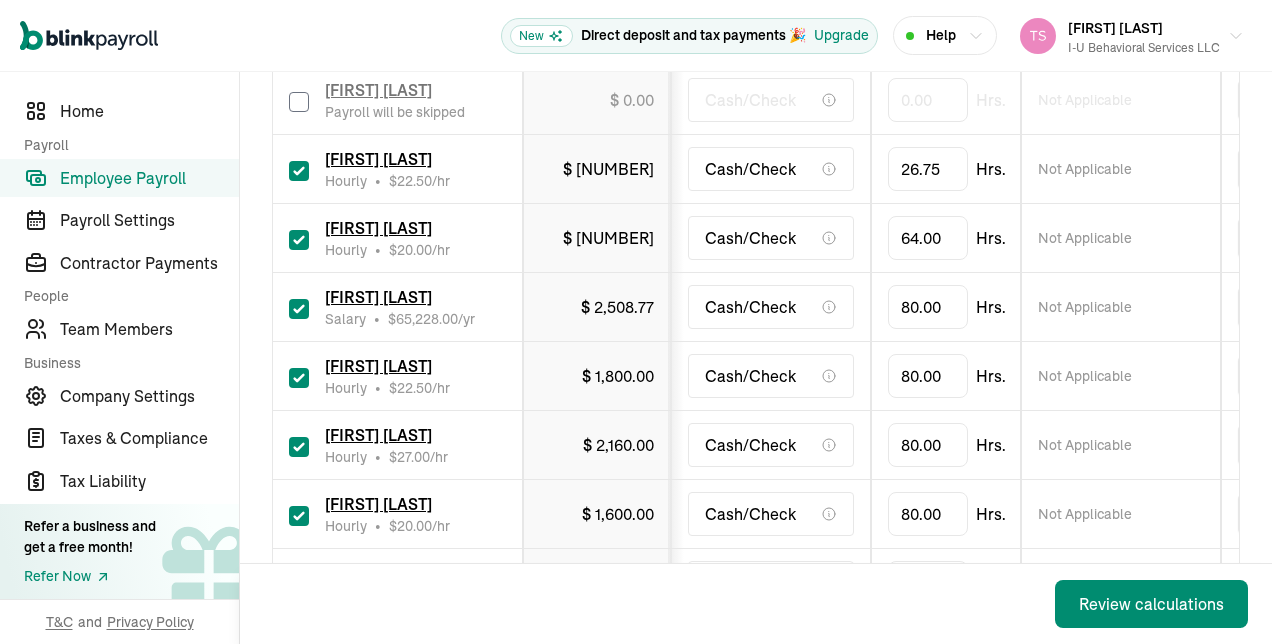 scroll, scrollTop: 1423, scrollLeft: 0, axis: vertical 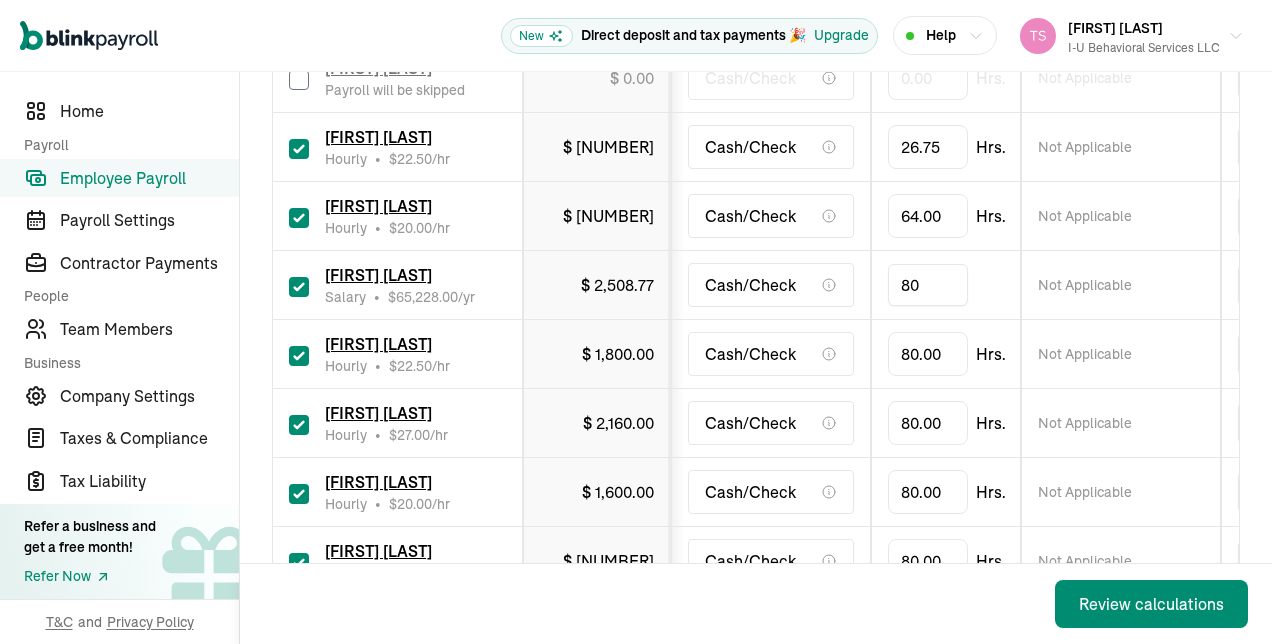 click on "[AMOUNT]" at bounding box center [928, 285] 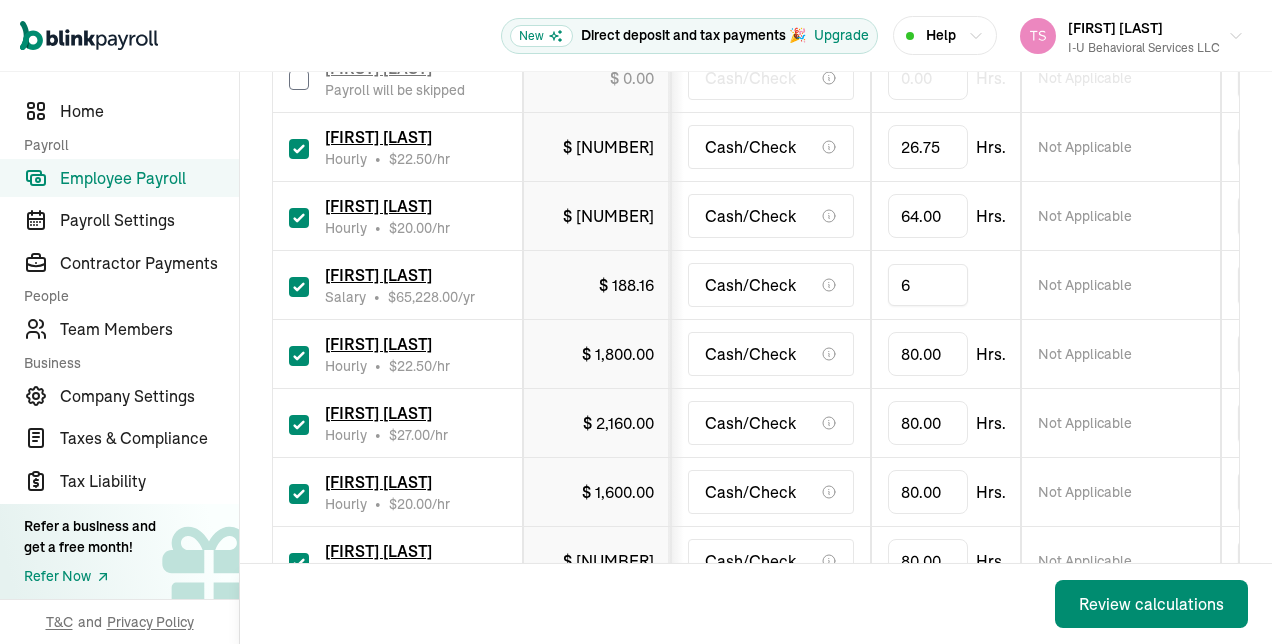type on "62" 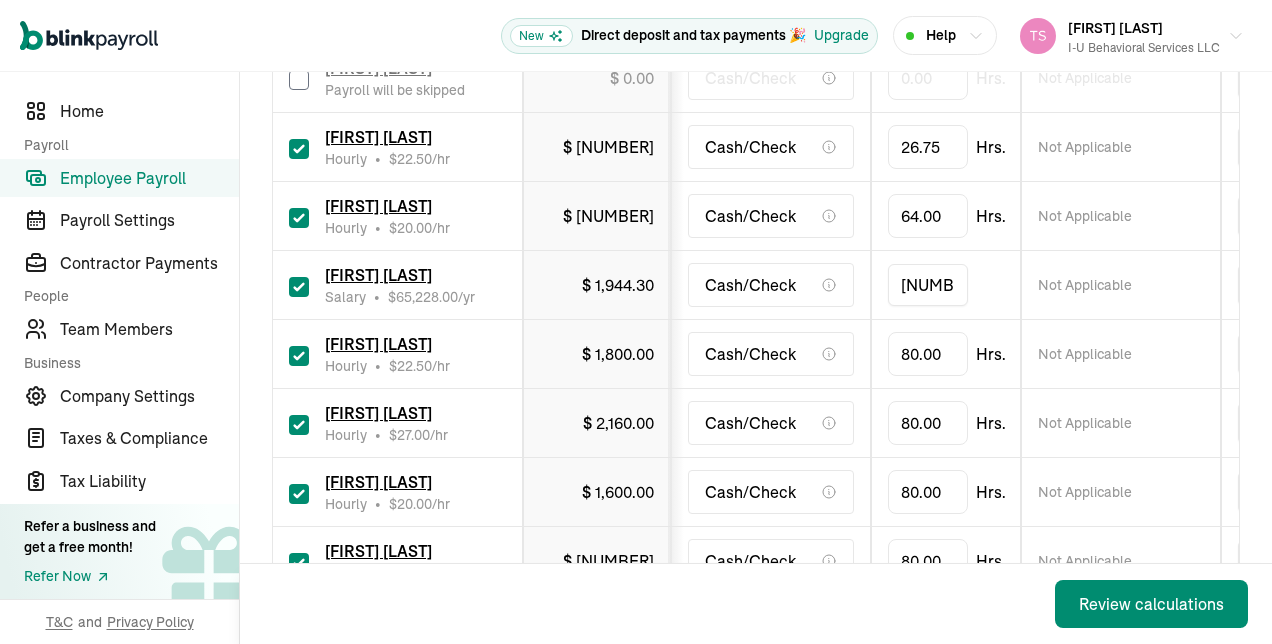 click on "[AMOUNT] Hrs." at bounding box center (946, 354) 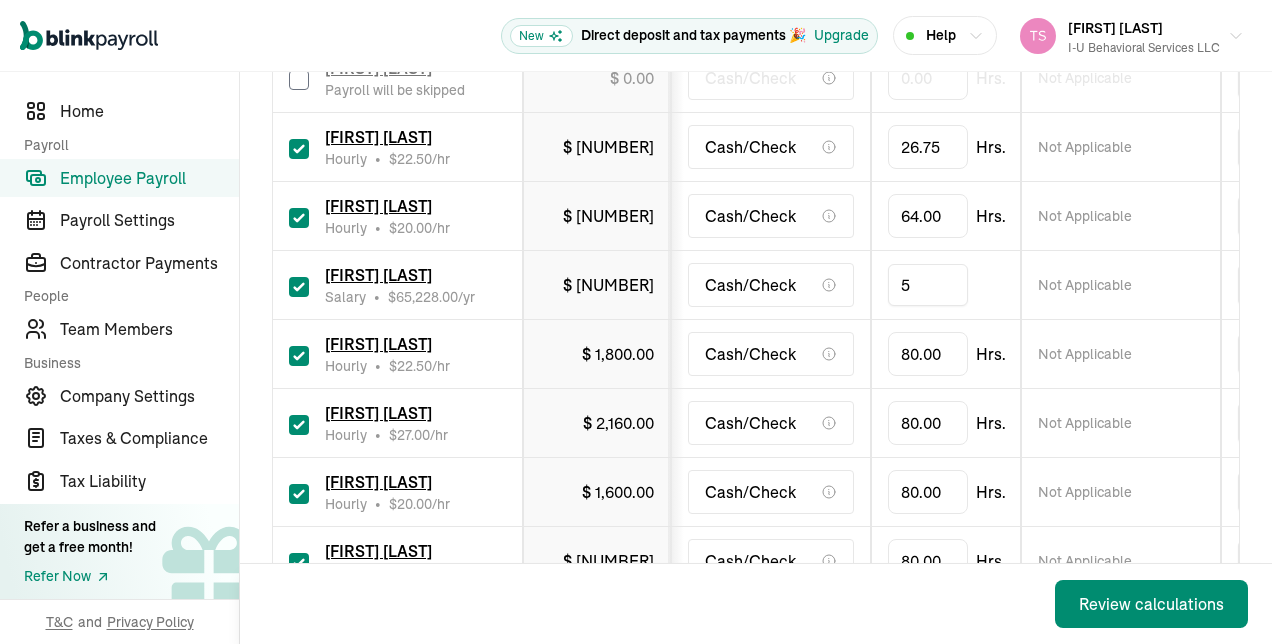 type on "56" 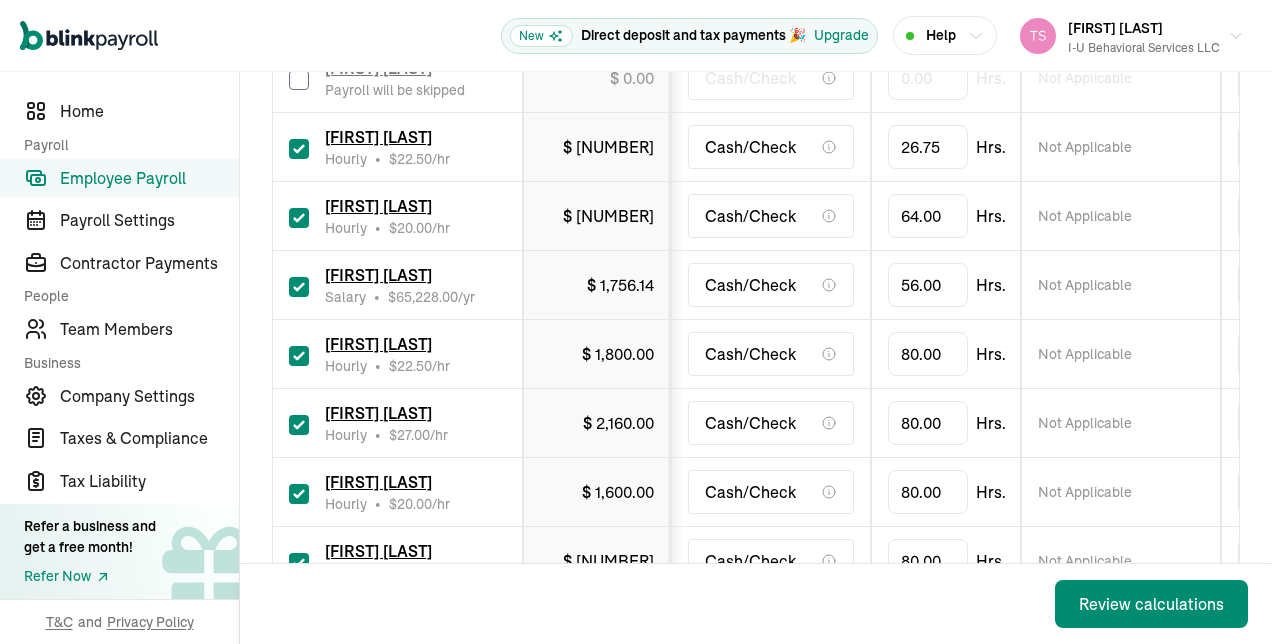click on "[AMOUNT] Hrs." at bounding box center [946, 354] 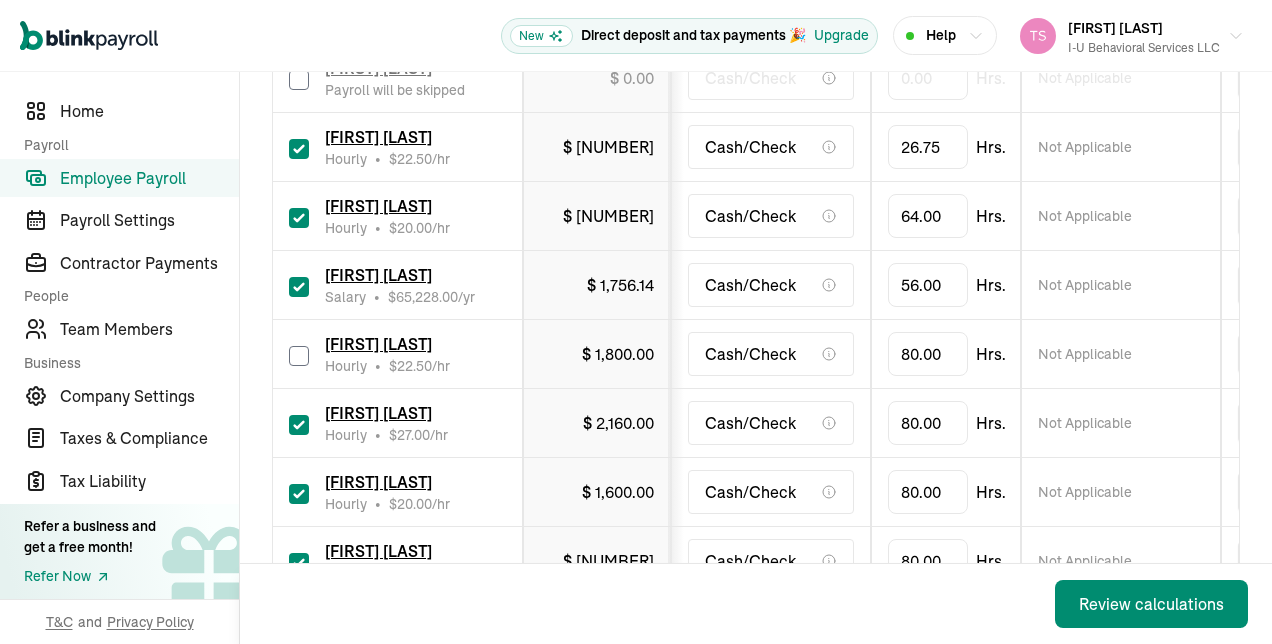 checkbox on "false" 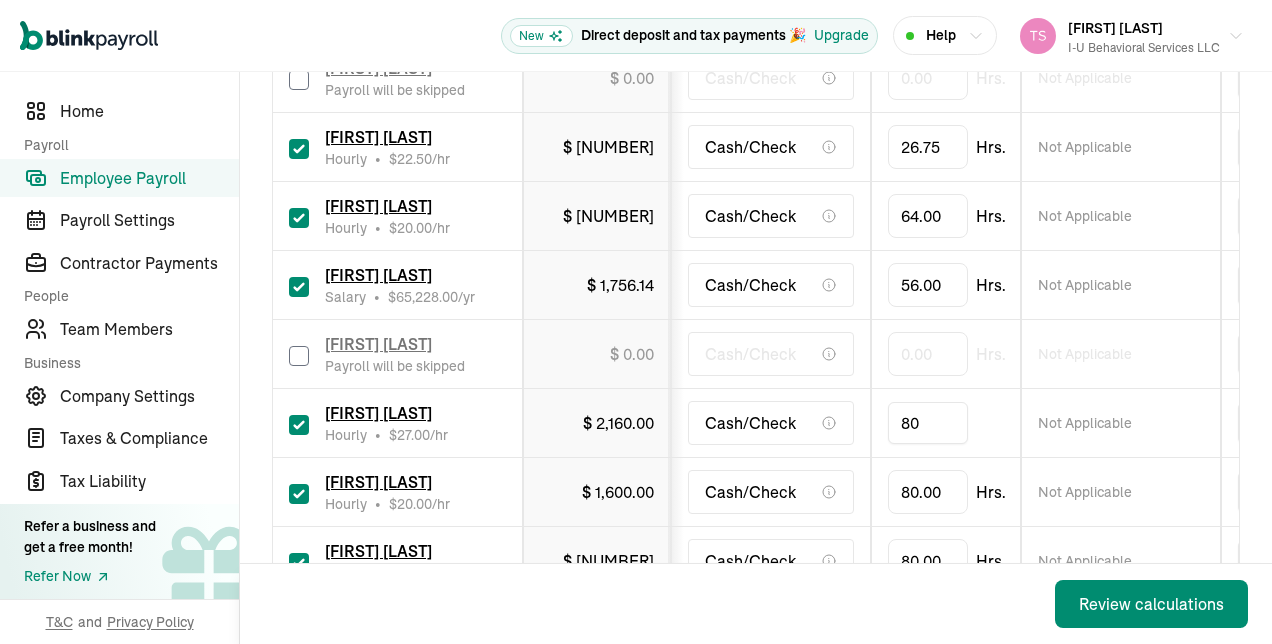 click on "[AMOUNT]" at bounding box center [928, 423] 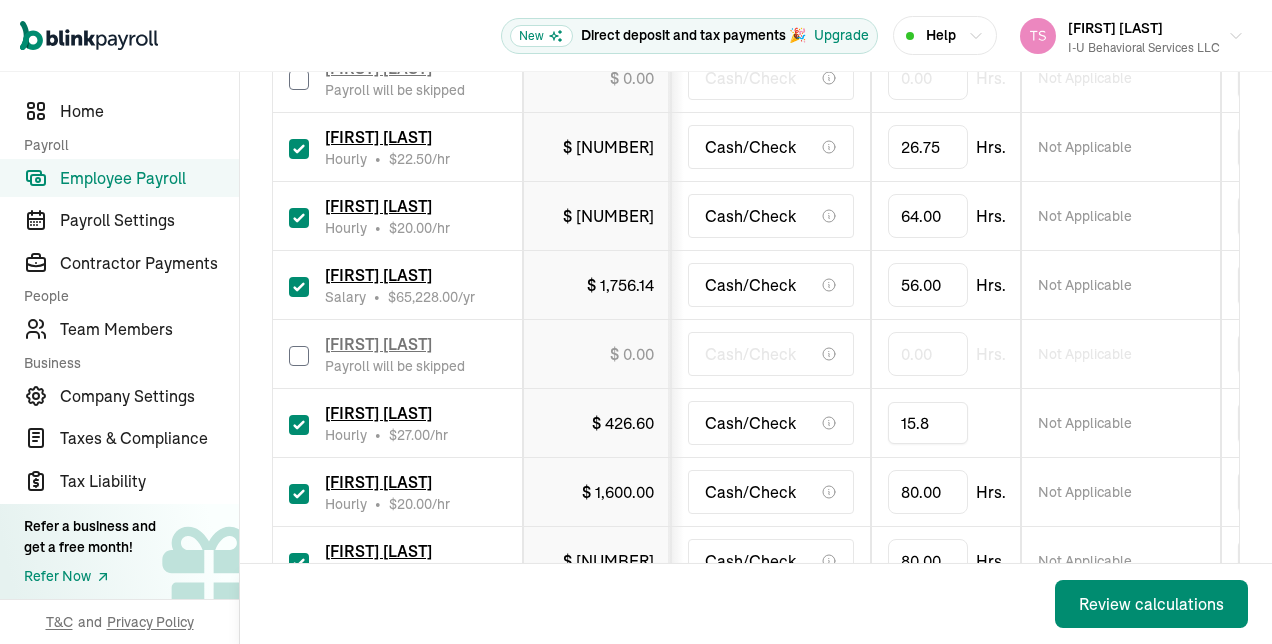 type on "15.87" 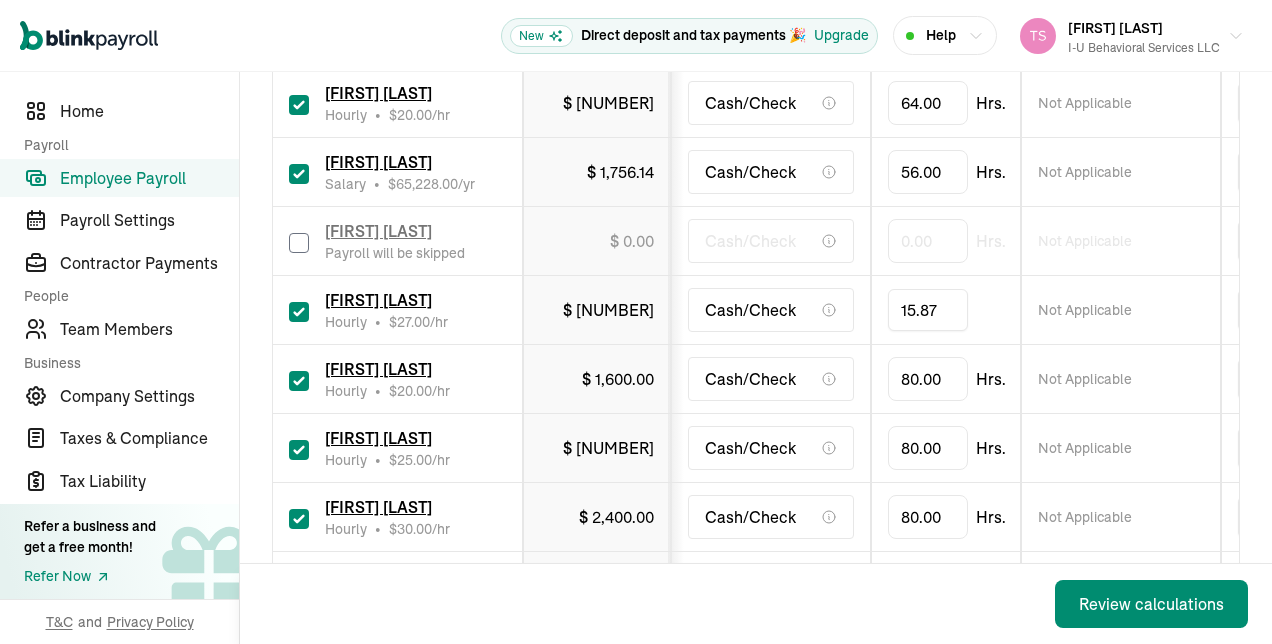 scroll, scrollTop: 1546, scrollLeft: 0, axis: vertical 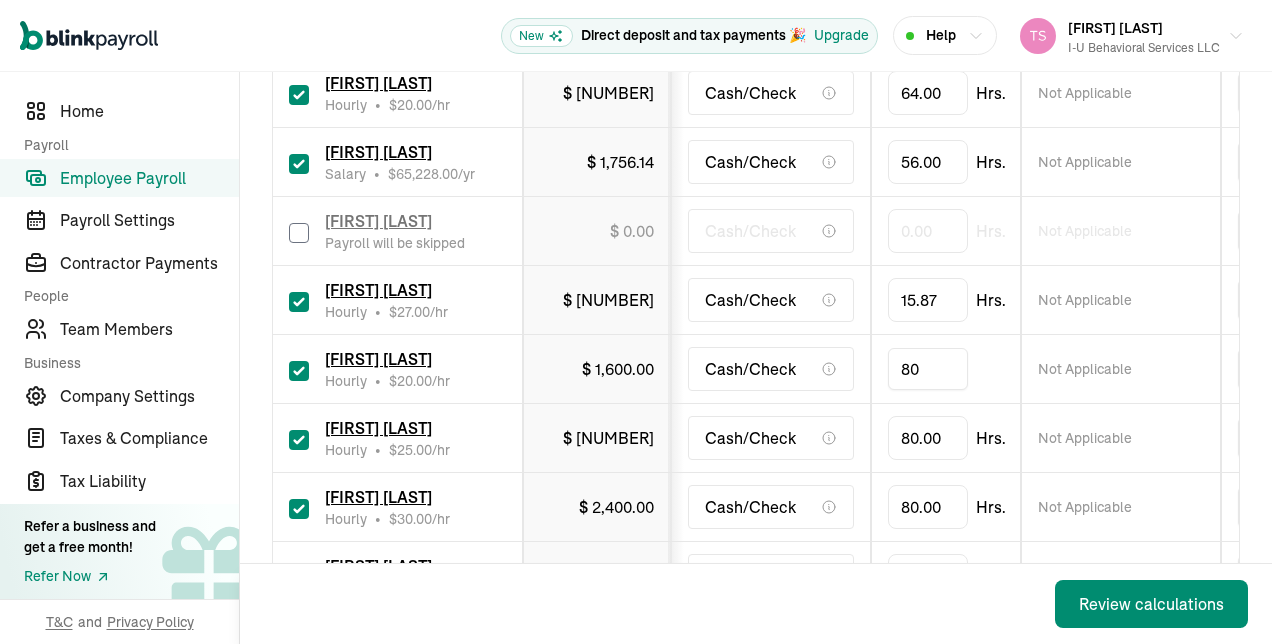 click on "[AMOUNT]" at bounding box center [928, 369] 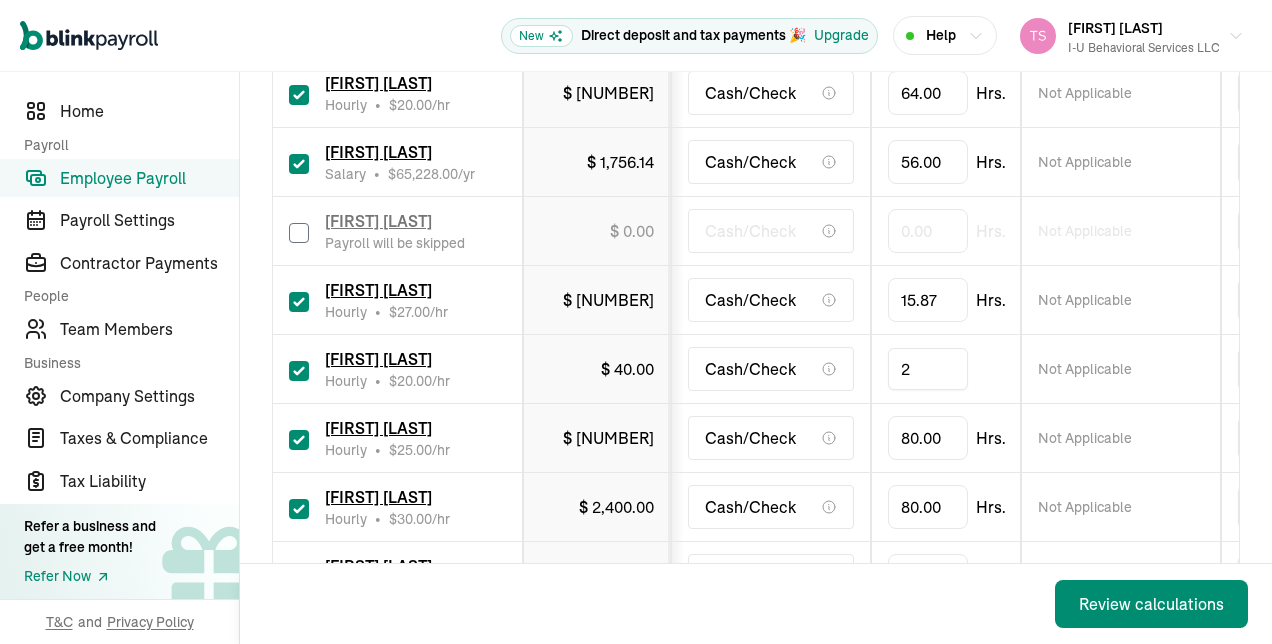 type on "25" 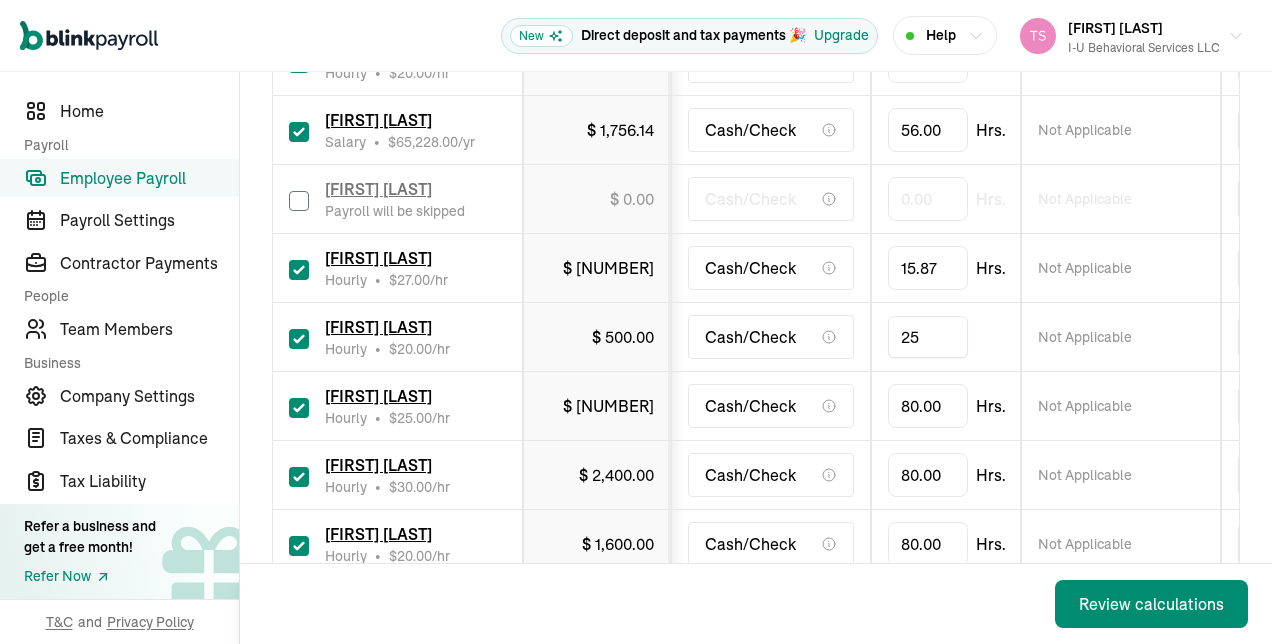 scroll, scrollTop: 1603, scrollLeft: 0, axis: vertical 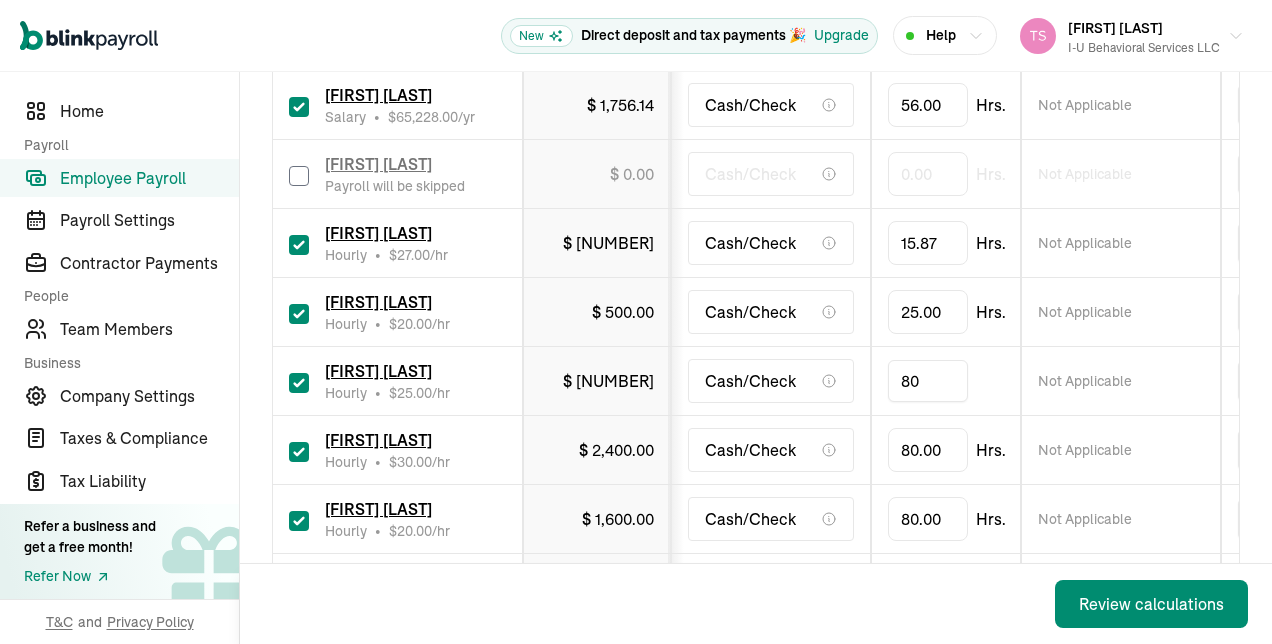 click on "[AMOUNT]" at bounding box center [928, 381] 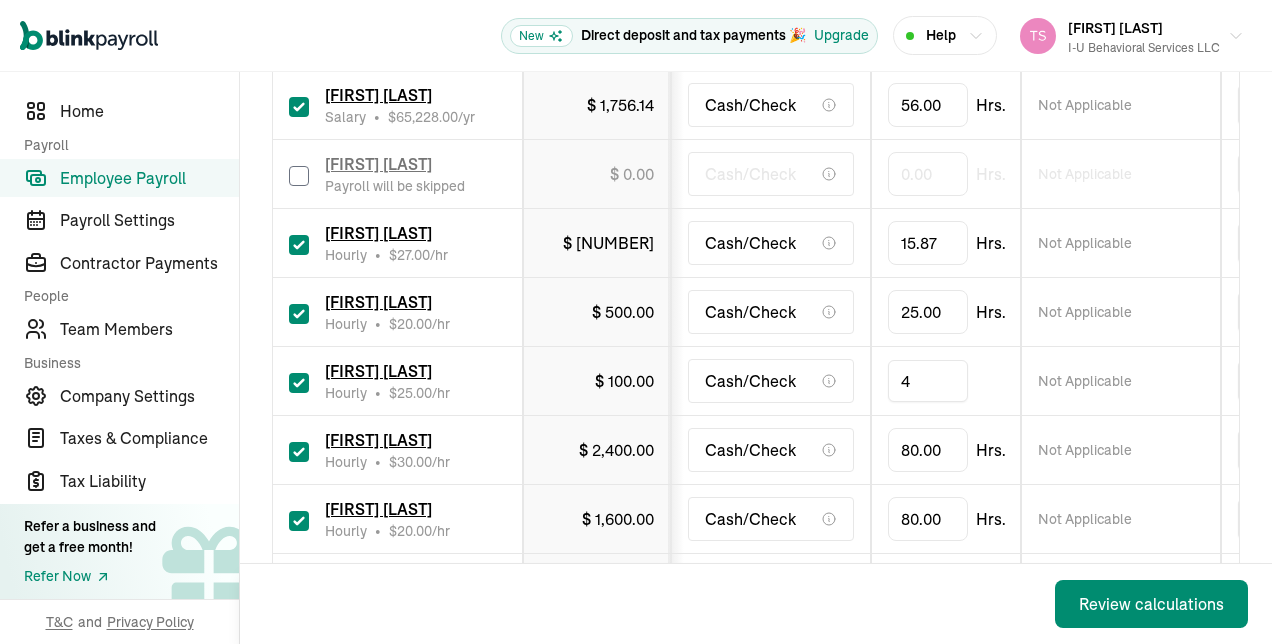 type on "48" 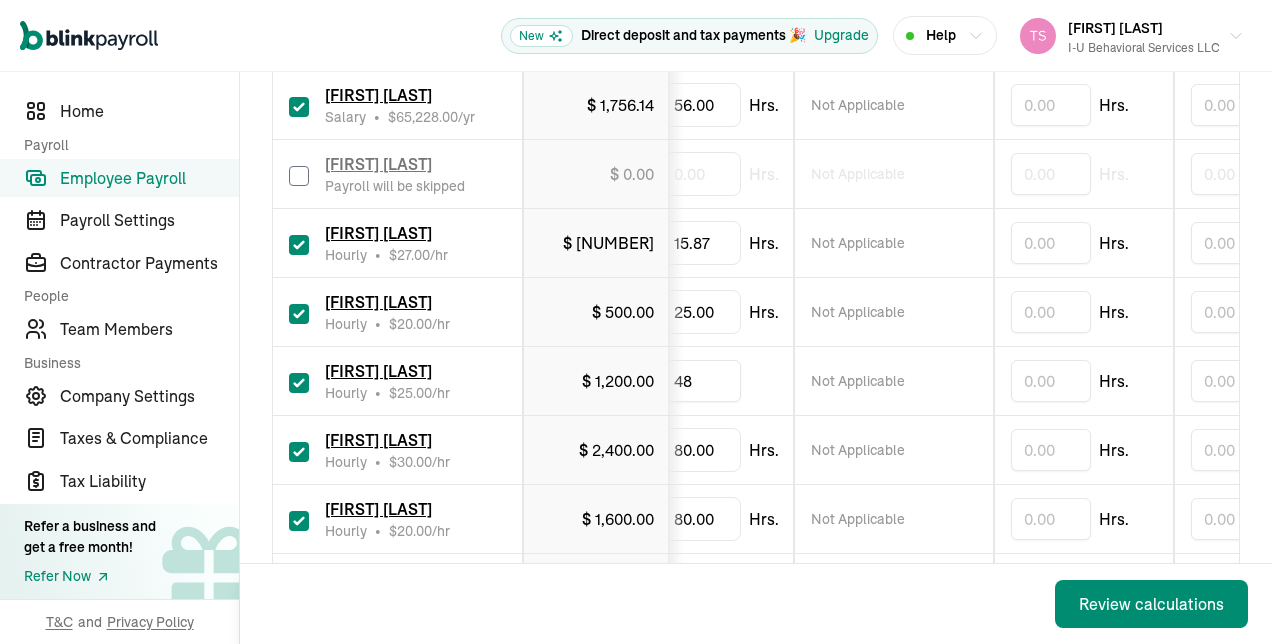 scroll, scrollTop: 0, scrollLeft: 228, axis: horizontal 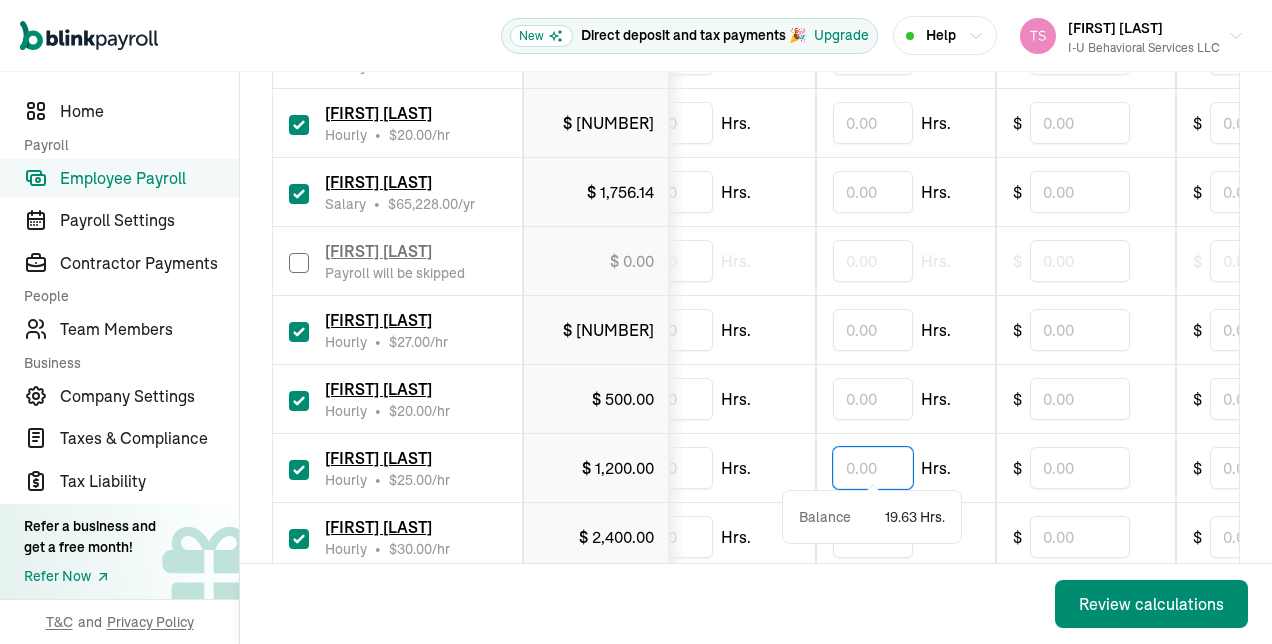 click at bounding box center [873, 468] 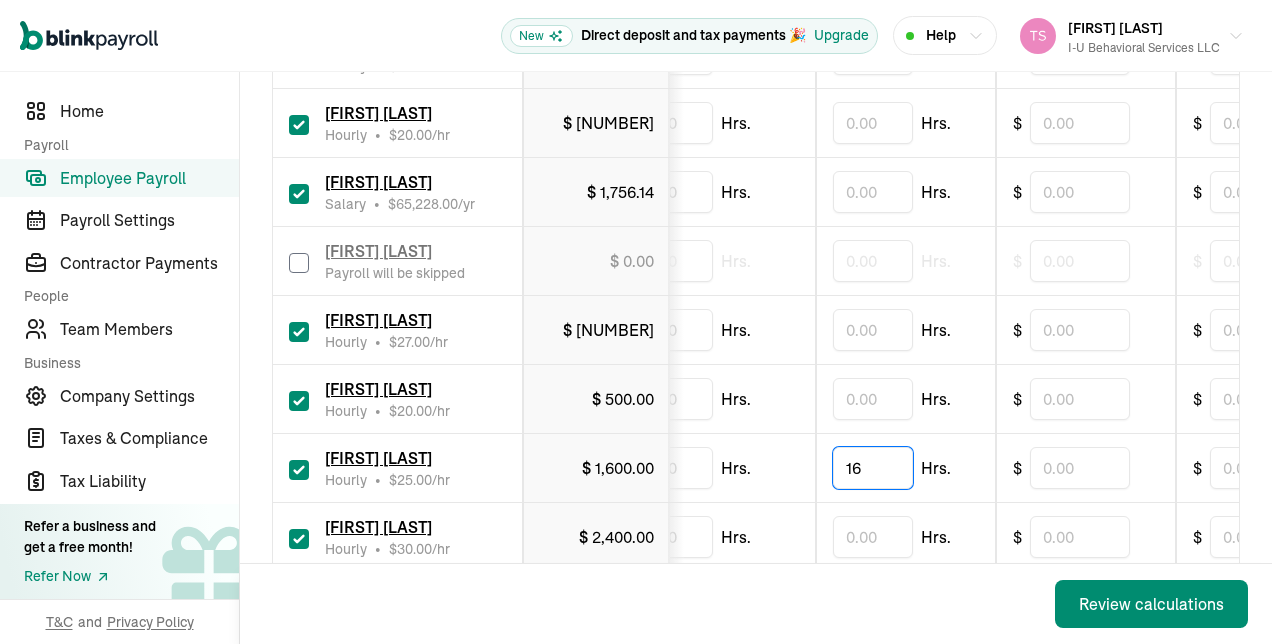 type on "16" 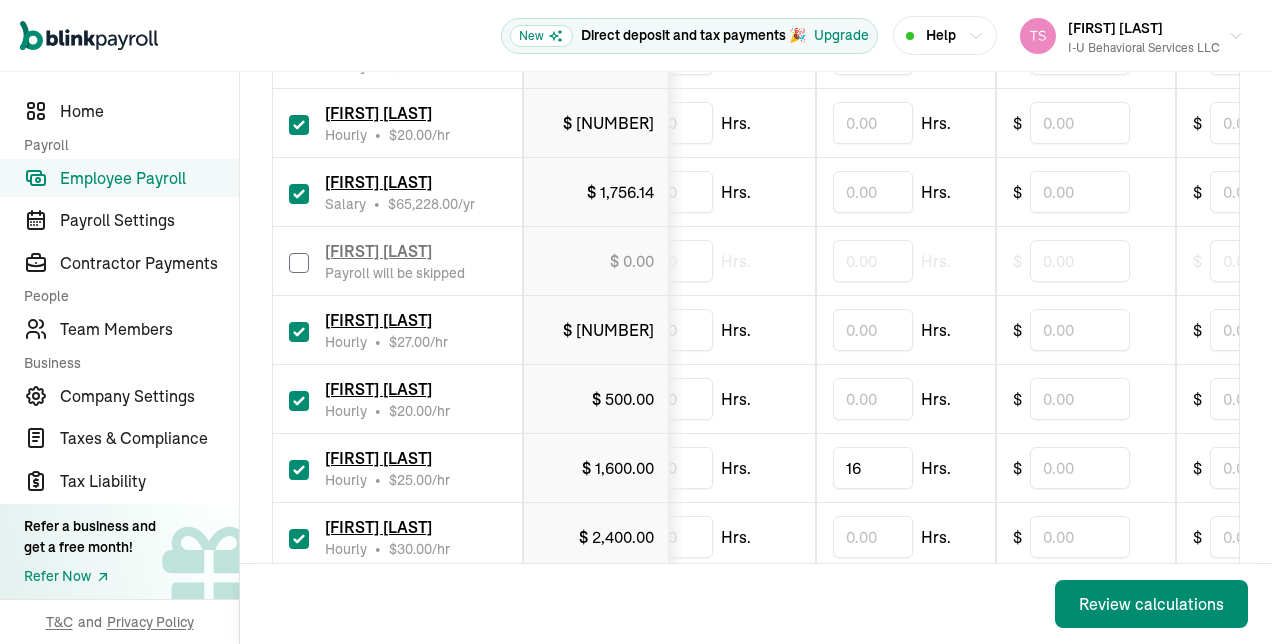 click on "16 Hrs." at bounding box center (906, 468) 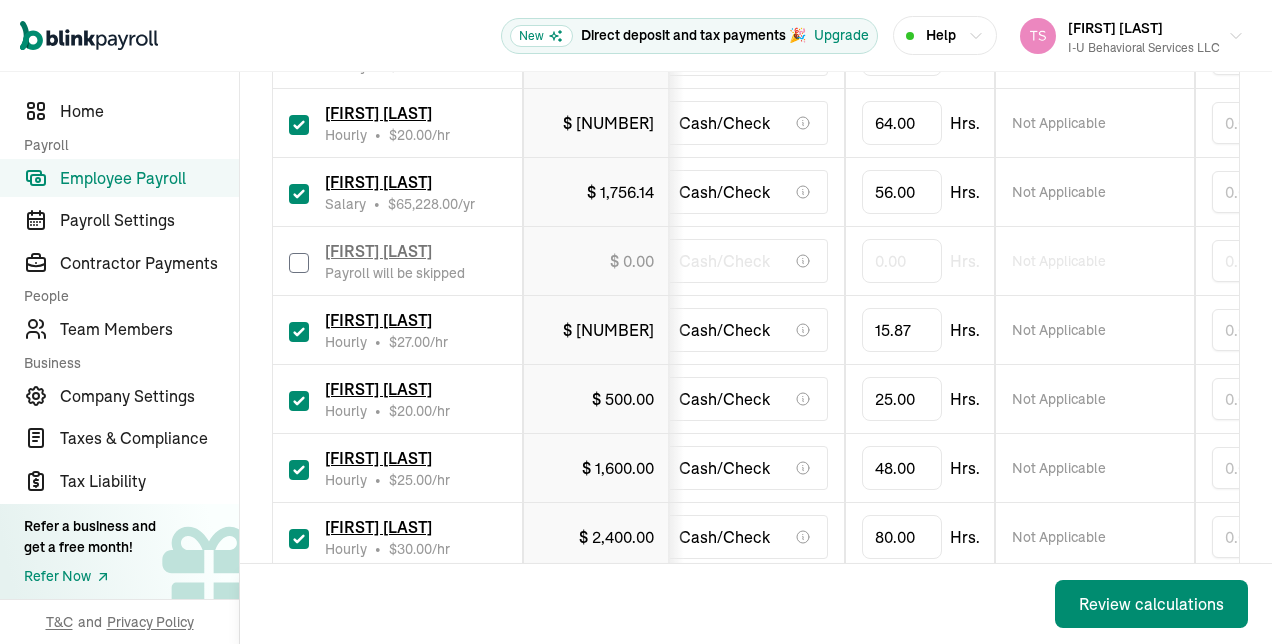 scroll, scrollTop: 0, scrollLeft: 0, axis: both 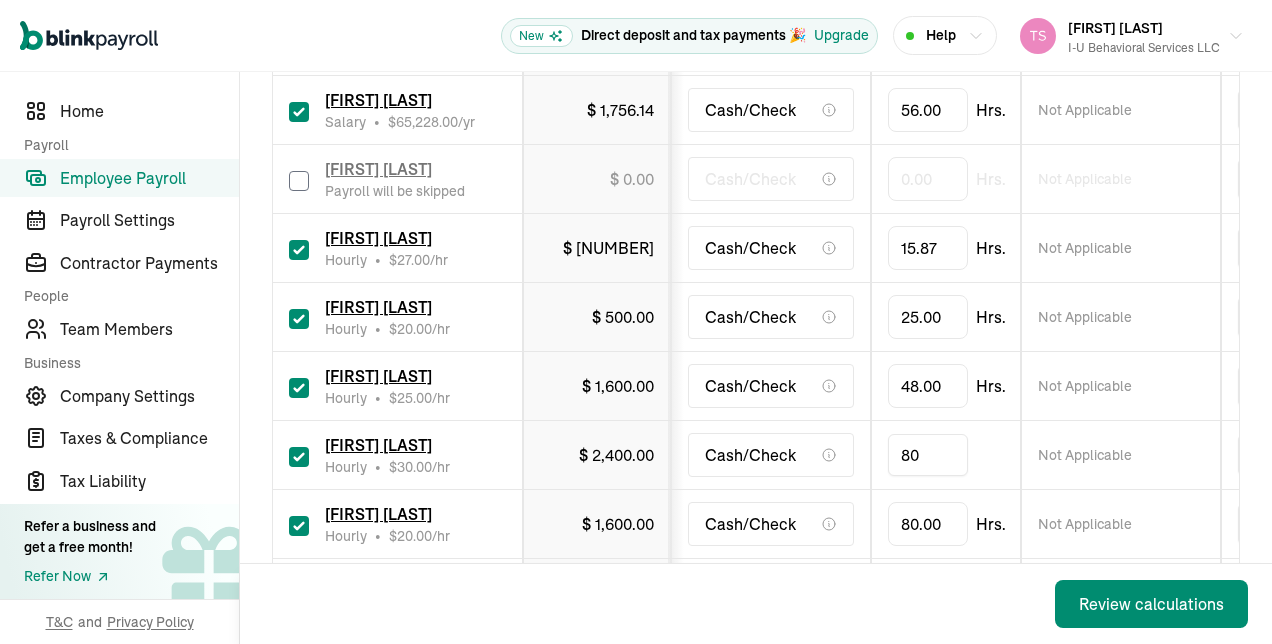 click on "[AMOUNT]" at bounding box center (928, 455) 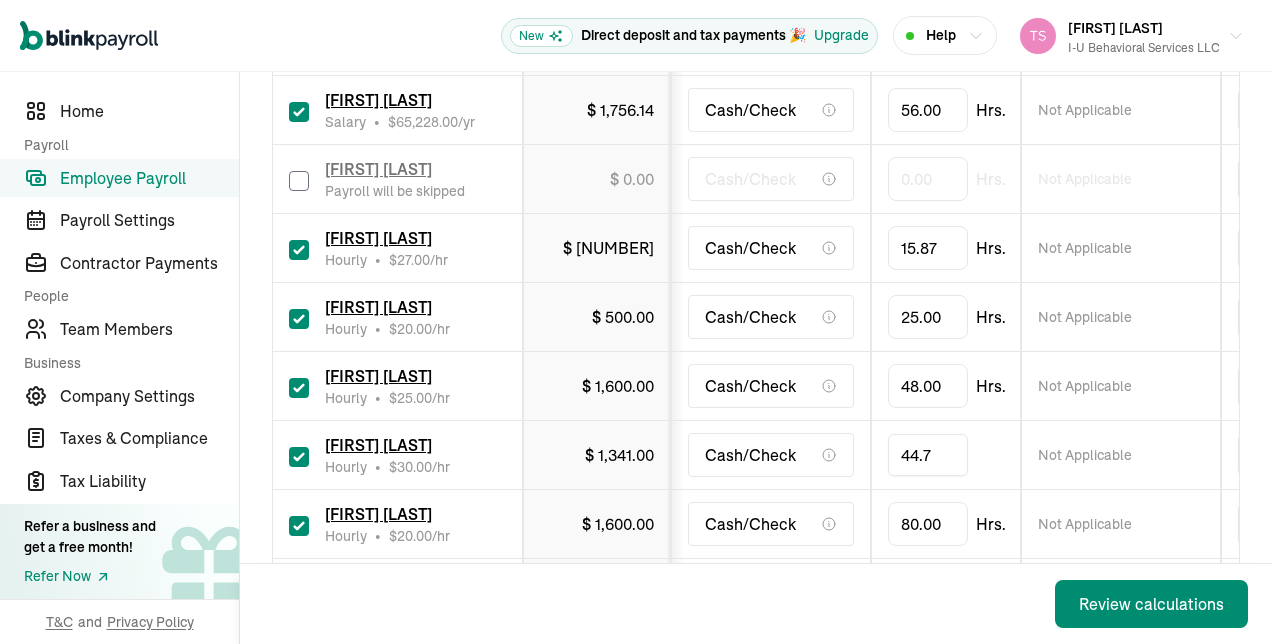 type on "[AMOUNT]" 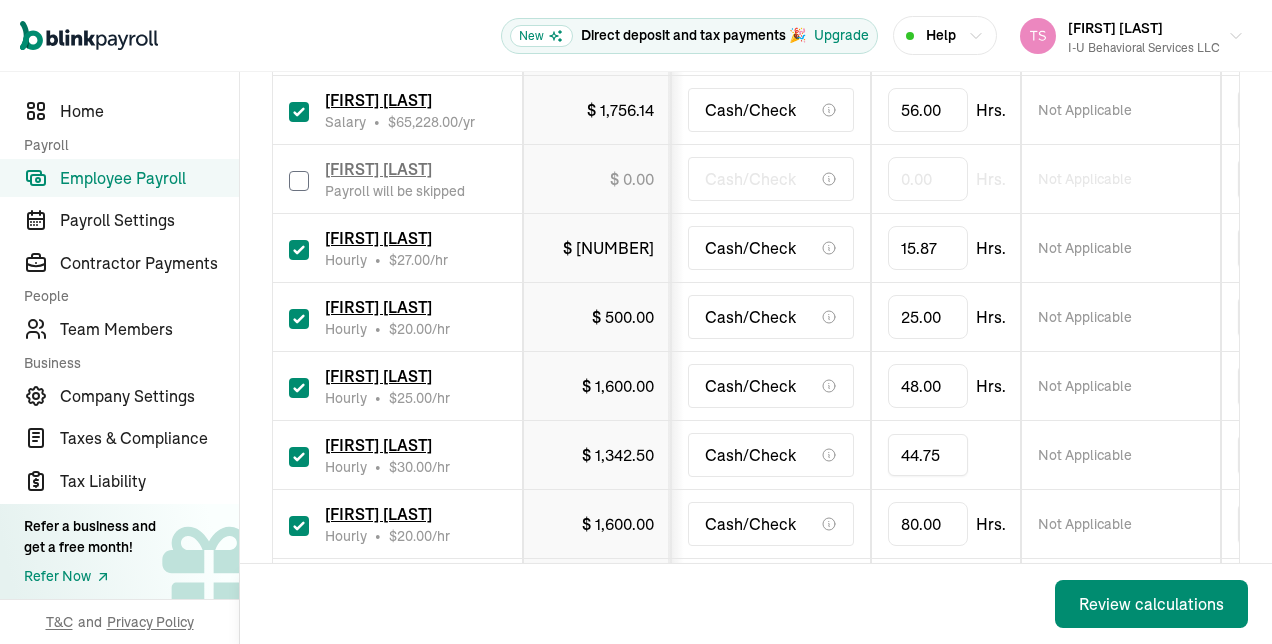 click at bounding box center [299, 526] 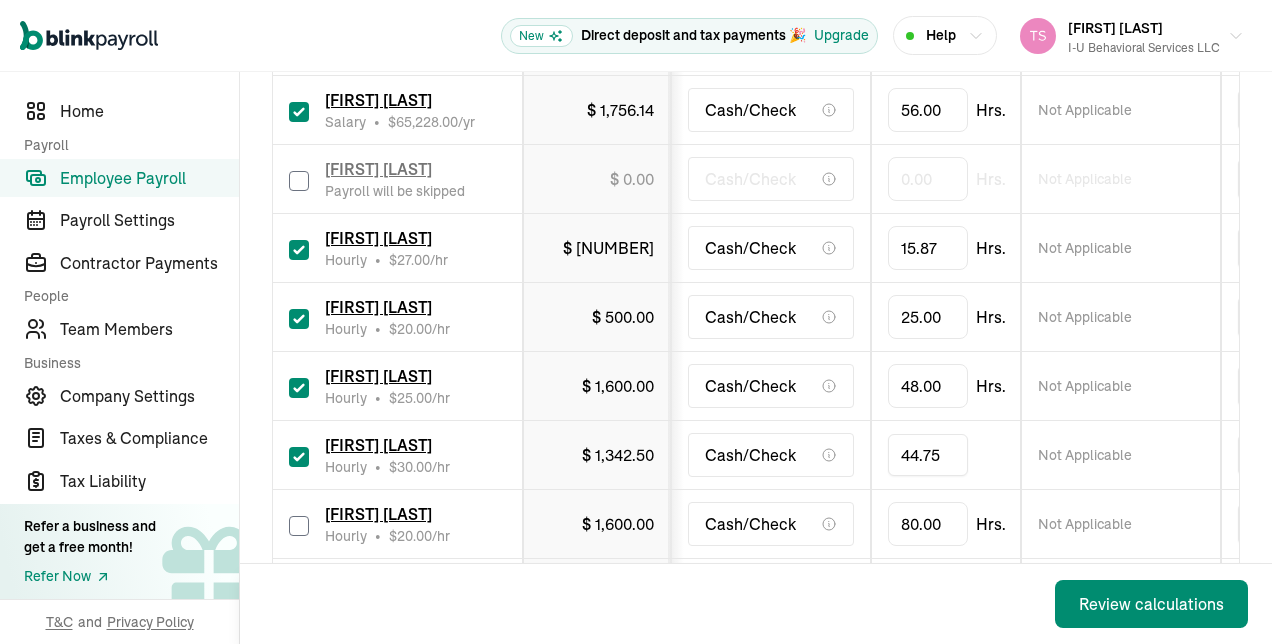 checkbox on "false" 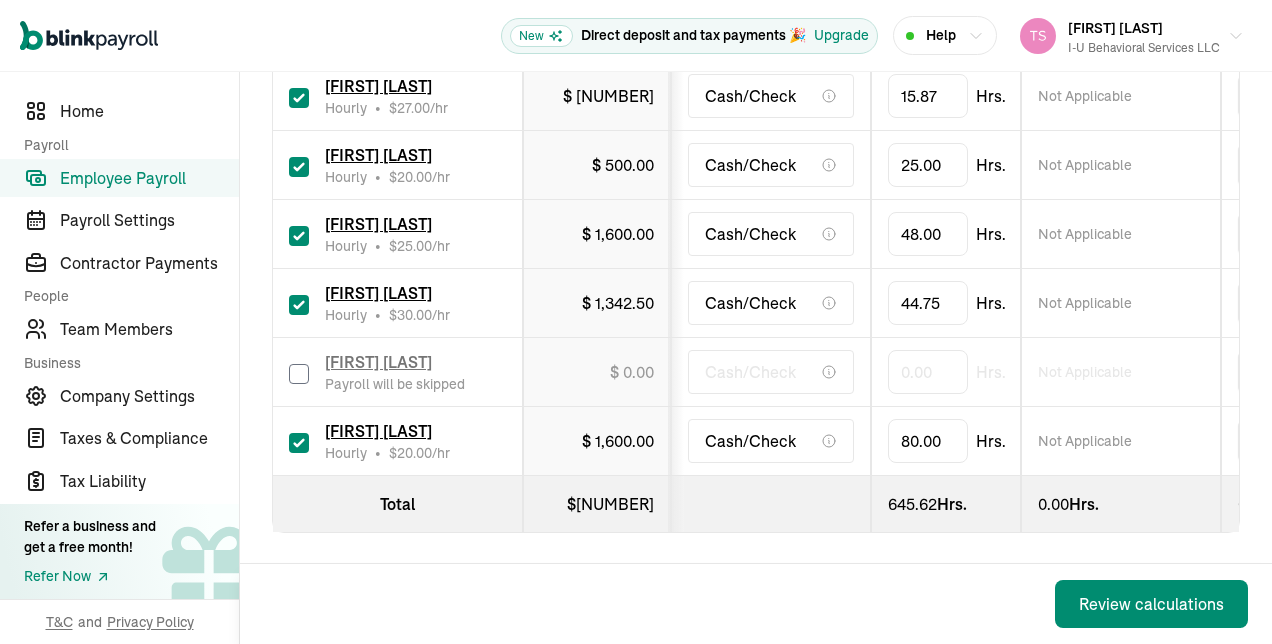 scroll, scrollTop: 1756, scrollLeft: 0, axis: vertical 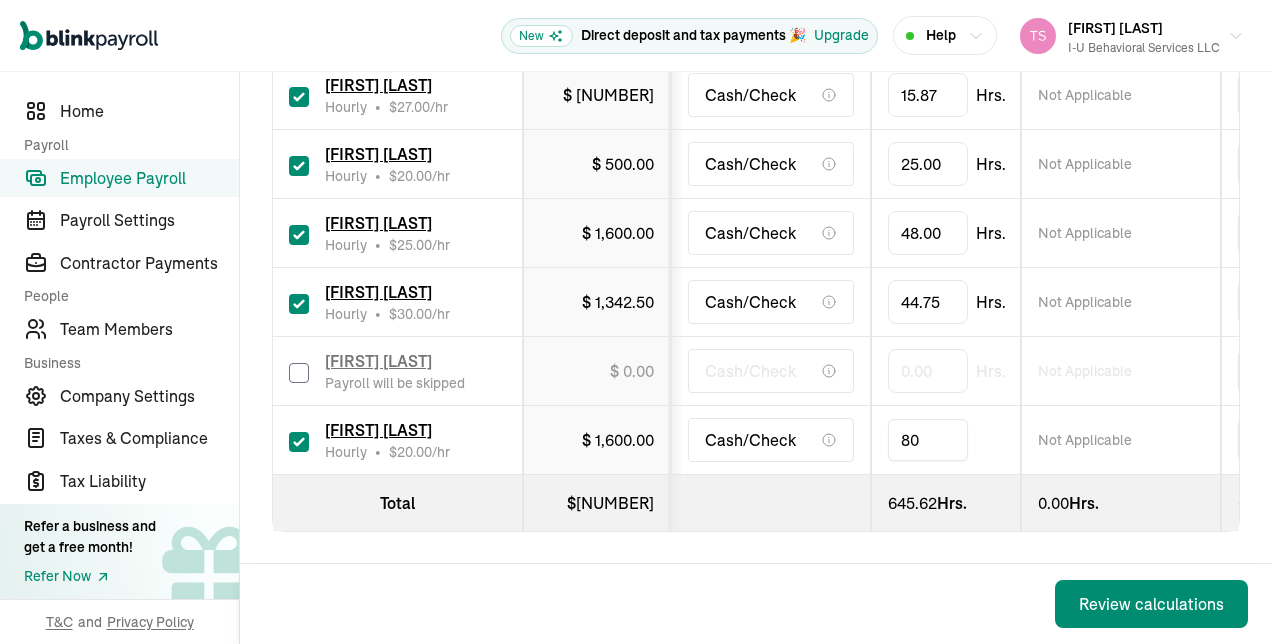 click on "[AMOUNT]" at bounding box center (928, 440) 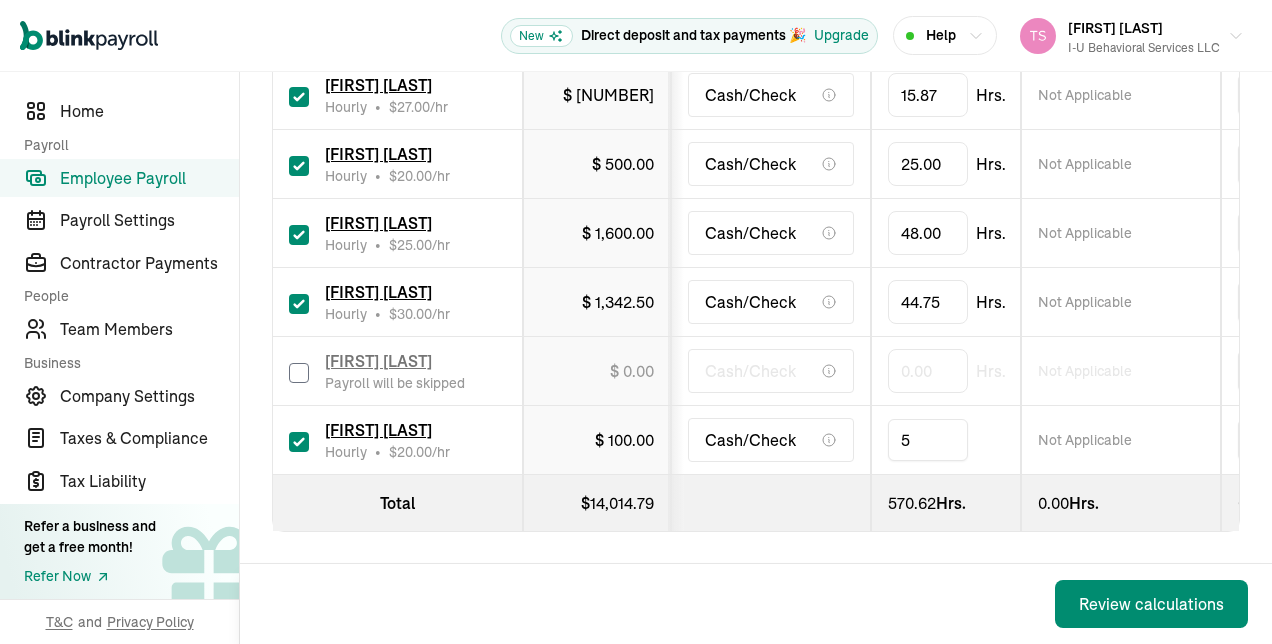 type on "59" 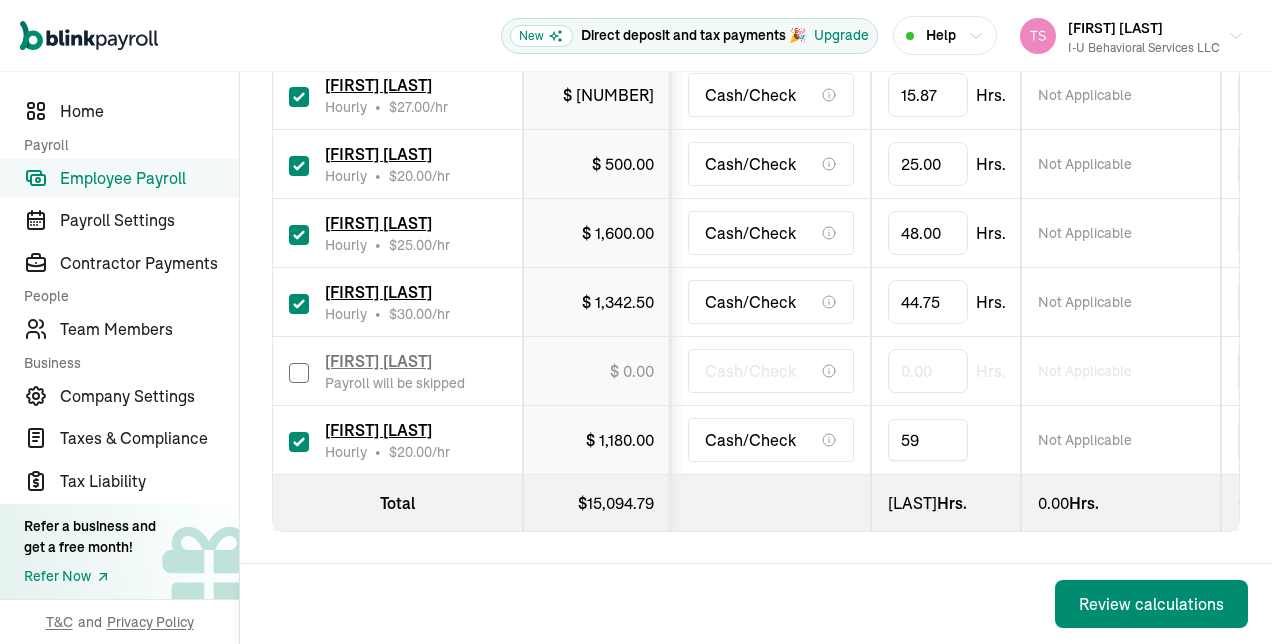 click on "Pay date [MONTH] 01, [YEAR] Pay period [MONTH] 29, [YEAR] - [MONTH] 12, [YEAR] Hours and earnings Spreadsheet view Customize pay types Import CSV 1 Upload 2 Map Columns 3 Map Employees Drop your file here  or Browse files Expected Column Required Employee Name Regular Hours Overtime Hours Double Overtime Hours Sick Pay Commission Bonus Paycheck Tips One-Time-deductions Reimbursement Download Template Select all Employee name Gross pay Payment method Regular hours  * Custom hours Double Overtime Overtime hours Sick Pay   Commission Bonus  Paycheck Tips Reimbursement (Non-taxable) One-time Deduction (Post tax) [FIRST] [LAST] Payroll will be skipped $   0.00 Cash/Check 0.00Hrs. Not Applicable Hrs. Hrs. Hrs. $ $ $ Add  Add  [FIRST] [LAST] Payroll will be skipped $   0.00 Cash/Check 0.00Hrs. Not Applicable Hrs. Hrs. Hrs. $ $ $ Add  Add  [FIRST] [LAST] Hourly • $ [AMOUNT] /hr $   237.50 Cash/Check 9.50Hrs. Not Applicable Hrs. Hrs. Hrs. $ $ $ Add  Add  [FIRST] [LAST] Hourly • $ [AMOUNT] /hr $   292.50 Cash/Check 13.00Hrs. Not Applicable $" at bounding box center (756, -465) 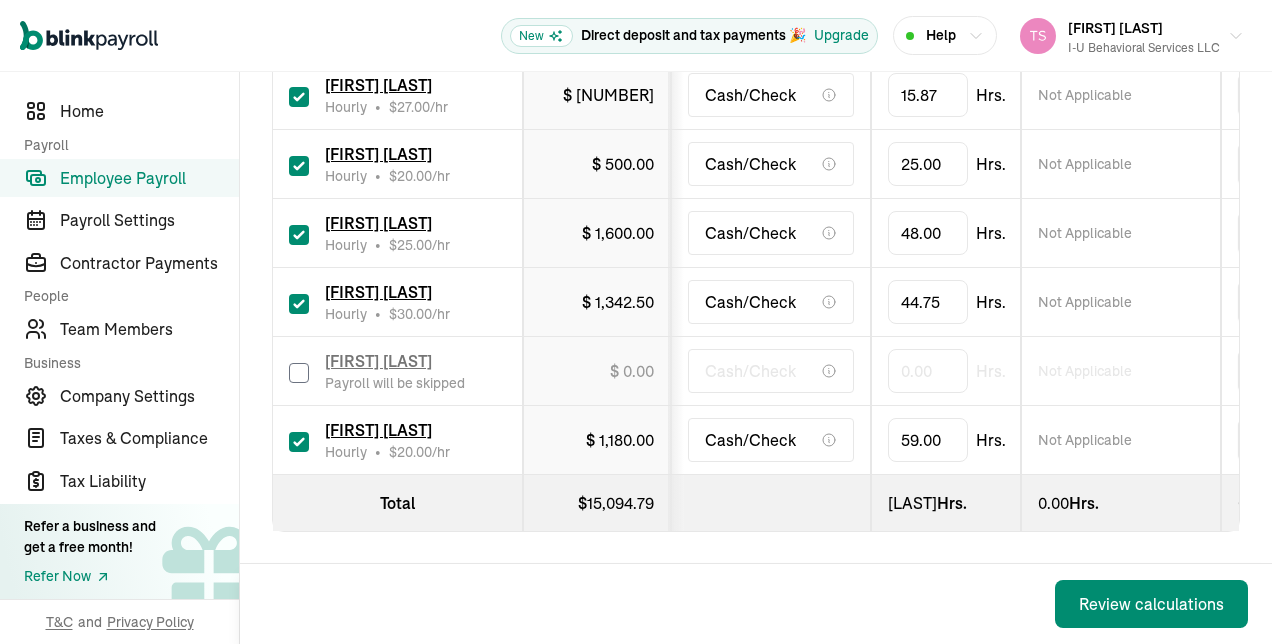 scroll, scrollTop: 0, scrollLeft: 1, axis: horizontal 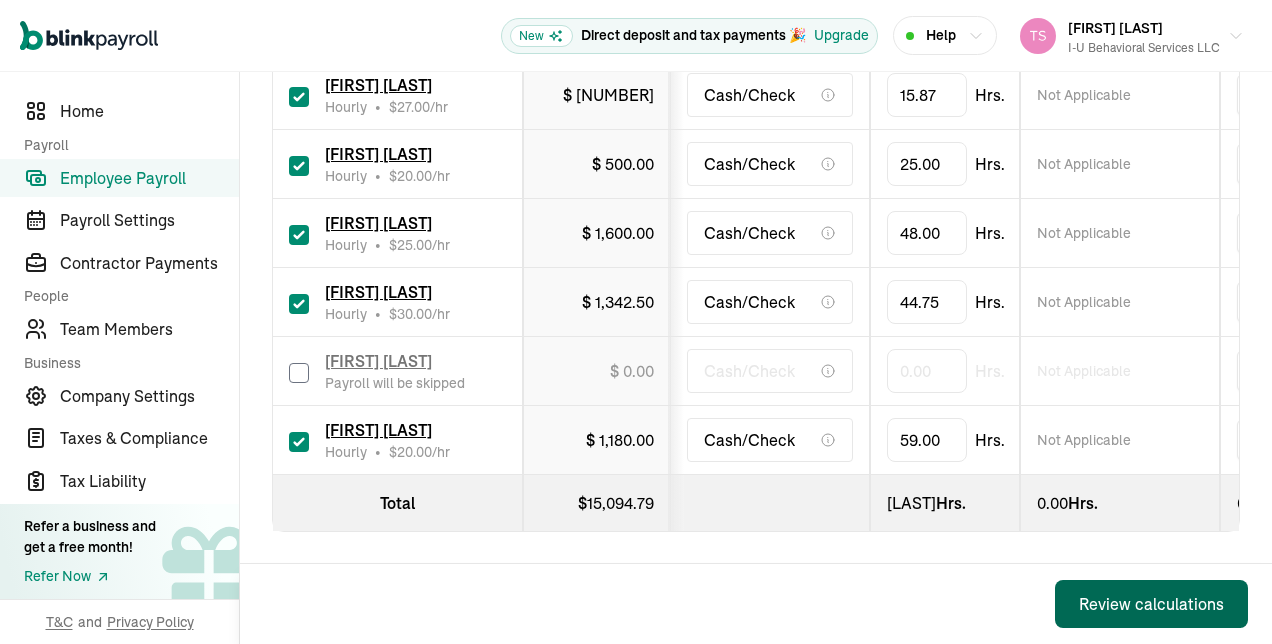 click on "Review calculations" at bounding box center (1151, 604) 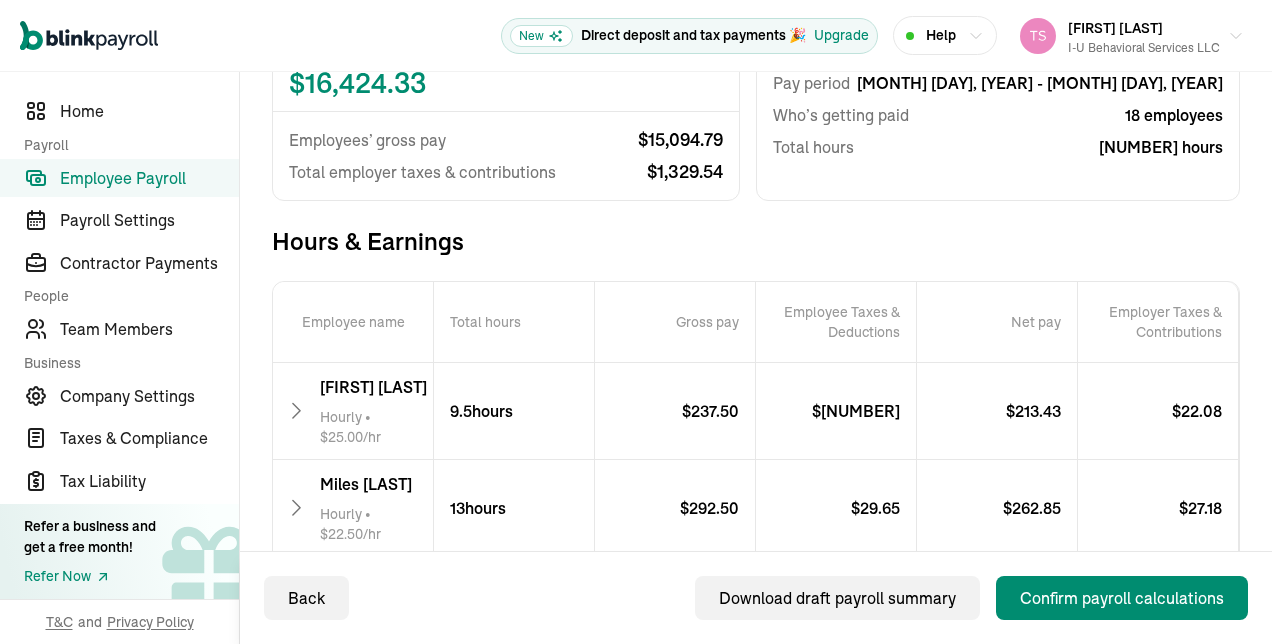 scroll, scrollTop: 244, scrollLeft: 0, axis: vertical 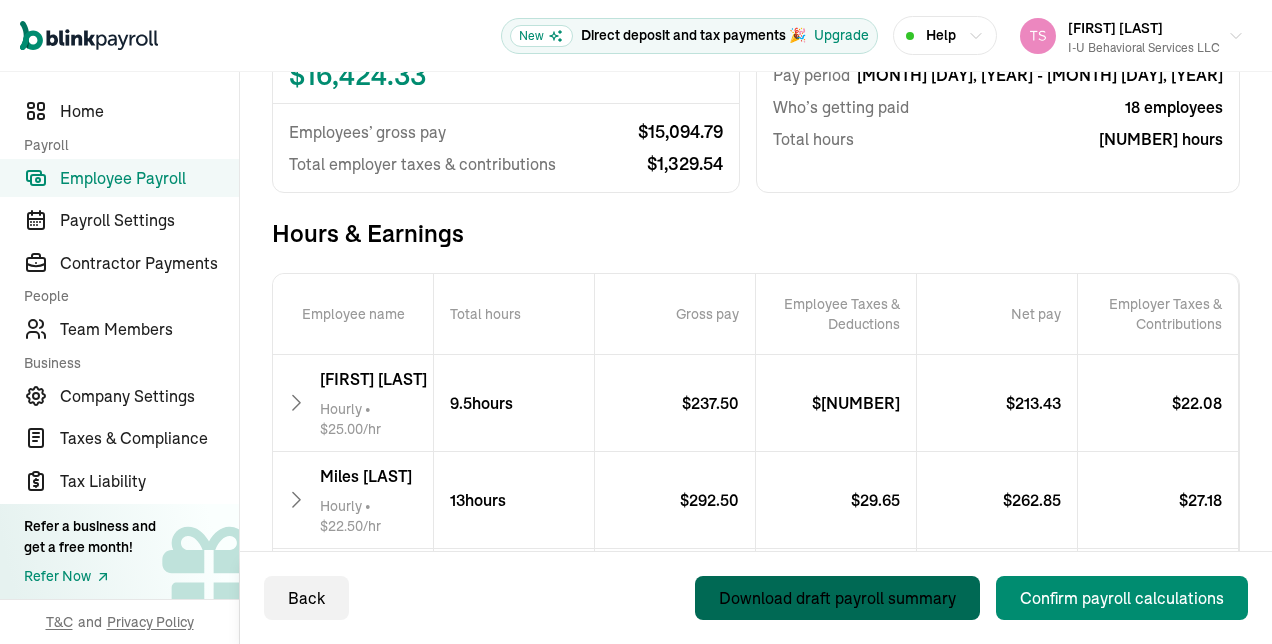 click on "Download draft payroll summary" at bounding box center (837, 598) 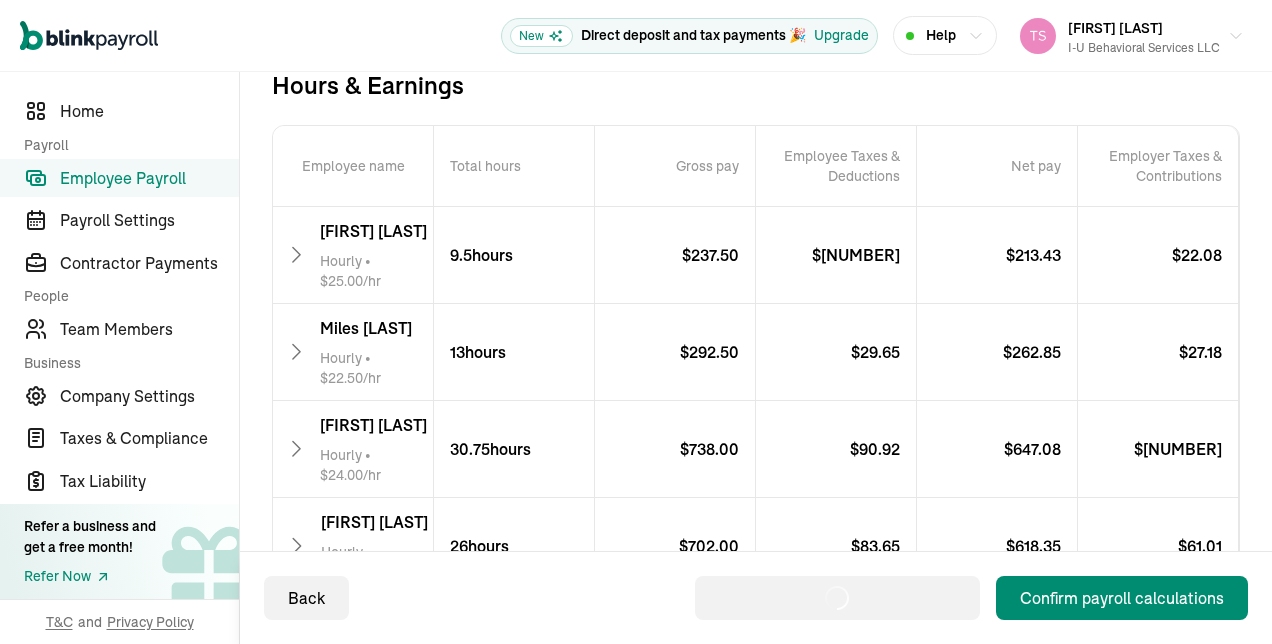scroll, scrollTop: 395, scrollLeft: 0, axis: vertical 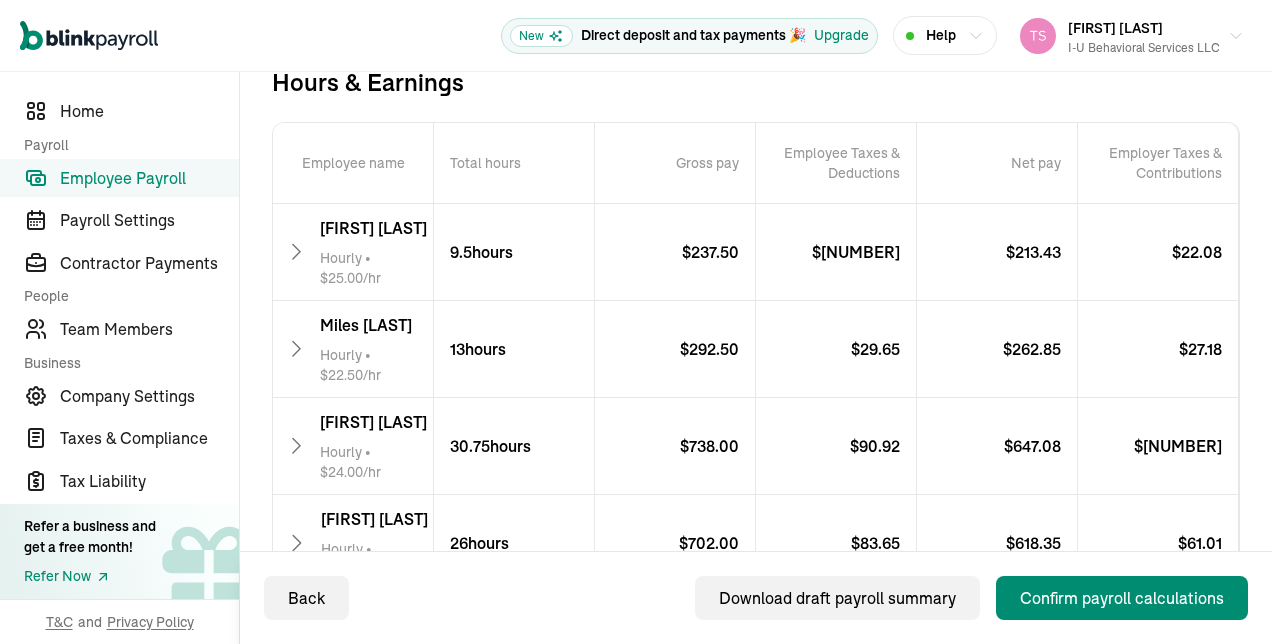 click on "Open main menu New  Direct deposit and tax payments 🎉 Upgrade Help Tisha [LAST] I-U Behavioral Services LLC" at bounding box center [636, 36] 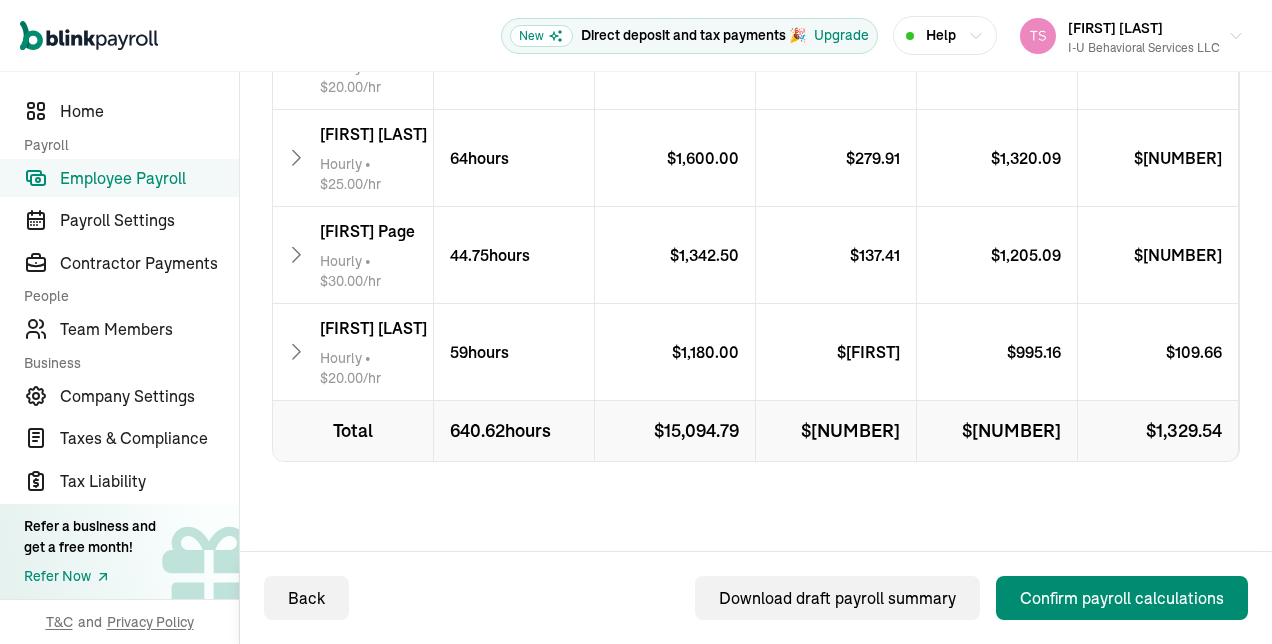 scroll, scrollTop: 2055, scrollLeft: 0, axis: vertical 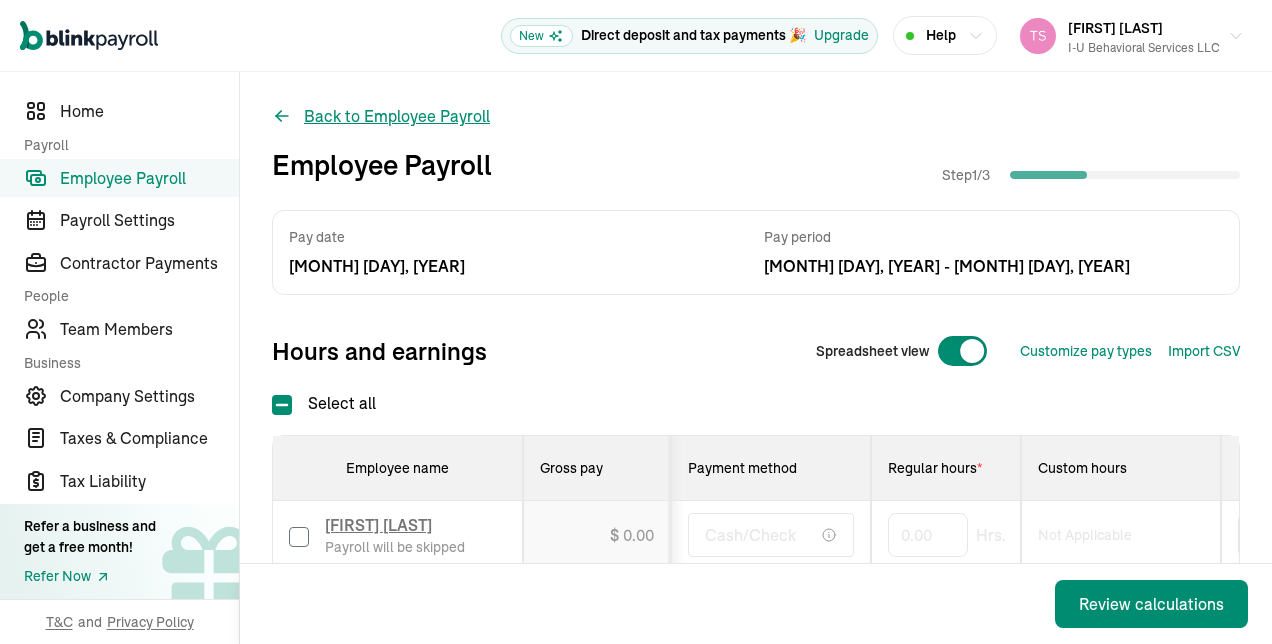 click on "Back to Employee Payroll" at bounding box center [381, 116] 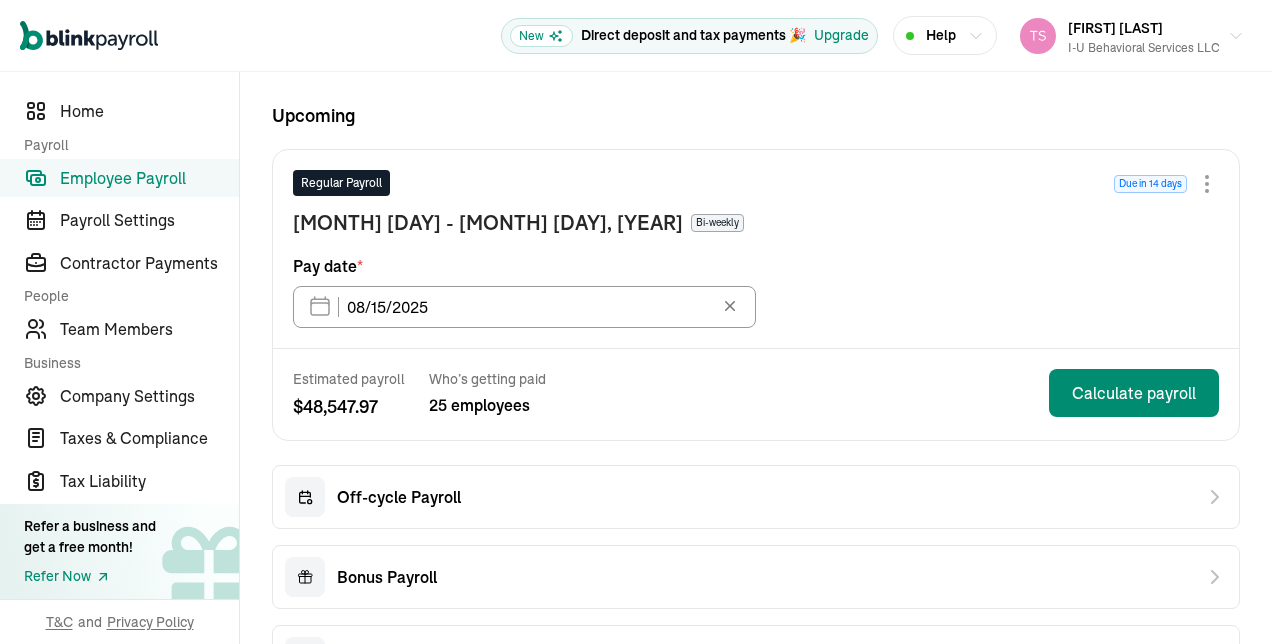 scroll, scrollTop: 68, scrollLeft: 0, axis: vertical 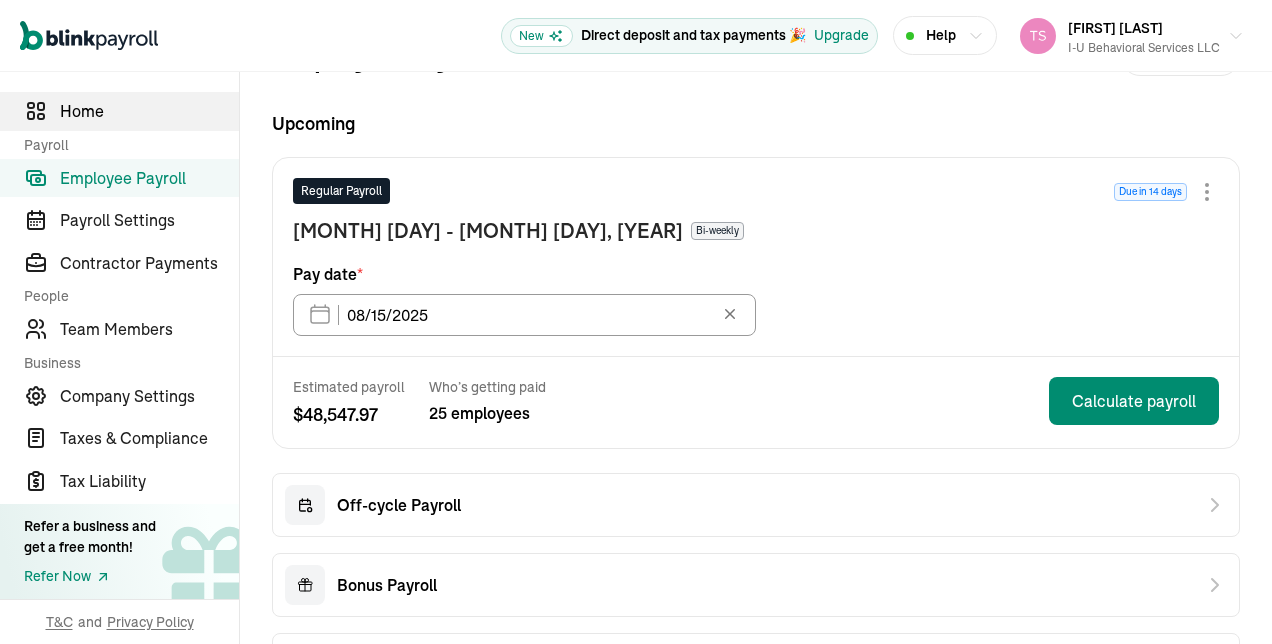 click on "Home" at bounding box center [119, 111] 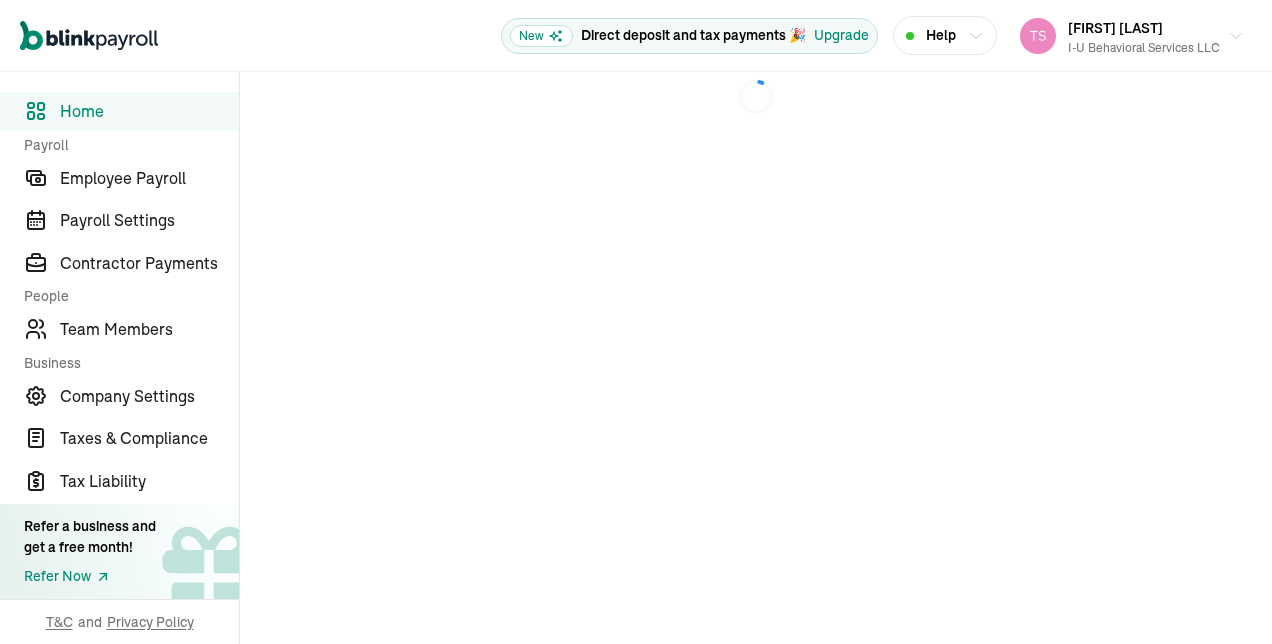 scroll, scrollTop: 0, scrollLeft: 0, axis: both 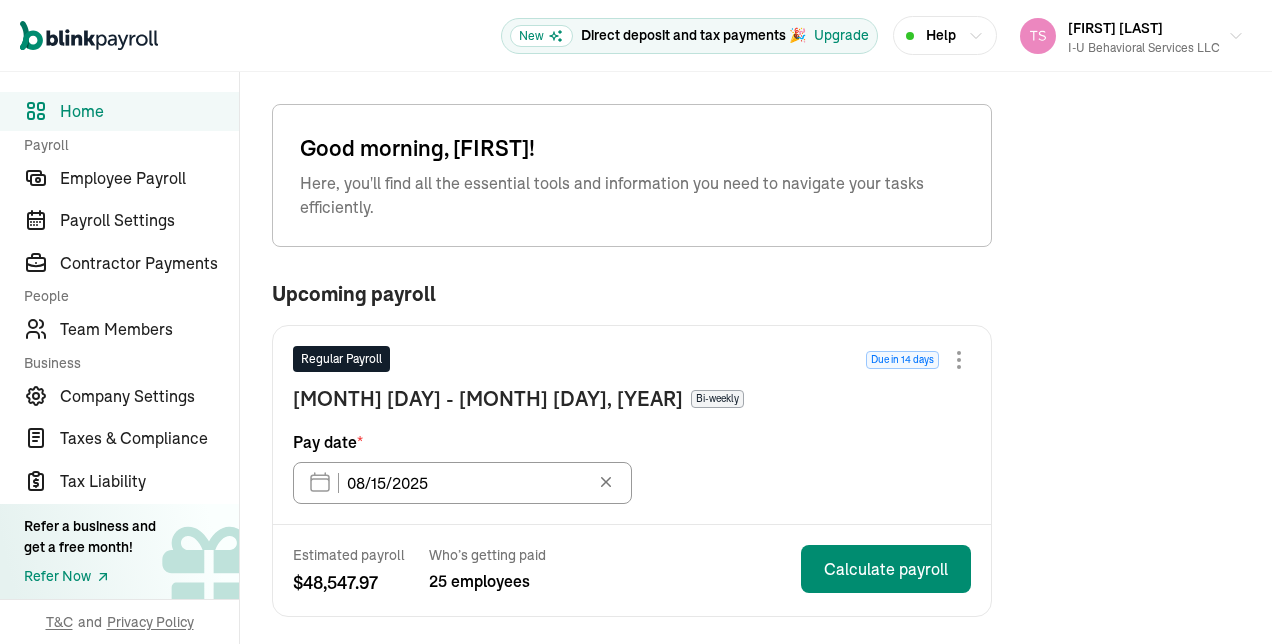 click 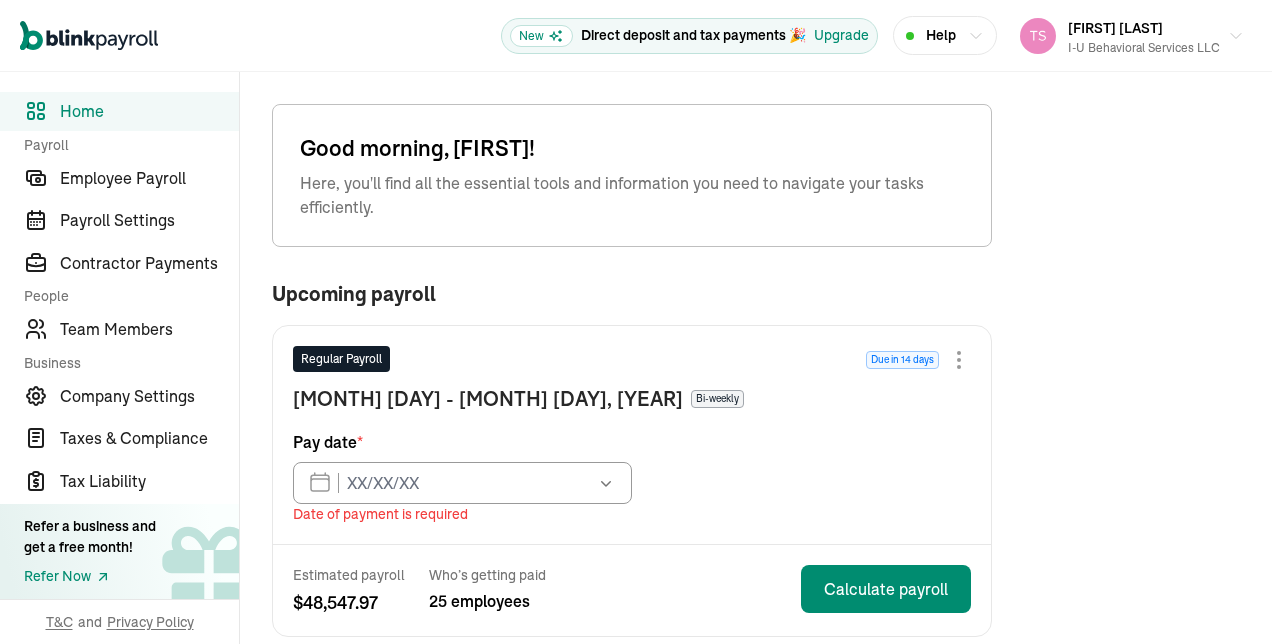 click 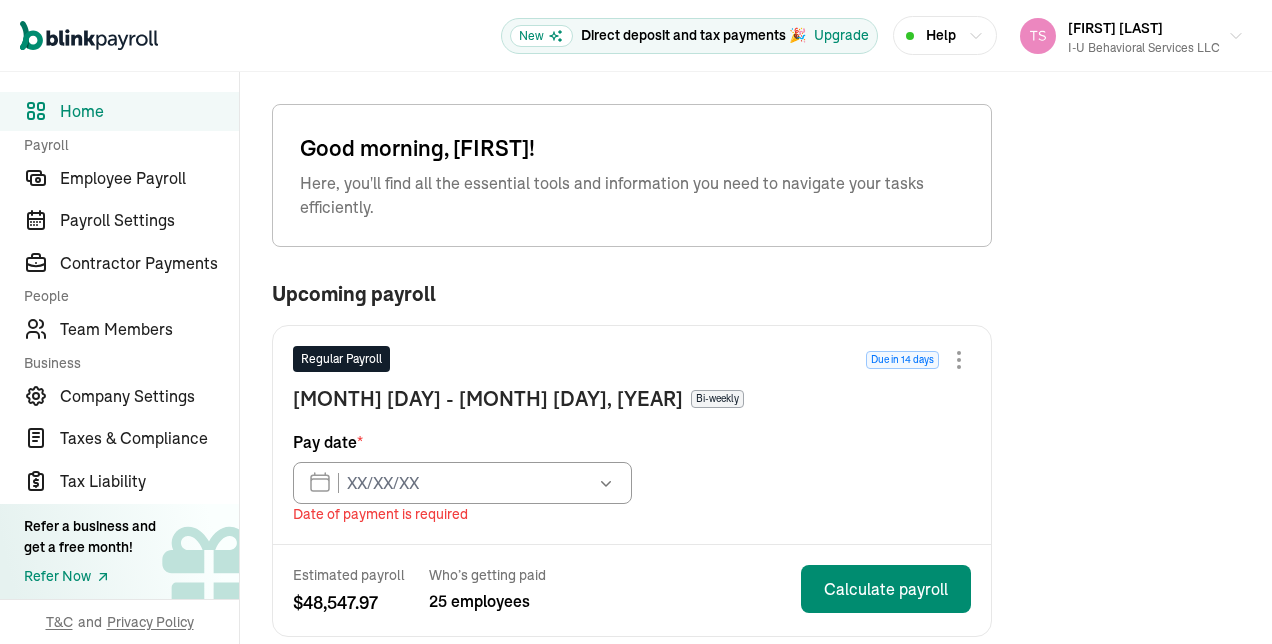 click on "Good morning, [FIRST]! Here, you'll find all the essential tools and information you need to navigate your tasks efficiently. Upcoming payroll Regular Payroll Due in 14 days   [DATE] - [DATE], [YEAR] Bi-weekly   Pay date  * [MONTH_NAME] [YEAR] Mon Tue Wed Thu Fri Sat Sun 28 29 30 31 1 2 3 4 5 6 7 8 9 10 11 12 13 14 15 16 17 18 19 20 21 22 23 24 25 26 27 28 29 30 31 1 2 3 4 5 6 7 Date of payment is required Estimated payroll $ [AMOUNT] Who’s getting paid 25   employees Calculate payroll Contractors Make a 1099 contractor payment To make your contractor payments, click on make a payment button and enter payment details Make a payment View Contractors See how it works first! Run a test payroll See how quick and easy it will be to calculate your payroll each pay period. Test Payroll New [DATE] - [DATE], [YEAR] Bi-weekly Pay date  * [DATE] [MONTH_NAME] [YEAR] Mon Tue Wed Thu Fri Sat Sun 28 29 30 31 1 2 3 4 5 6 7 8 9 10 11 12 13 14 15 16 17 18 19 20 21 22 23 24 25 26 27 28 29 30 31 1 2 3 4 5 6 7 Run test payroll Book a call" at bounding box center (616, 1156) 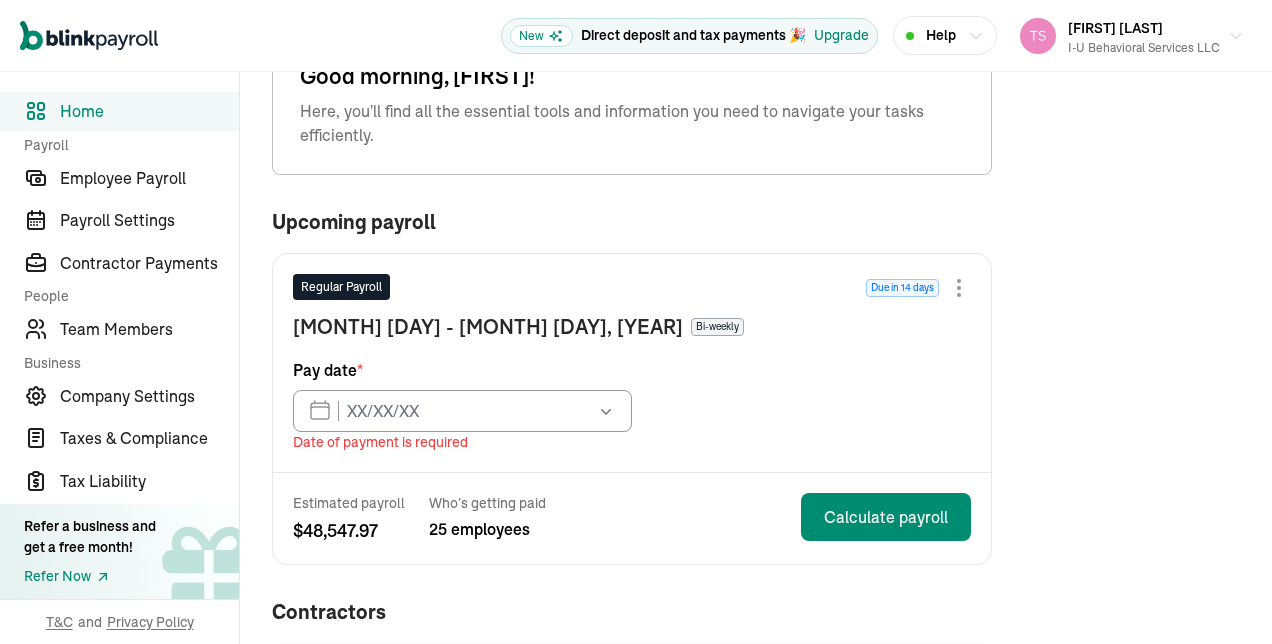 scroll, scrollTop: 0, scrollLeft: 0, axis: both 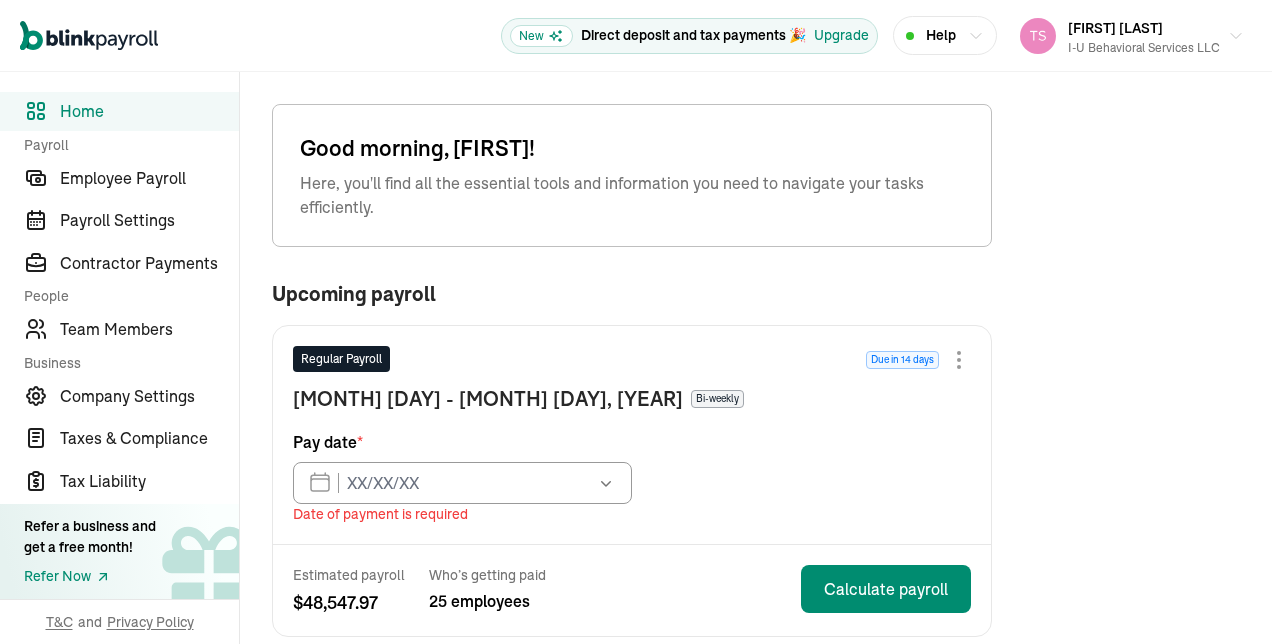 click on "Help" at bounding box center [945, 35] 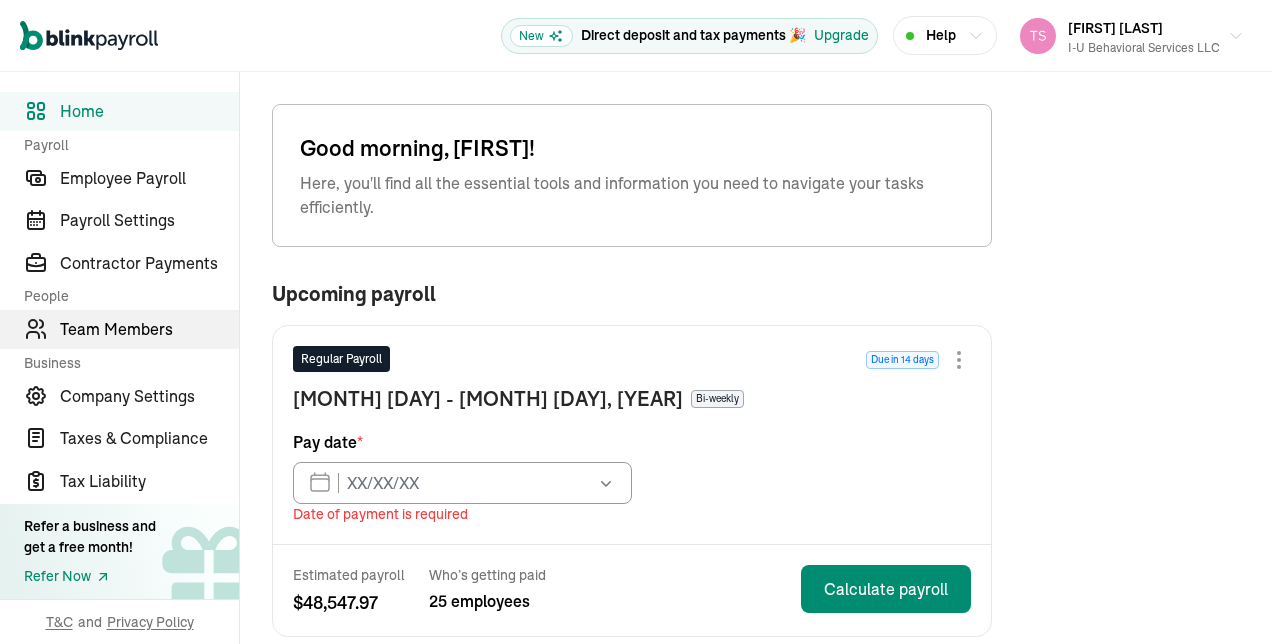 click on "Team Members" at bounding box center (149, 329) 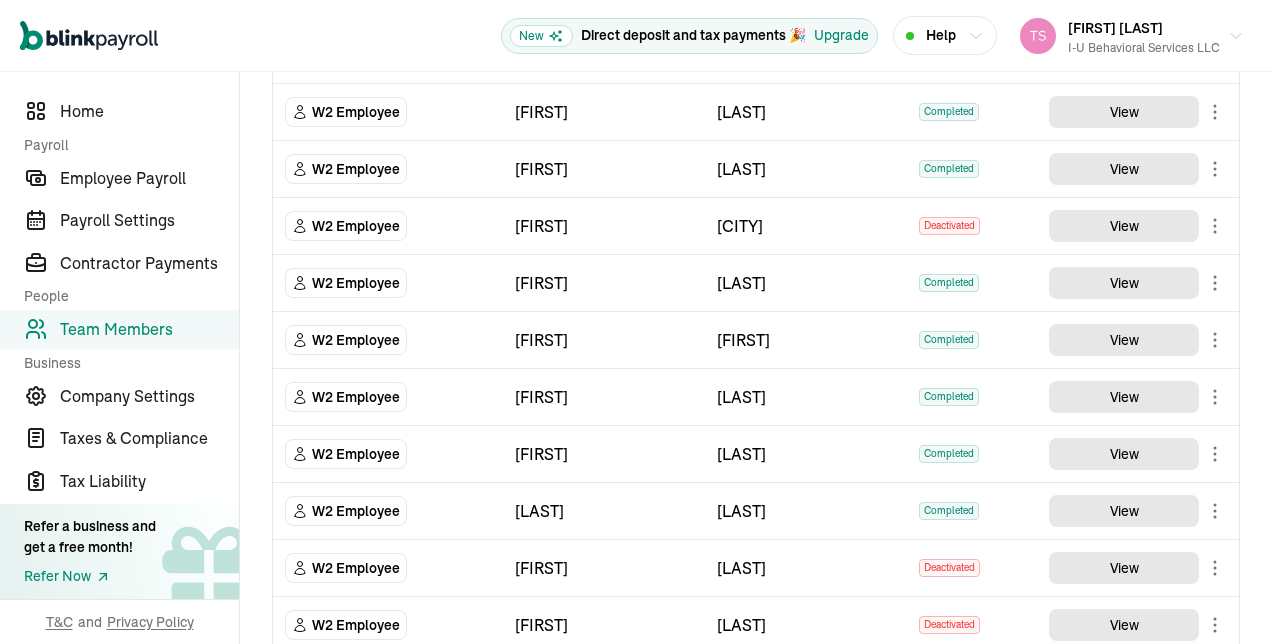 scroll, scrollTop: 531, scrollLeft: 0, axis: vertical 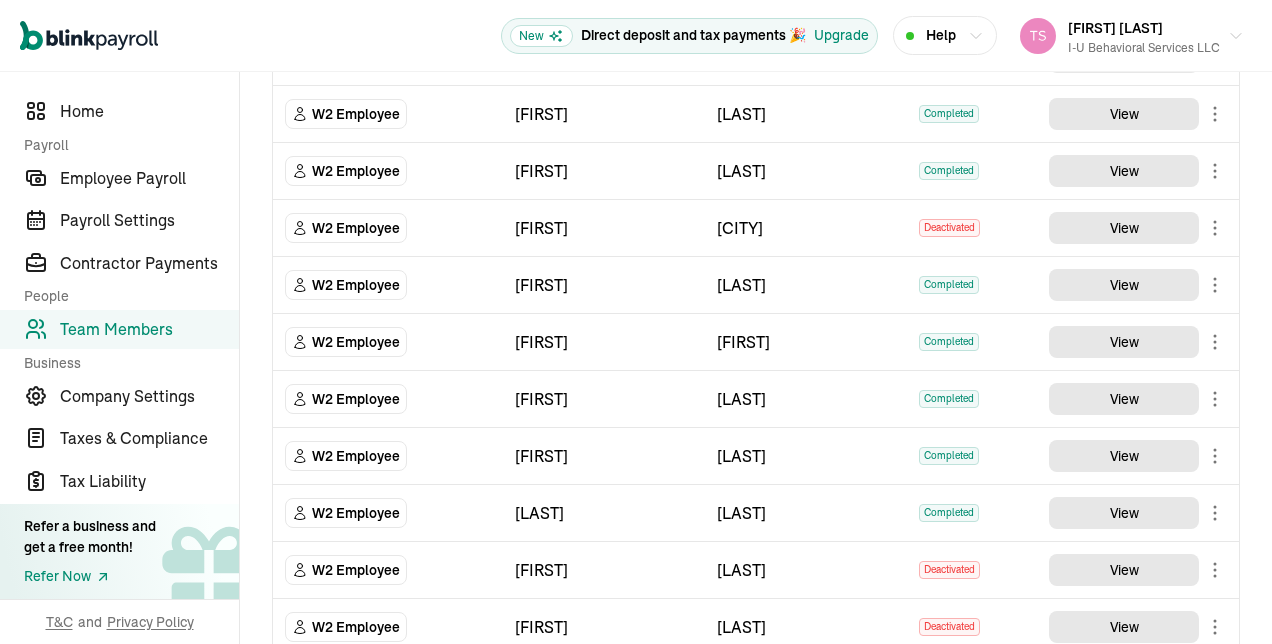 click on "Open main menu New  Direct deposit and tax payments 🎉 Upgrade Help [FIRST] [LAST] I-U Behavioral Services LLC Direct deposit and tax payments 🎉 Upgrade Home Payroll Employee Payroll Payroll Settings Contractor Payments People Team Members Business Company Settings Taxes & Compliance Tax Liability Refer a business and   get a free month! Refer Now T&C   and   Privacy Policy Team Members Team Member Type First Name Last Name Status Actions W2 Employee [FIRST] [LAST] Completed   View W2 Employee [FIRST] [LAST] Completed   View W2 Employee [FIRST] [LAST] Completed   View W2 Employee [FIRST] [LAST] Completed   View W2 Employee [FIRST] [LAST] Completed   View W2 Employee [FIRST] [LAST] Completed   View W2 Employee [FIRST] [LAST] Deactivated   View W2 Employee [FIRST] [LAST] Completed   View W2 Employee [FIRST] [LAST] Deactivated   View W2 Employee [FIRST] [LAST] Completed   View W2 Employee [FIRST] [LAST] Completed   View W2 Employee [FIRST] [LAST] Completed   View" at bounding box center [636, 322] 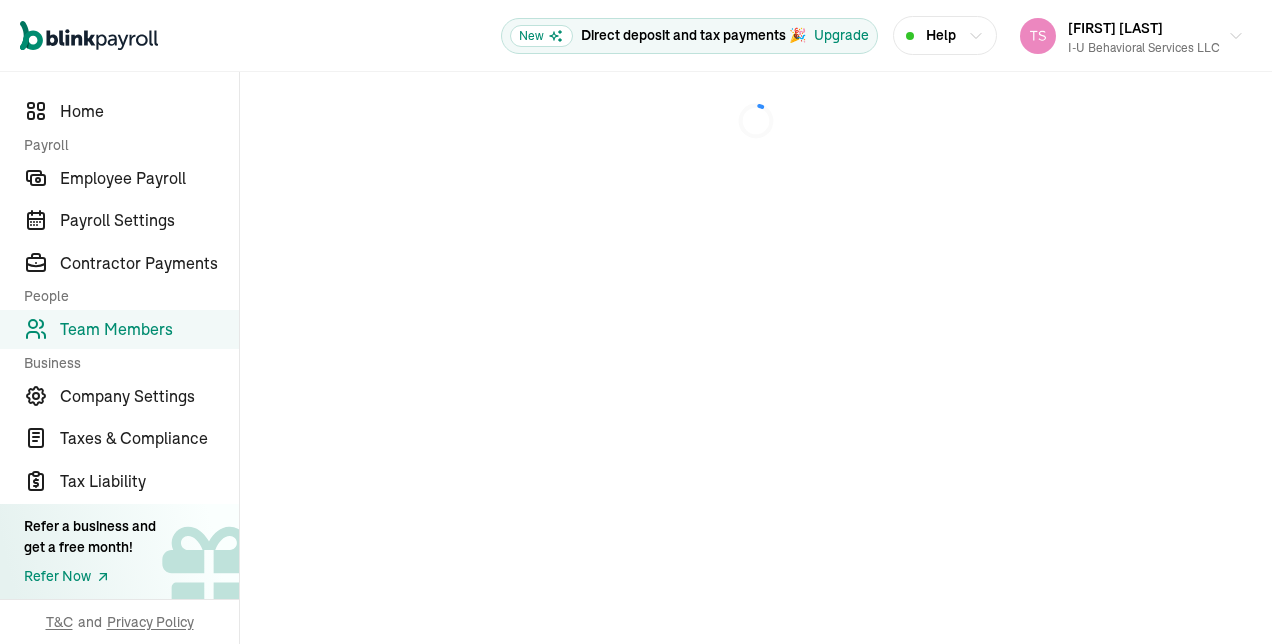 scroll, scrollTop: 0, scrollLeft: 0, axis: both 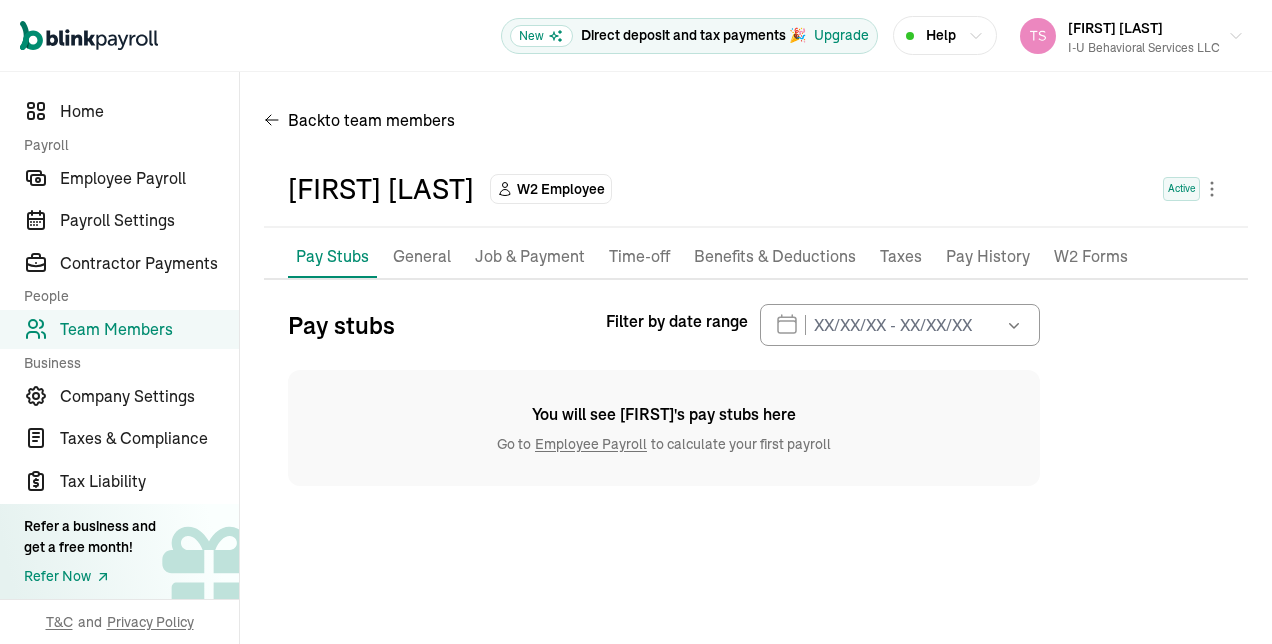 click on "Pay History" at bounding box center (988, 257) 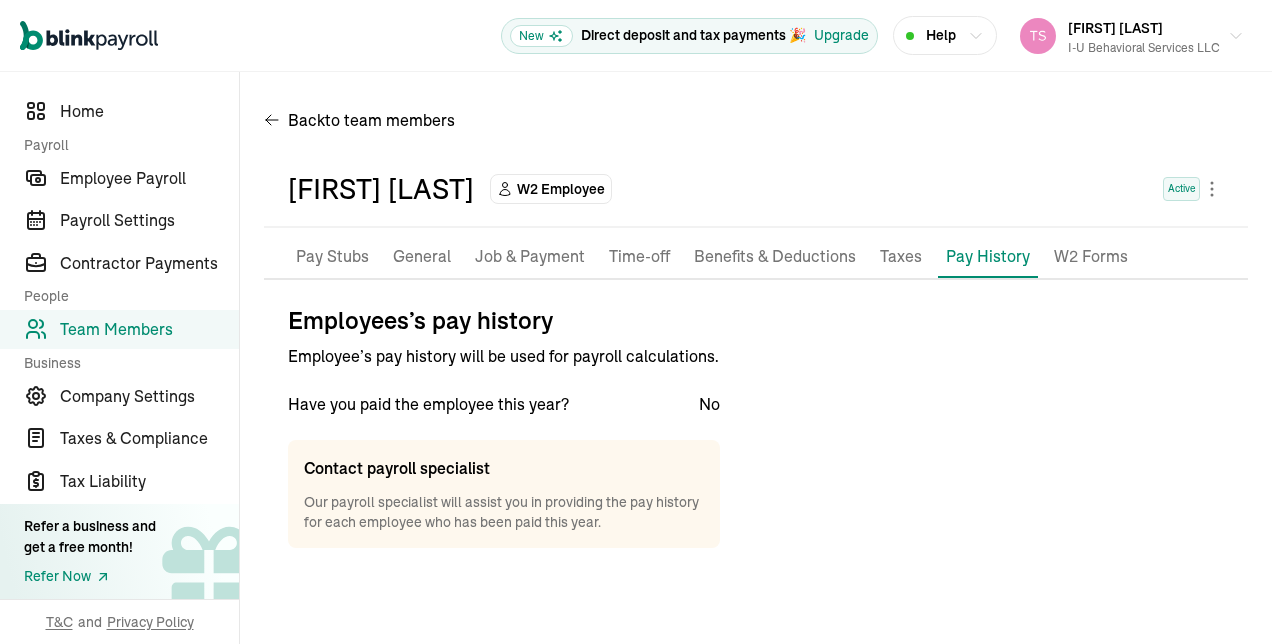 click on "Pay Stubs" at bounding box center [332, 257] 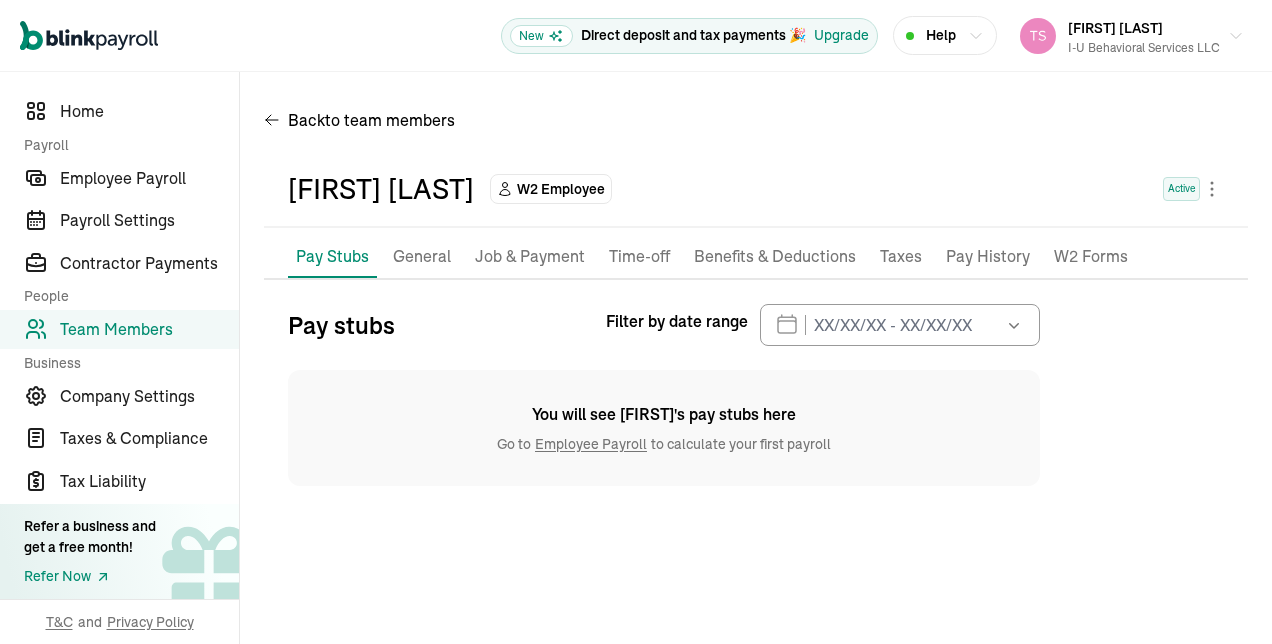 click at bounding box center (1012, 325) 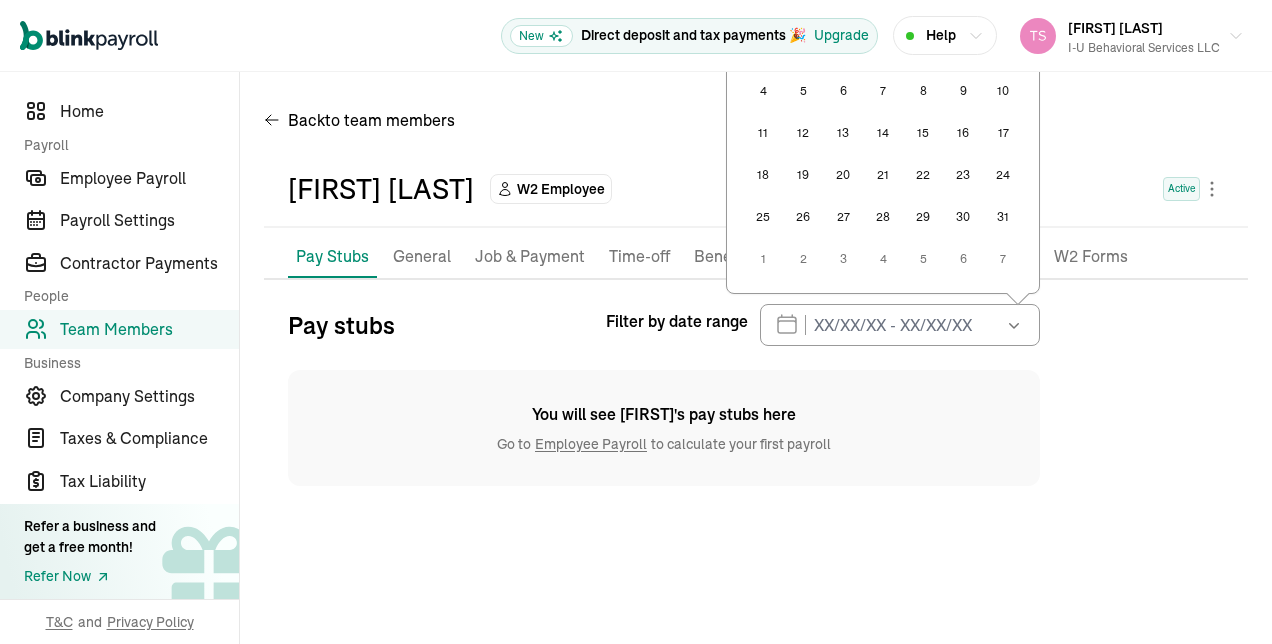 drag, startPoint x: 1019, startPoint y: 335, endPoint x: 1136, endPoint y: 414, distance: 141.17365 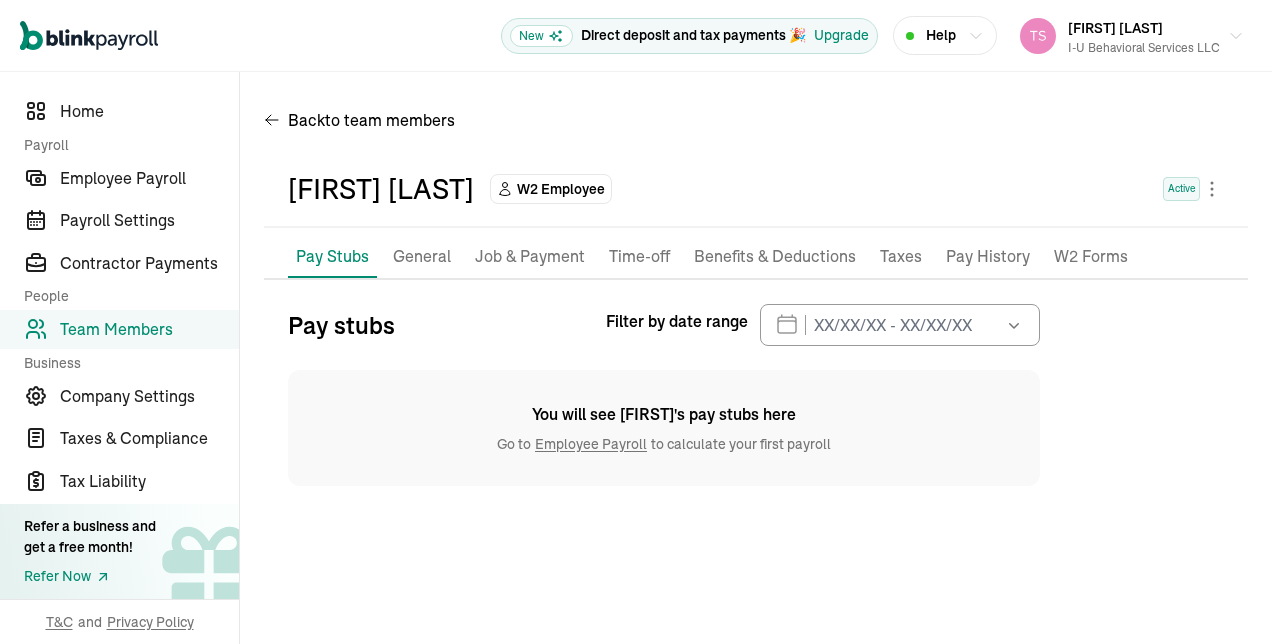 drag, startPoint x: 1136, startPoint y: 414, endPoint x: 1040, endPoint y: 454, distance: 104 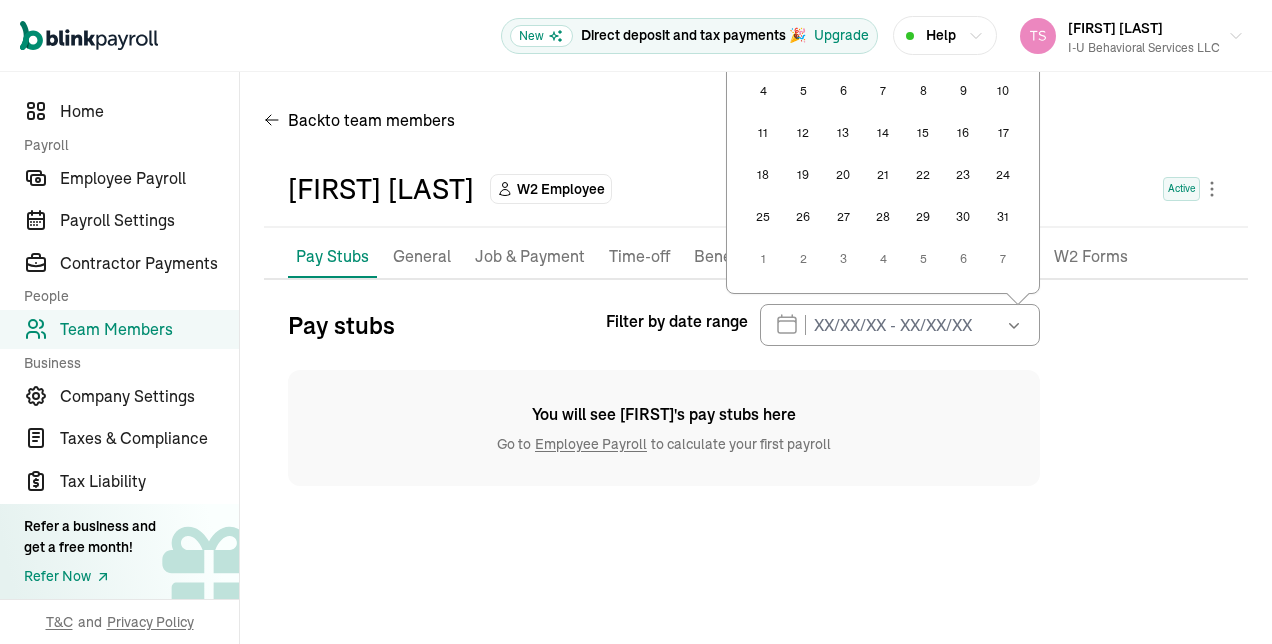click on "1" at bounding box center (763, 259) 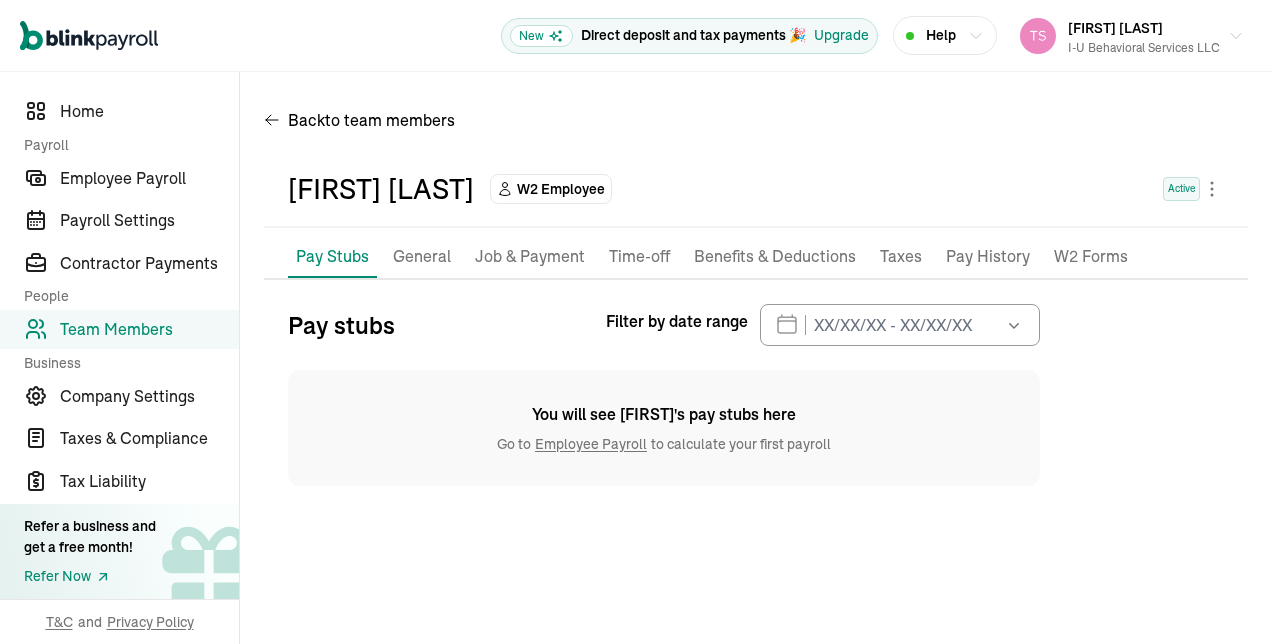 drag, startPoint x: 1008, startPoint y: 329, endPoint x: 1045, endPoint y: 324, distance: 37.336308 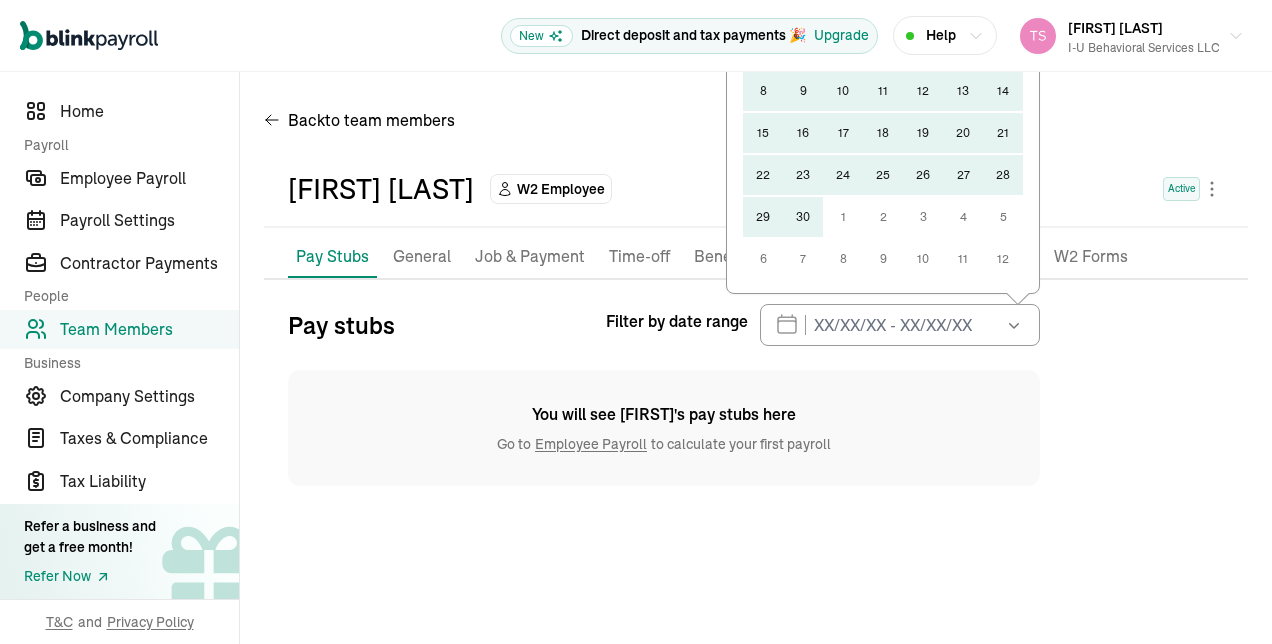 click 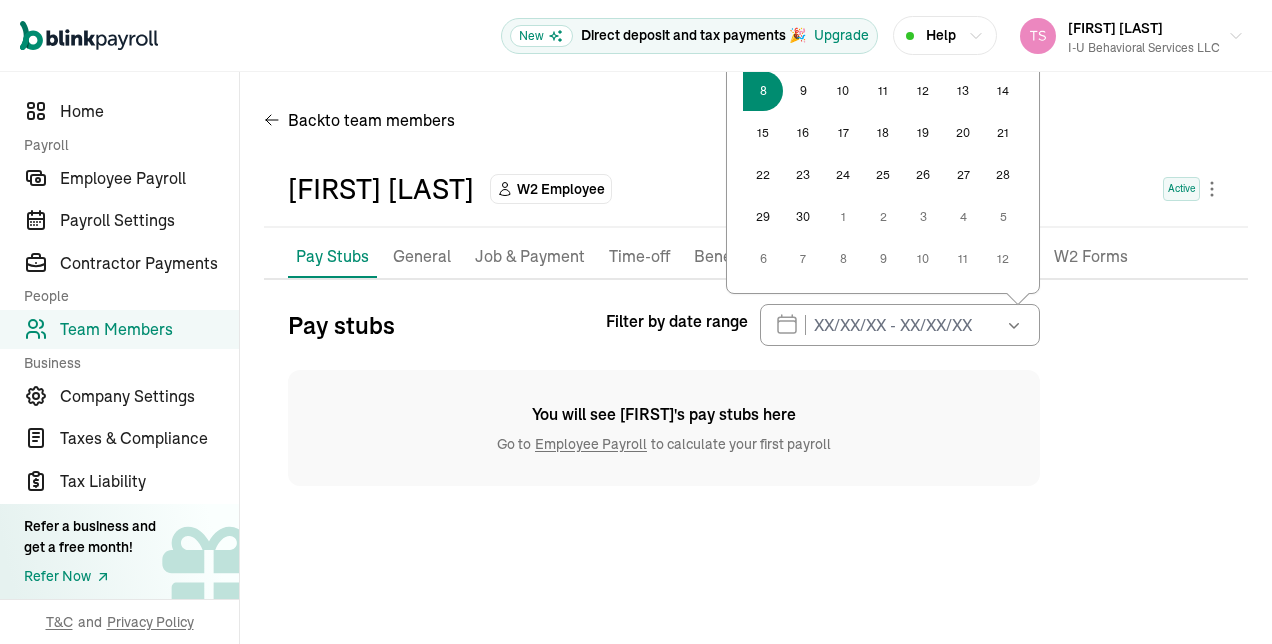 click on "8" at bounding box center (763, 91) 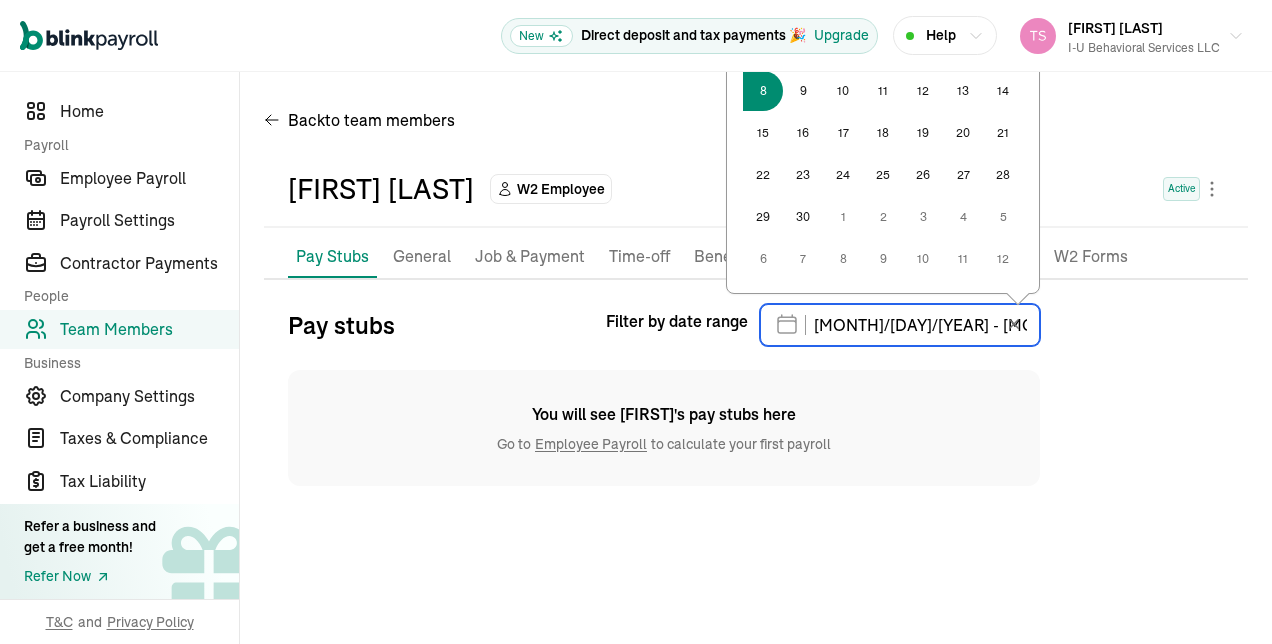 click on "[MONTH]/[DAY]/[YEAR] - [MONTH]/[DAY]/[YEAR]" at bounding box center [900, 325] 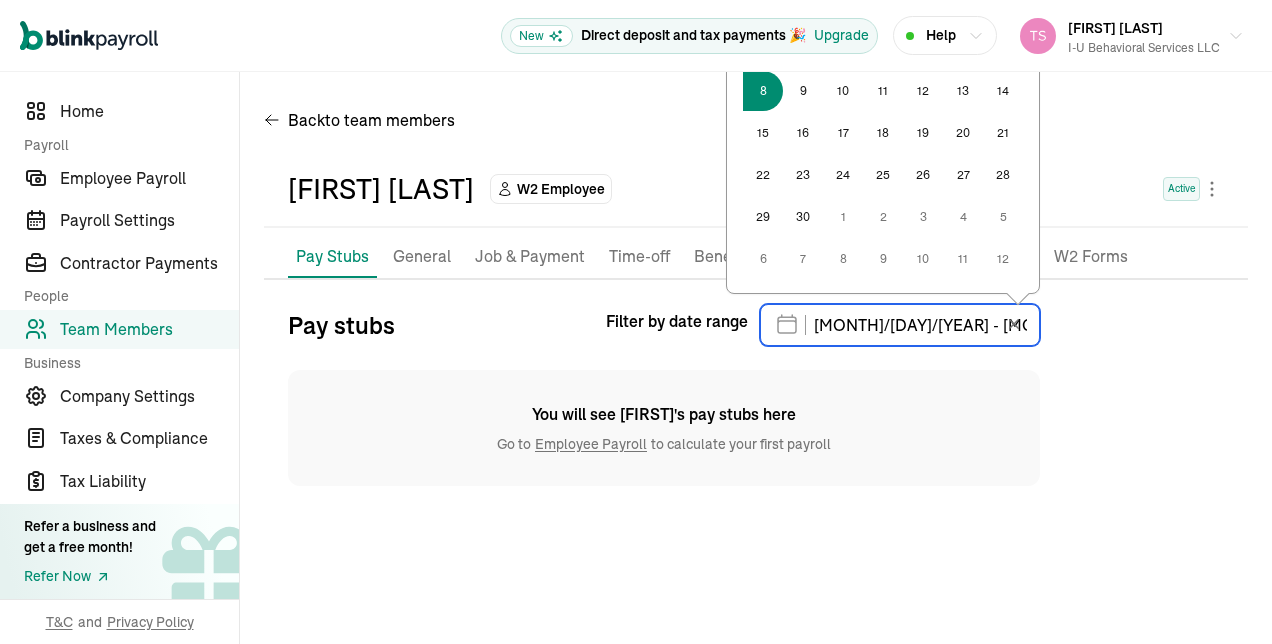 click on "[MONTH]/[DAY]/[YEAR] - [MONTH]/[DAY]/[YEAR]" at bounding box center (900, 325) 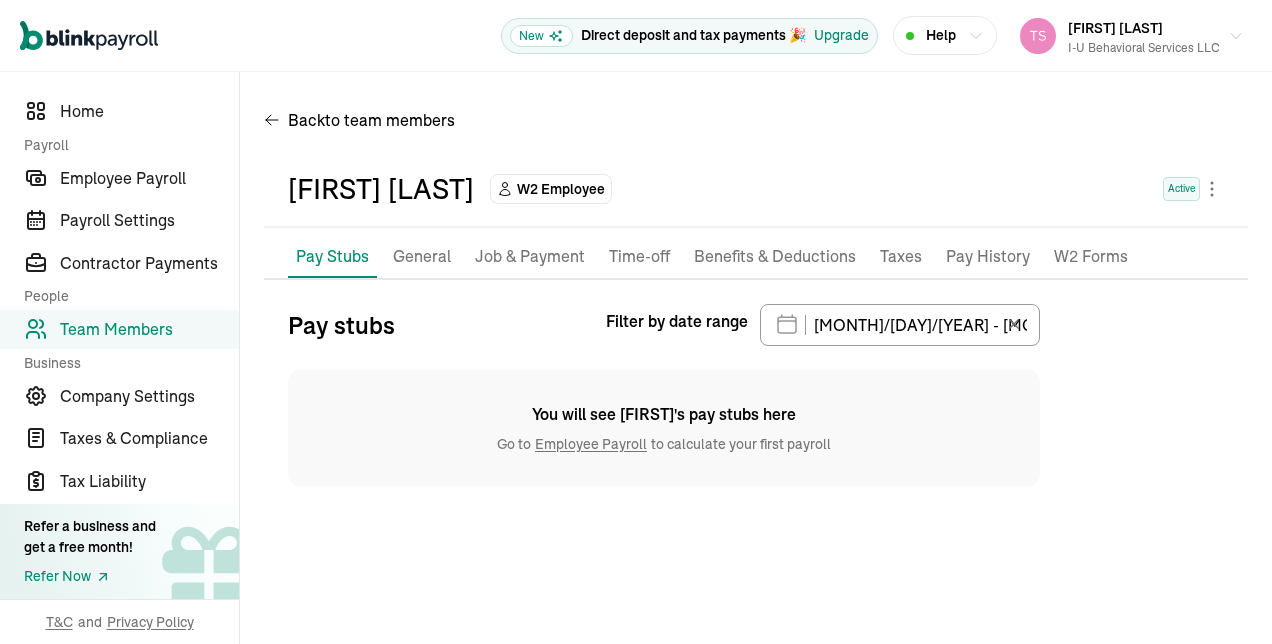 drag, startPoint x: 1009, startPoint y: 326, endPoint x: 1062, endPoint y: 326, distance: 53 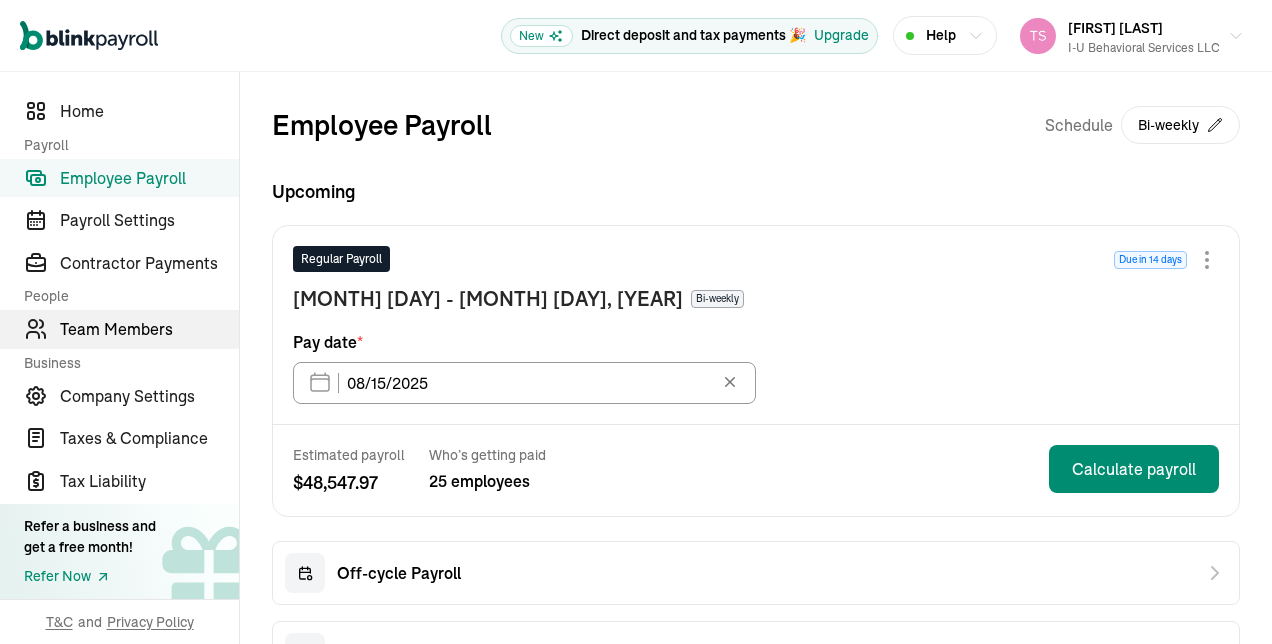 click on "Team Members" at bounding box center [149, 329] 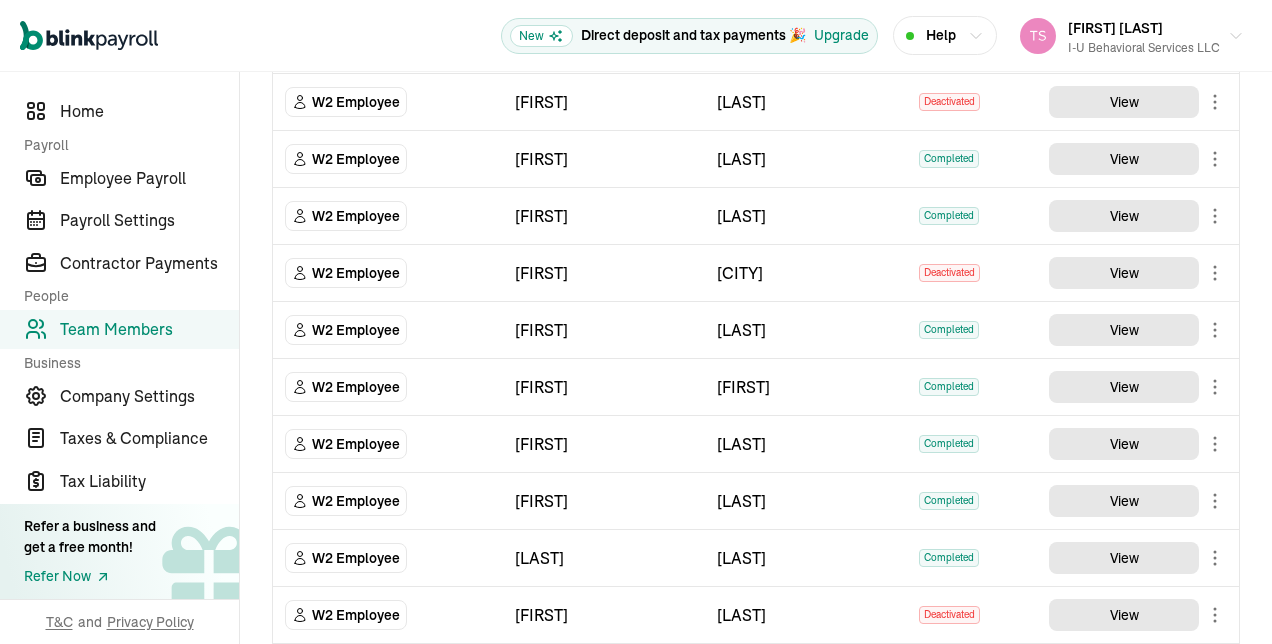 scroll, scrollTop: 488, scrollLeft: 0, axis: vertical 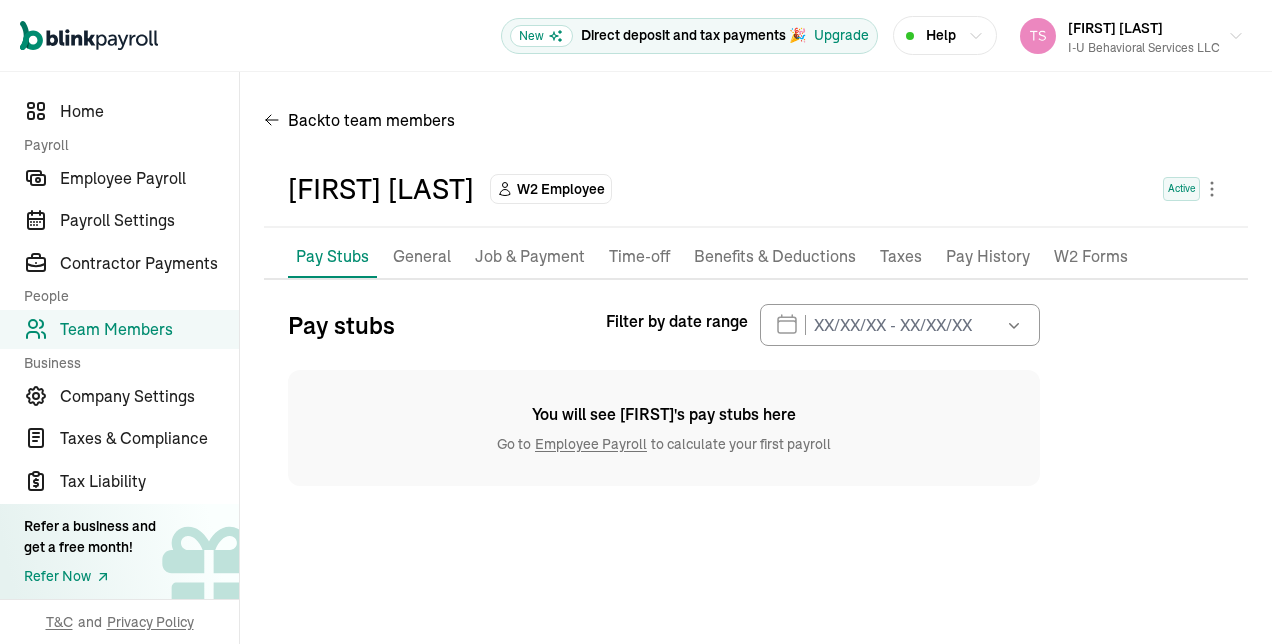 click at bounding box center [1012, 325] 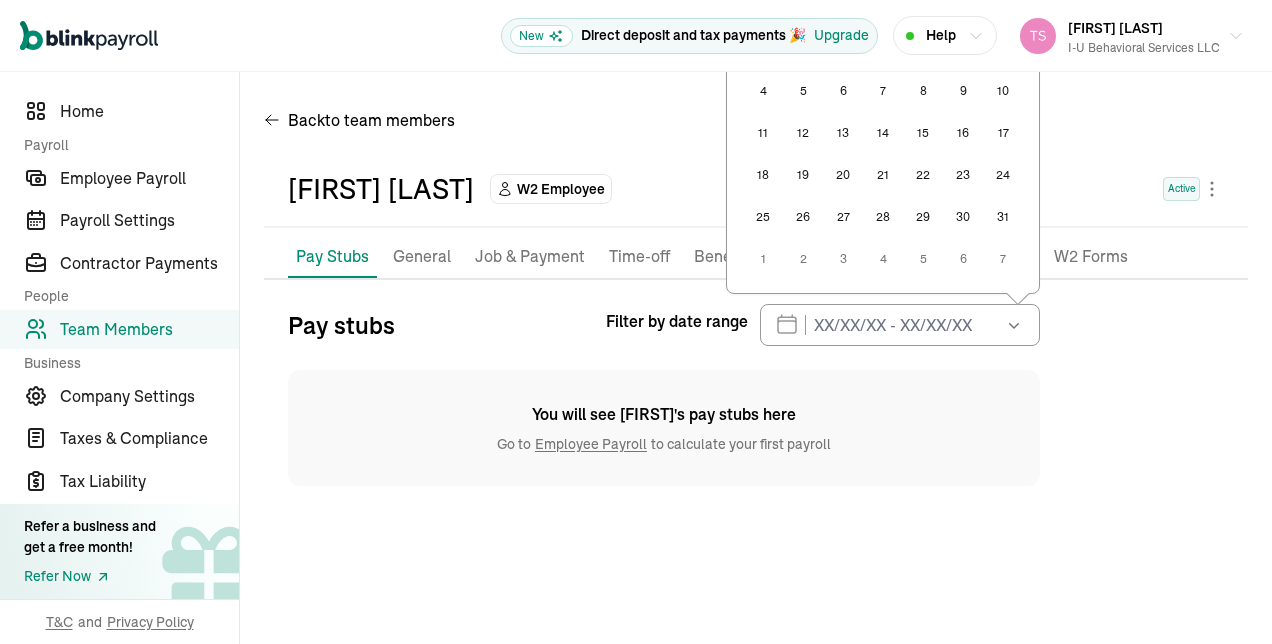 click at bounding box center [1012, 325] 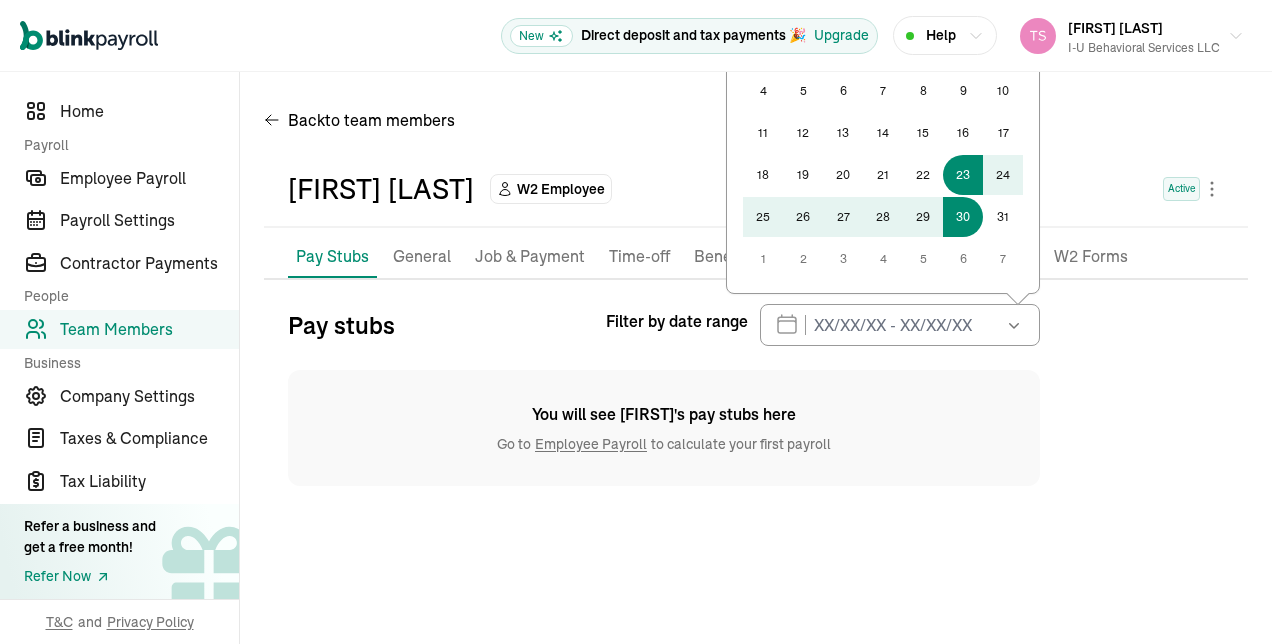 click on "23" at bounding box center (963, 175) 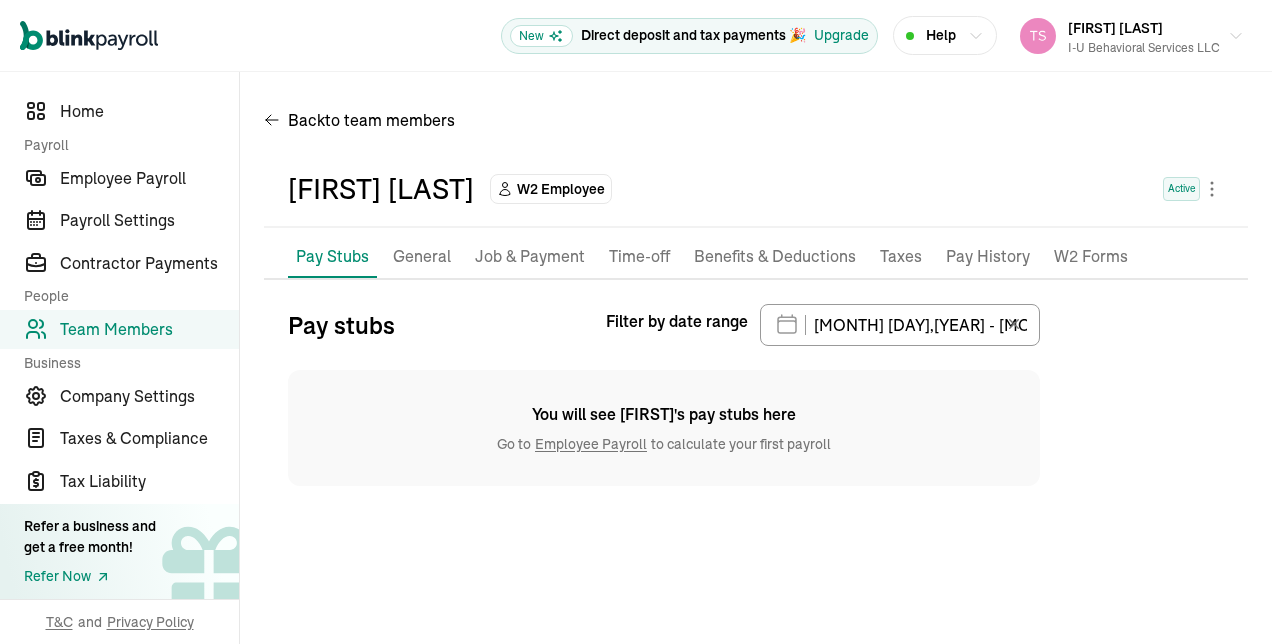 drag, startPoint x: 1020, startPoint y: 322, endPoint x: 1064, endPoint y: 348, distance: 51.10773 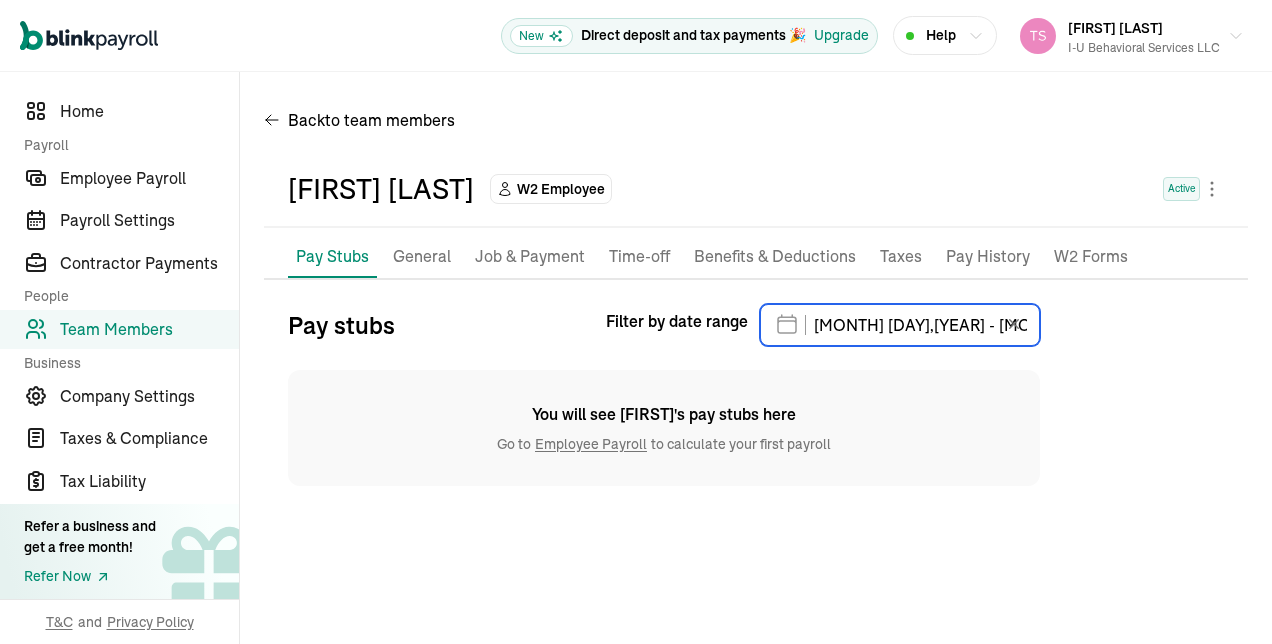 type 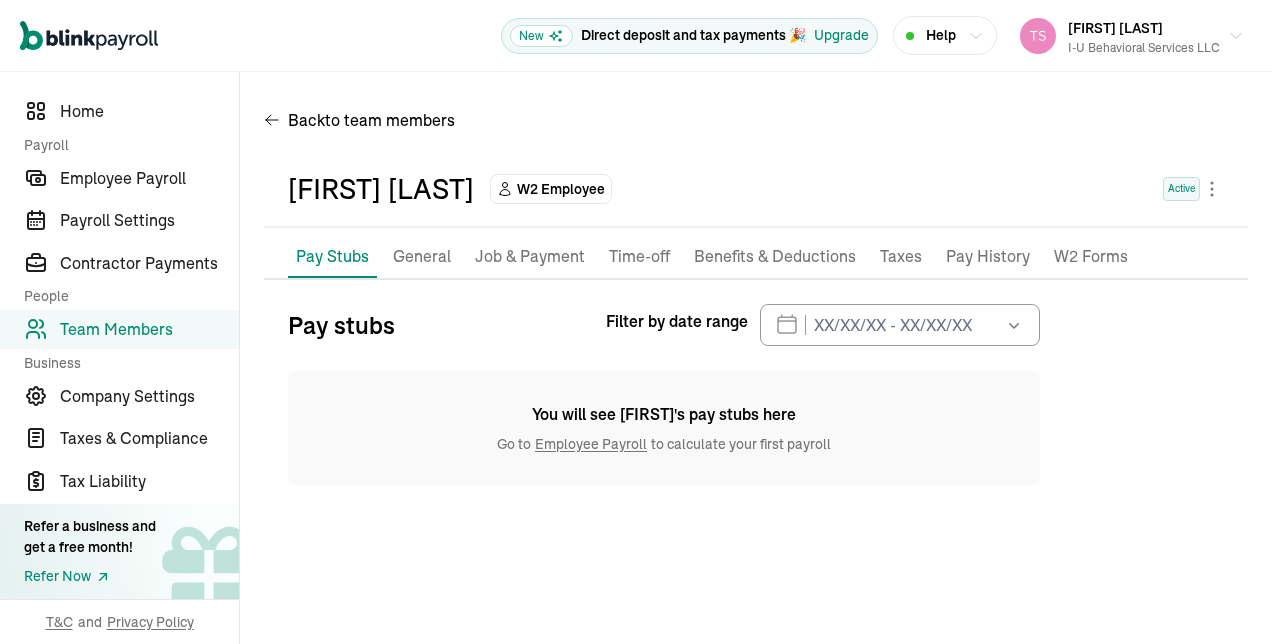 drag, startPoint x: 939, startPoint y: 63, endPoint x: 845, endPoint y: 111, distance: 105.546196 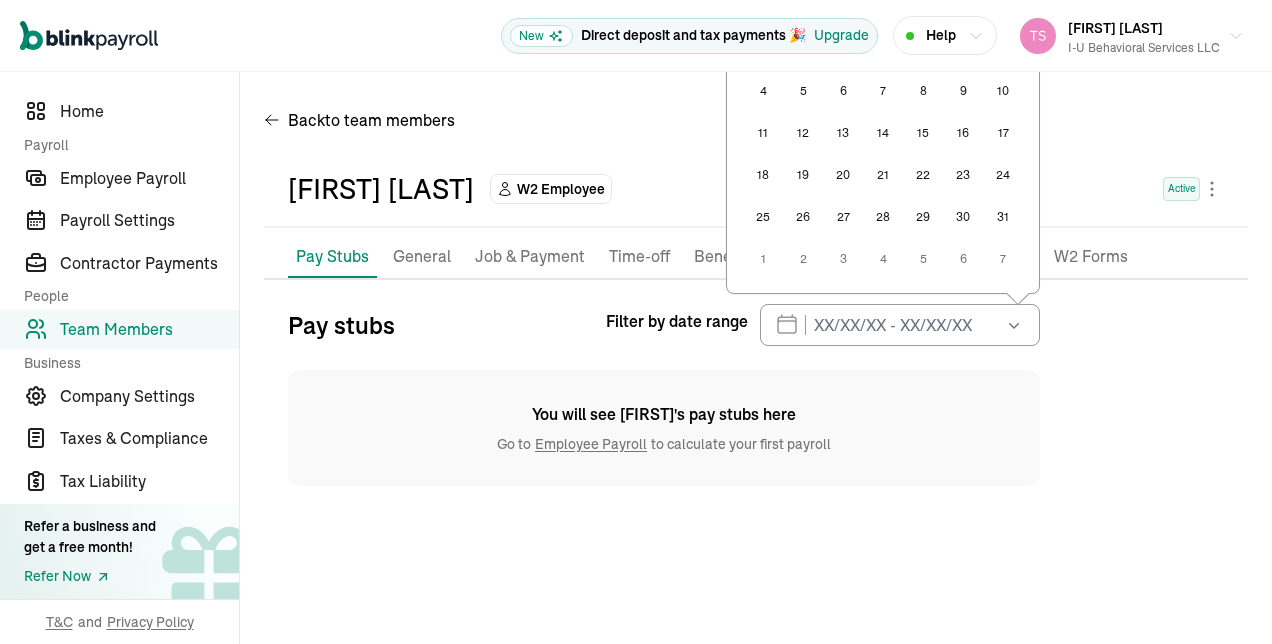 click on "Pay stubs Filter by date range [MONTH] [YEAR] Mon Tue Wed Thu Fri Sat Sun 28 29 30 31 1 2 3 4 5 6 7 8 9 10 11 12 13 14 15 16 17 18 19 20 21 22 23 24 25 26 27 28 29 30 31 1 2 3 4 5 6 7 You will see [PERSON]'s pay stubs here Go to Employee Payroll to calculate your first payroll" at bounding box center (756, 395) 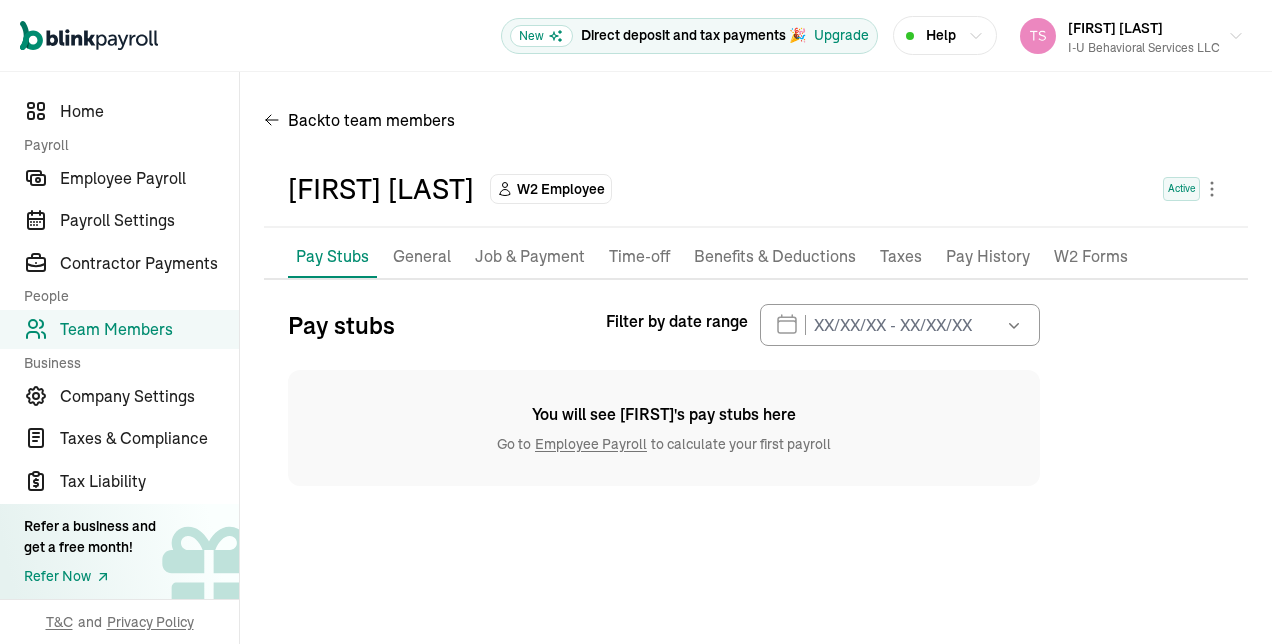 drag, startPoint x: 1008, startPoint y: 331, endPoint x: 1037, endPoint y: 326, distance: 29.427877 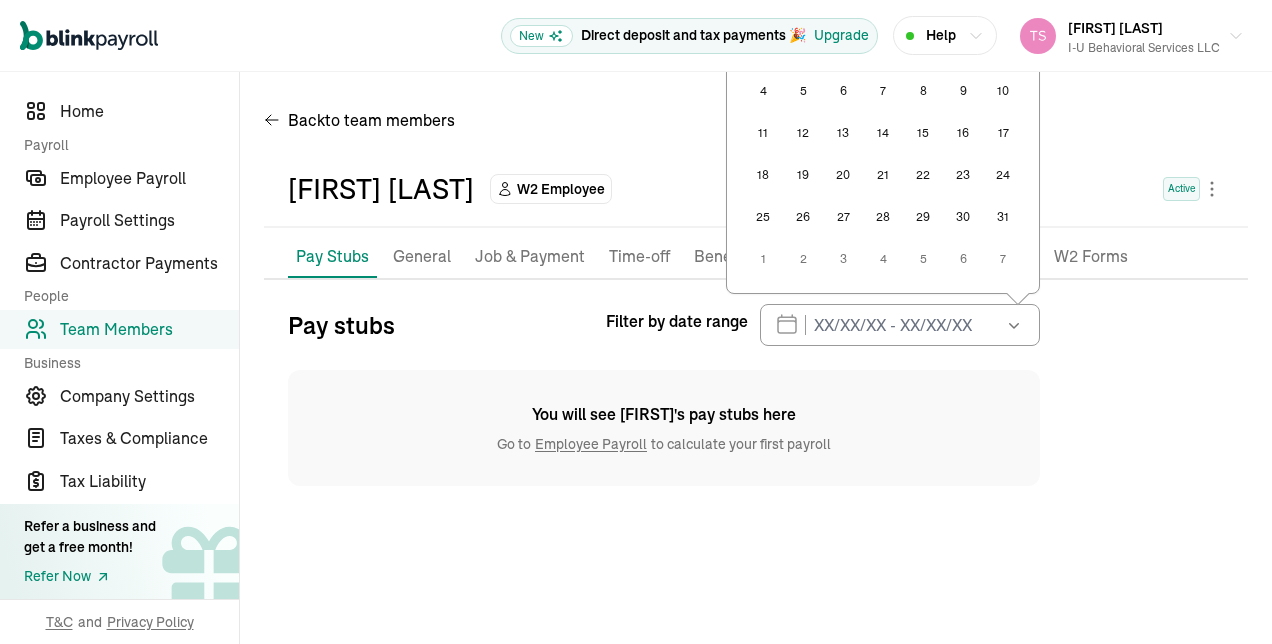click on "Open main menu New  Direct deposit and tax payments 🎉 Upgrade Help Tisha [LAST] I-U Behavioral Services LLC" at bounding box center (636, 36) 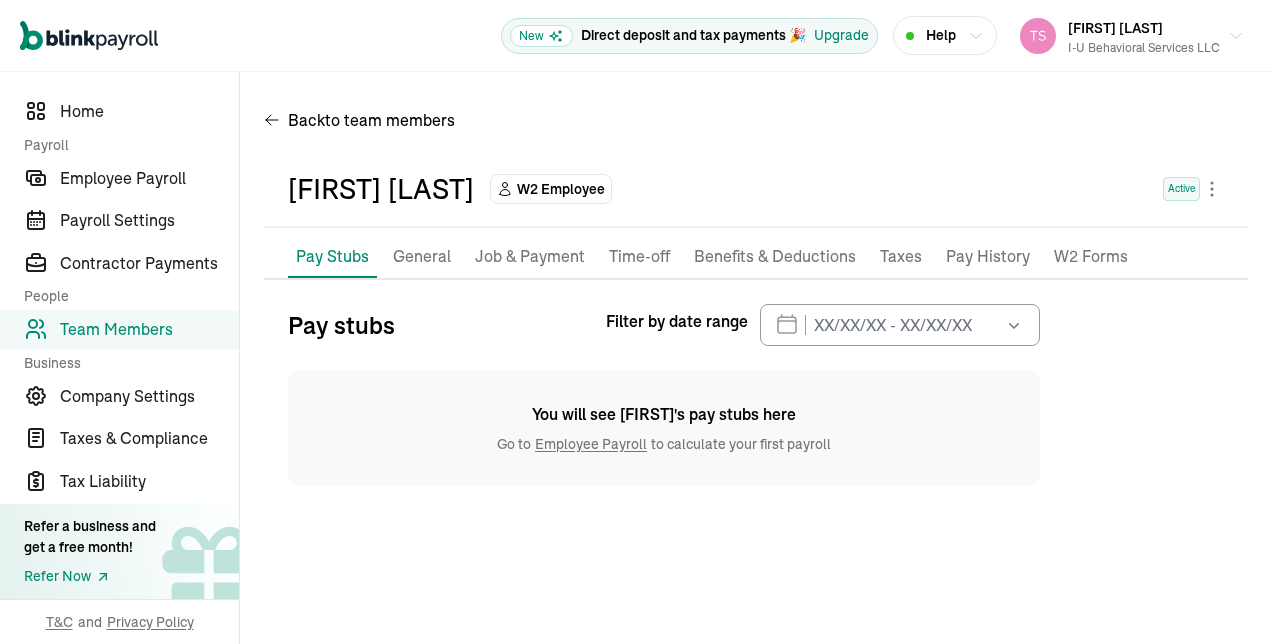 click on "Back  to team members [FIRST] [LAST] W2 Employee Active   Pay Stubs General Job & Payment Time-off Benefits & Deductions Taxes Documents Pay History W2 Forms Pay stubs Filter by date range [MONTH] [YEAR] Mon Tue Wed Thu Fri Sat Sun 28 29 30 31 1 2 3 4 5 6 7 8 9 10 11 12 13 14 15 16 17 18 19 20 21 22 23 24 25 26 27 28 29 30 31 1 2 3 4 5 6 7 You will see [FIRST]'s pay stubs here Go to Employee Payroll to calculate your first payroll" at bounding box center (756, 301) 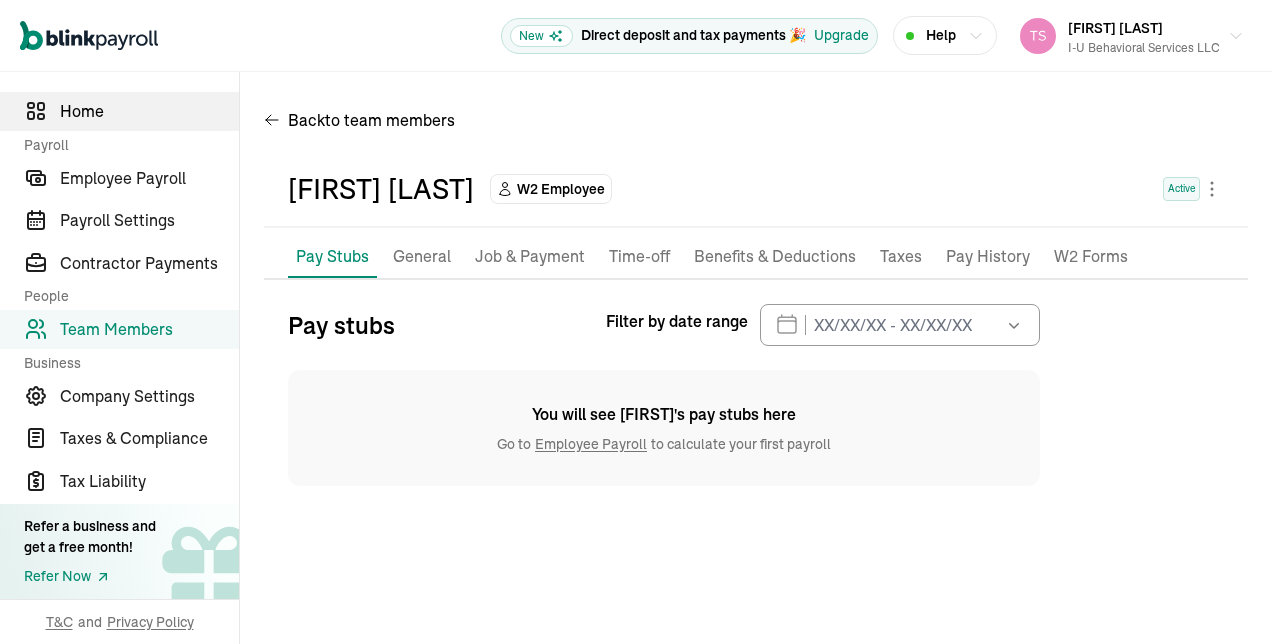 click on "Home" at bounding box center [119, 111] 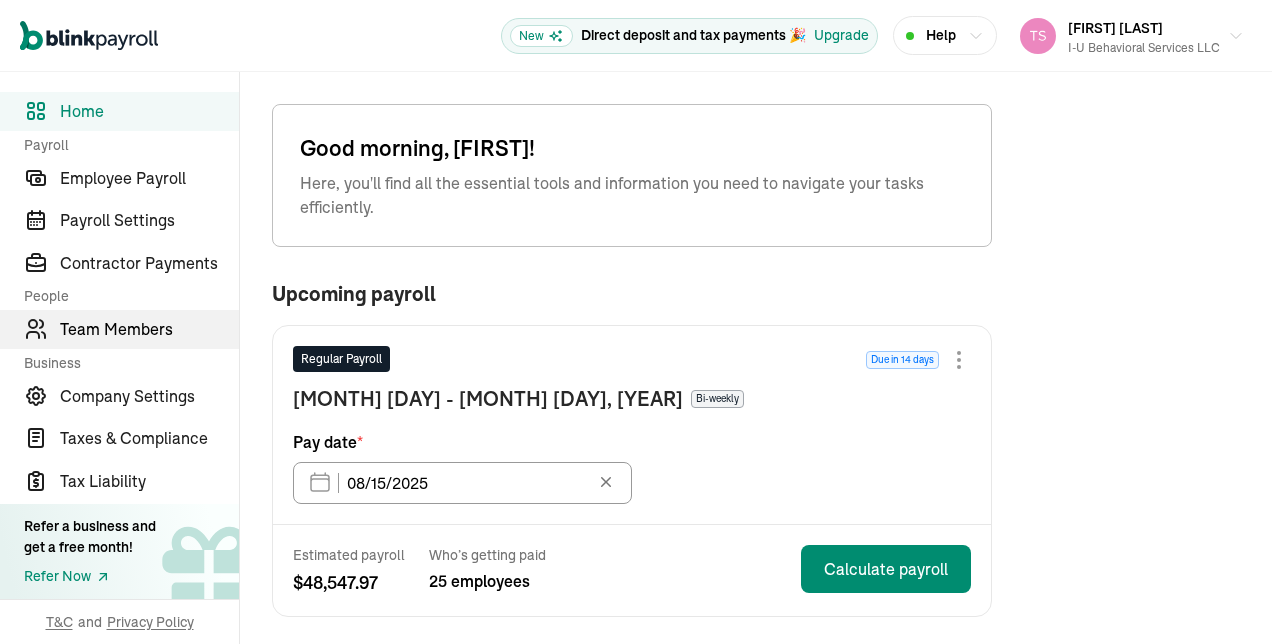 click on "Team Members" at bounding box center [149, 329] 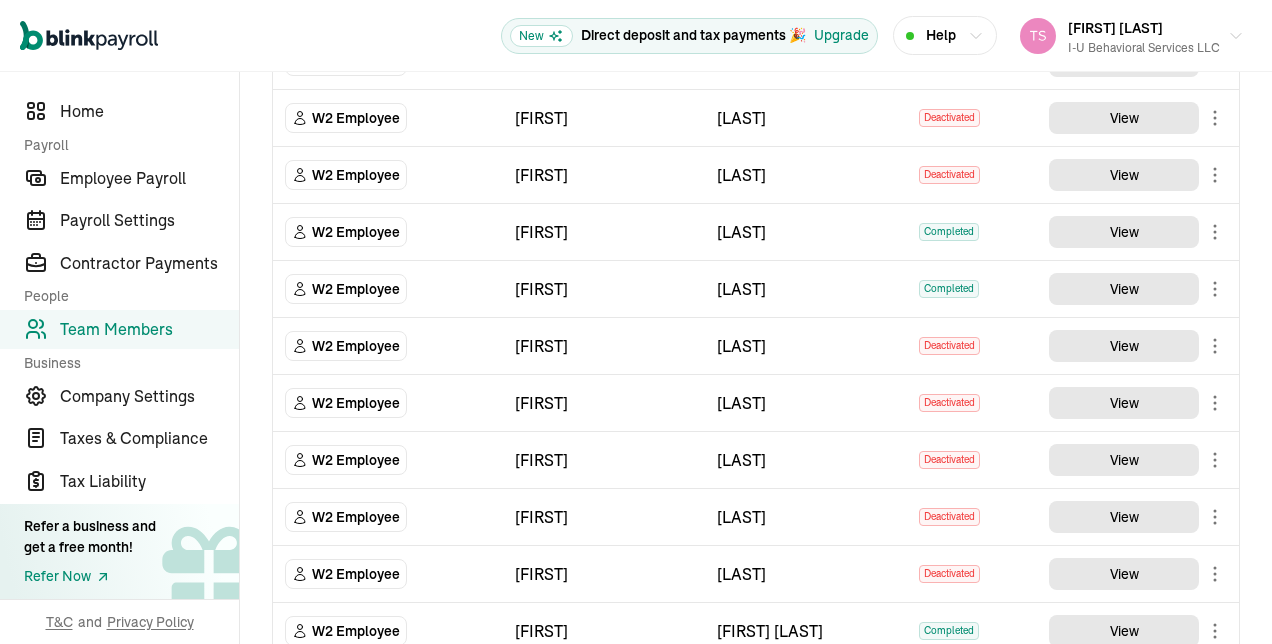 scroll, scrollTop: 976, scrollLeft: 0, axis: vertical 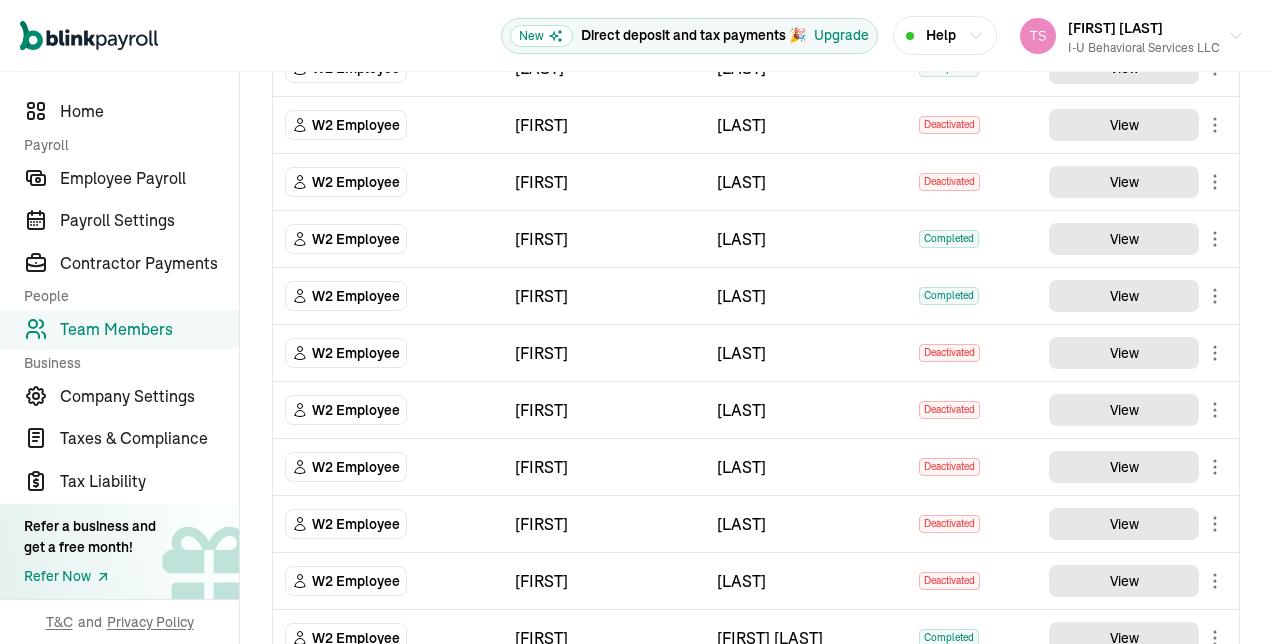 drag, startPoint x: 832, startPoint y: 316, endPoint x: 809, endPoint y: 282, distance: 41.04875 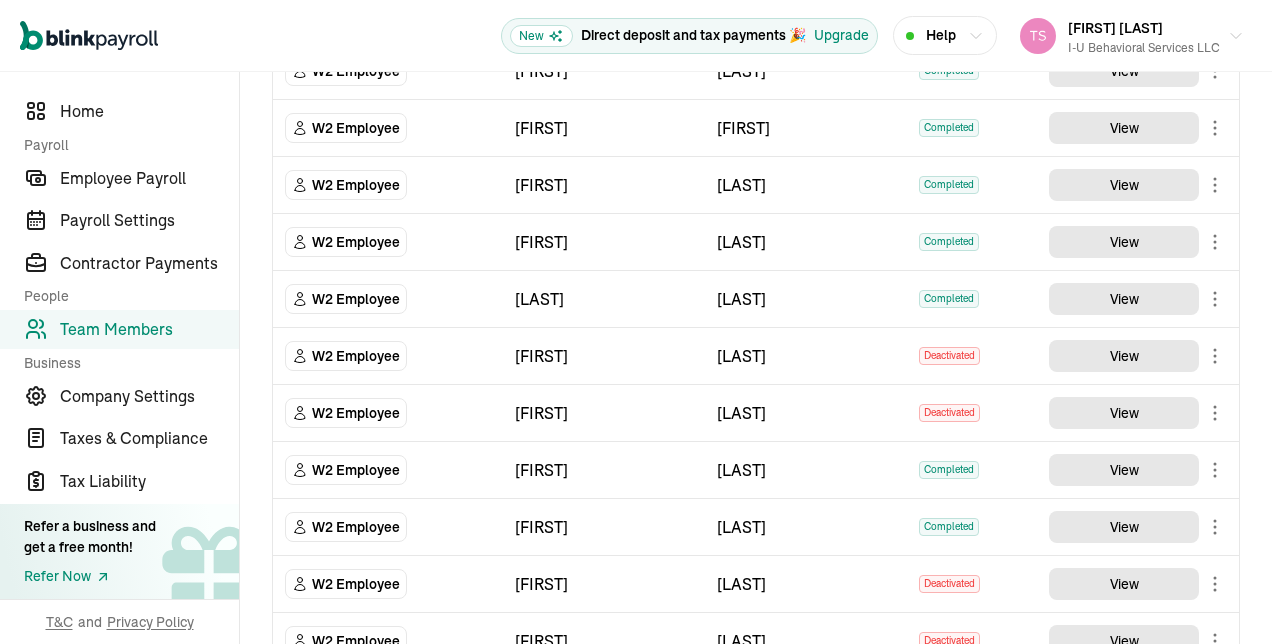 scroll, scrollTop: 738, scrollLeft: 0, axis: vertical 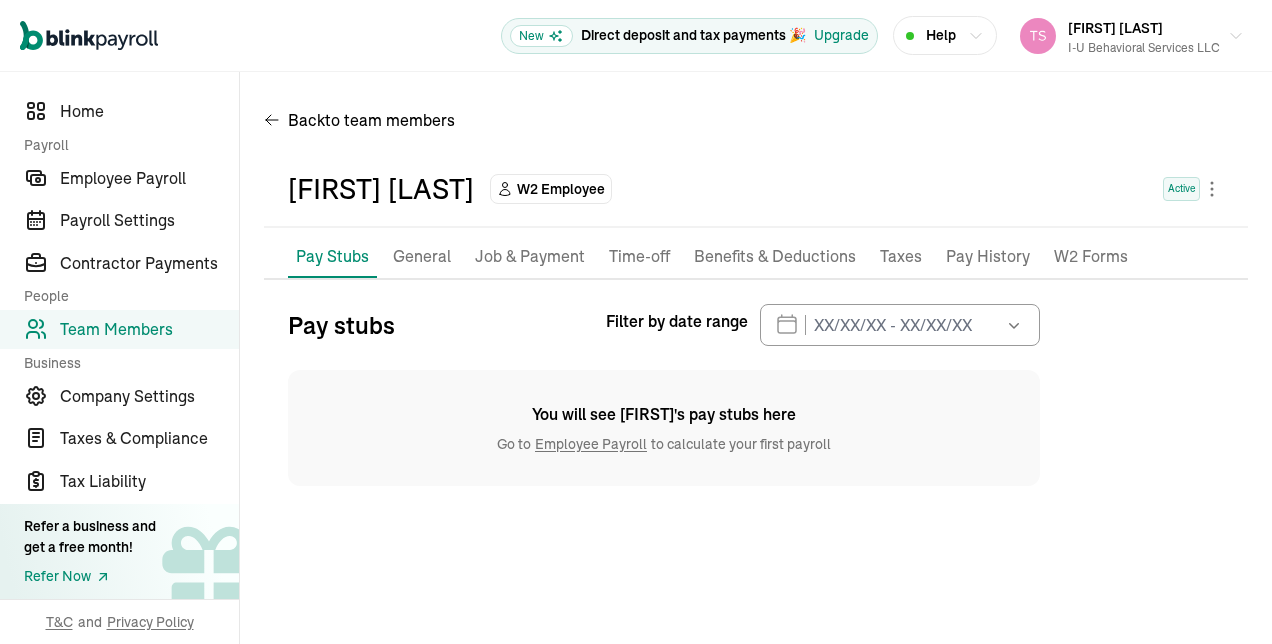 click on "Pay stubs General Job & Payment Time-off Benefits & Deductions Taxes Documents Pay History W2 Forms Pay stubs Filter by date range [MONTH] [YEAR] Mon Tue Wed Thu Fri Sat Sun 28 29 30 31 1 2 3 4 5 6 7 8 9 10 11 12 13 14 15 16 17 18 19 20 21 22 23 24 25 26 27 28 29 30 31 1 2 3 4 5 6 7 You will see [FIRST]'s pay stubs here Go to Employee Payroll to calculate your first payroll" at bounding box center [756, 371] 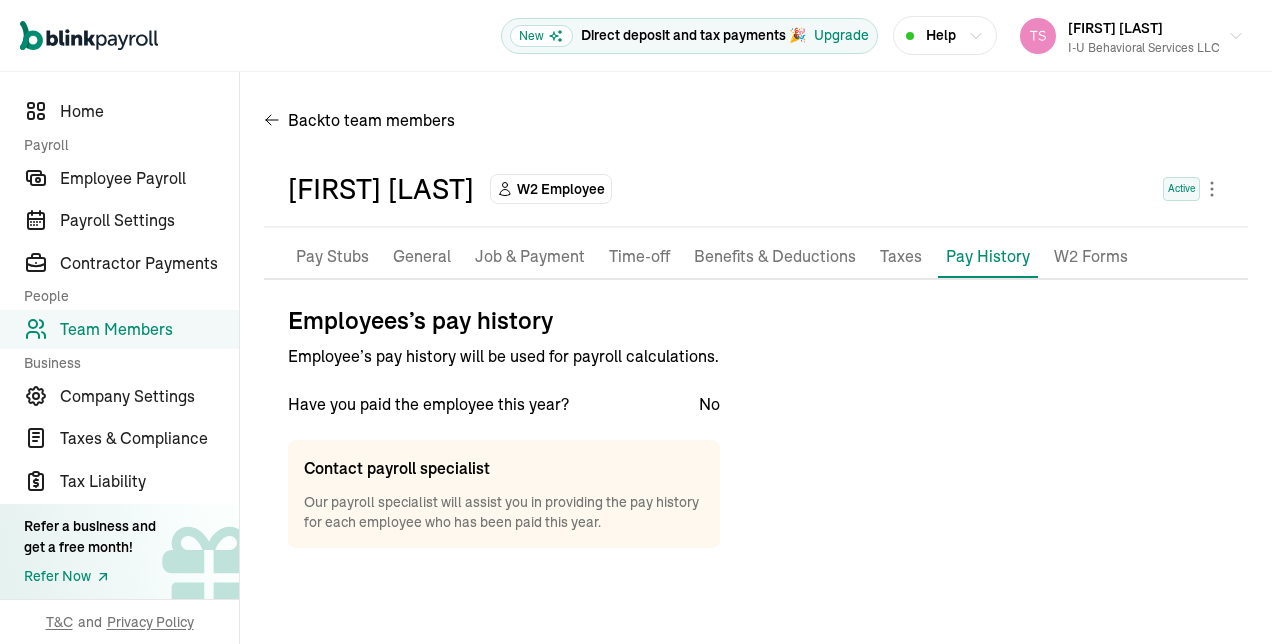 click on "General" at bounding box center [422, 257] 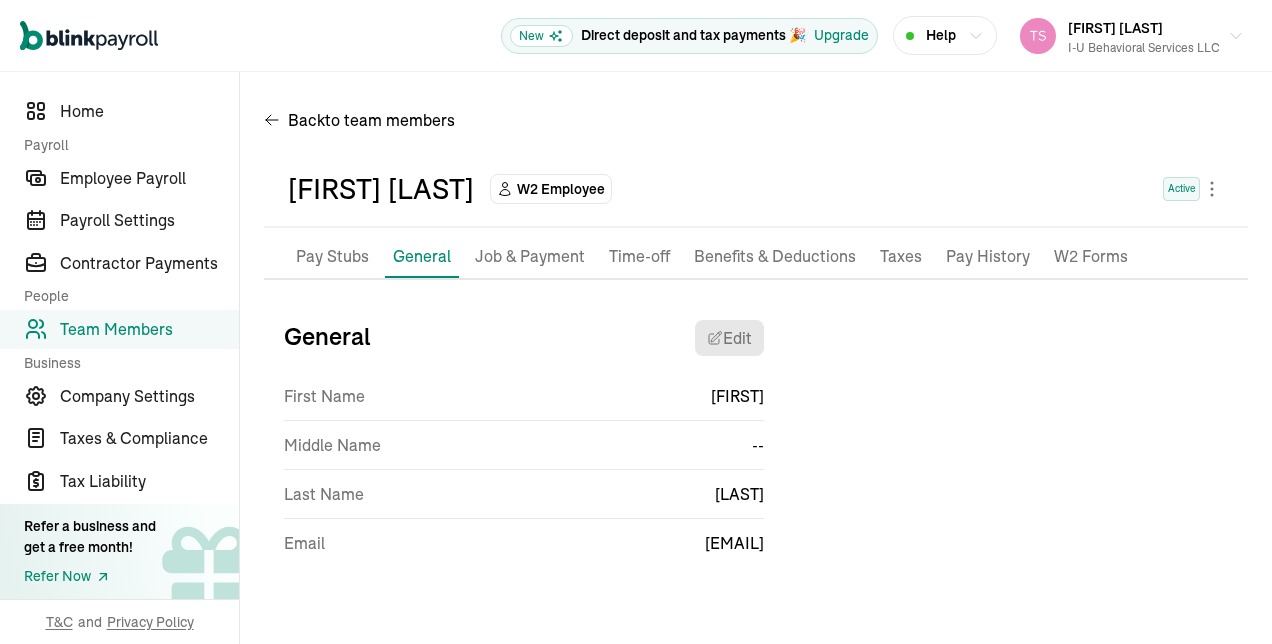 click on "Job & Payment" at bounding box center [530, 257] 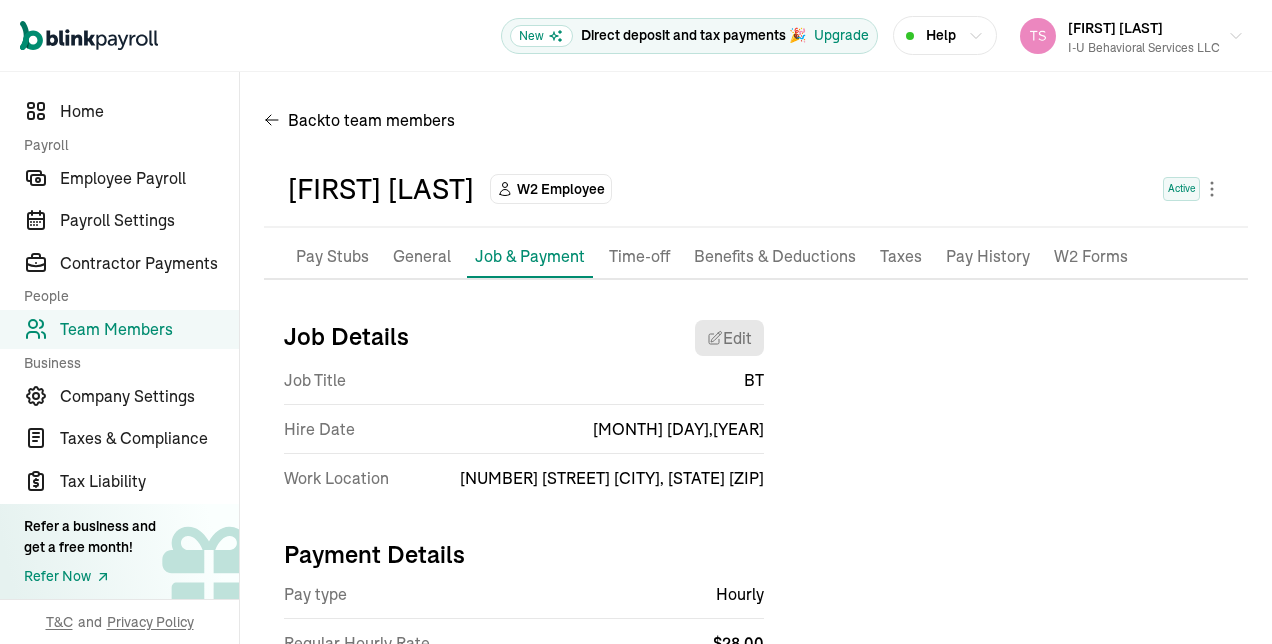 click on "Team Members" at bounding box center (149, 329) 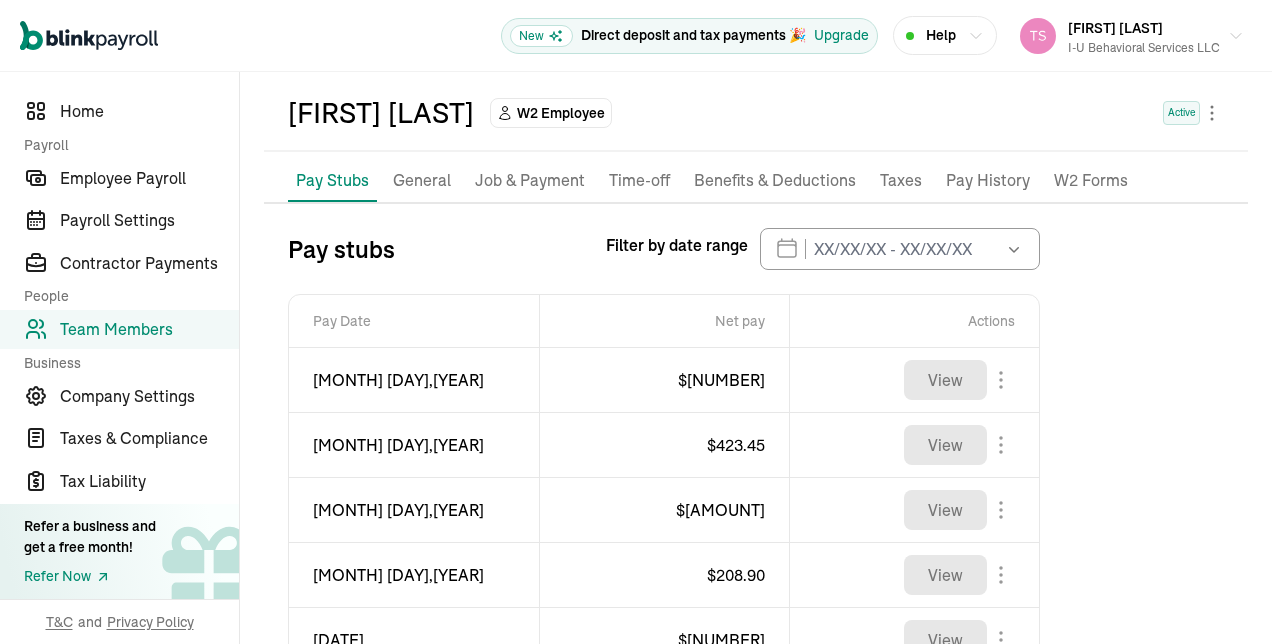 scroll, scrollTop: 74, scrollLeft: 0, axis: vertical 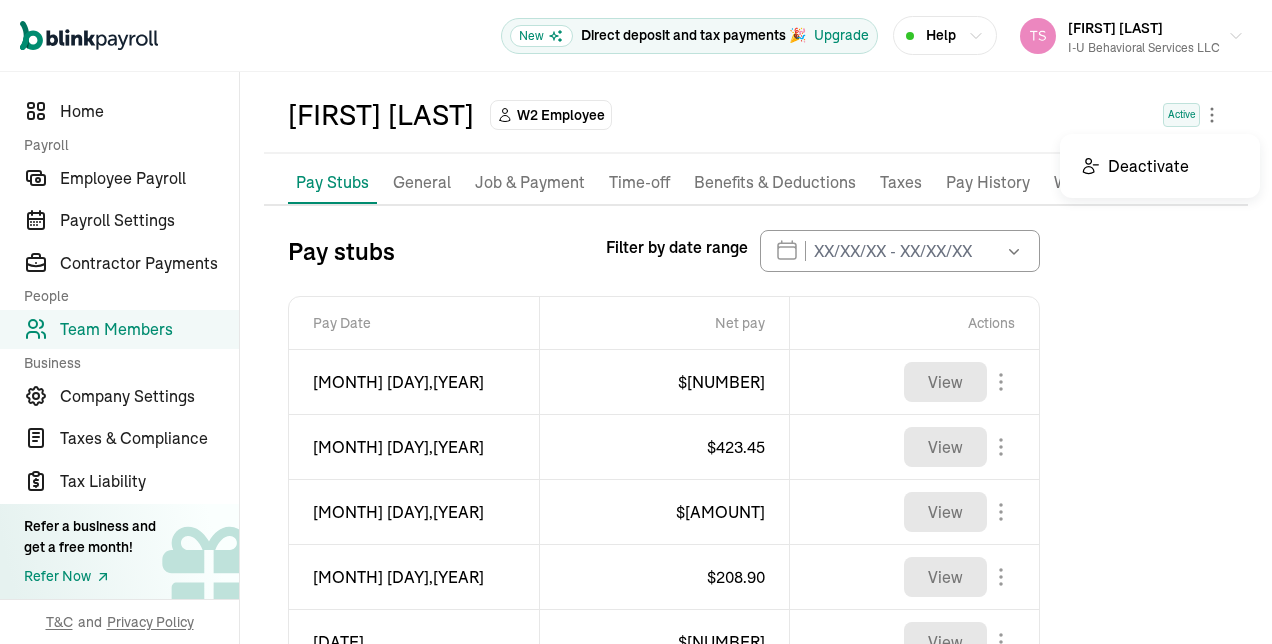 click on "Open main menu New  Direct deposit and tax payments 🎉 Upgrade Help Tisha Simms I-U Behavioral Services LLC Direct deposit and tax payments 🎉 Upgrade Home Payroll Employee Payroll Payroll Settings Contractor Payments People Team Members Business Company Settings Taxes & Compliance Tax Liability Refer a business and   get a free month! Refer Now T&C   and   Privacy Policy Back  to team members Yazmin Jaquez W2 Employee Active   Pay Stubs General Job & Payment Time-off Benefits & Deductions Taxes Documents Pay History W2 Forms Pay stubs Filter by date range Aug 2025 Mon Tue Wed Thu Fri Sat Sun 28 29 30 31 1 2 3 4 5 6 7 8 9 10 11 12 13 14 15 16 17 18 19 20 21 22 23 24 25 26 27 28 29 30 31 1 2 3 4 5 6 7 January 04,2024 Hourly  $ 25 /hr Net pay (what to pay employees) $ 733.76 View January 18,2024 Hourly  $ 25 /hr Net pay (what to pay employees) $ 423.45 View February 01,2024 Hourly  $ 25 /hr Net pay (what to pay employees) $ 344.40 View February 15,2024 Hourly  $ 25 /hr $ 208.90 View February 29,2024" at bounding box center [636, 322] 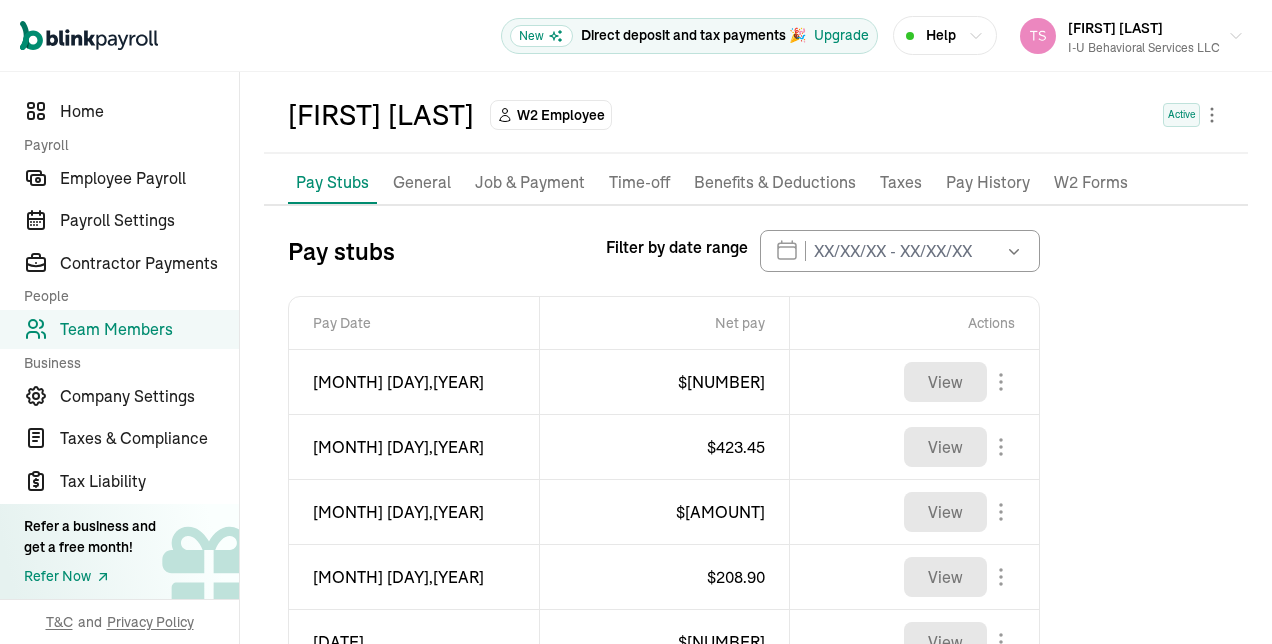 click on "[FIRST] [LAST]" at bounding box center [381, 115] 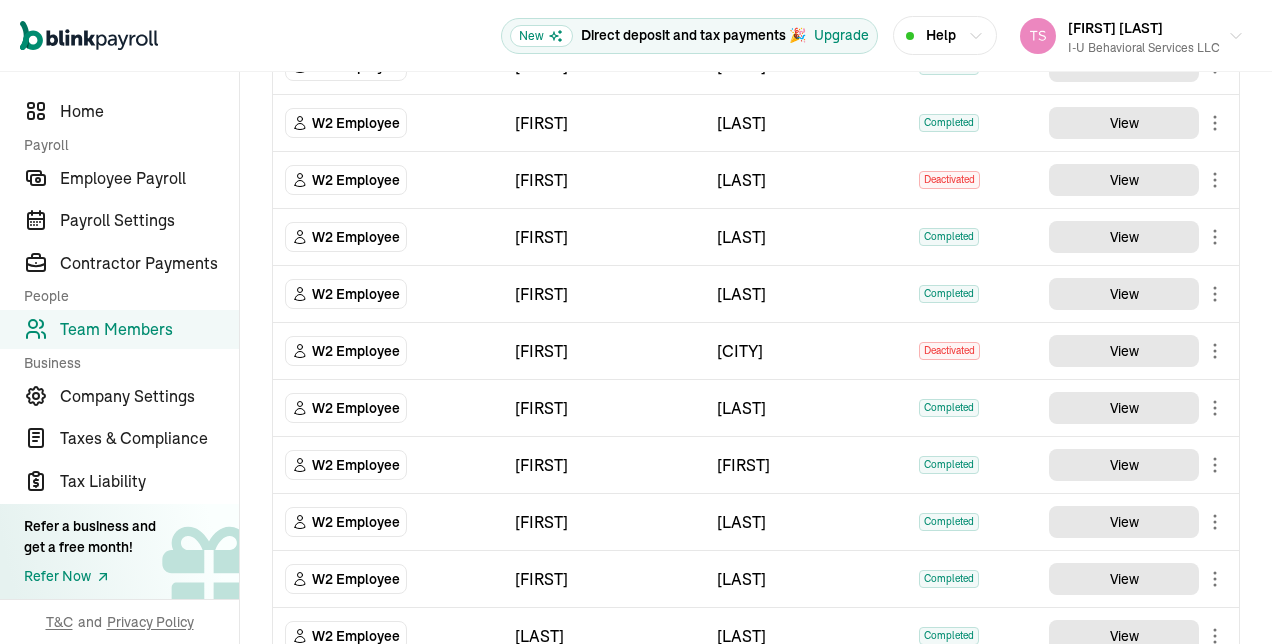 scroll, scrollTop: 413, scrollLeft: 0, axis: vertical 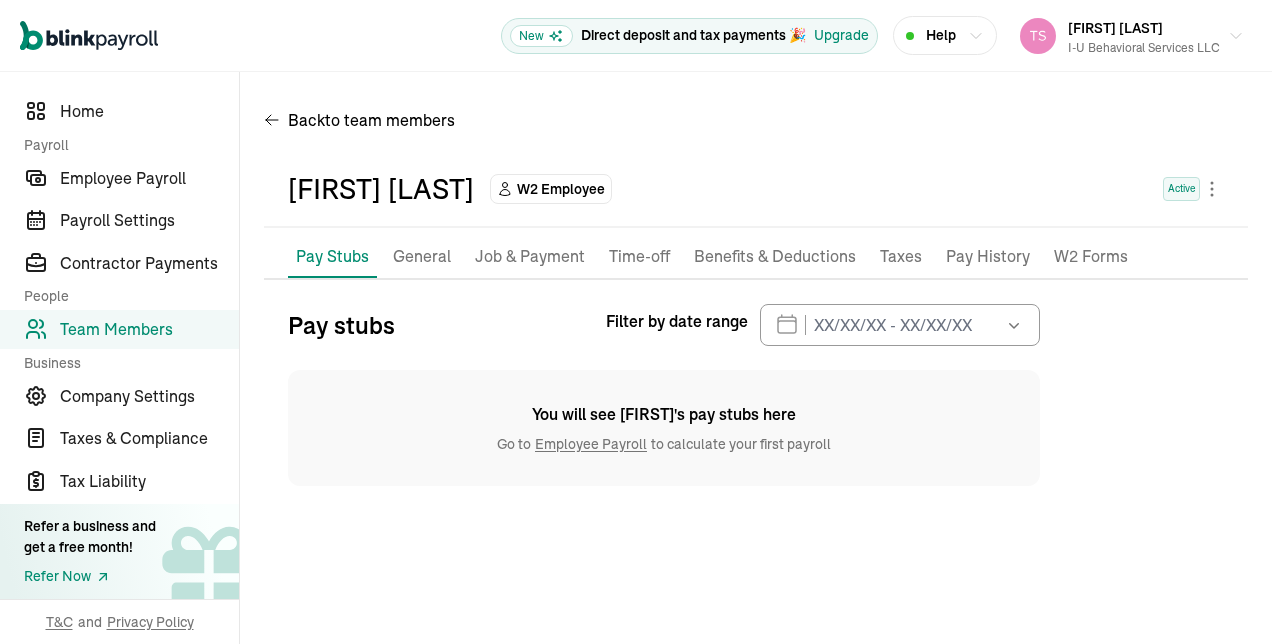 click on "Pay stubs" at bounding box center (341, 325) 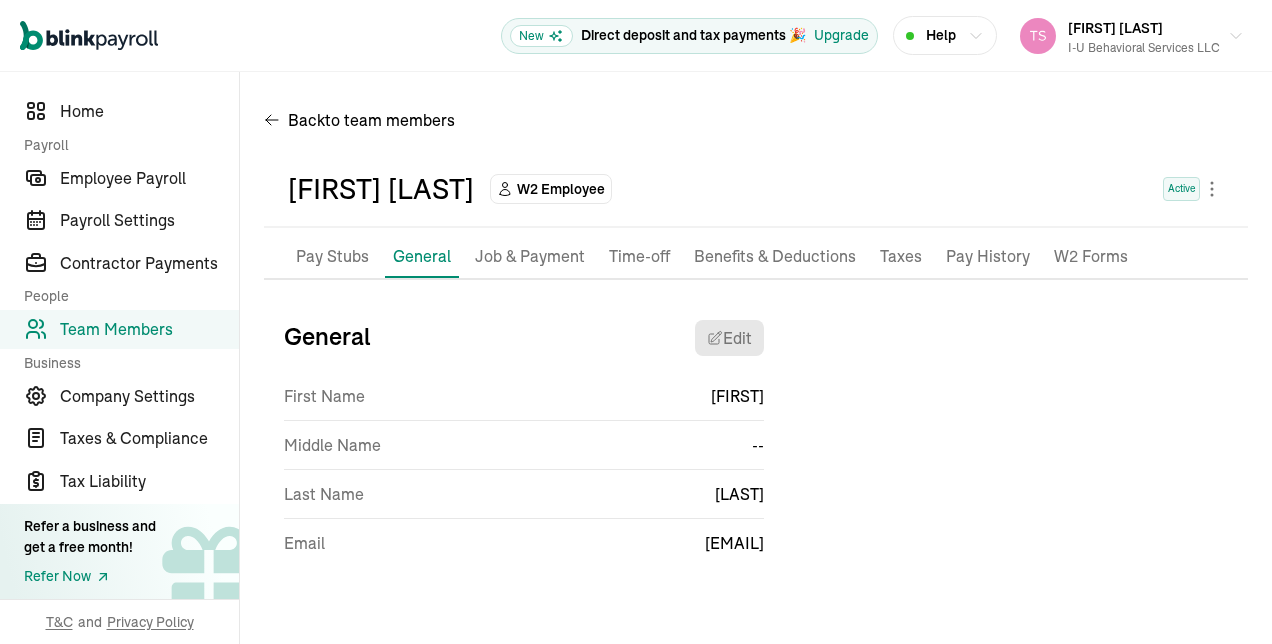 click on "Pay Stubs" at bounding box center [332, 257] 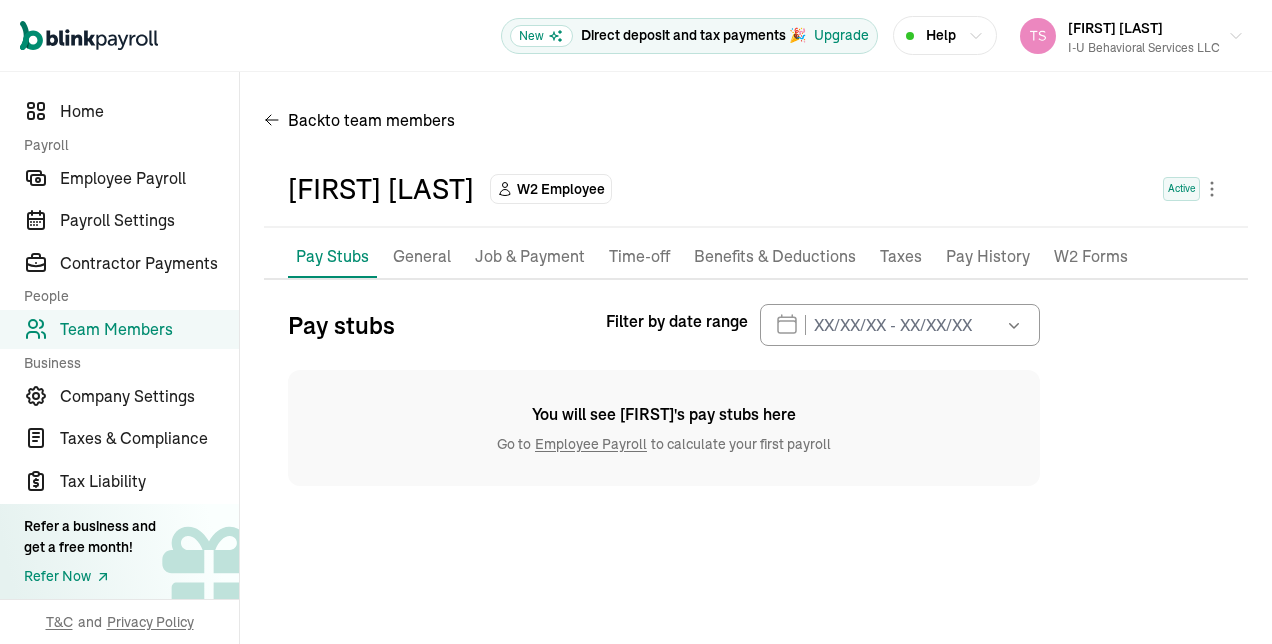 click on "Pay stubs Filter by date range [MONTH] [YEAR] Mon Tue Wed Thu Fri Sat Sun 28 29 30 31 1 2 3 4 5 6 7 8 9 10 11 12 13 14 15 16 17 18 19 20 21 22 23 24 25 26 27 28 29 30 31 1 2 3 4 5 6 7 You will see [PERSON]'s pay stubs here Go to Employee Payroll to calculate your first payroll" at bounding box center (664, 395) 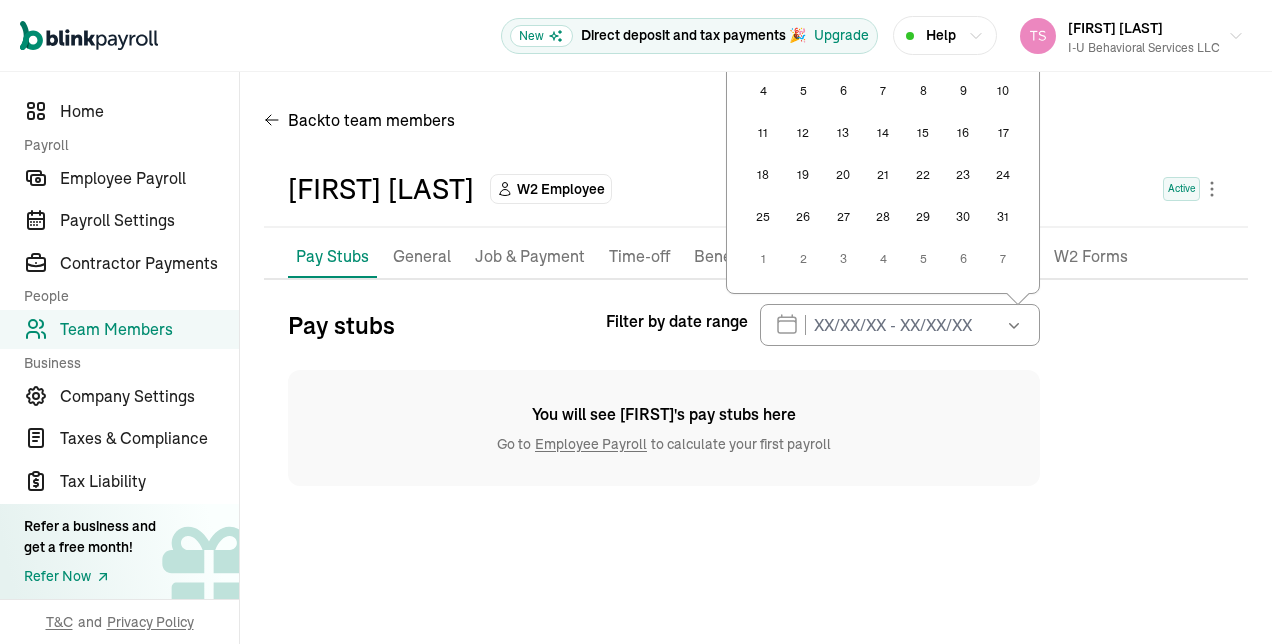 click at bounding box center [1012, 325] 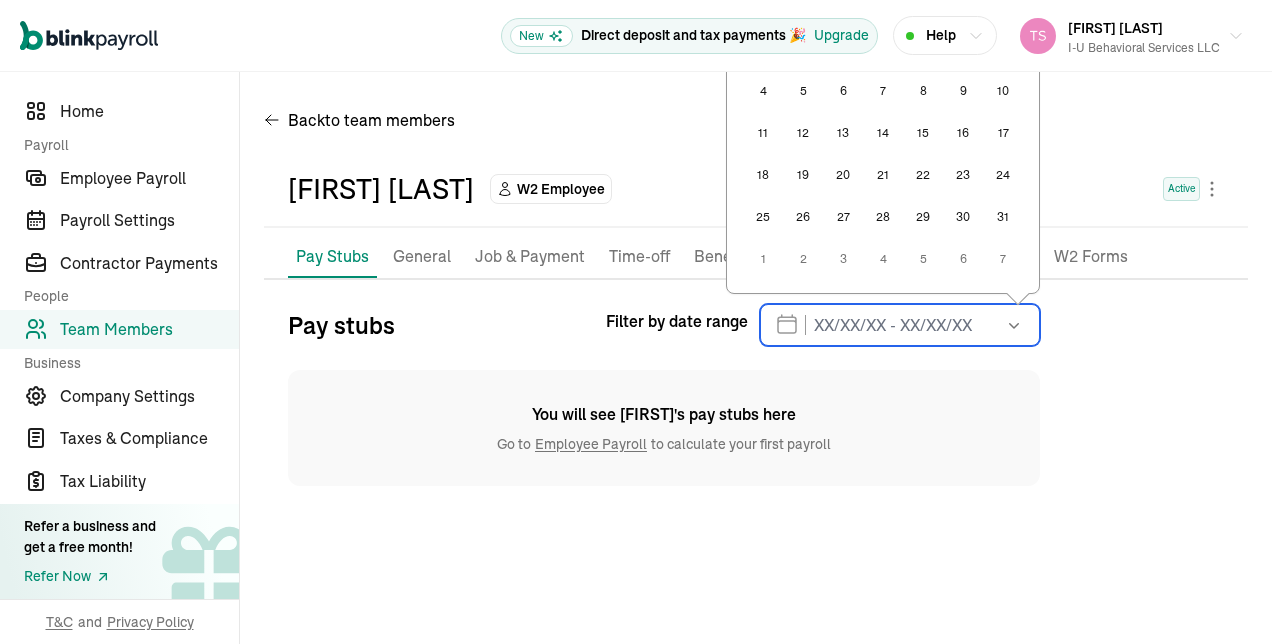click at bounding box center [900, 325] 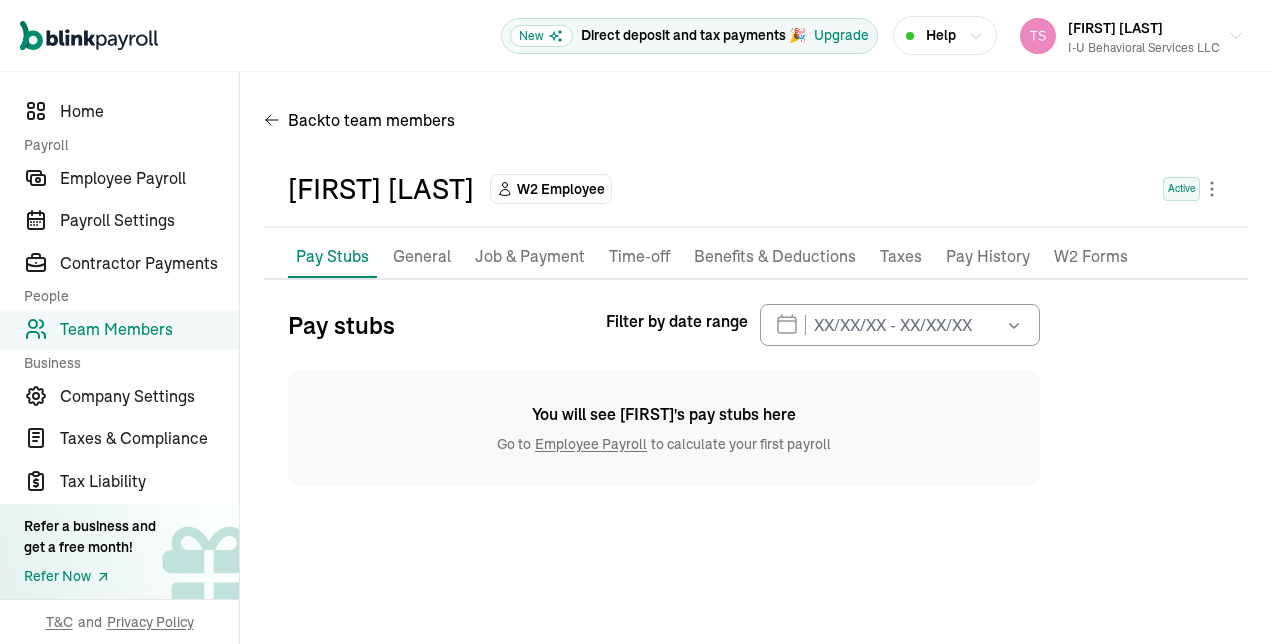 click on "Pay stubs Filter by date range [MONTH] [YEAR] Mon Tue Wed Thu Fri Sat Sun 28 29 30 31 1 2 3 4 5 6 7 8 9 10 11 12 13 14 15 16 17 18 19 20 21 22 23 24 25 26 27 28 29 30 31 1 2 3 4 5 6 7 You will see [PERSON]'s pay stubs here Go to Employee Payroll to calculate your first payroll" at bounding box center (664, 395) 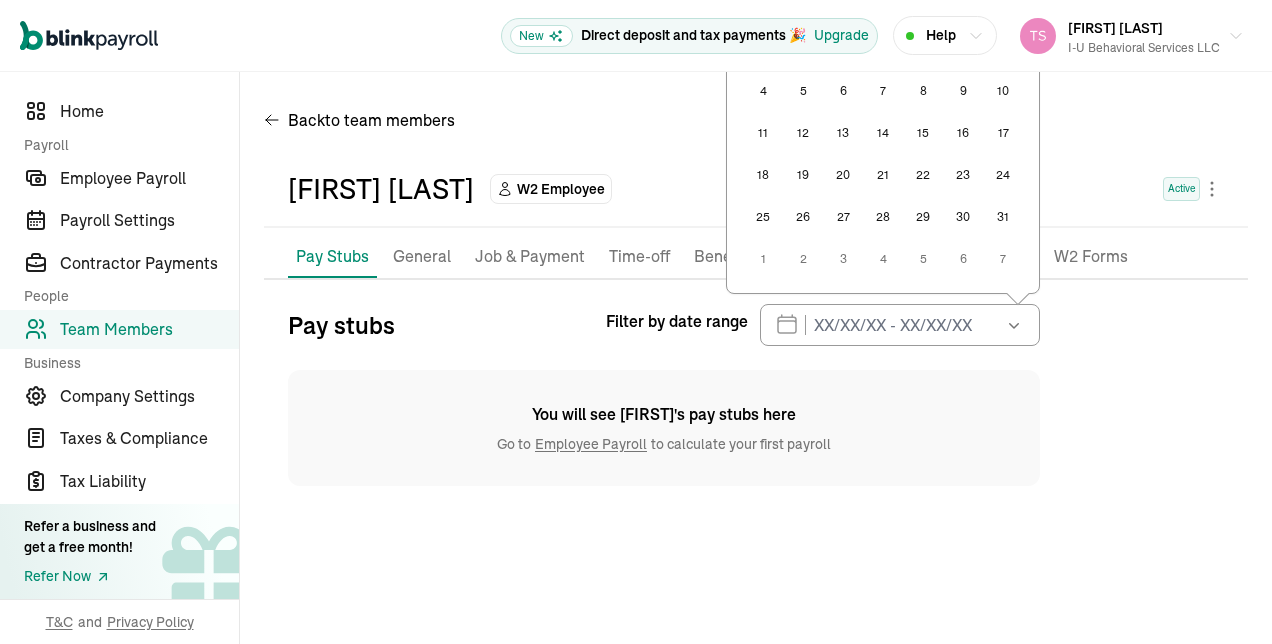 click at bounding box center (1012, 325) 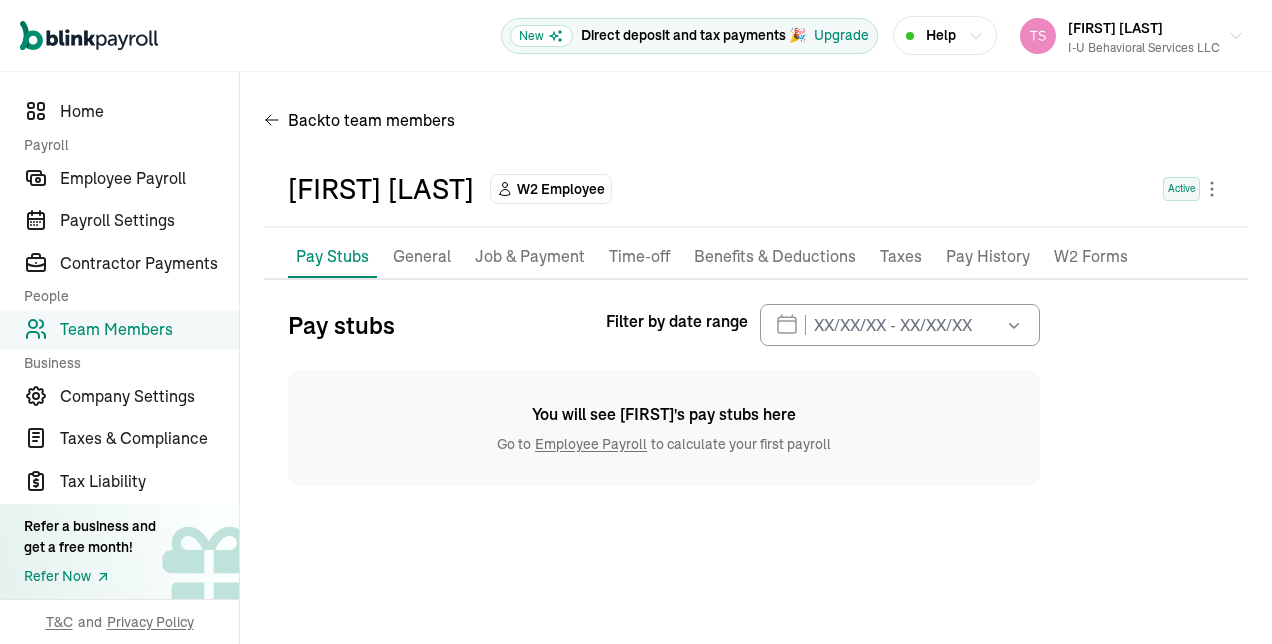 click at bounding box center (1012, 325) 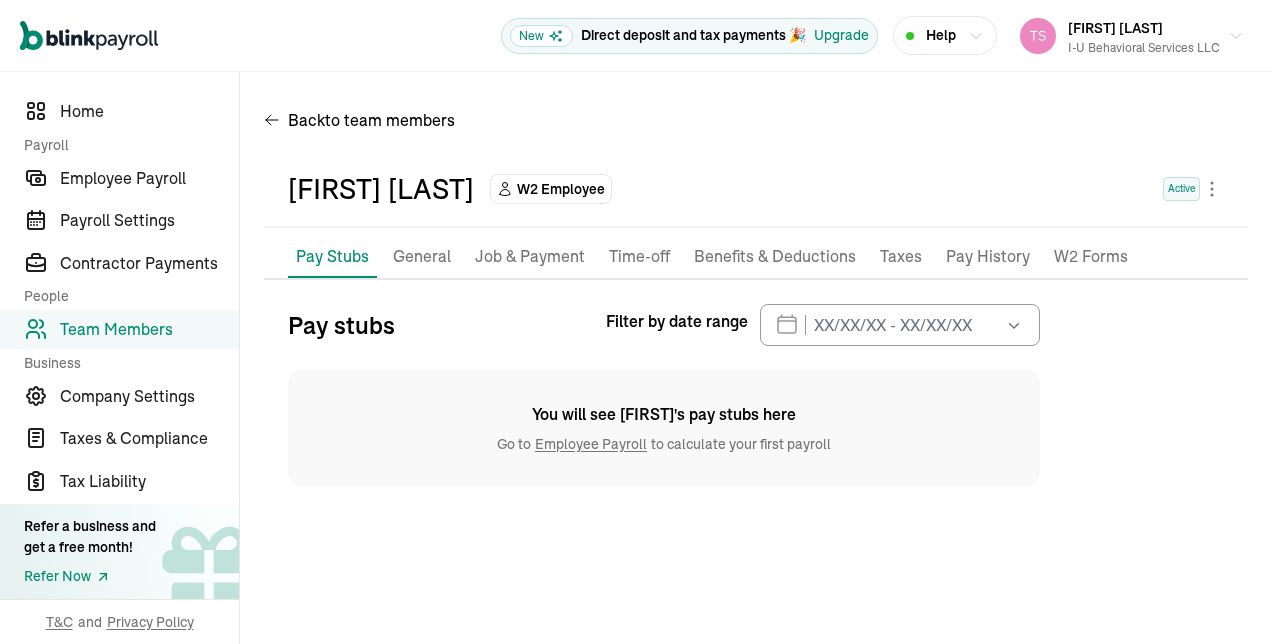 click on "Pay stubs Filter by date range [MONTH] [YEAR] Mon Tue Wed Thu Fri Sat Sun 28 29 30 31 1 2 3 4 5 6 7 8 9 10 11 12 13 14 15 16 17 18 19 20 21 22 23 24 25 26 27 28 29 30 31 1 2 3 4 5 6 7 You will see [PERSON]'s pay stubs here Go to Employee Payroll to calculate your first payroll" at bounding box center [756, 395] 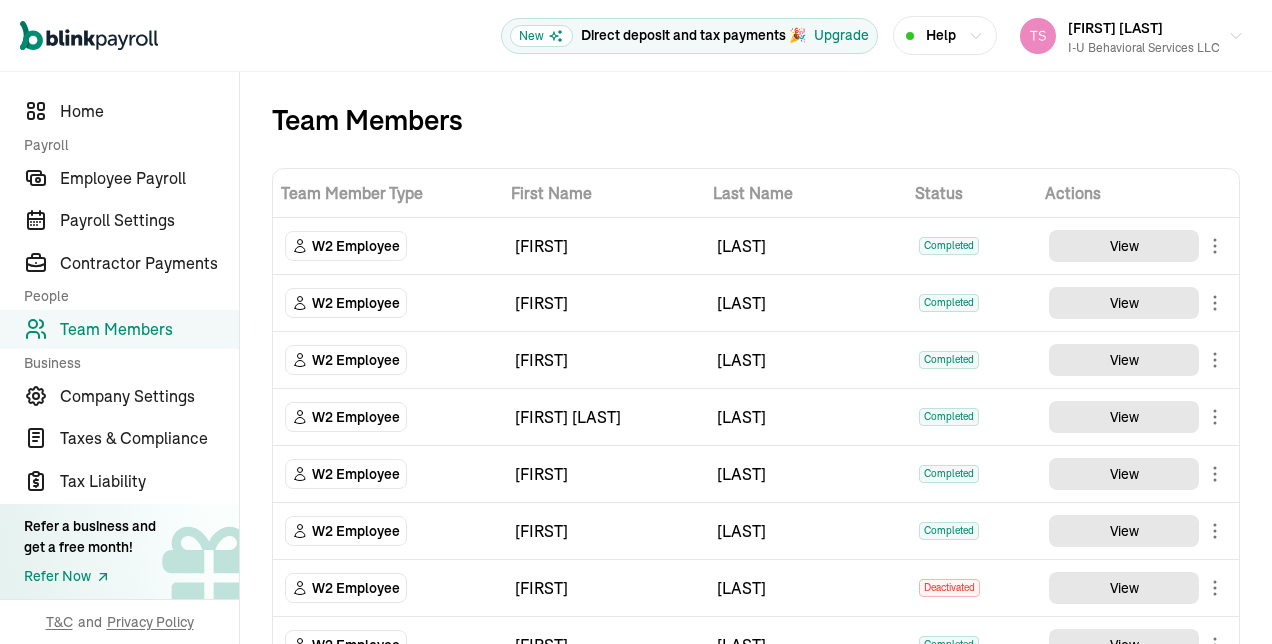 scroll, scrollTop: 0, scrollLeft: 0, axis: both 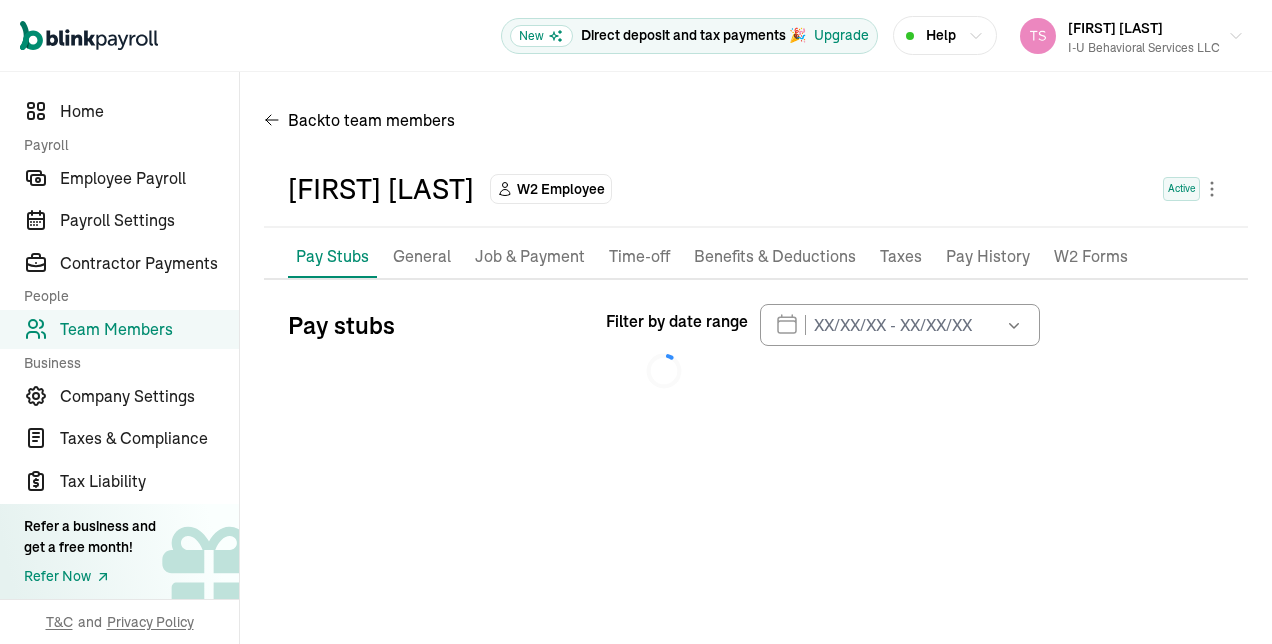 click on "Team Members" at bounding box center [149, 329] 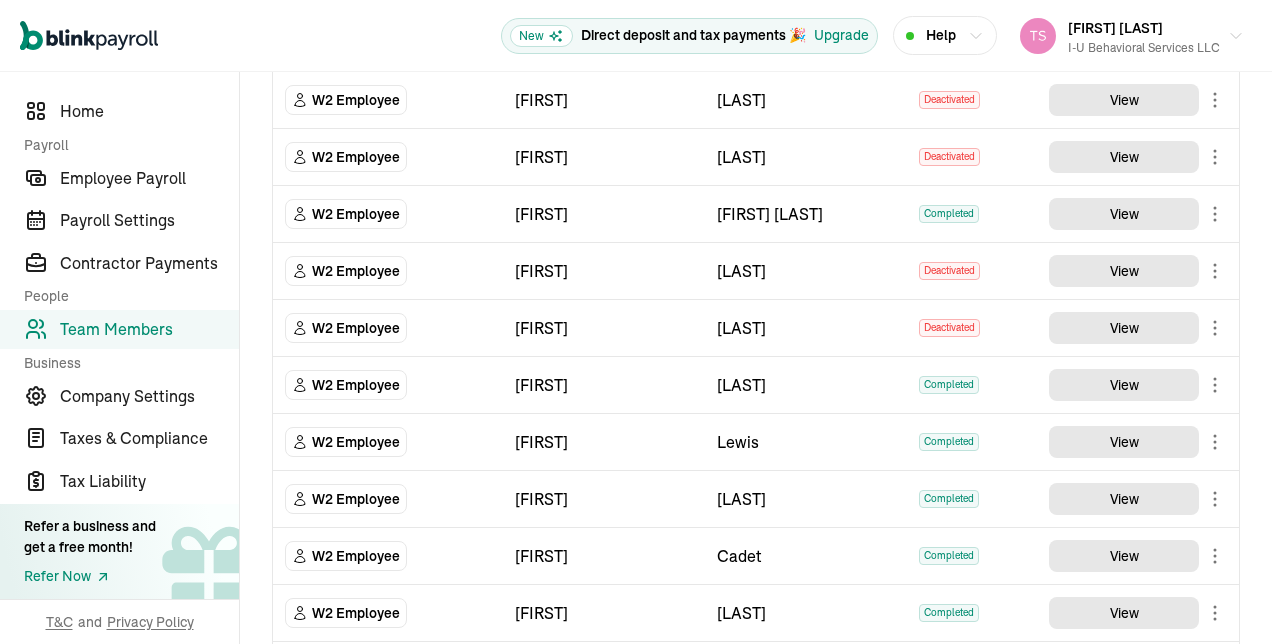 scroll, scrollTop: 1808, scrollLeft: 0, axis: vertical 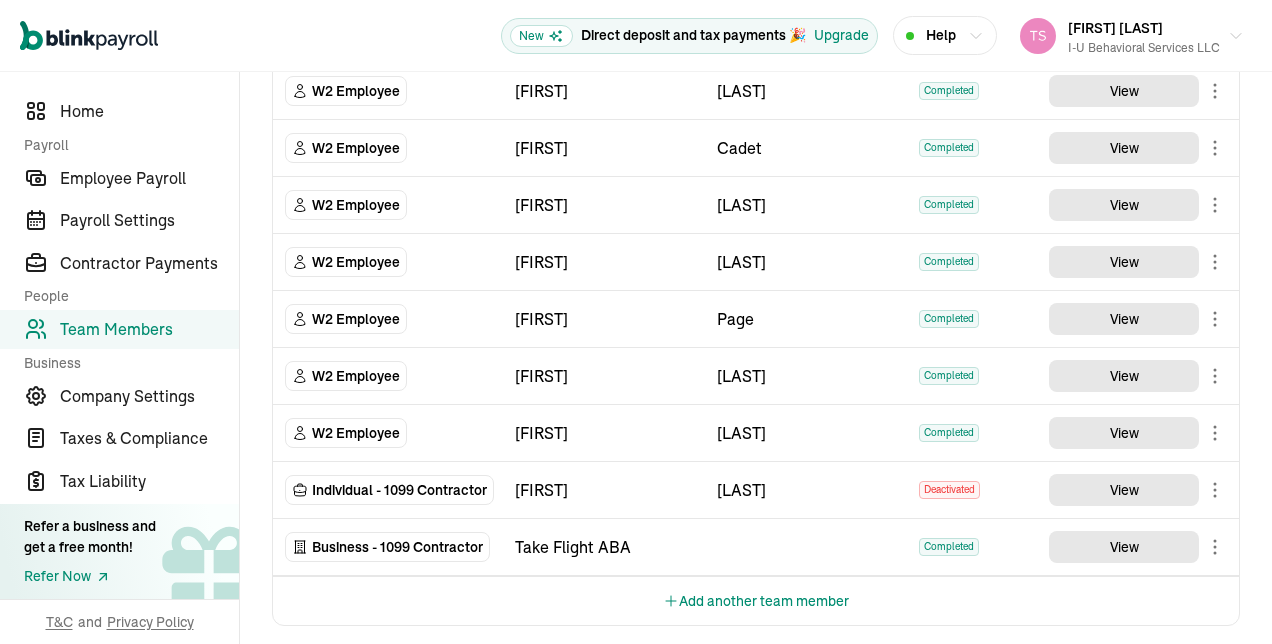 click on "Add another team member" at bounding box center [756, 601] 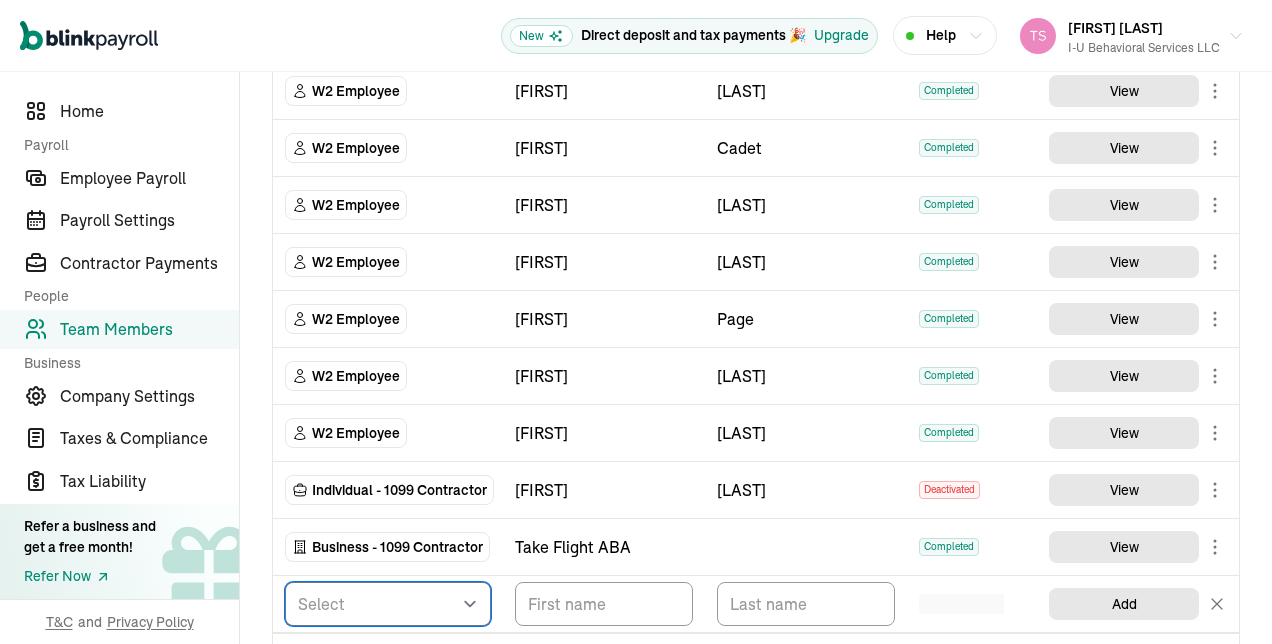 click on "Select W2 Employee Individual - 1099 Contractor Business - 1099 Contractor" at bounding box center [388, 604] 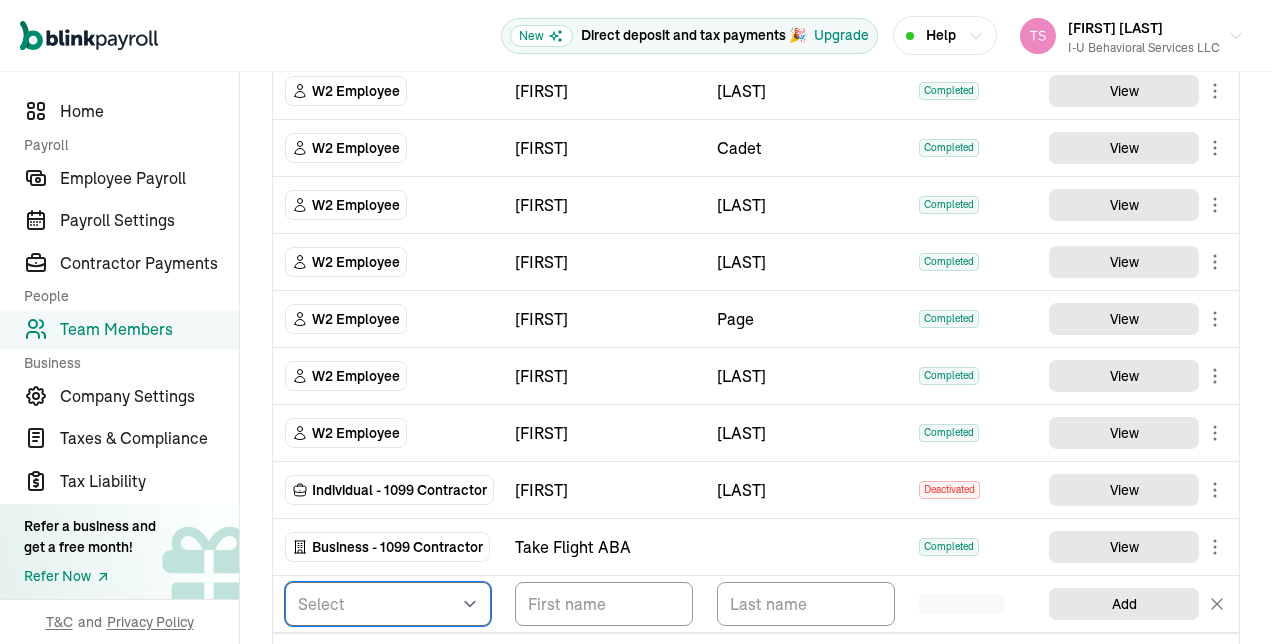select on "employee" 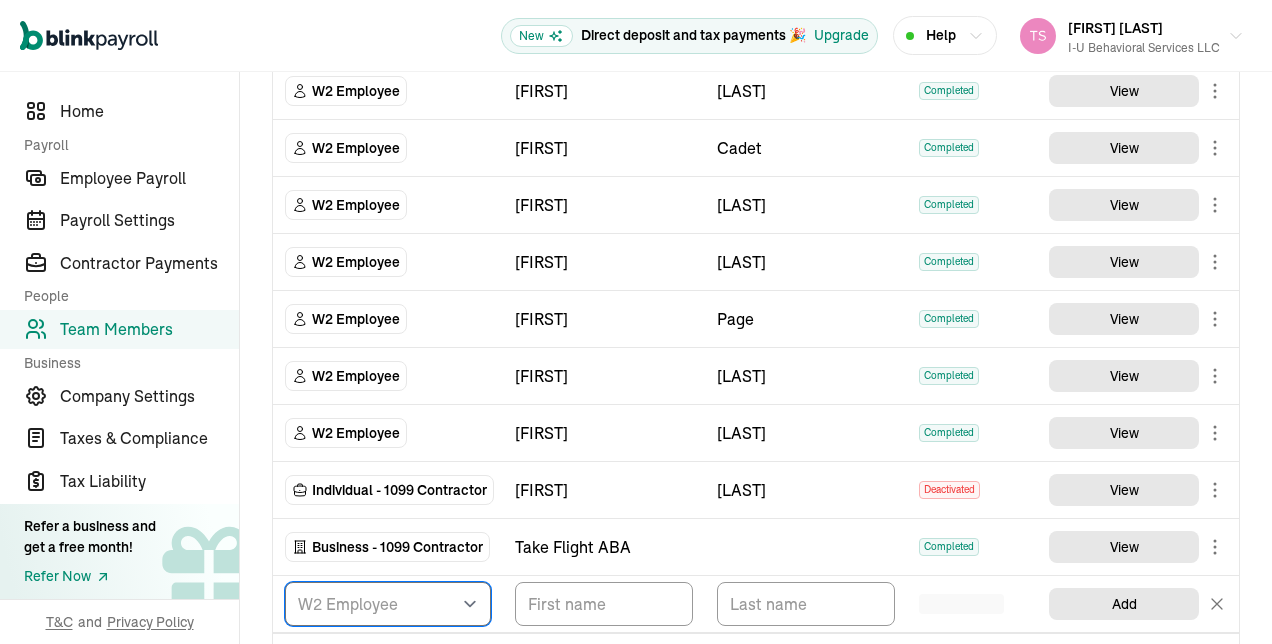 click on "Select W2 Employee Individual - 1099 Contractor Business - 1099 Contractor" at bounding box center [388, 604] 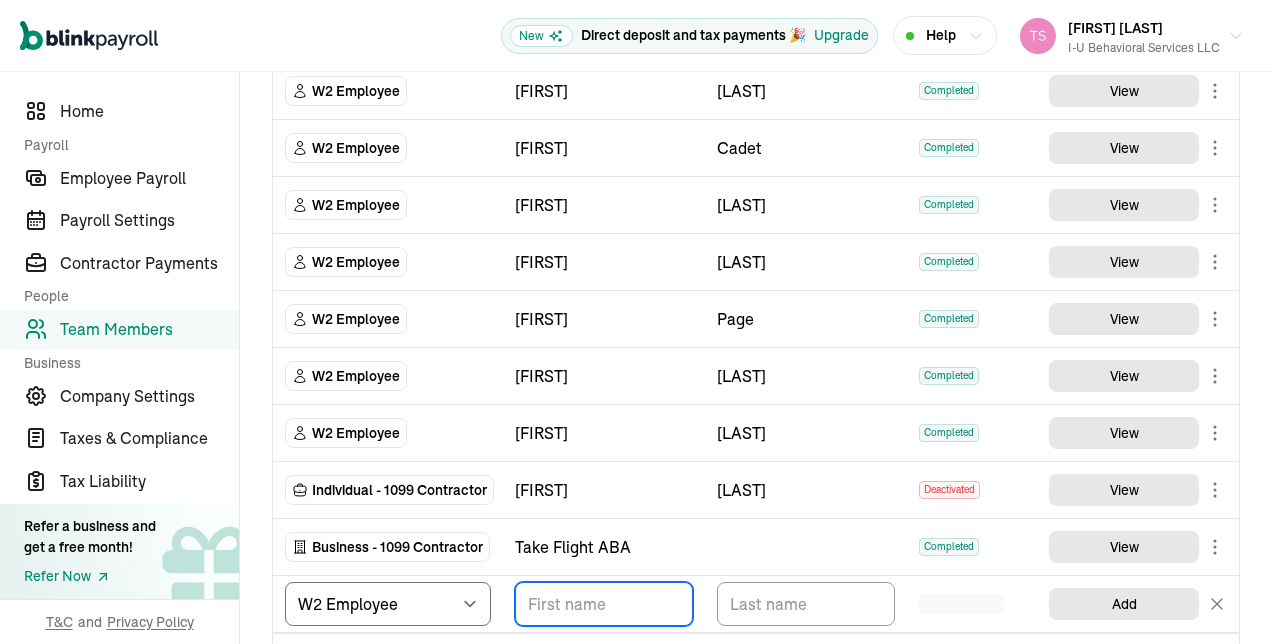 click at bounding box center [604, 604] 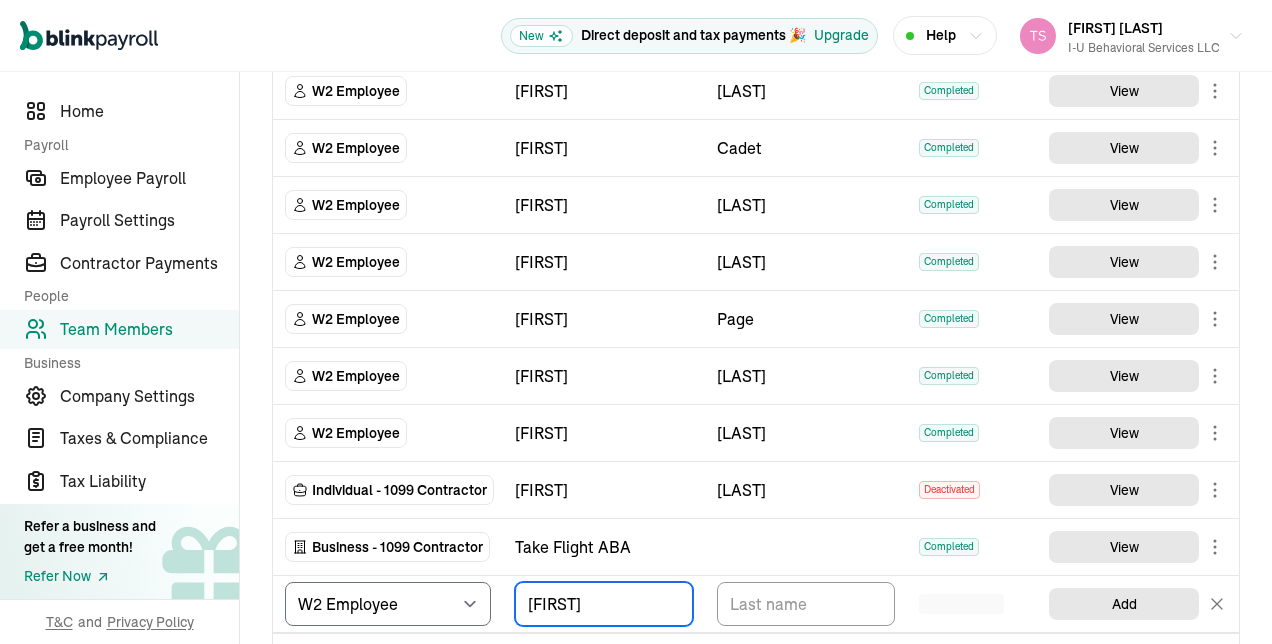 type on "[LAST]" 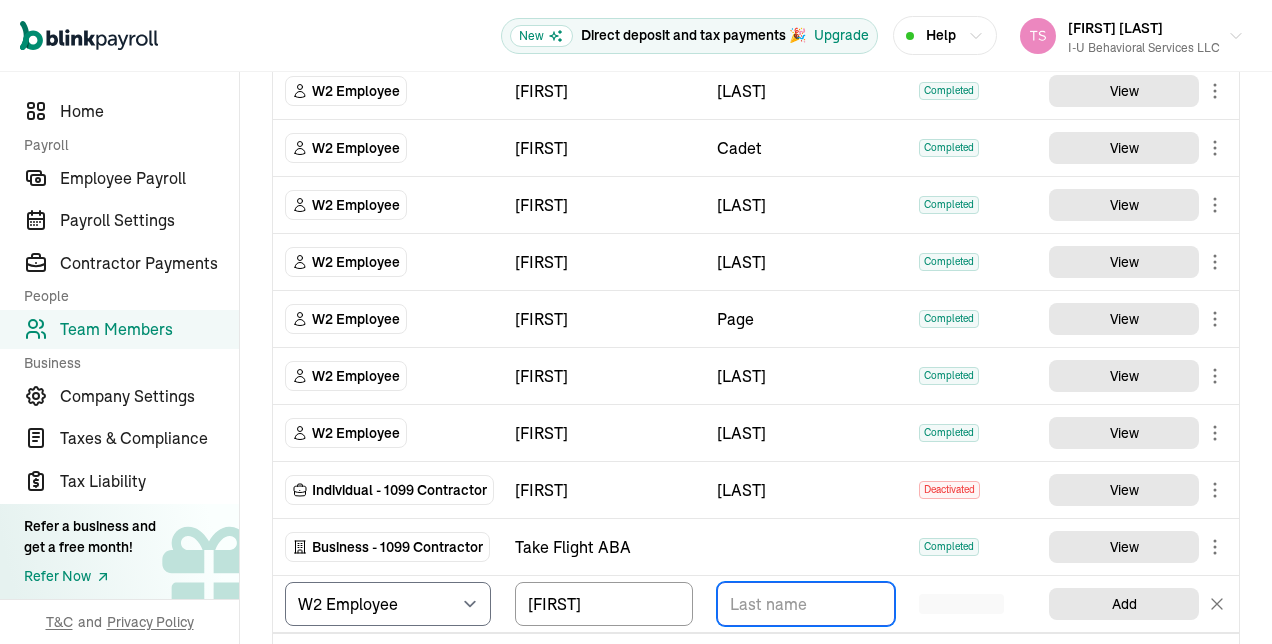 click at bounding box center [806, 604] 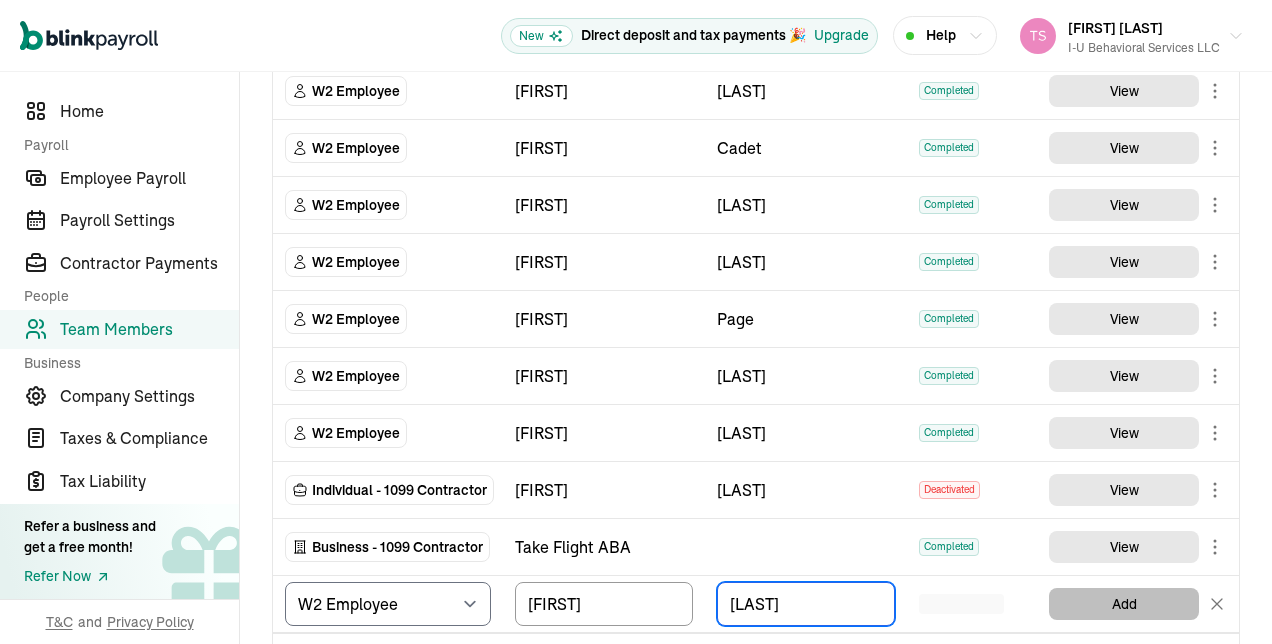 type on "[LAST]" 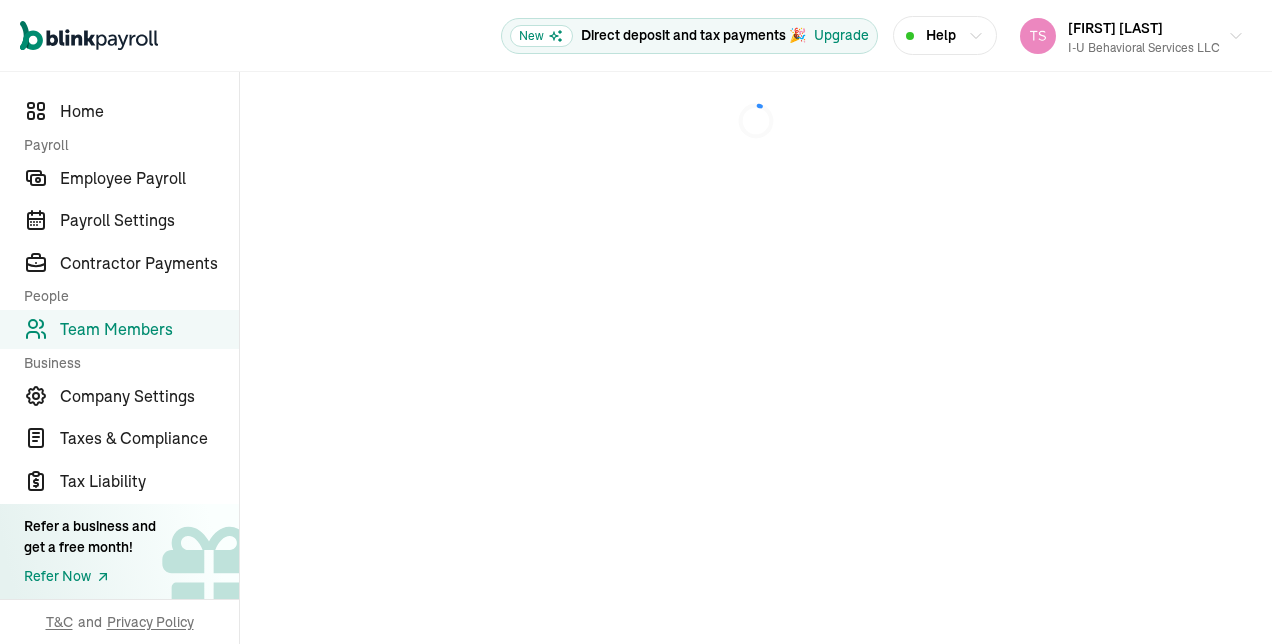 scroll, scrollTop: 0, scrollLeft: 0, axis: both 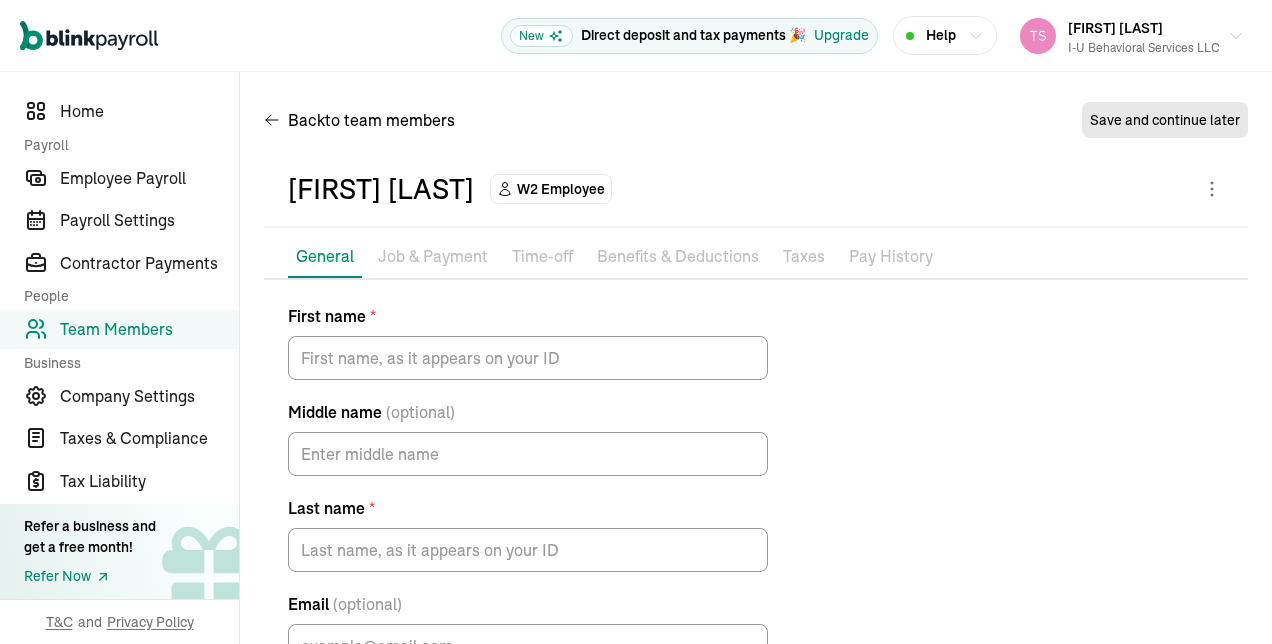 type on "[LAST]" 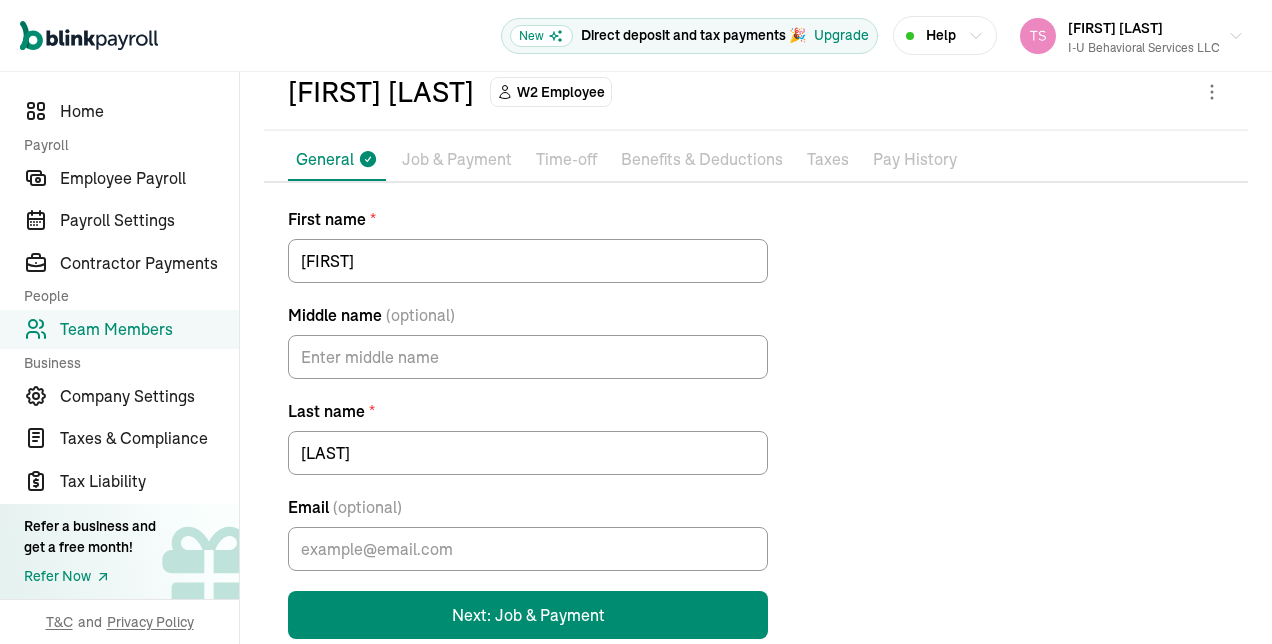 scroll, scrollTop: 136, scrollLeft: 0, axis: vertical 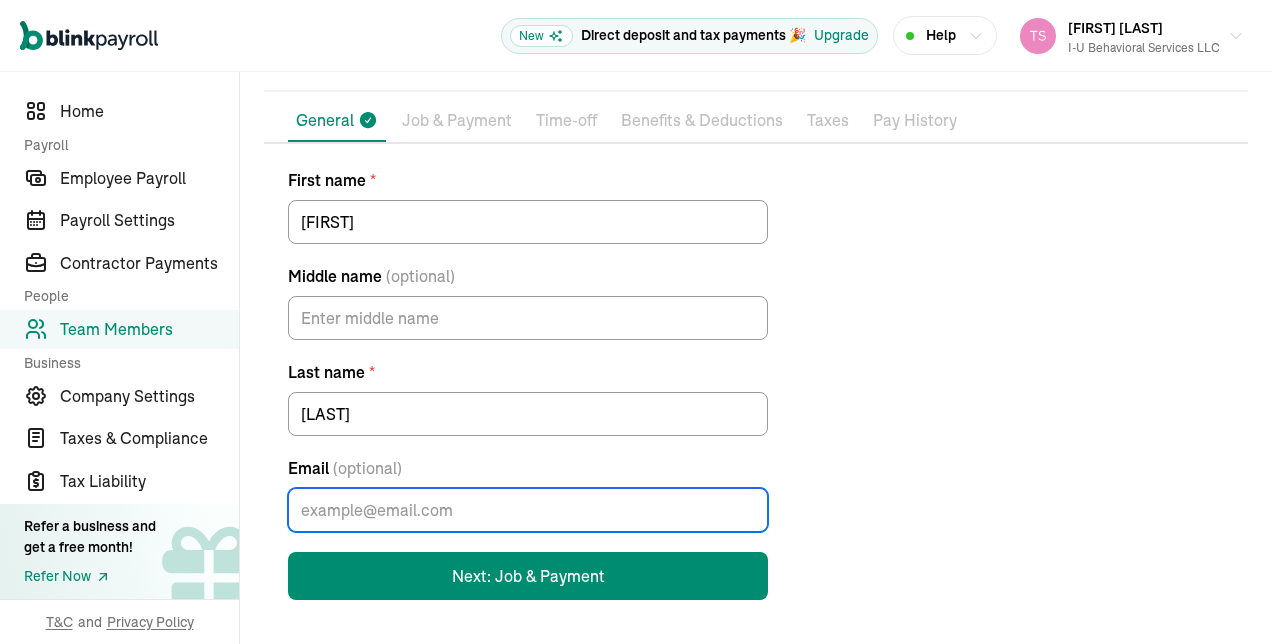 click on "Email   (optional)" at bounding box center (528, 510) 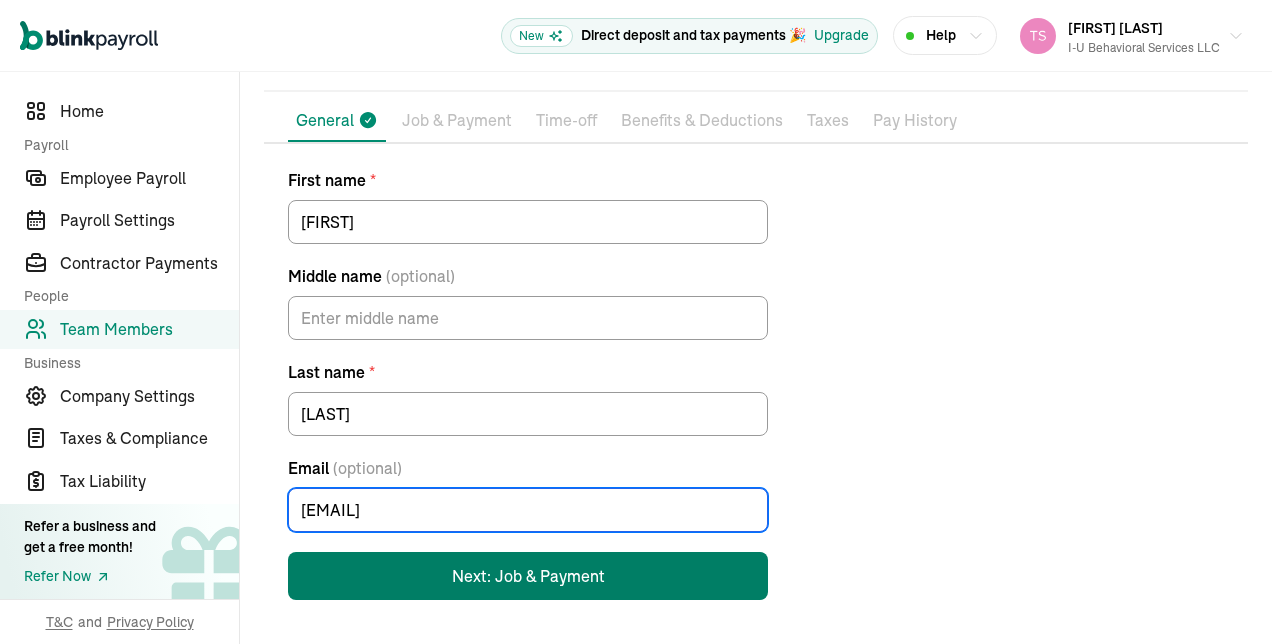 type on "[EMAIL]" 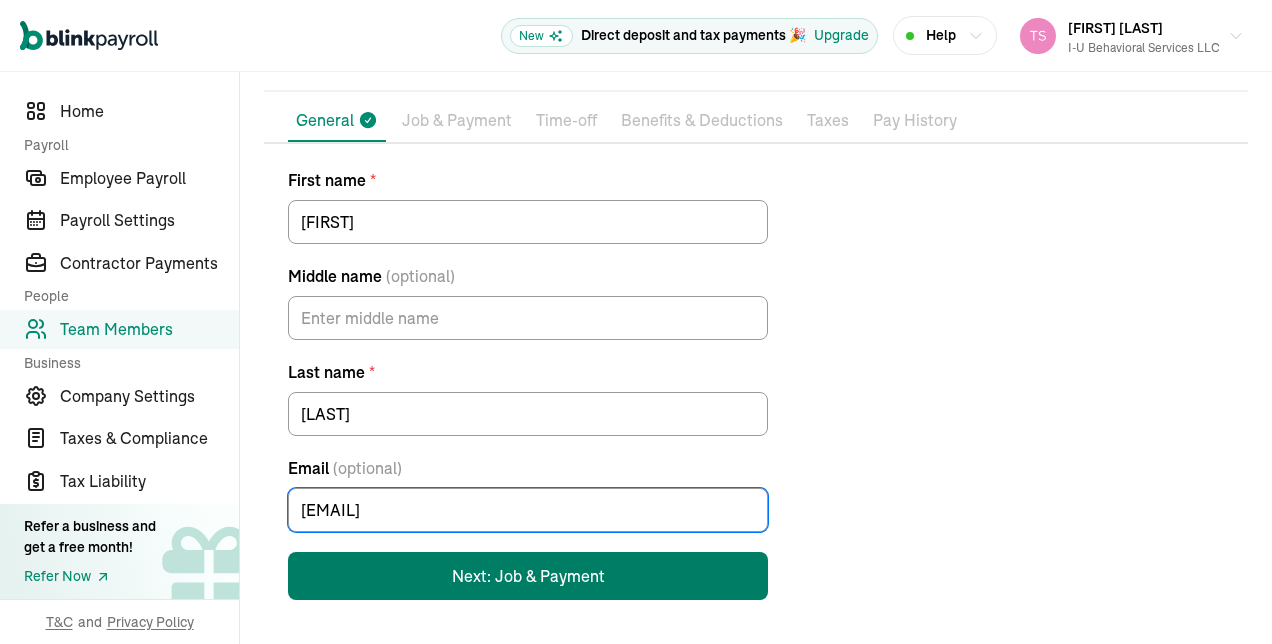 click on "Next: Job & Payment" at bounding box center (528, 576) 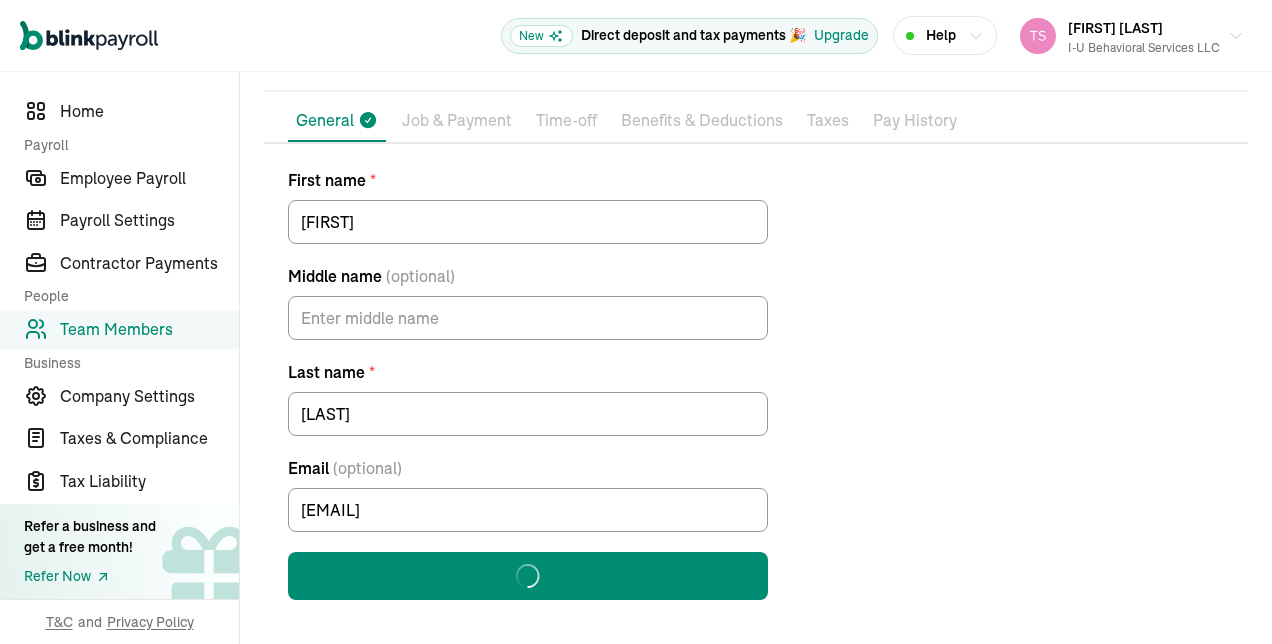 scroll, scrollTop: 0, scrollLeft: 0, axis: both 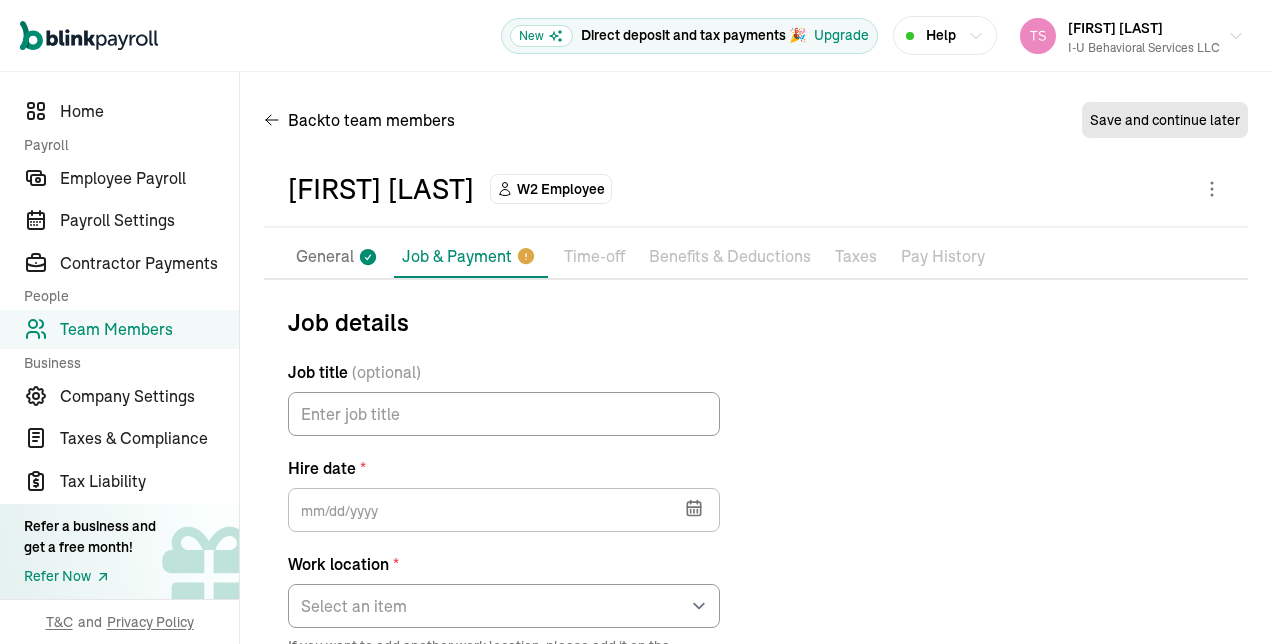 click 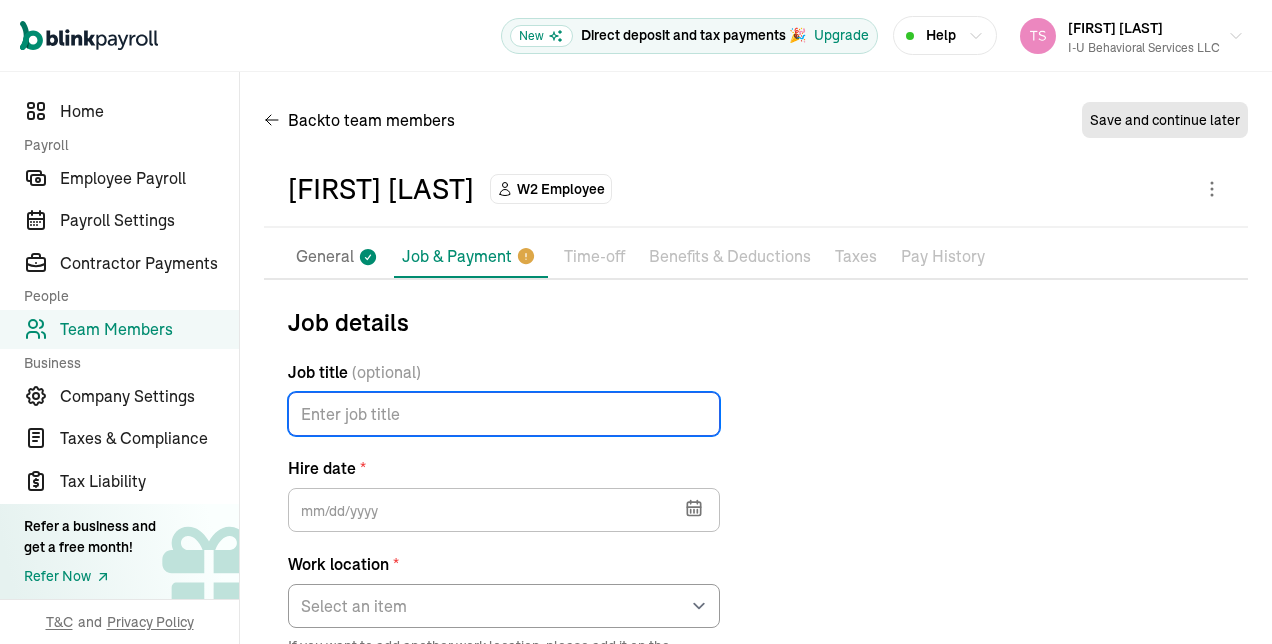 click on "Job title   (optional)" at bounding box center [504, 414] 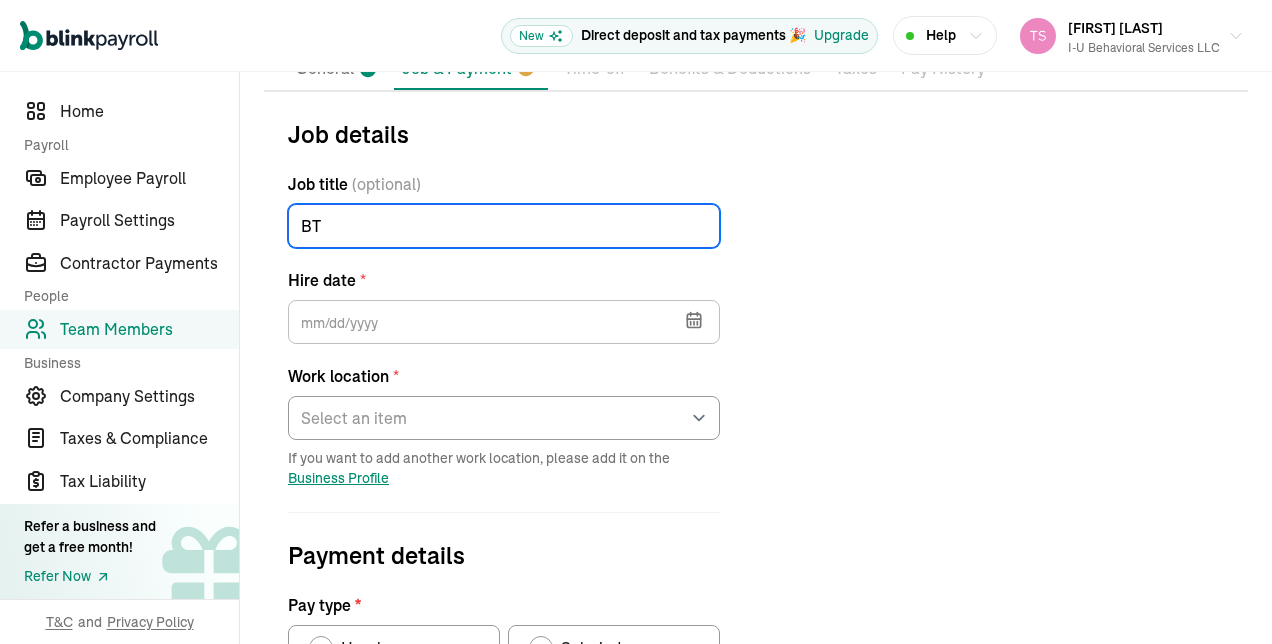 scroll, scrollTop: 189, scrollLeft: 0, axis: vertical 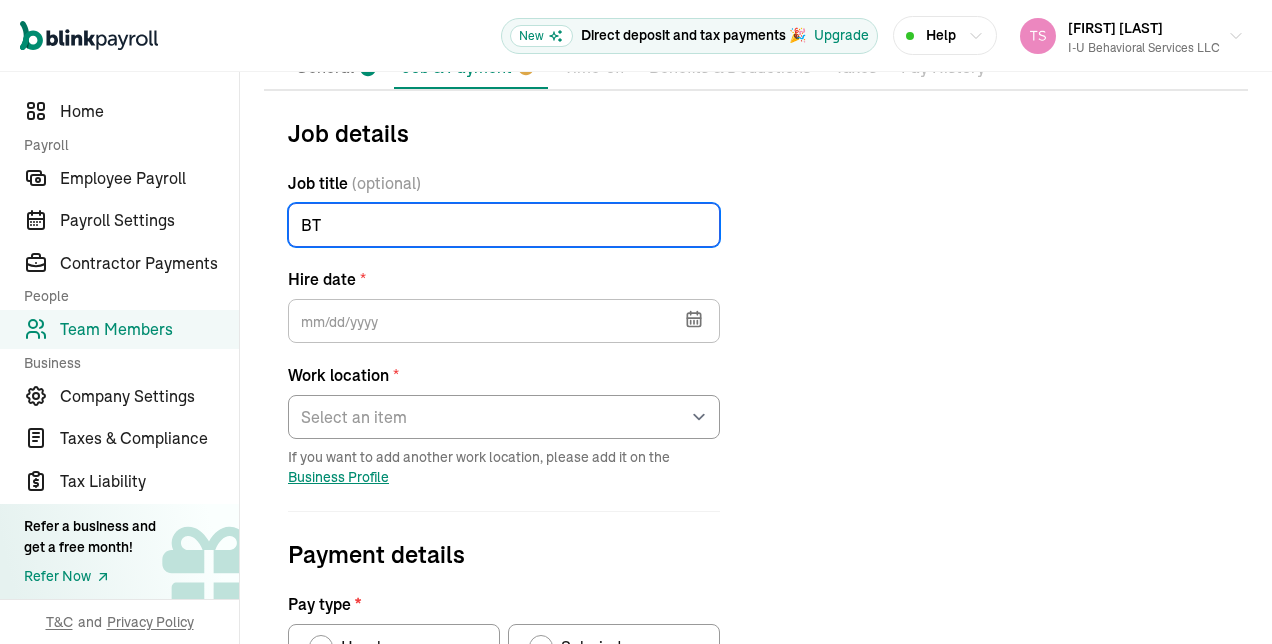 type on "BT" 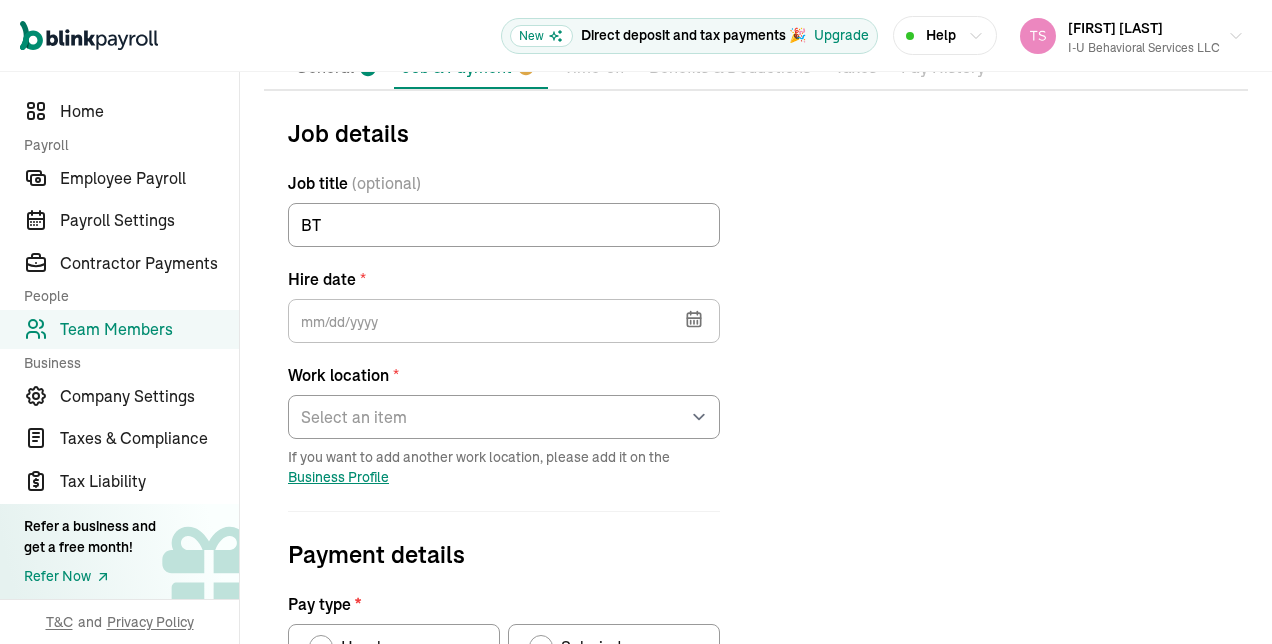 click 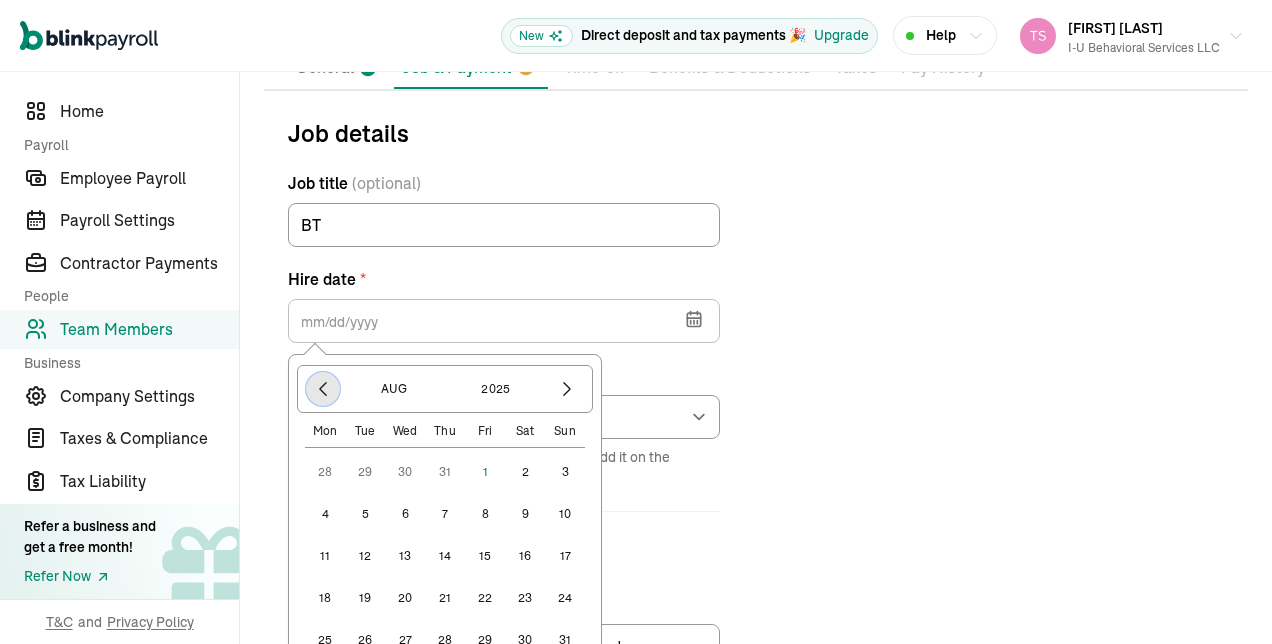 click 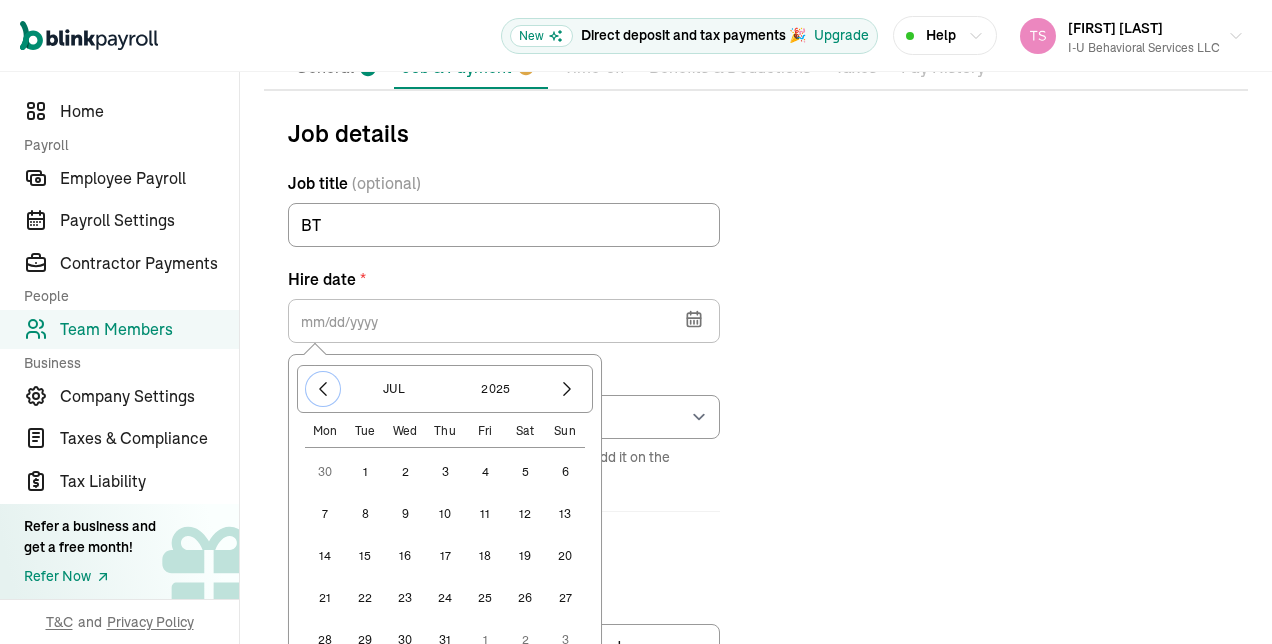 scroll, scrollTop: 171, scrollLeft: 0, axis: vertical 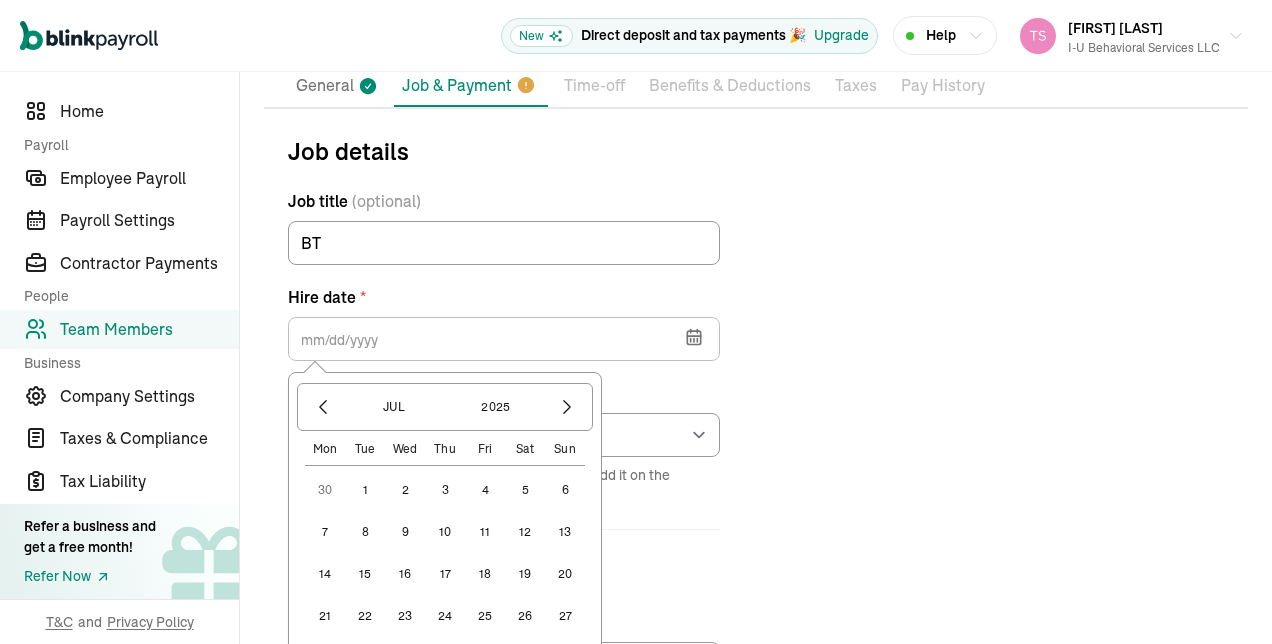 click on "8" at bounding box center (365, 532) 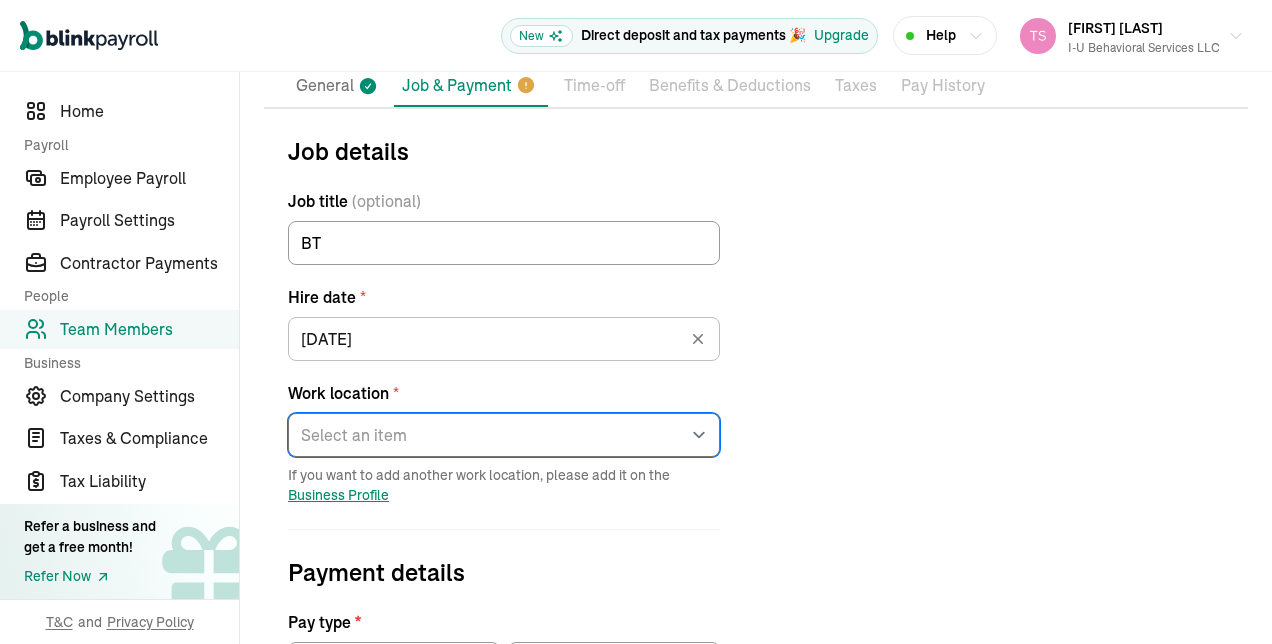 click on "Select an item [NUMBER] [STREET] Works from home" at bounding box center [504, 435] 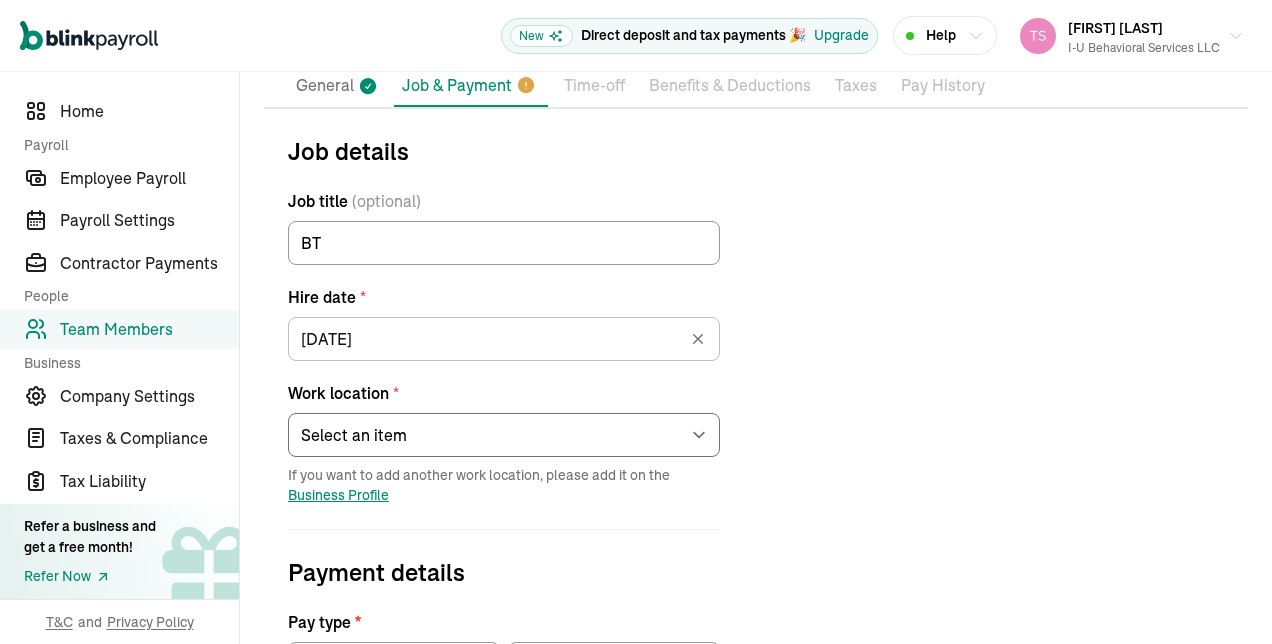 click on "Job details Job title   (optional) BT Hire date * 07/08/2025 Jul 2025 Mon Tue Wed Thu Fri Sat Sun 30 1 2 3 4 5 6 7 8 9 10 11 12 13 14 15 16 17 18 19 20 21 22 23 24 25 26 27 28 29 30 31 1 2 3 4 5 6 7 8 9 10 Work location   *  Select an item 56 Brunswick Woods Drive Works from home If you want to add another work location, please add it on the   Business Profile Payment details Pay type   * Hourly Salaried Regular Hourly Rate * $ Amount * $ Per   *  Select an item Hour Week Month Year You can add multiple pay rates later. Over-time Hourly Rate * $ Equals x1.5 the employee’s regular hourly rate by default Other payment types Double-overtime, custom hourly rates... Double over-time Hourly Rate * $ Equals x2 the employee’s regular hourly rate by default Custom hourly rate Add a custom hourly rate An extra recurring hourly wage, distinct from overtime and double-overtime rates. (Ex: If your employee works in two job positions in your company, and gets compensated a different hourly rate for each)   * Yes" at bounding box center [756, 632] 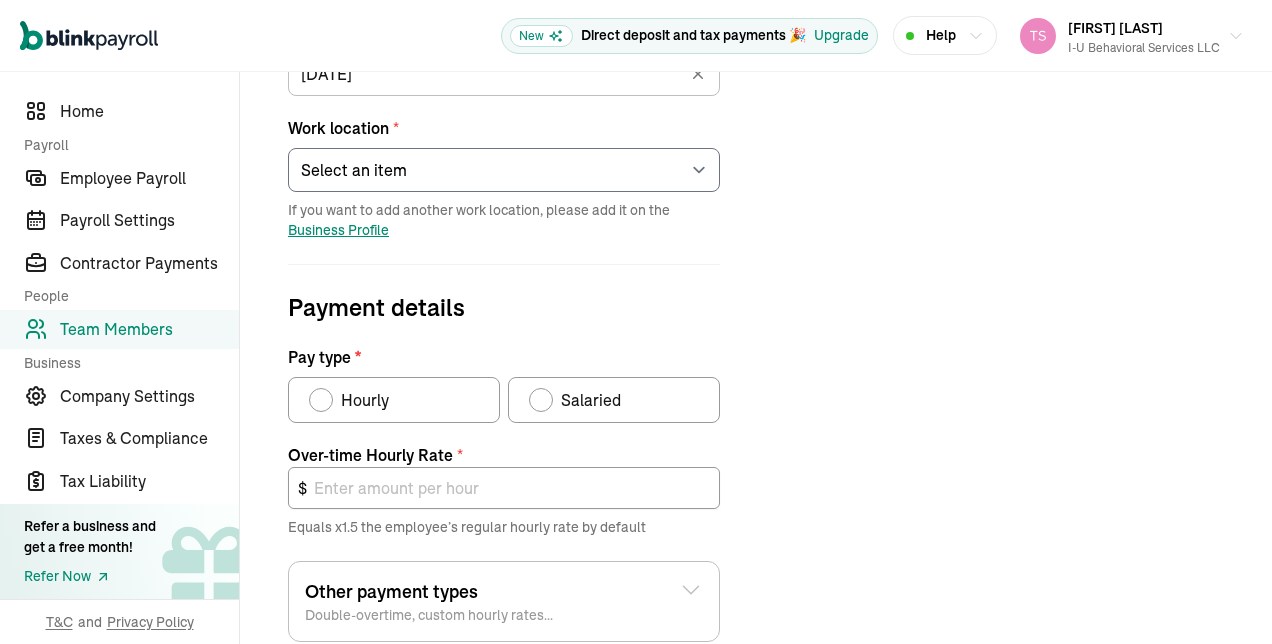 scroll, scrollTop: 438, scrollLeft: 0, axis: vertical 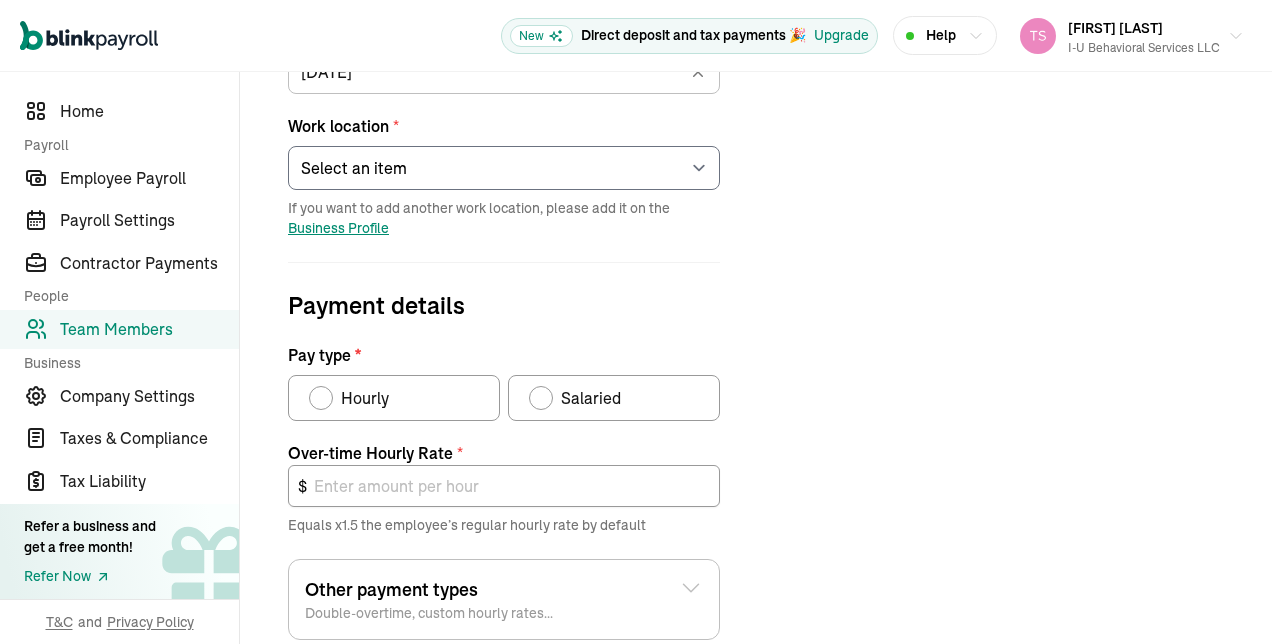 click at bounding box center [321, 398] 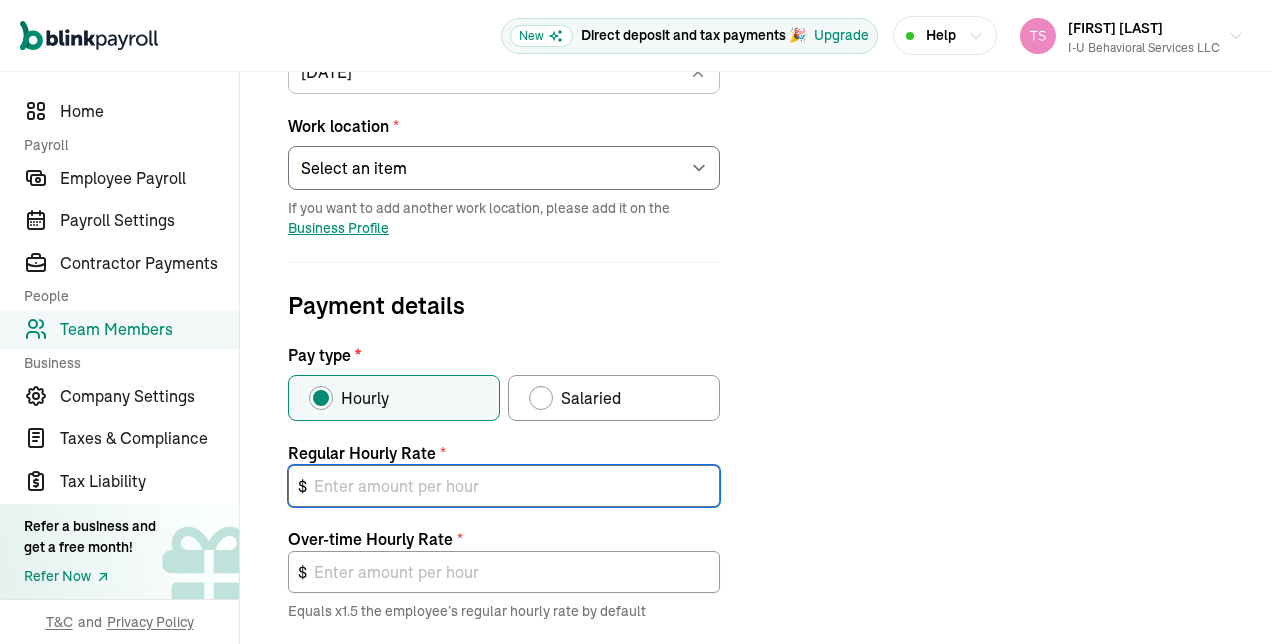 click at bounding box center (504, 486) 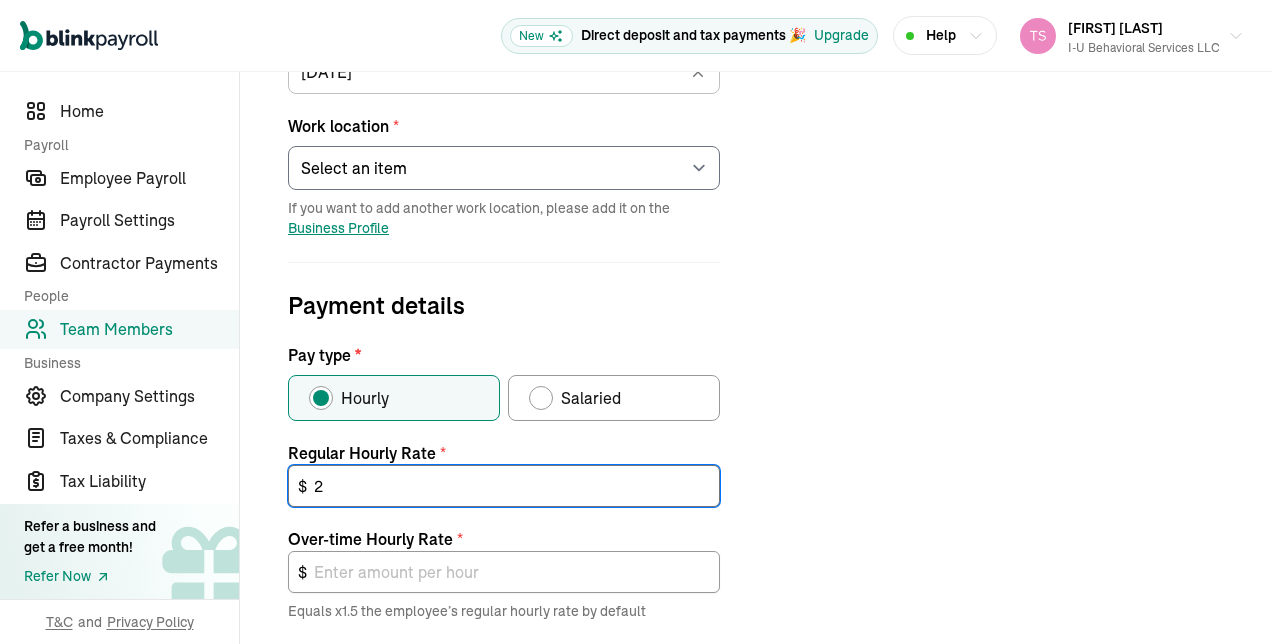 type on "3.00" 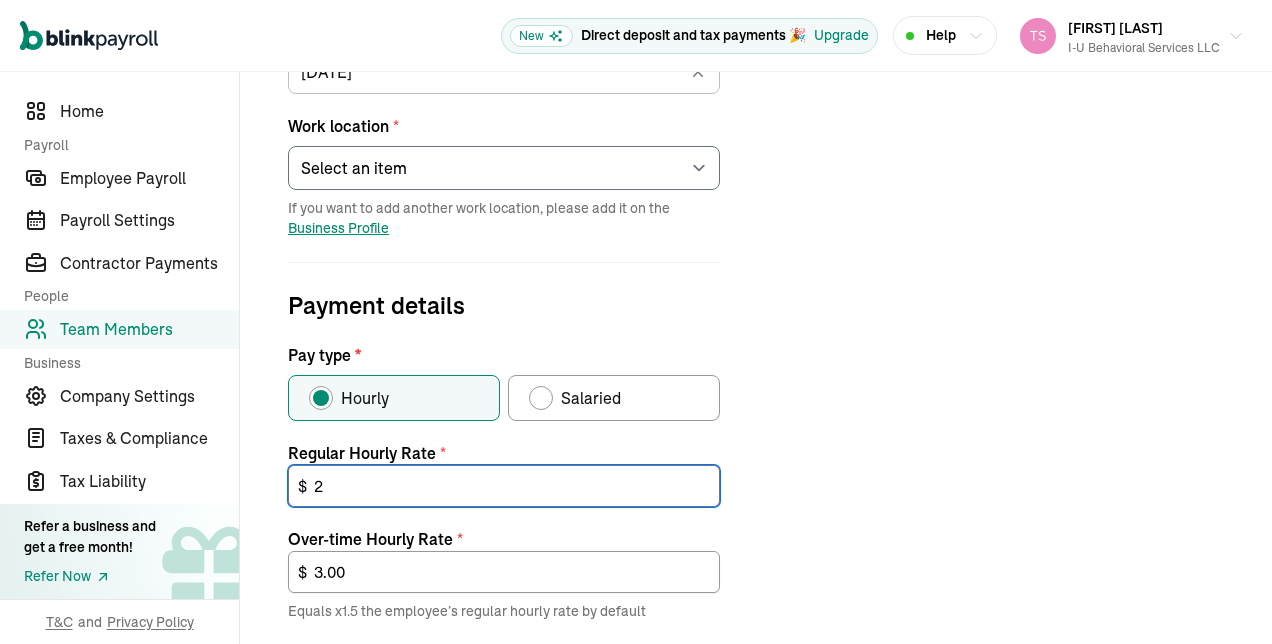 type on "28" 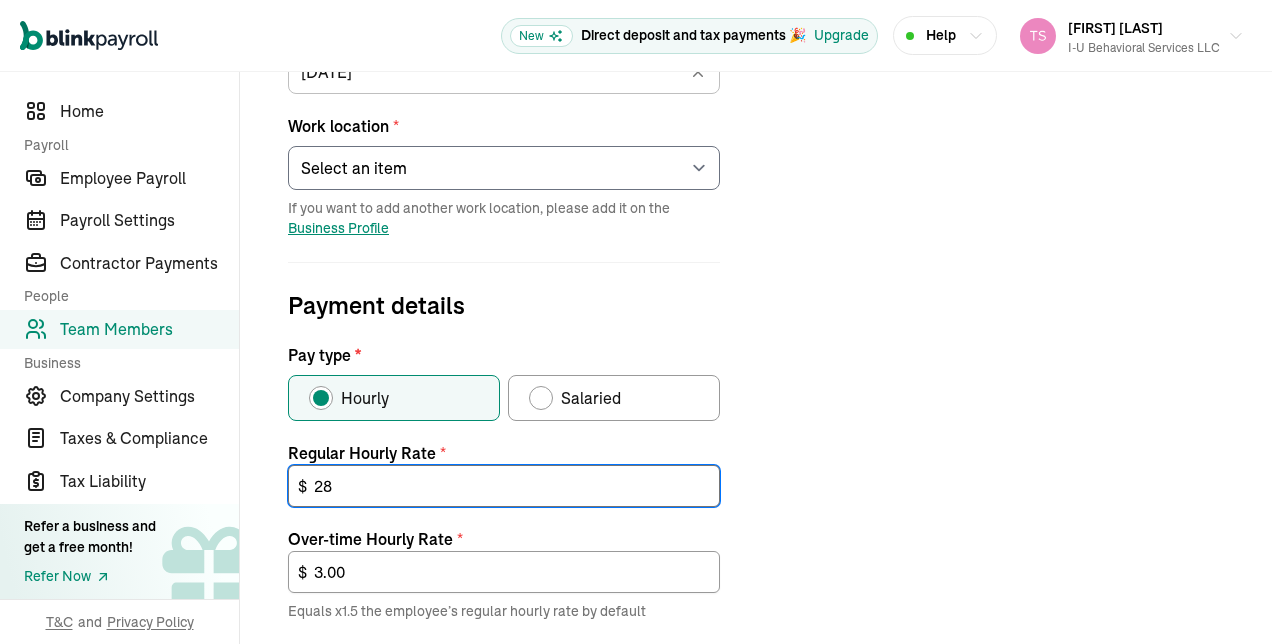 type on "[POSTAL_CODE]" 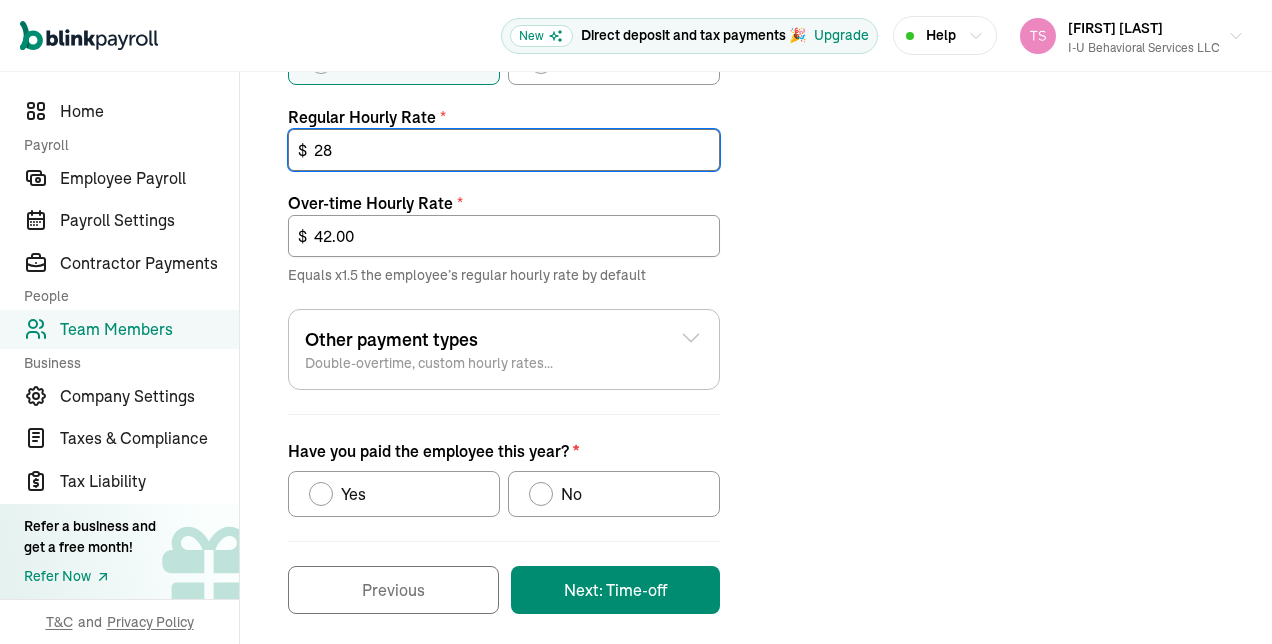 scroll, scrollTop: 784, scrollLeft: 0, axis: vertical 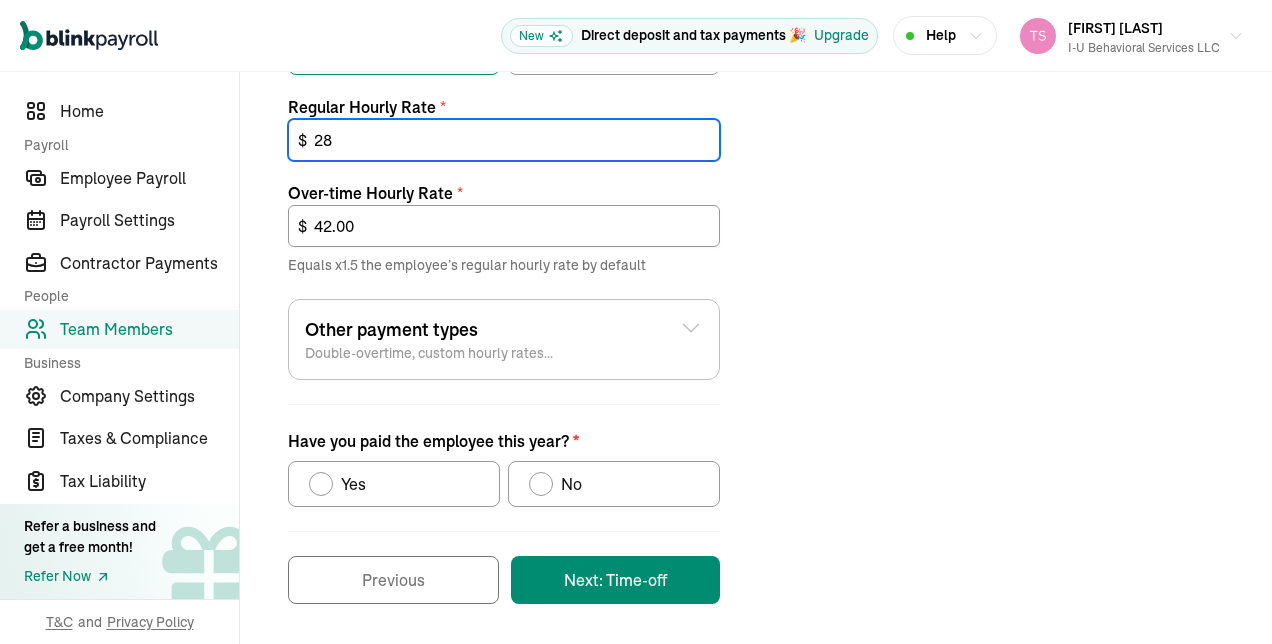 type on "28" 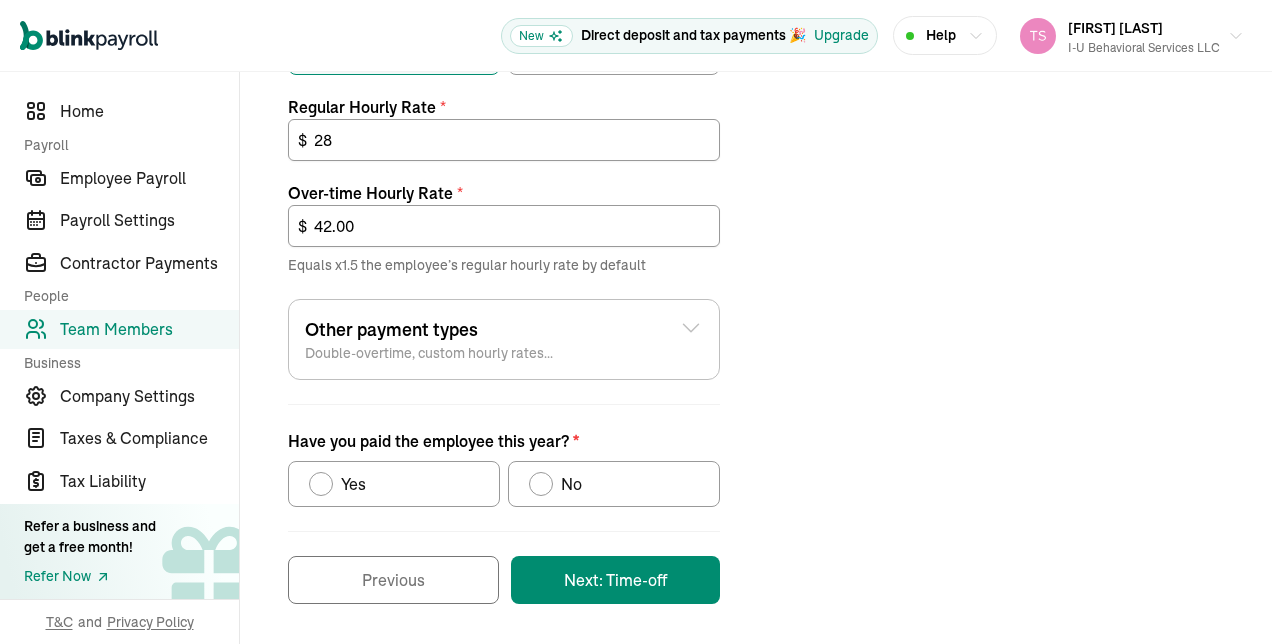click at bounding box center [541, 484] 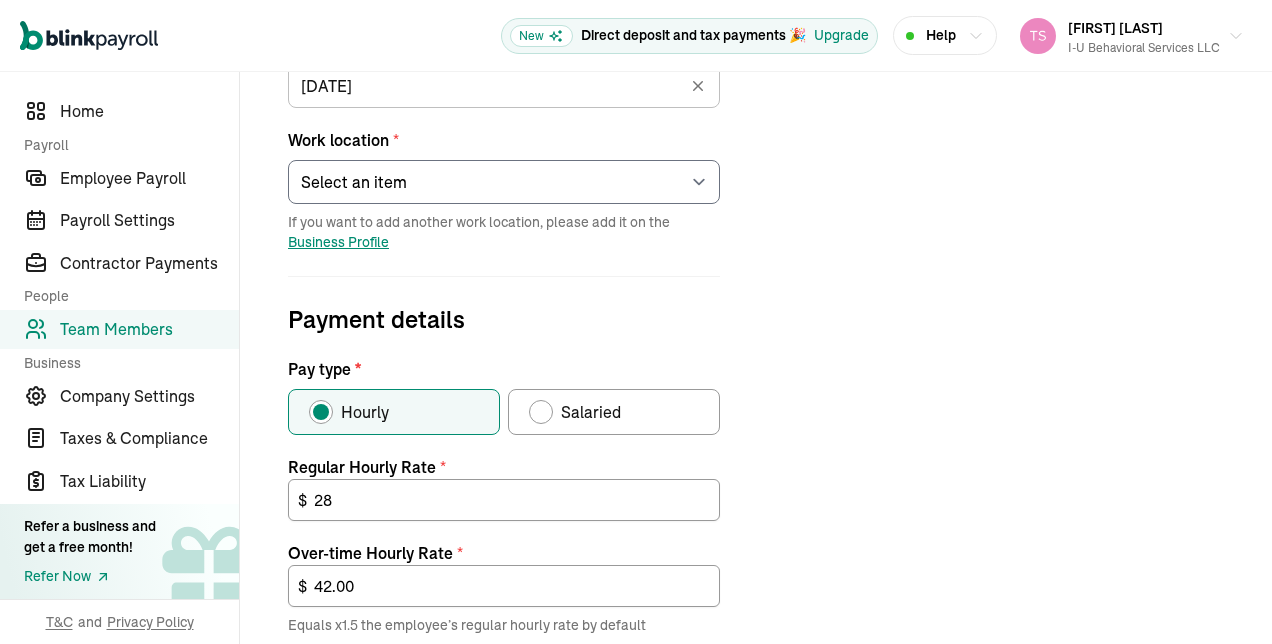 scroll, scrollTop: 784, scrollLeft: 0, axis: vertical 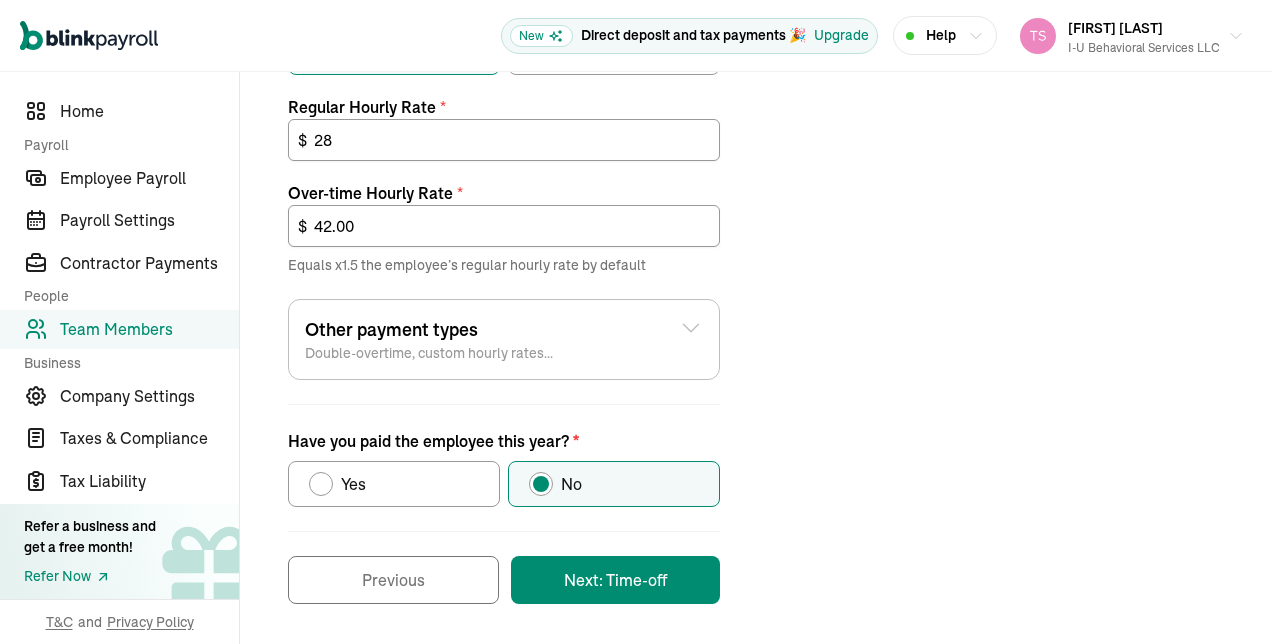 click on "Next: Time-off" at bounding box center (615, 580) 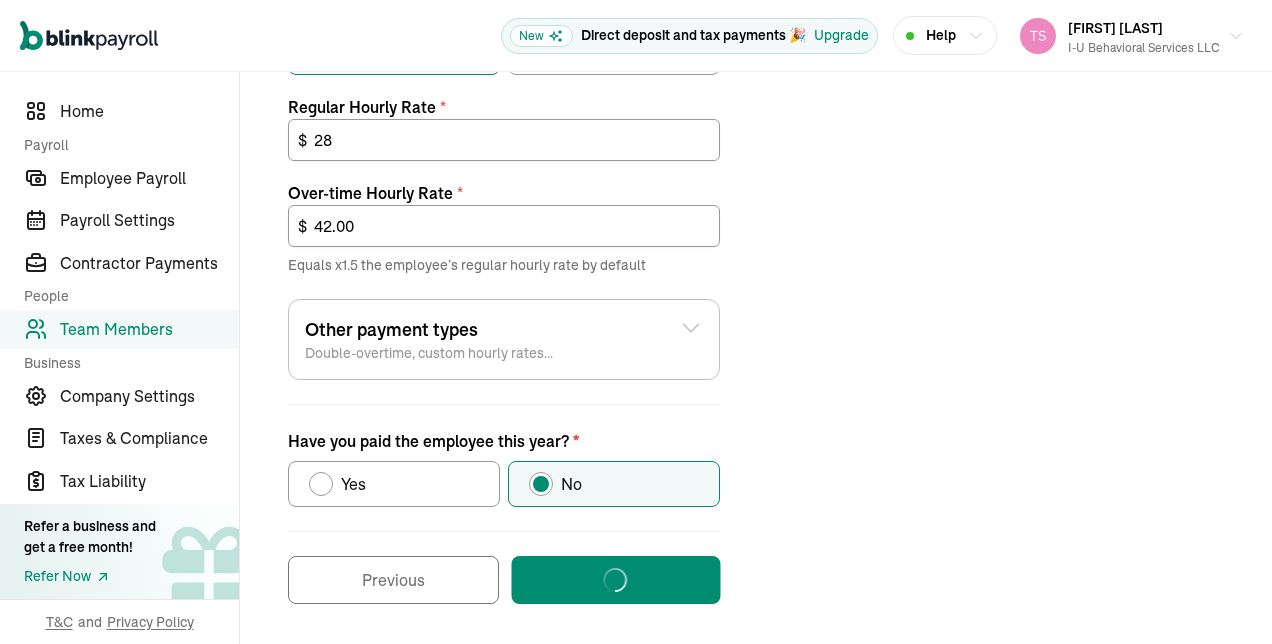 scroll, scrollTop: 0, scrollLeft: 0, axis: both 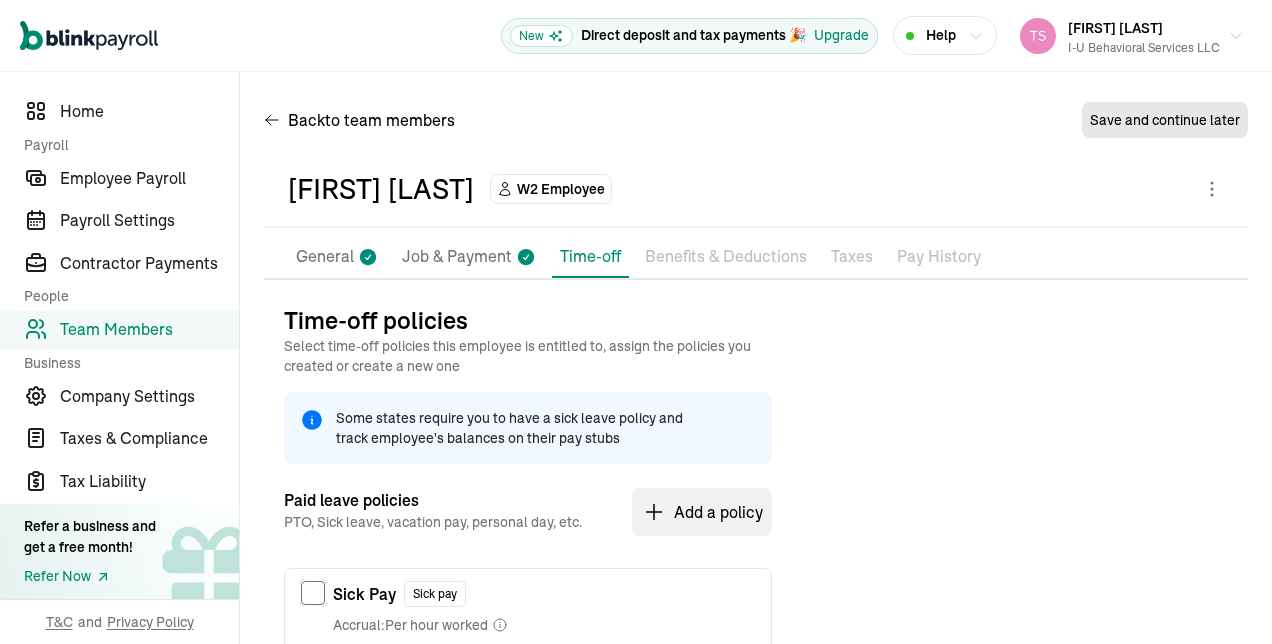 click at bounding box center (313, 593) 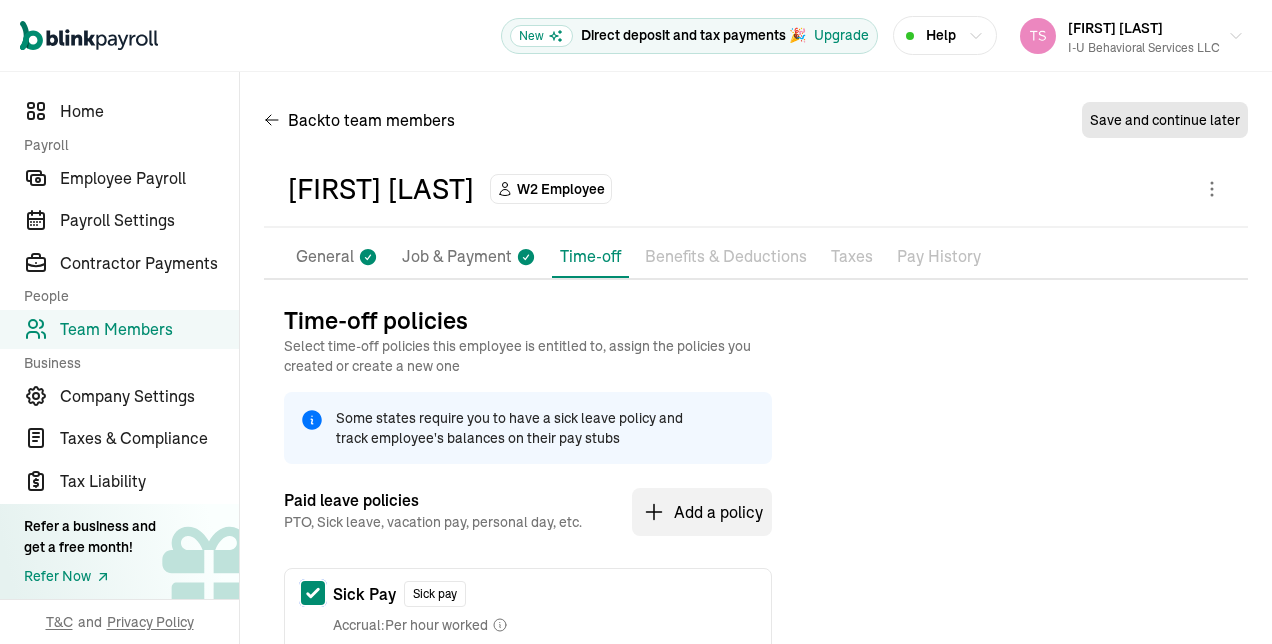 checkbox on "true" 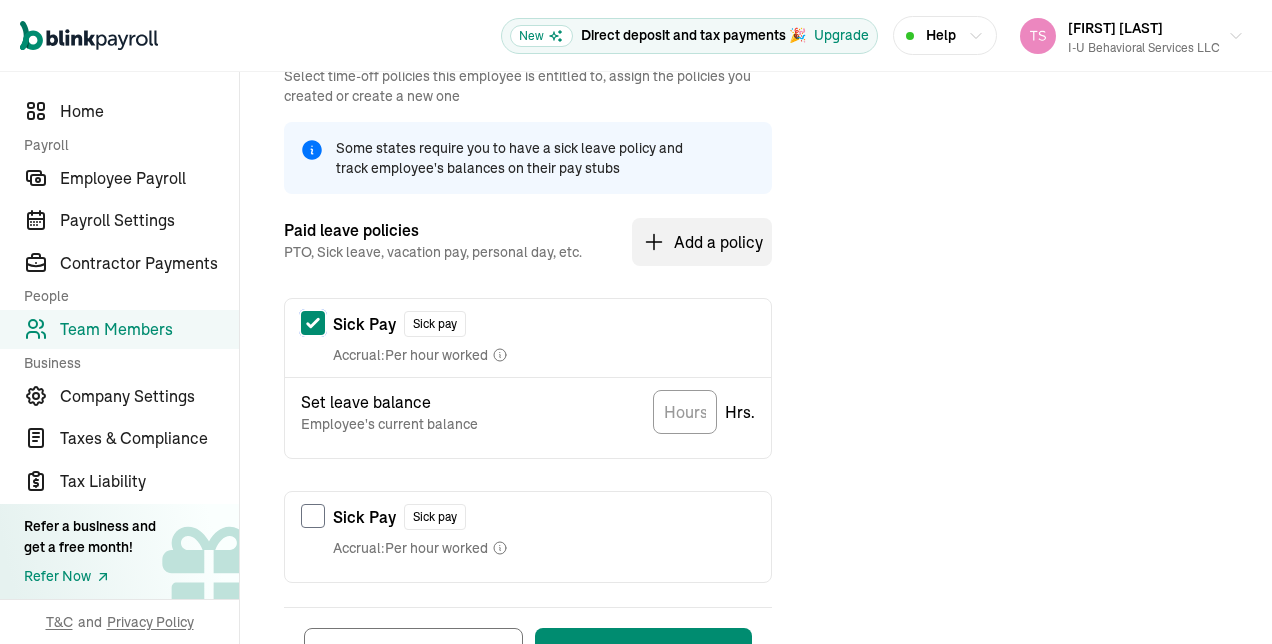 scroll, scrollTop: 273, scrollLeft: 0, axis: vertical 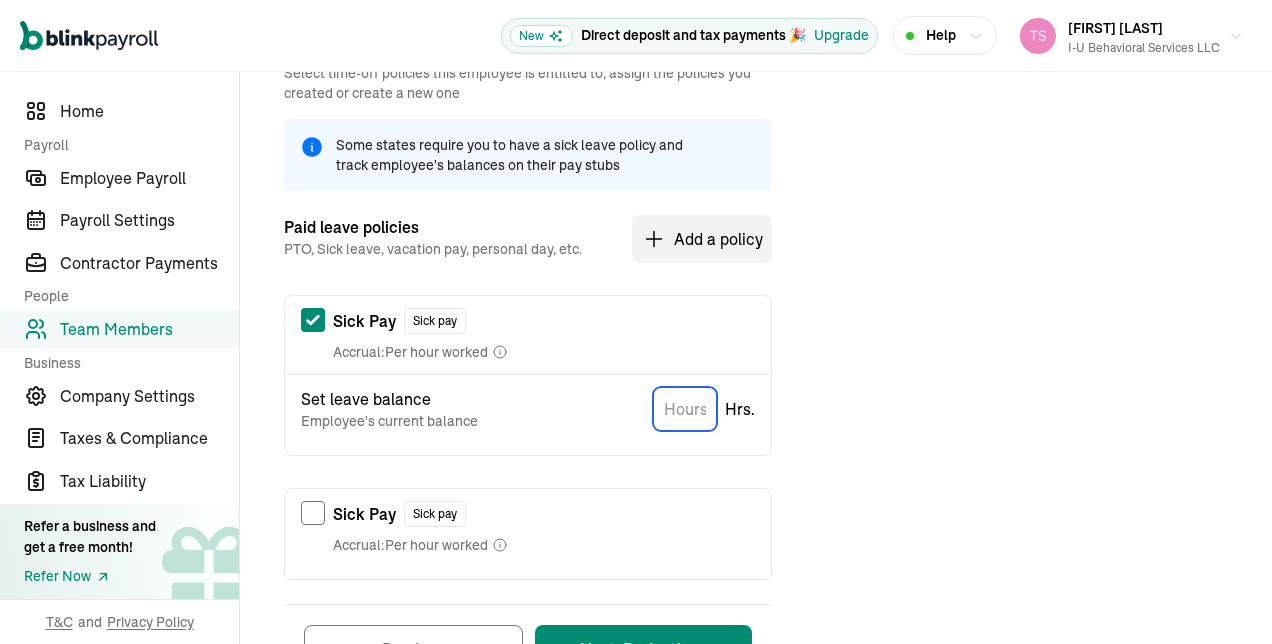 click at bounding box center (685, 409) 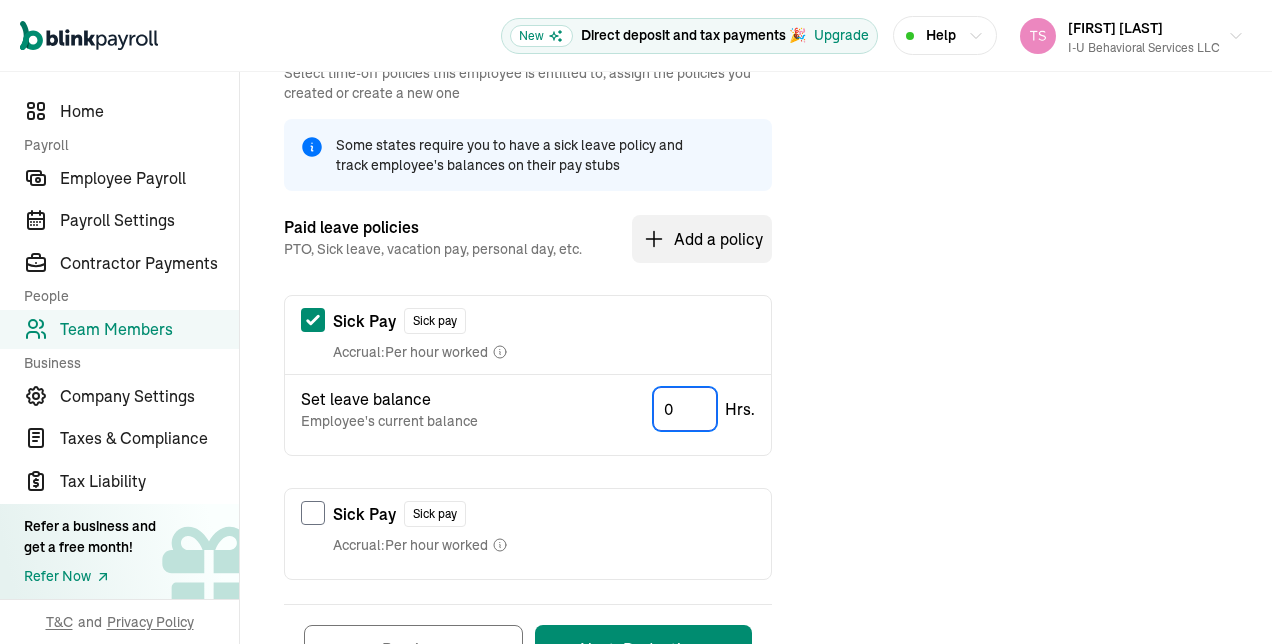 scroll, scrollTop: 362, scrollLeft: 0, axis: vertical 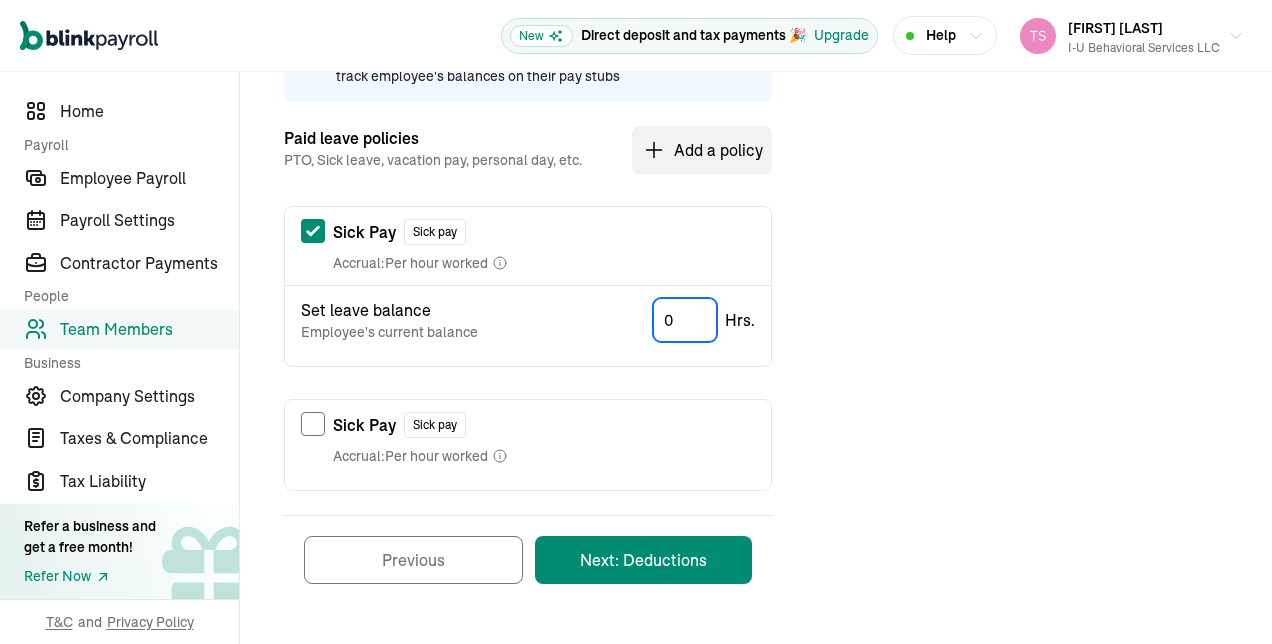 type on "0" 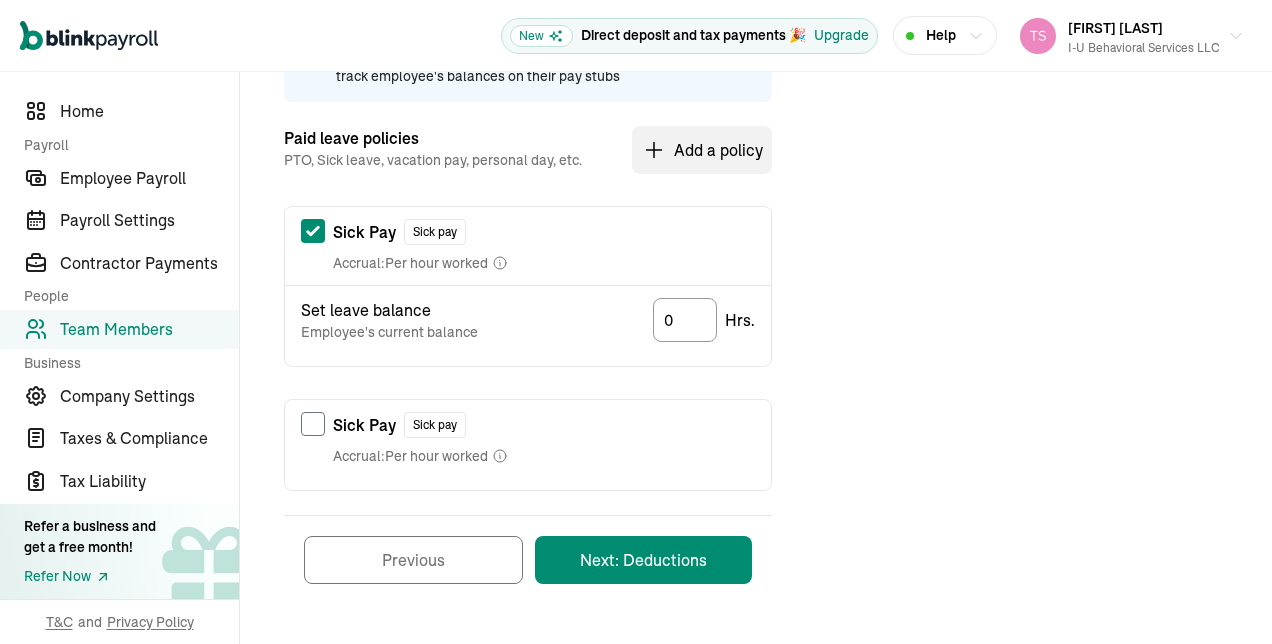 click on "Next: Deductions" at bounding box center (643, 560) 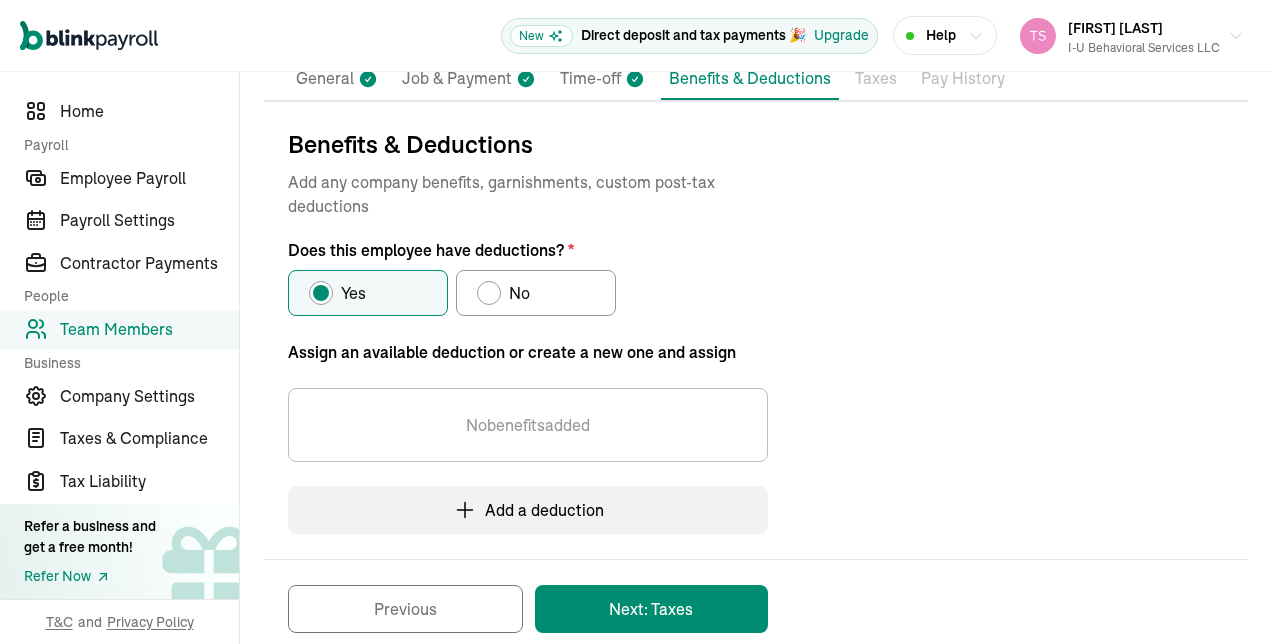 scroll, scrollTop: 209, scrollLeft: 0, axis: vertical 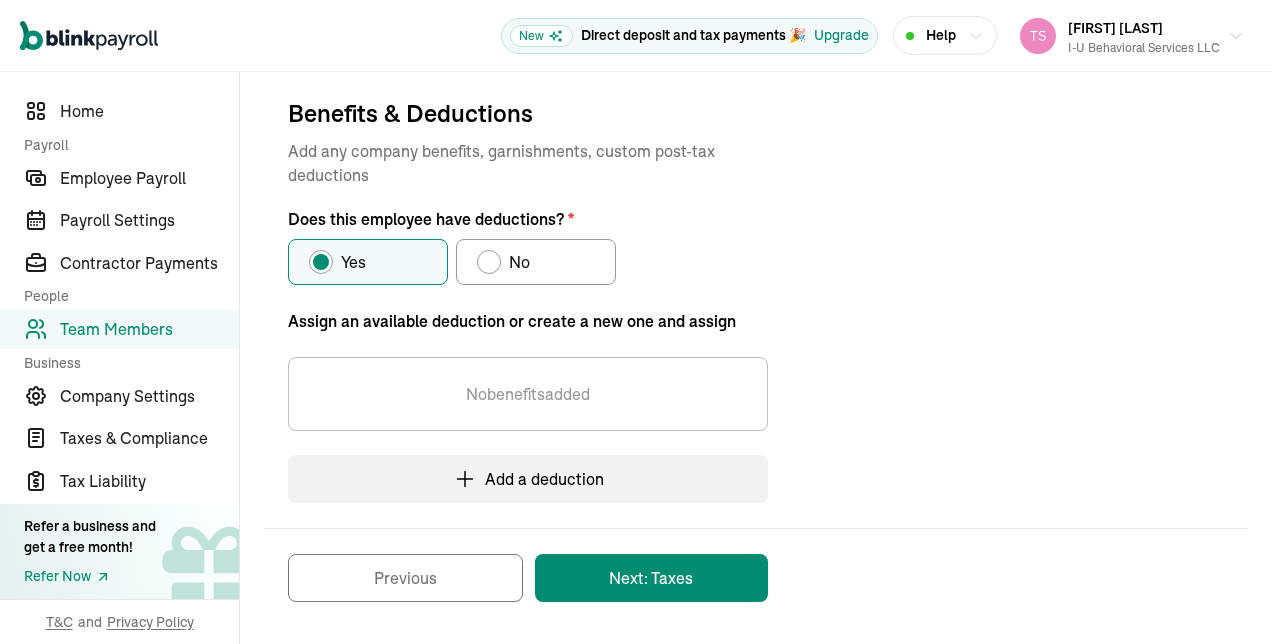 click on "No" at bounding box center [536, 262] 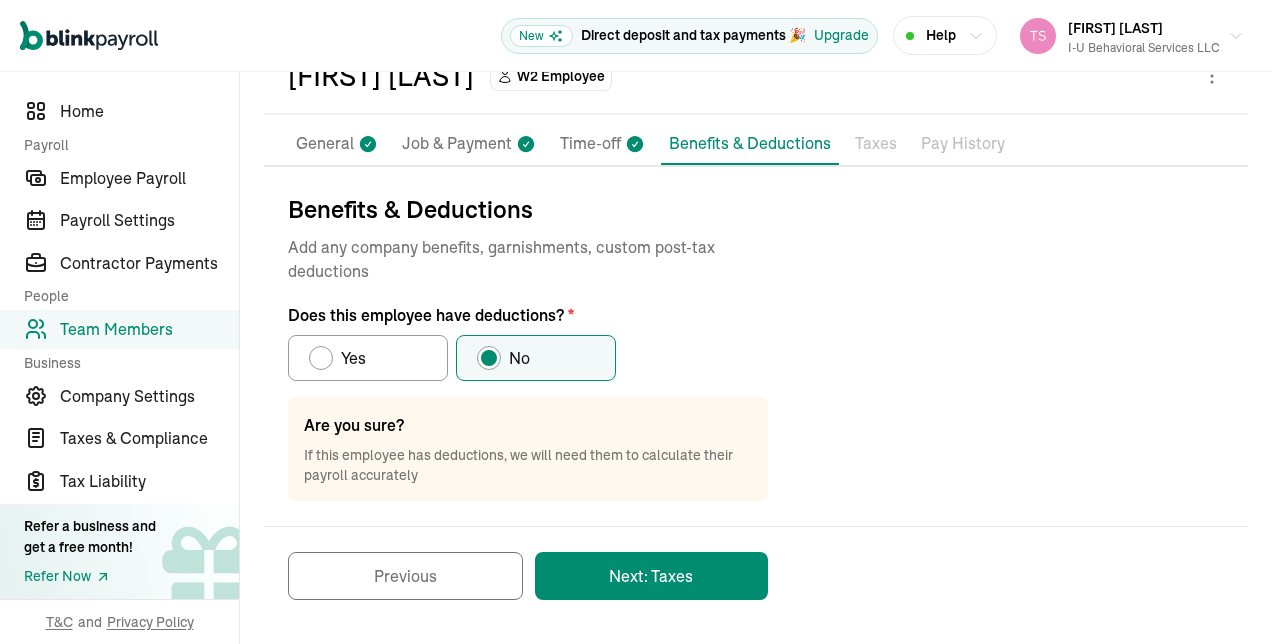 scroll, scrollTop: 112, scrollLeft: 0, axis: vertical 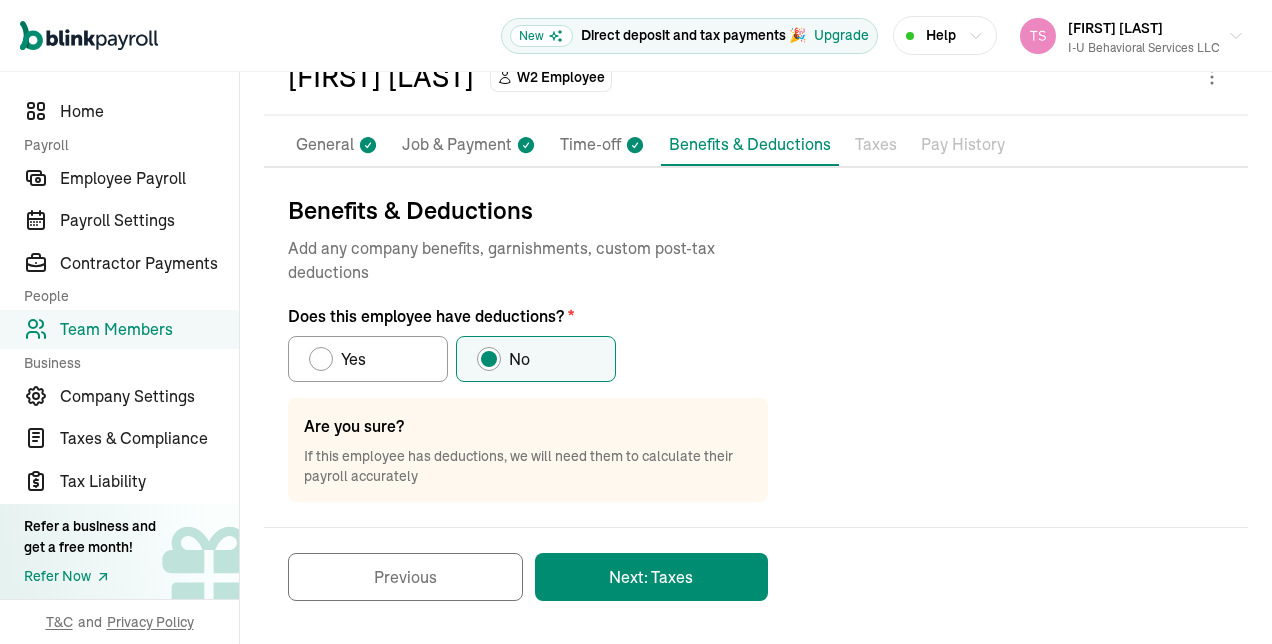 click on "Next: Taxes" at bounding box center [651, 577] 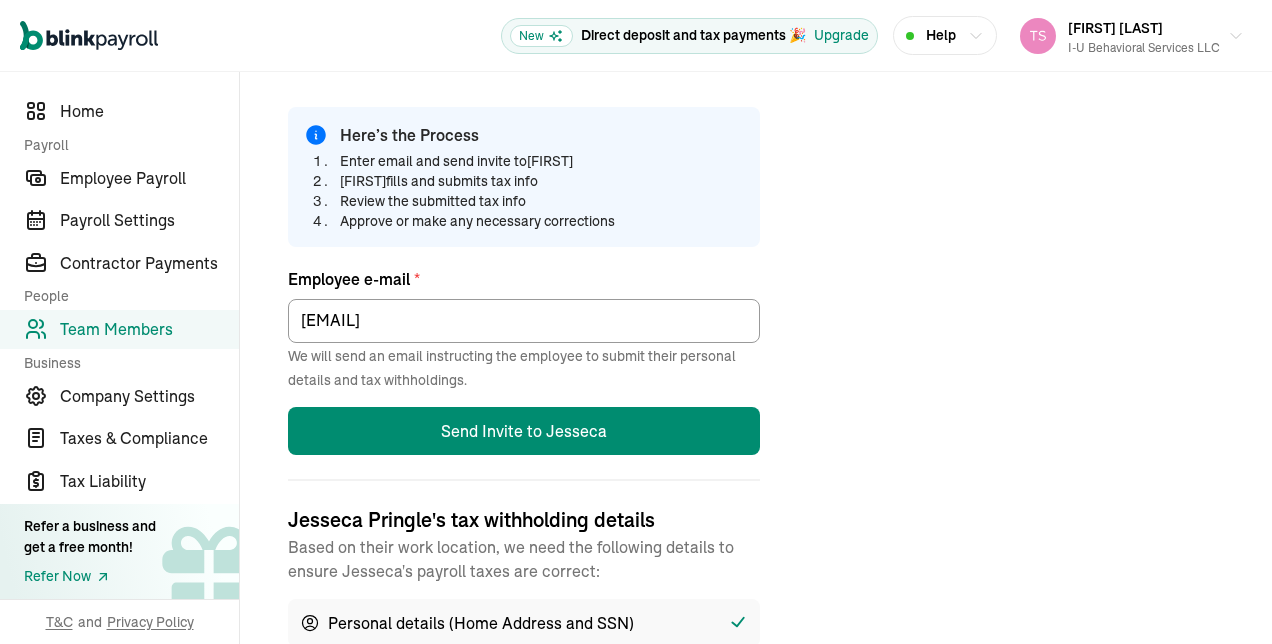 scroll, scrollTop: 488, scrollLeft: 0, axis: vertical 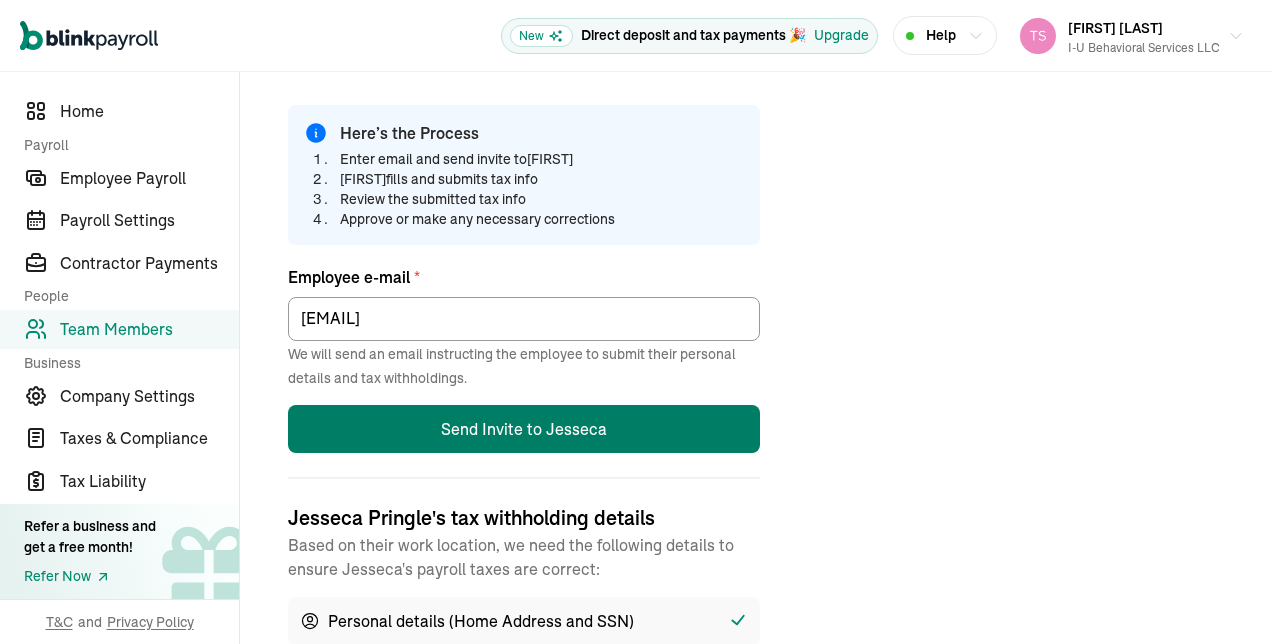 click on "Send Invite to Jesseca" at bounding box center (524, 429) 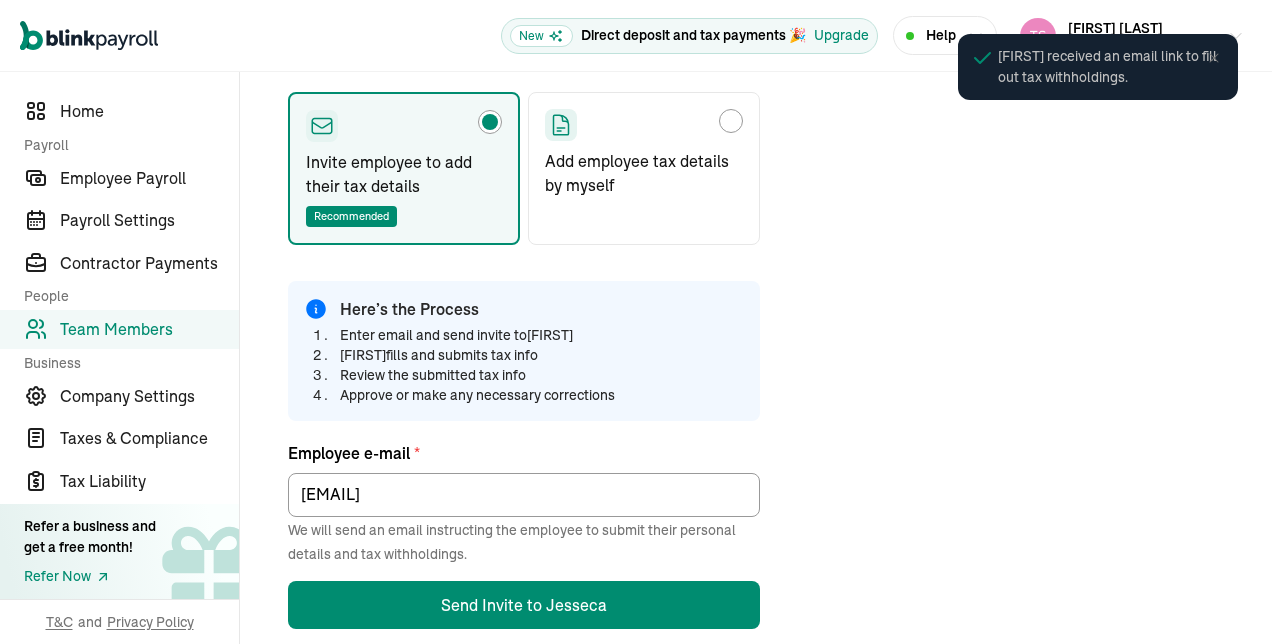 scroll, scrollTop: 236, scrollLeft: 0, axis: vertical 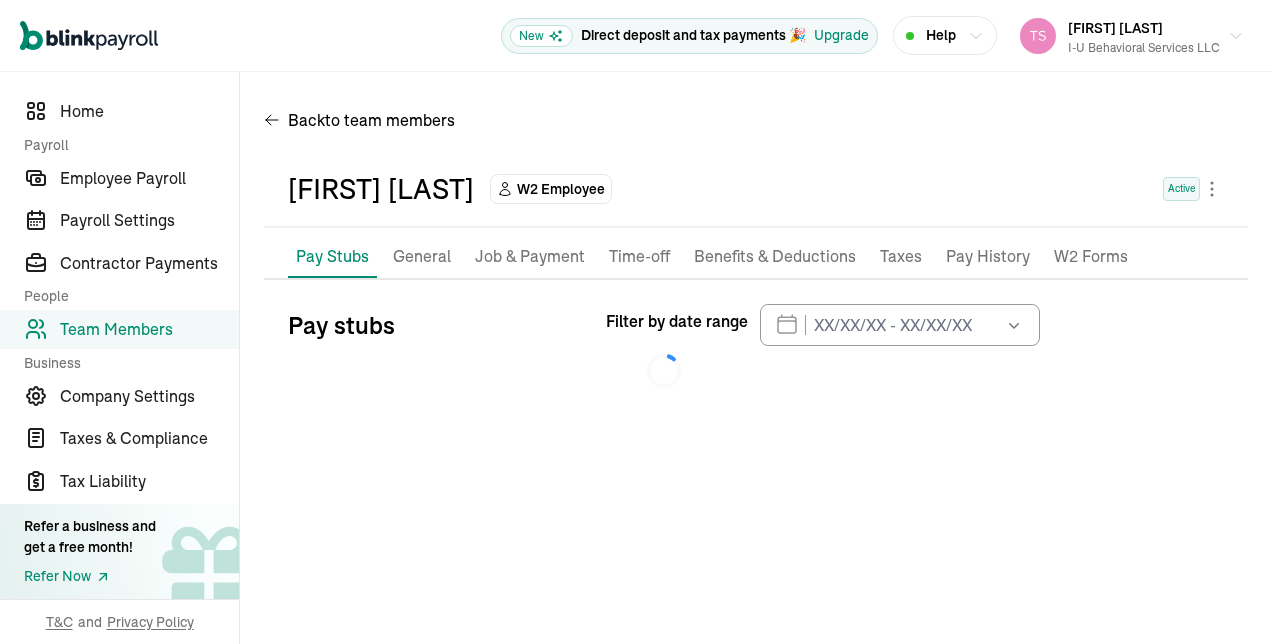click on "Team Members" at bounding box center [149, 329] 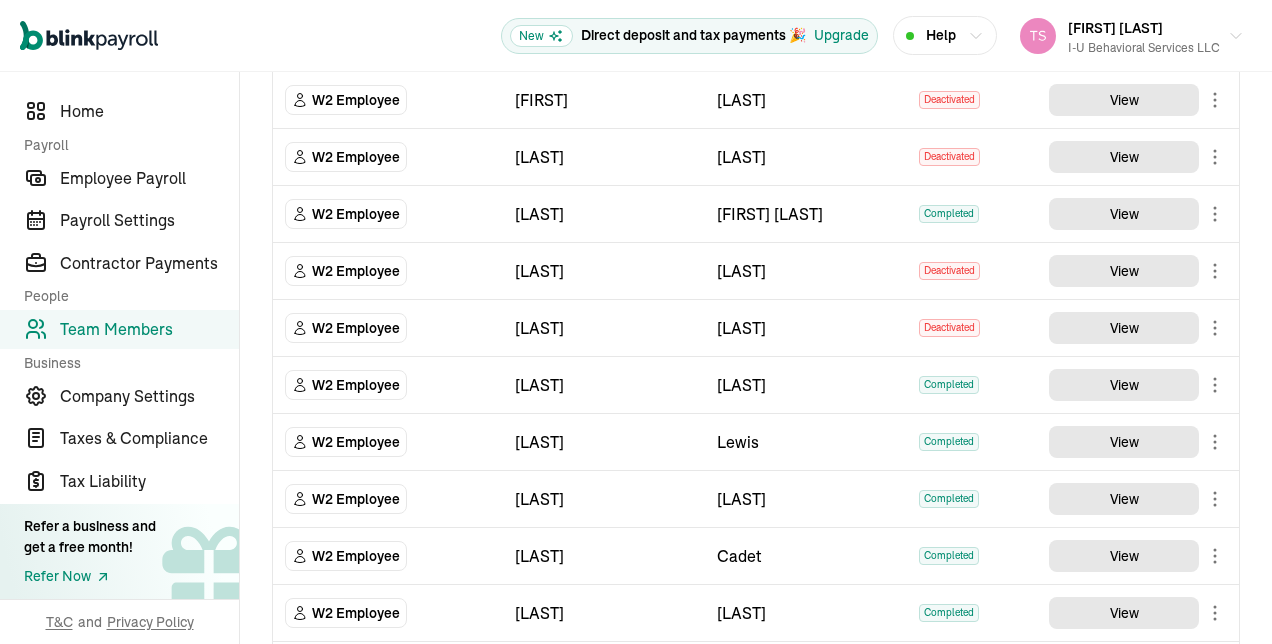 scroll, scrollTop: 1808, scrollLeft: 0, axis: vertical 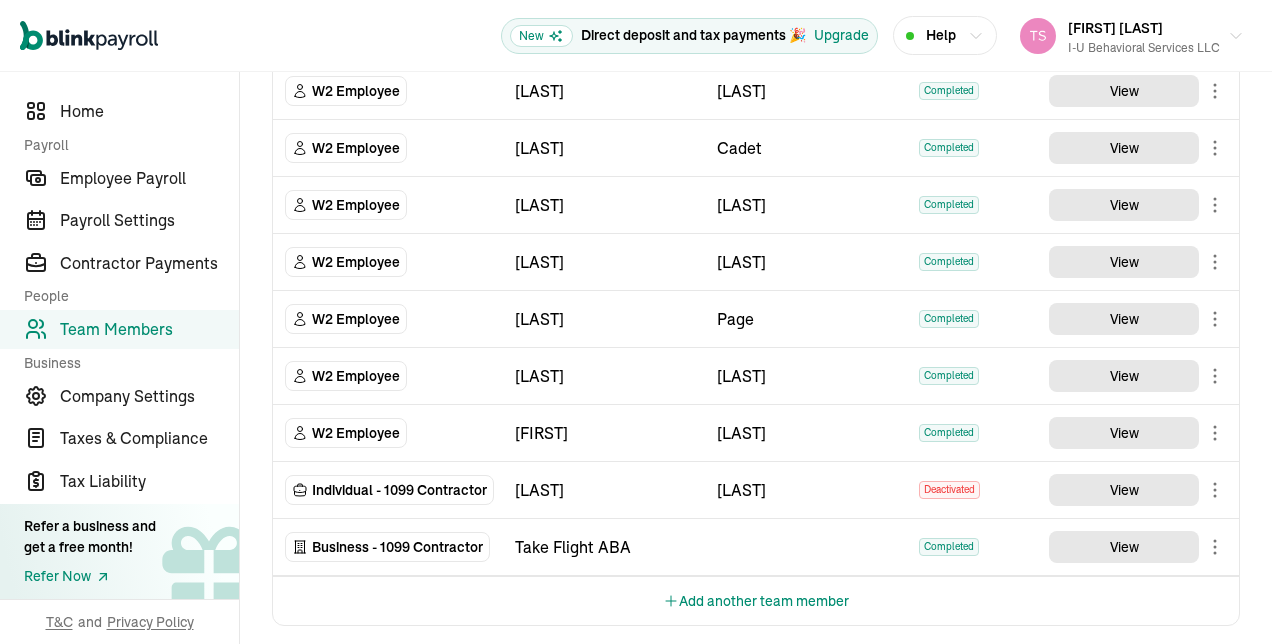click on "Add another team member" at bounding box center (756, 601) 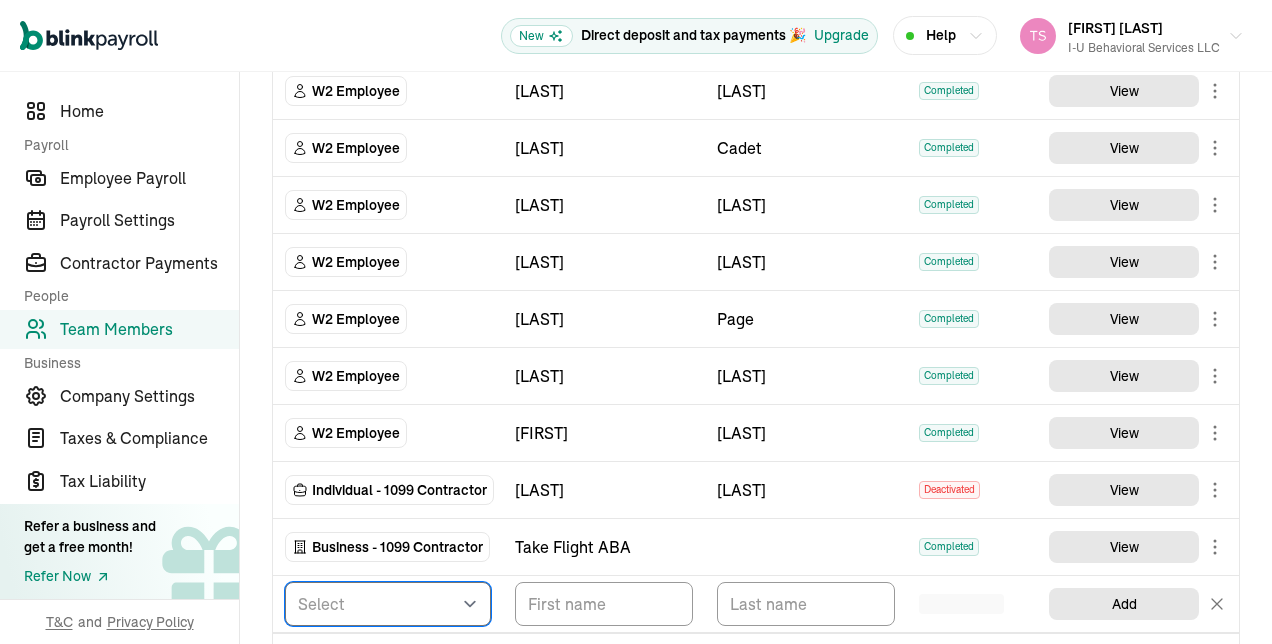 click on "Select W2 Employee Individual - 1099 Contractor Business - 1099 Contractor" at bounding box center (388, 604) 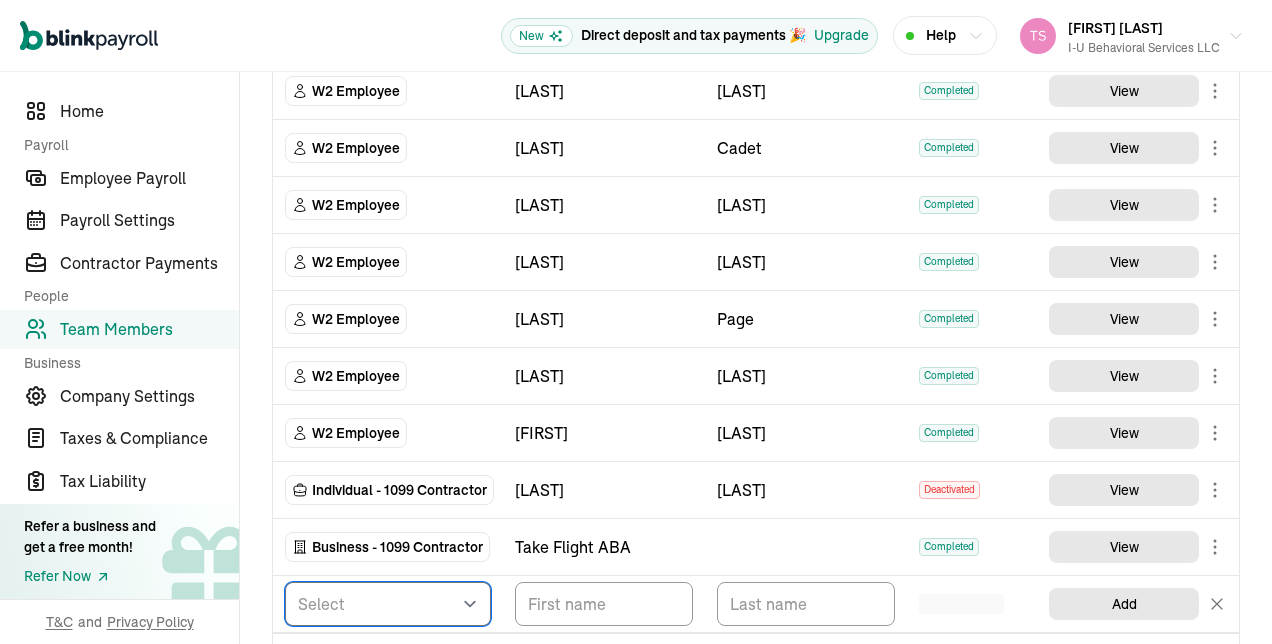 select on "employee" 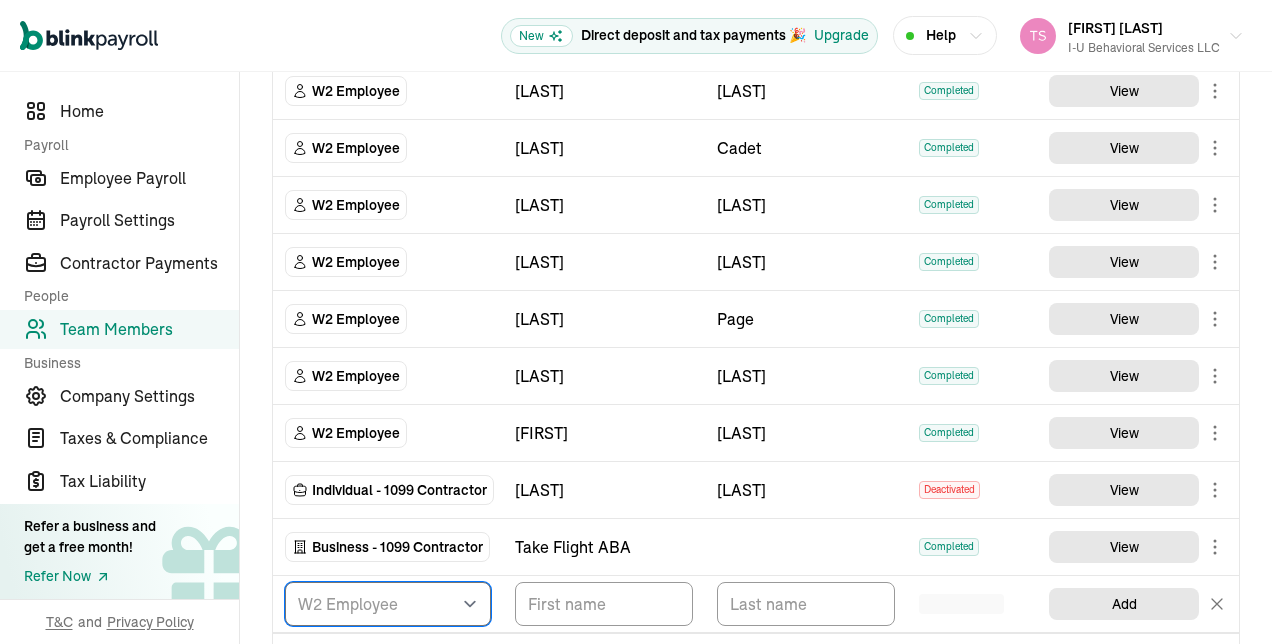 click on "Select W2 Employee Individual - 1099 Contractor Business - 1099 Contractor" at bounding box center (388, 604) 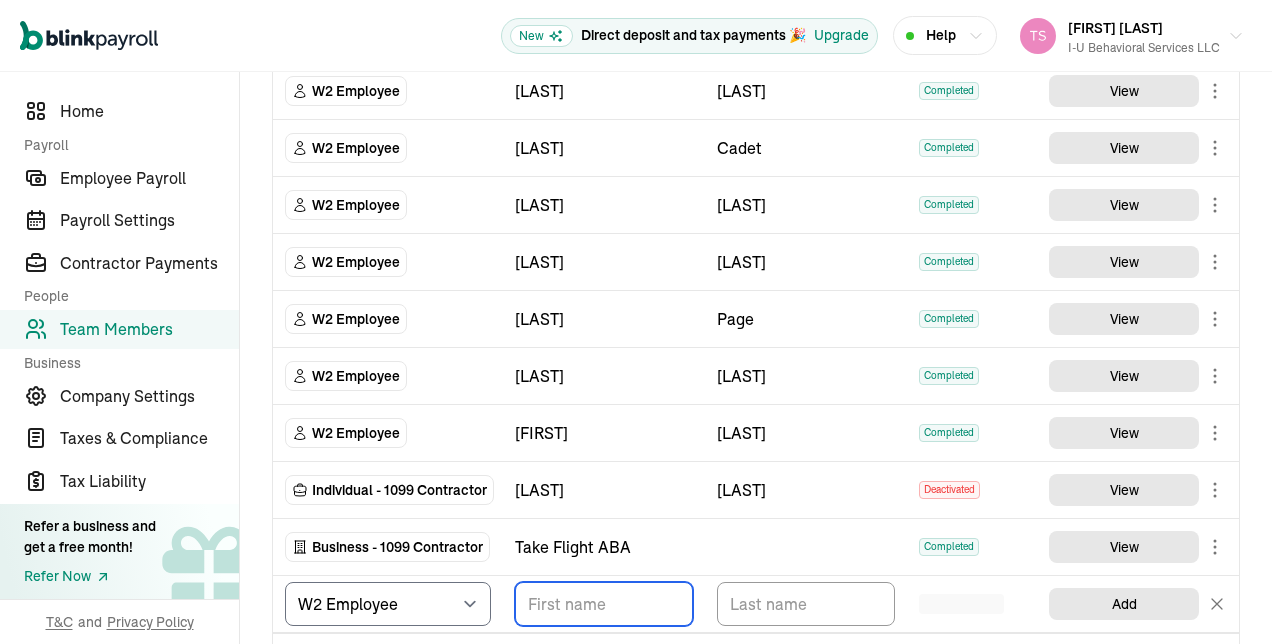 click at bounding box center [604, 604] 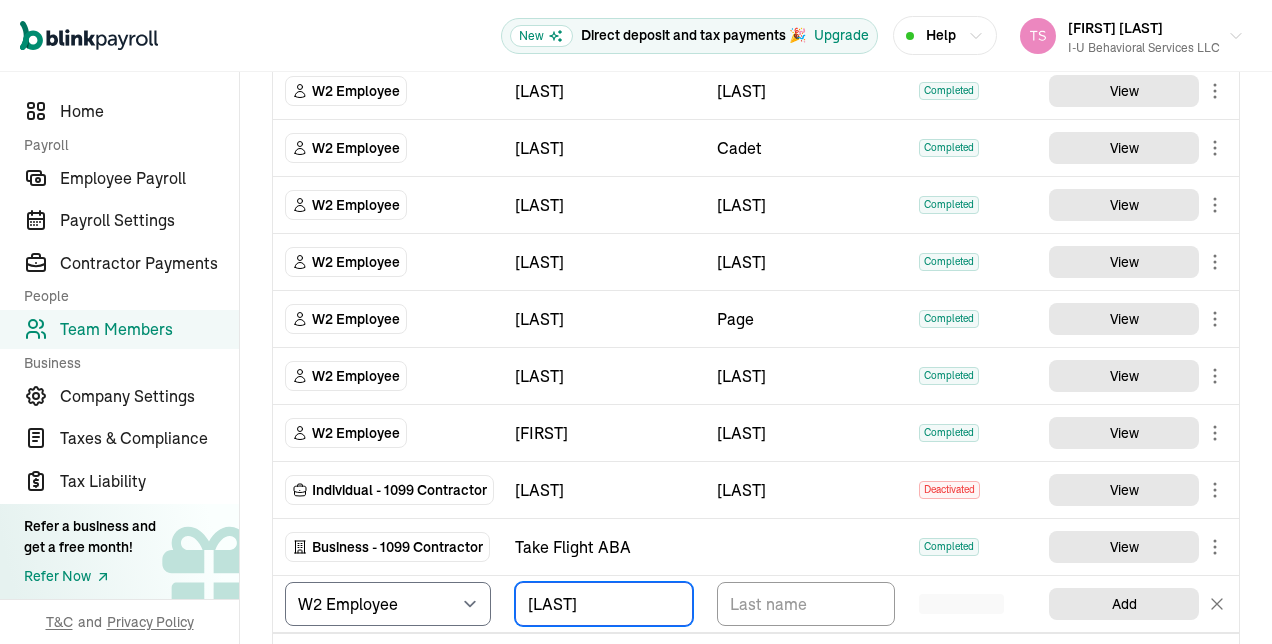 type on "Jesseca" 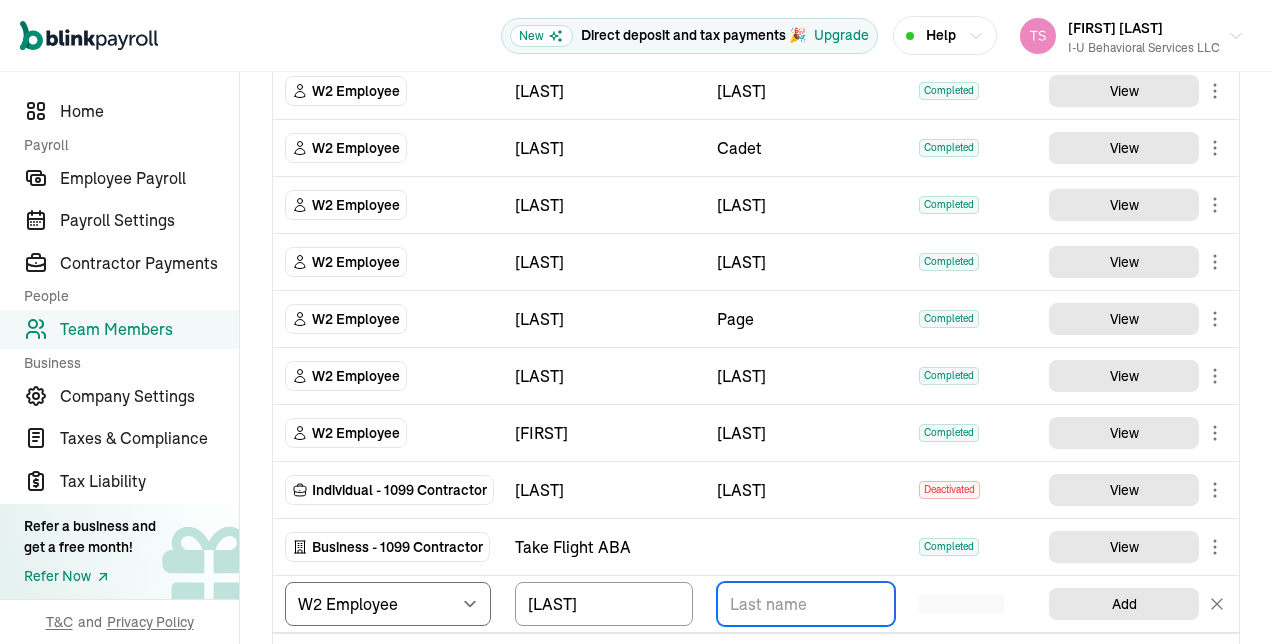 click at bounding box center [806, 604] 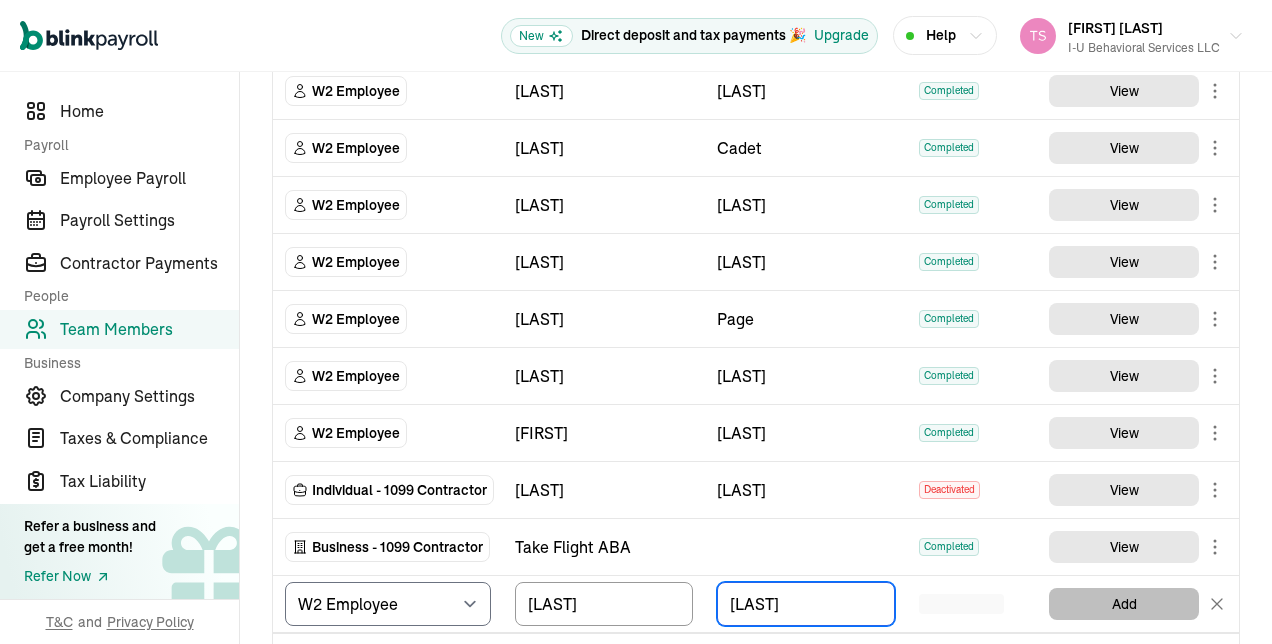 type on "Pringle" 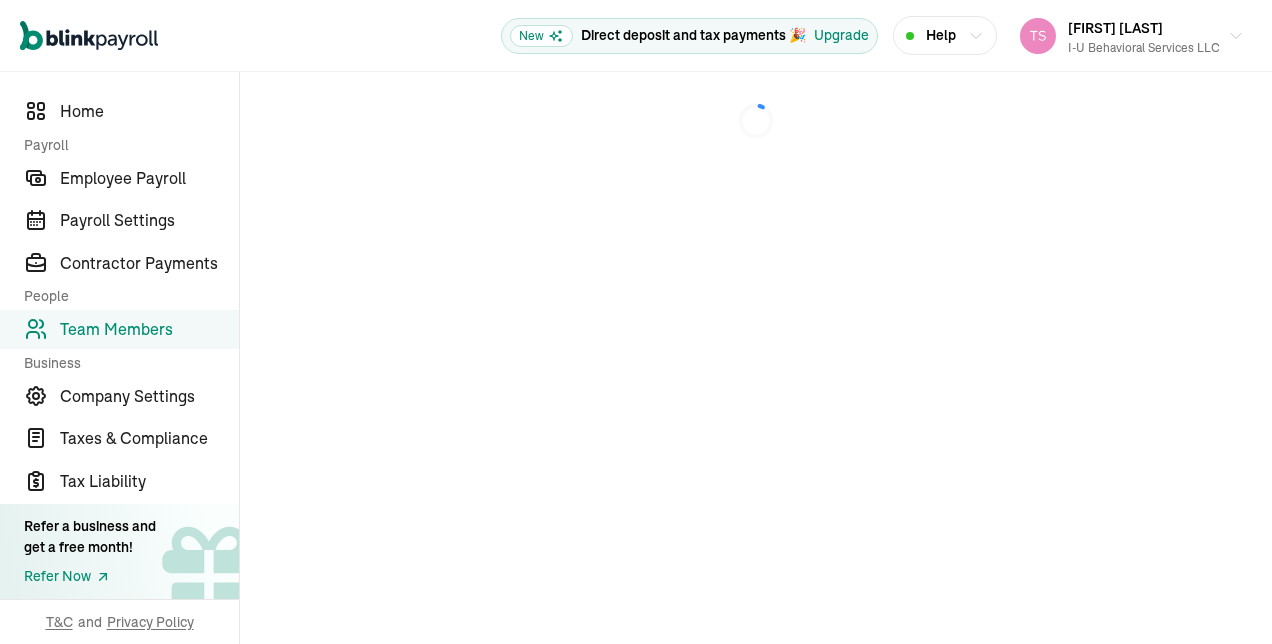 scroll, scrollTop: 0, scrollLeft: 0, axis: both 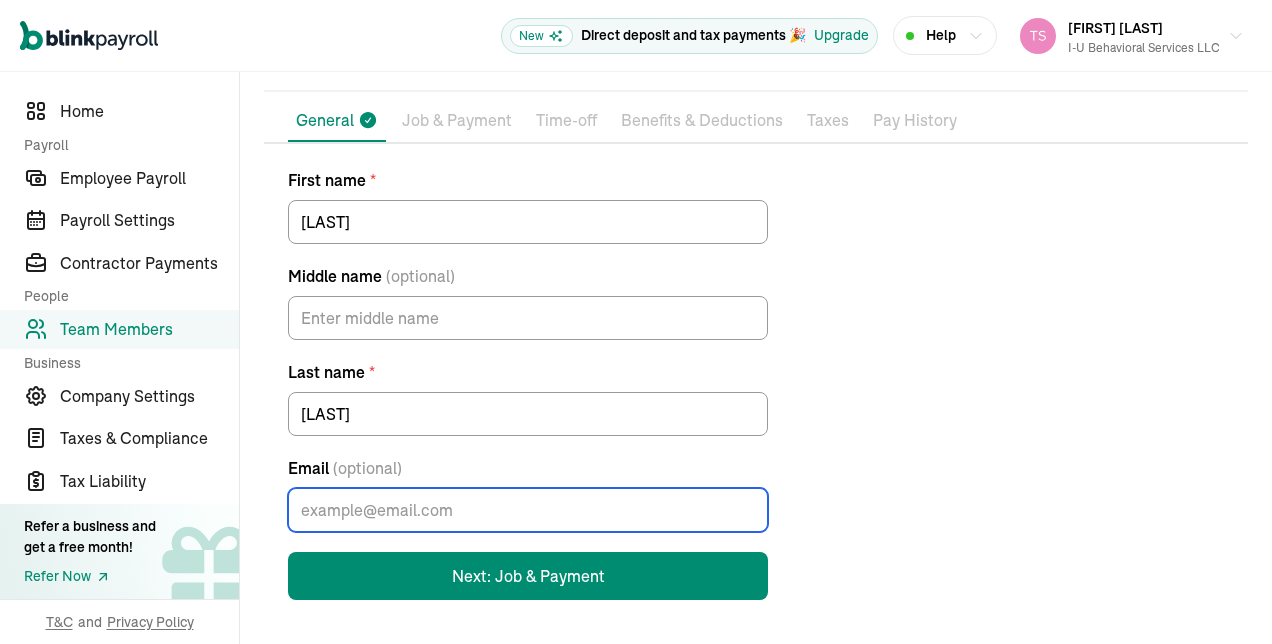click on "Email   (optional)" at bounding box center [528, 510] 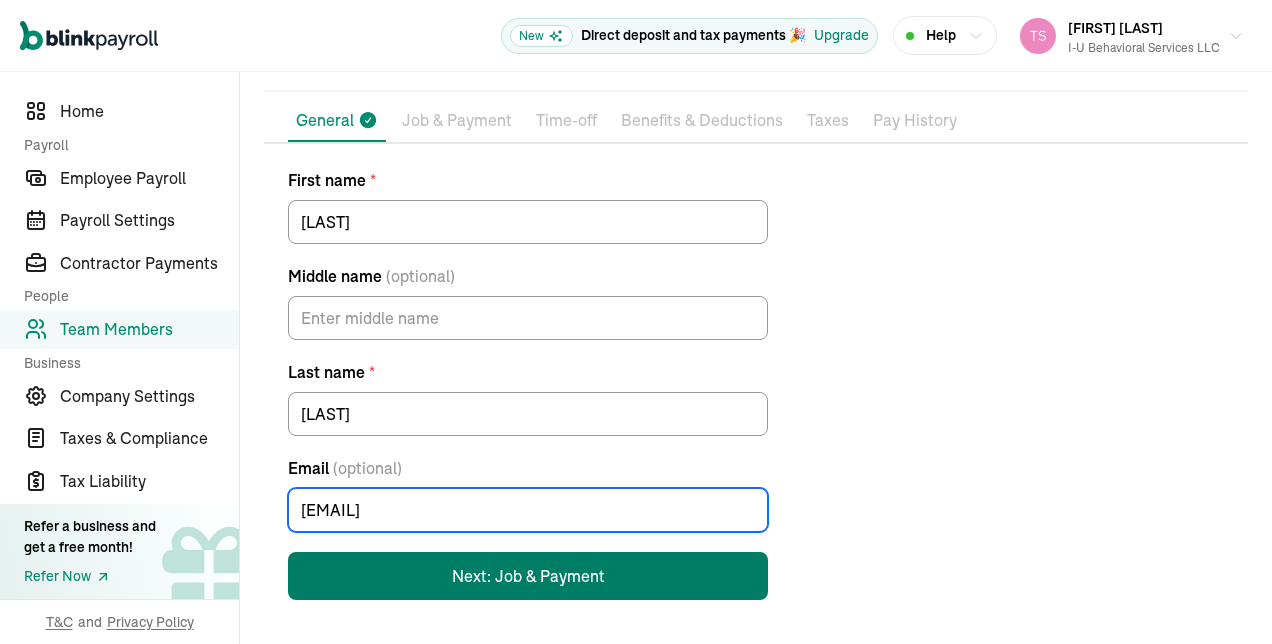 type on "jesrpleach3@gmail.com" 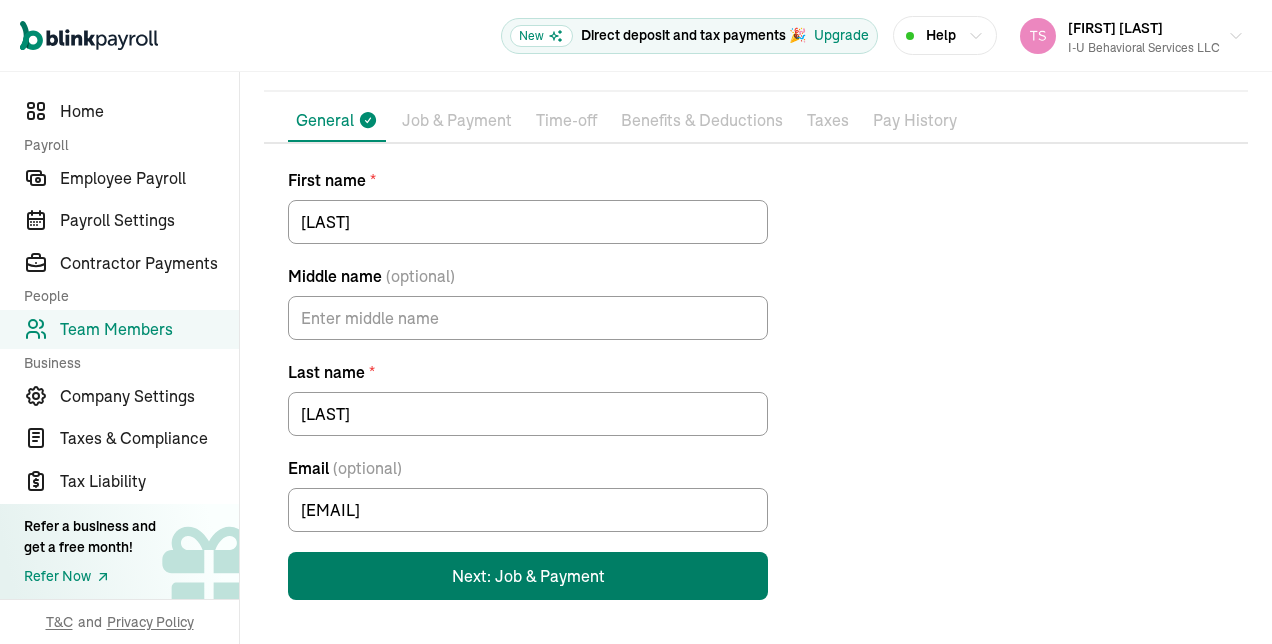 click on "Next: Job & Payment" at bounding box center (528, 576) 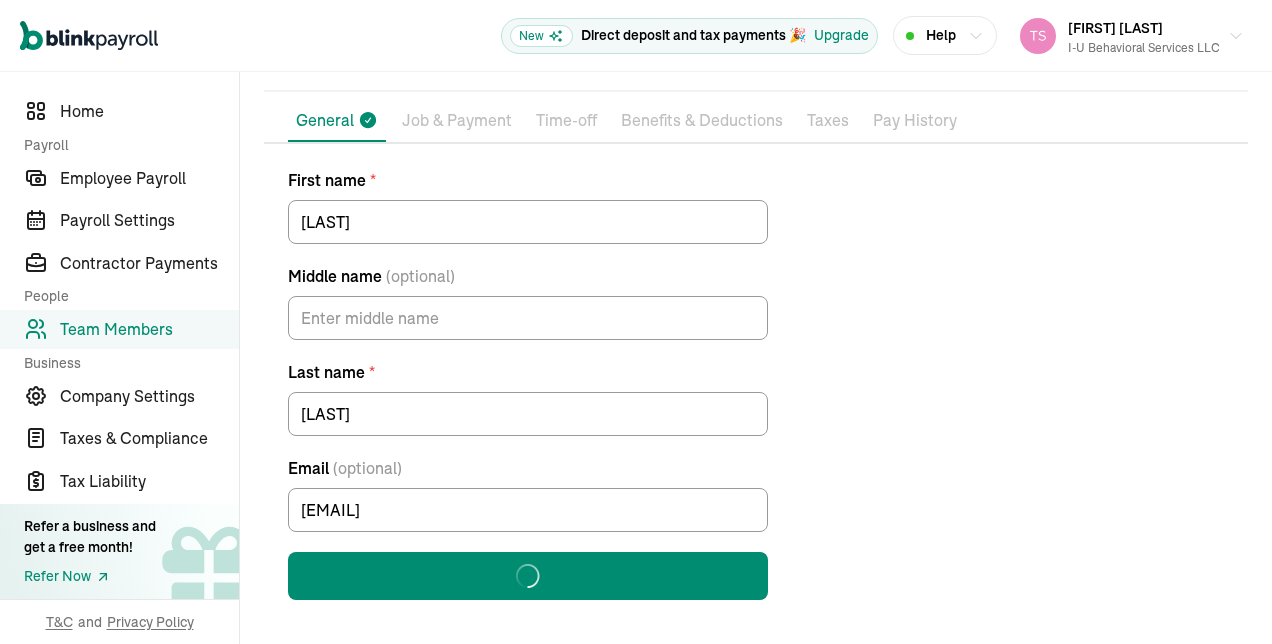 scroll, scrollTop: 0, scrollLeft: 0, axis: both 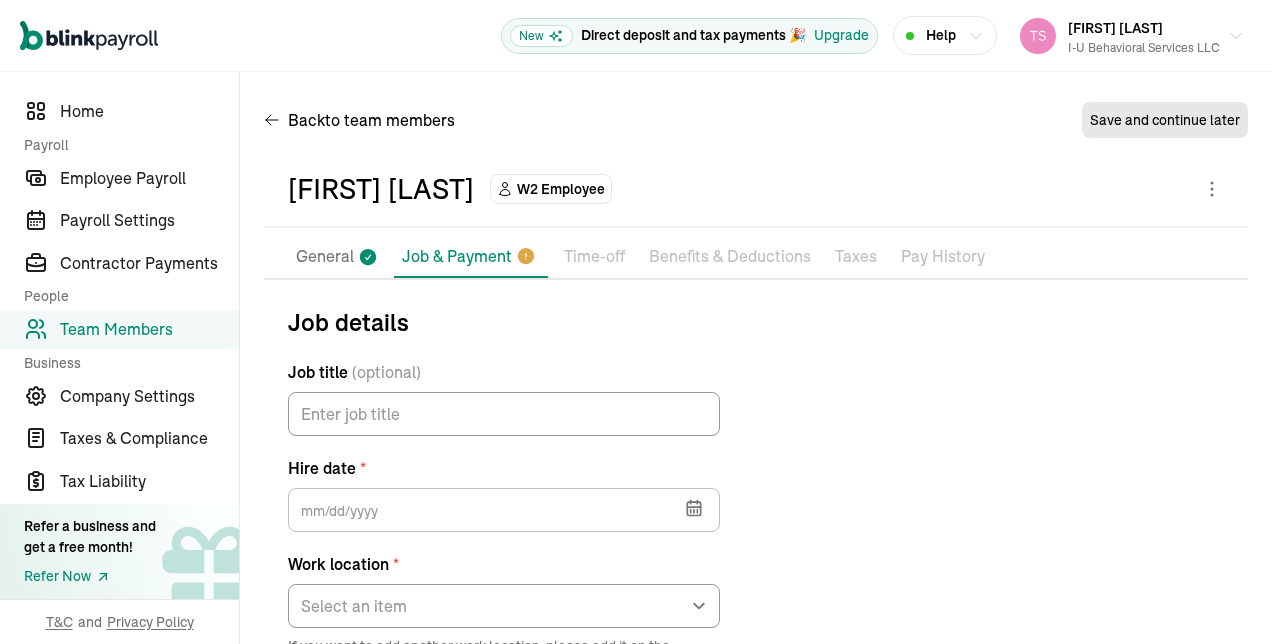 click 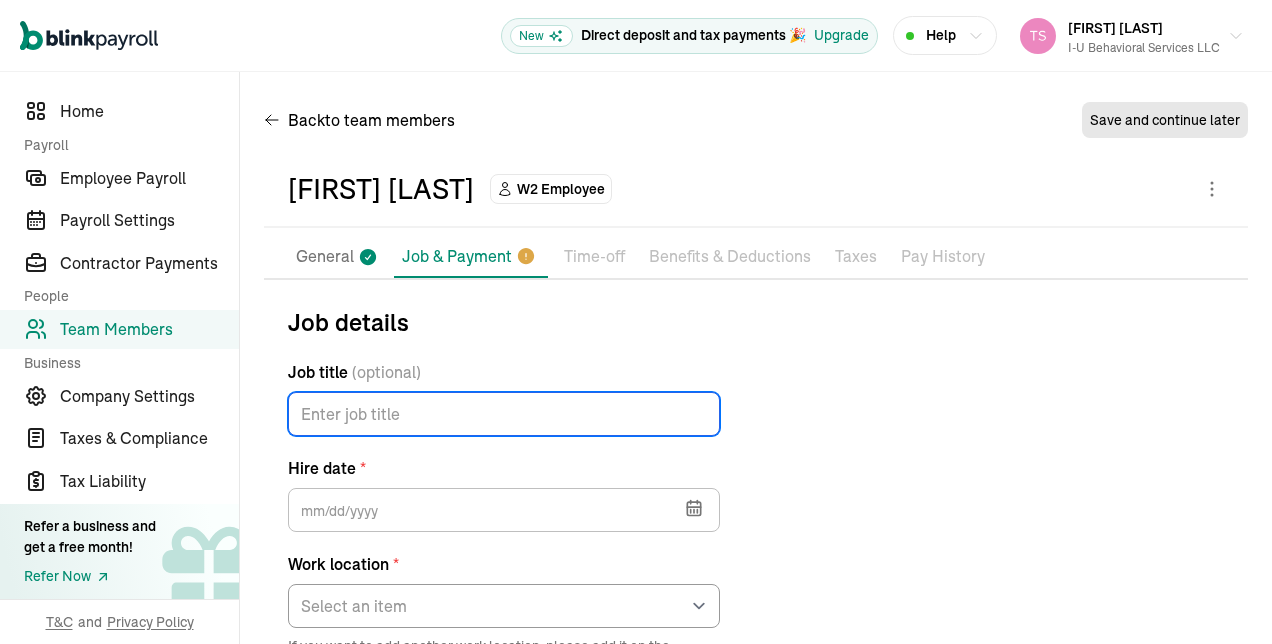 click on "Job title   (optional)" at bounding box center [504, 414] 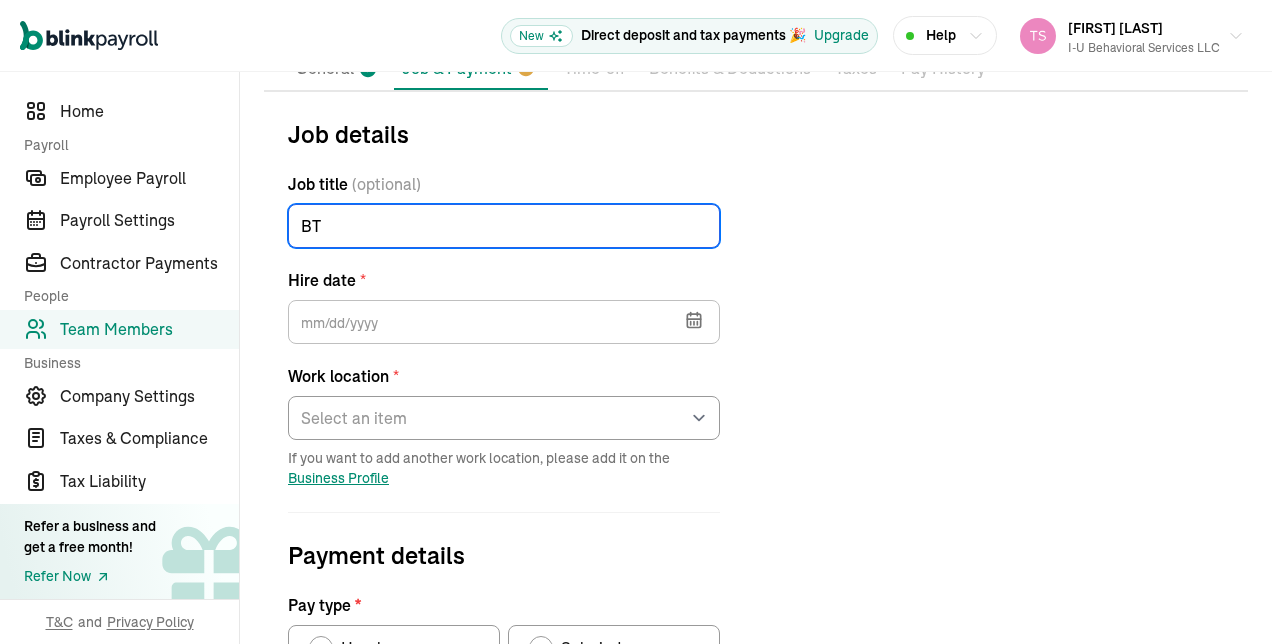 scroll, scrollTop: 189, scrollLeft: 0, axis: vertical 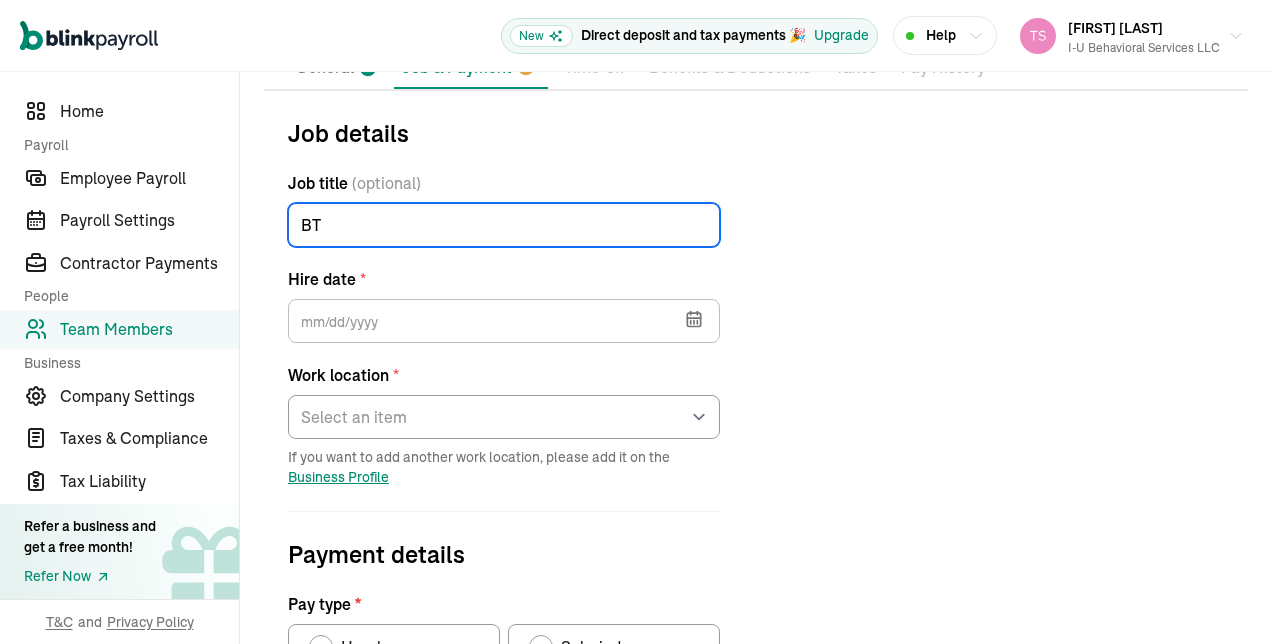 type on "BT" 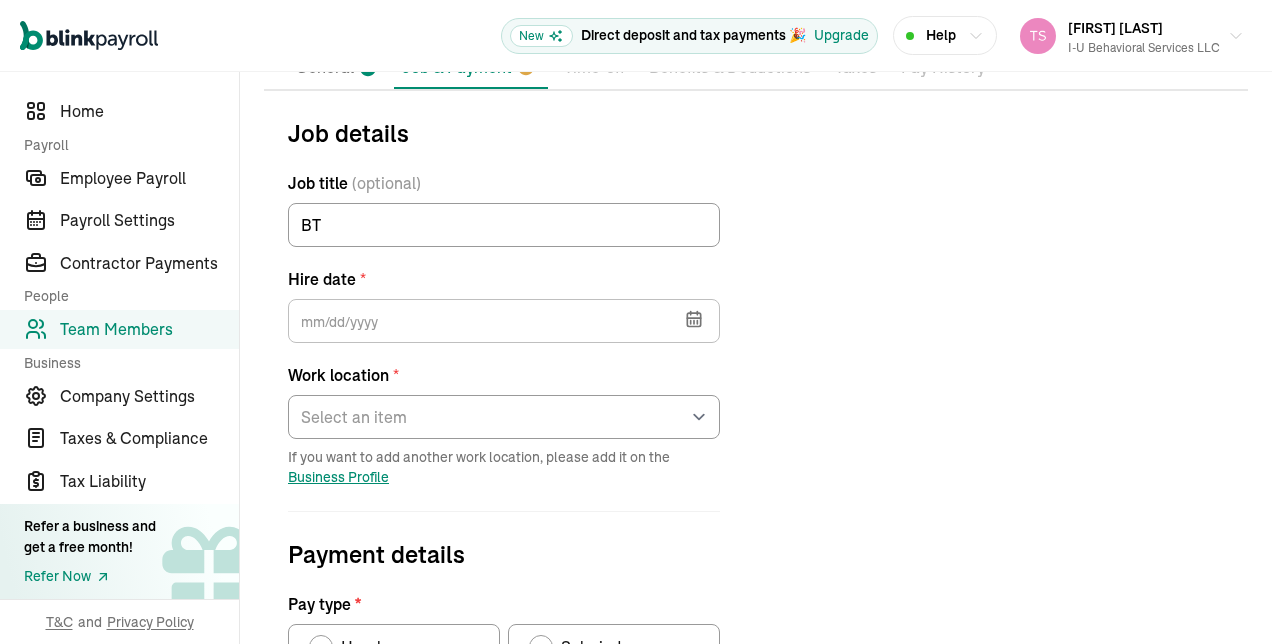 click 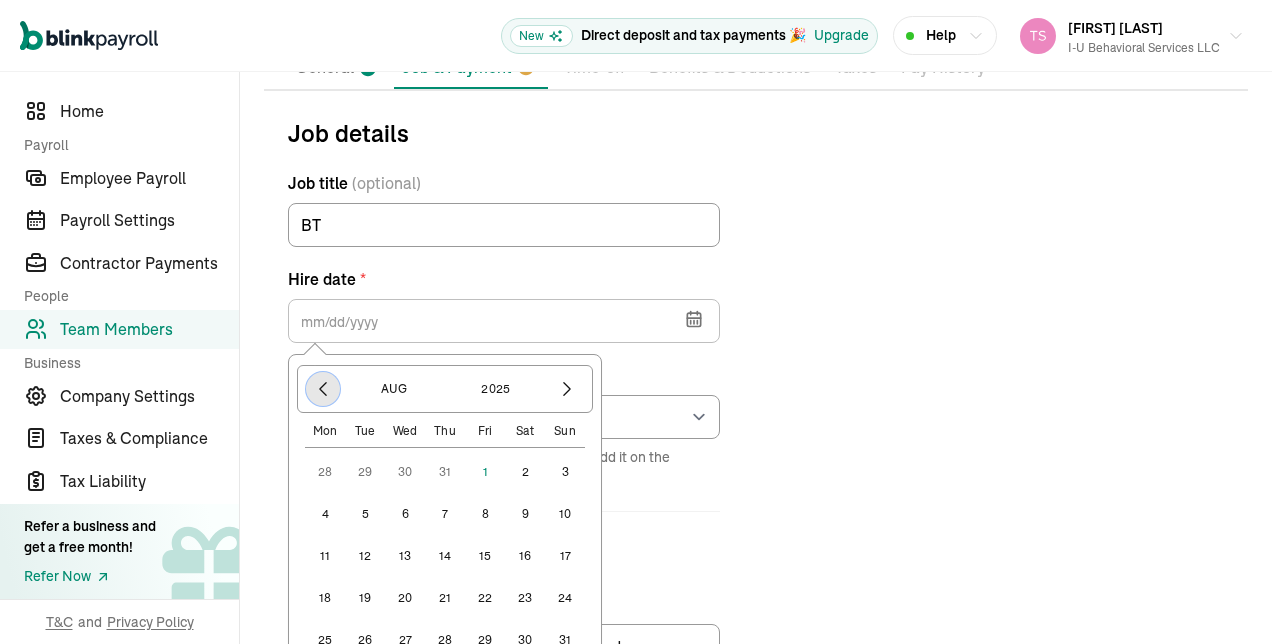 click 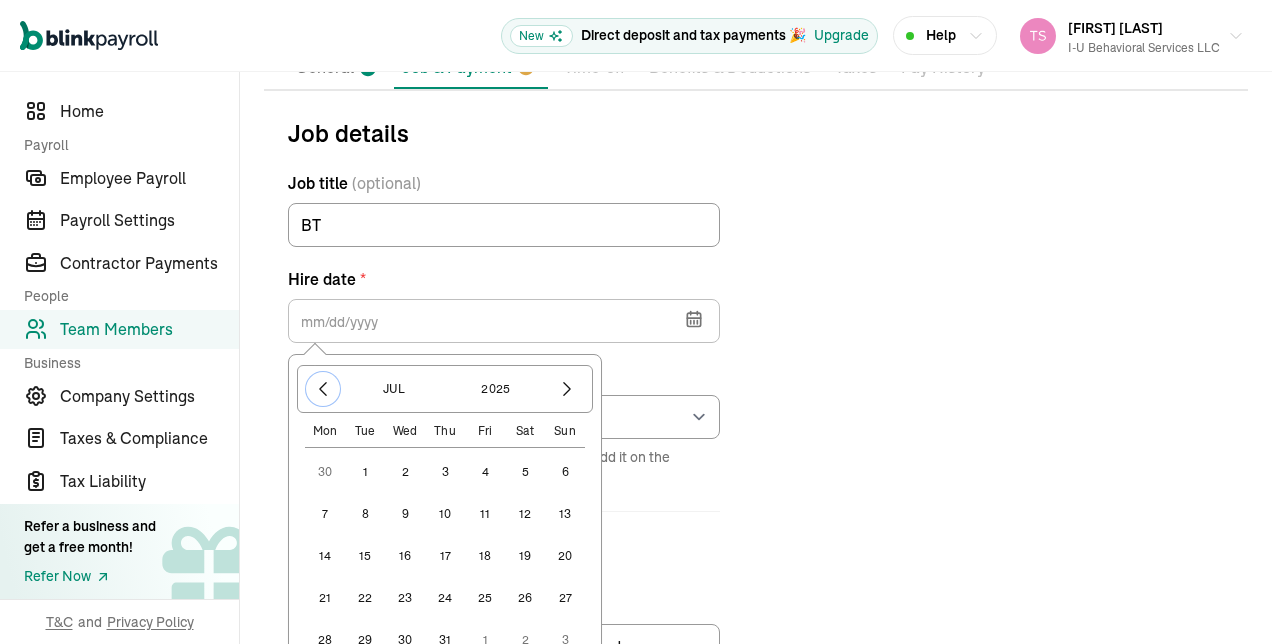 scroll, scrollTop: 171, scrollLeft: 0, axis: vertical 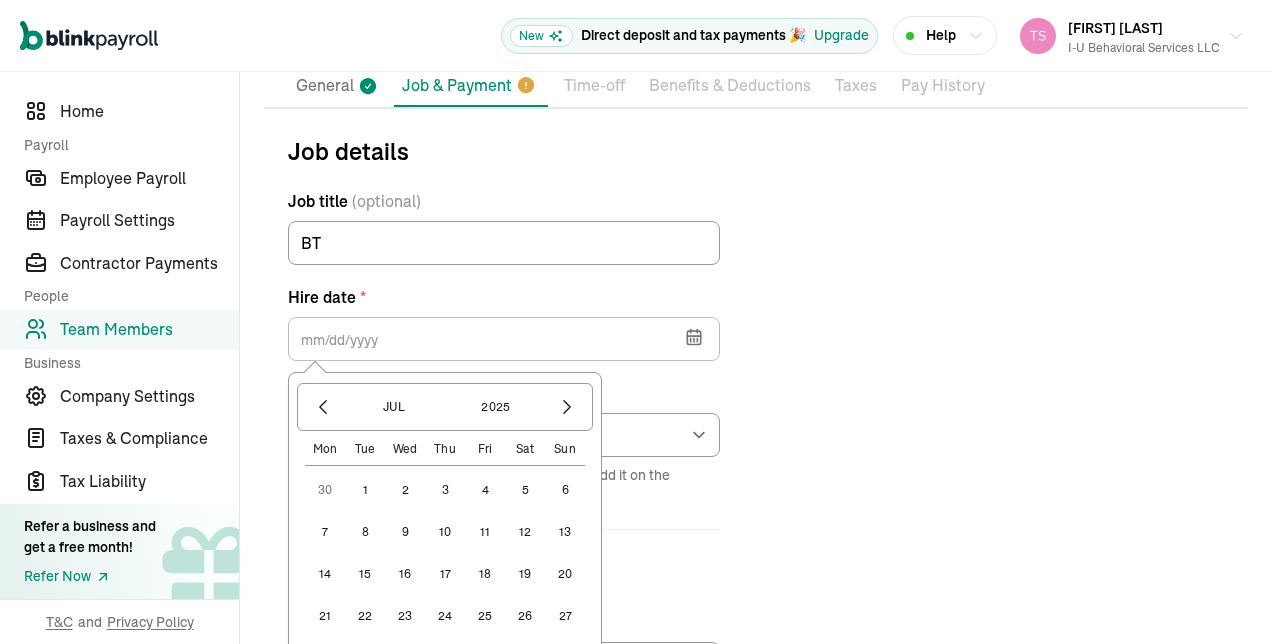 click on "8" at bounding box center [365, 532] 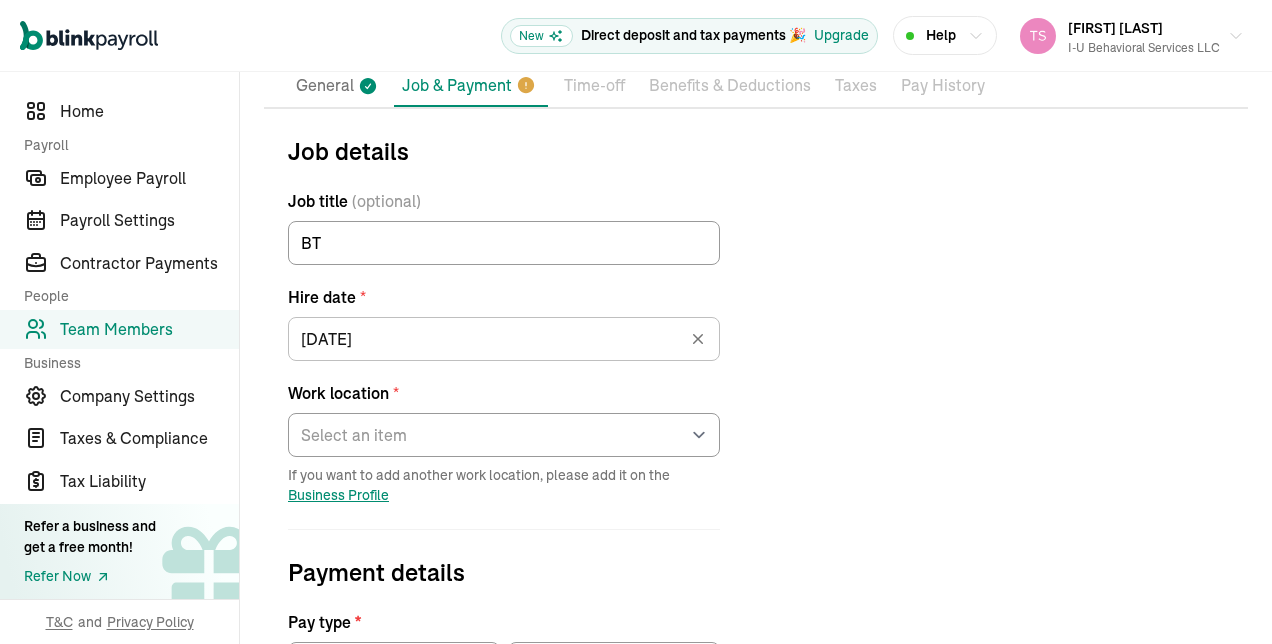 type on "07/08/2025" 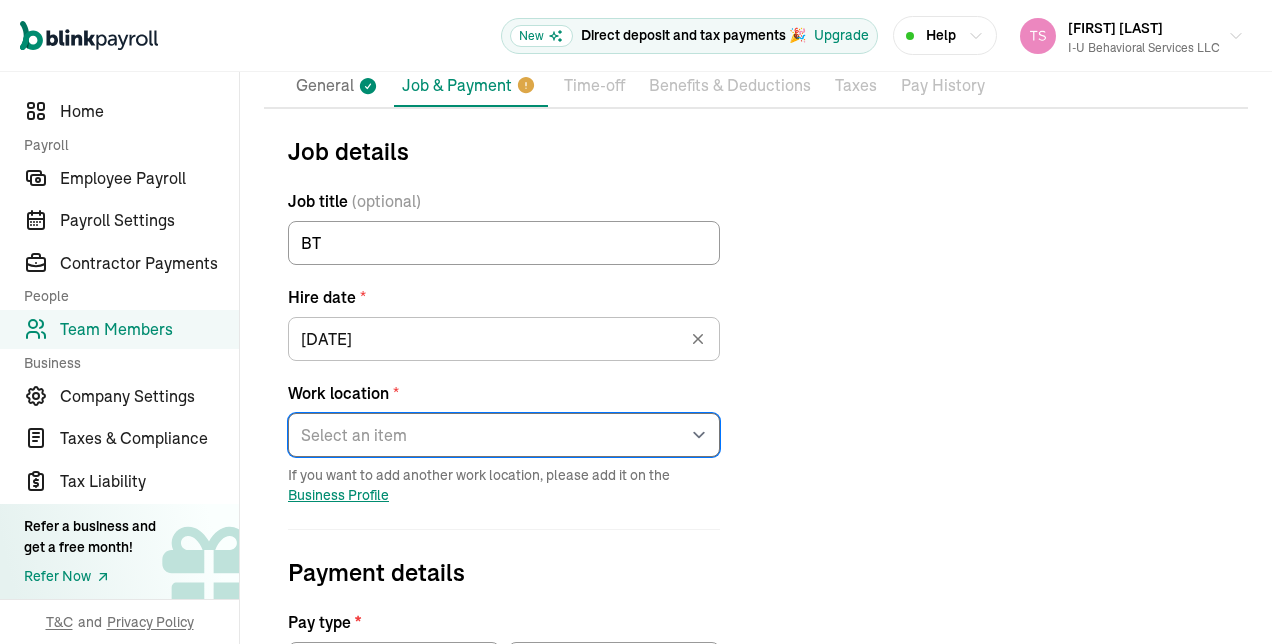 click on "Select an item [NUMBER] [STREET] Works from home" at bounding box center [504, 435] 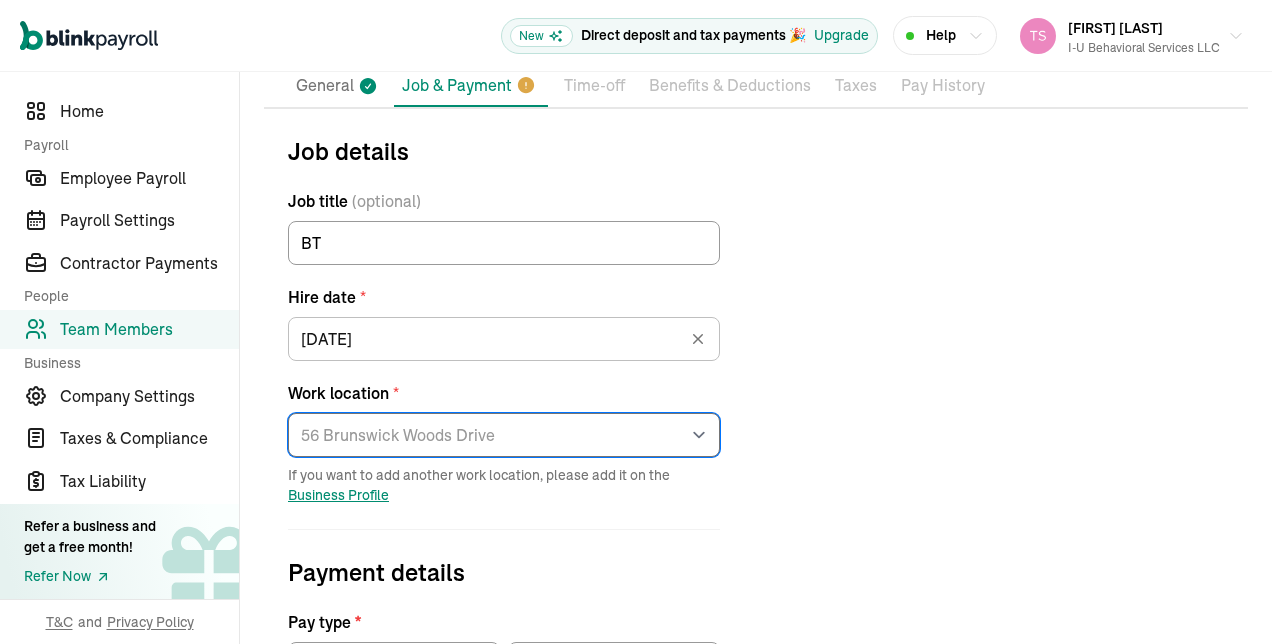 click on "Select an item [NUMBER] [STREET] Works from home" at bounding box center (504, 435) 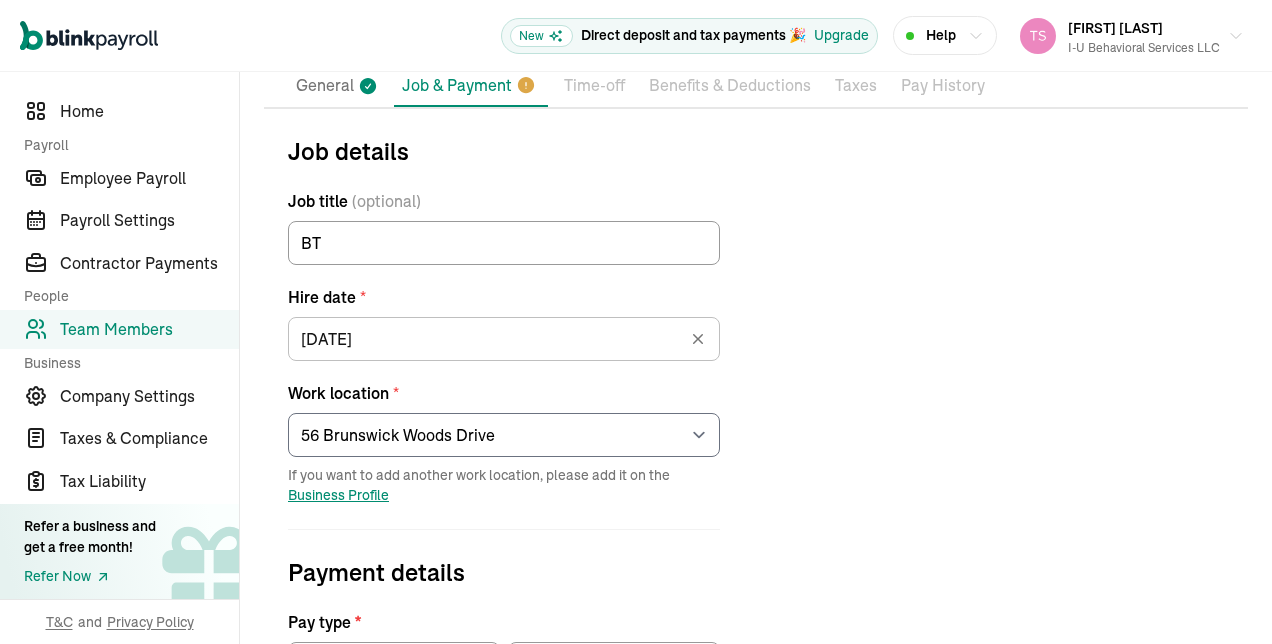 click on "Job details Job title   (optional) BT Hire date * 07/08/2025 Jul 2025 Mon Tue Wed Thu Fri Sat Sun 30 1 2 3 4 5 6 7 8 9 10 11 12 13 14 15 16 17 18 19 20 21 22 23 24 25 26 27 28 29 30 31 1 2 3 4 5 6 7 8 9 10 Work location   *  Select an item 56 Brunswick Woods Drive Works from home If you want to add another work location, please add it on the   Business Profile Payment details Pay type   * Hourly Salaried Regular Hourly Rate * $ Amount * $ Per   *  Select an item Hour Week Month Year You can add multiple pay rates later. Over-time Hourly Rate * $ Equals x1.5 the employee’s regular hourly rate by default Other payment types Double-overtime, custom hourly rates... Double over-time Hourly Rate * $ Equals x2 the employee’s regular hourly rate by default Custom hourly rate Add a custom hourly rate An extra recurring hourly wage, distinct from overtime and double-overtime rates. (Ex: If your employee works in two job positions in your company, and gets compensated a different hourly rate for each)   * Yes" at bounding box center [756, 632] 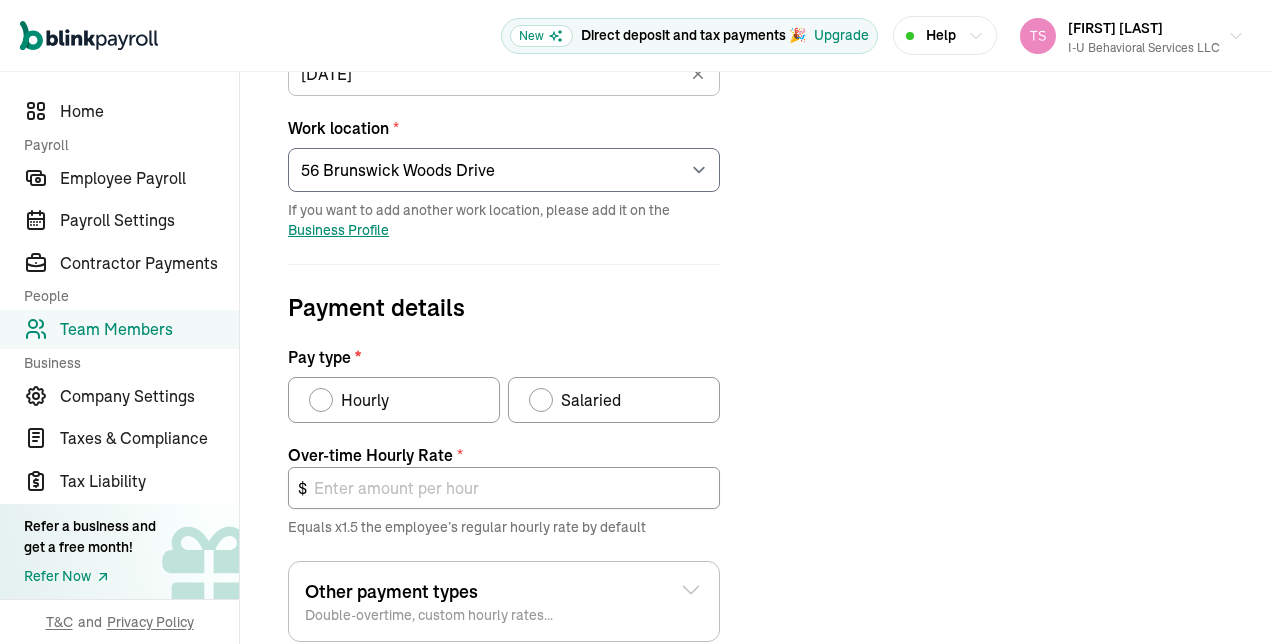 scroll, scrollTop: 438, scrollLeft: 0, axis: vertical 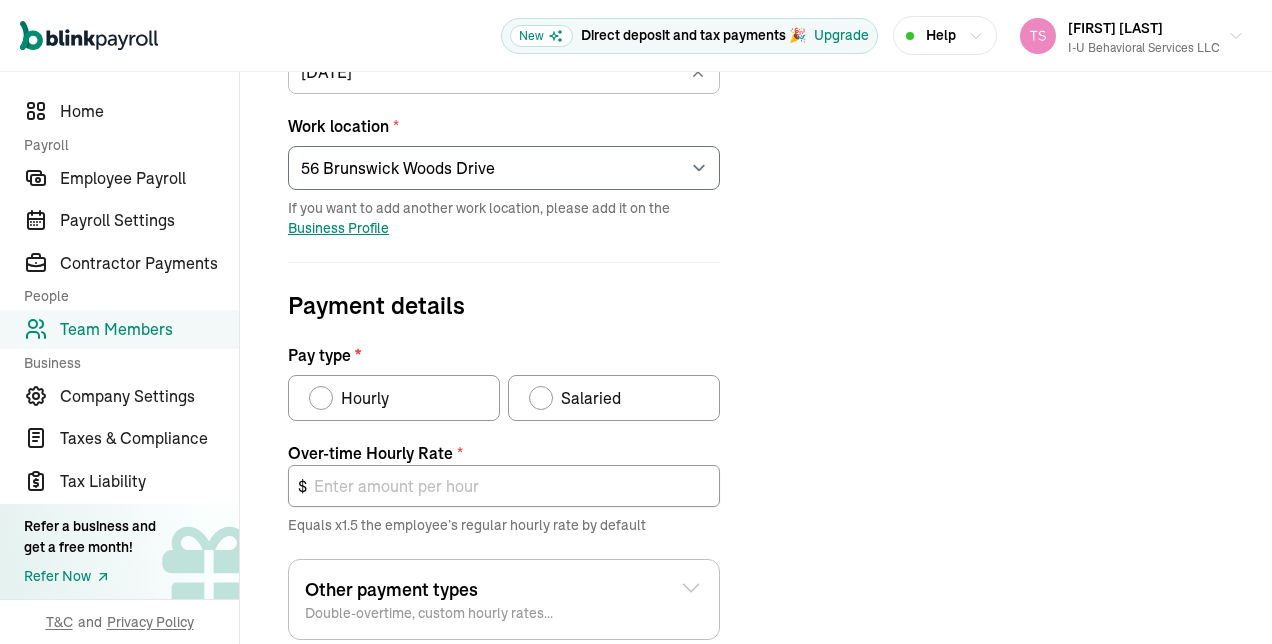 click at bounding box center (321, 398) 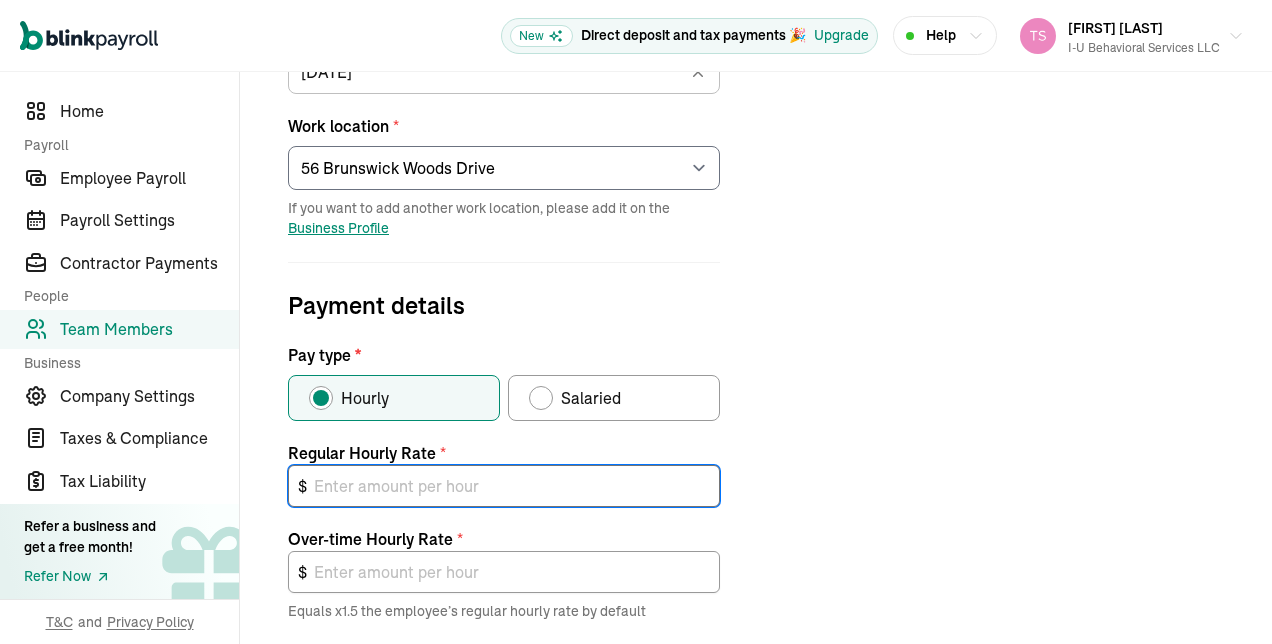 click at bounding box center (504, 486) 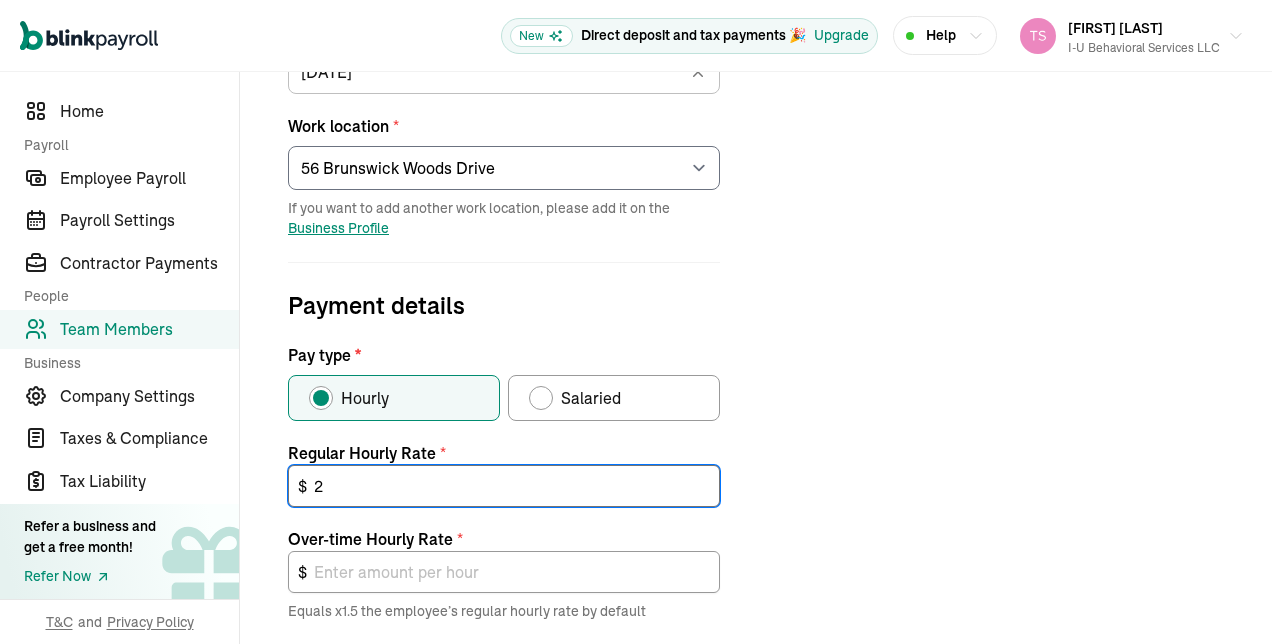 type on "3.00" 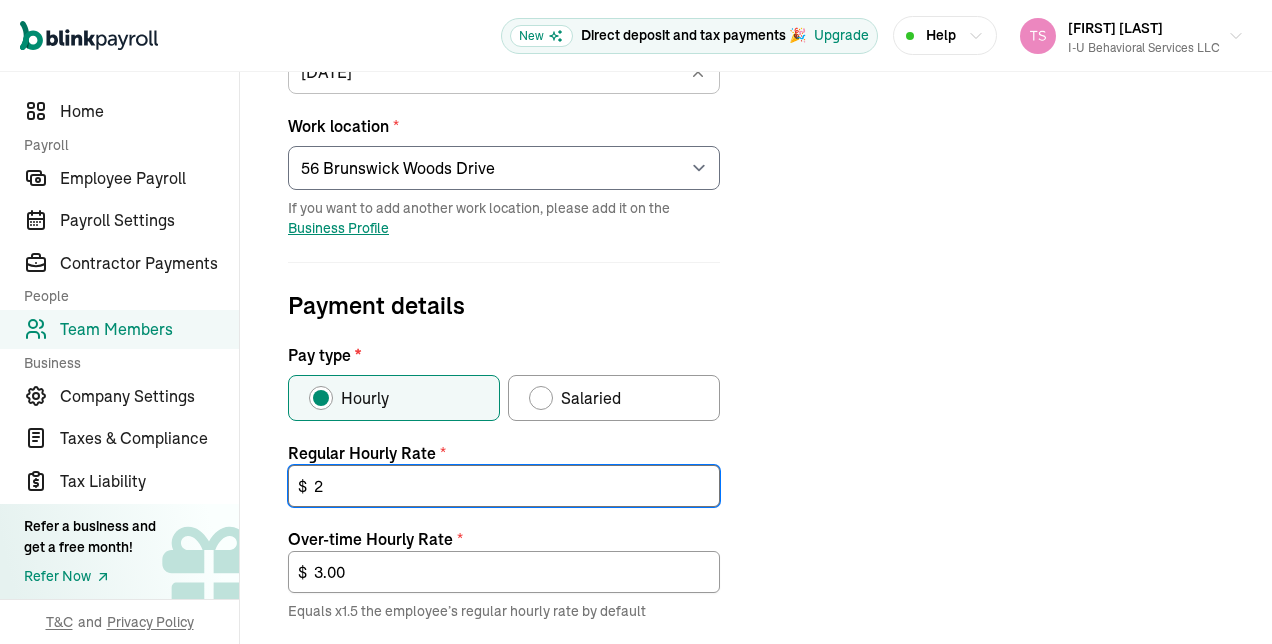 type on "28" 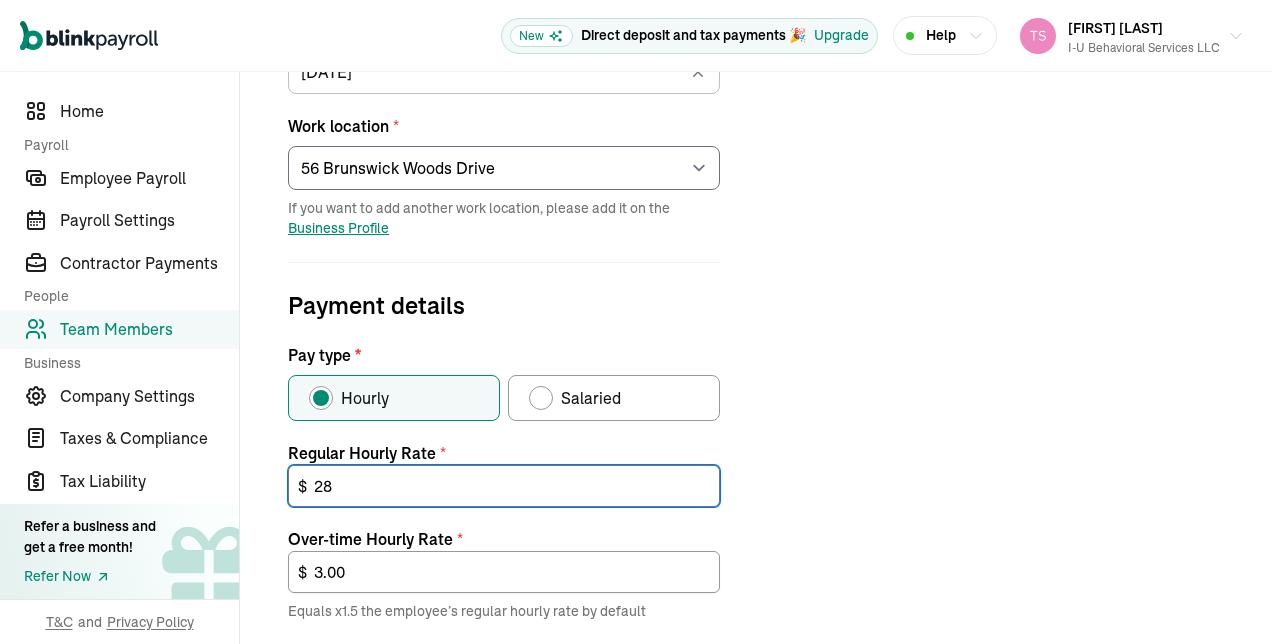 type on "[POSTAL_CODE]" 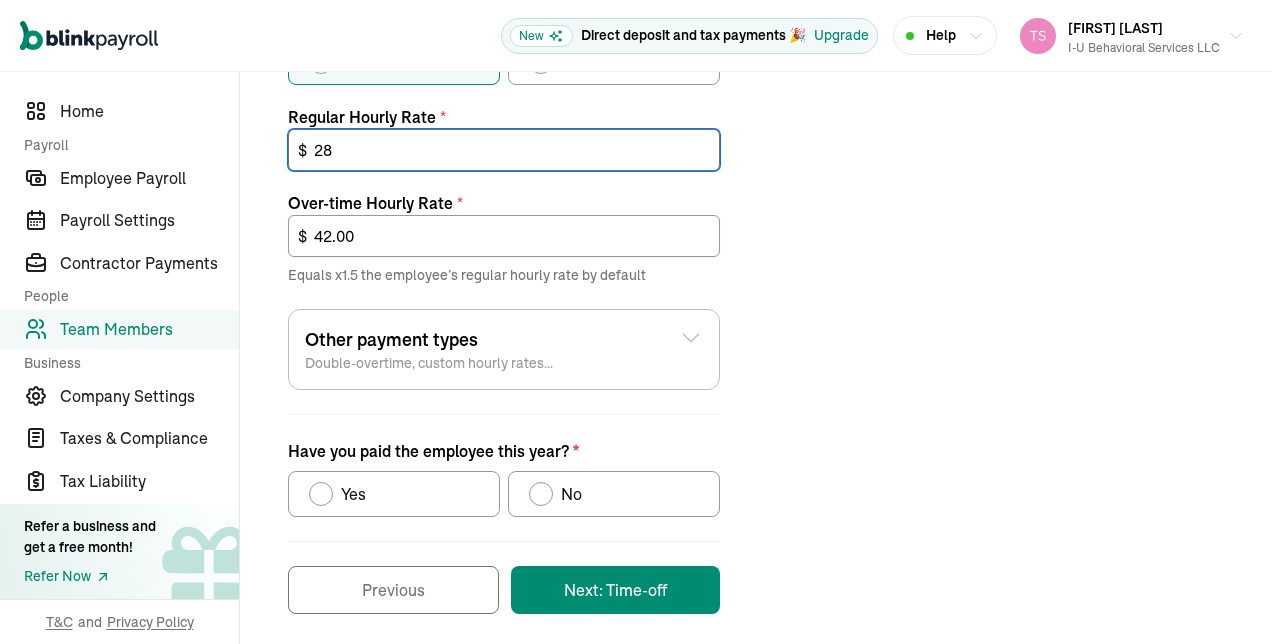 scroll, scrollTop: 784, scrollLeft: 0, axis: vertical 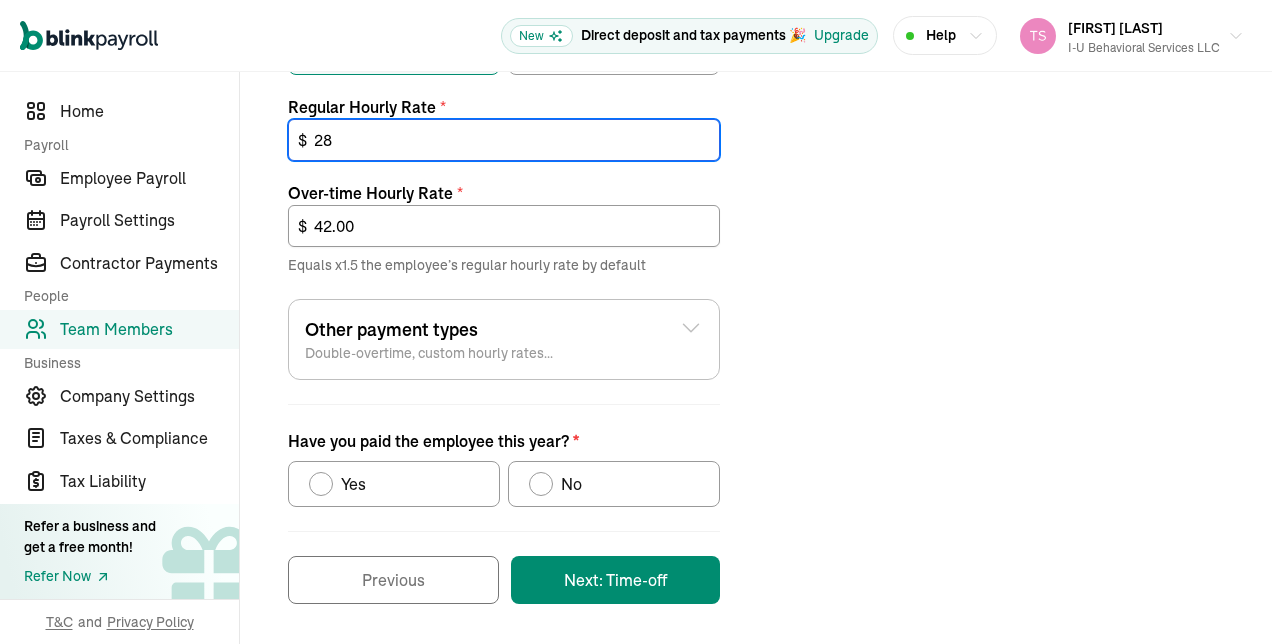 type on "28" 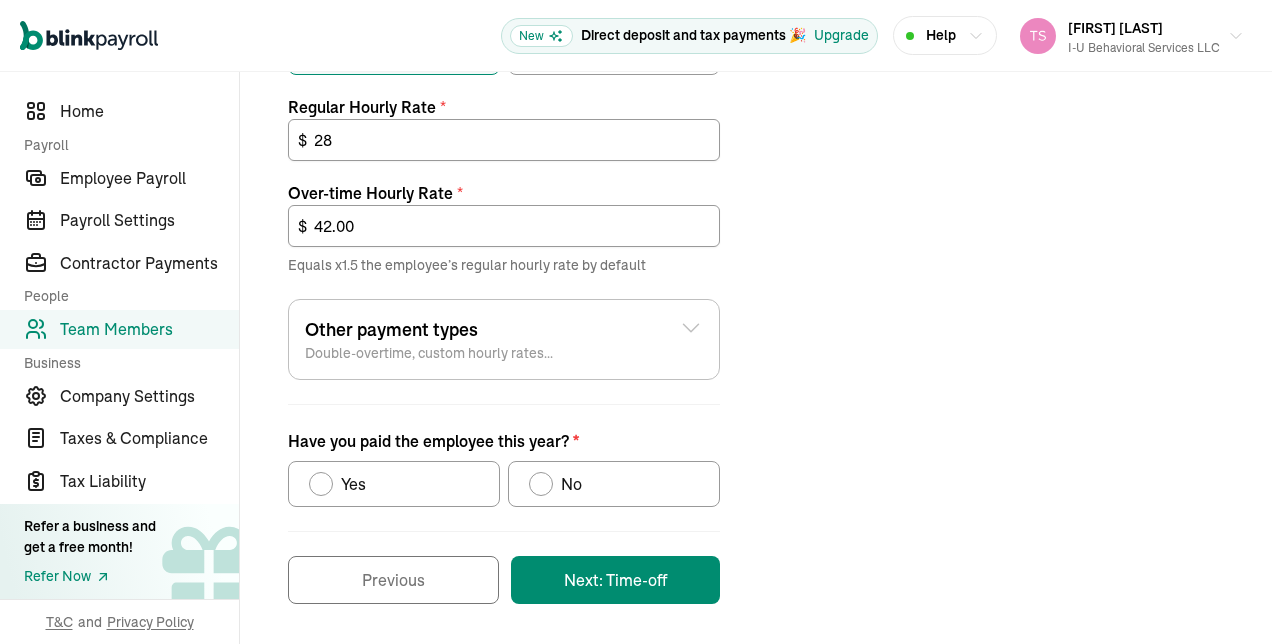 click at bounding box center [541, 484] 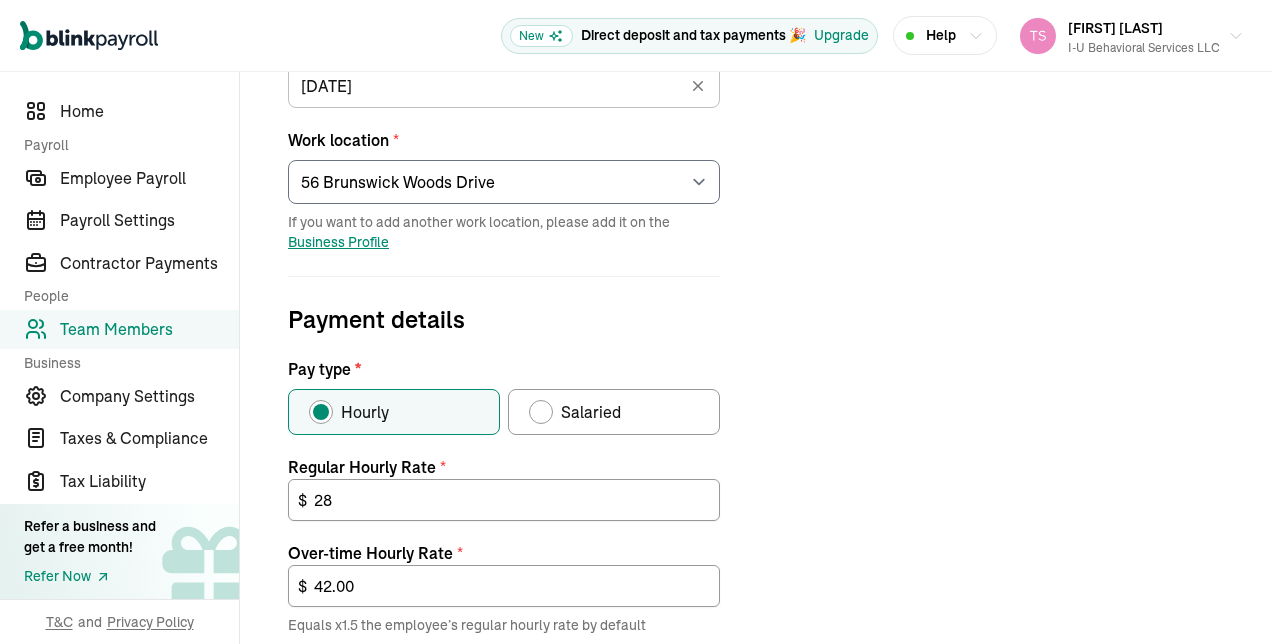 scroll, scrollTop: 784, scrollLeft: 0, axis: vertical 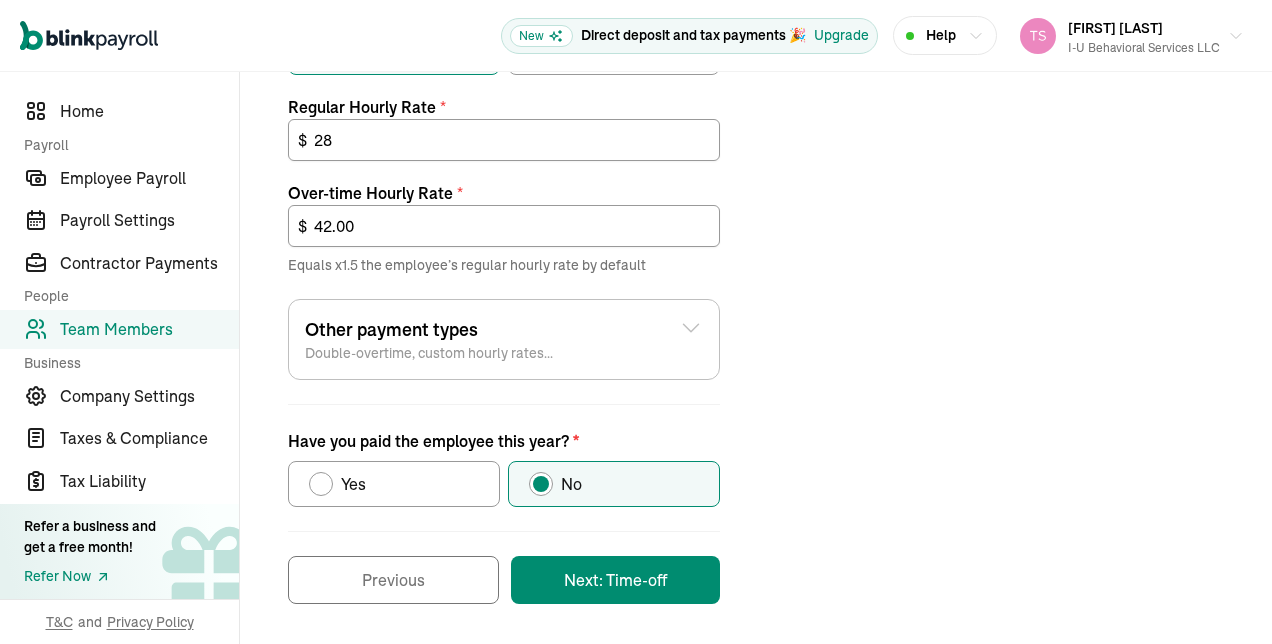 click on "Next: Time-off" at bounding box center (615, 580) 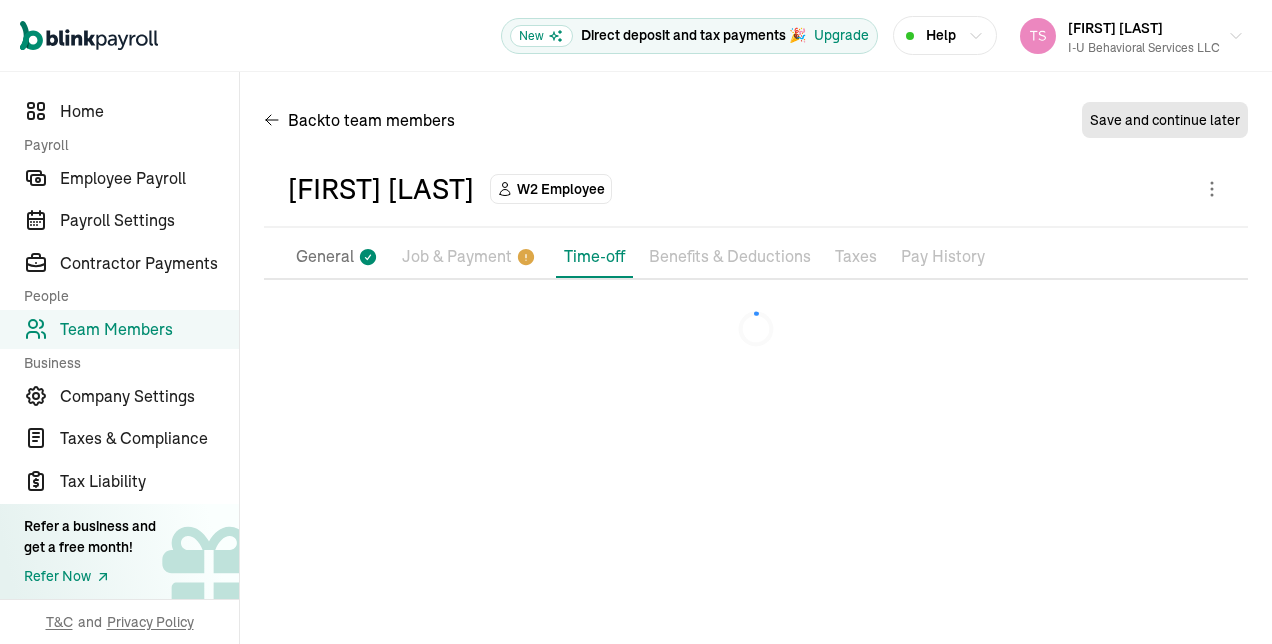 scroll, scrollTop: 0, scrollLeft: 0, axis: both 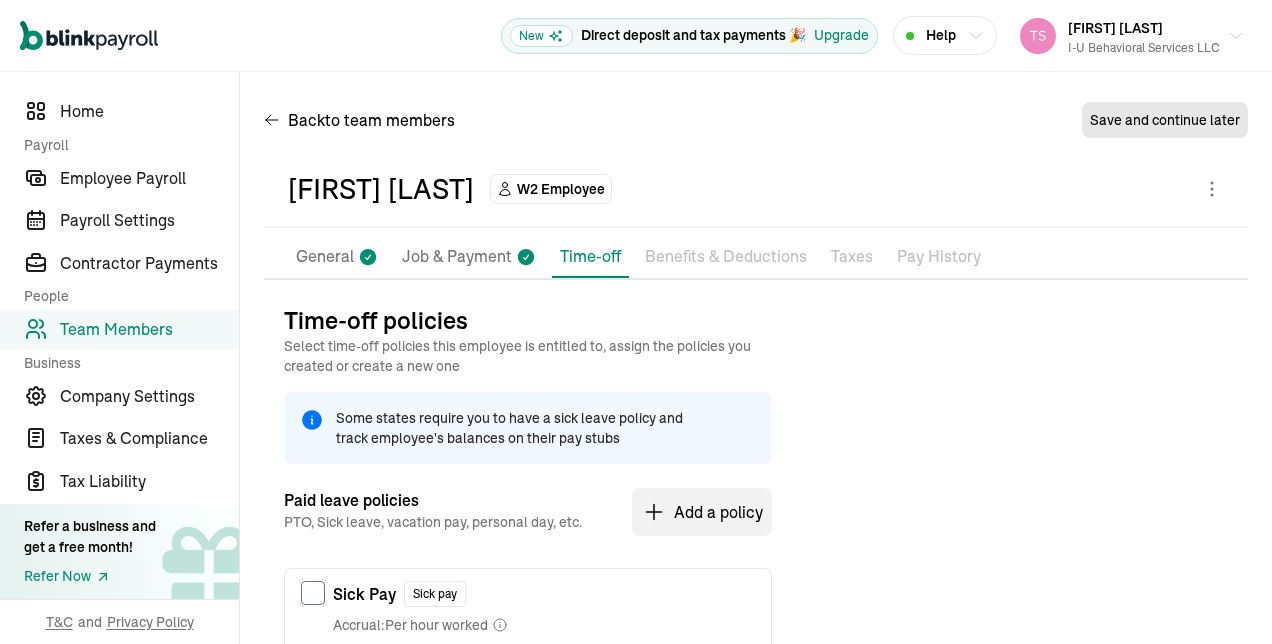 click at bounding box center [313, 593] 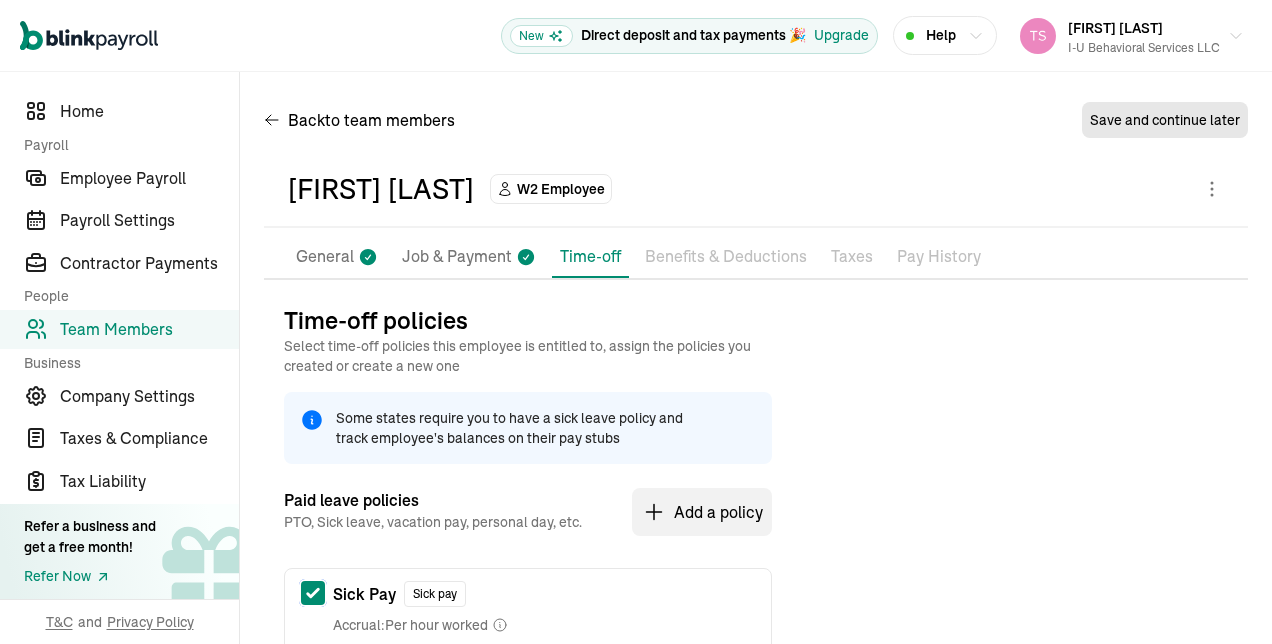 checkbox on "true" 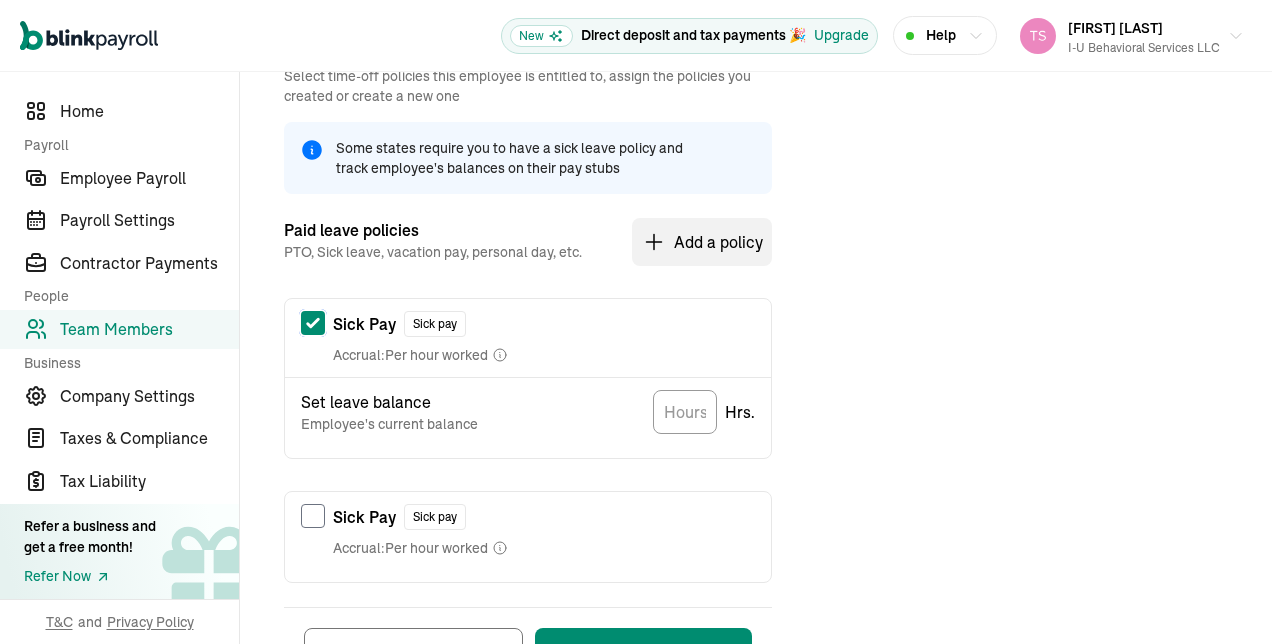 scroll, scrollTop: 273, scrollLeft: 0, axis: vertical 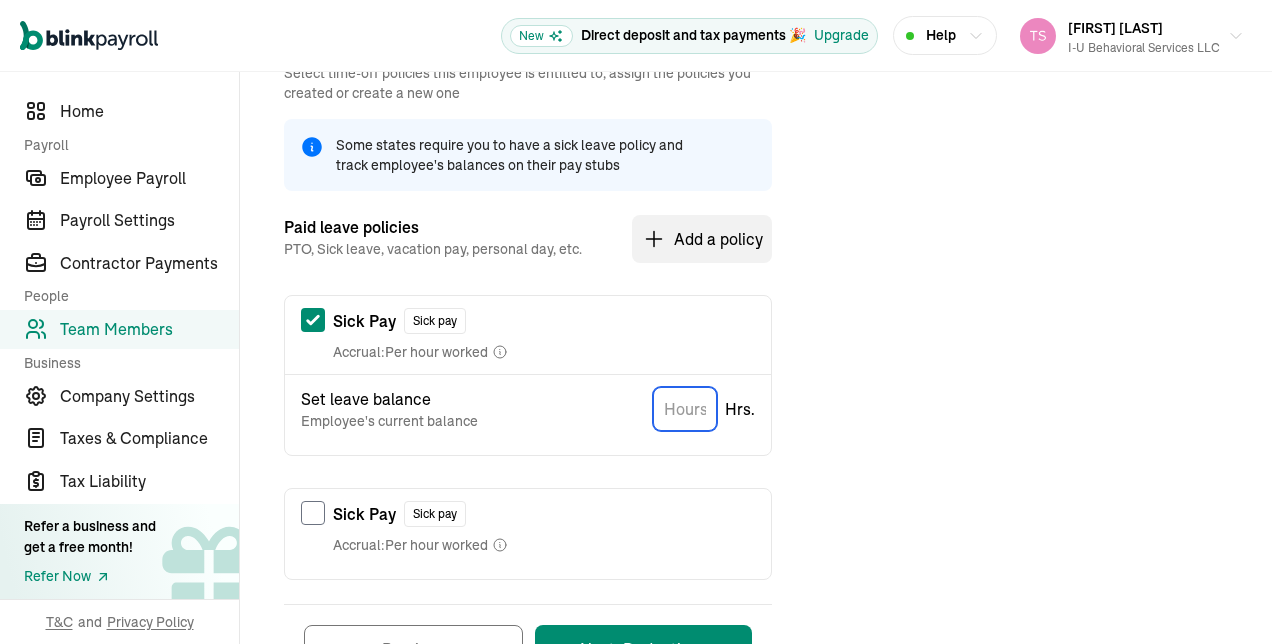 click at bounding box center (685, 409) 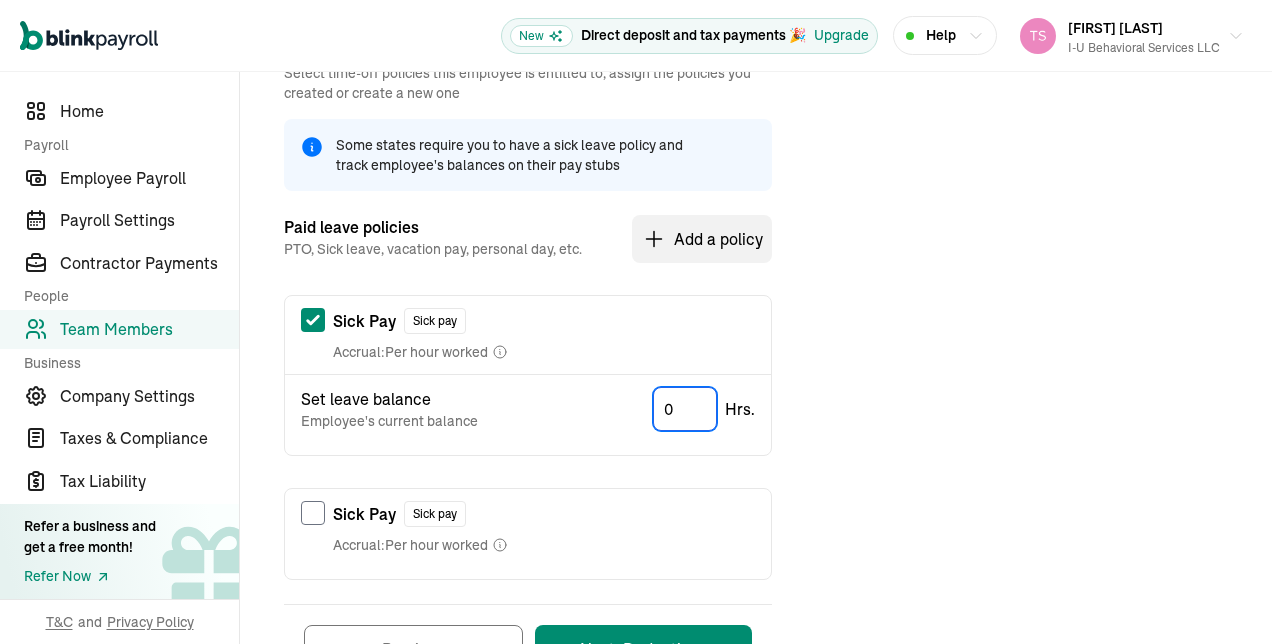scroll, scrollTop: 362, scrollLeft: 0, axis: vertical 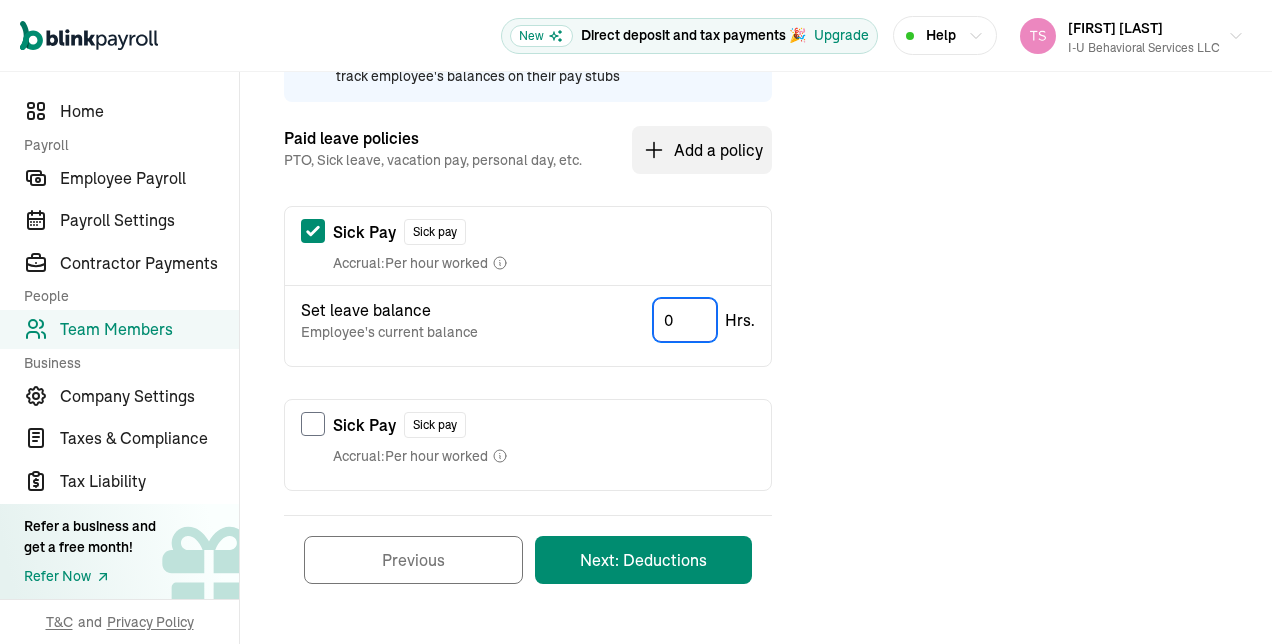 type on "0" 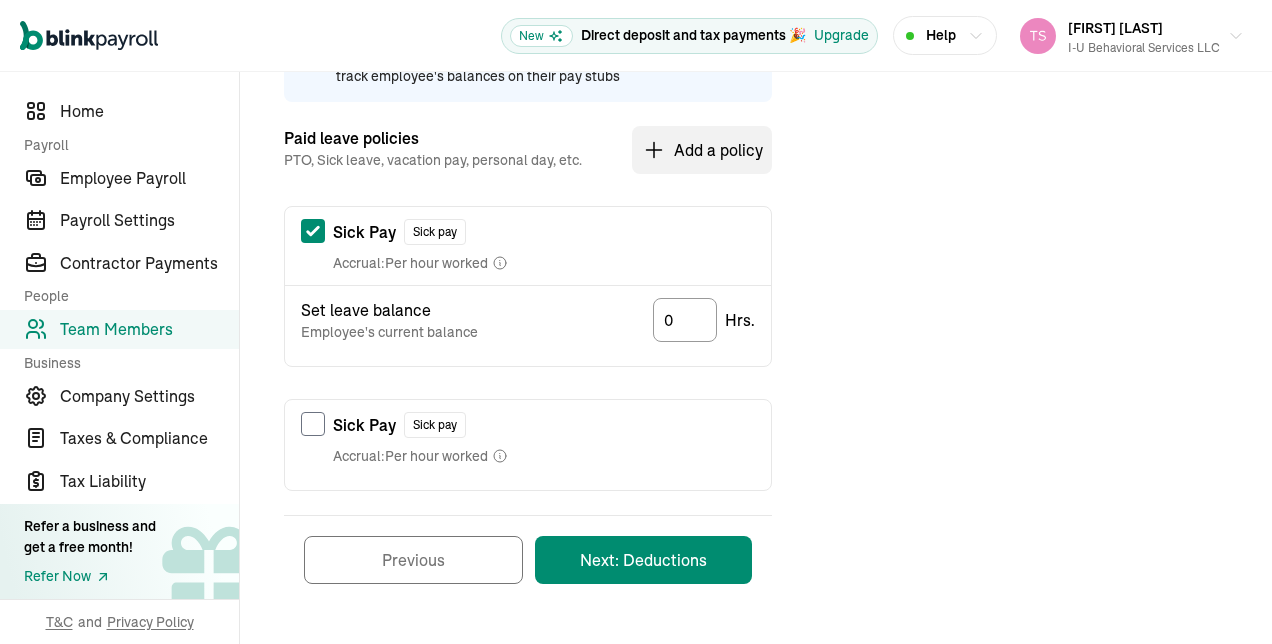 click on "Next: Deductions" at bounding box center [643, 560] 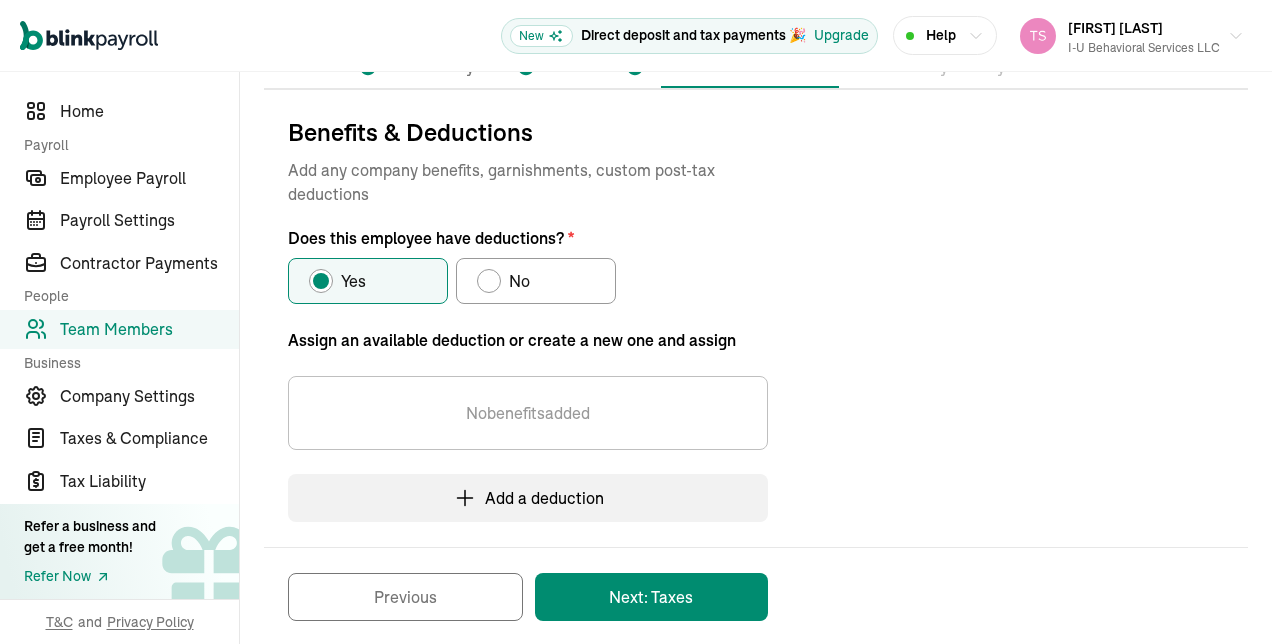 scroll, scrollTop: 209, scrollLeft: 0, axis: vertical 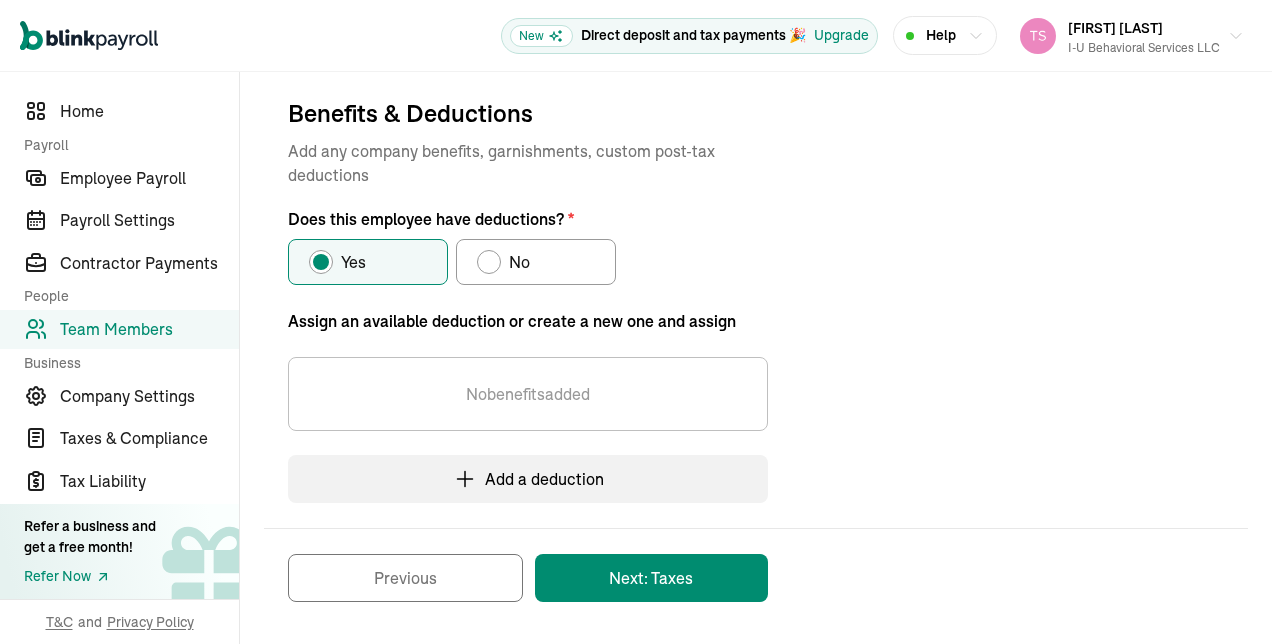 click on "No" at bounding box center (536, 262) 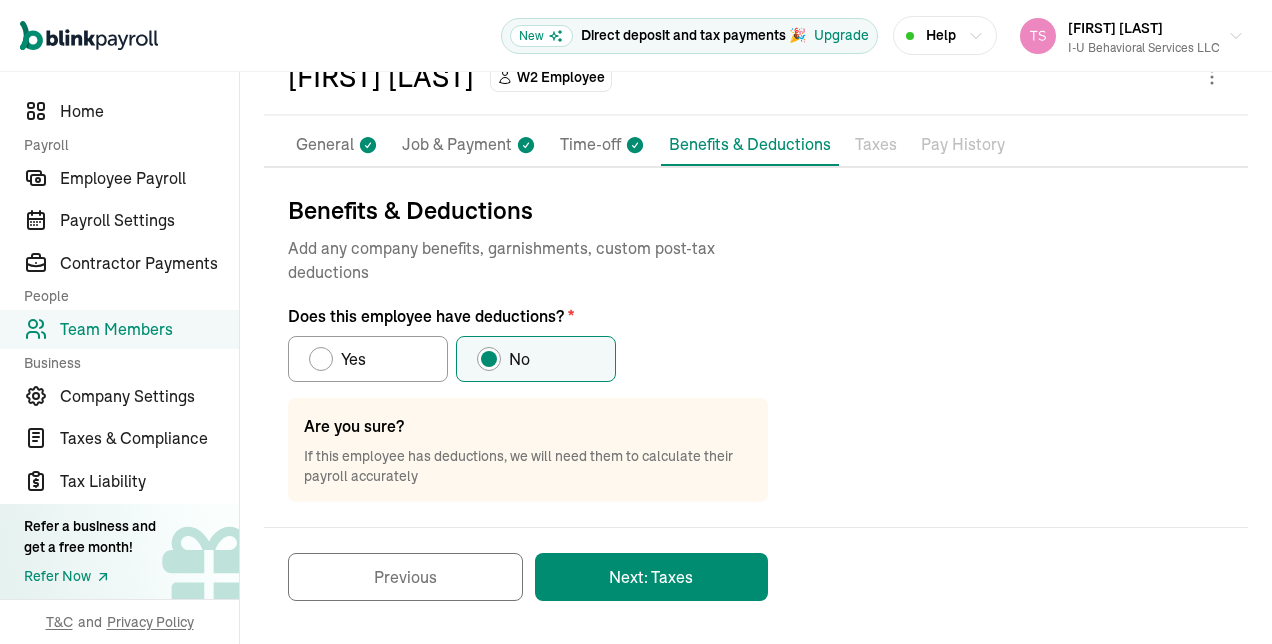 click on "Next: Taxes" at bounding box center [651, 577] 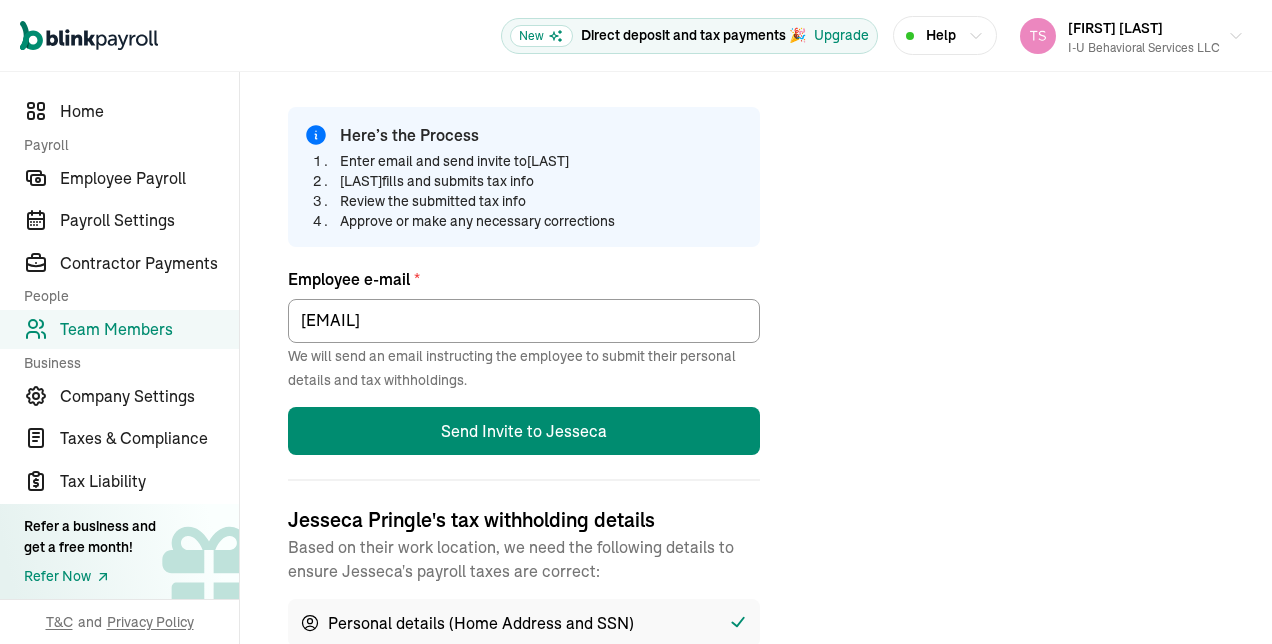 scroll, scrollTop: 488, scrollLeft: 0, axis: vertical 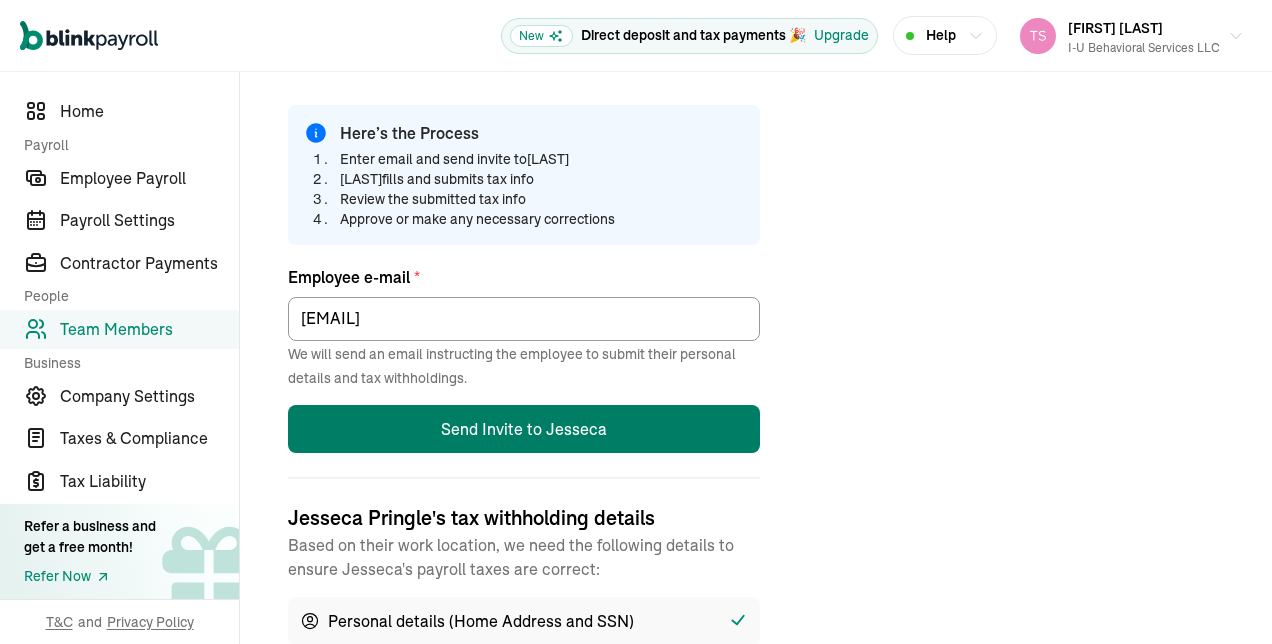 click on "Send Invite to Jesseca" at bounding box center [524, 429] 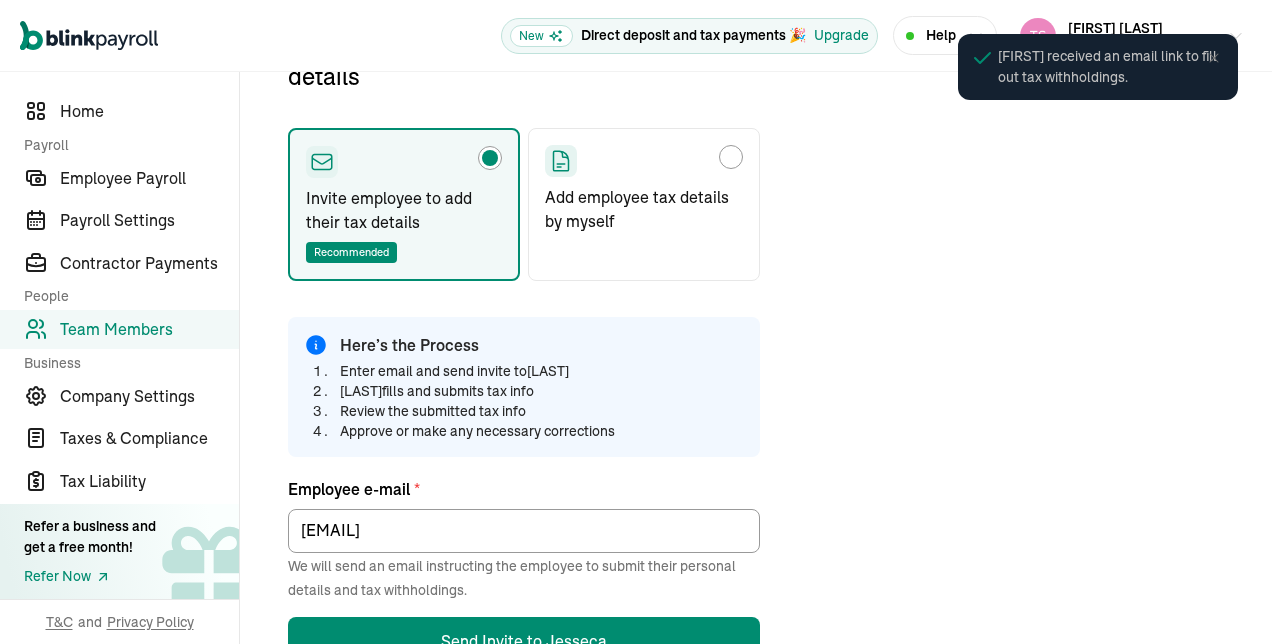 scroll, scrollTop: 236, scrollLeft: 0, axis: vertical 